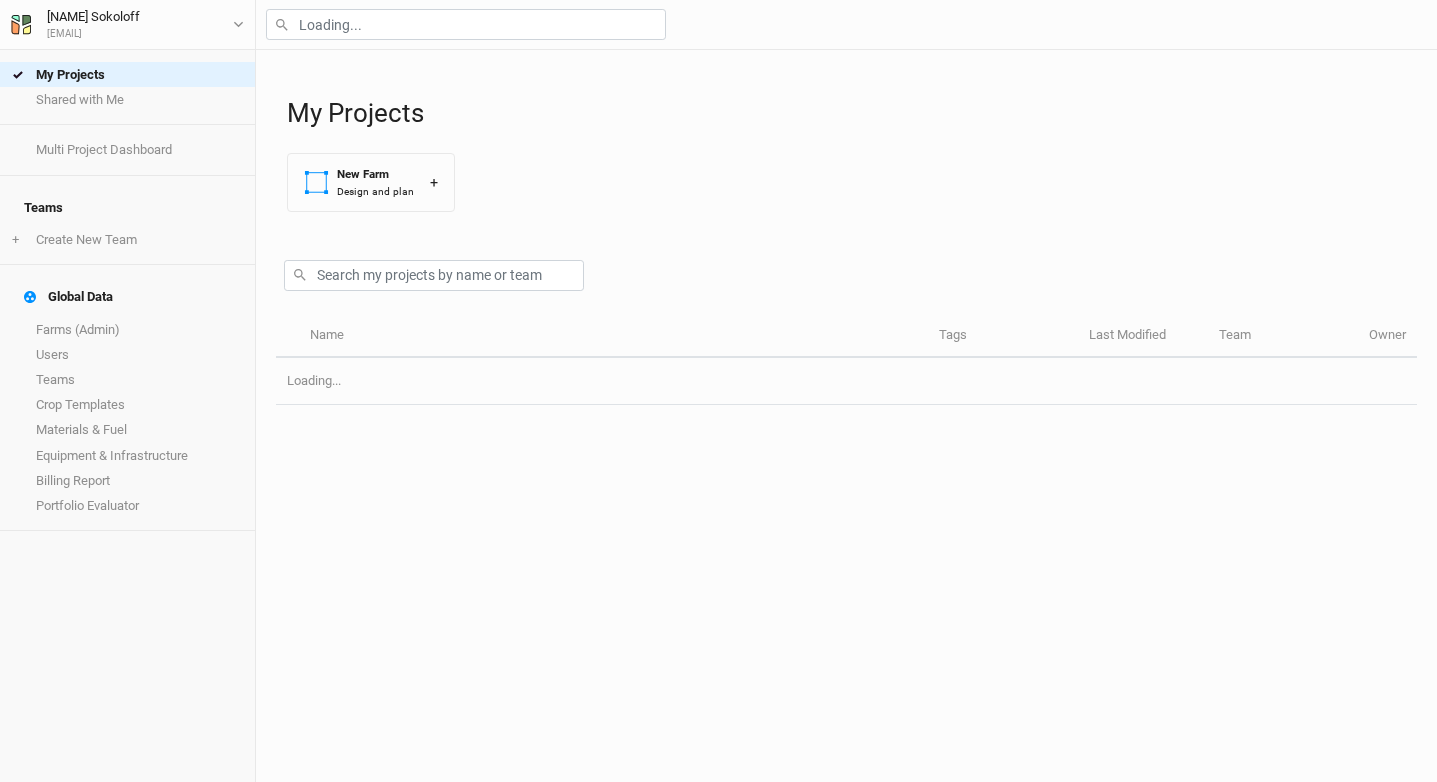scroll, scrollTop: 0, scrollLeft: 0, axis: both 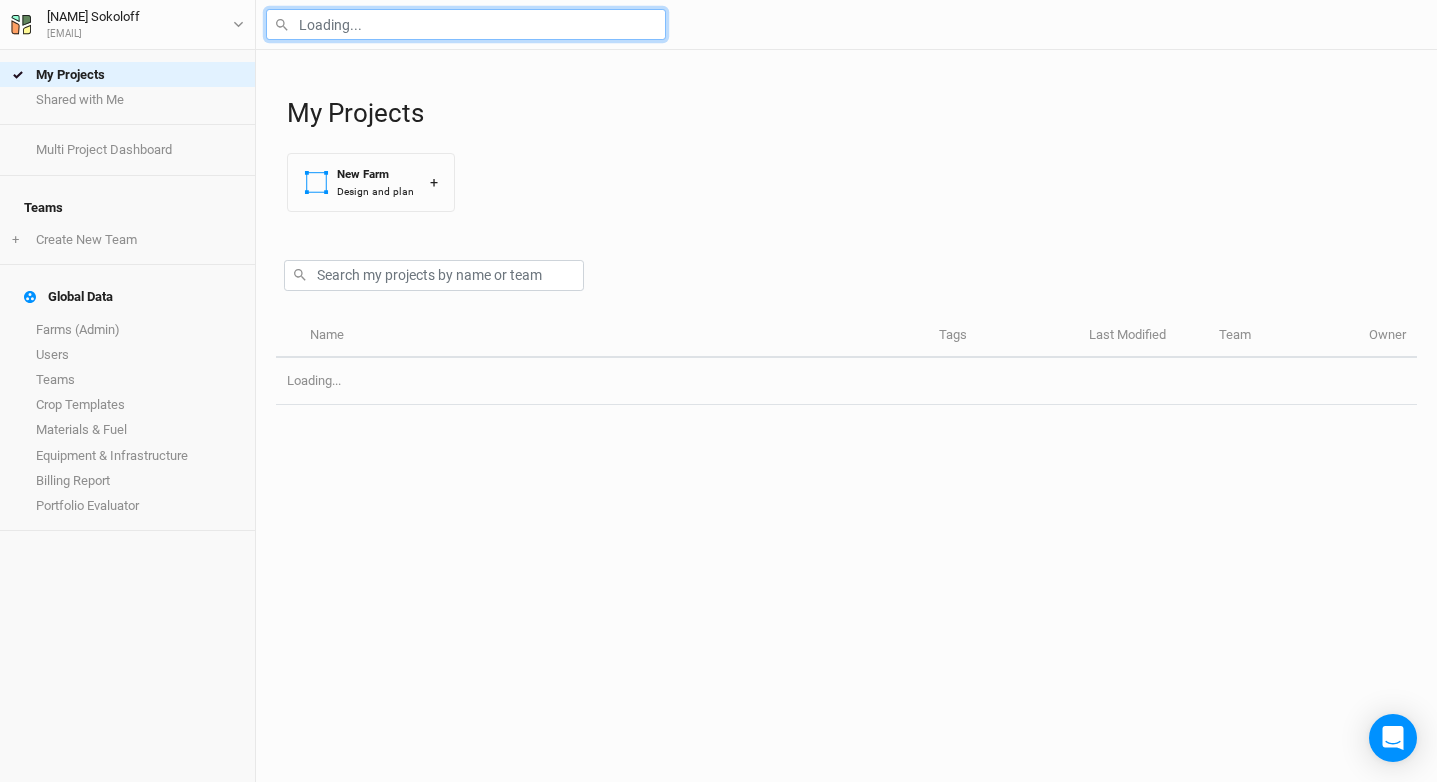 click at bounding box center [466, 24] 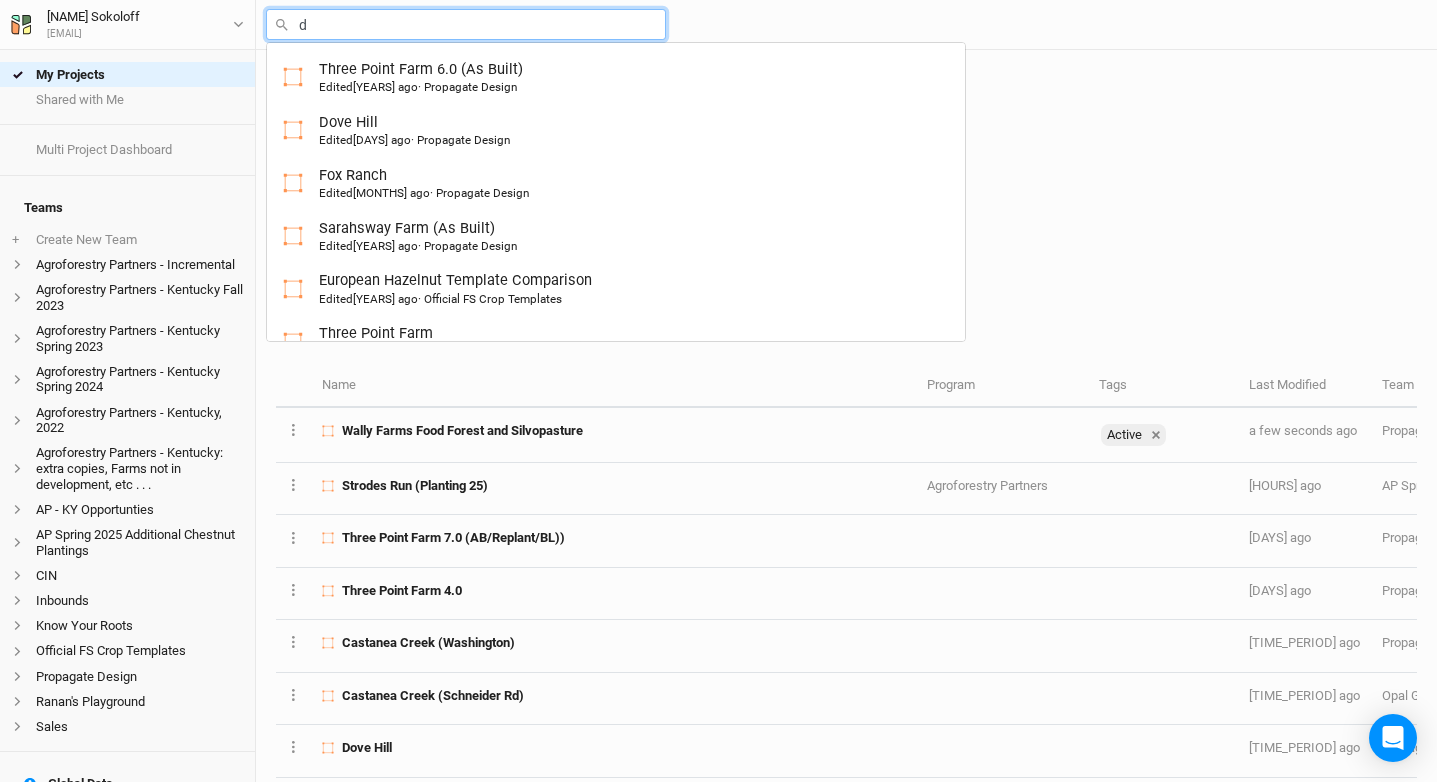 type on "do" 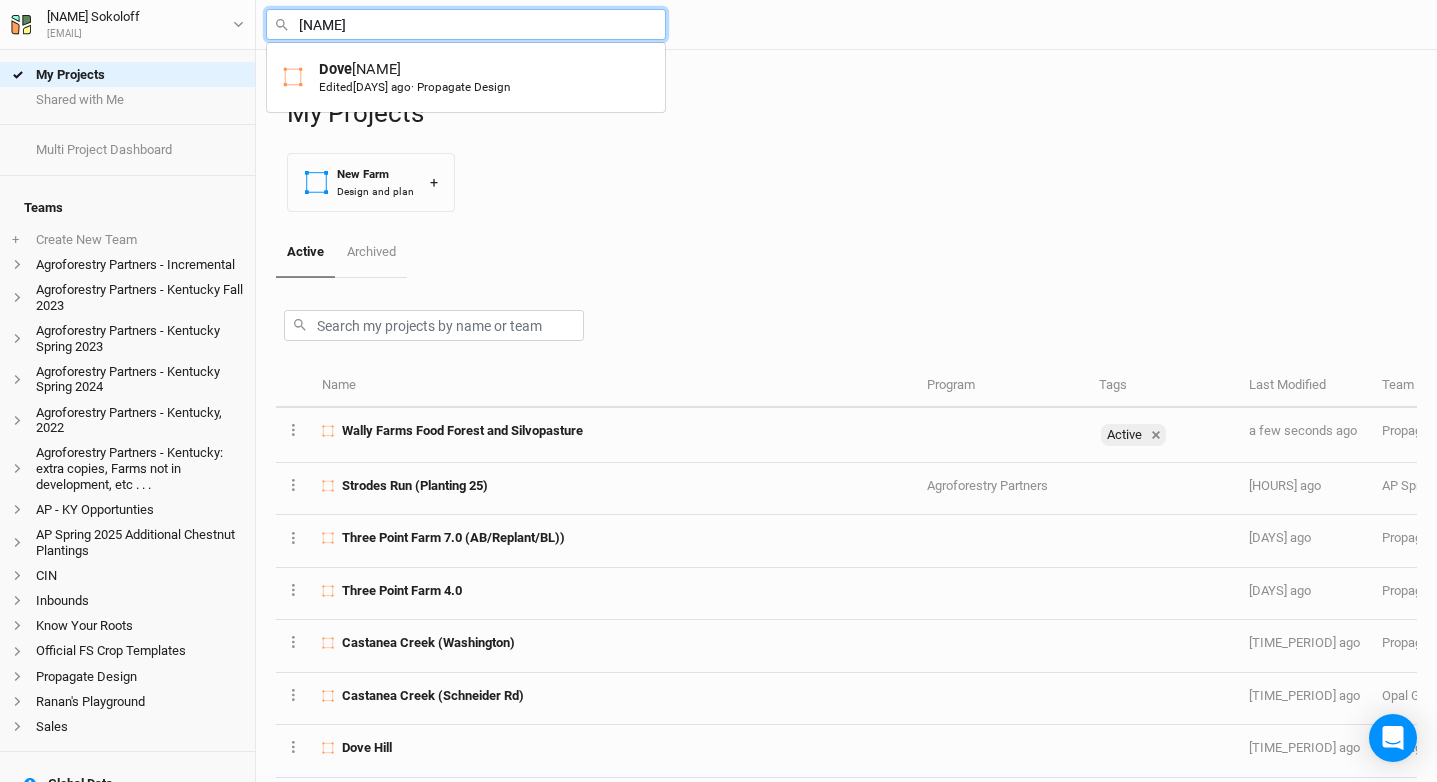 type on "Dove Hill" 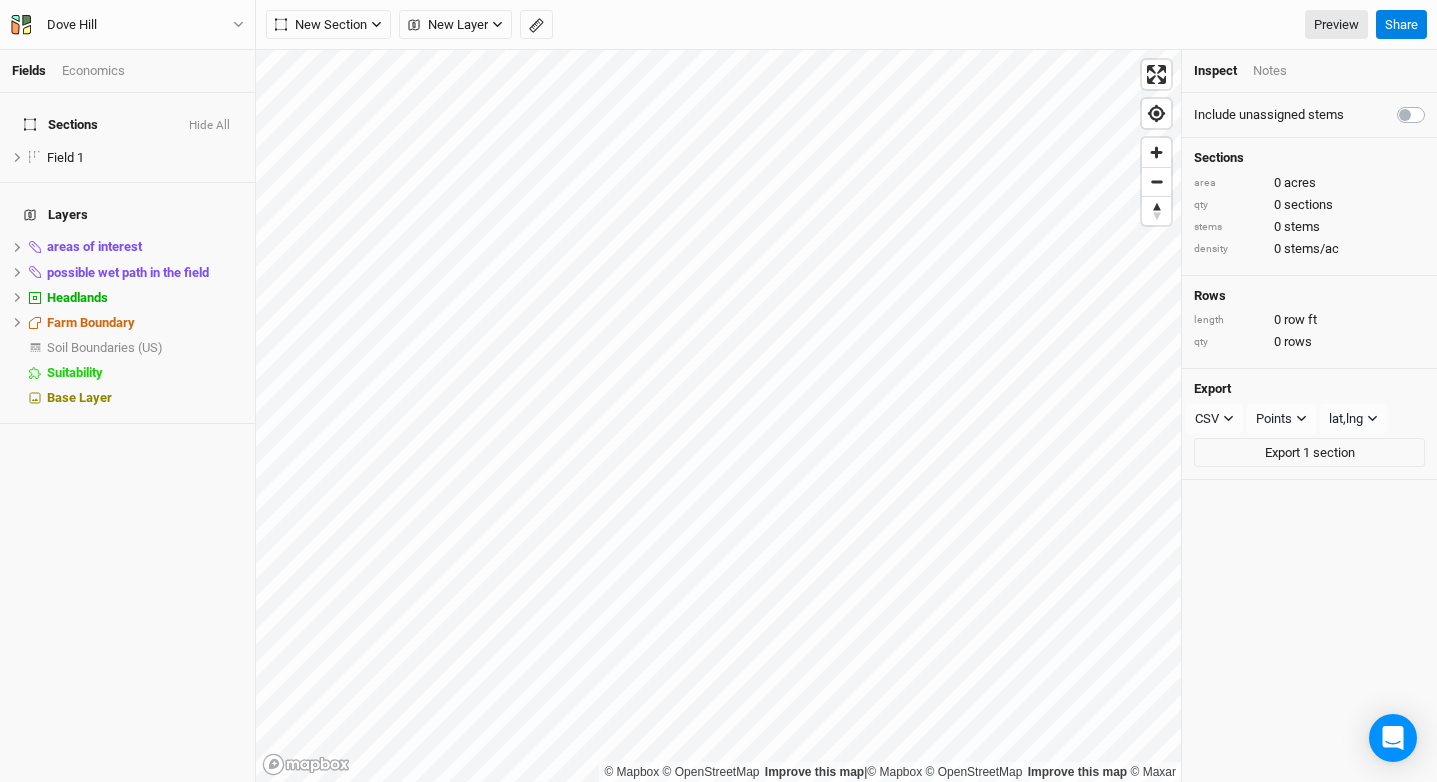 click on "Dove Hill Back Project Settings User settings Imperial Metric Keyboard Shortcuts Log out" at bounding box center (128, 25) 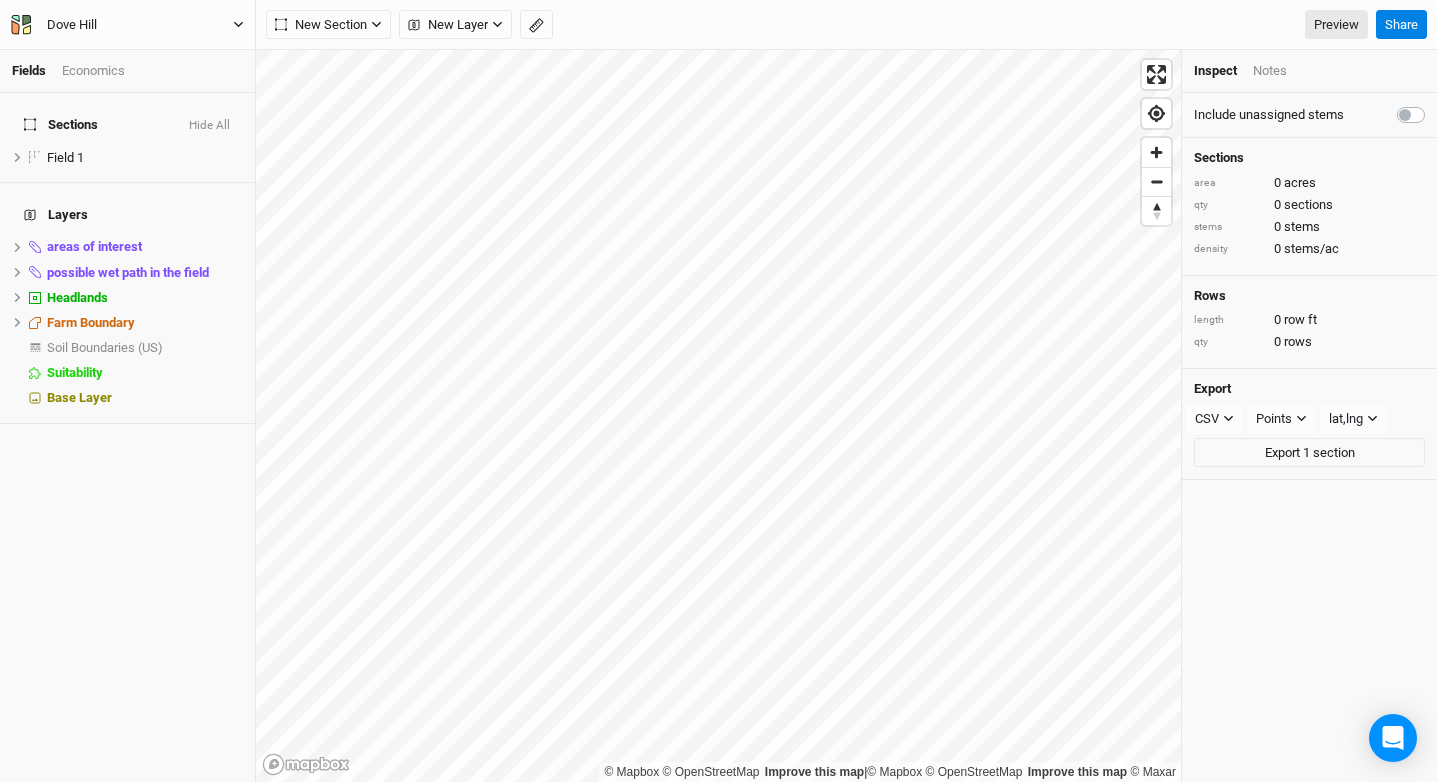click on "Dove Hill" at bounding box center (127, 25) 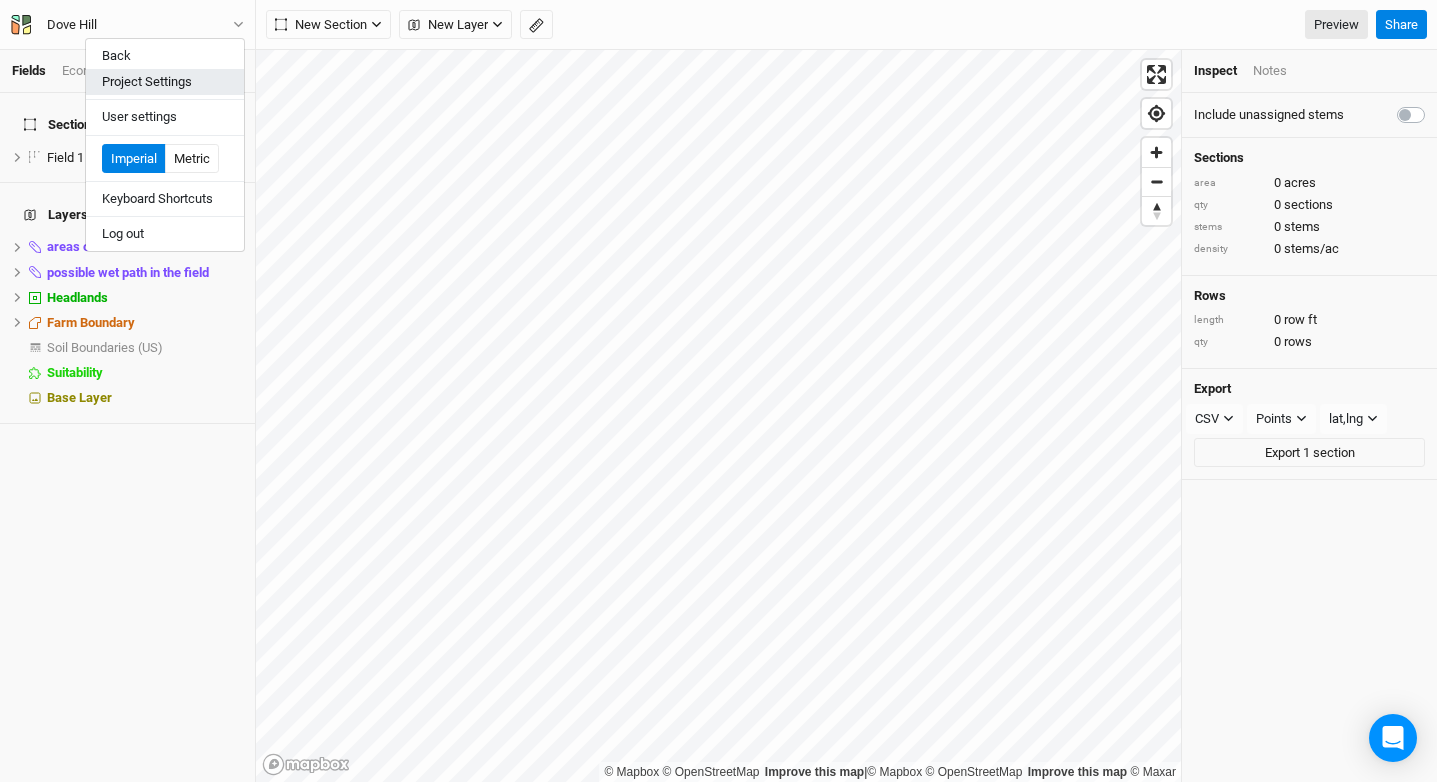 click on "Project Settings" at bounding box center [165, 82] 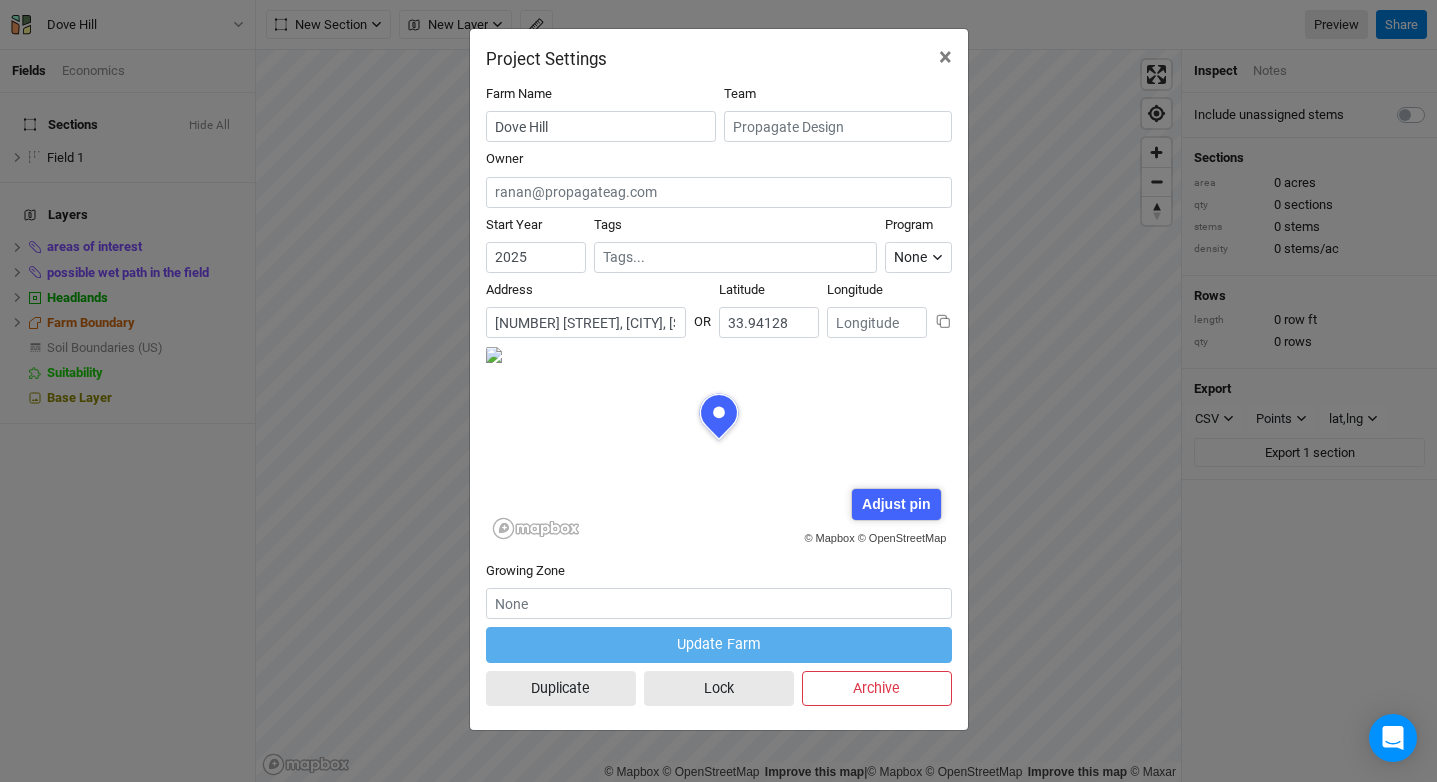 scroll, scrollTop: 100, scrollLeft: 233, axis: both 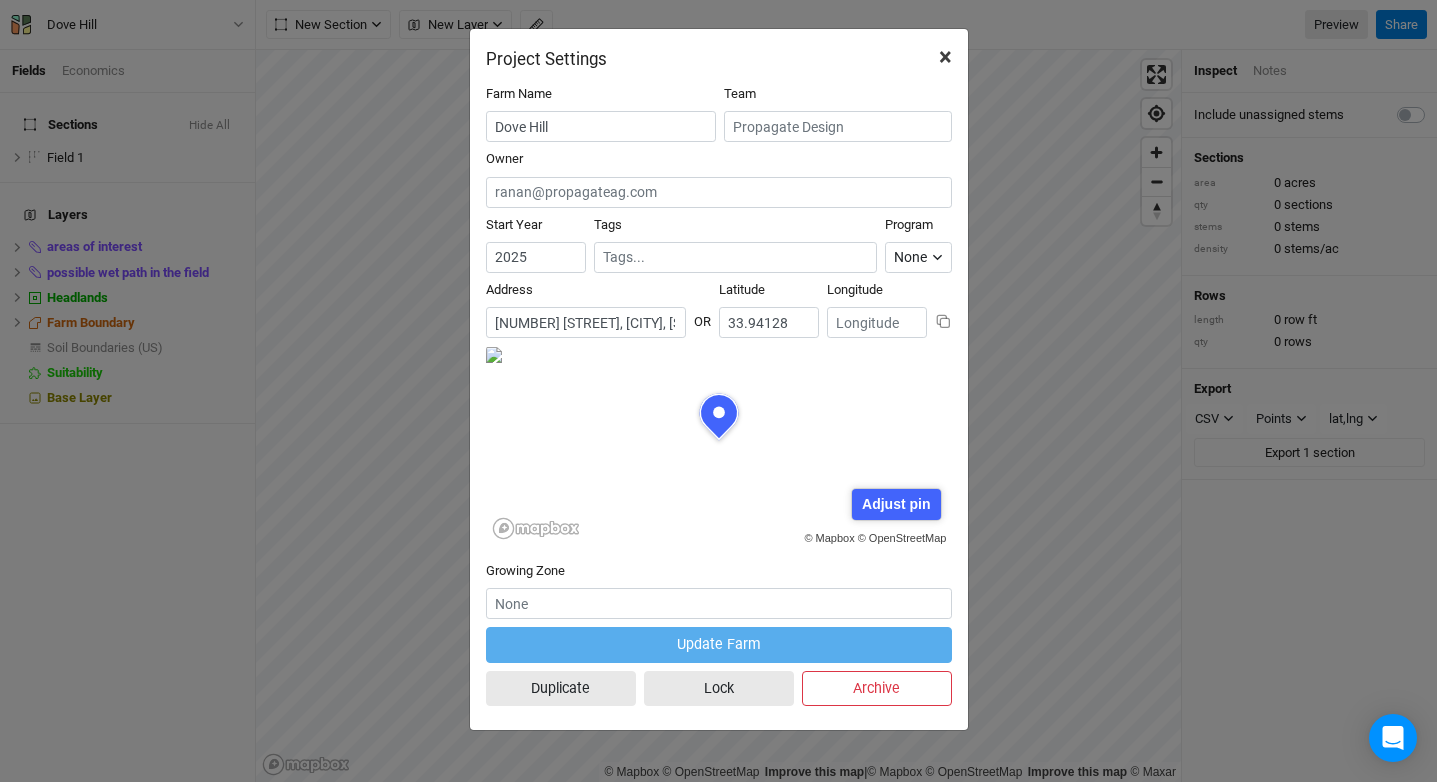 click on "×" at bounding box center [945, 57] 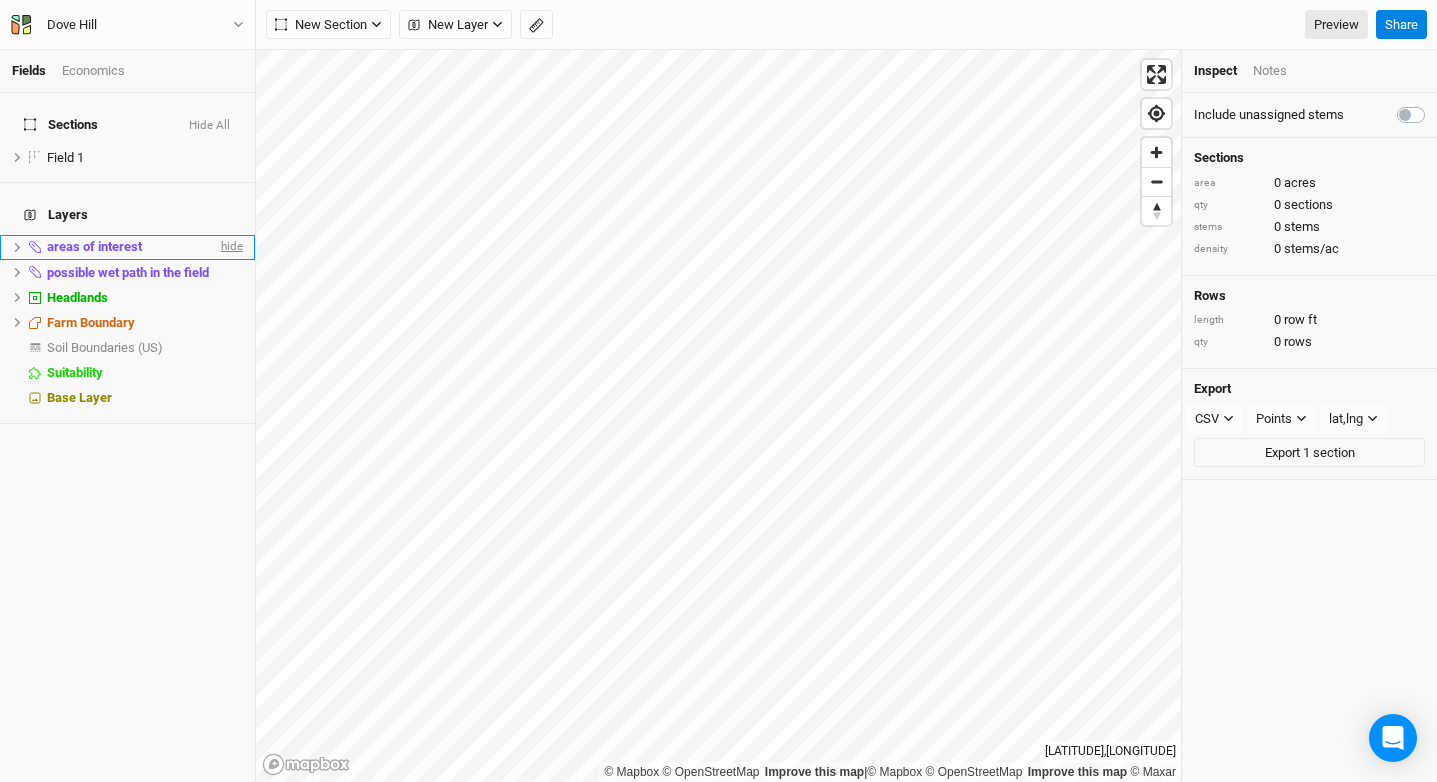 click on "hide" at bounding box center [230, 247] 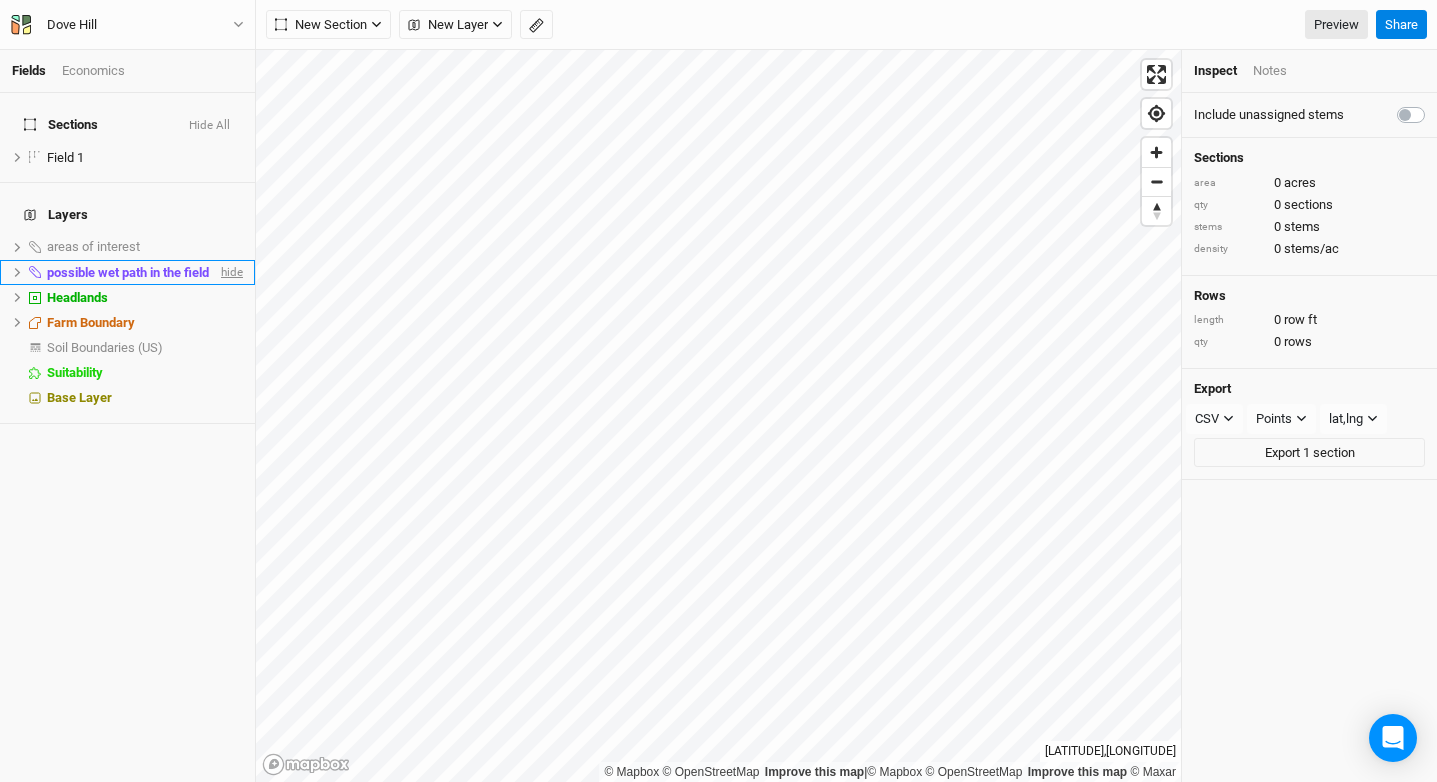 click on "hide" at bounding box center [230, 272] 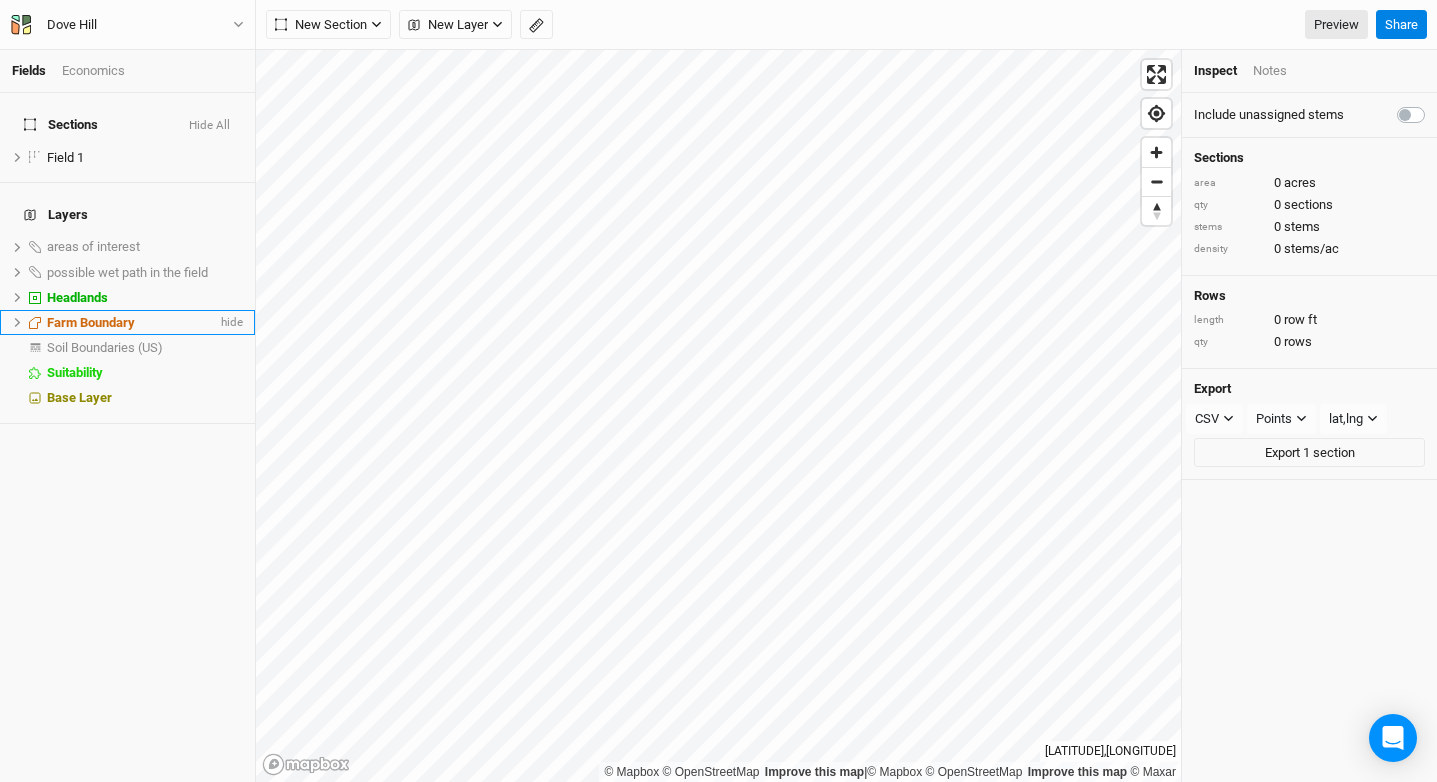 click on "Farm Boundary" at bounding box center (91, 322) 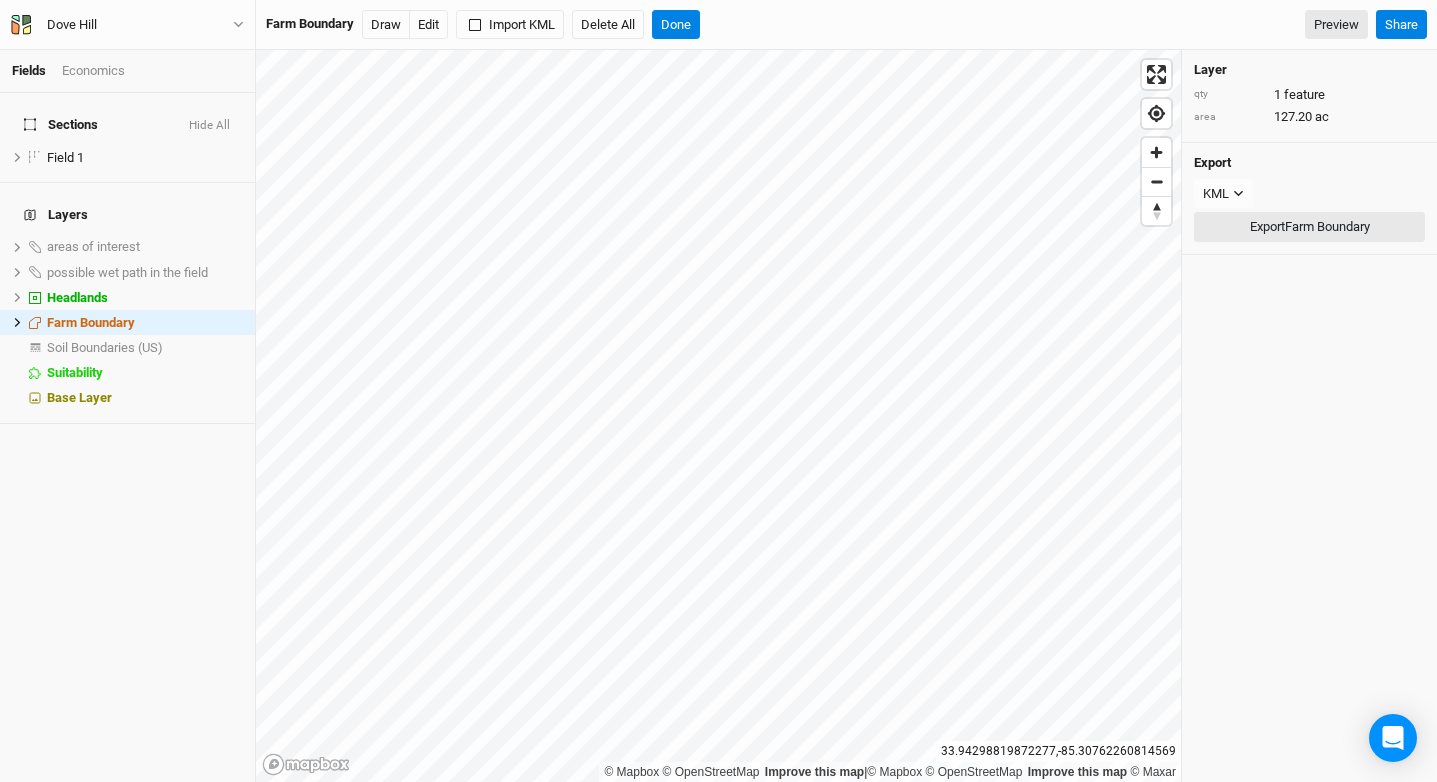 click on "Export  Farm Boundary" at bounding box center [1309, 227] 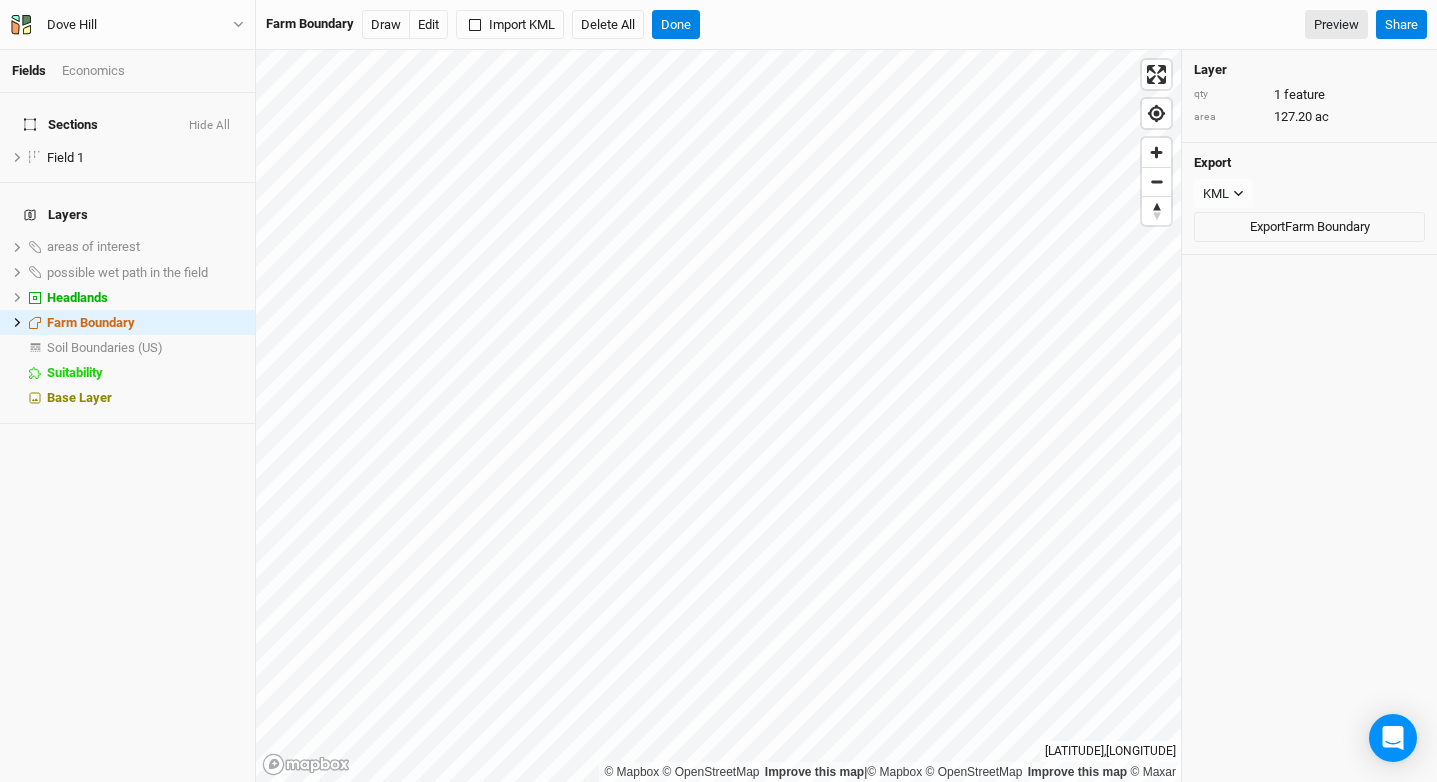 type 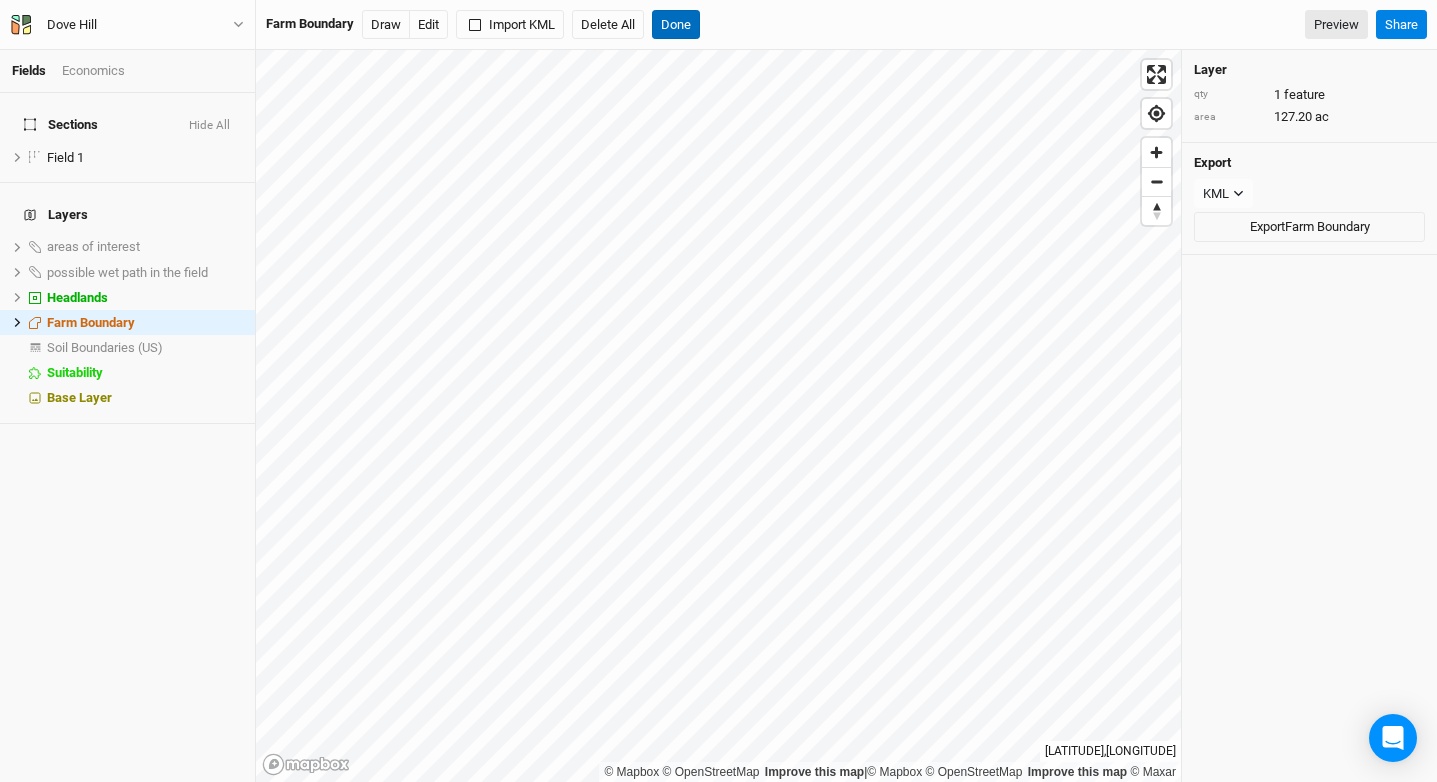 click on "Done" at bounding box center [676, 25] 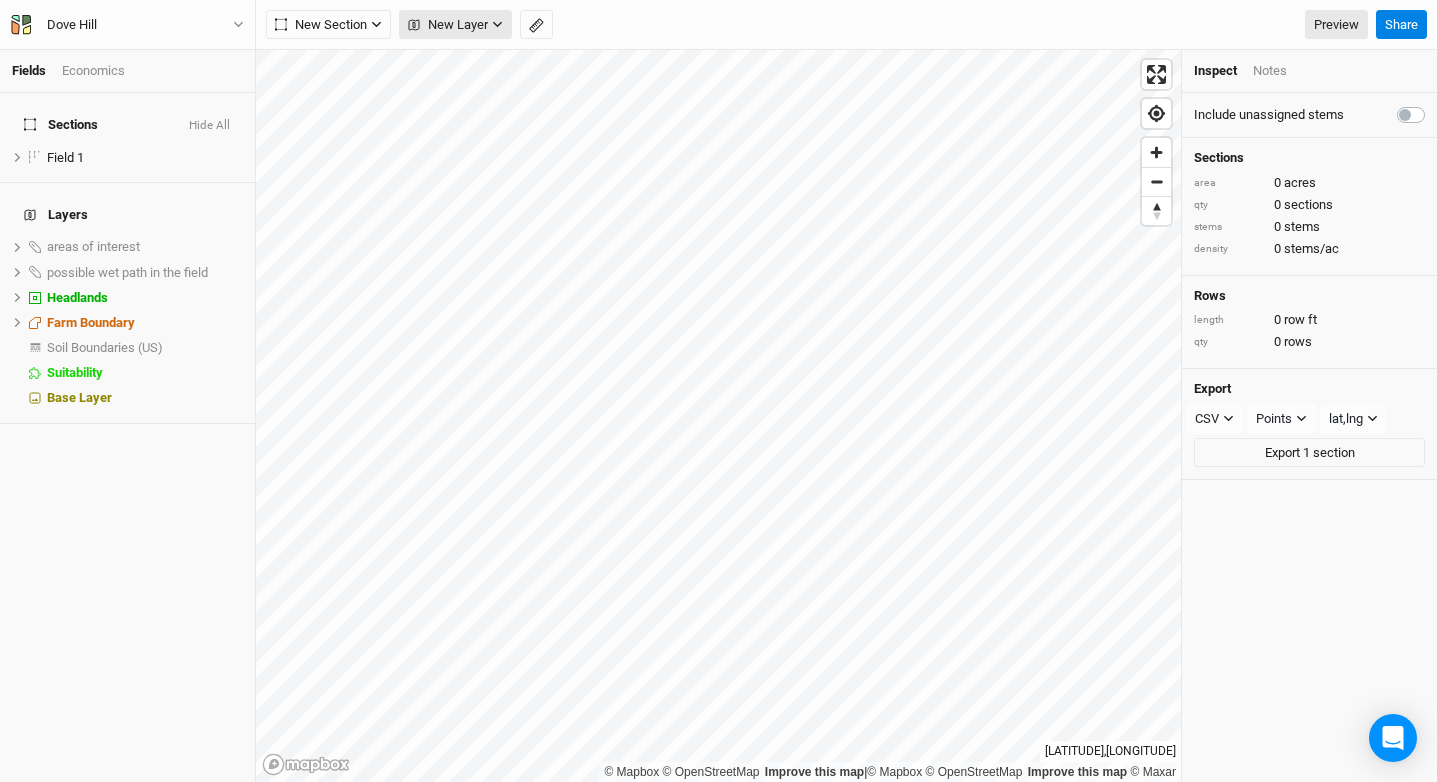click on "New Layer" at bounding box center [448, 25] 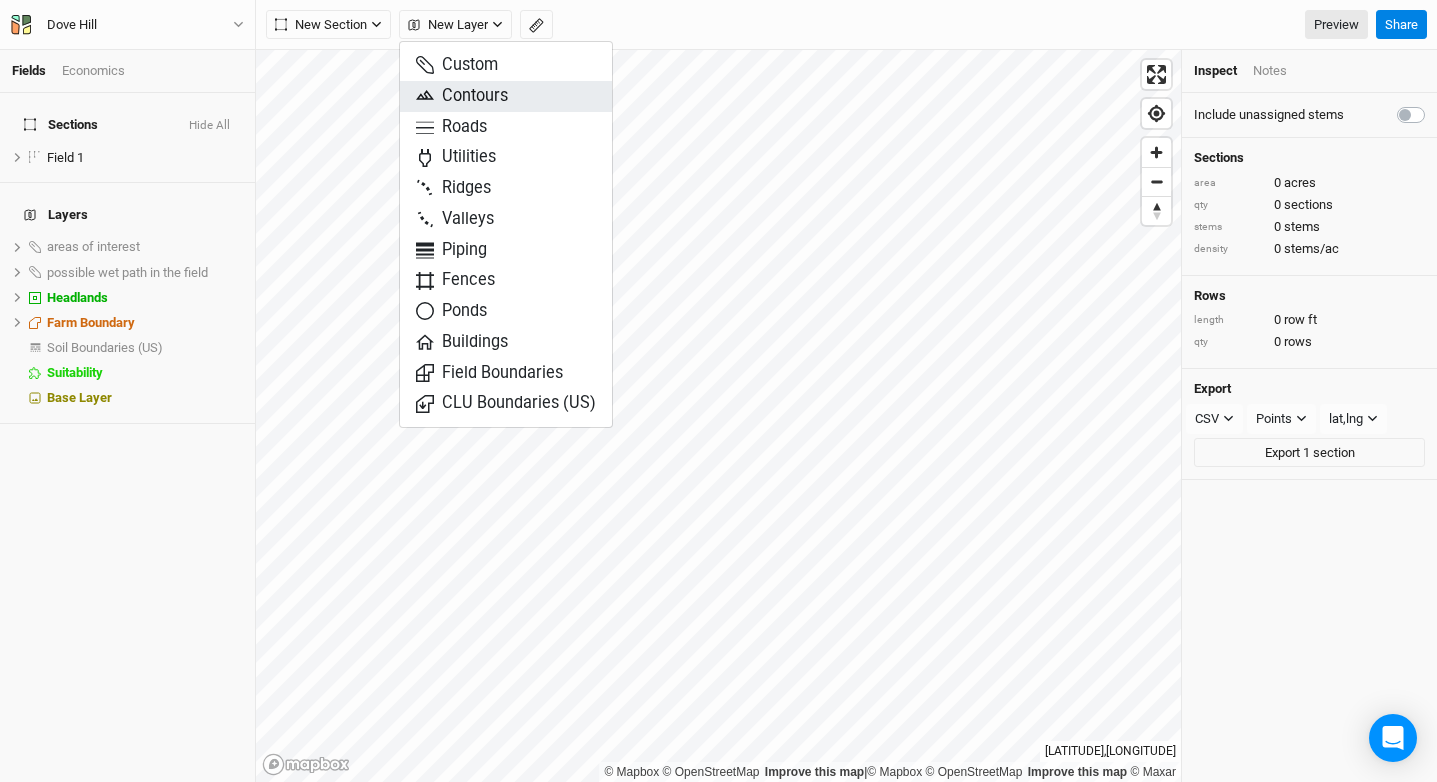 click on "Contours" at bounding box center (462, 96) 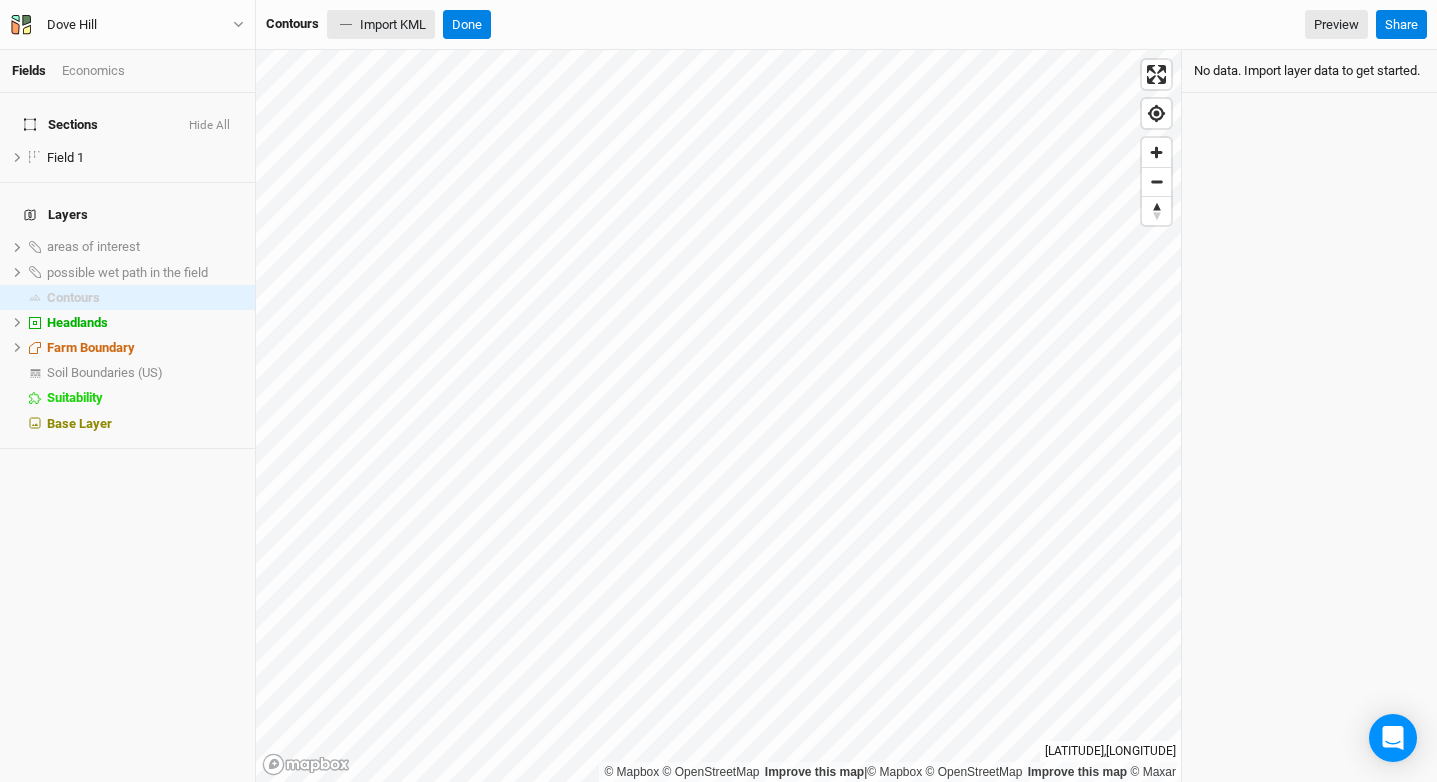 click on "Import KML" at bounding box center [381, 25] 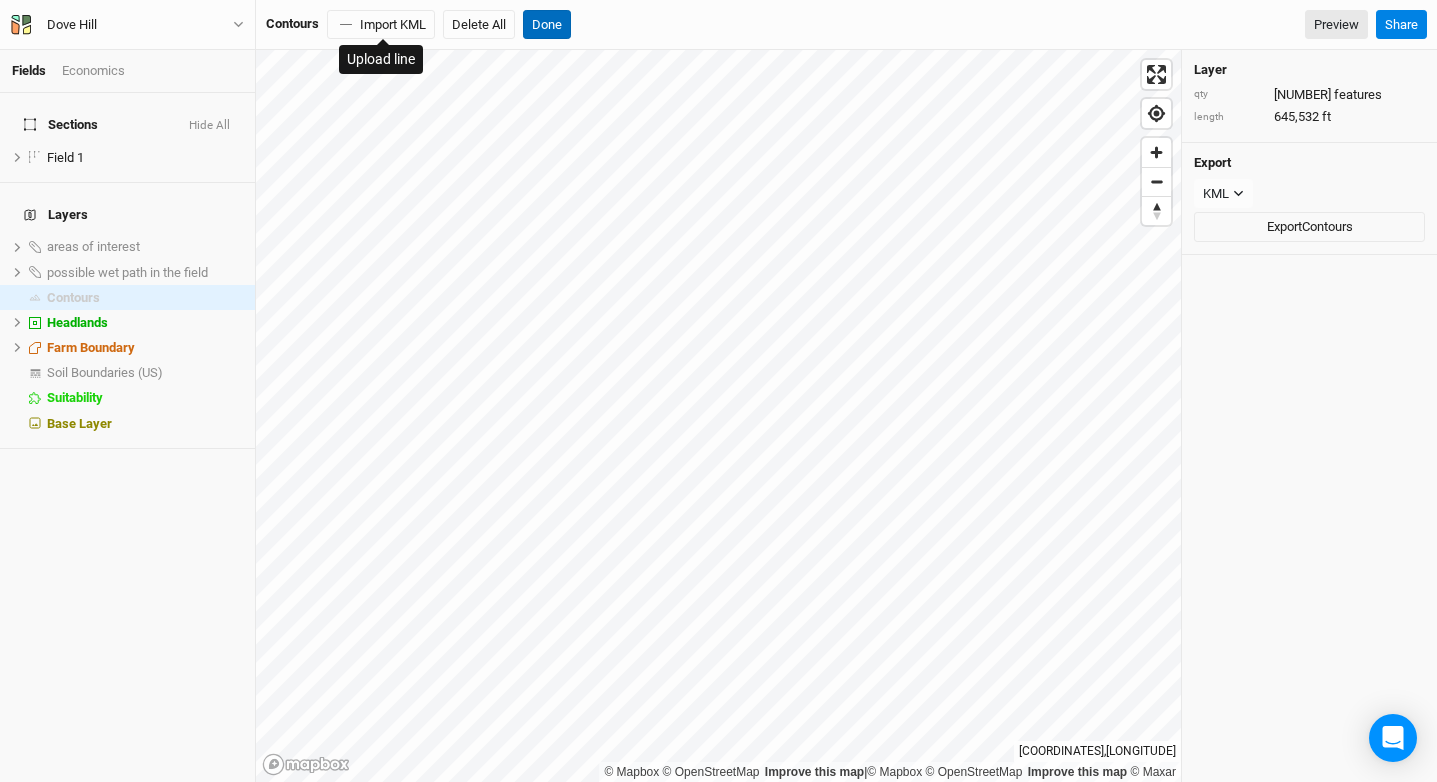 click on "Done" at bounding box center (547, 25) 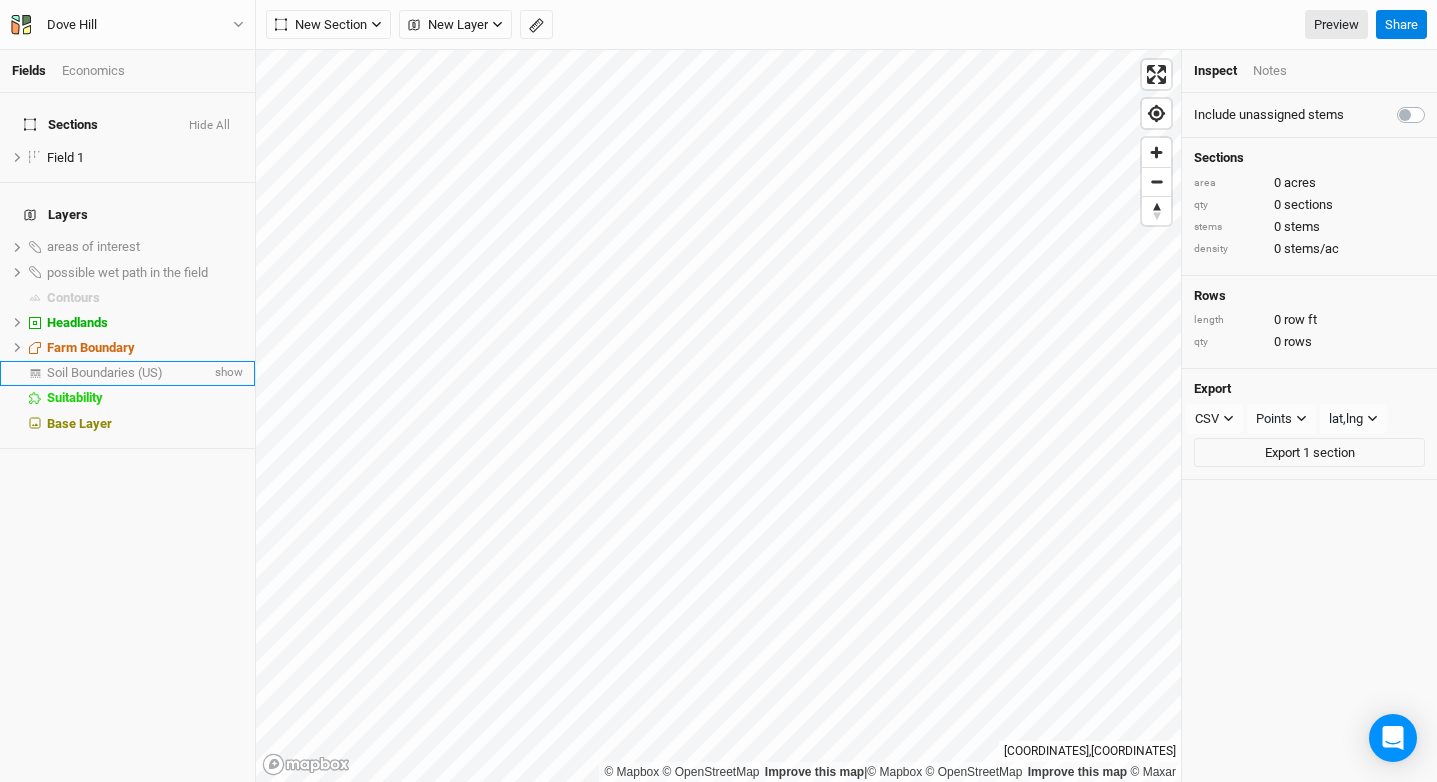 click on "Soil Boundaries (US)" at bounding box center (105, 372) 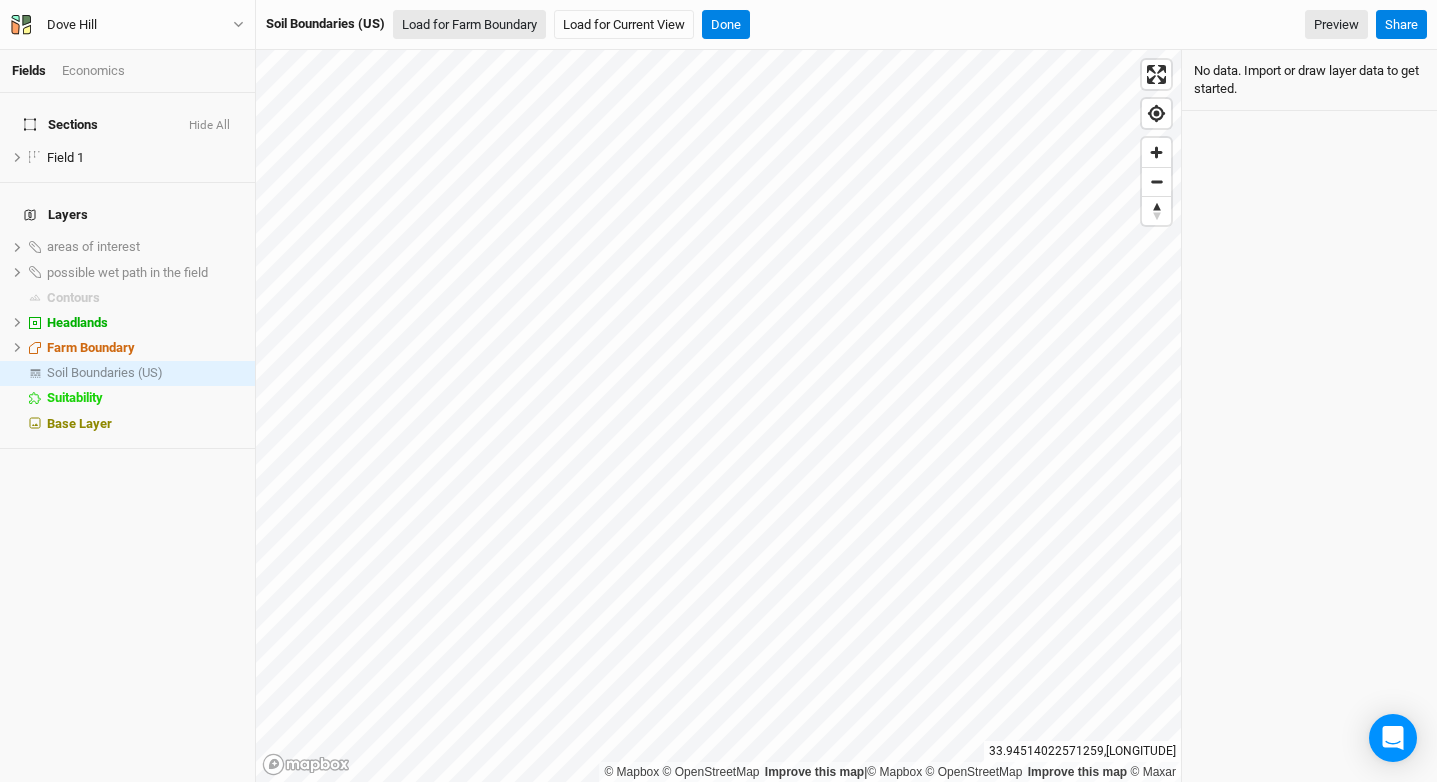 click on "Load for Farm Boundary" at bounding box center [469, 25] 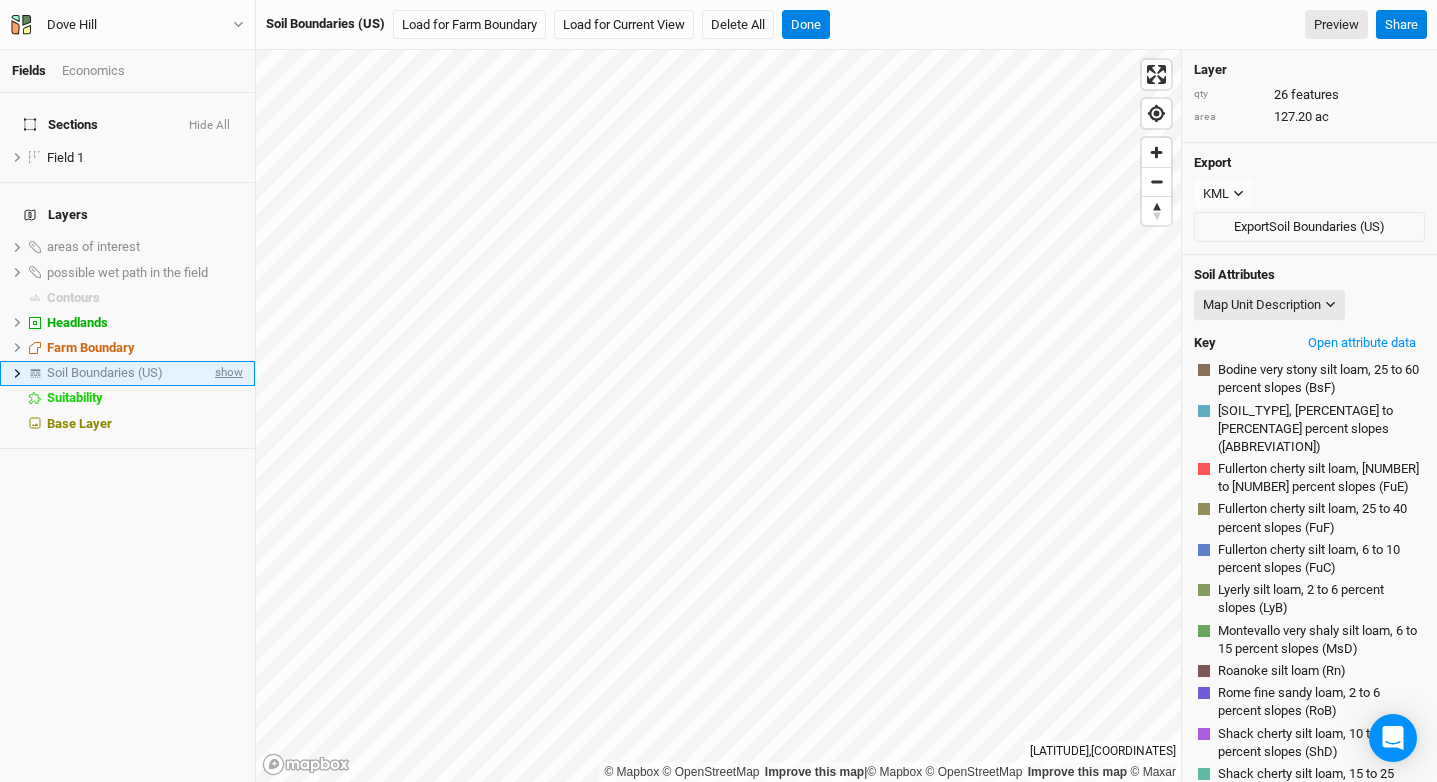 drag, startPoint x: 210, startPoint y: 353, endPoint x: 223, endPoint y: 351, distance: 13.152946 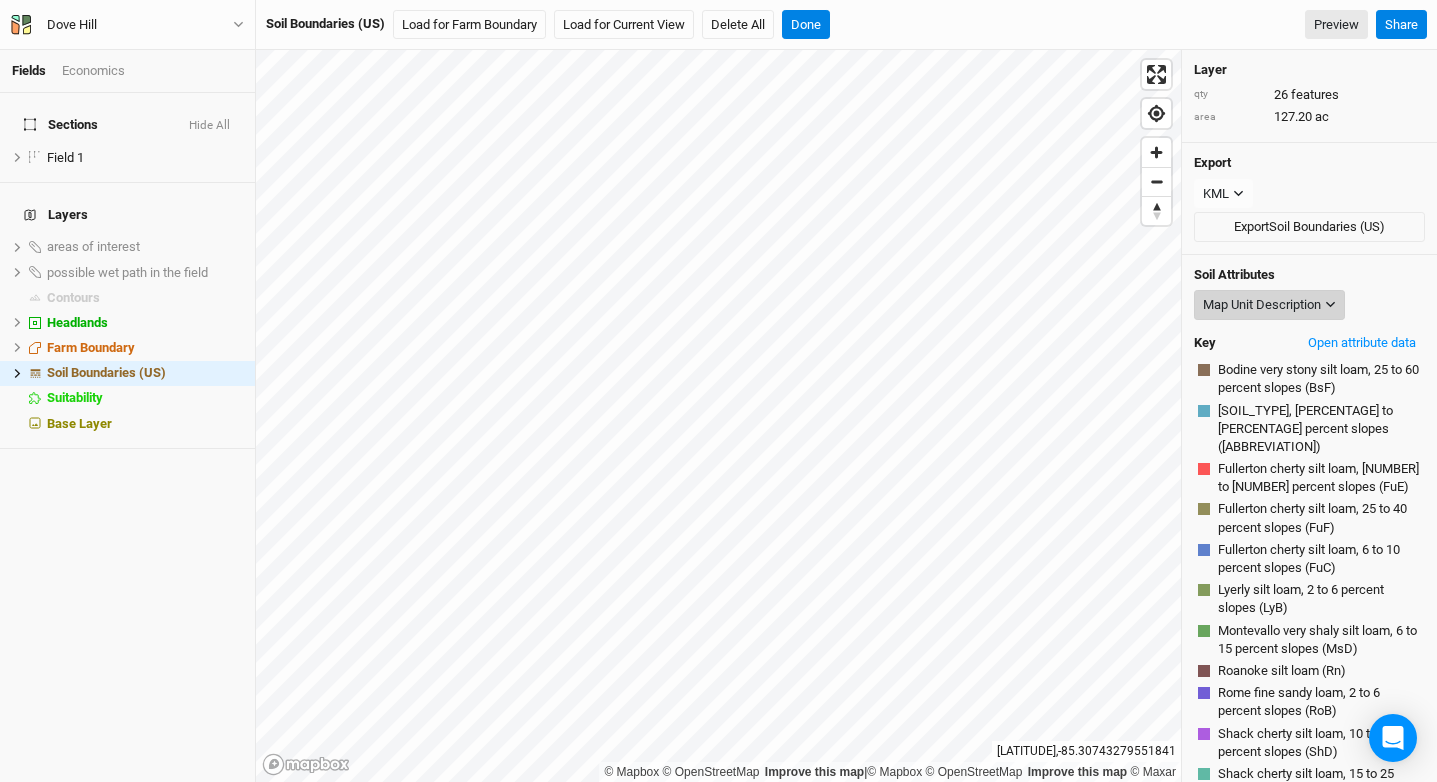 click on "Map Unit Description" at bounding box center [1262, 305] 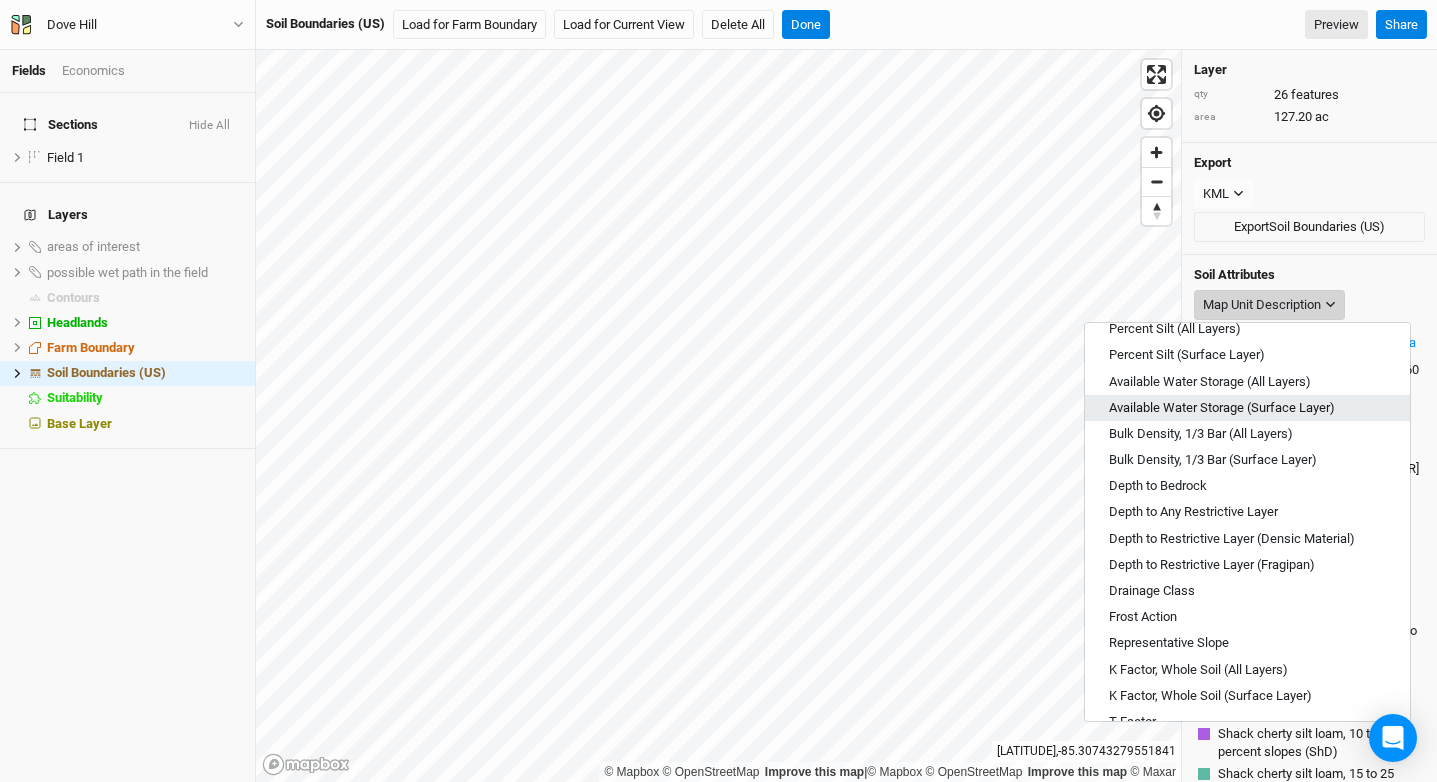 scroll, scrollTop: 237, scrollLeft: 0, axis: vertical 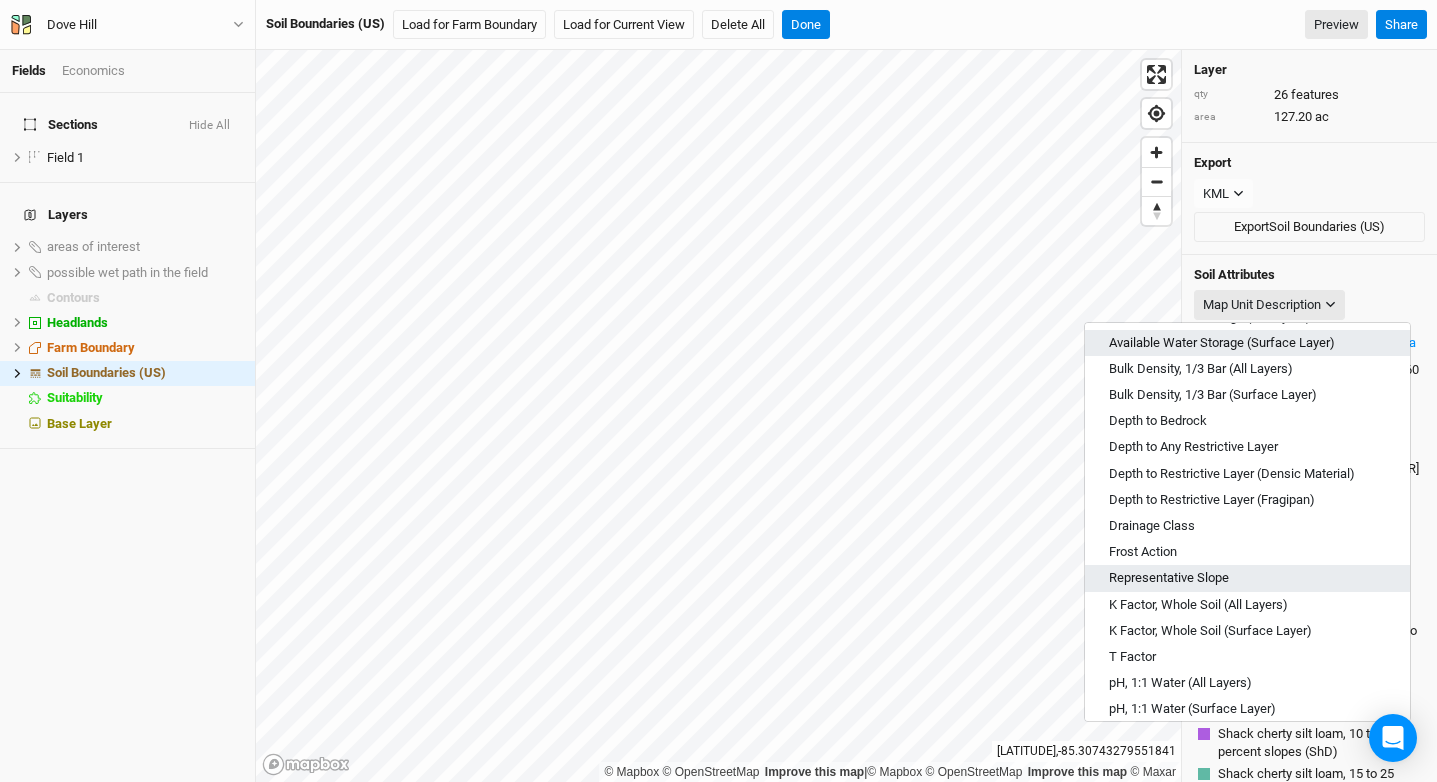 click on "Representative Slope" at bounding box center (1169, 578) 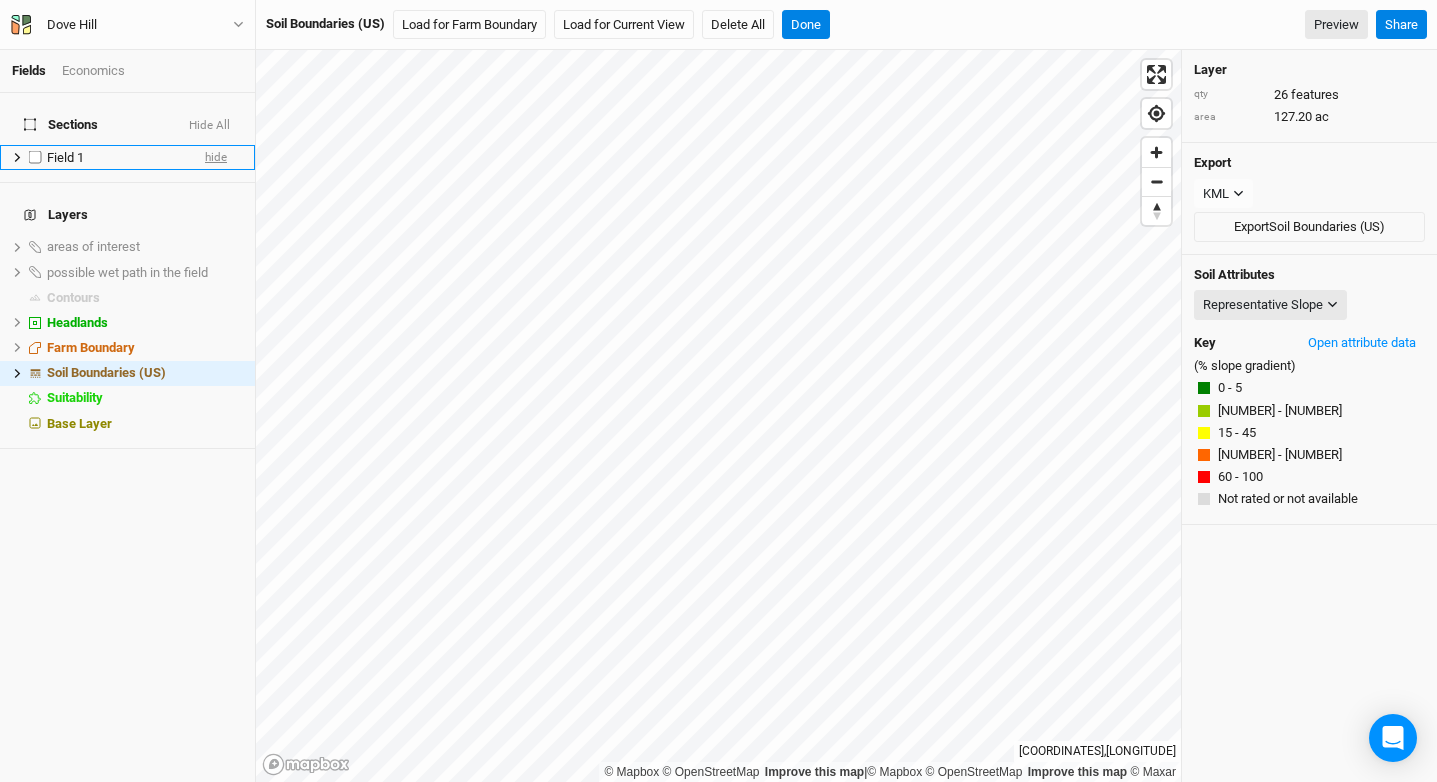 click on "hide" at bounding box center [216, 157] 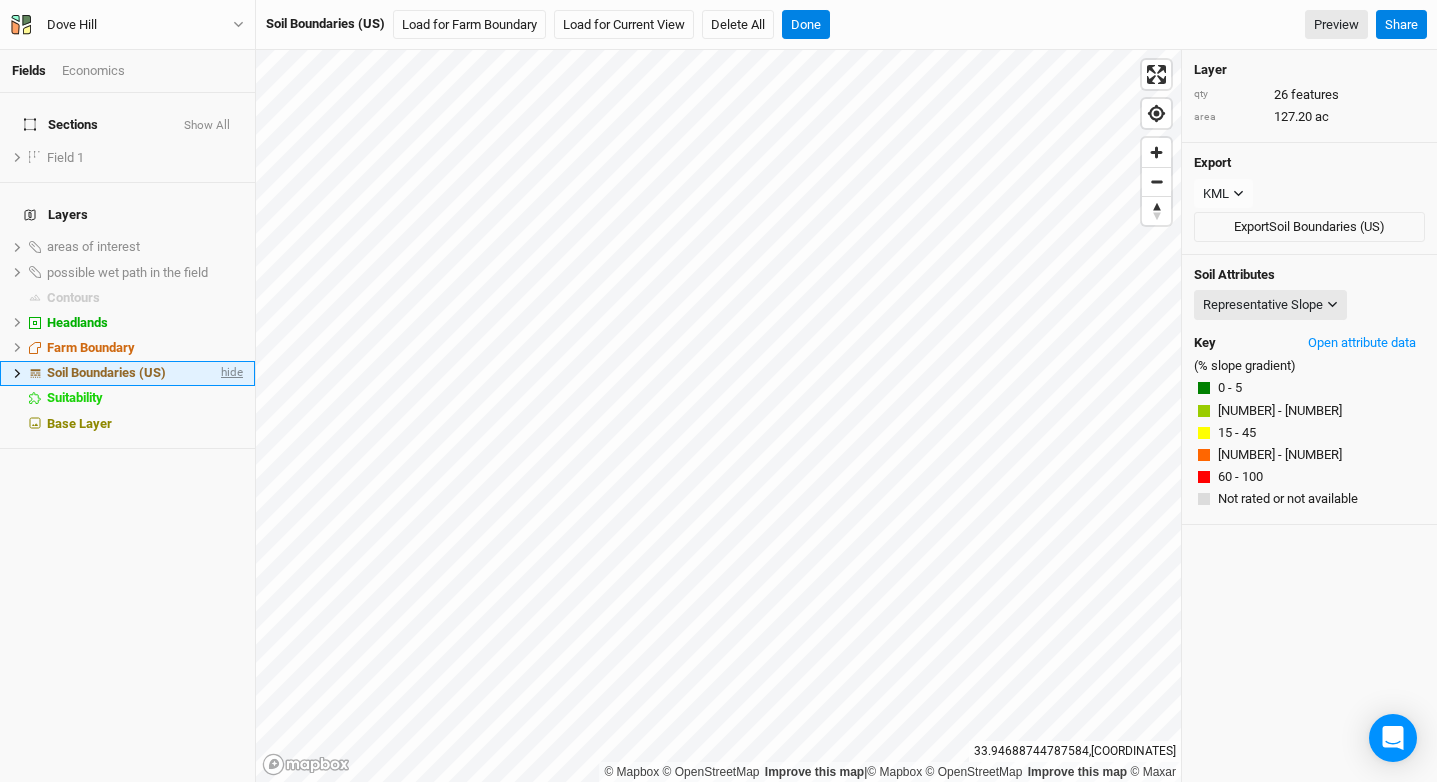 click on "hide" at bounding box center (230, 373) 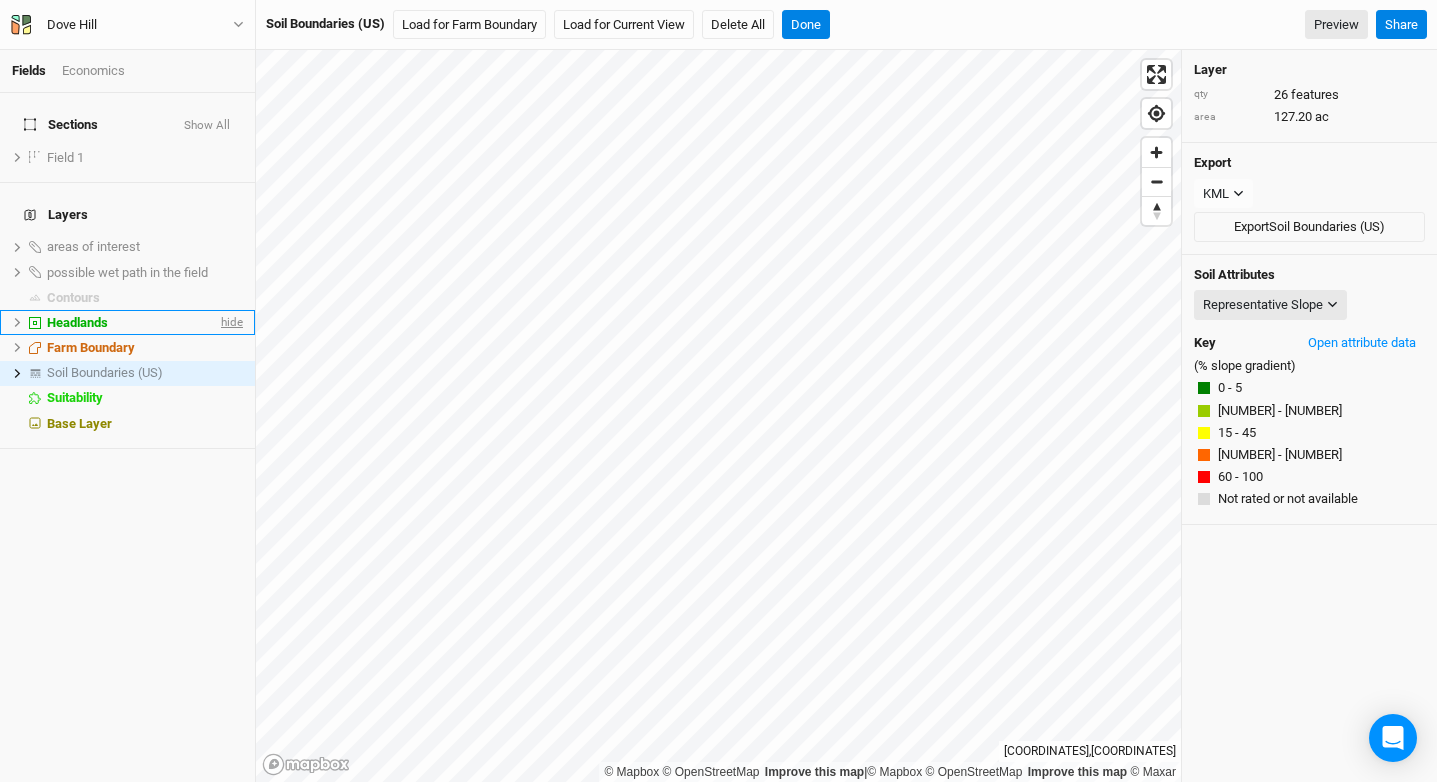 click on "hide" at bounding box center [230, 322] 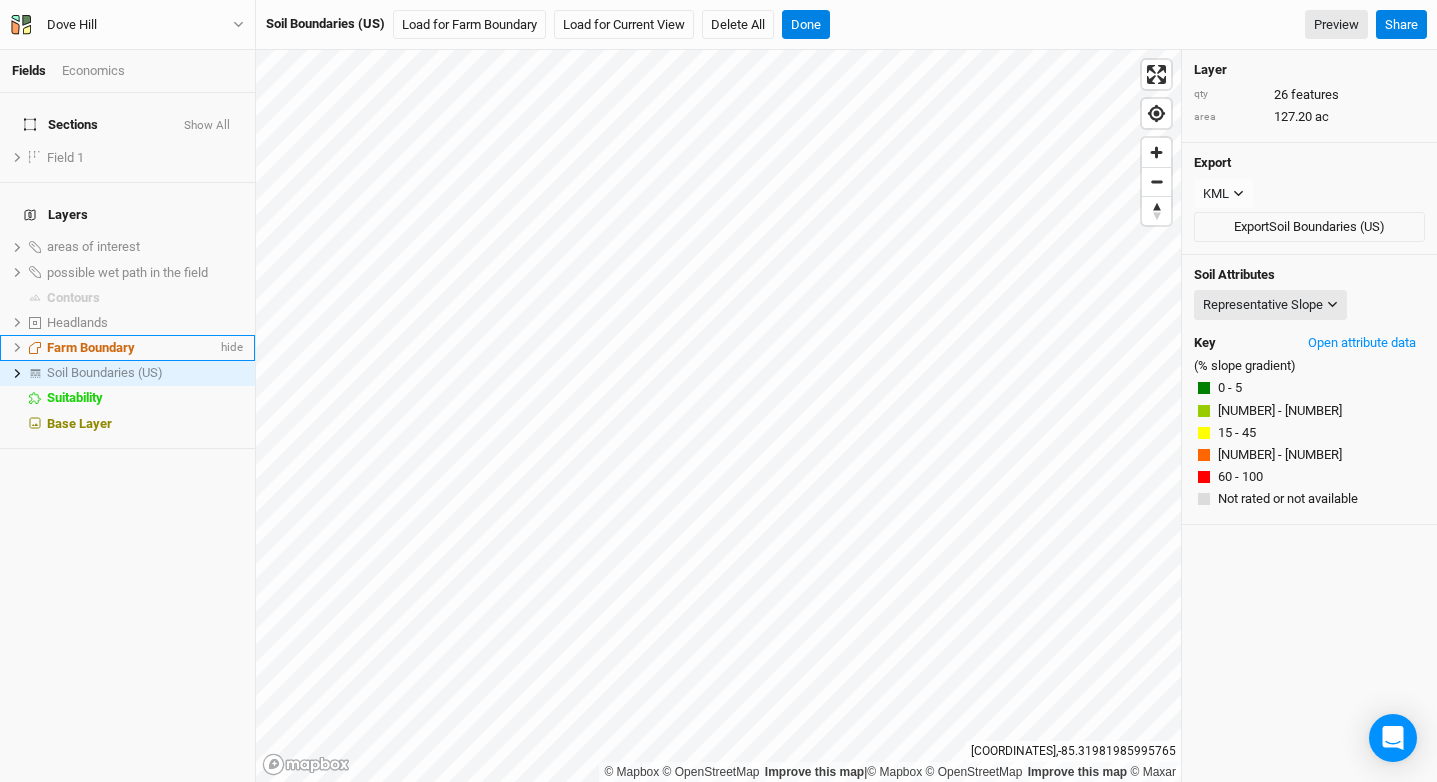 click on "Farm Boundary" at bounding box center (132, 348) 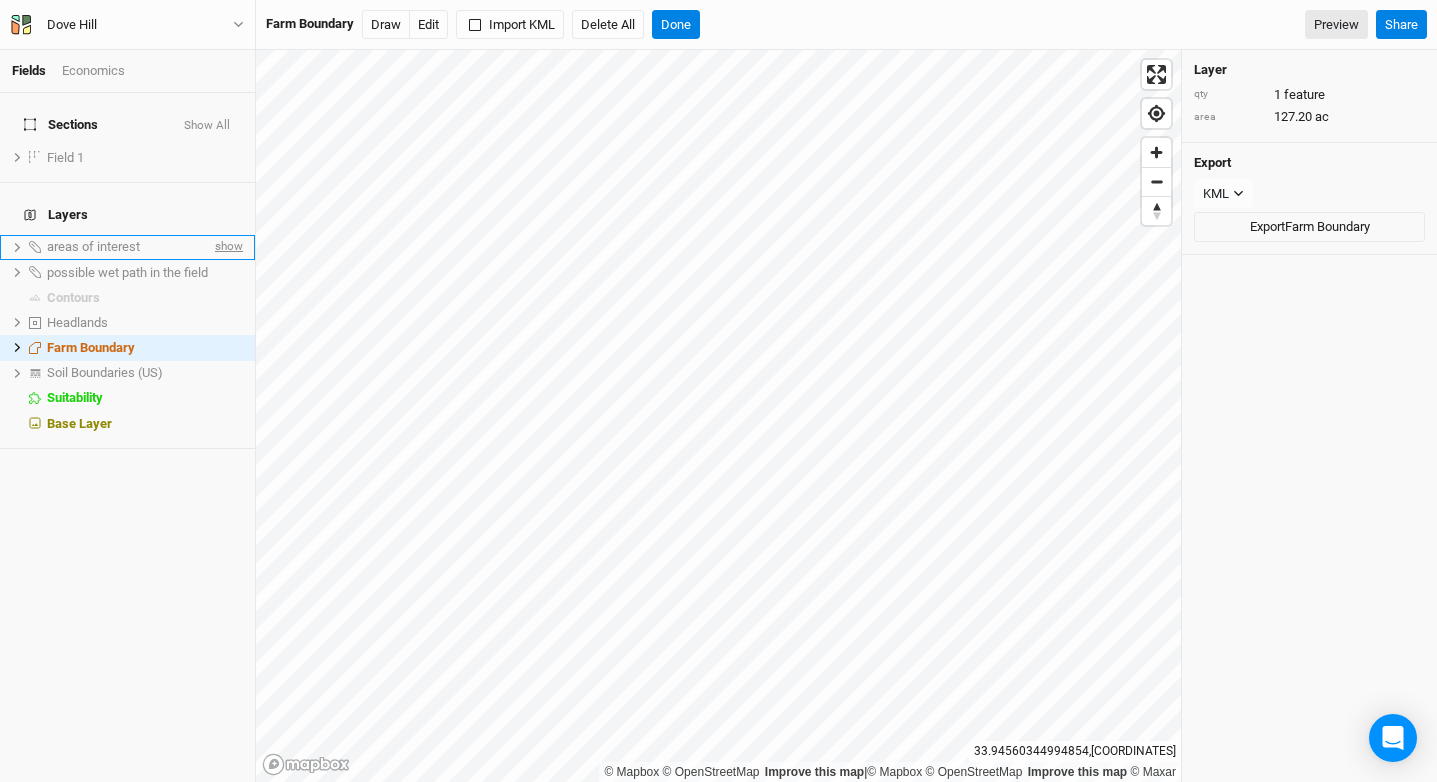 click on "show" at bounding box center [227, 247] 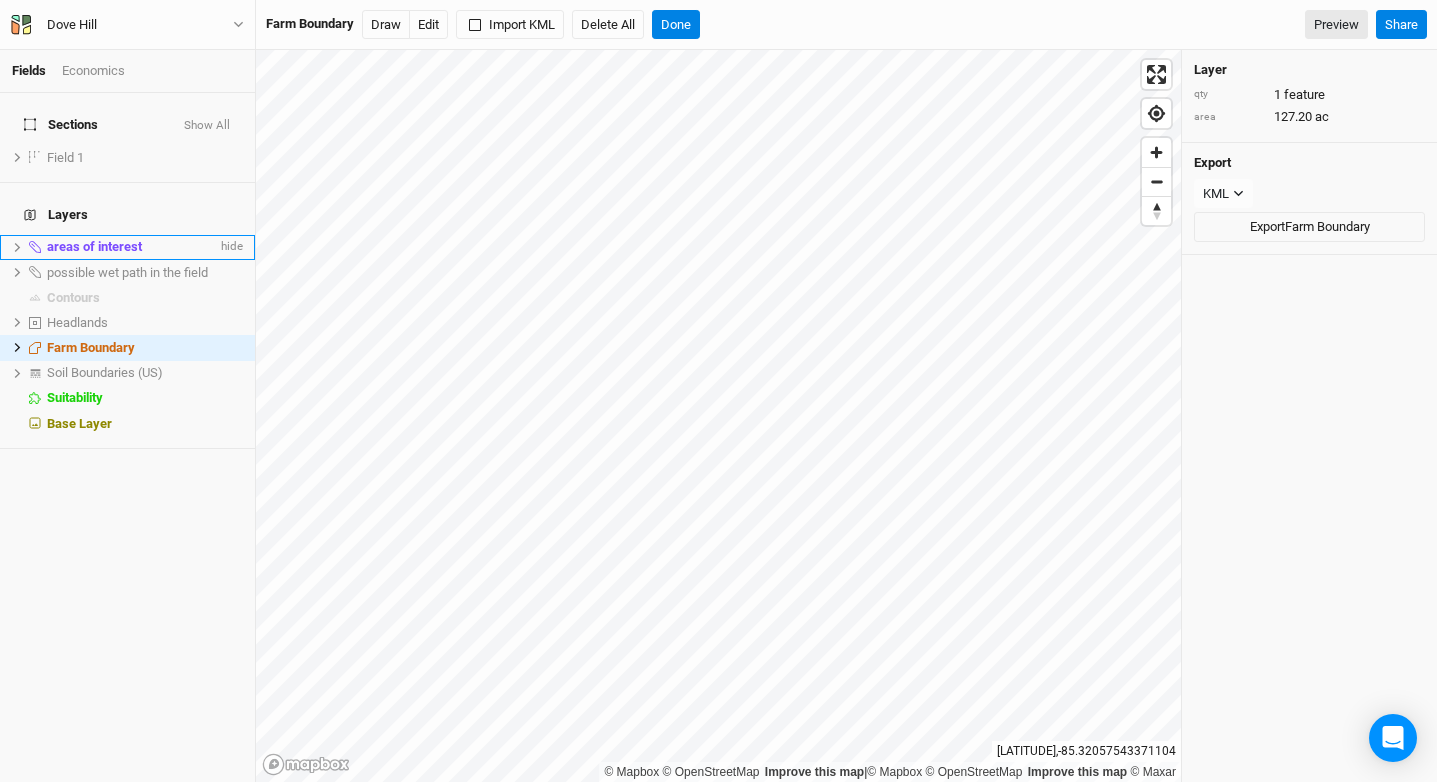click 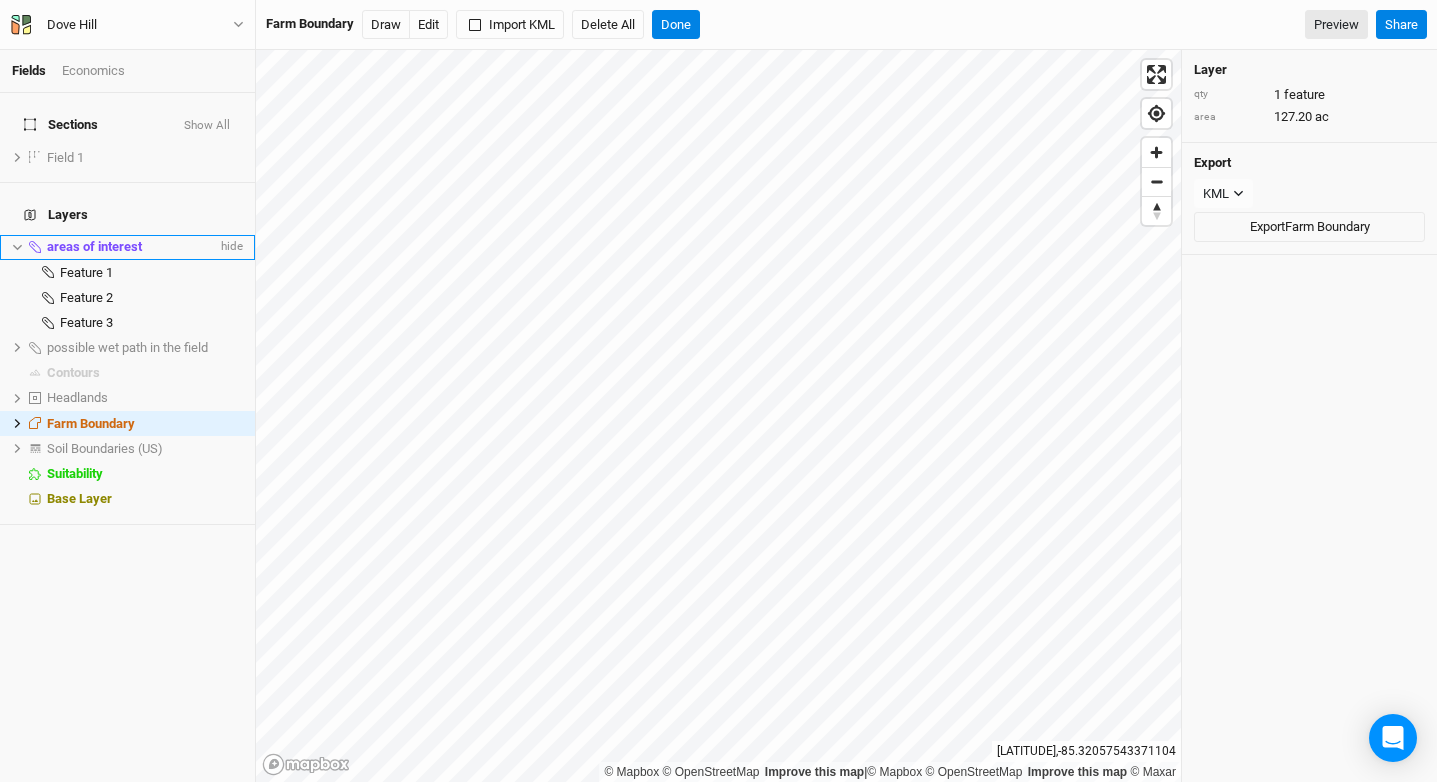 click on "areas of interest" at bounding box center [94, 246] 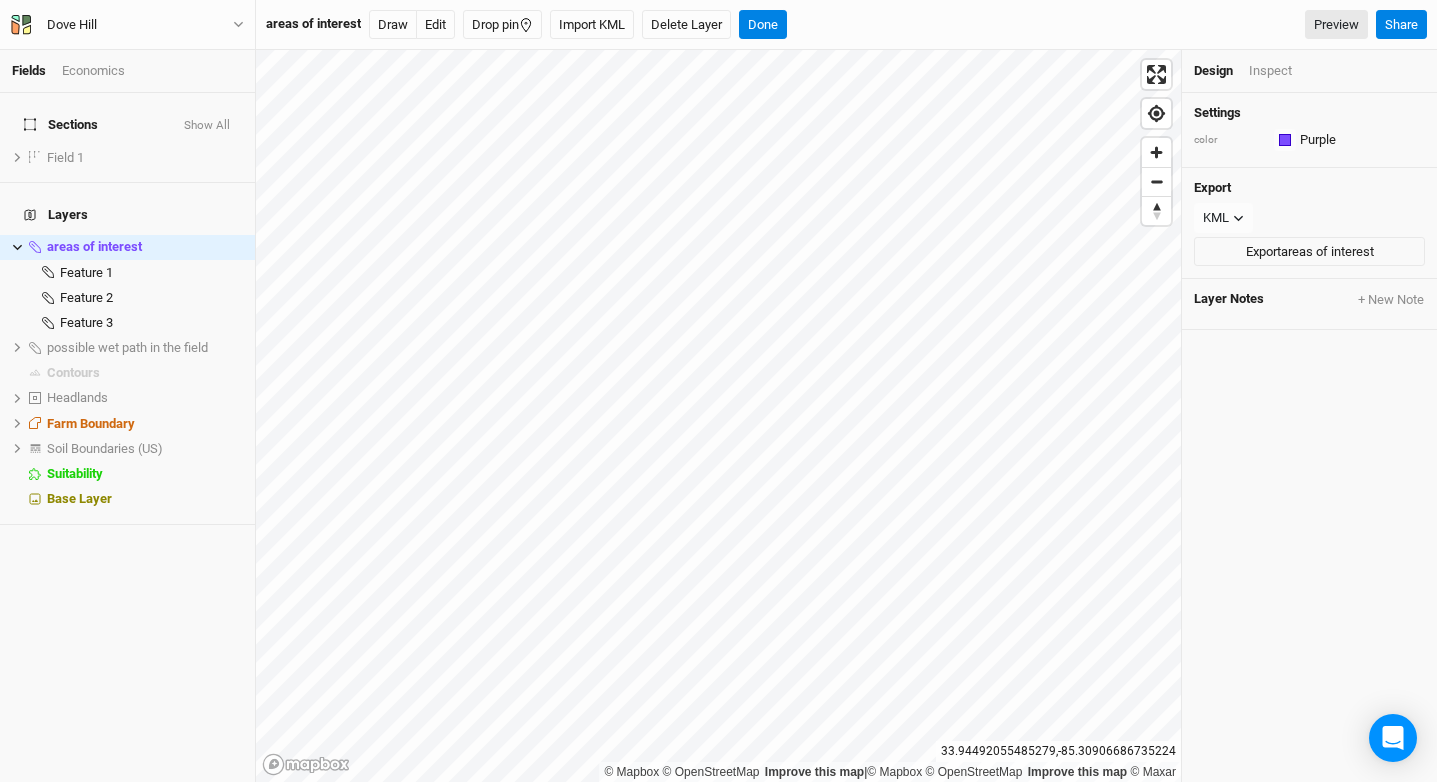 click on "Design" at bounding box center (1221, 71) 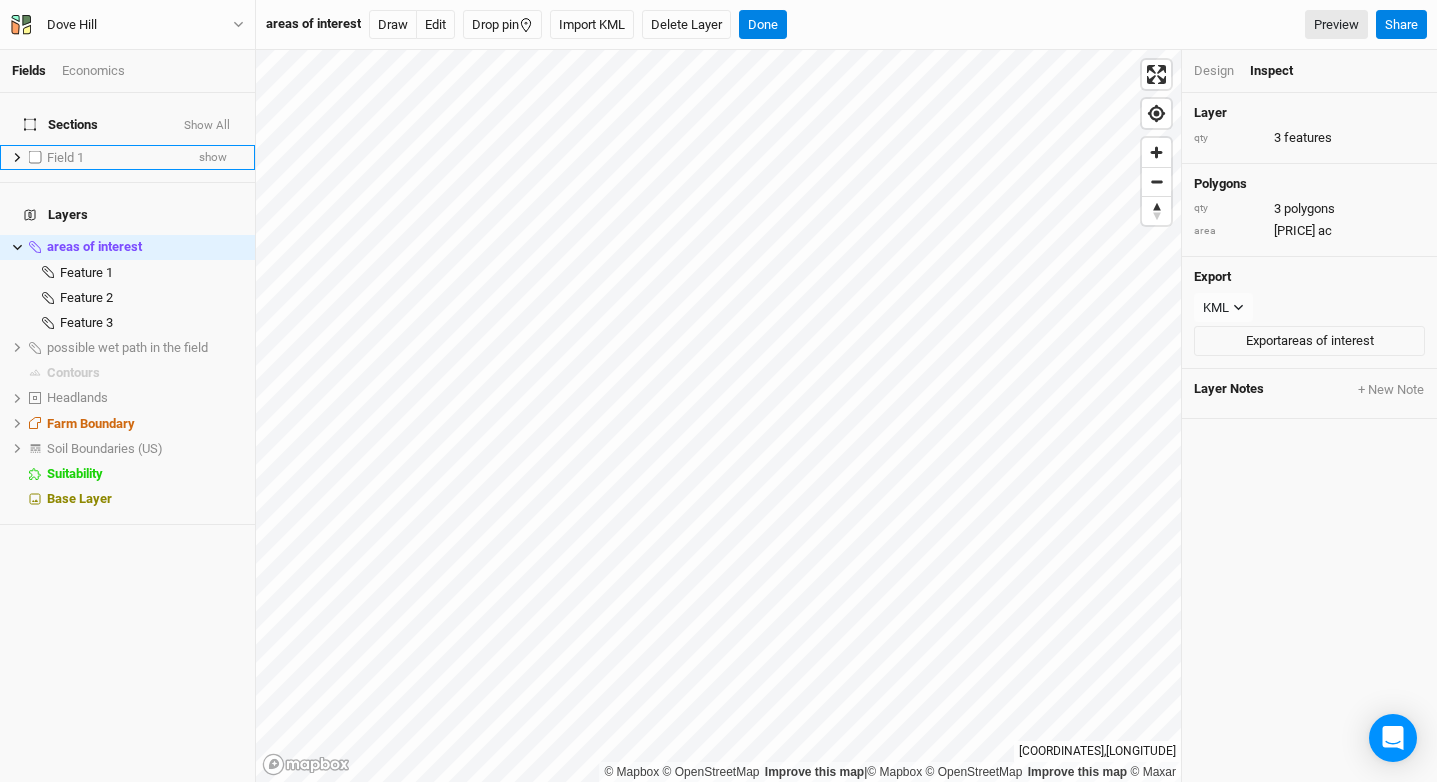 click on "Field 1" at bounding box center [115, 158] 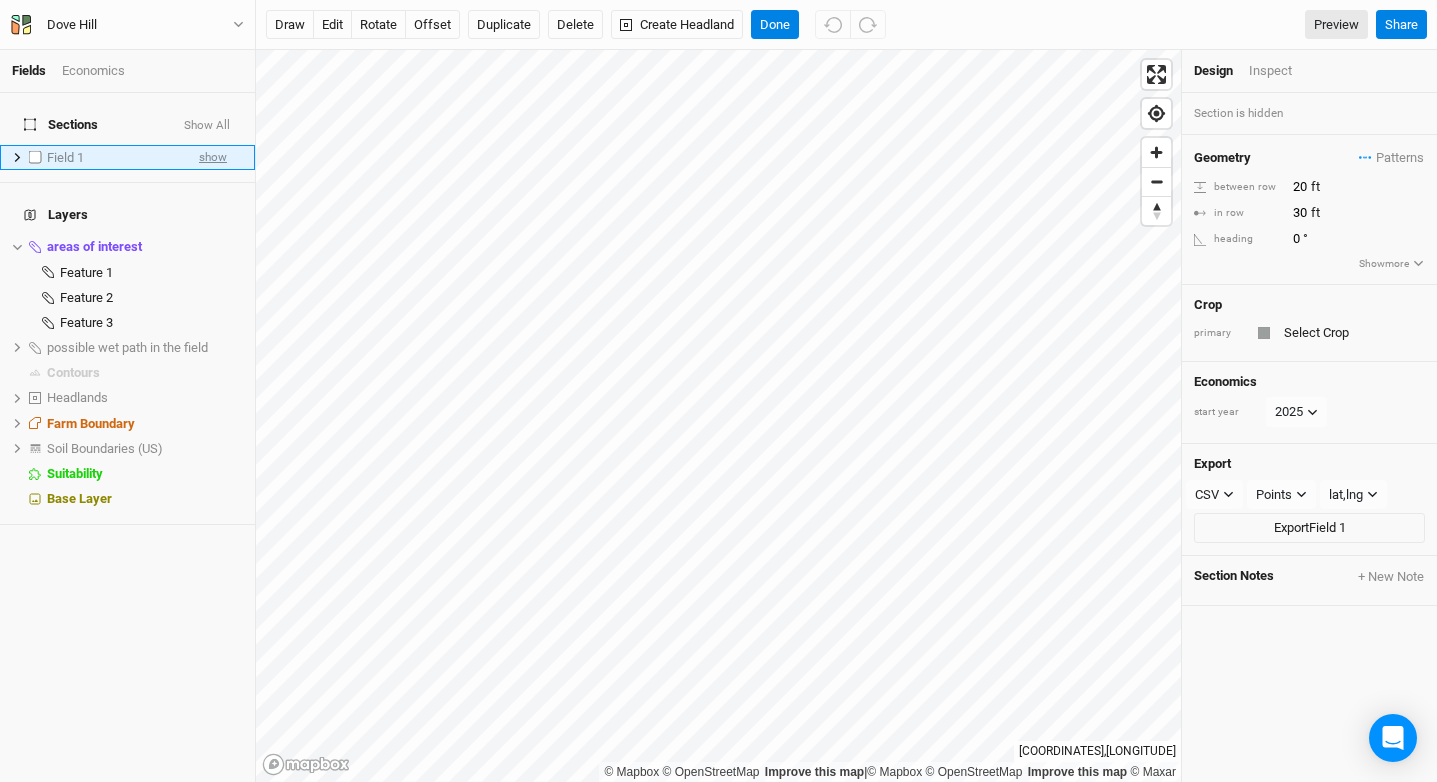 click on "show" at bounding box center (213, 157) 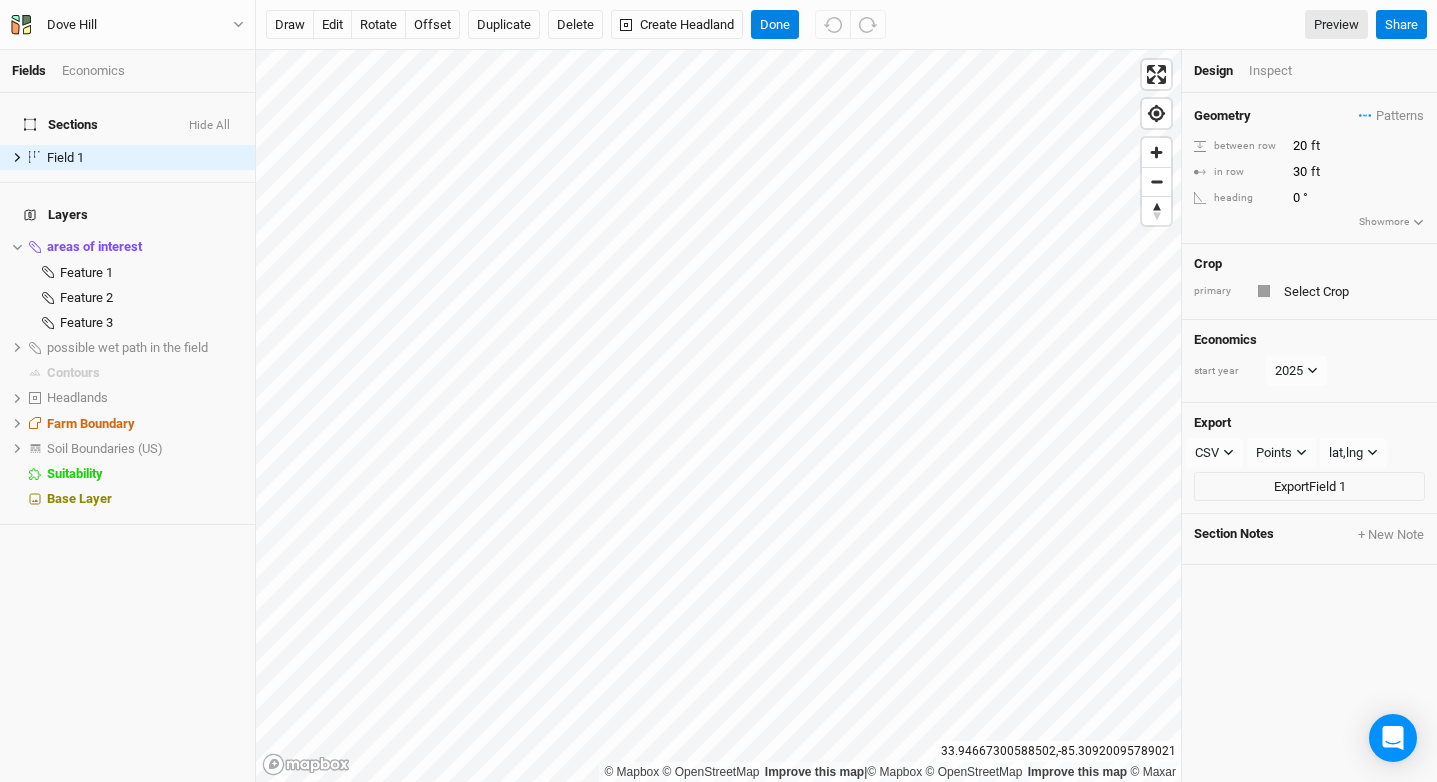 click on "Design Inspect" at bounding box center [1309, 71] 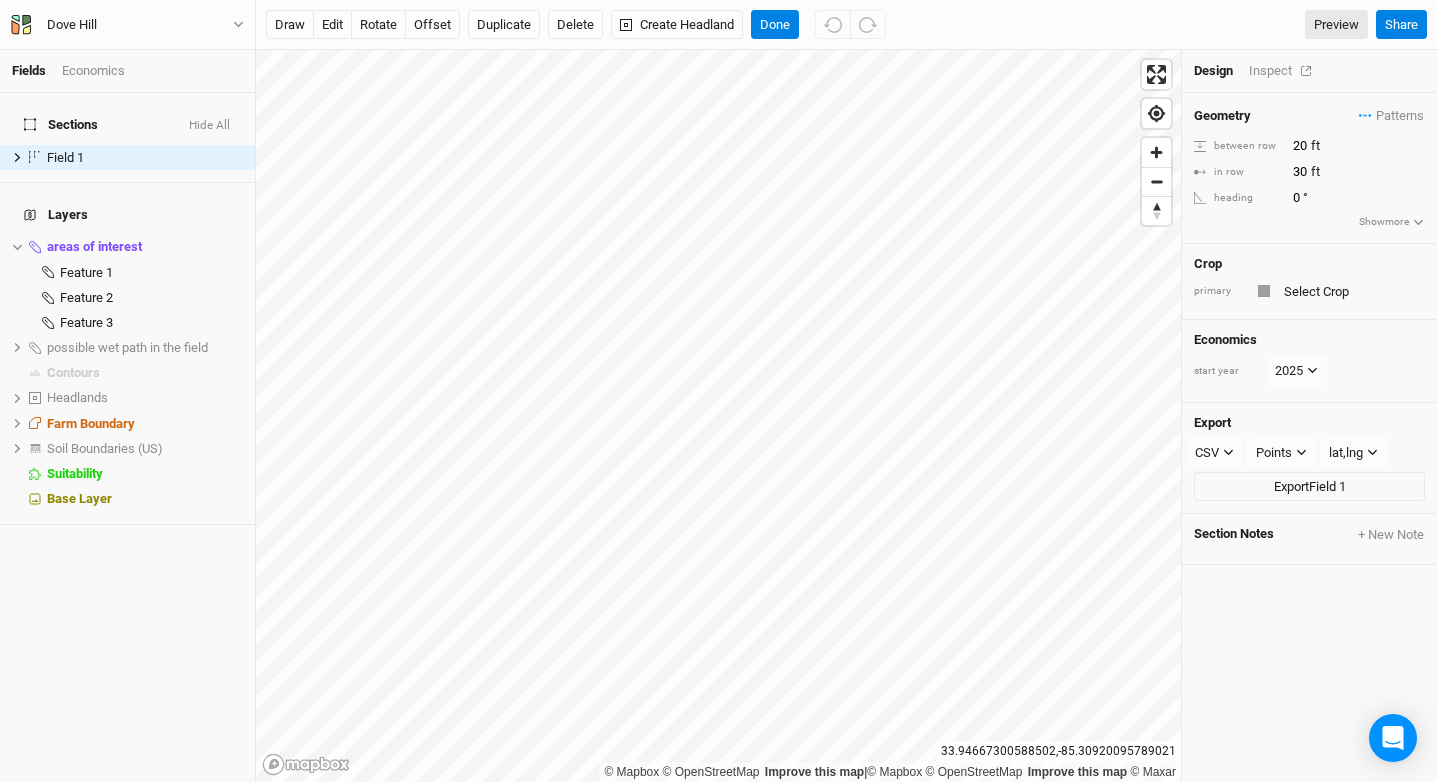 click on "Inspect" at bounding box center (1284, 71) 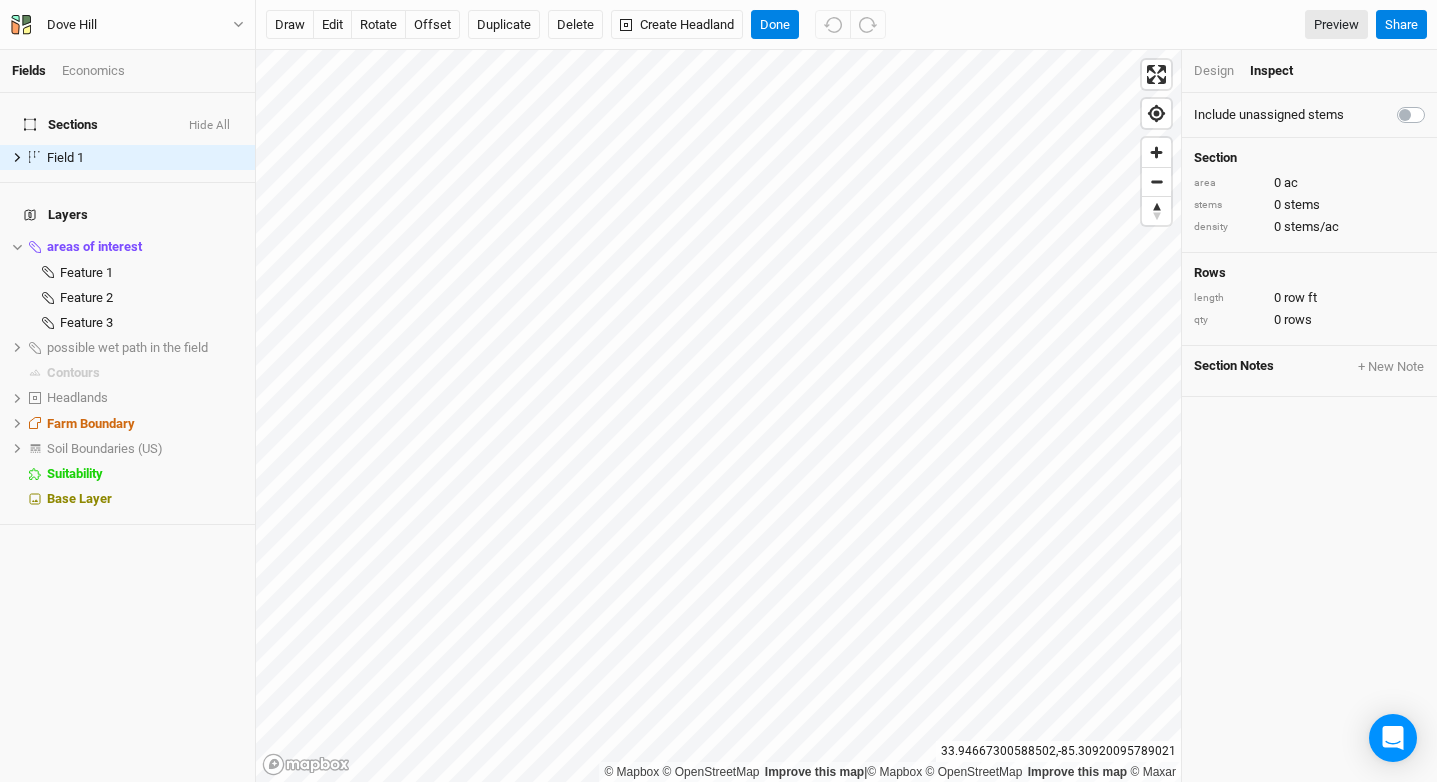 click at bounding box center (1433, 103) 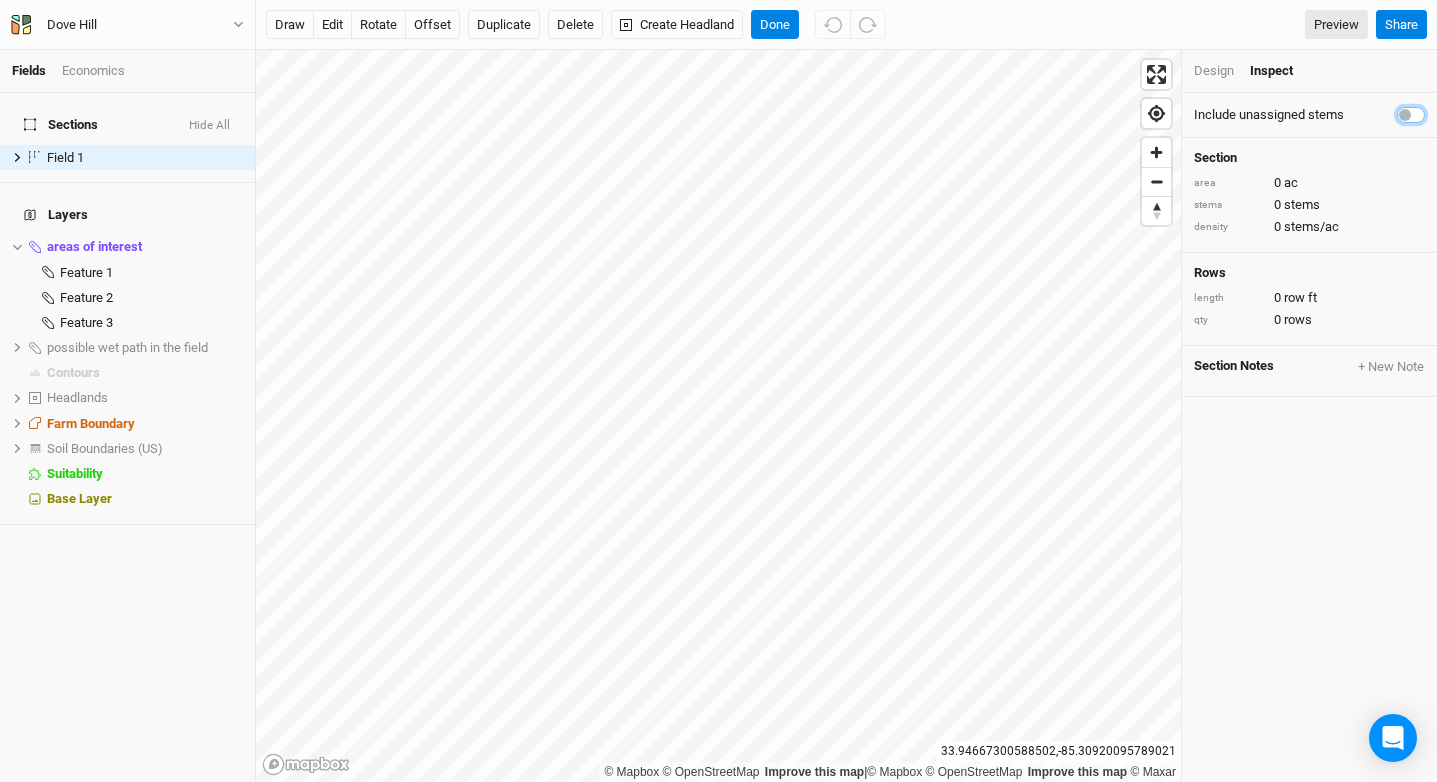click at bounding box center [1405, 113] 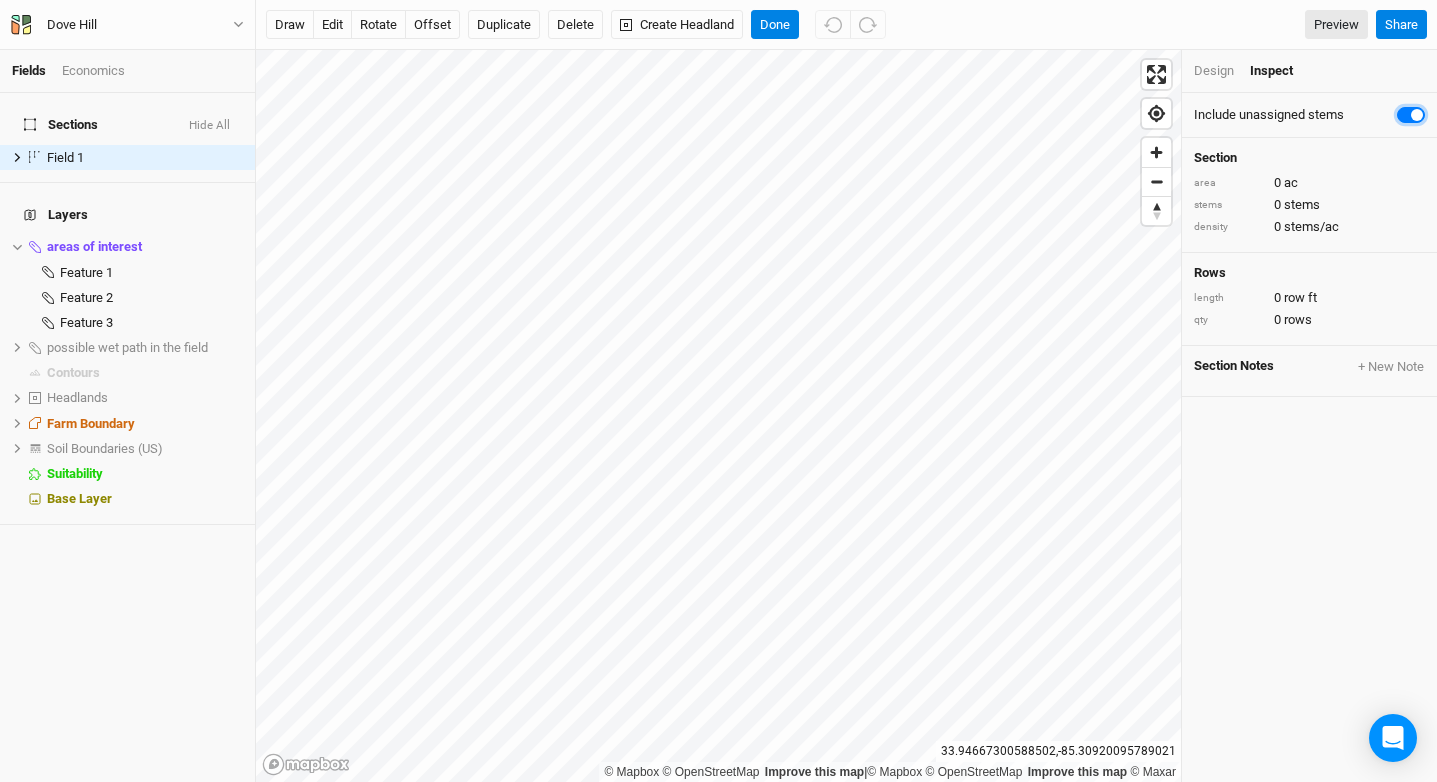 checkbox on "true" 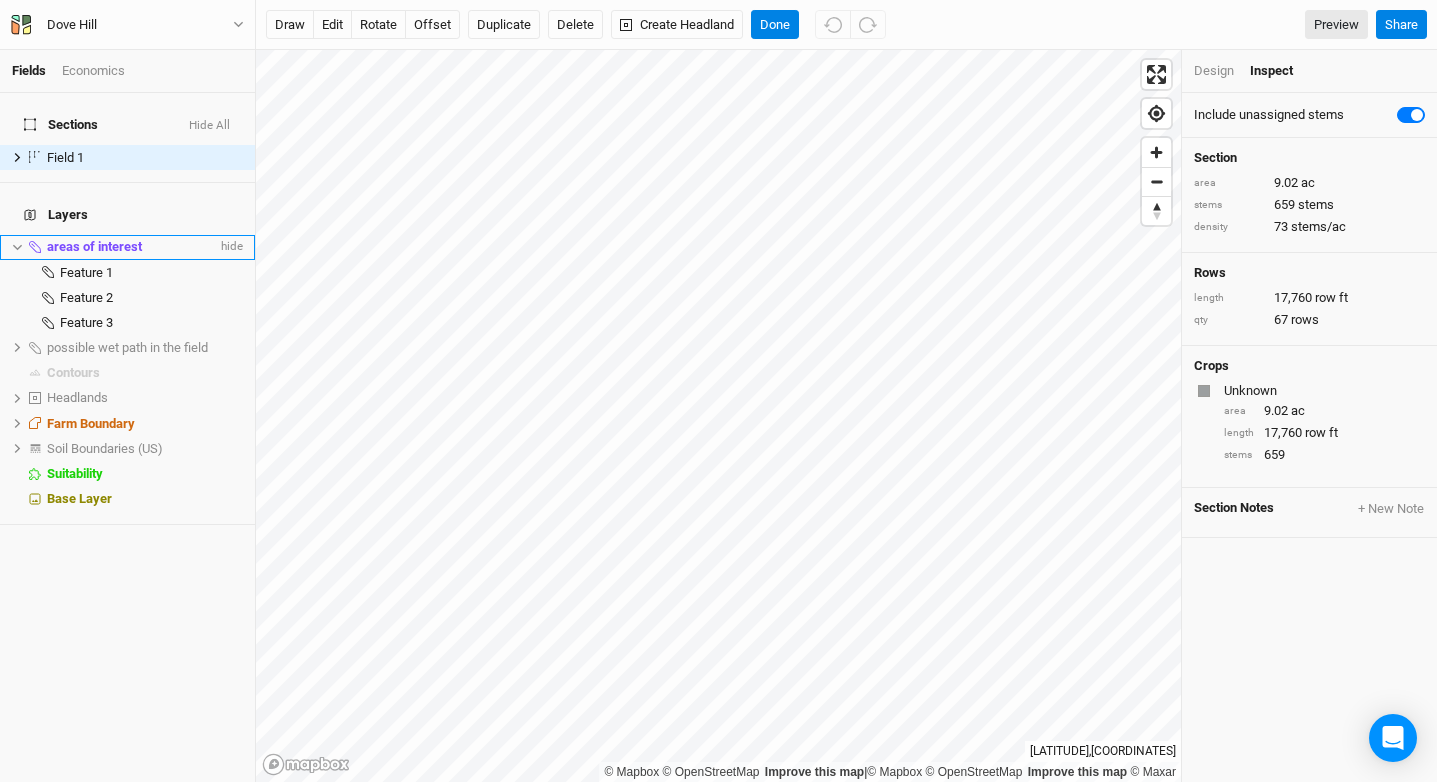 click on "areas of interest" at bounding box center [94, 246] 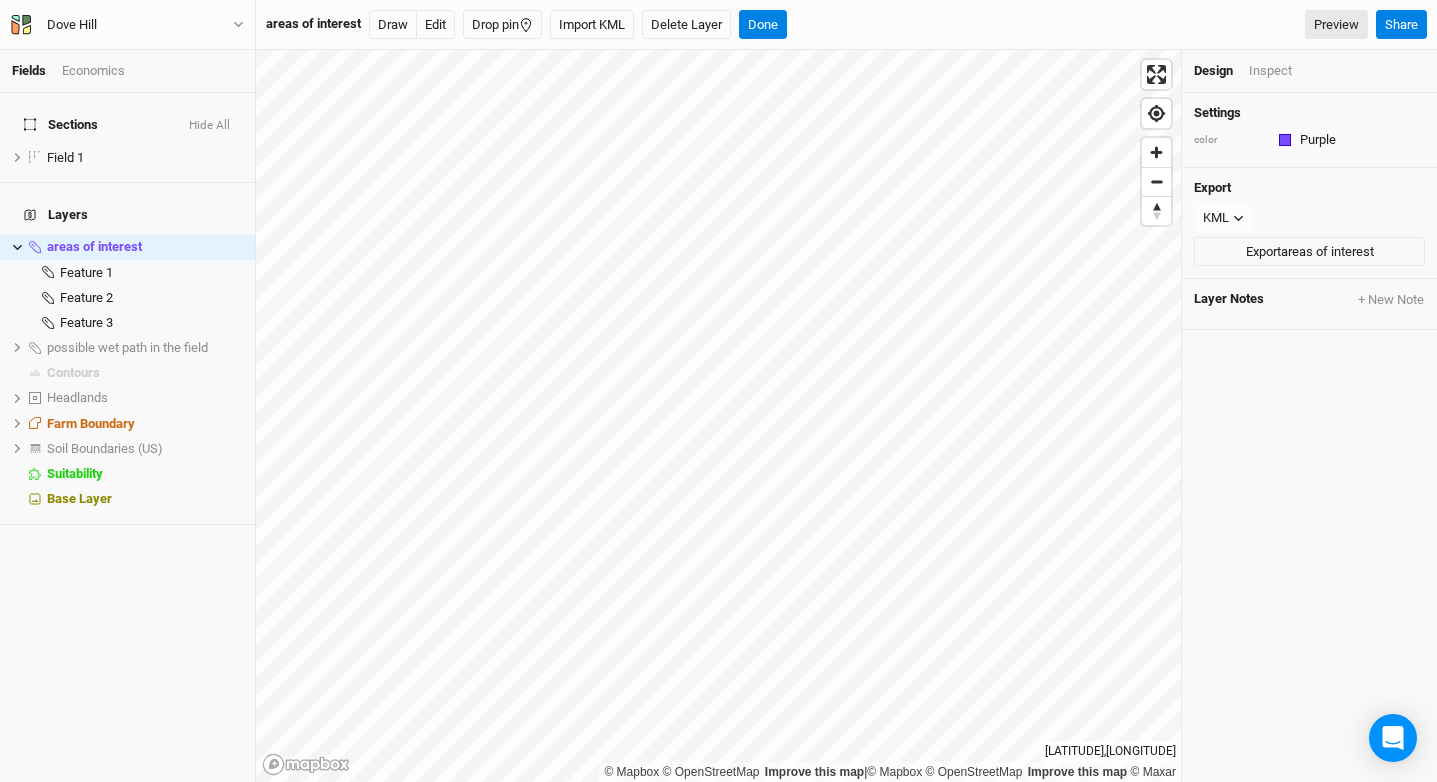 click on "Inspect" at bounding box center (1270, 71) 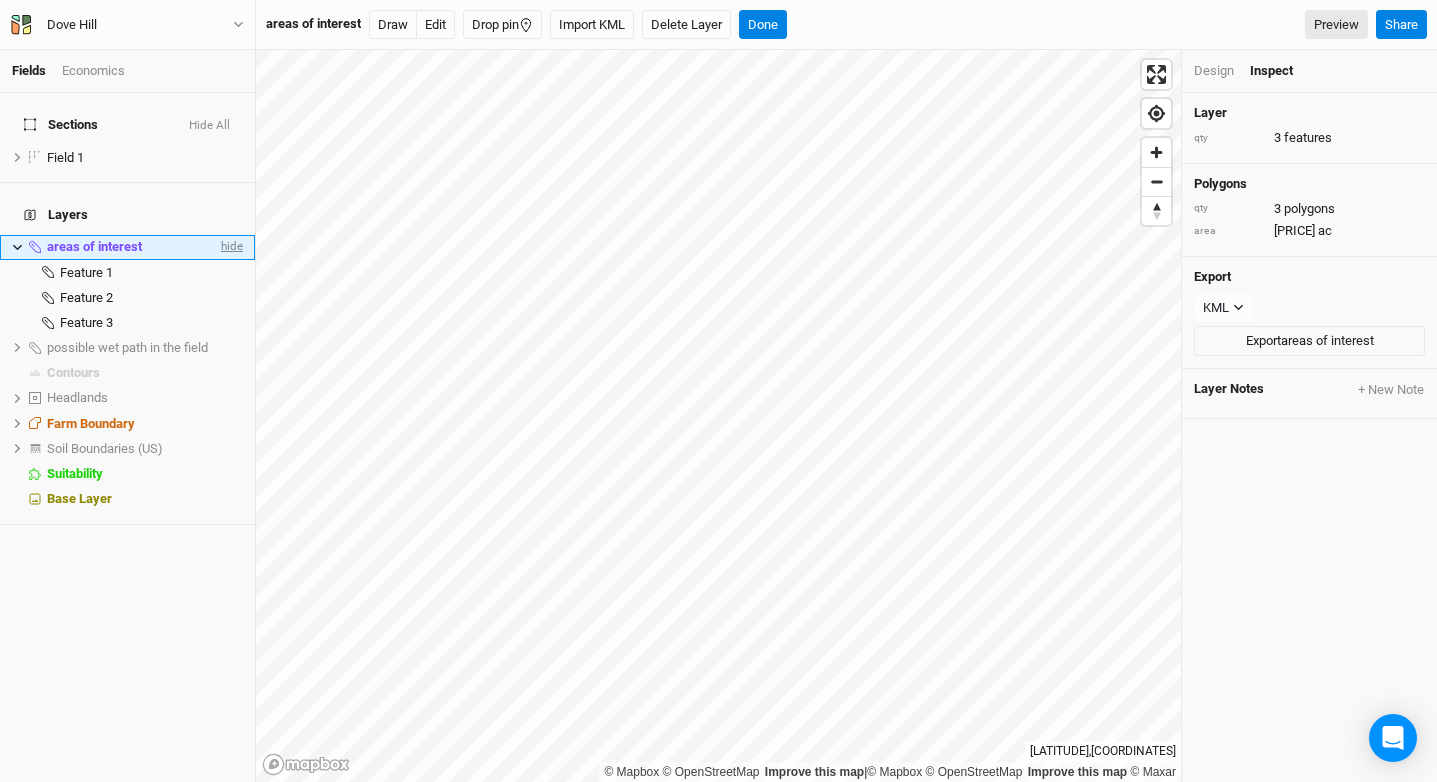 click on "hide" at bounding box center [230, 247] 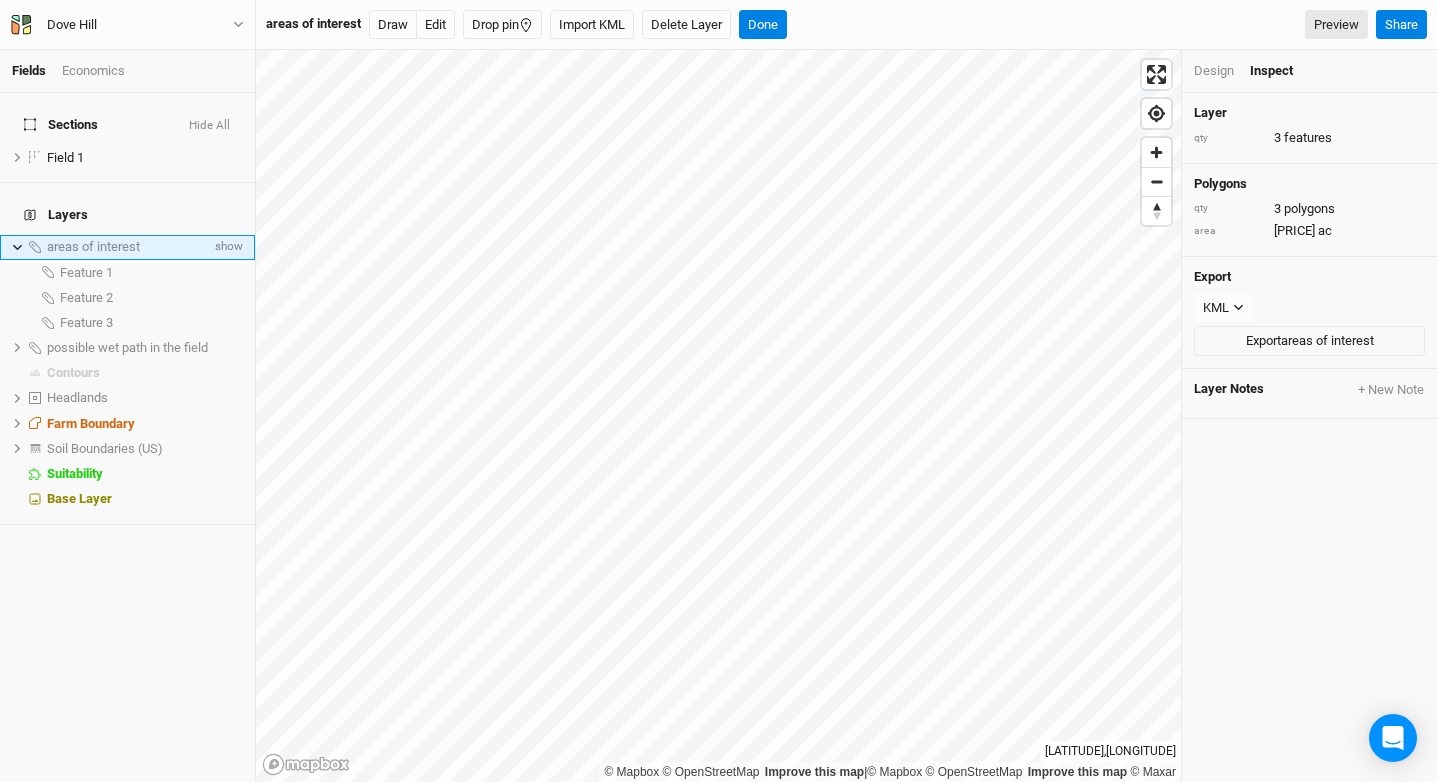 click on "areas of interest" at bounding box center (129, 247) 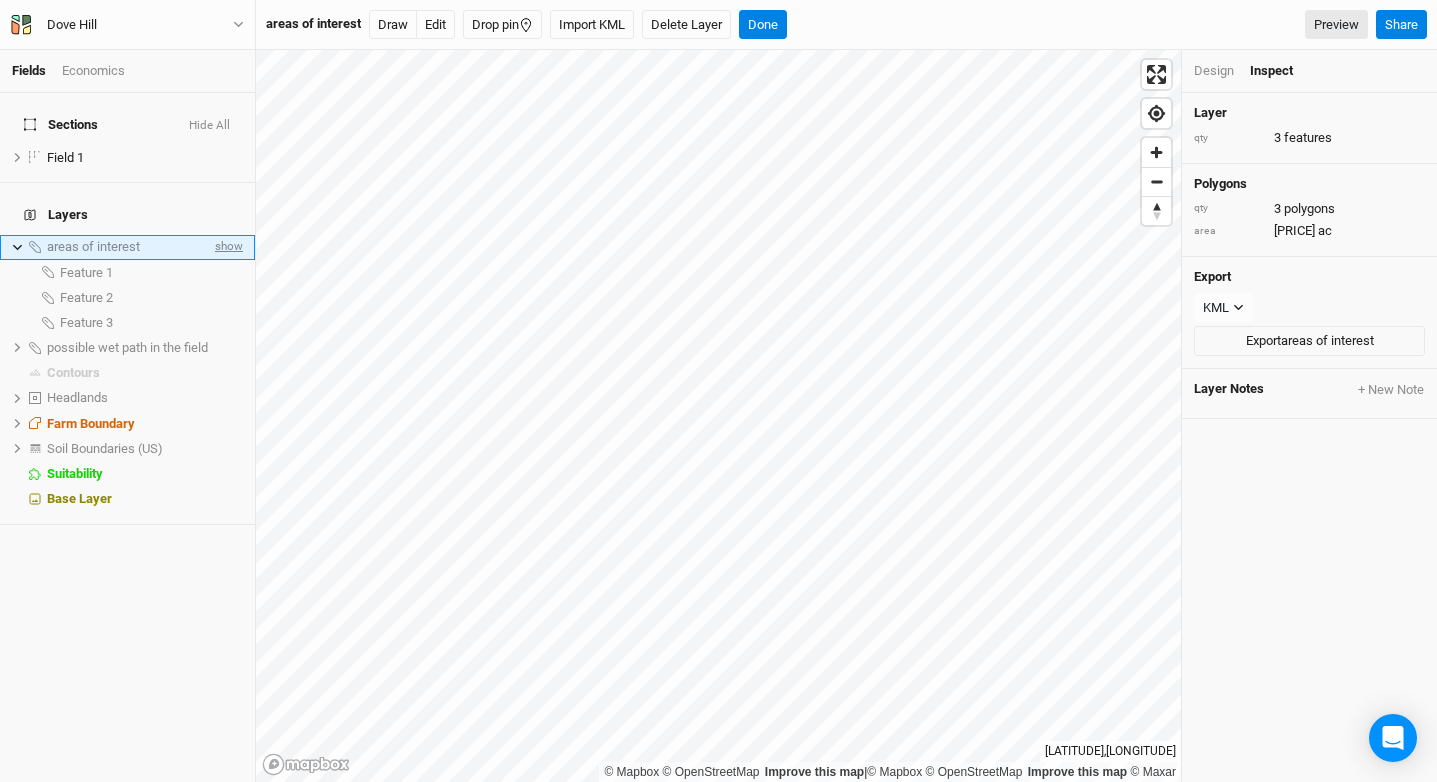 click on "show" at bounding box center (227, 247) 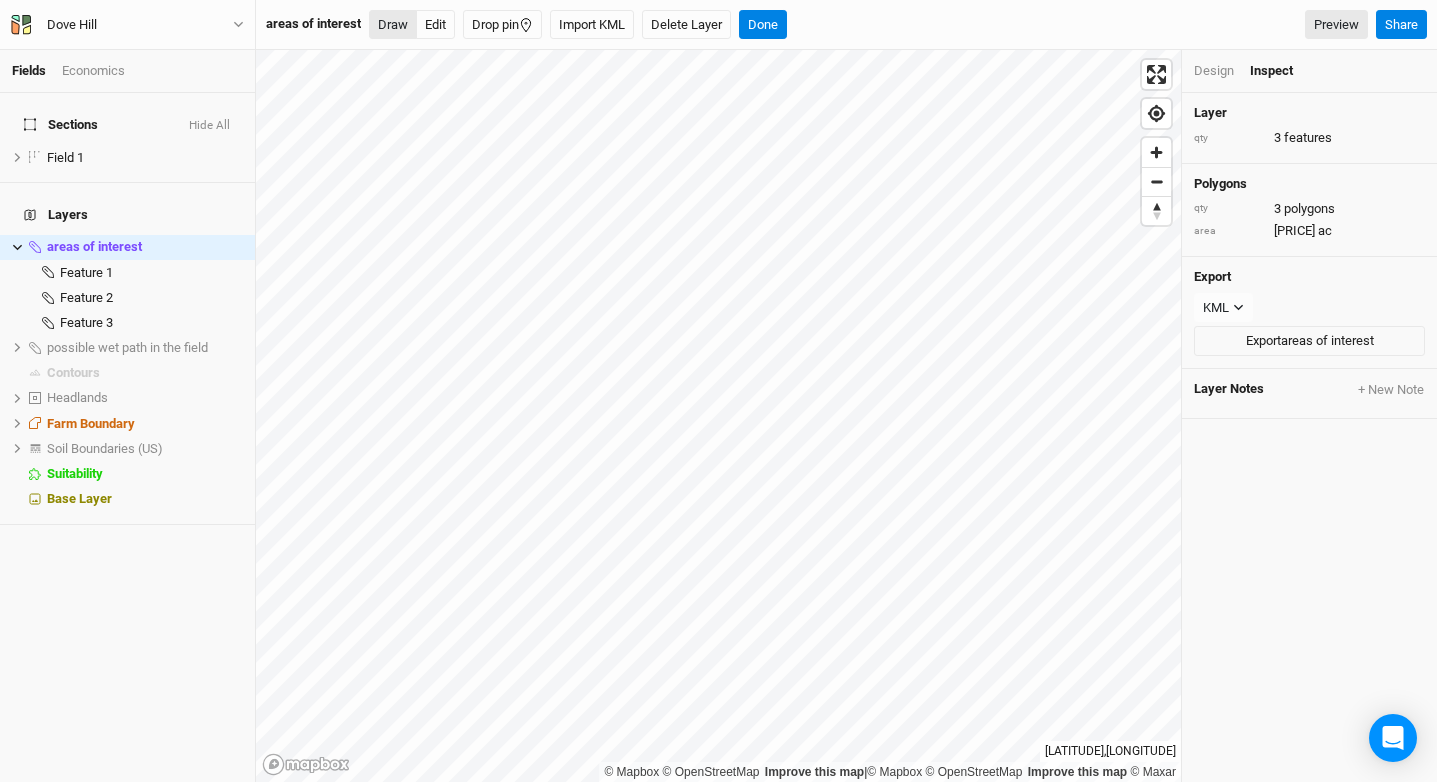 click on "Draw" at bounding box center (393, 25) 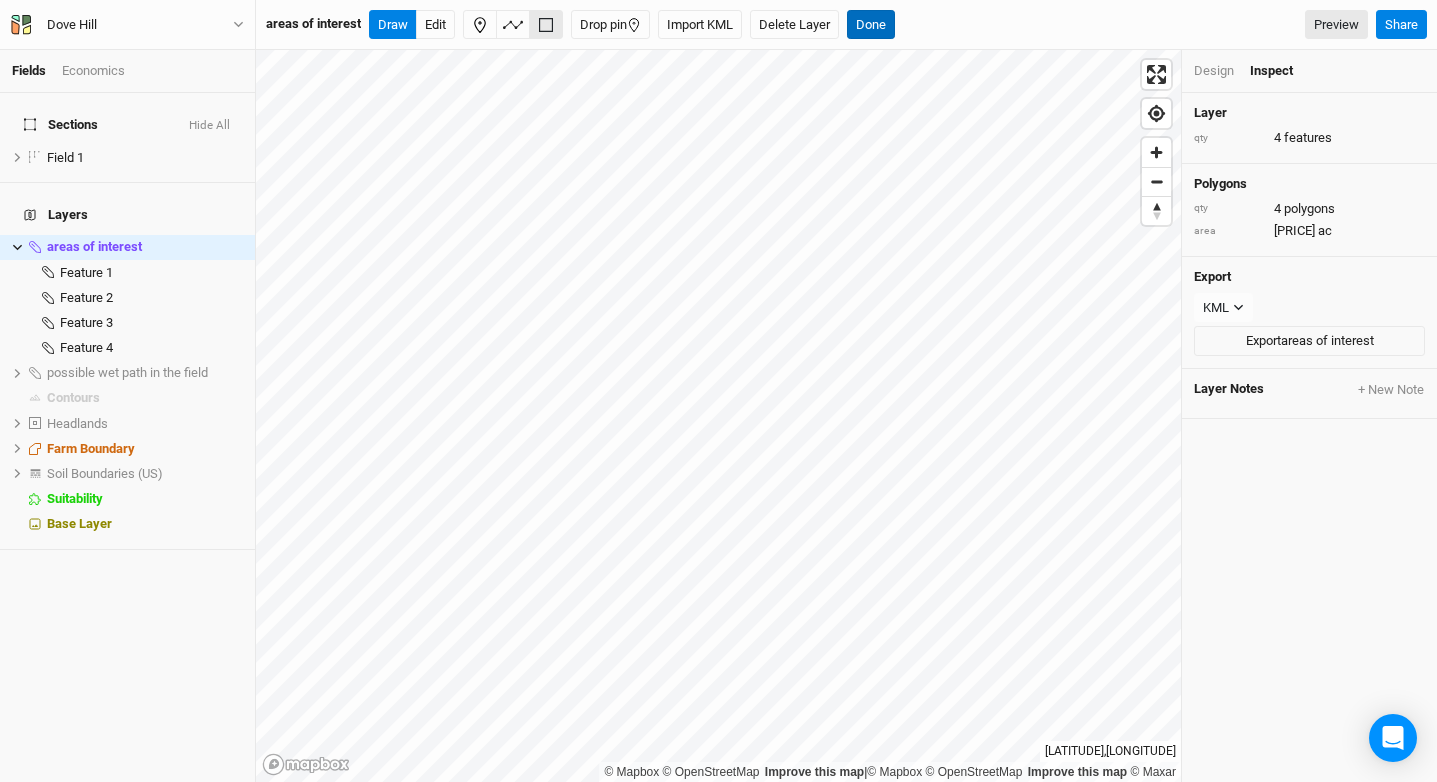 click on "Done" at bounding box center (871, 25) 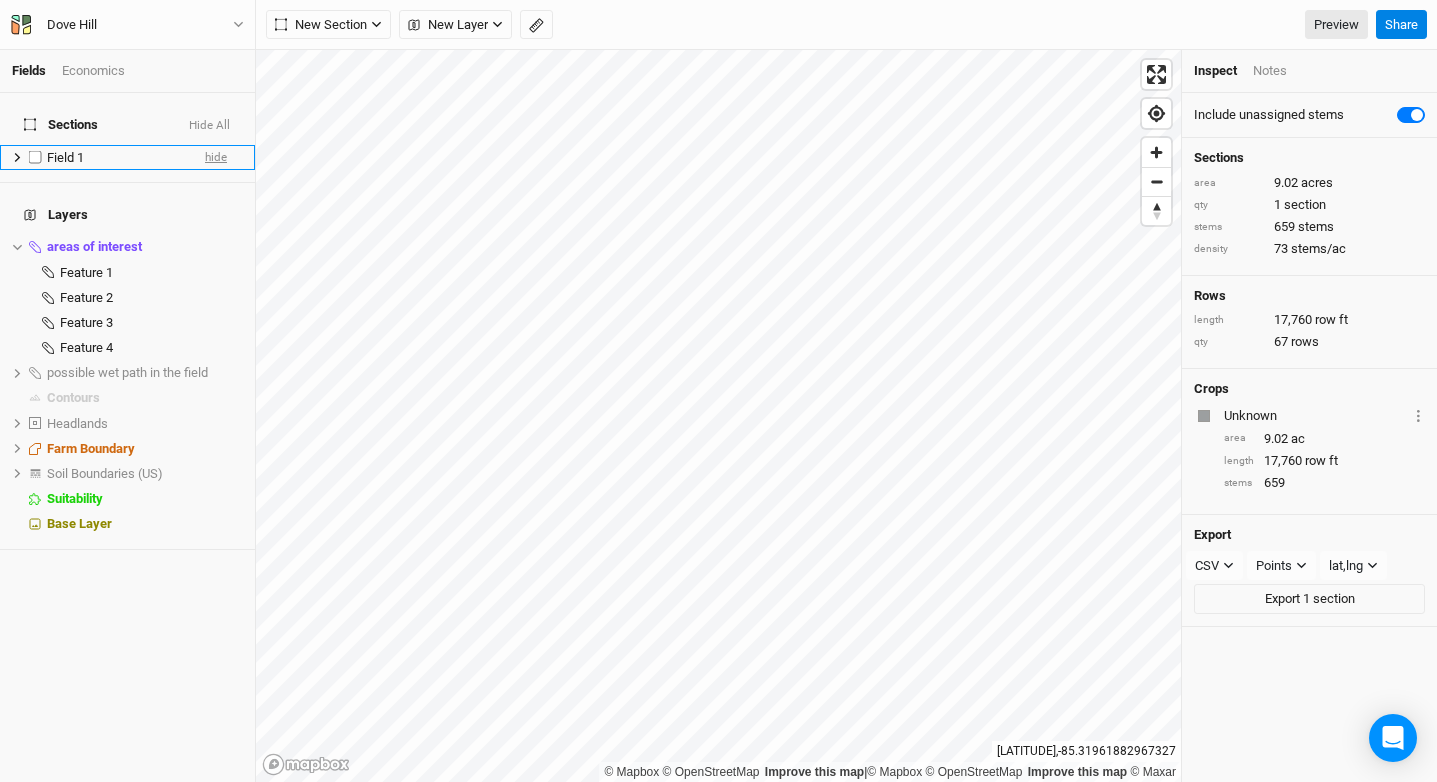 click on "hide" at bounding box center [216, 157] 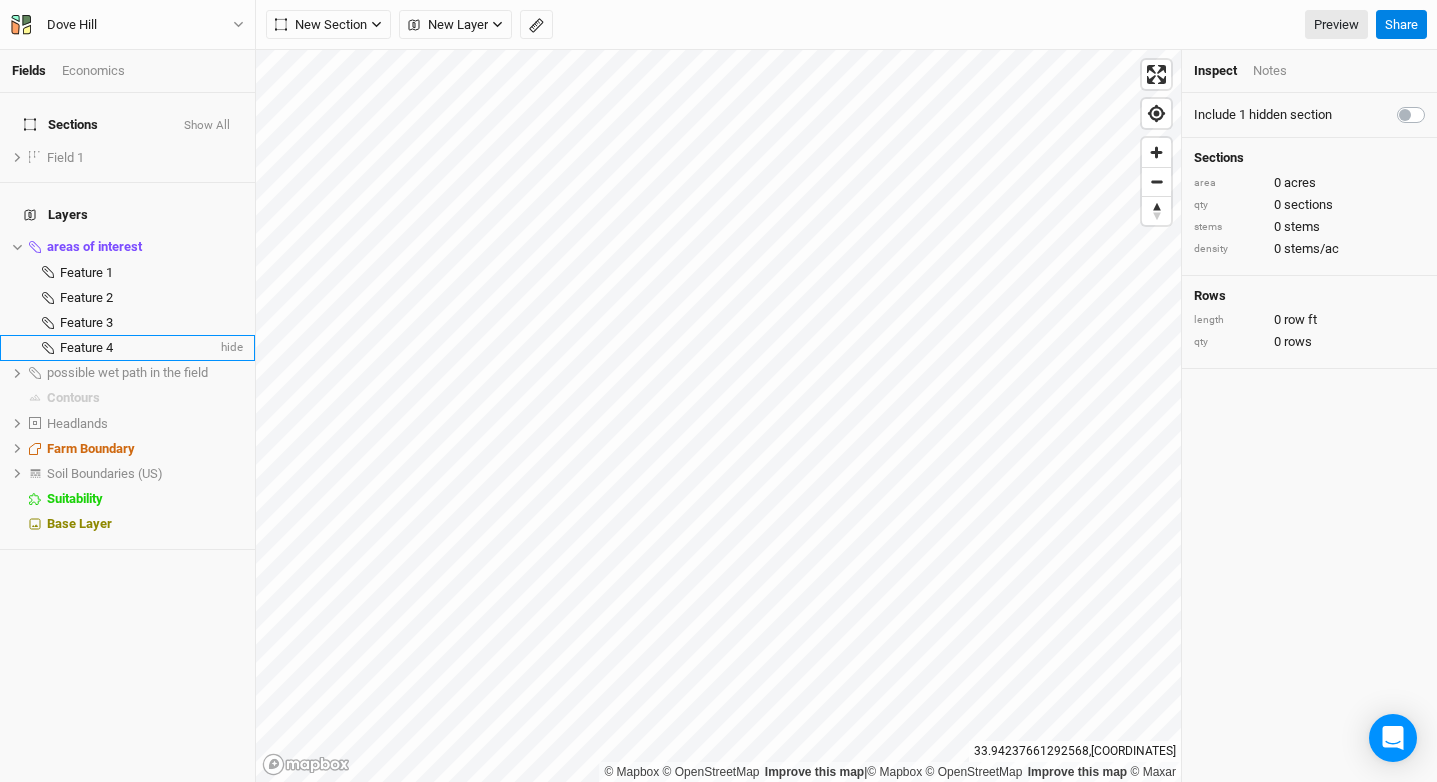 click on "Feature 4" at bounding box center (86, 347) 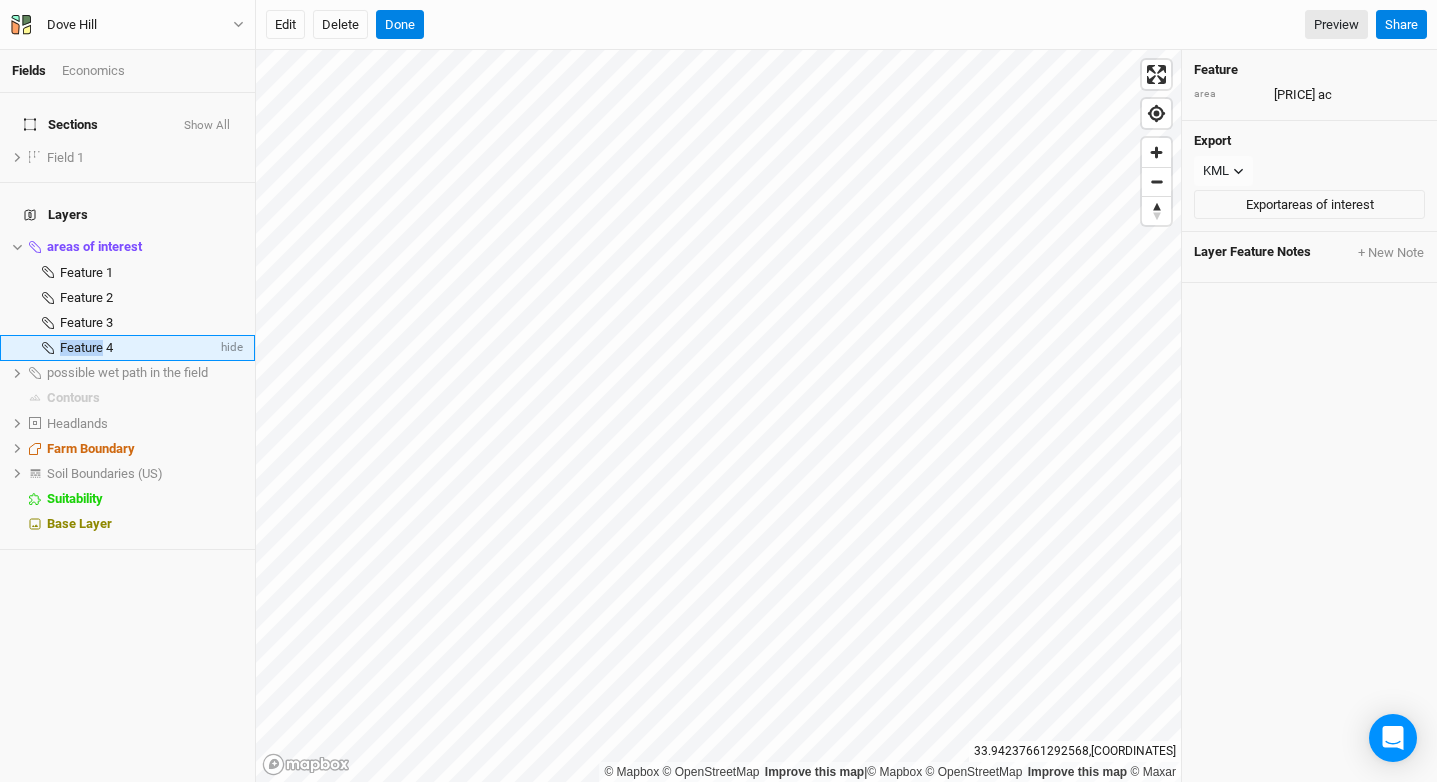 click on "Feature 4" at bounding box center (86, 347) 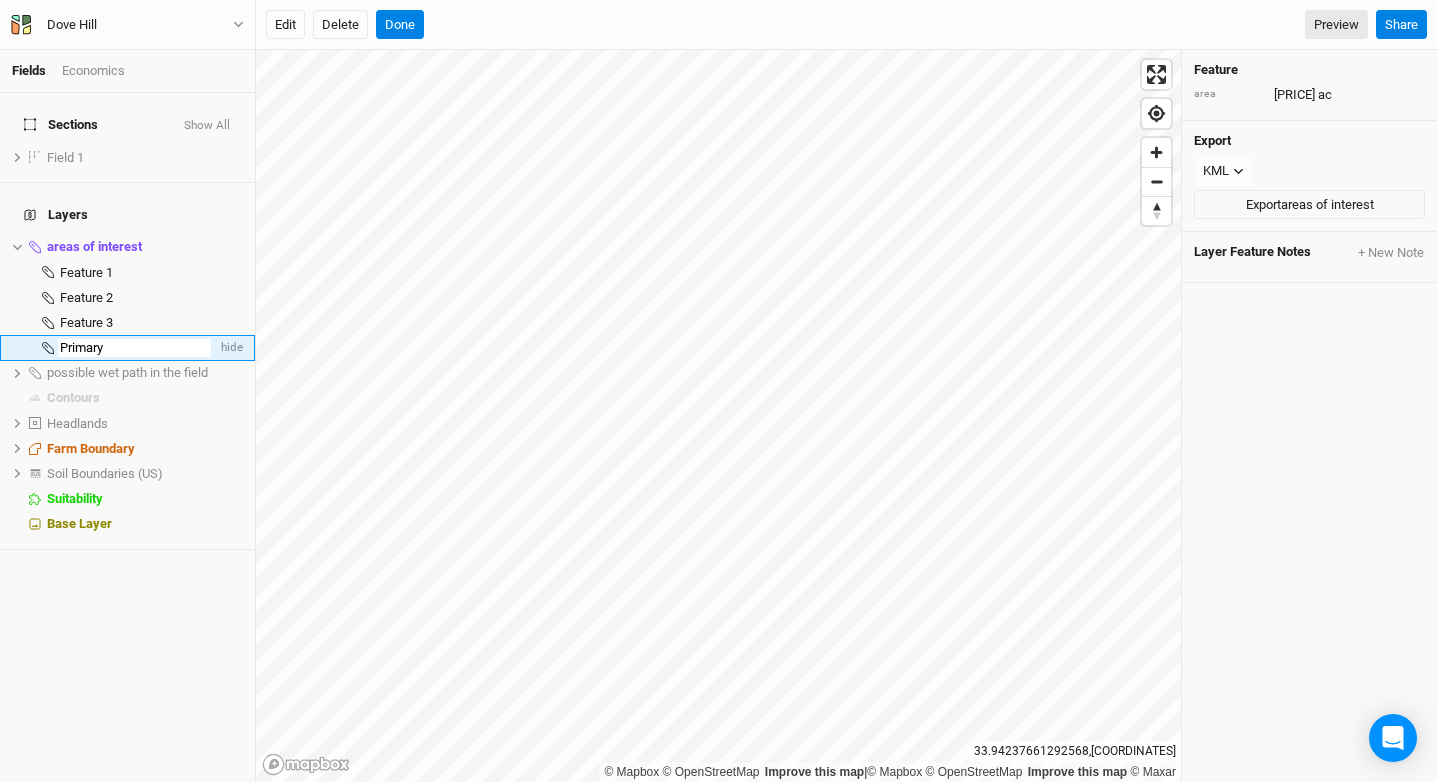 type on "Primary" 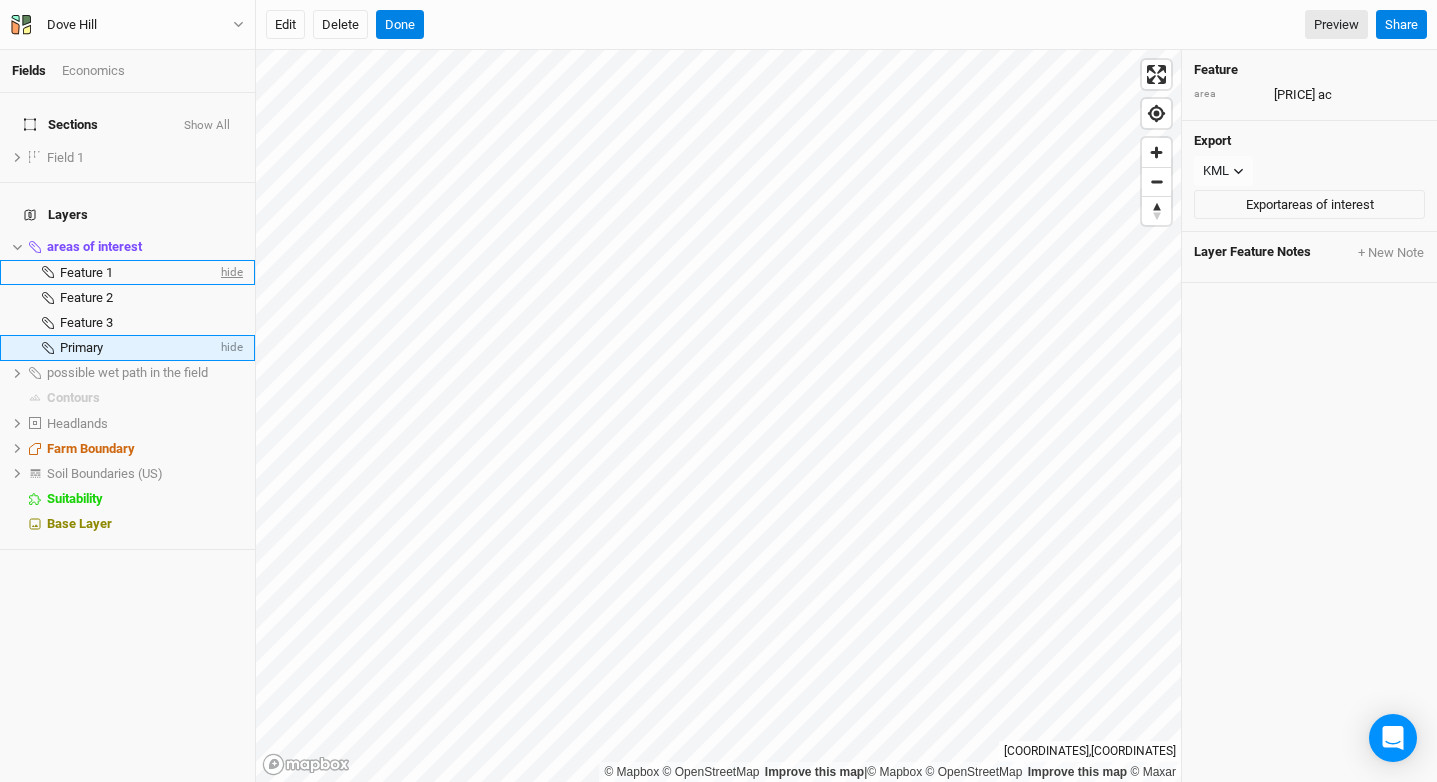 click on "hide" at bounding box center [230, 272] 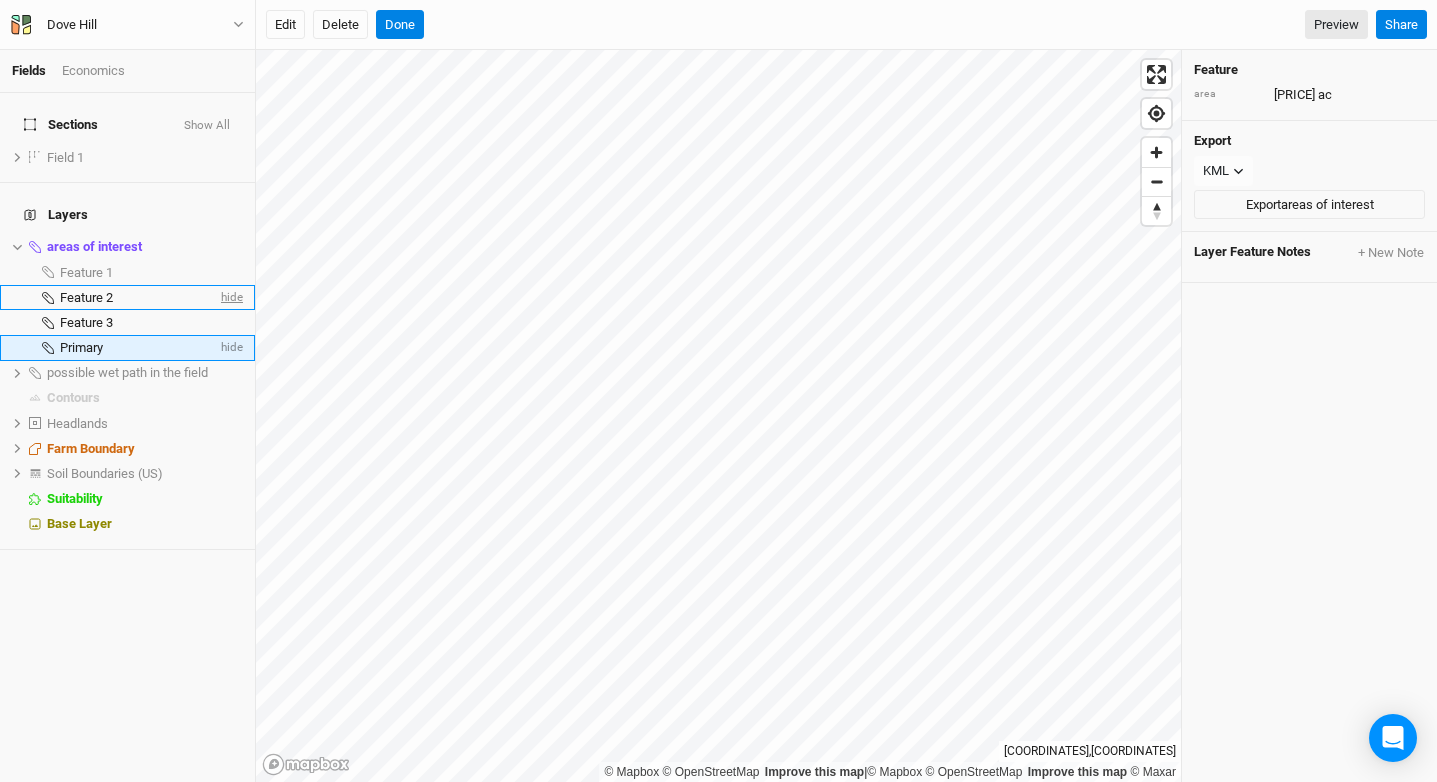 click on "hide" at bounding box center [230, 297] 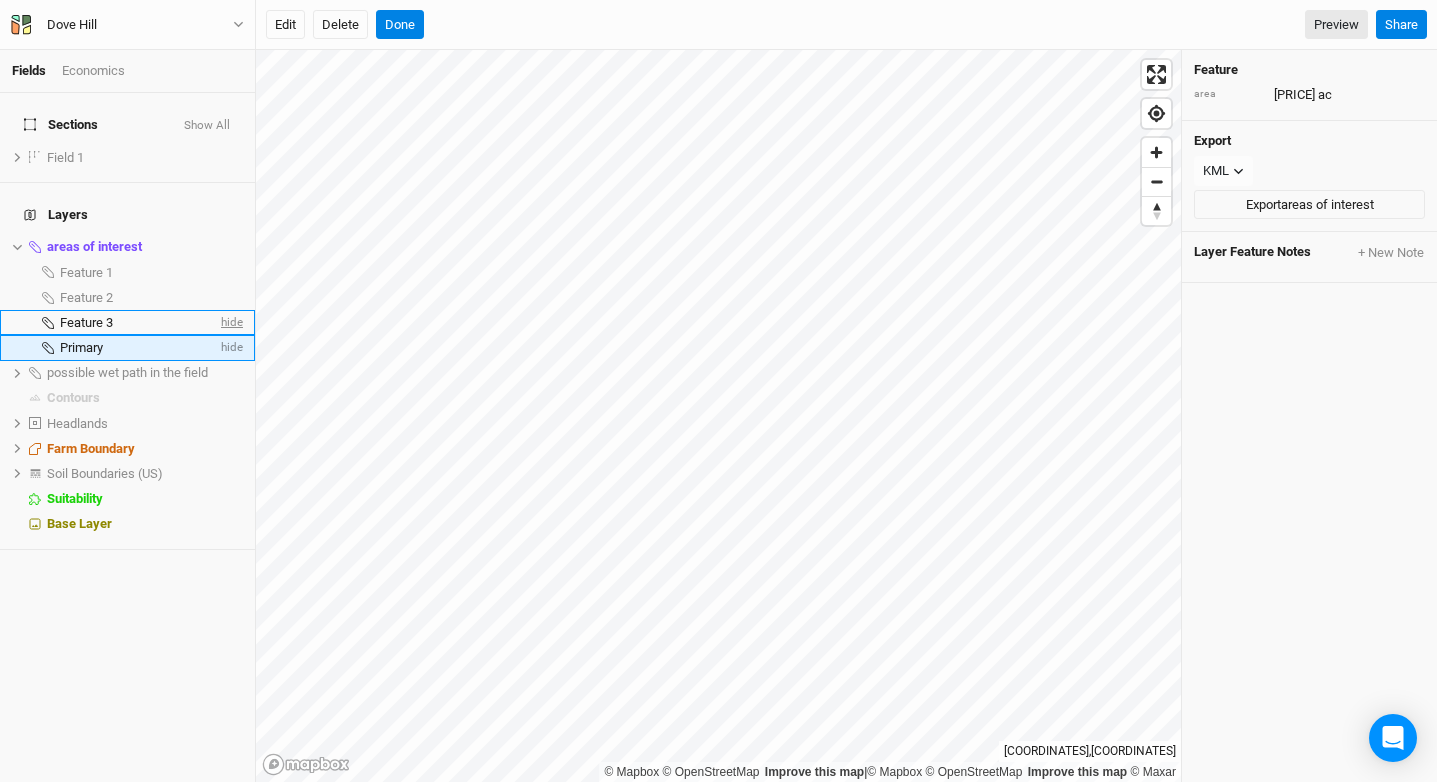 click on "hide" at bounding box center (230, 322) 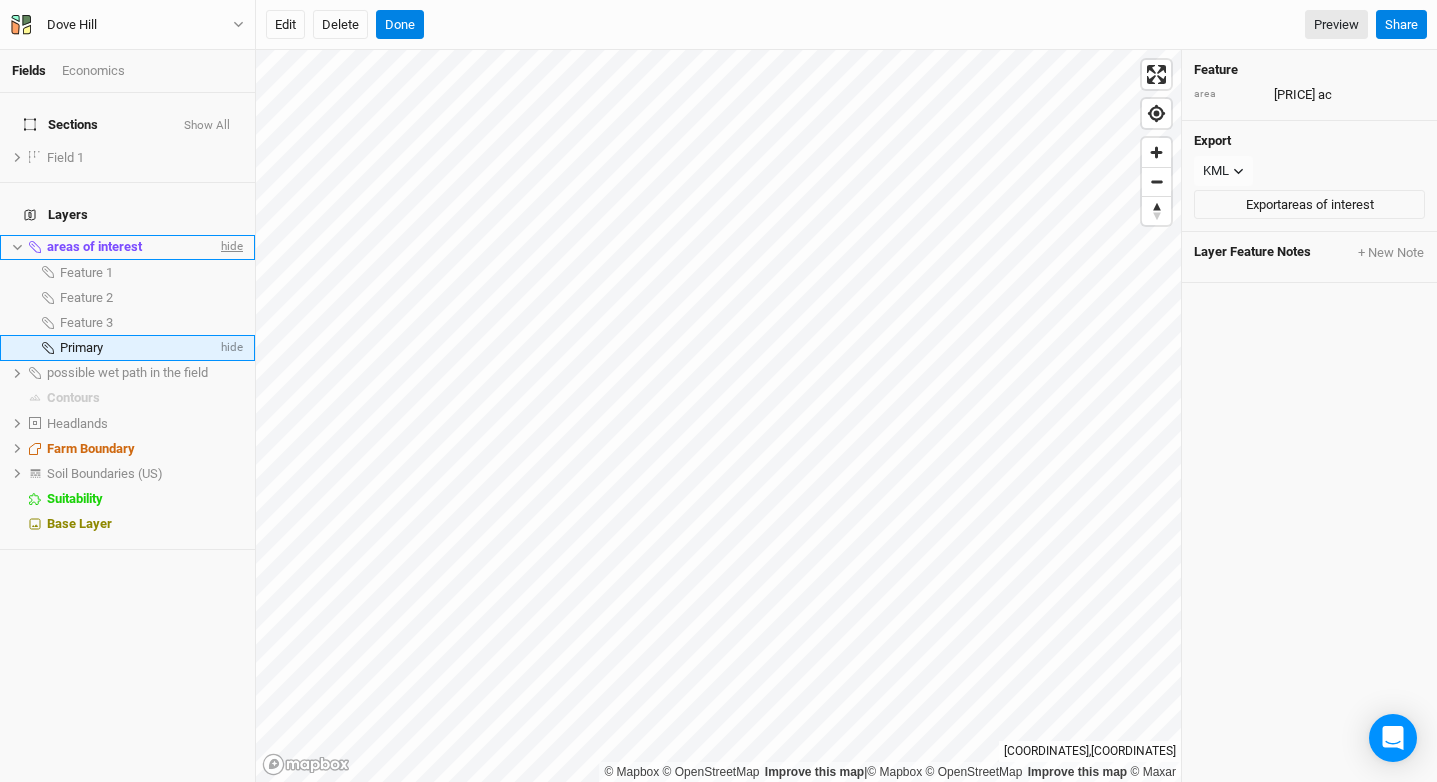 click on "hide" at bounding box center [230, 247] 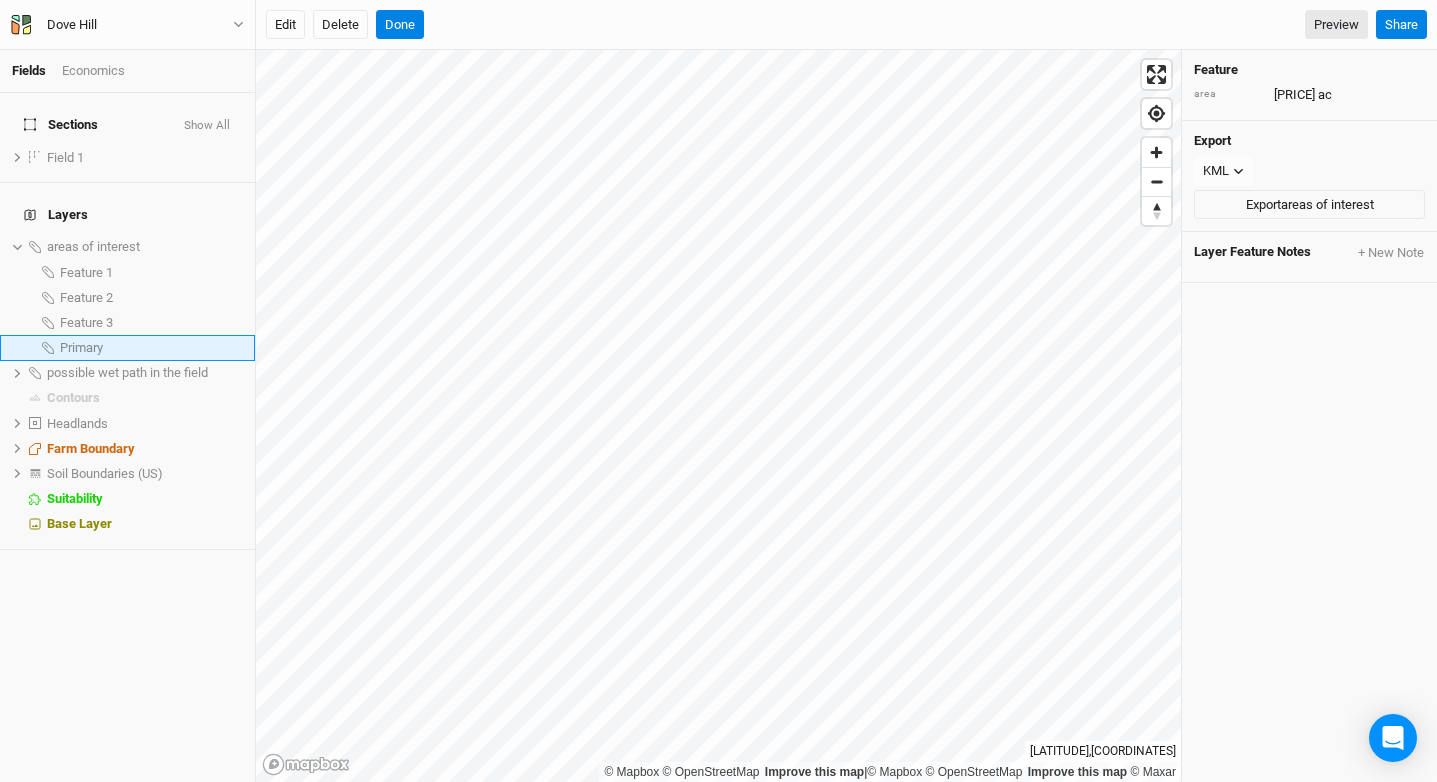 click on "Primary" at bounding box center [151, 348] 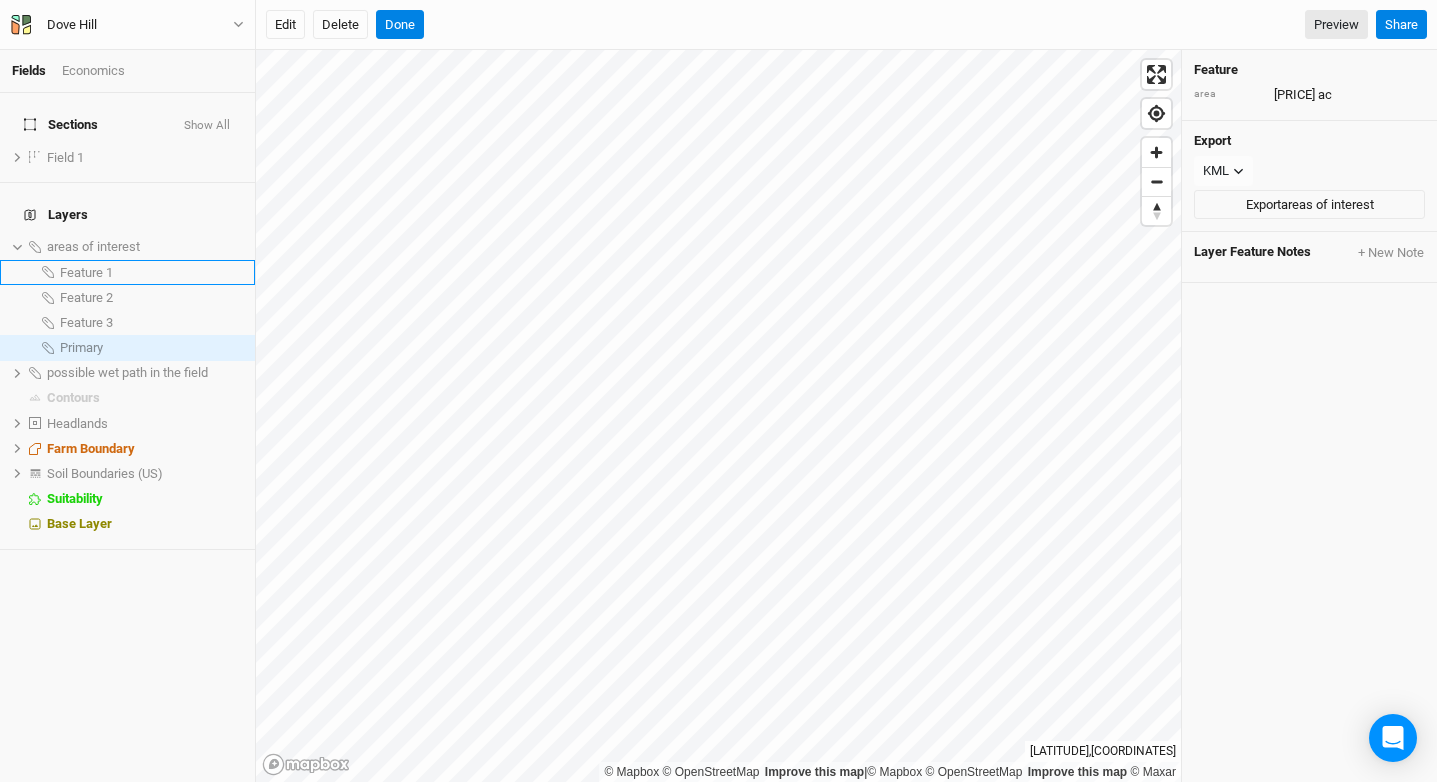 drag, startPoint x: 221, startPoint y: 224, endPoint x: 221, endPoint y: 235, distance: 11 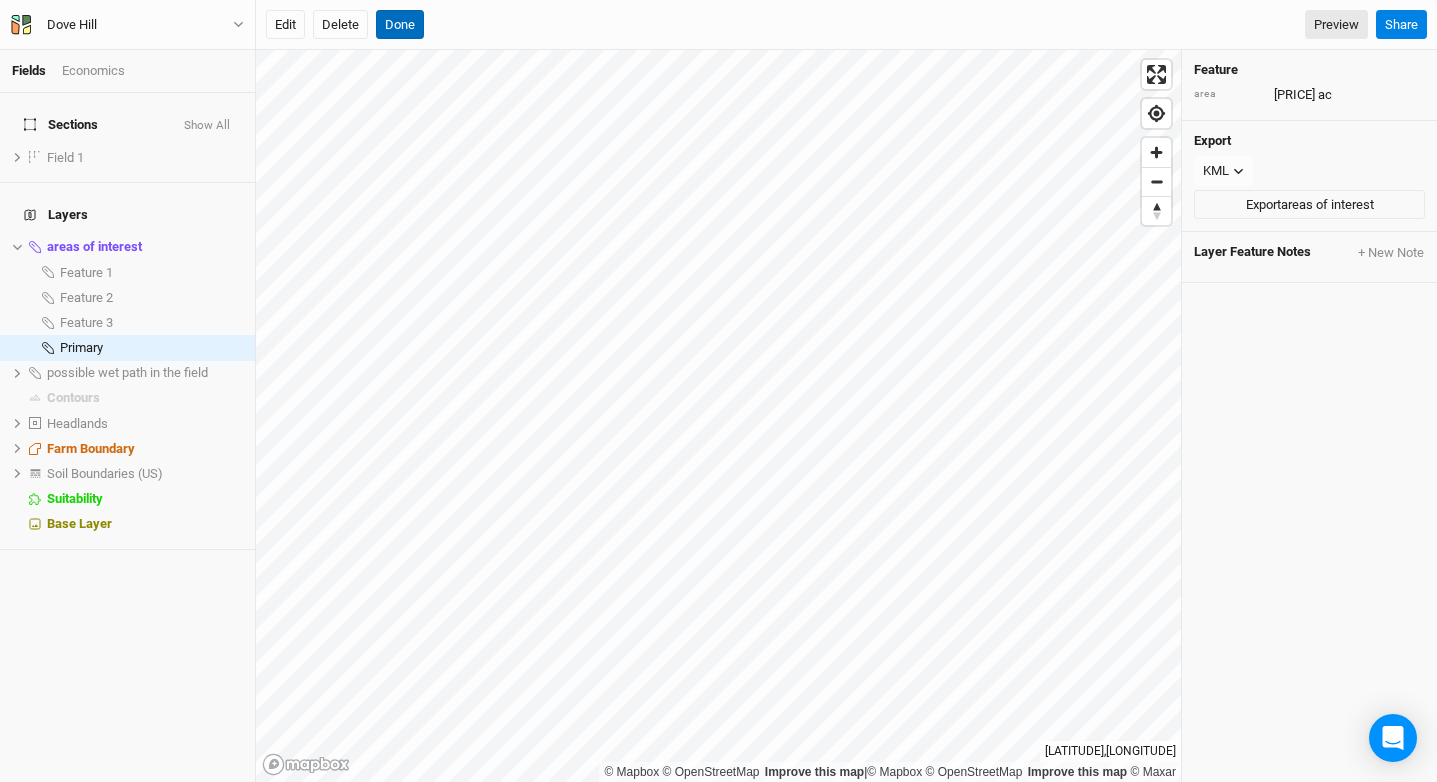 drag, startPoint x: 408, startPoint y: 30, endPoint x: 432, endPoint y: 44, distance: 27.784887 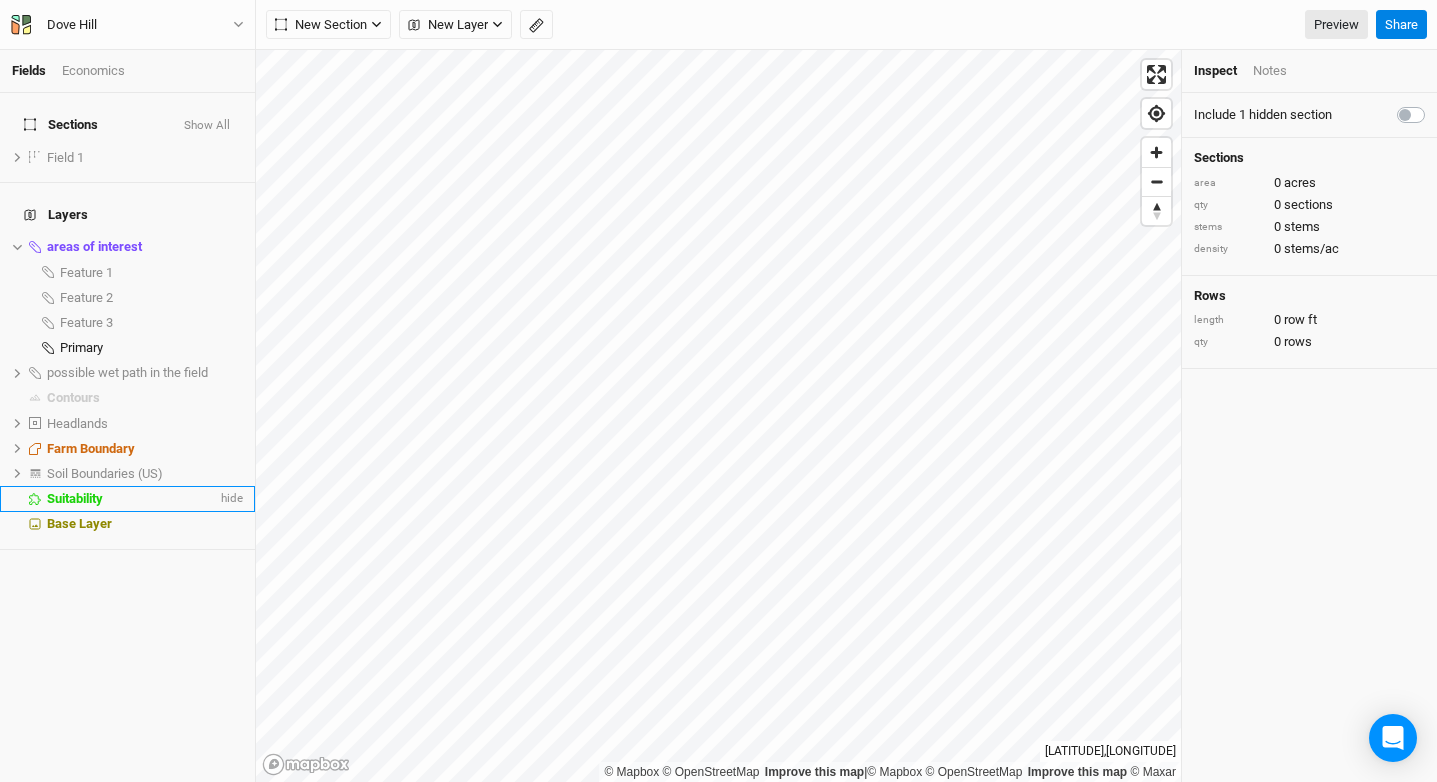 click on "Suitability" at bounding box center [132, 499] 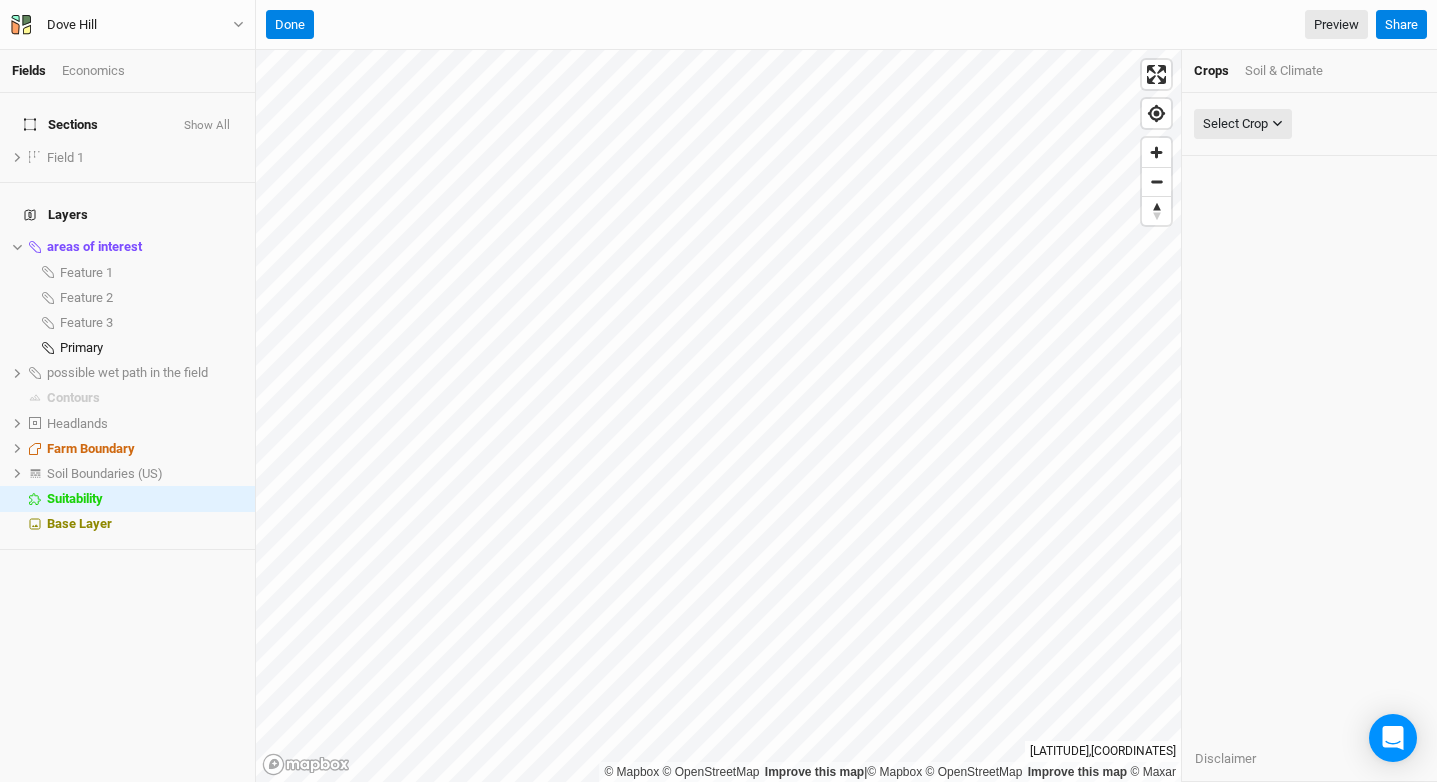 click on "Soil & Climate" at bounding box center (1284, 71) 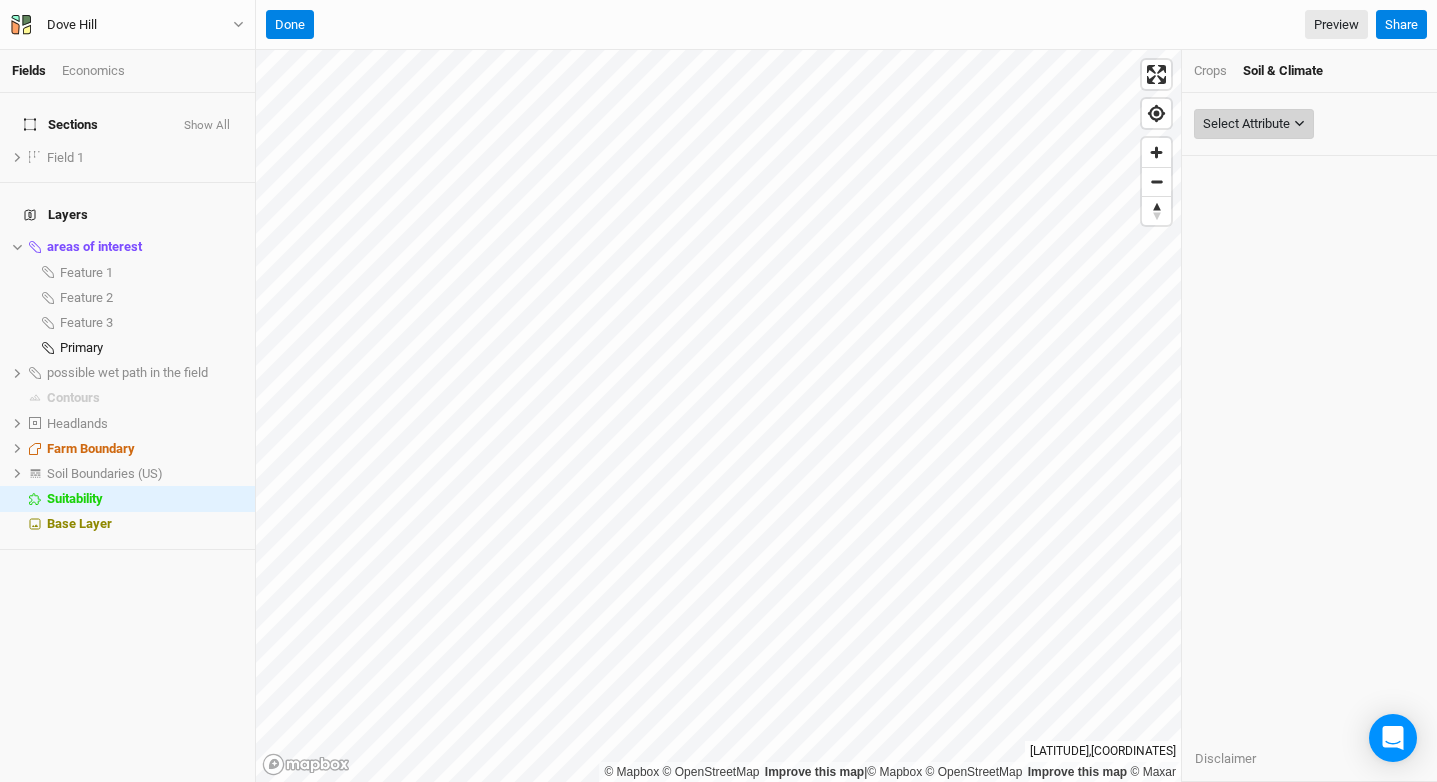 click on "Select Attribute" at bounding box center (1246, 124) 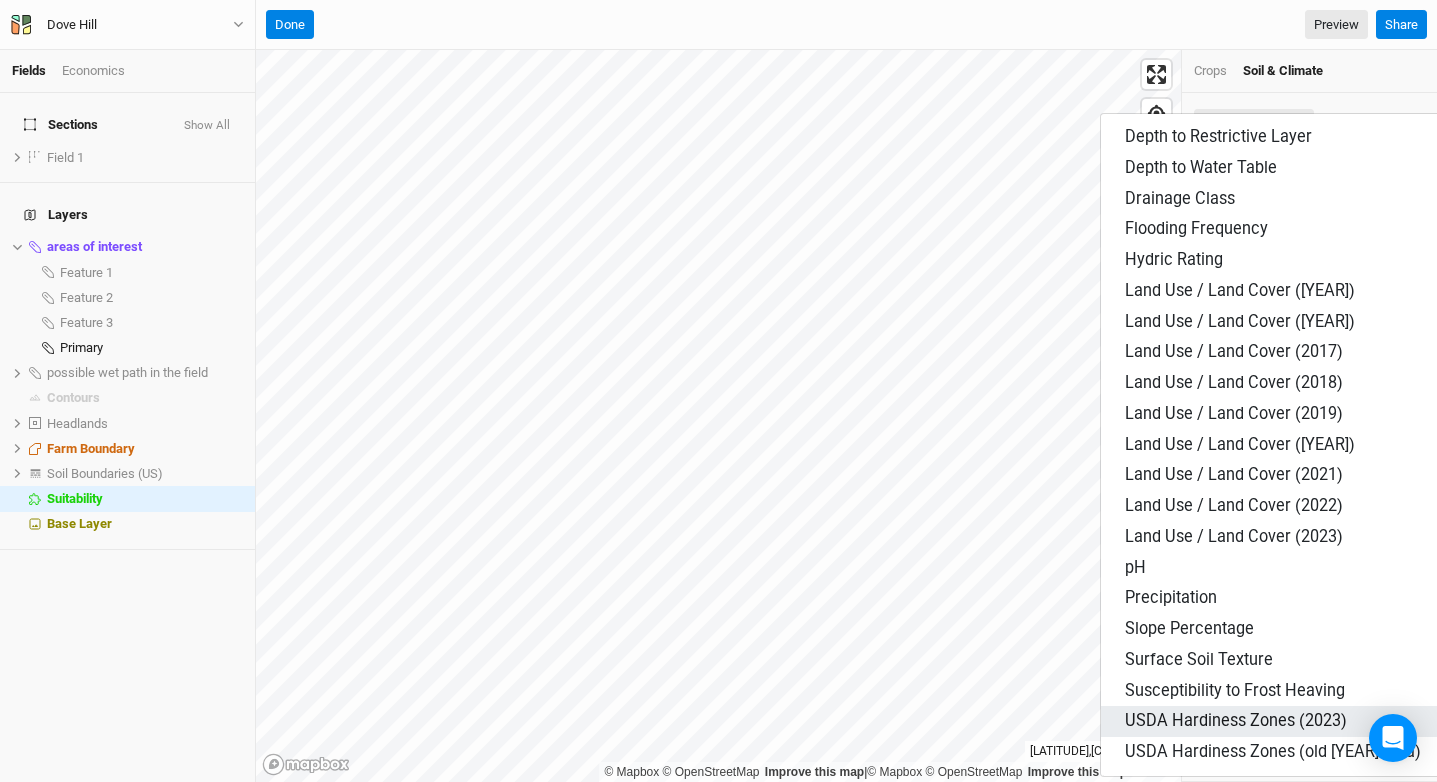 click on "USDA Hardiness Zones (2023)" at bounding box center (1236, 720) 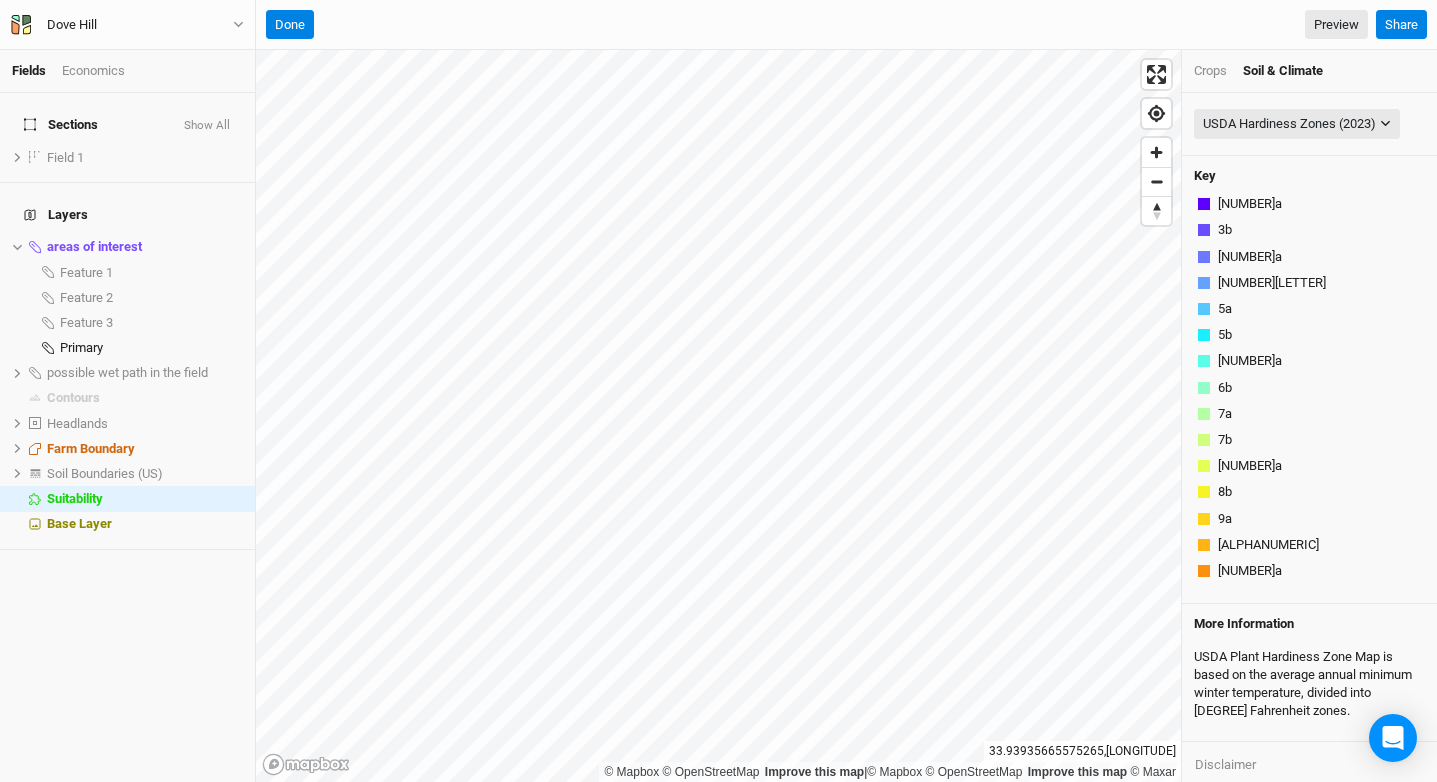 scroll, scrollTop: 45, scrollLeft: 0, axis: vertical 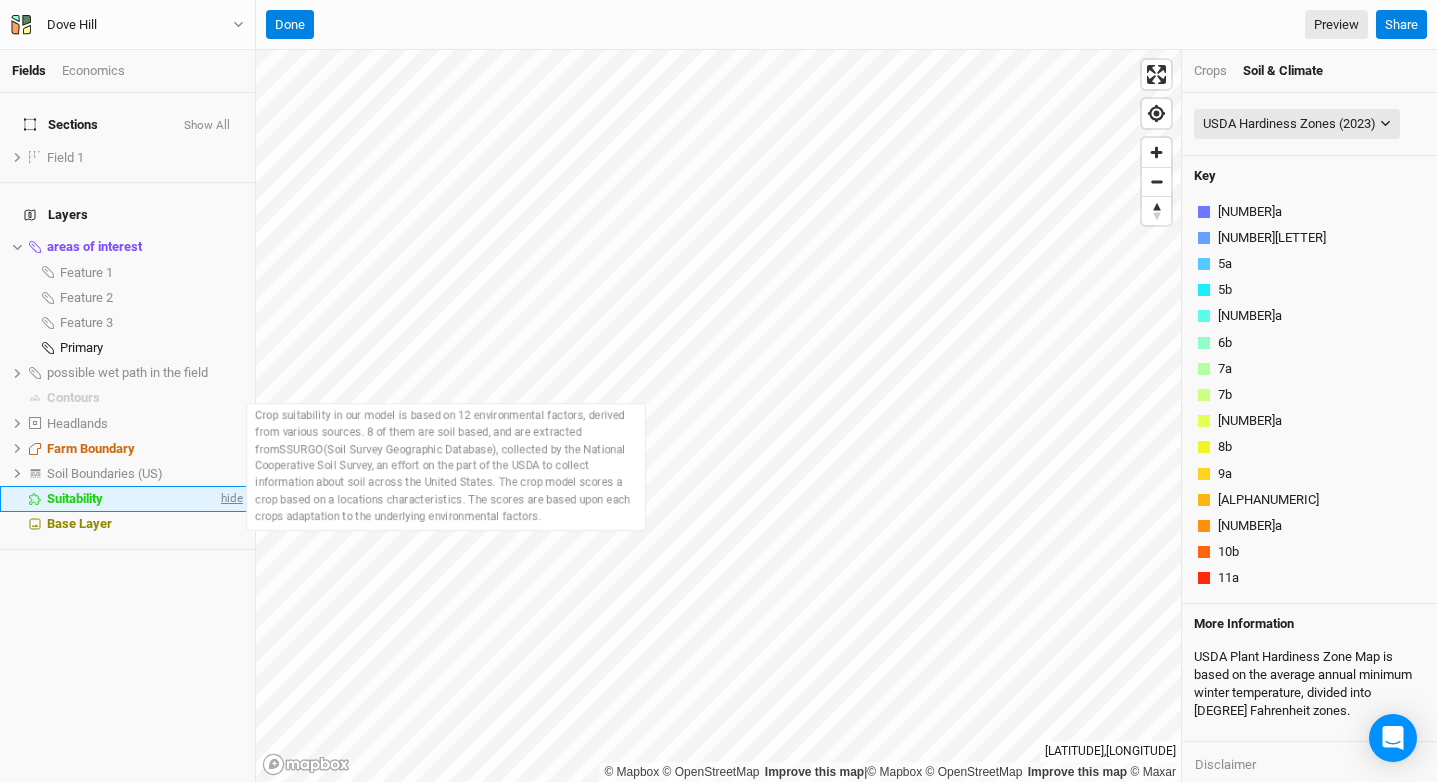 click on "hide" at bounding box center [230, 499] 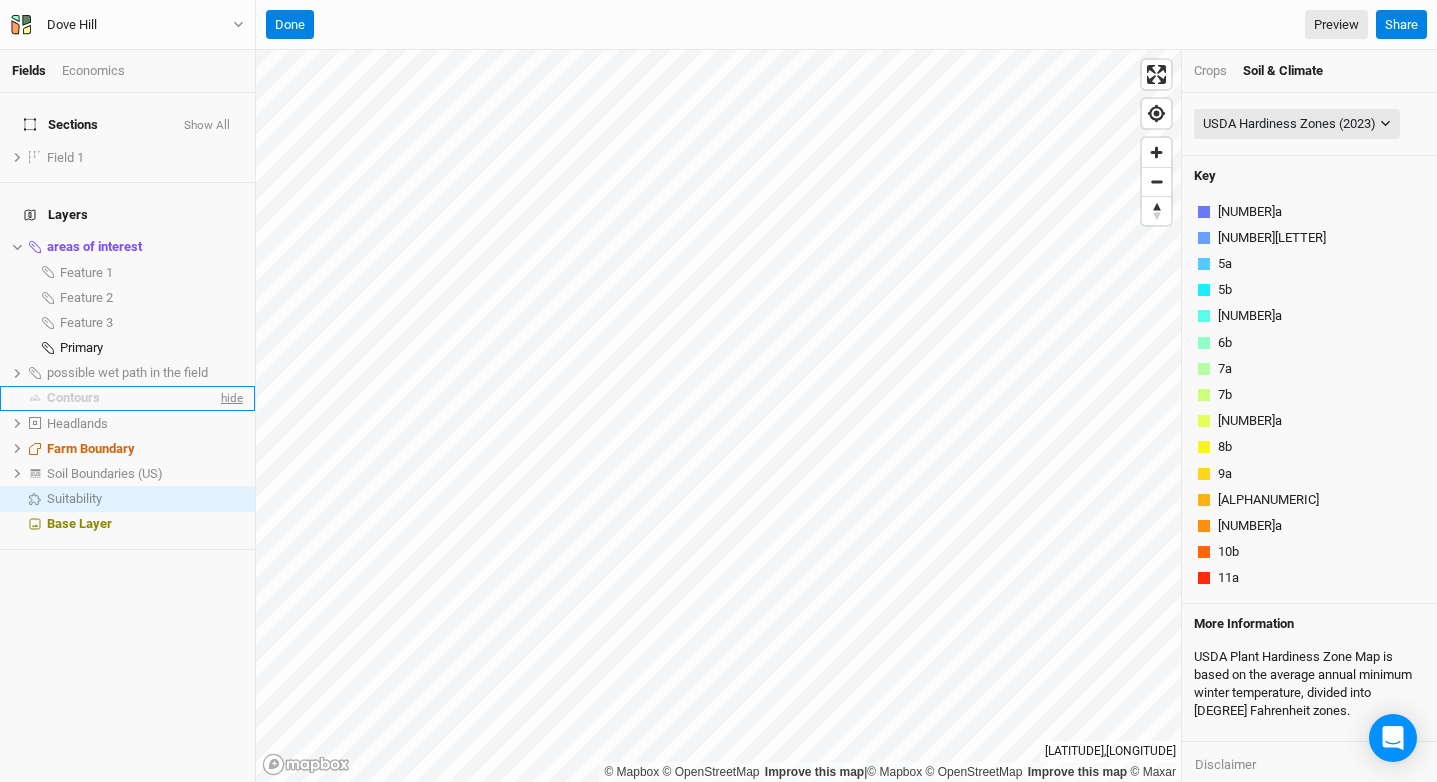 click on "hide" at bounding box center (230, 398) 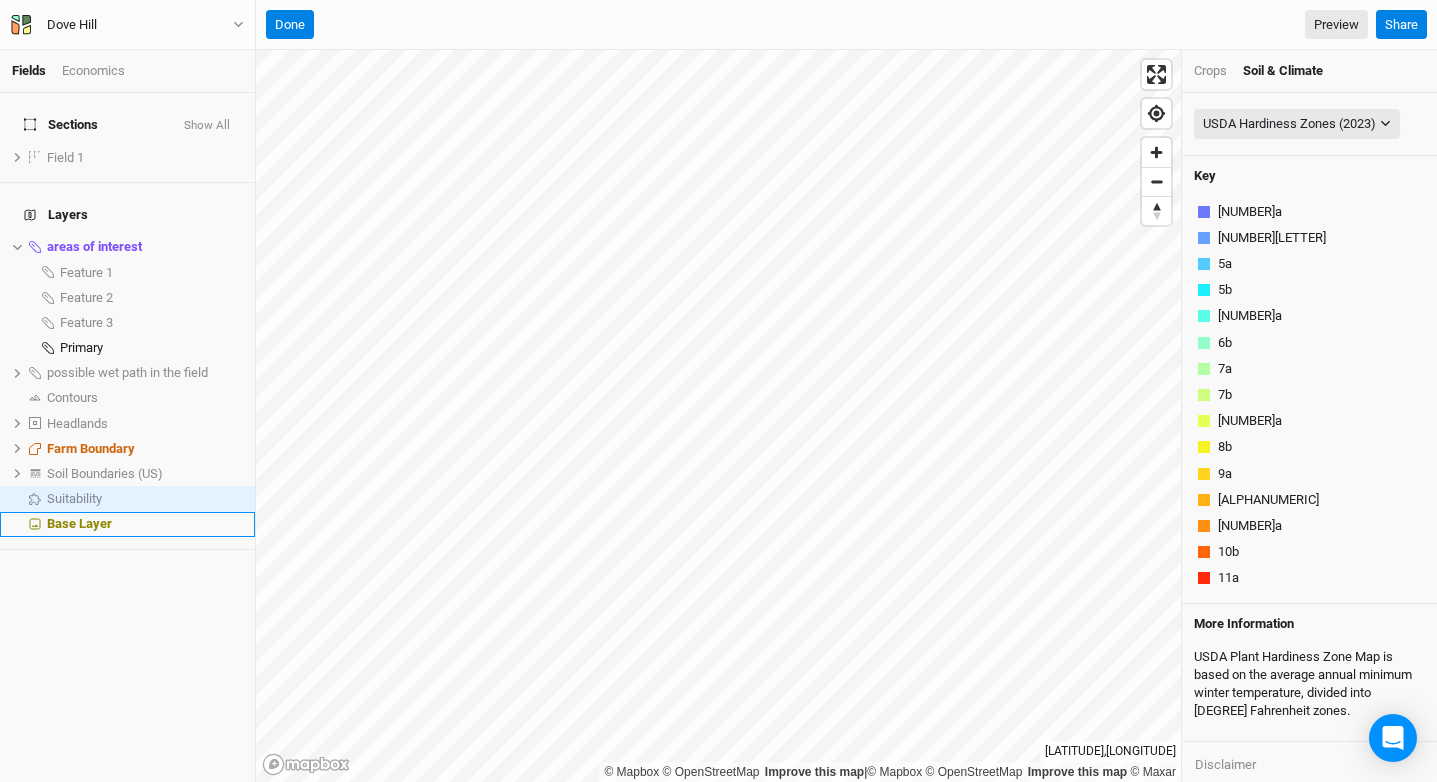 click on "Base Layer" at bounding box center (145, 524) 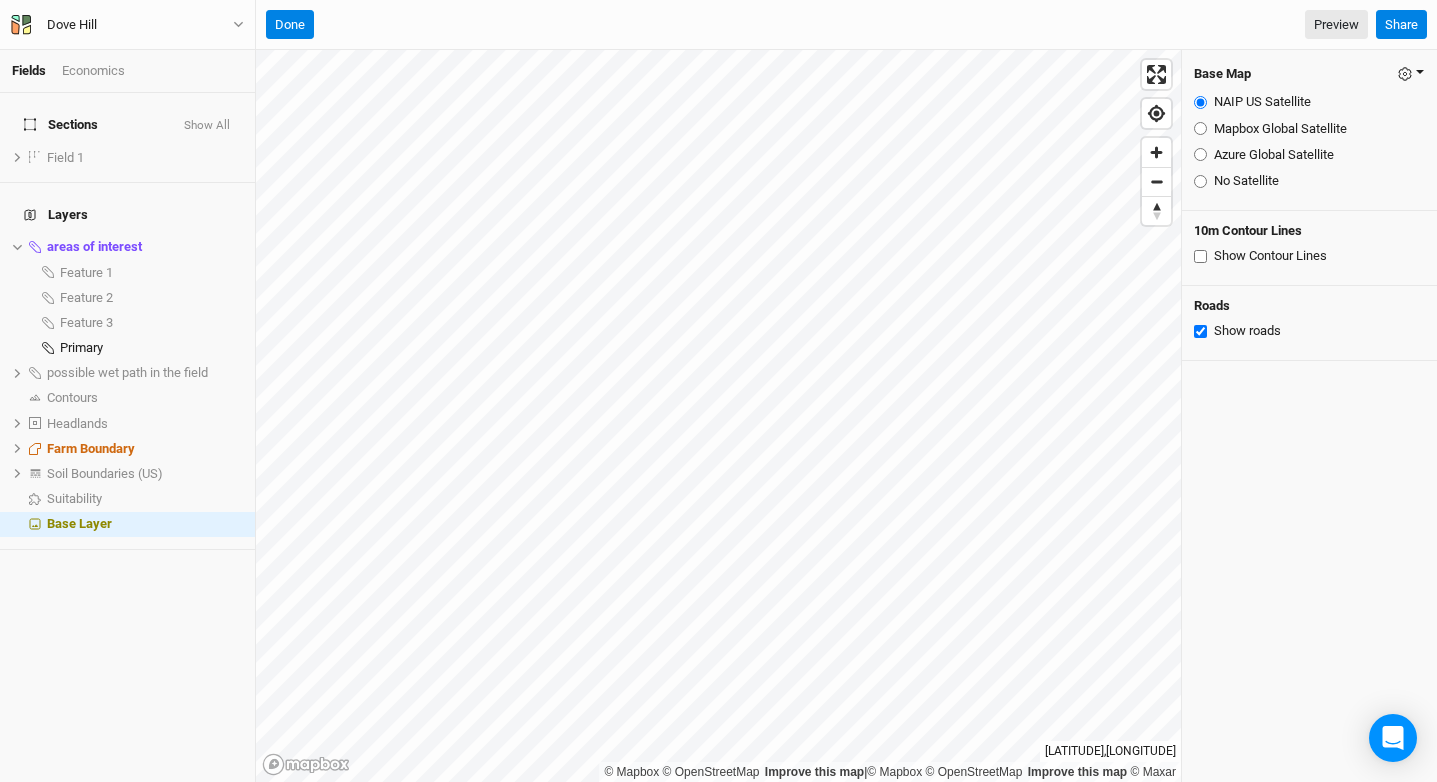 click 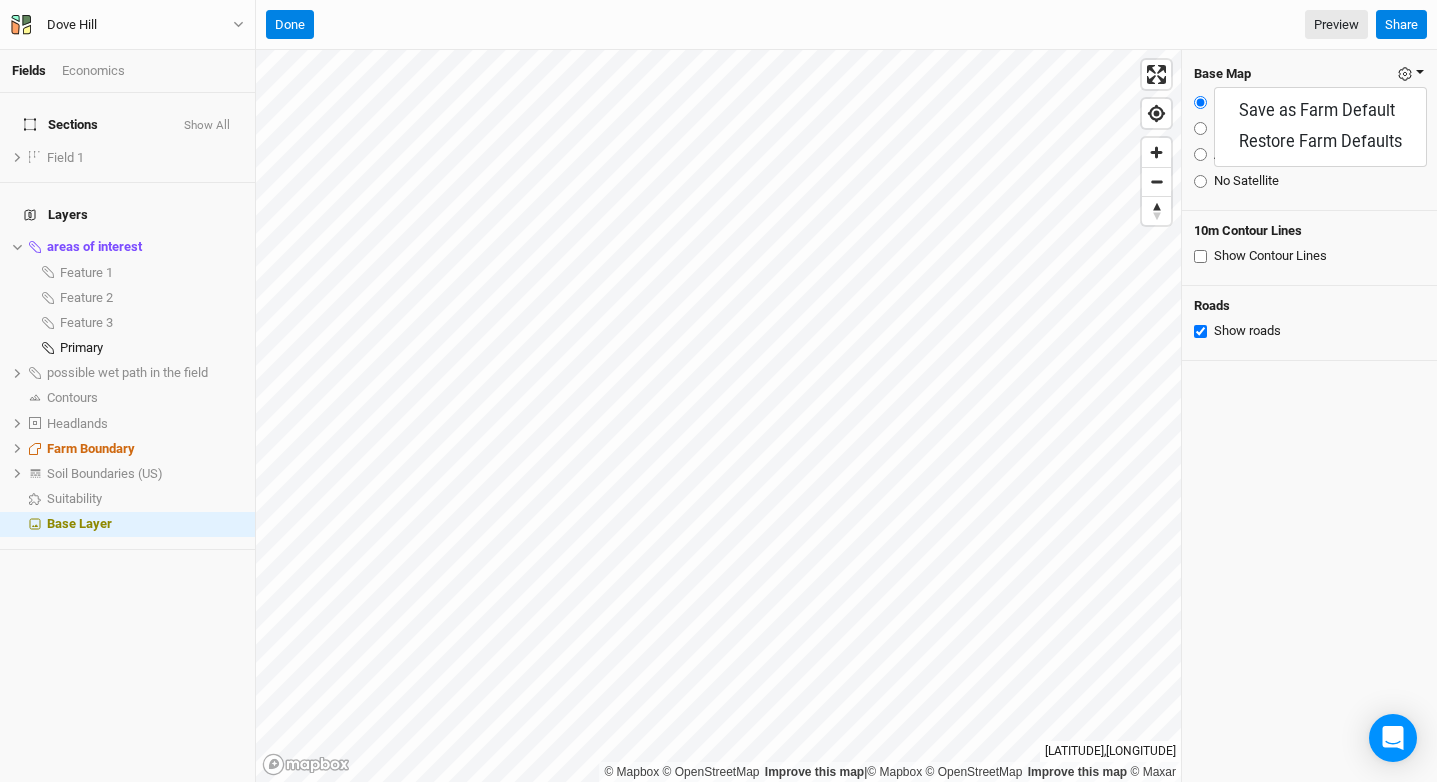 click 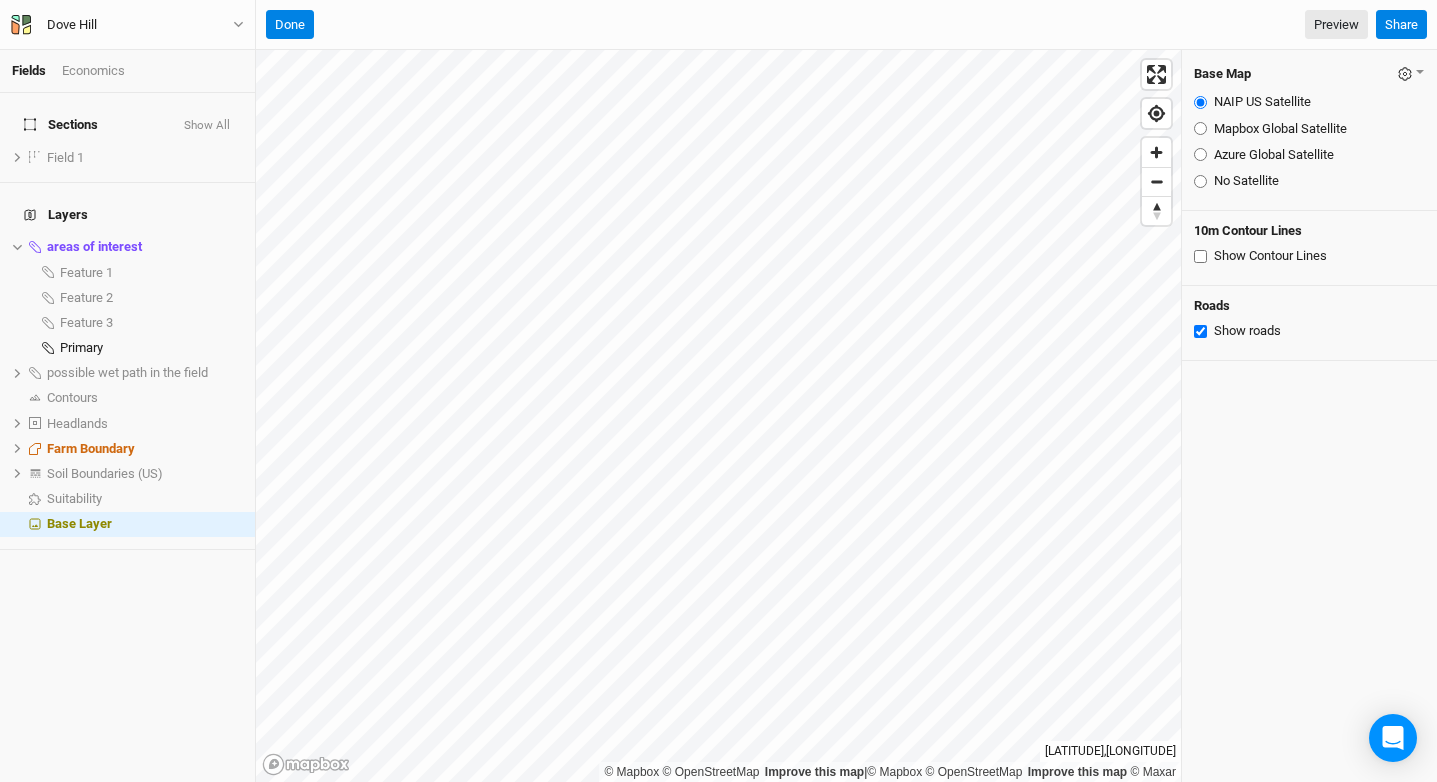 click on "Mapbox Global Satellite" at bounding box center [1280, 129] 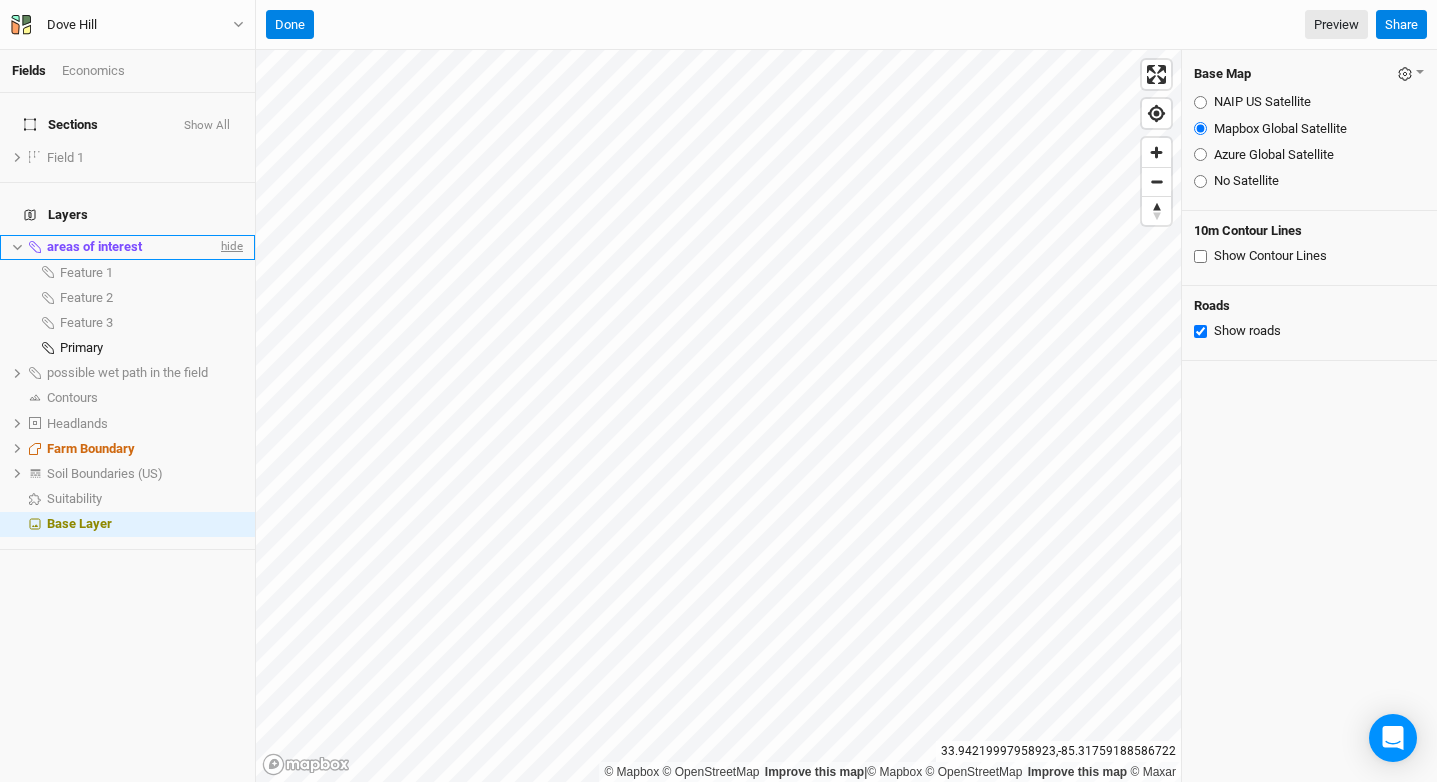 click on "hide" at bounding box center [230, 247] 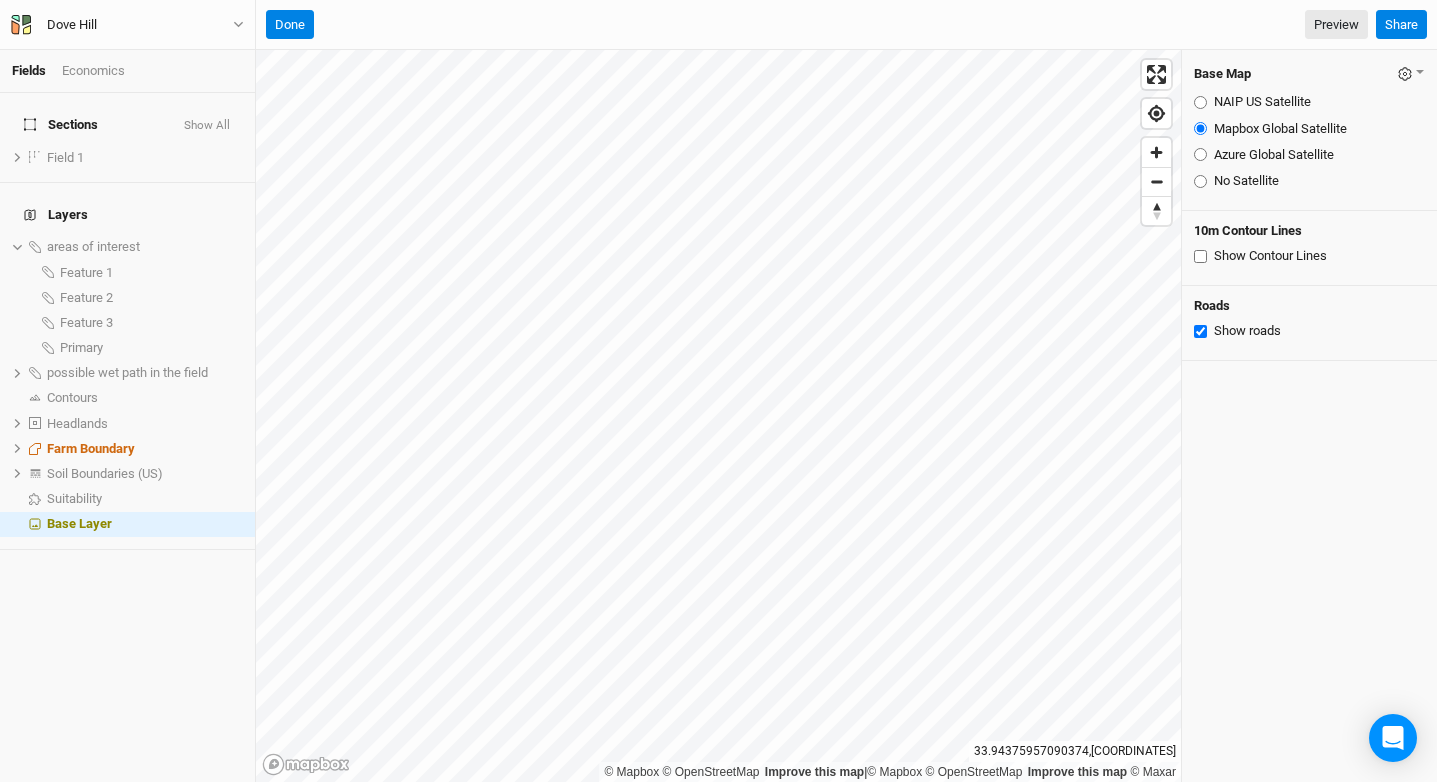 click on "NAIP US Satellite Mapbox Global Satellite Azure Global Satellite No Satellite" at bounding box center [1309, 141] 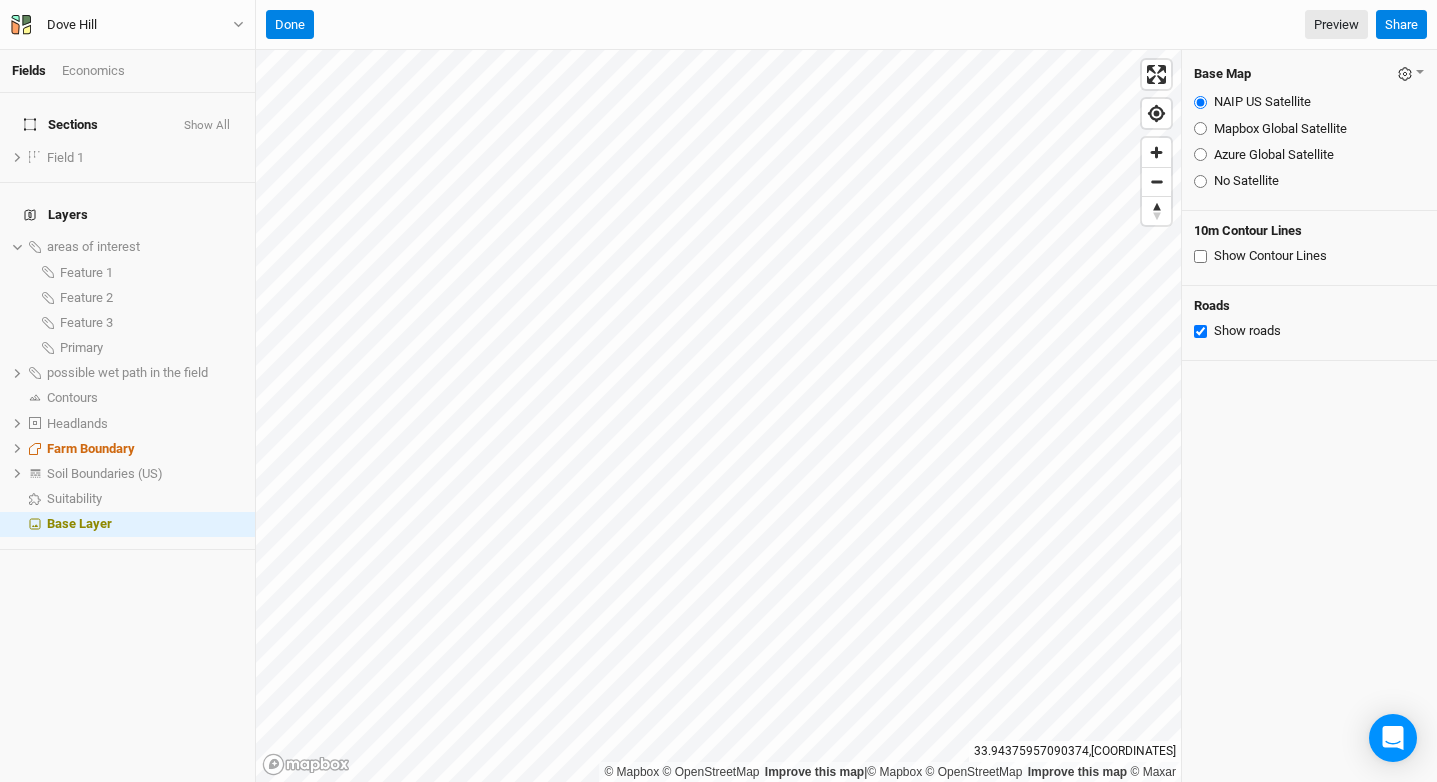 click on "Mapbox Global Satellite" at bounding box center (1200, 128) 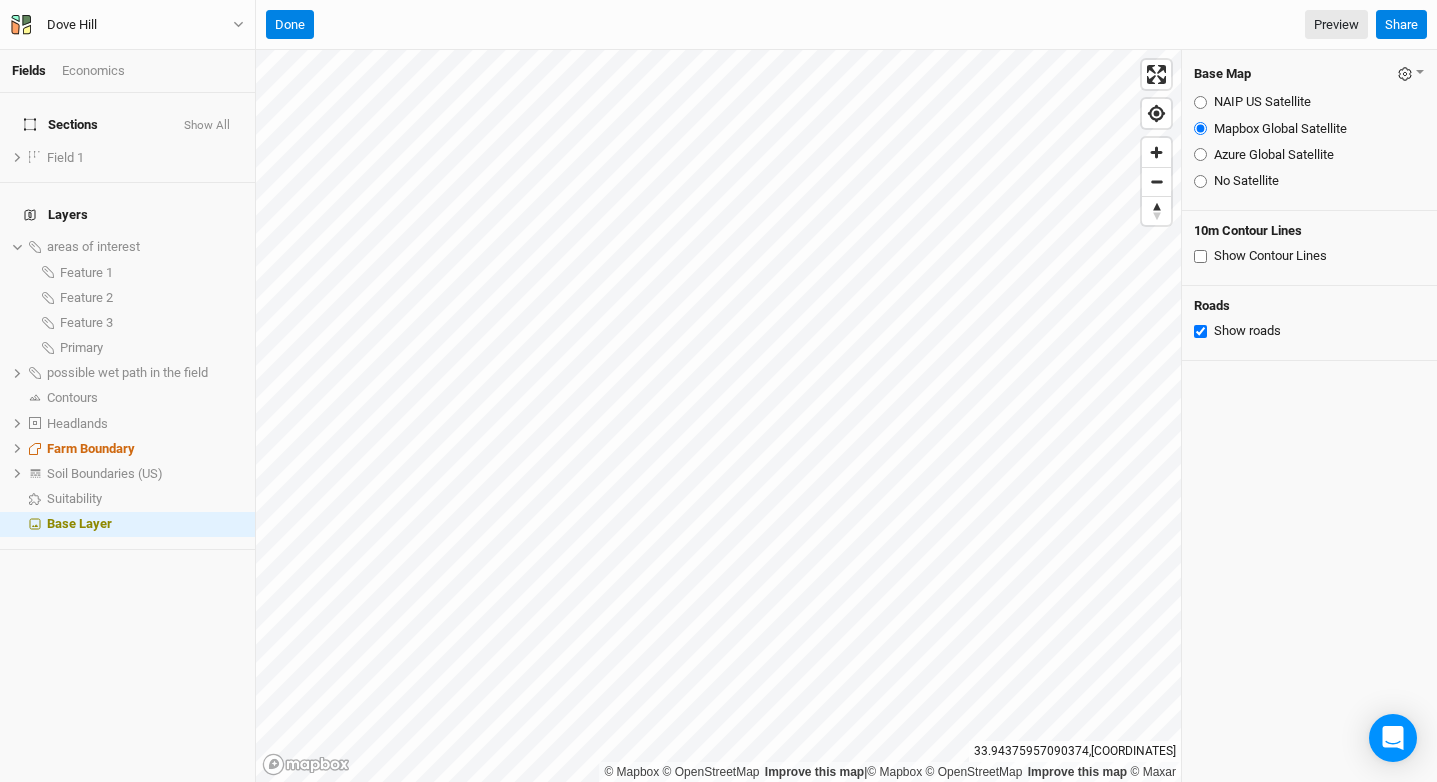 click on "Azure Global Satellite" at bounding box center (1200, 154) 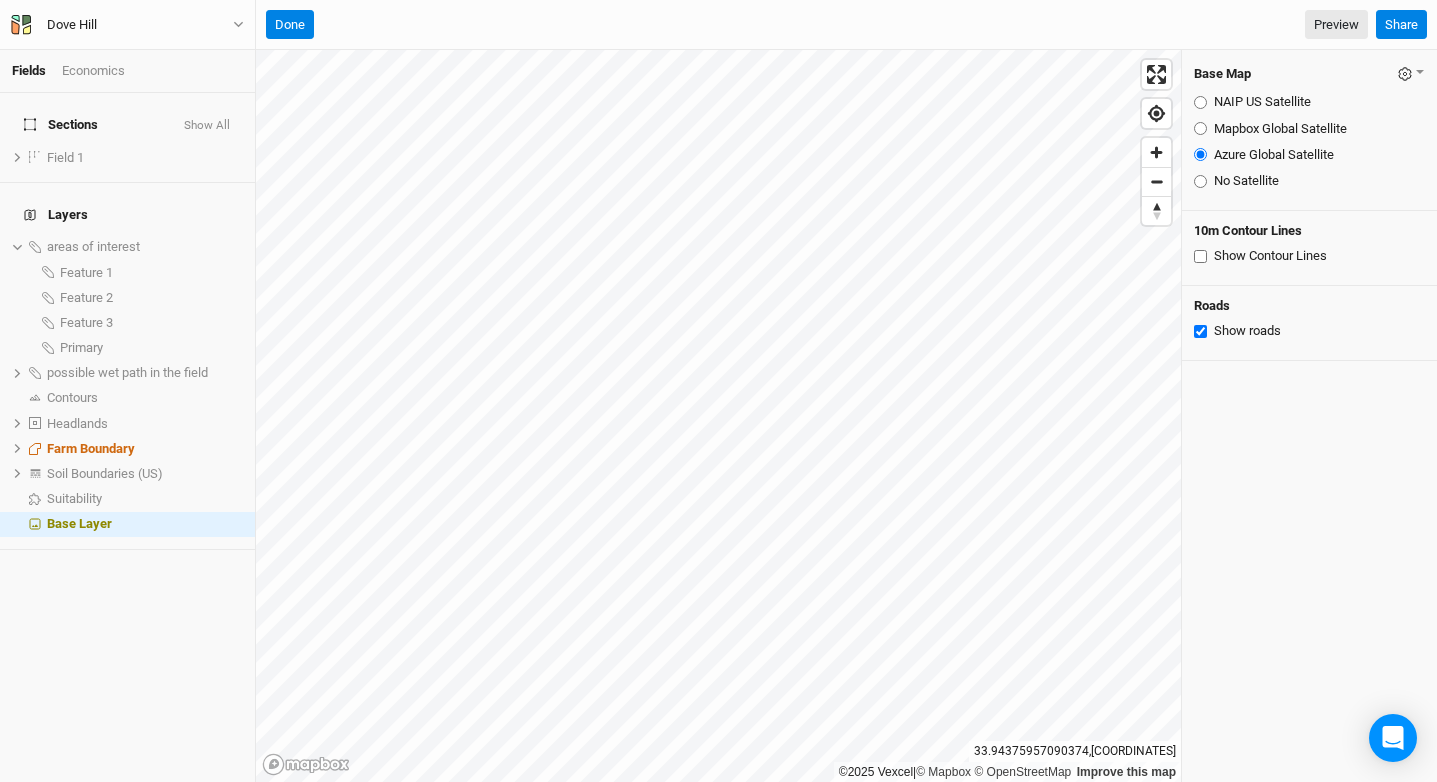 click on "Mapbox Global Satellite" at bounding box center [1200, 128] 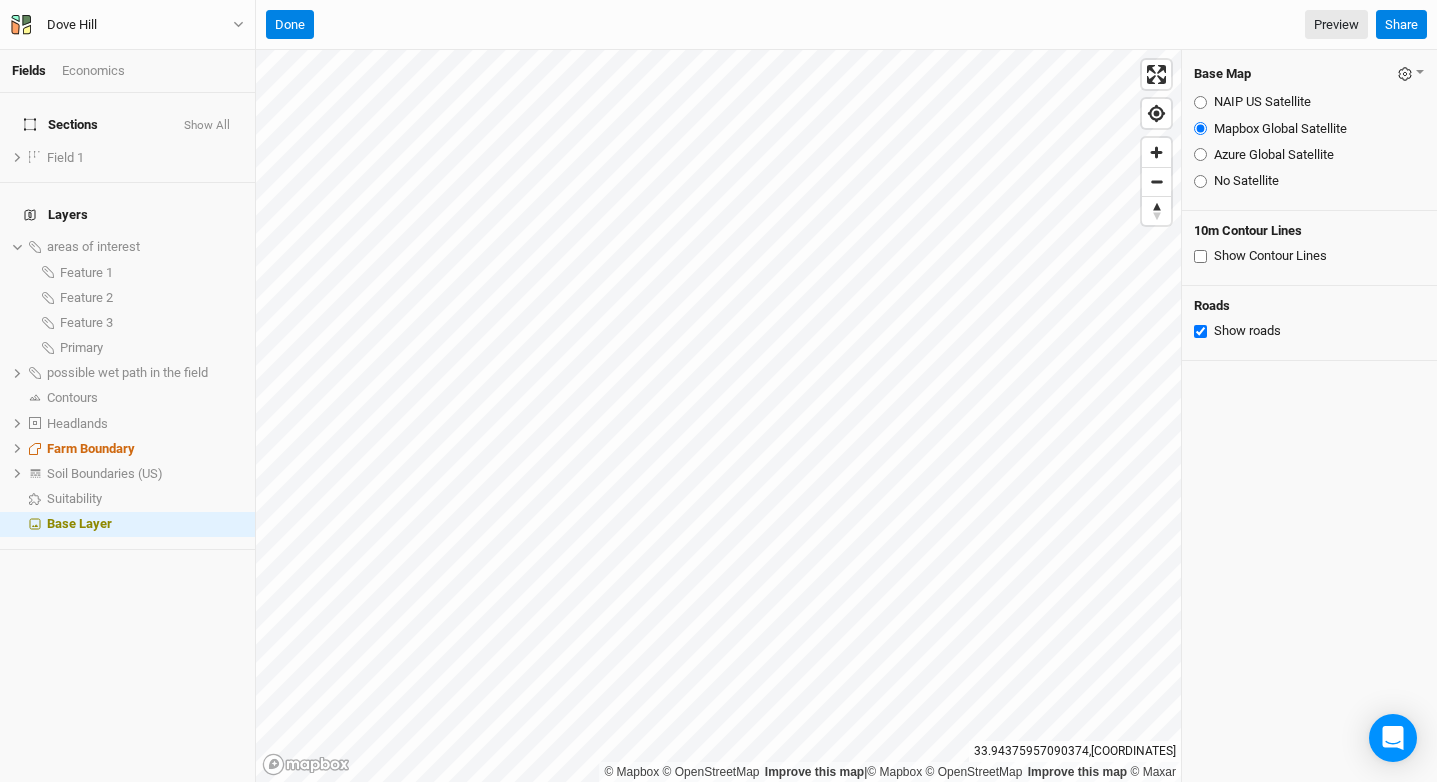 click on "NAIP US Satellite" at bounding box center (1200, 102) 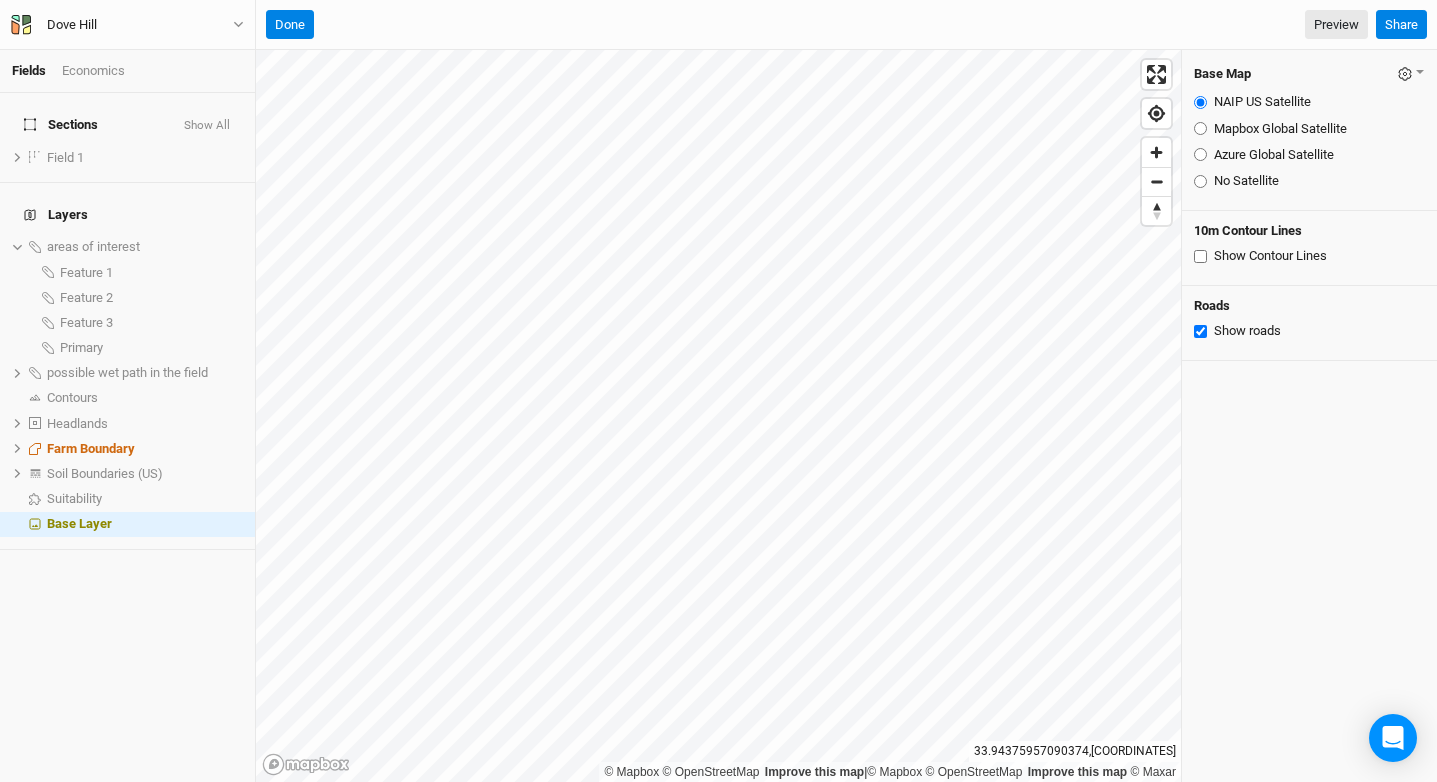 click on "Mapbox Global Satellite" at bounding box center (1200, 128) 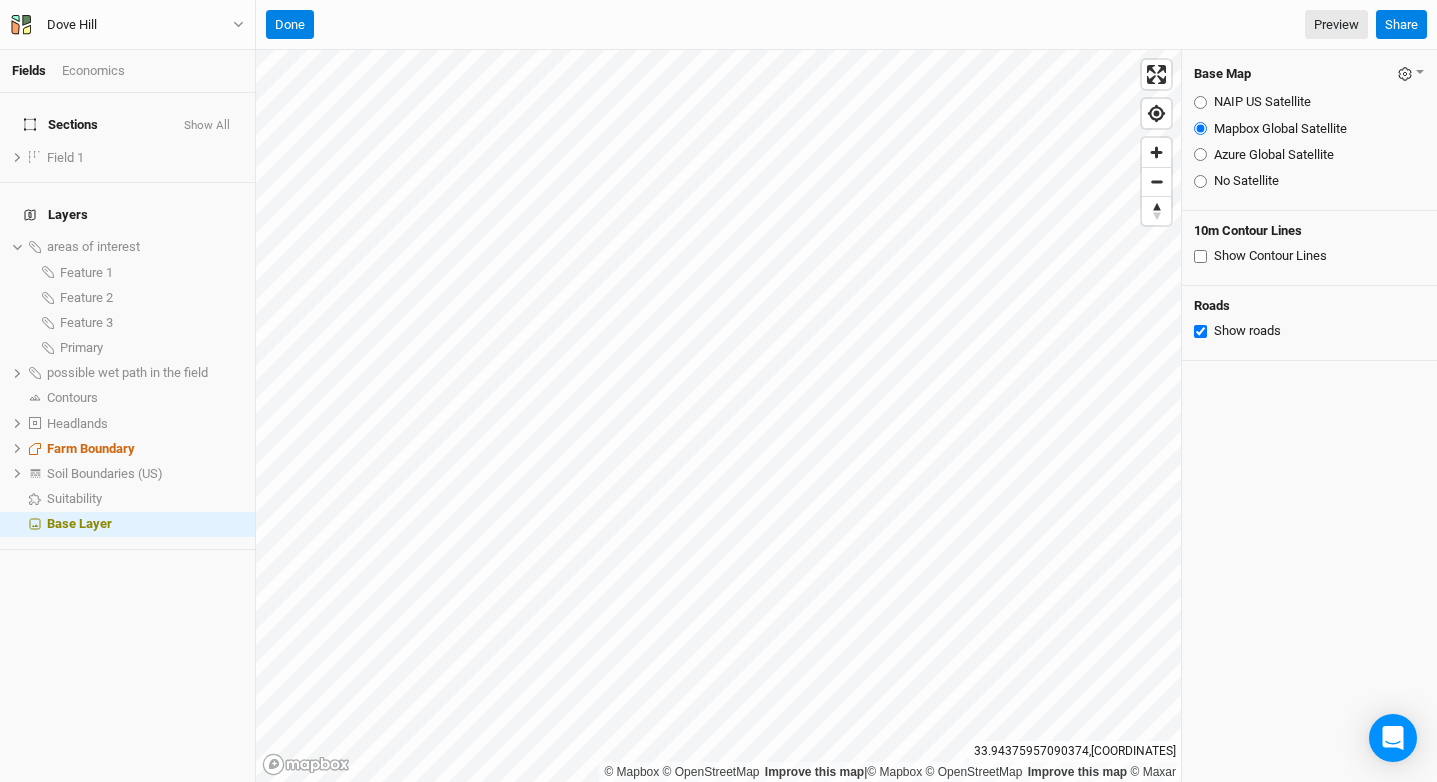 click on "Azure Global Satellite" at bounding box center (1200, 154) 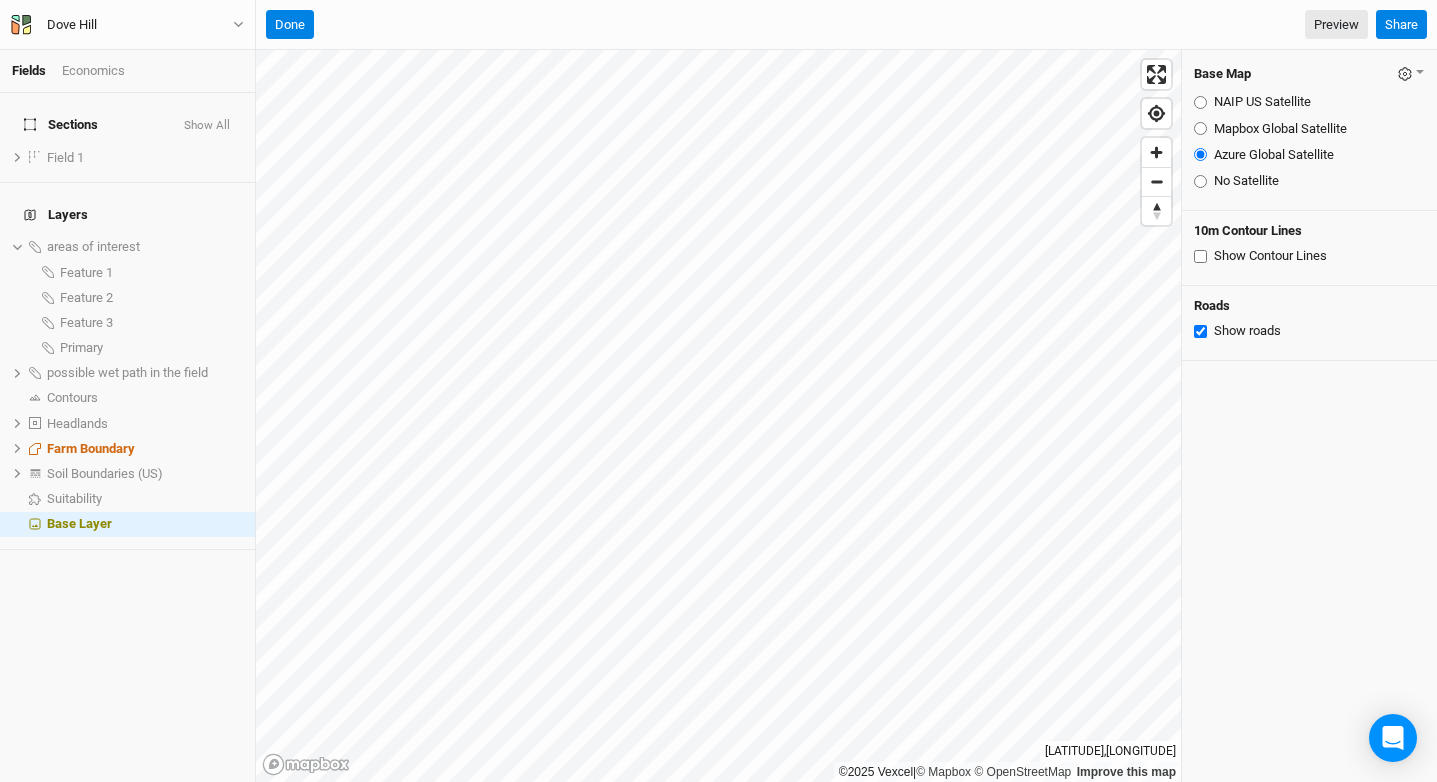click on "Mapbox Global Satellite" at bounding box center (1200, 128) 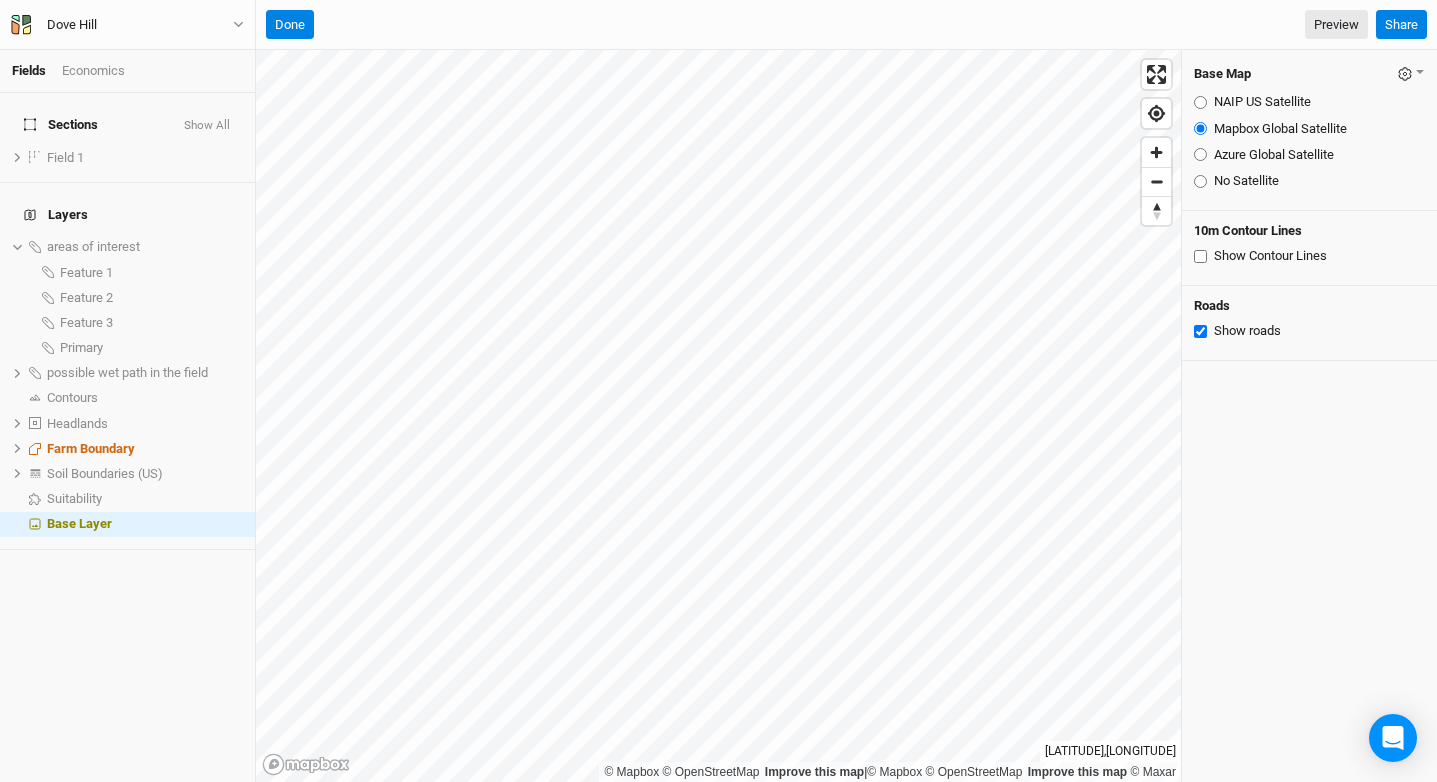 click on "NAIP US Satellite" at bounding box center (1200, 102) 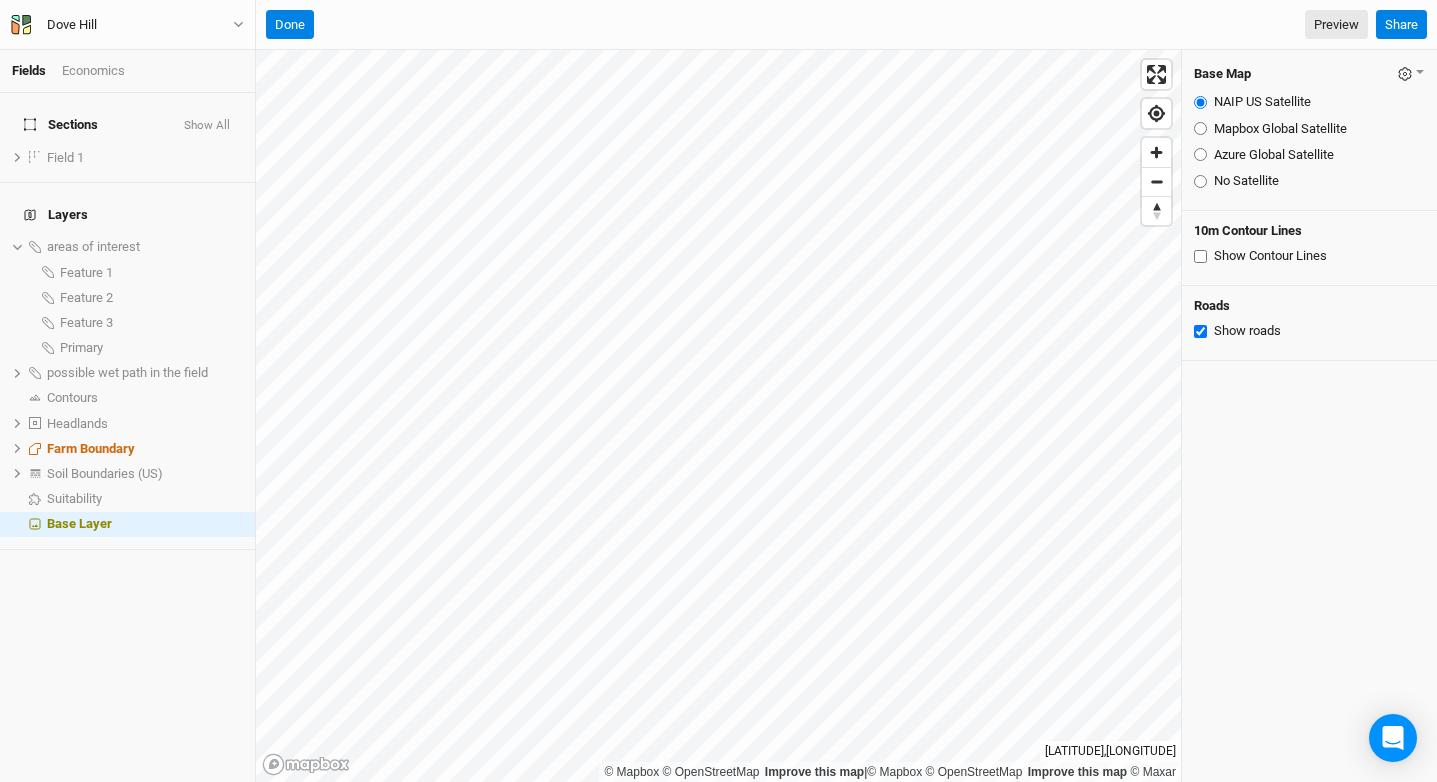 click on "Mapbox Global Satellite" at bounding box center (1200, 128) 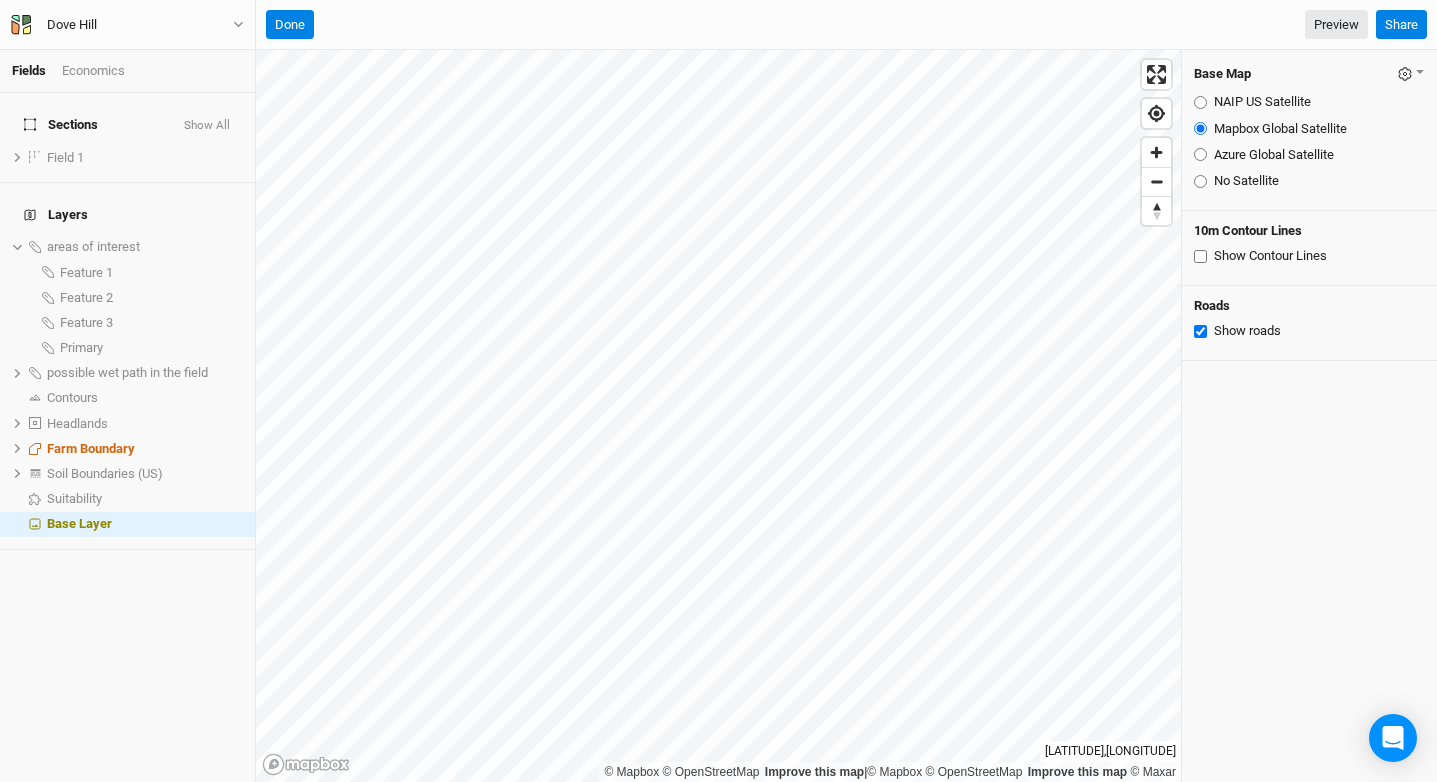 click on "Azure Global Satellite" at bounding box center (1200, 154) 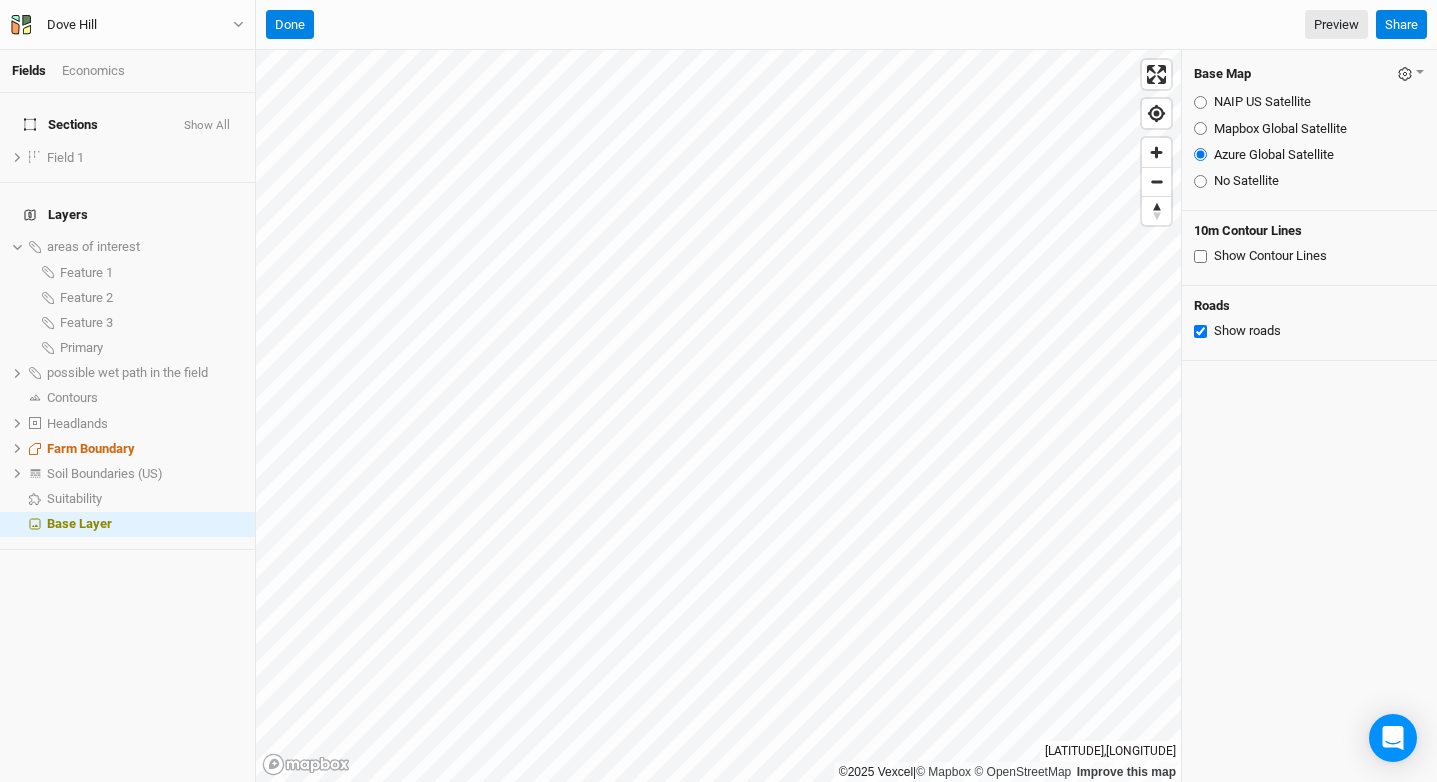 click on "Mapbox Global Satellite" at bounding box center [1200, 128] 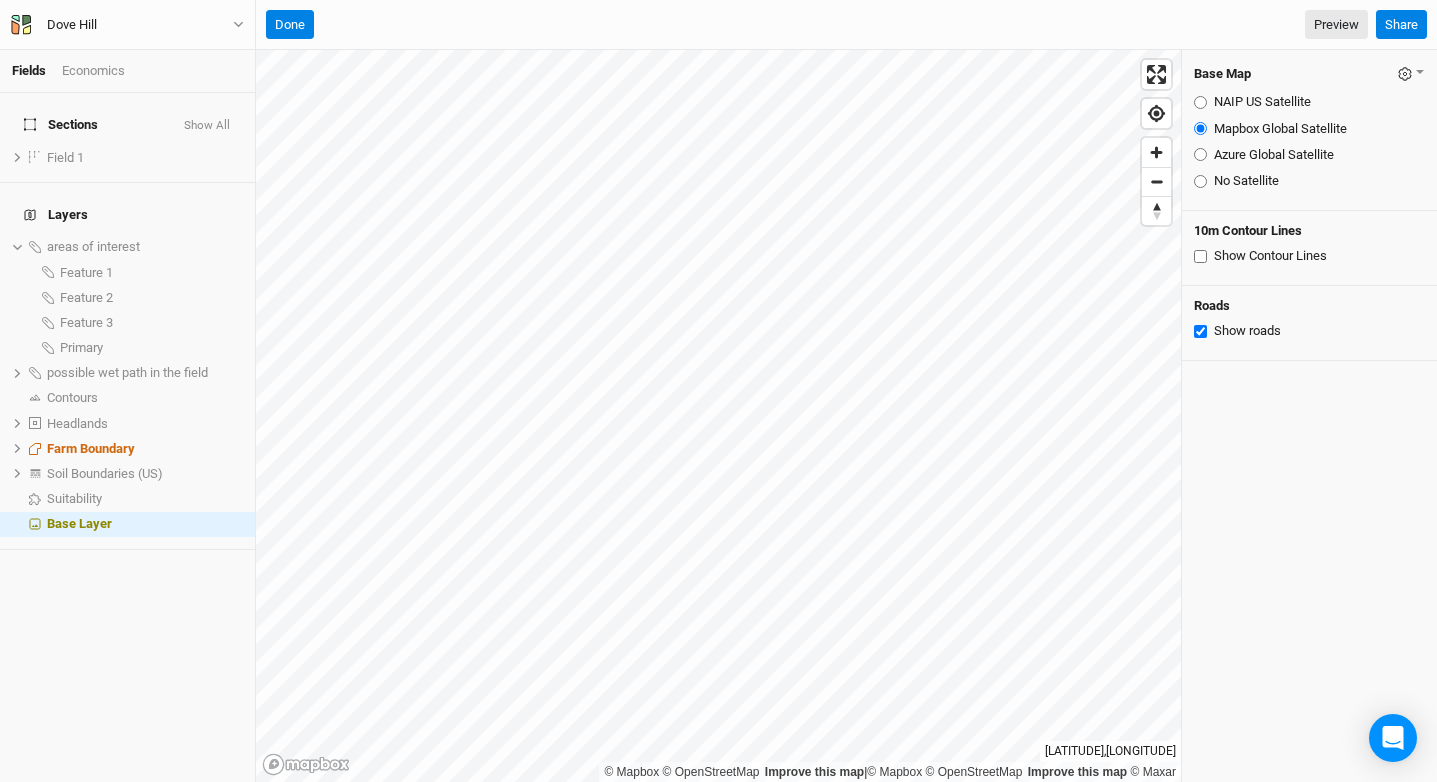click on "NAIP US Satellite" at bounding box center [1200, 102] 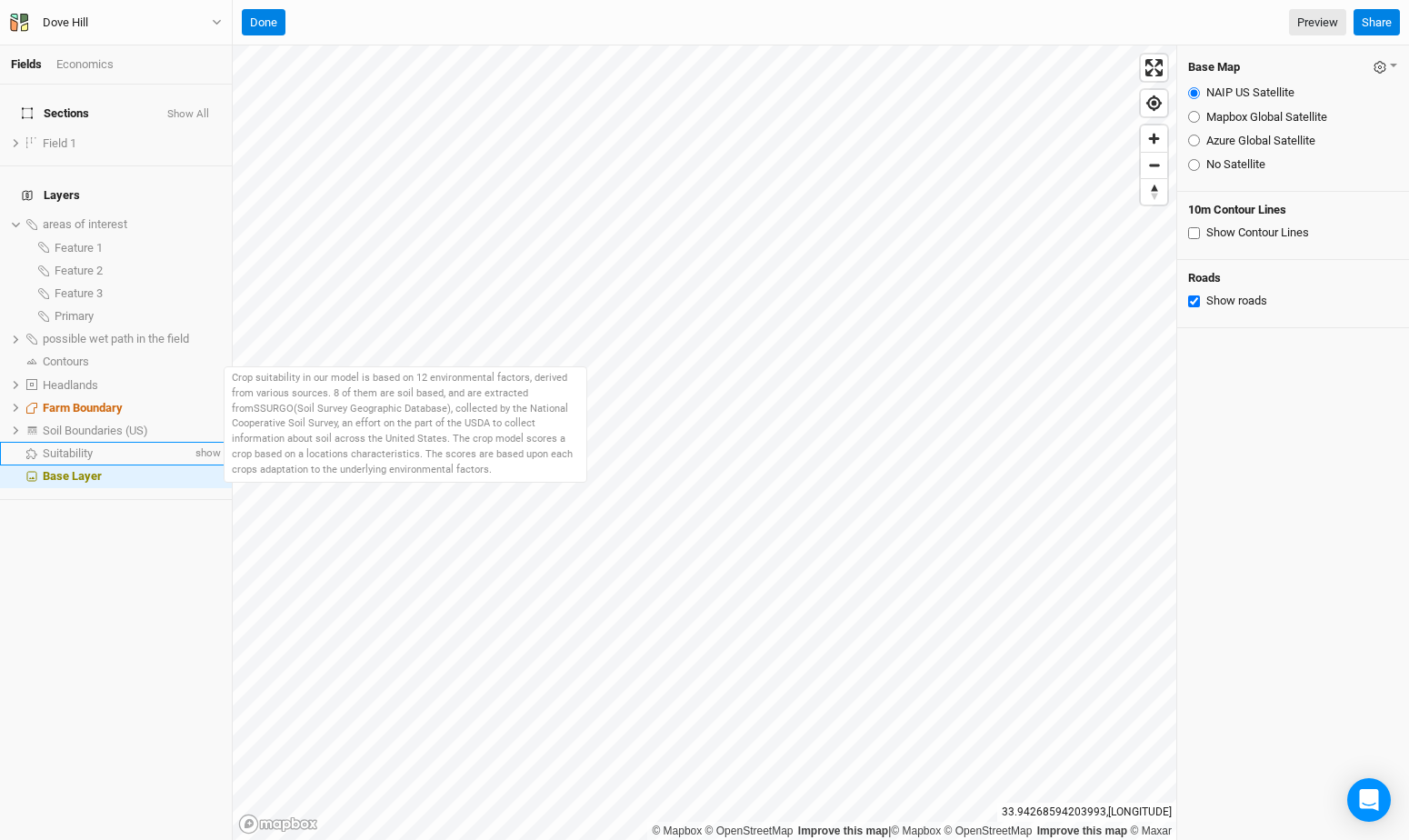 click on "Suitability" at bounding box center [117, 454] 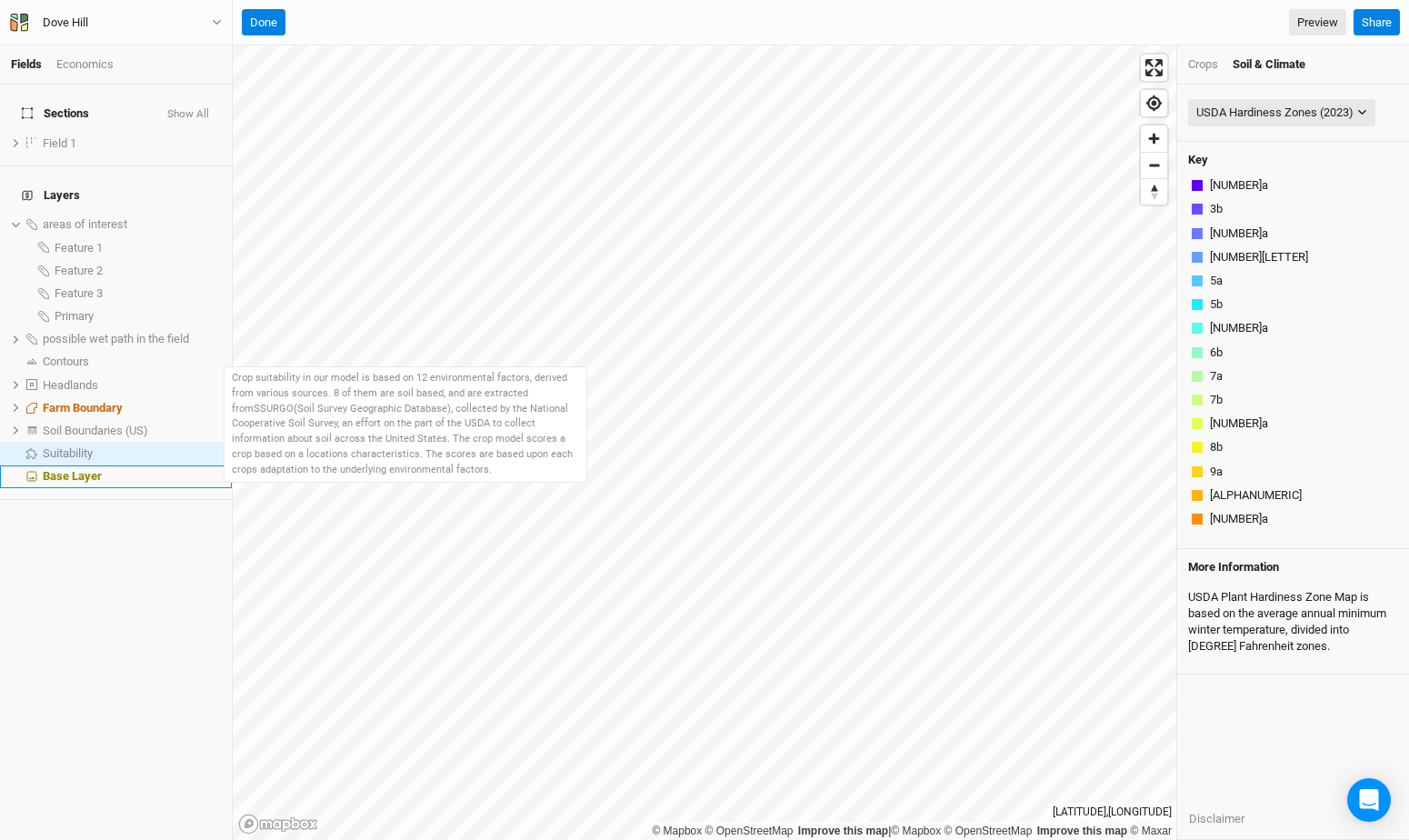 click on "Base Layer" at bounding box center [132, 476] 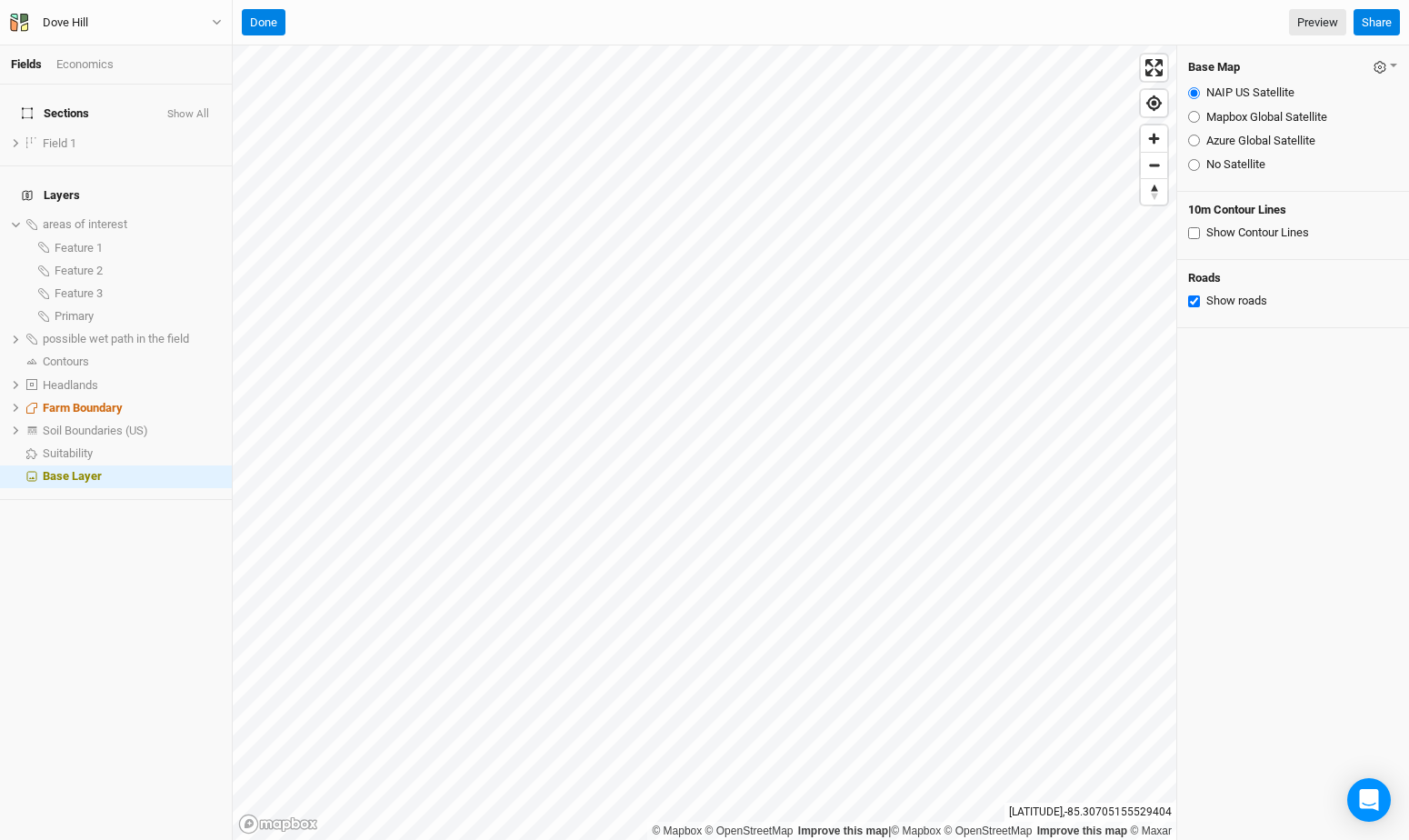 click on "Mapbox Global Satellite" at bounding box center (1266, 117) 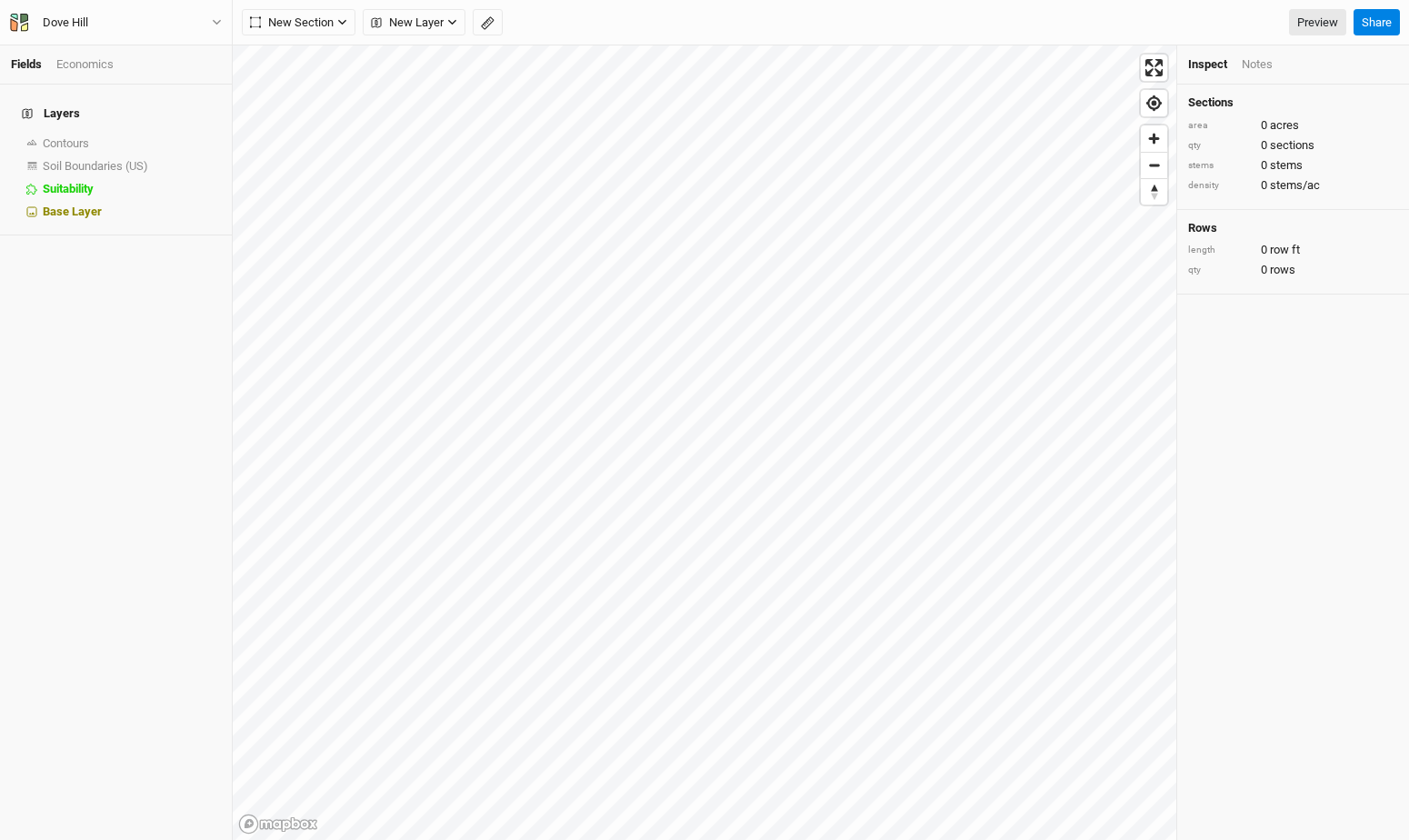 scroll, scrollTop: 0, scrollLeft: 0, axis: both 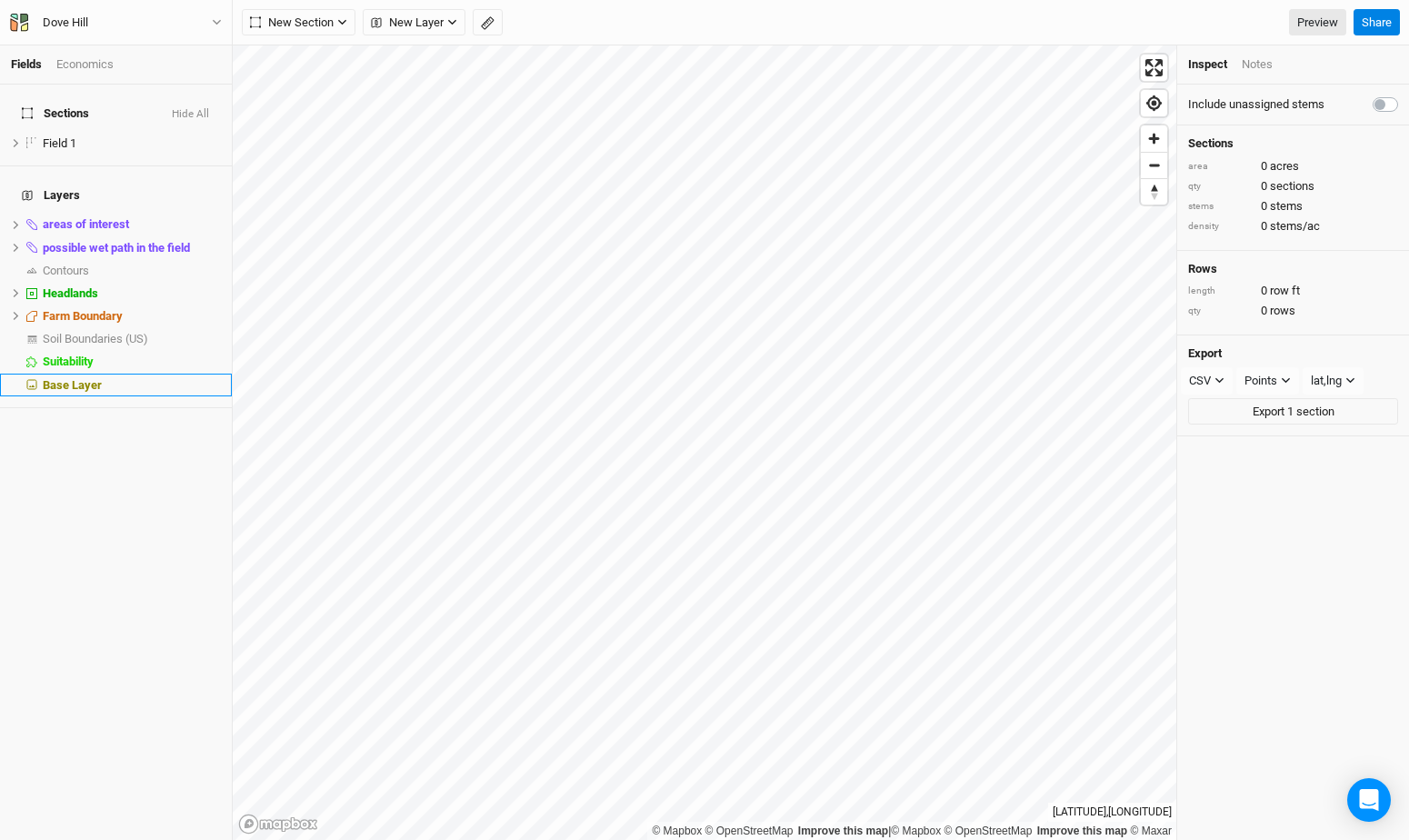 click on "Base Layer" at bounding box center [115, 385] 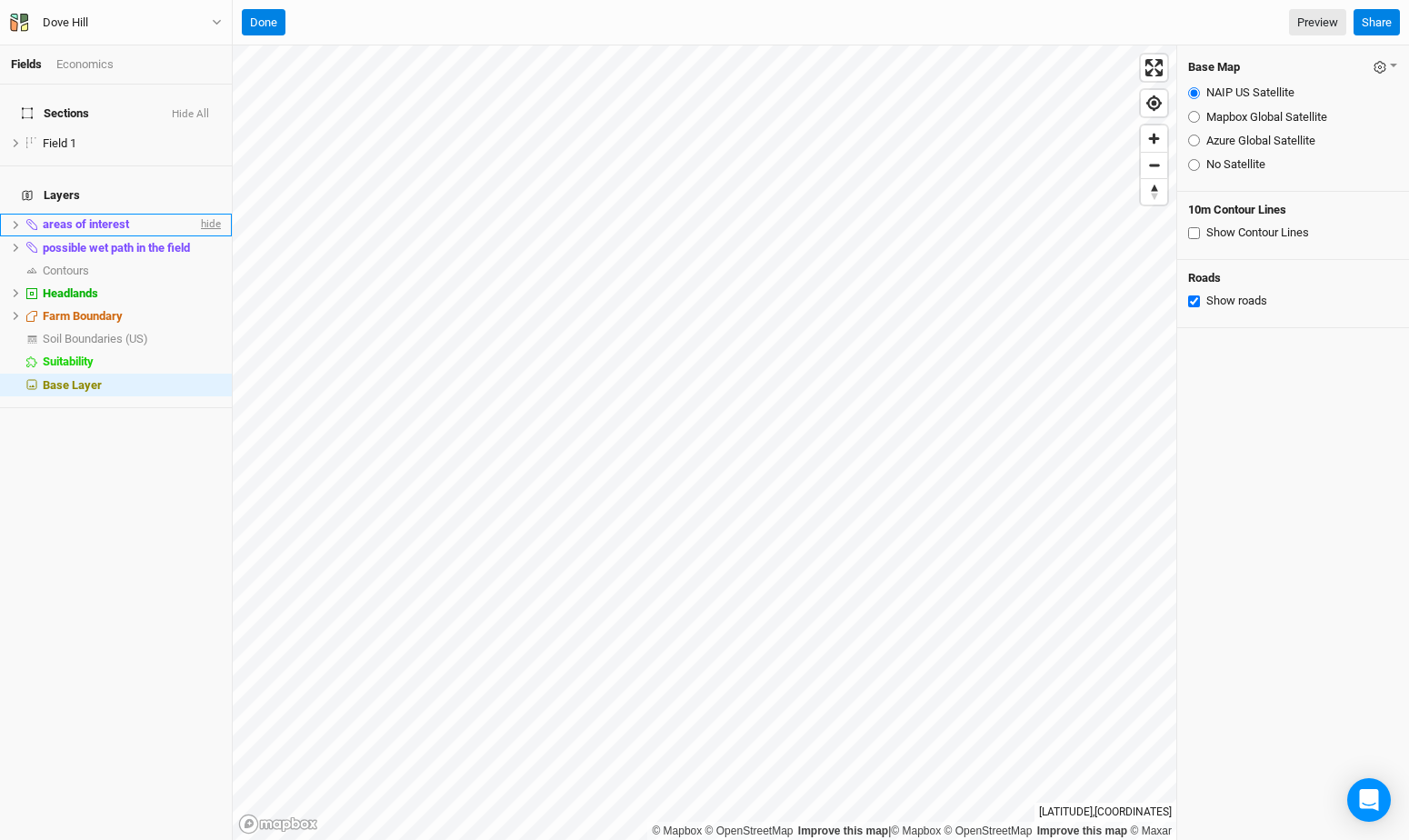 click on "hide" at bounding box center (209, 225) 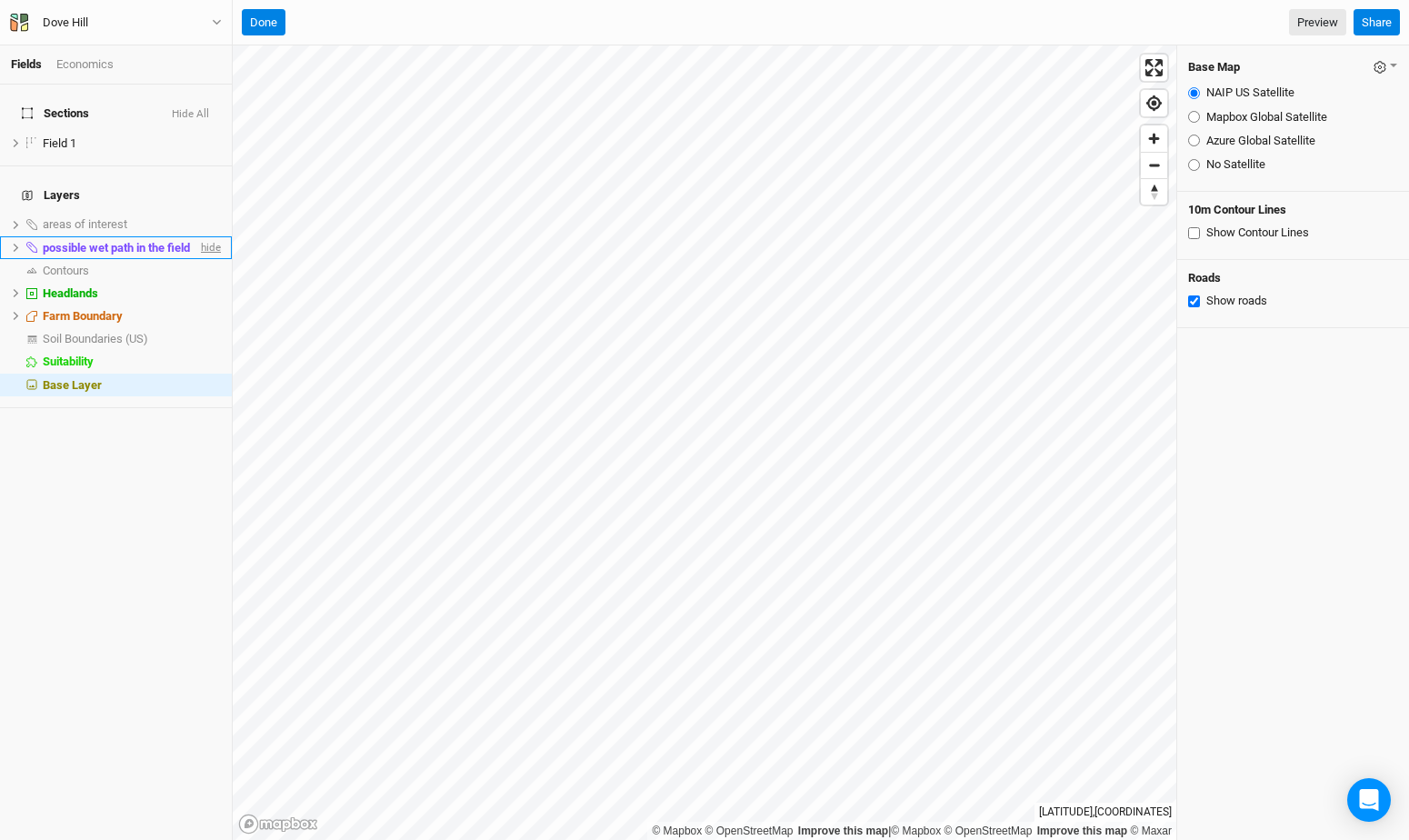 click on "hide" at bounding box center (209, 247) 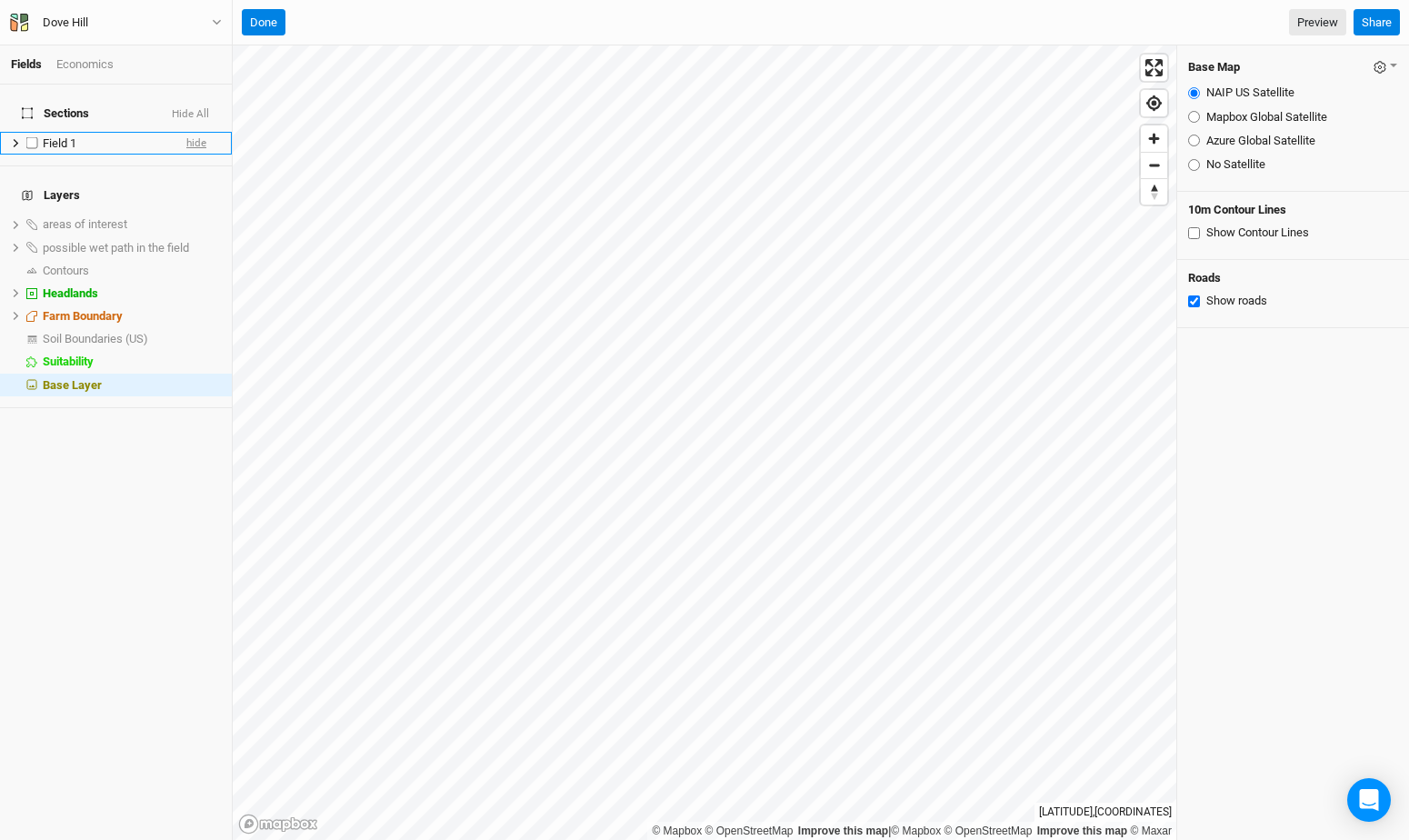 click on "hide" at bounding box center [196, 143] 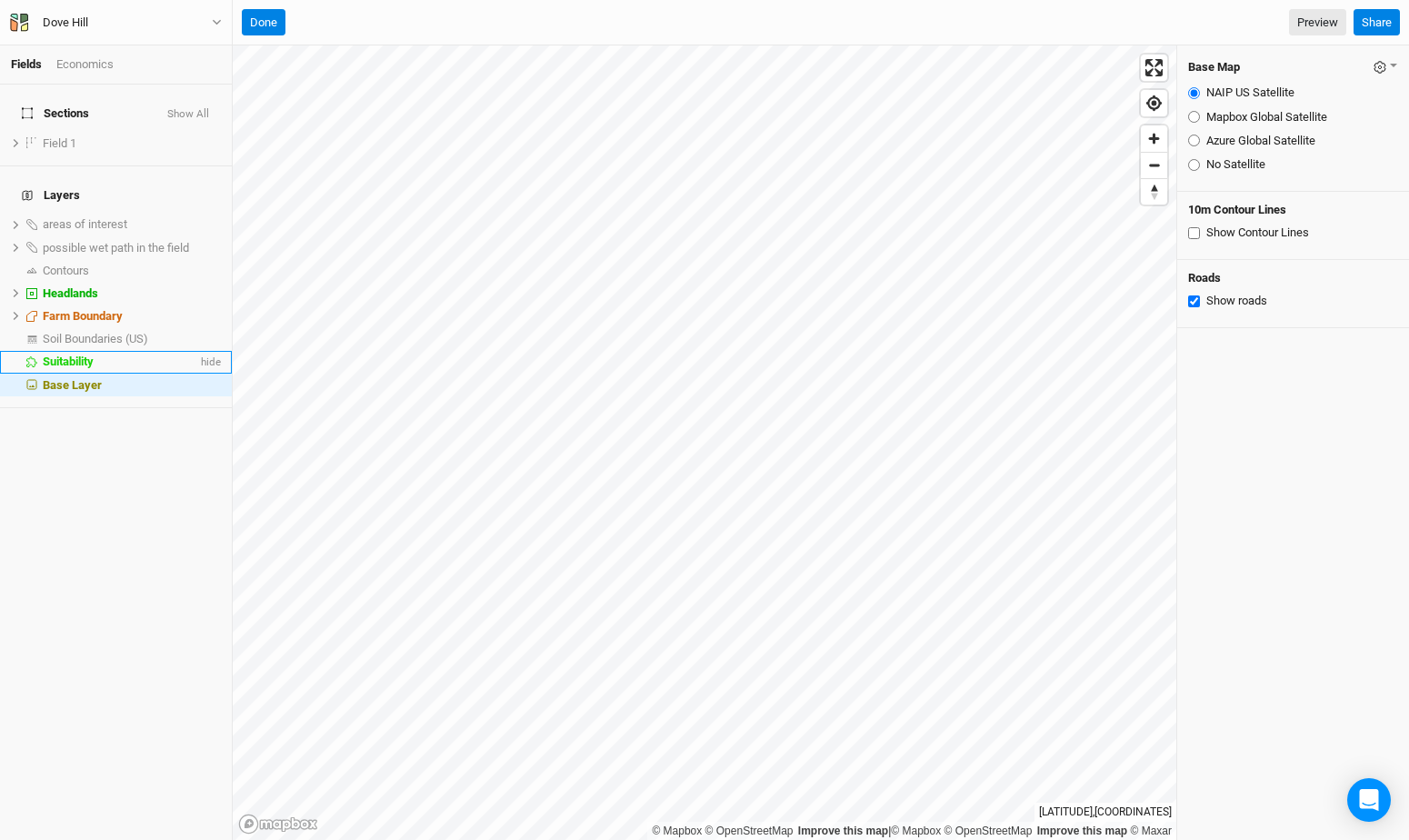 click on "Suitability" at bounding box center (120, 362) 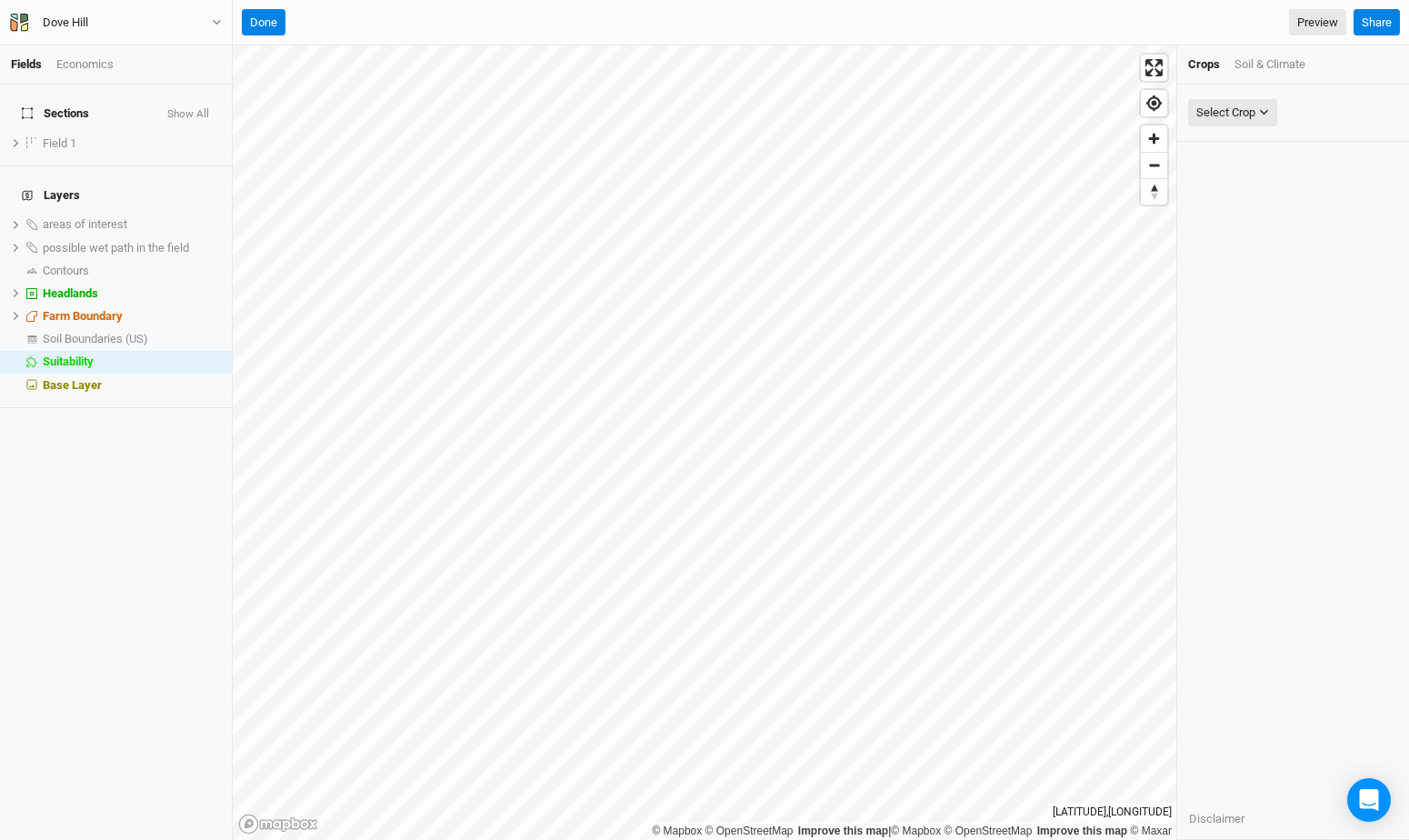 click on "Soil & Climate" at bounding box center (1270, 65) 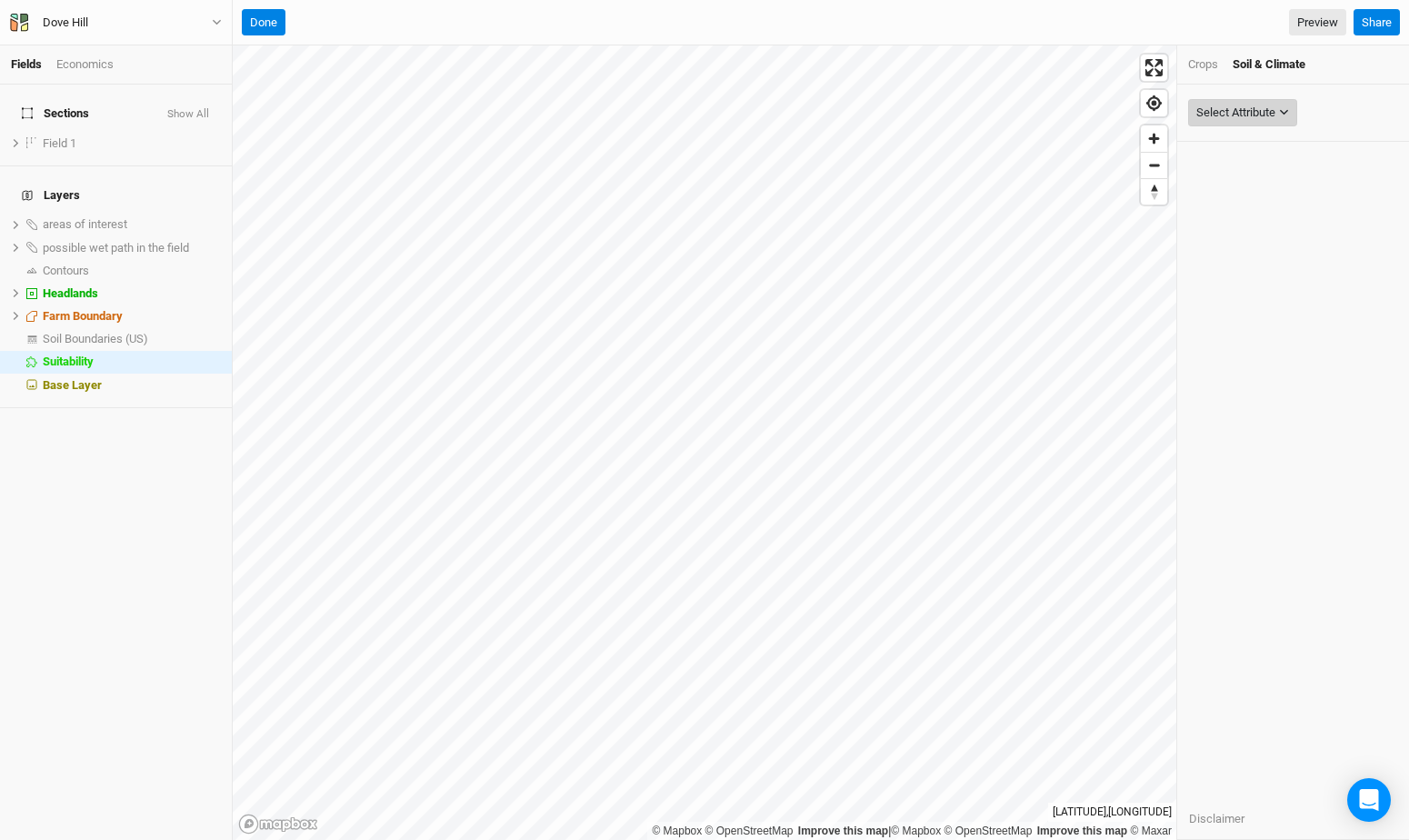 click on "Select Attribute" at bounding box center [1235, 113] 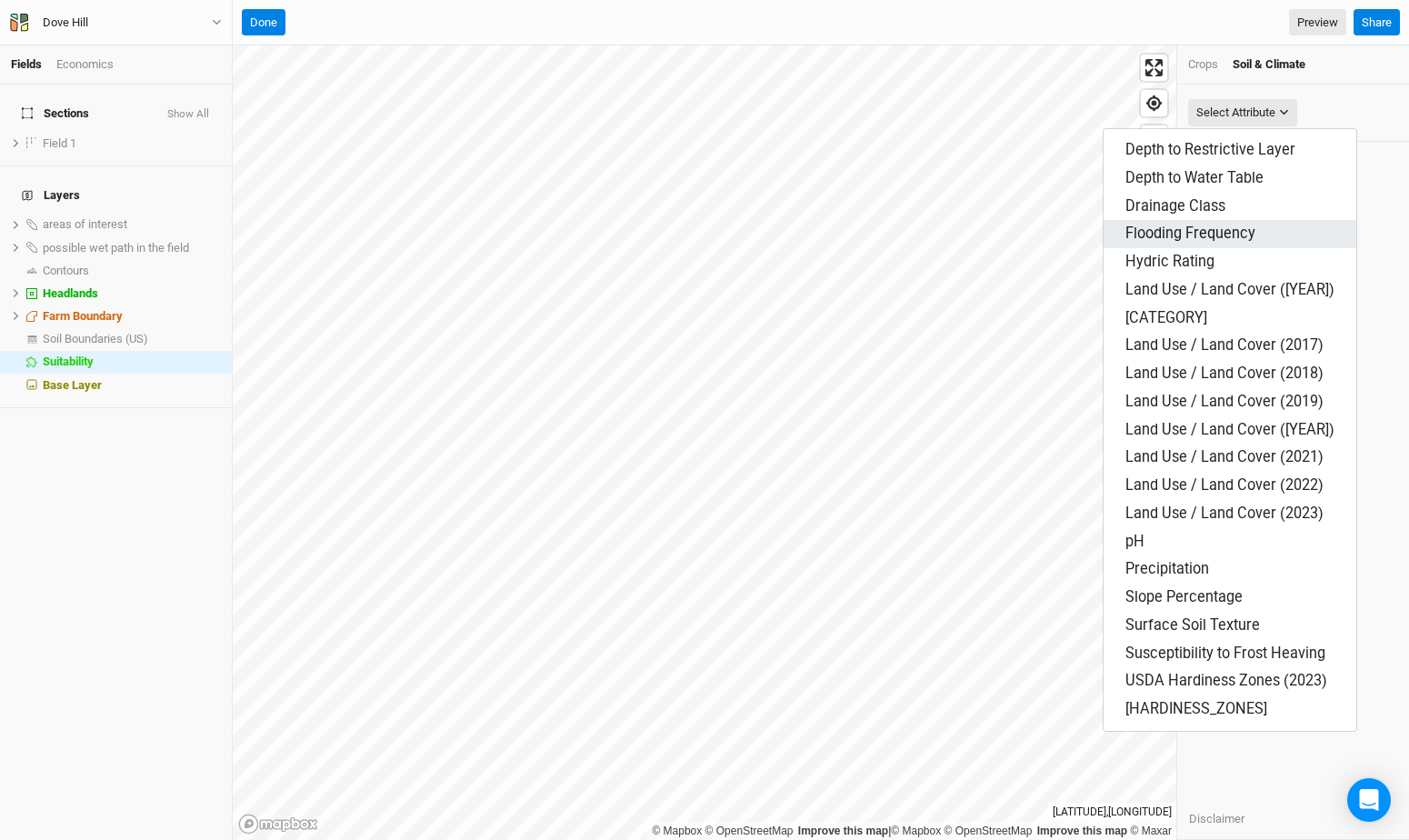 click on "Flooding Frequency" at bounding box center [1190, 233] 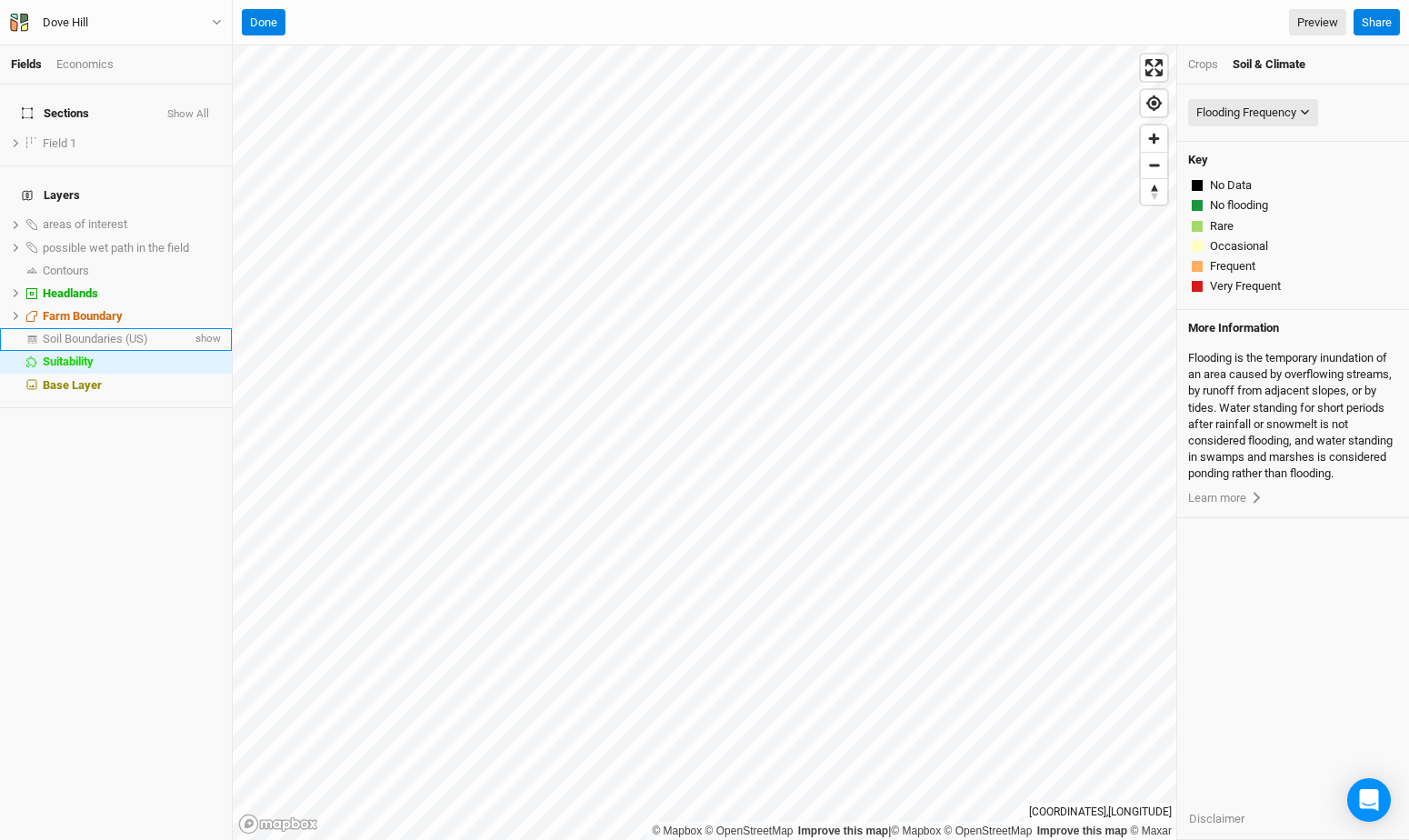 click on "Soil Boundaries (US) show" at bounding box center [115, 339] 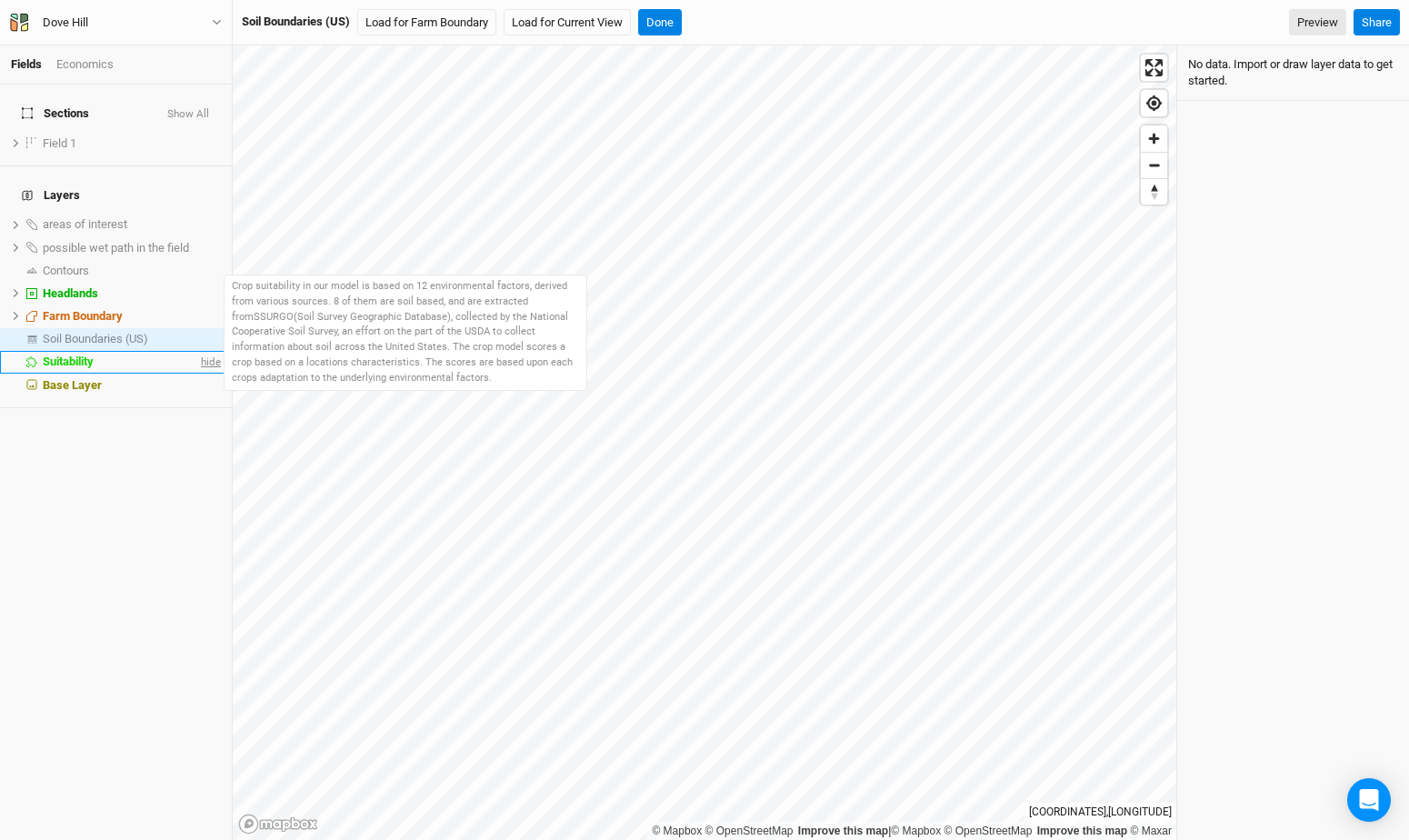 click on "hide" at bounding box center (209, 362) 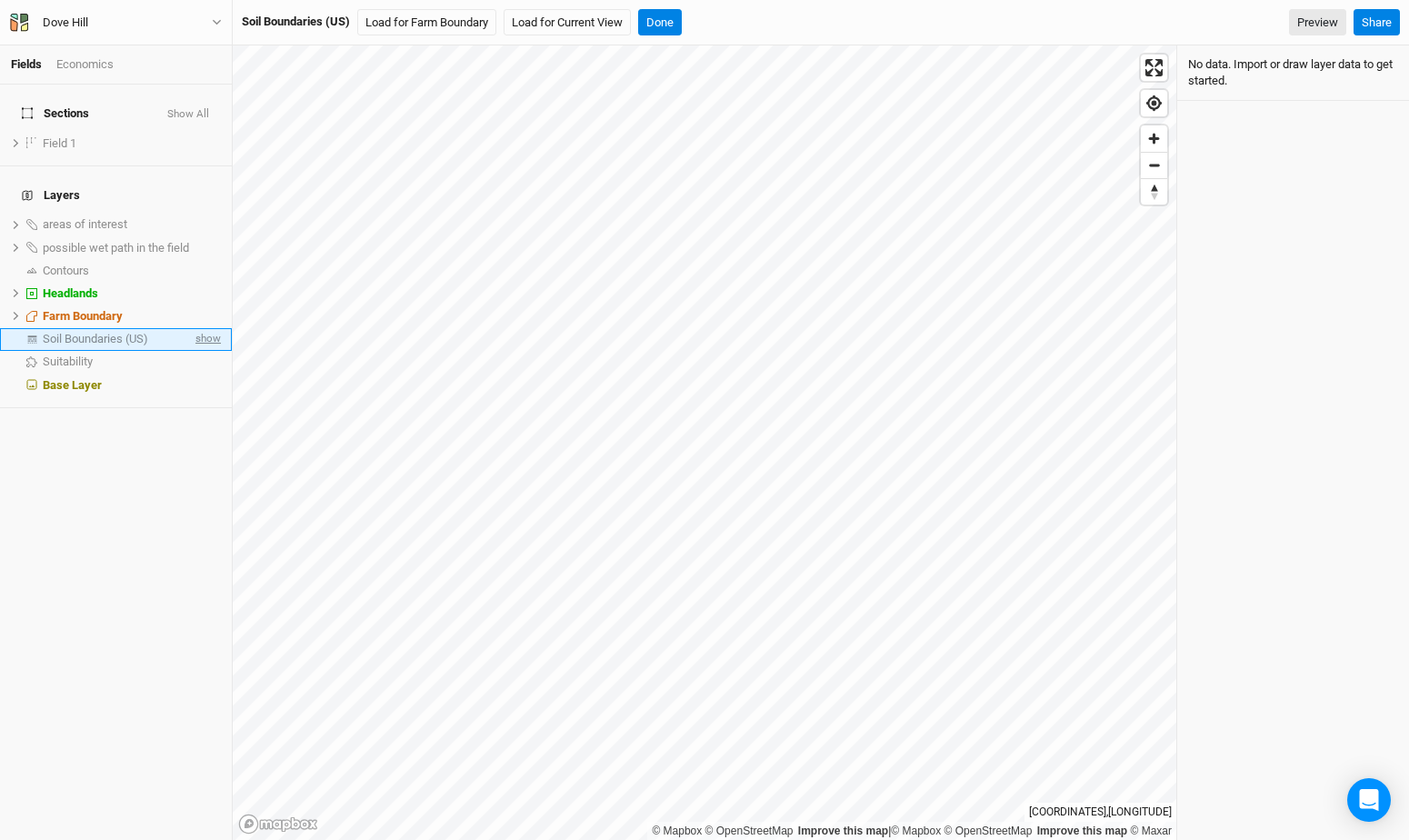 click on "show" at bounding box center (206, 339) 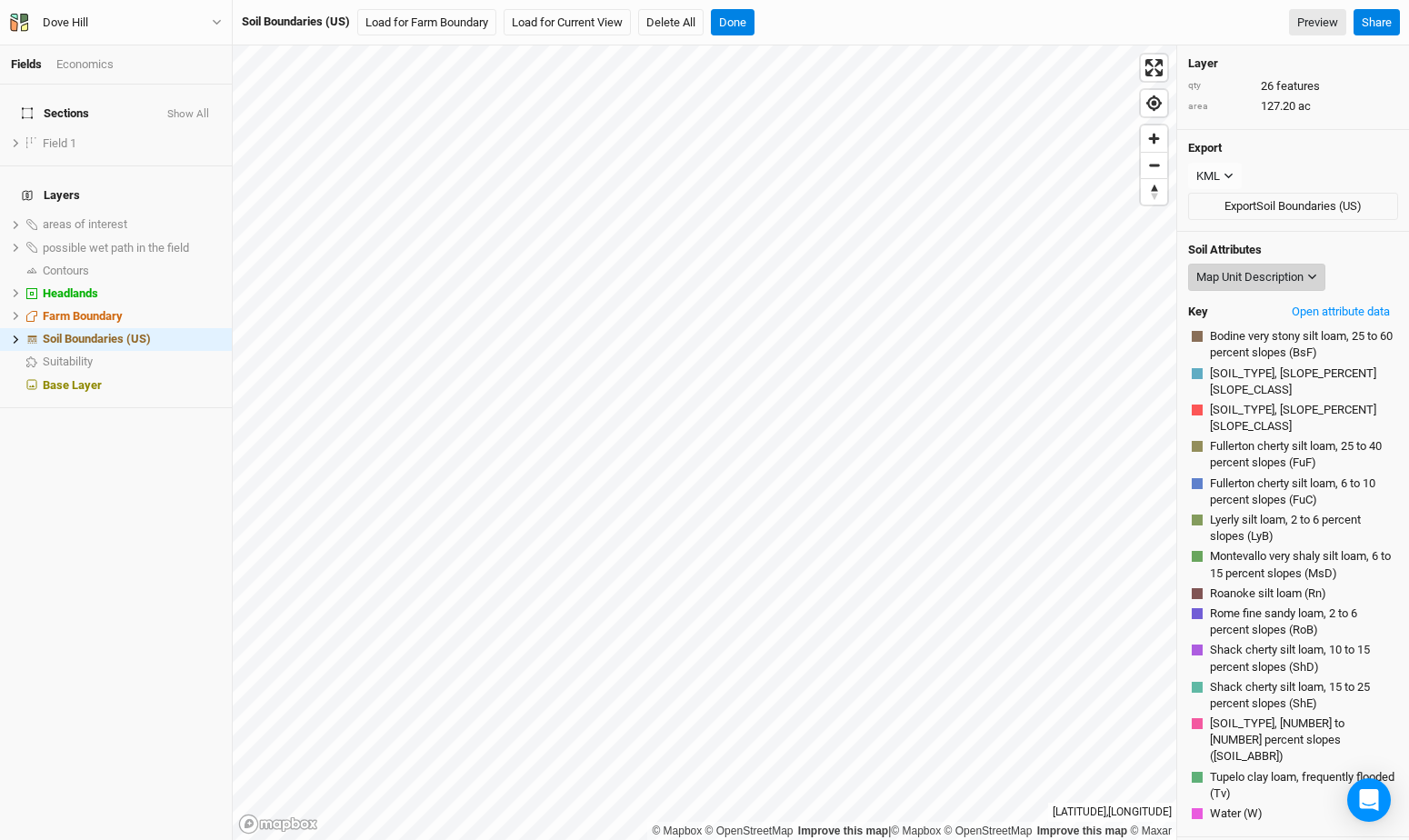 click on "Map Unit Description" at bounding box center (1250, 277) 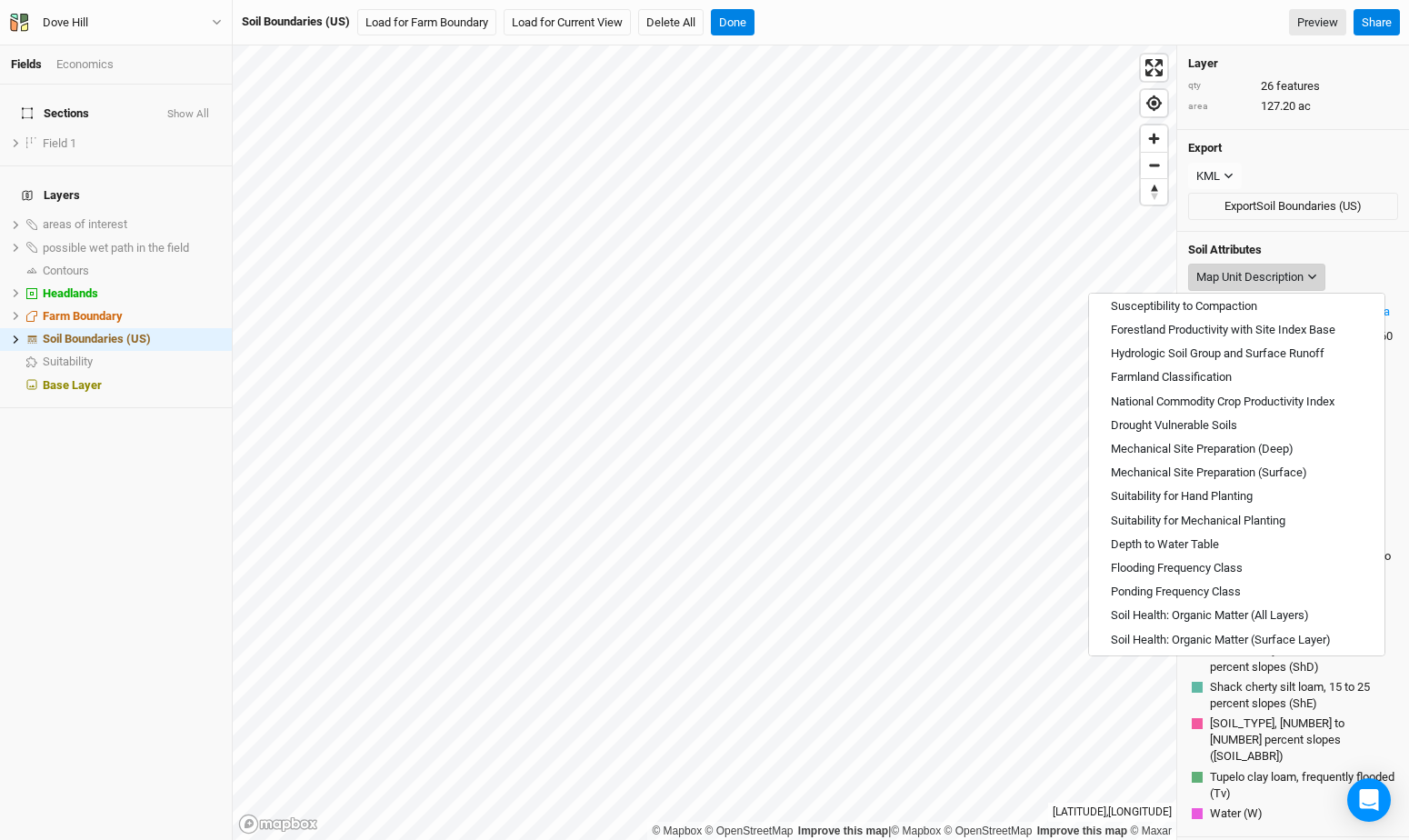 scroll, scrollTop: 653, scrollLeft: 0, axis: vertical 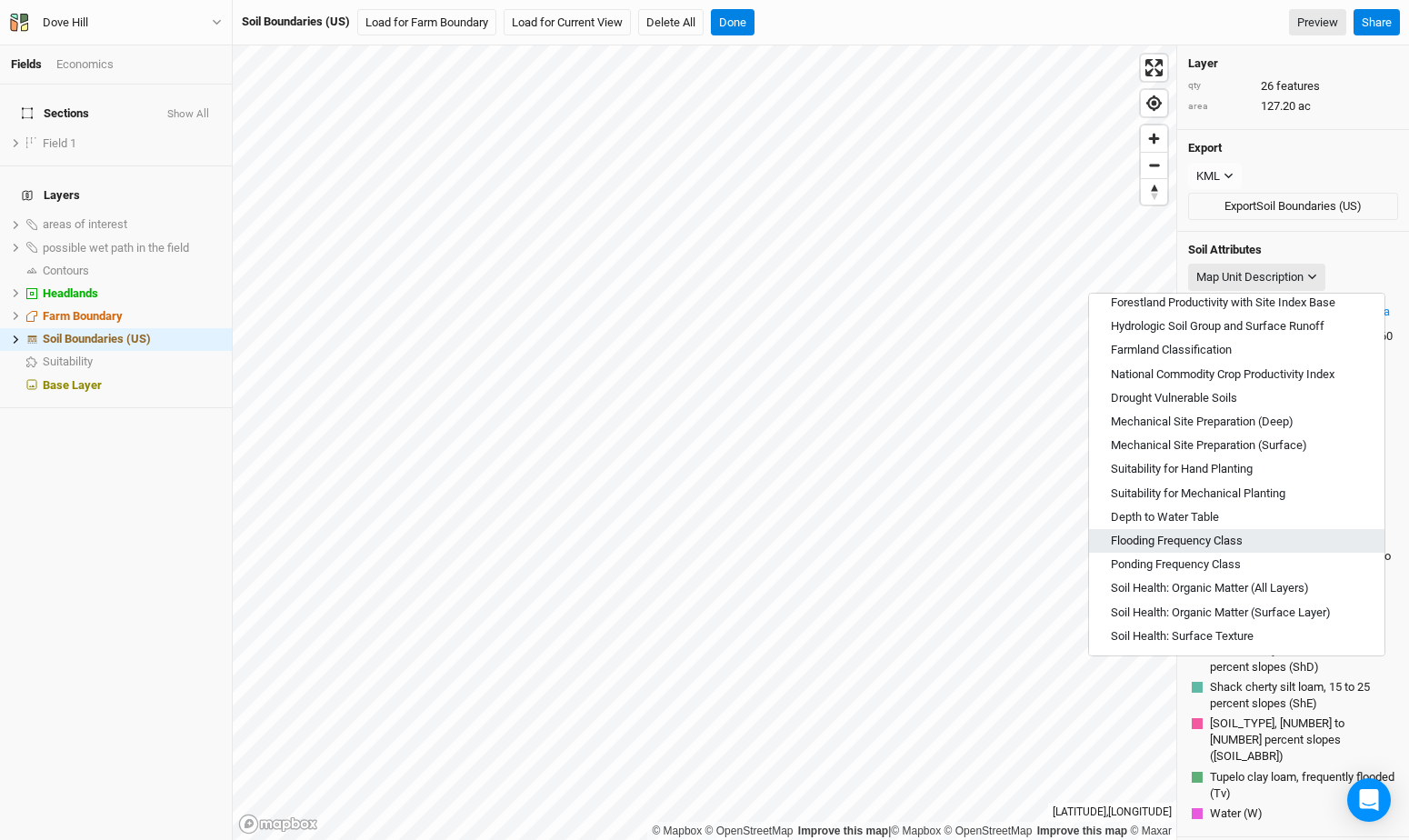 click on "Flooding Frequency Class" at bounding box center [1176, 541] 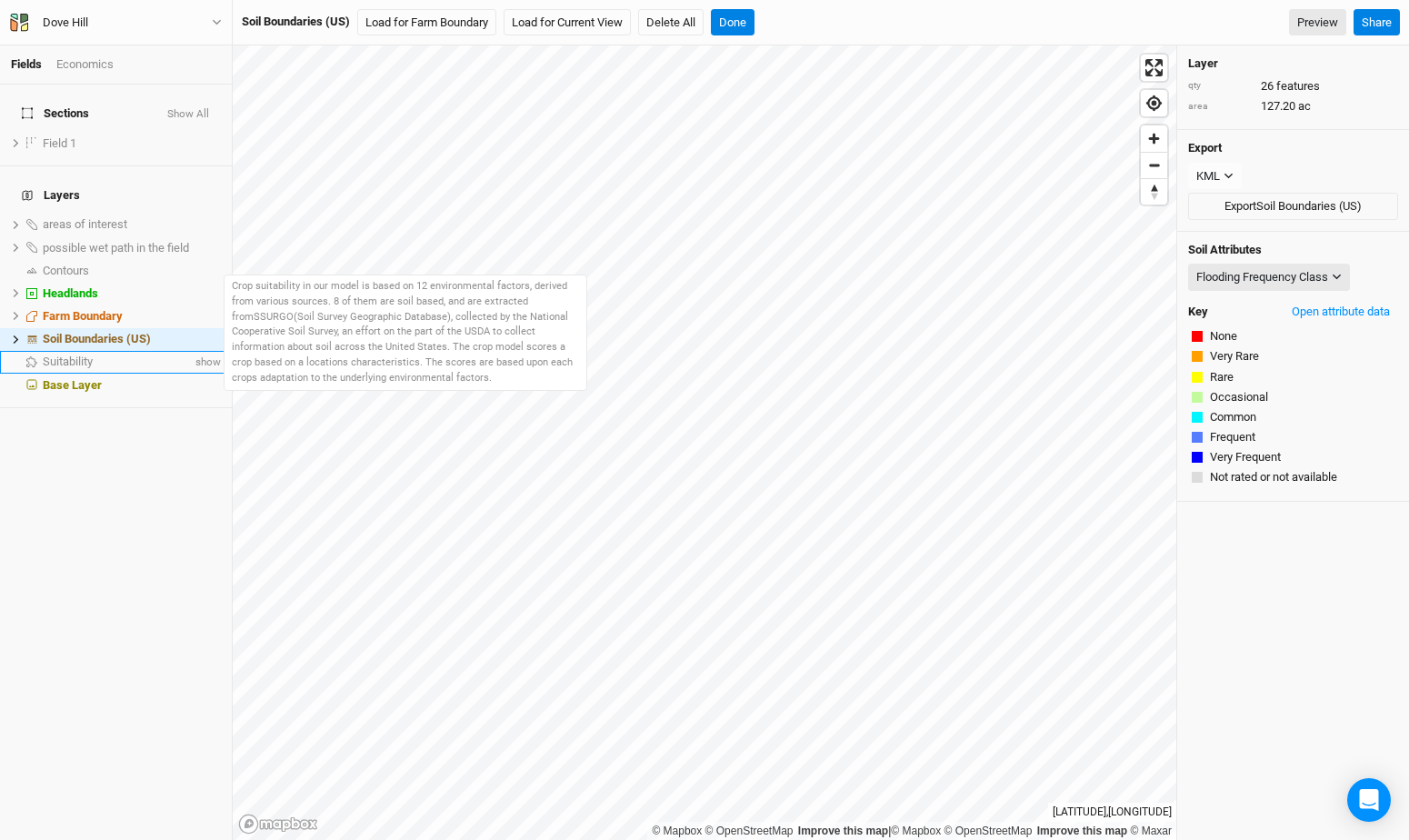click on "Suitability" at bounding box center (117, 362) 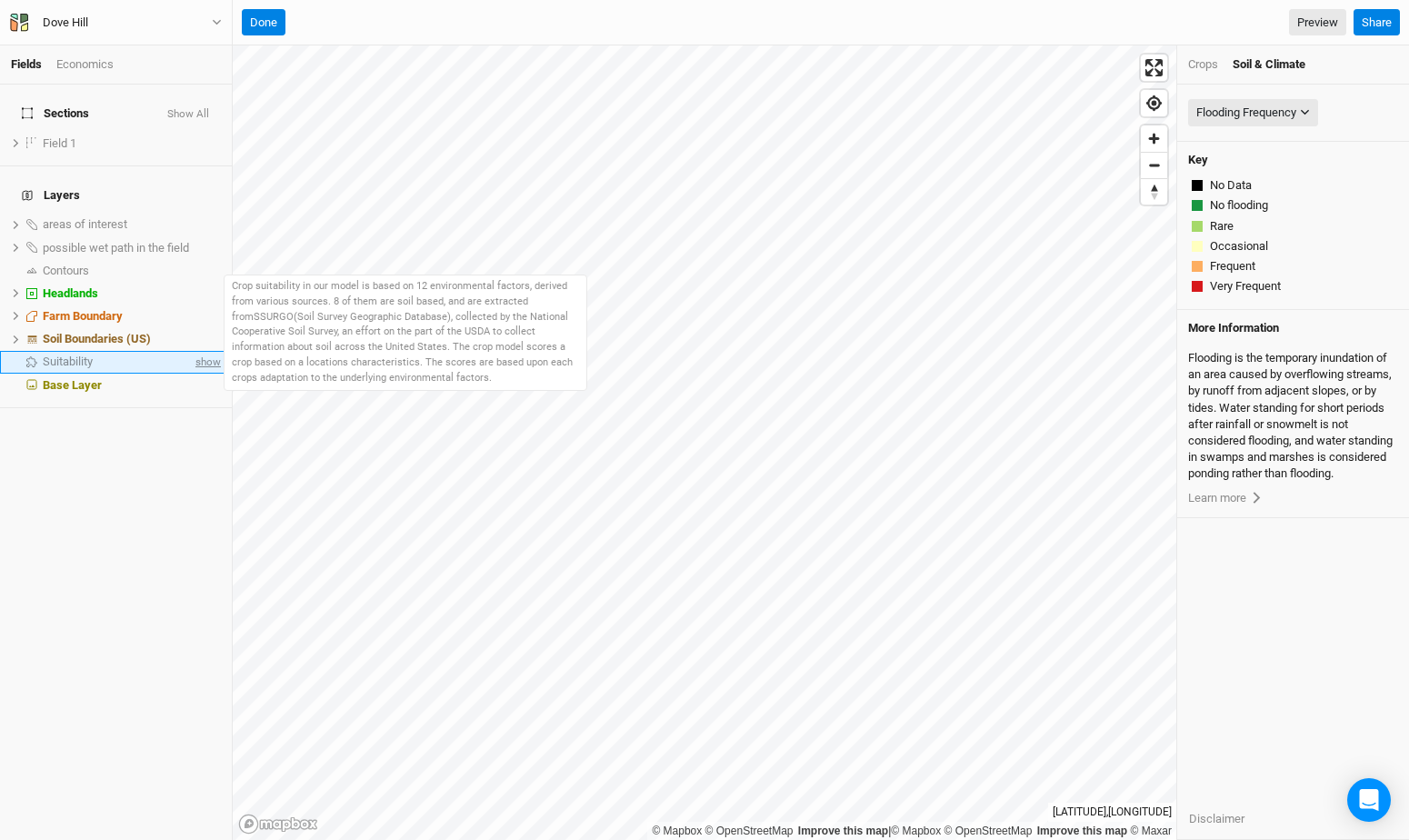 click on "show" at bounding box center [206, 362] 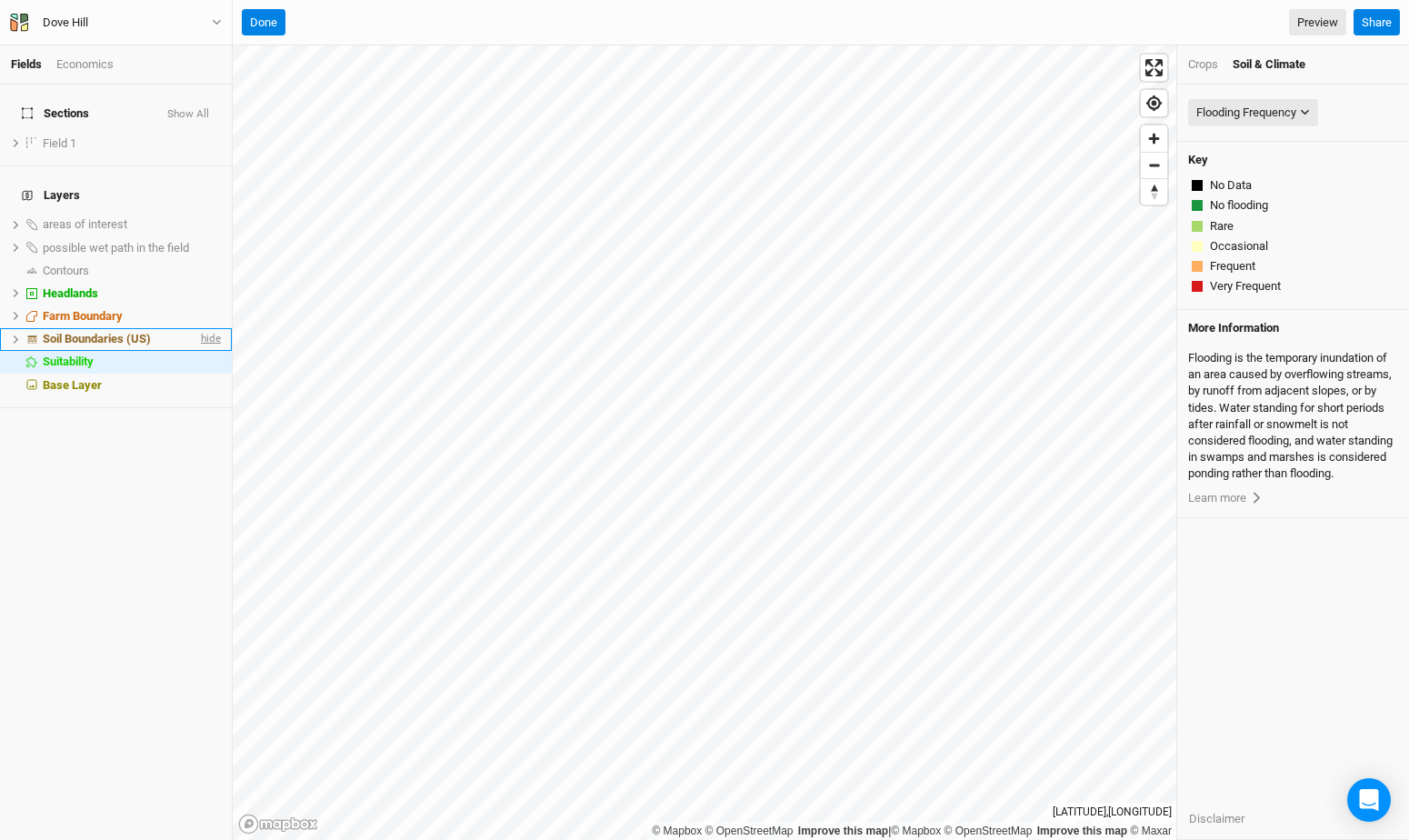 click on "hide" at bounding box center (209, 339) 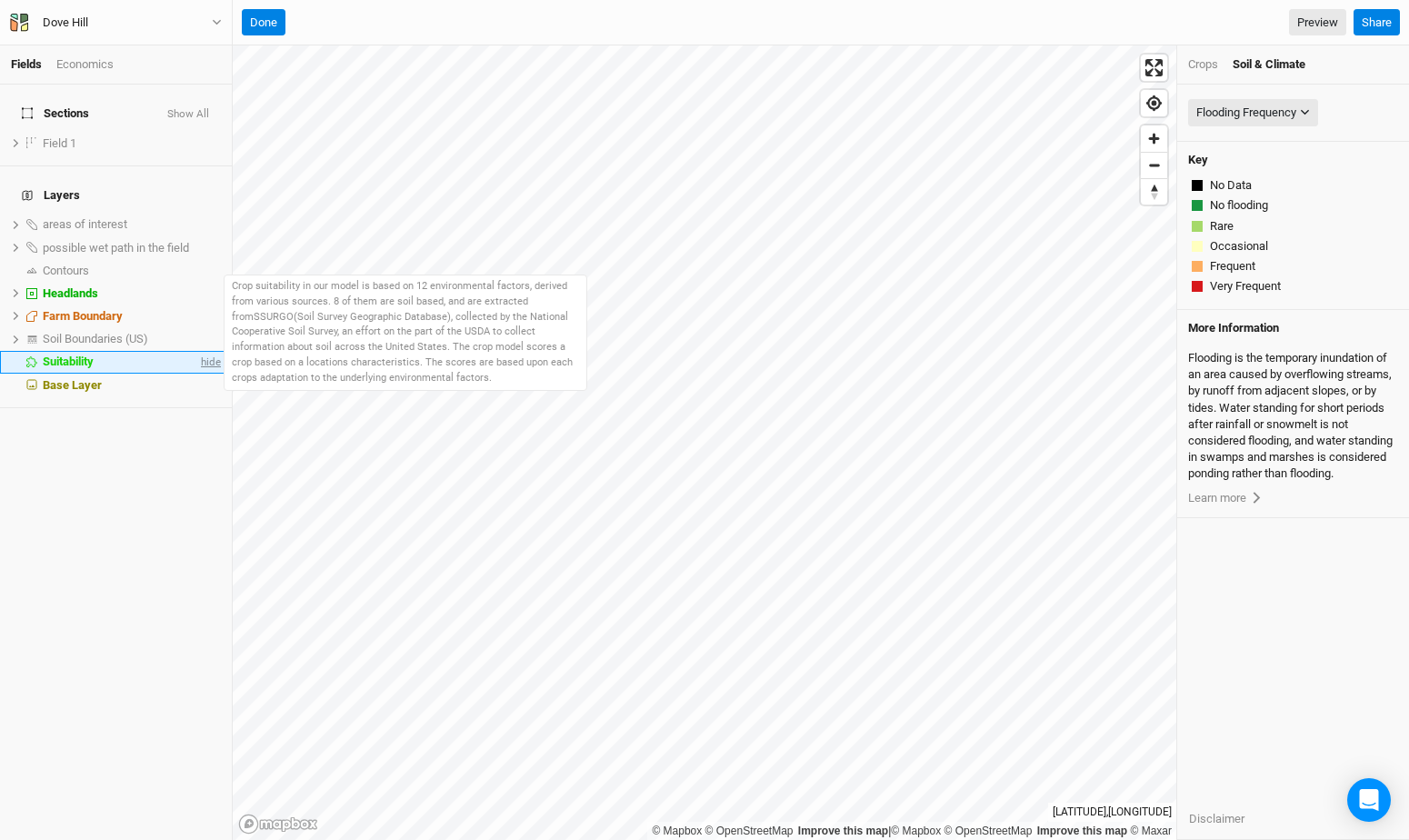 click on "hide" at bounding box center (209, 362) 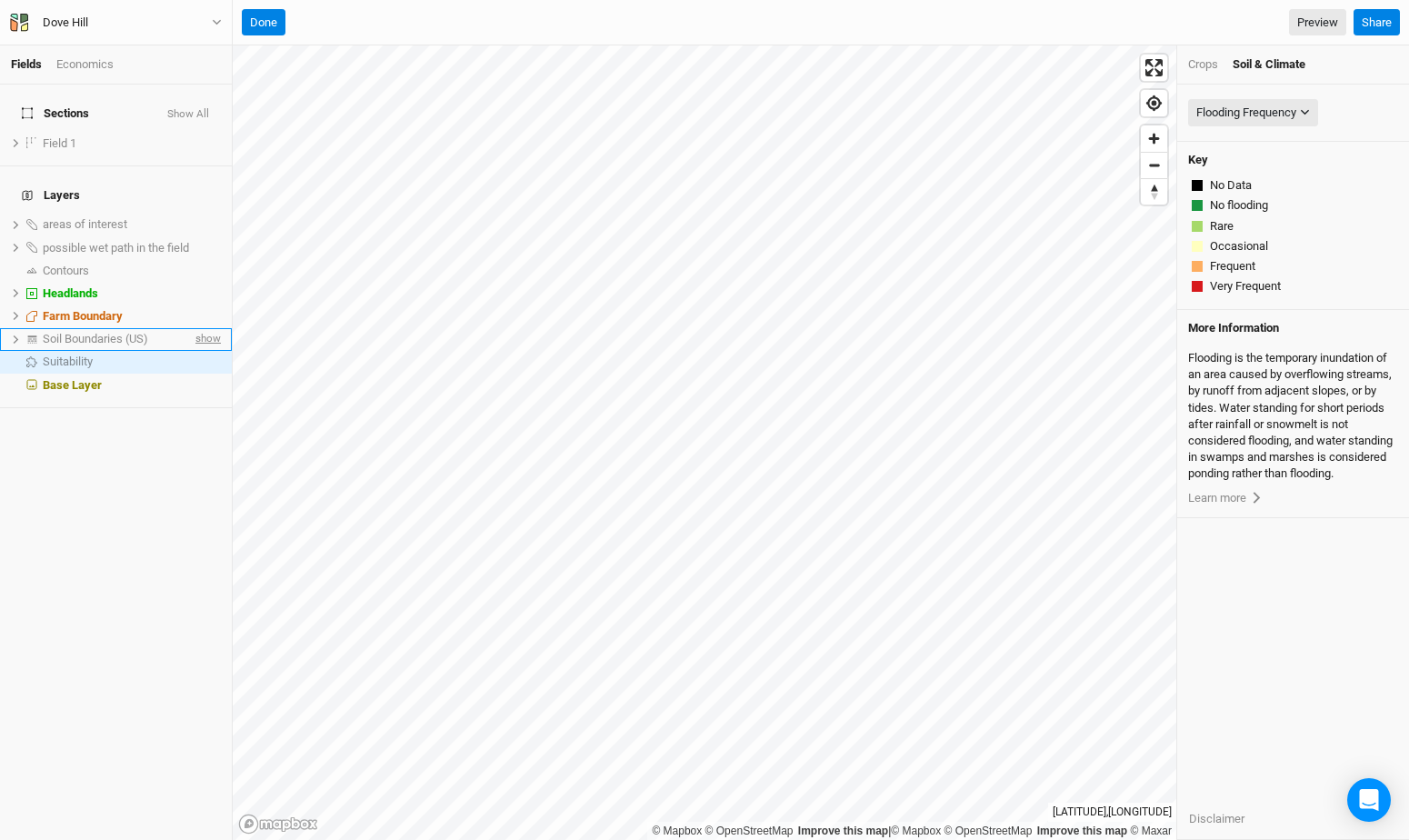 click on "show" at bounding box center [206, 339] 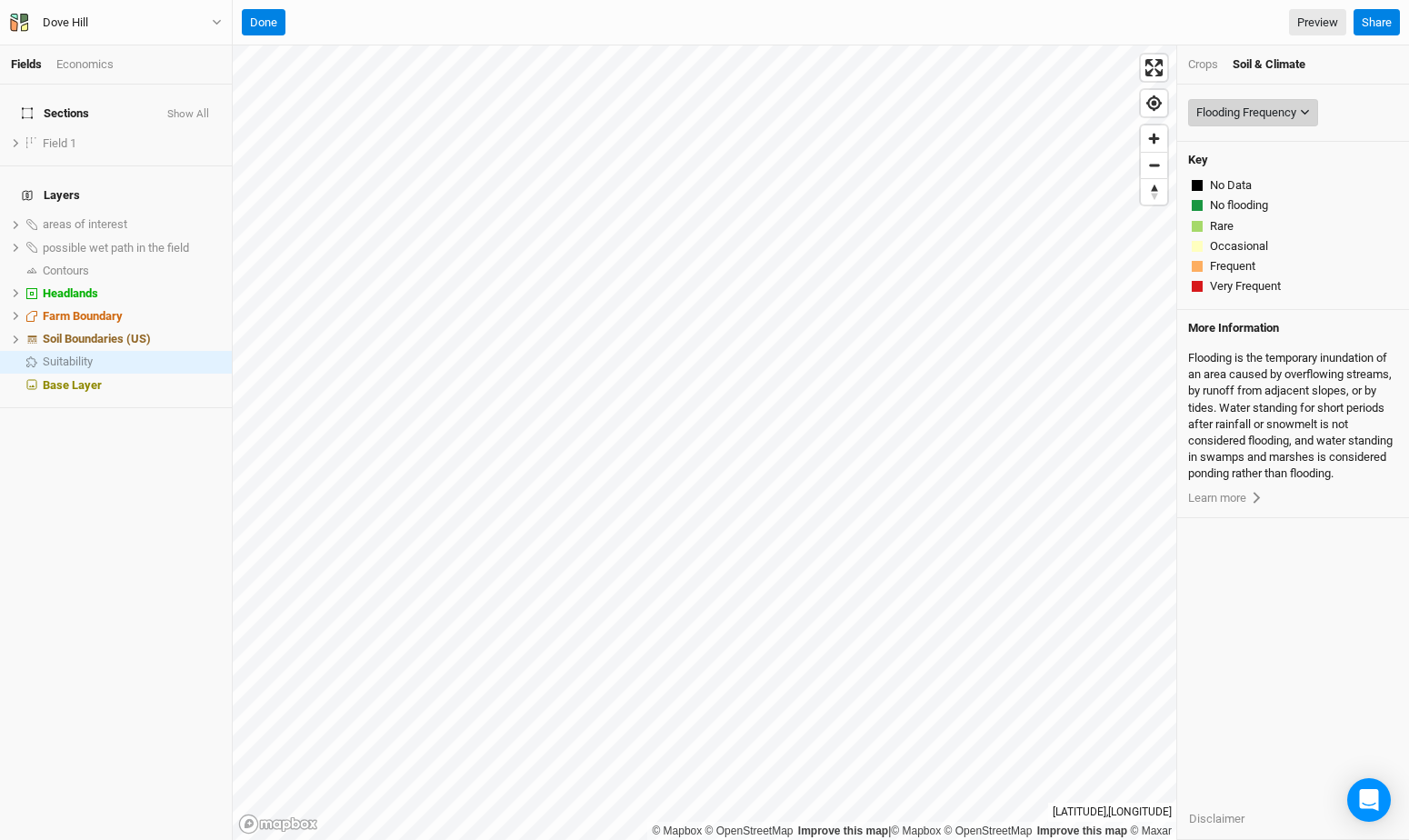 click on "Flooding Frequency" at bounding box center (1246, 113) 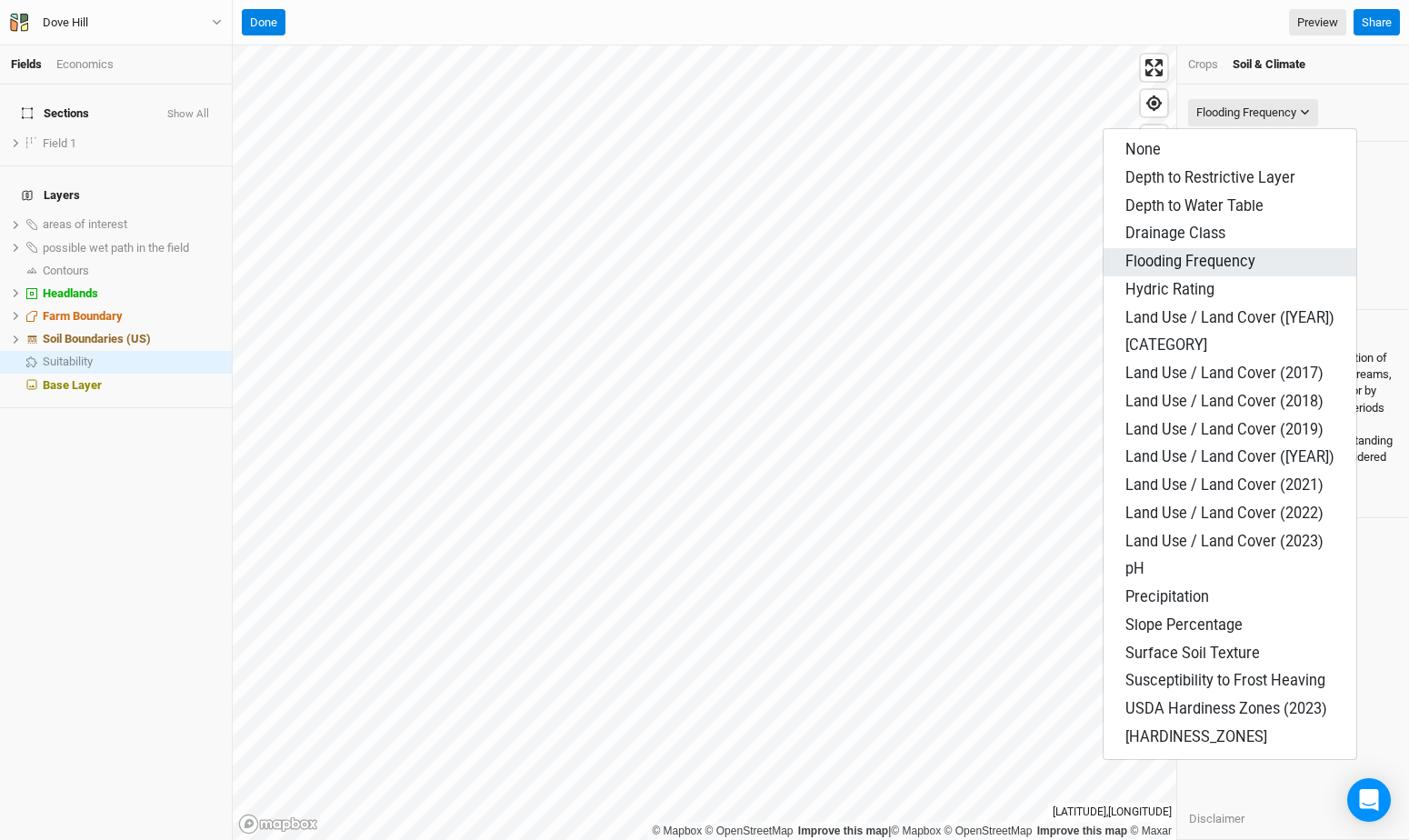 click on "Flooding Frequency" at bounding box center [1190, 261] 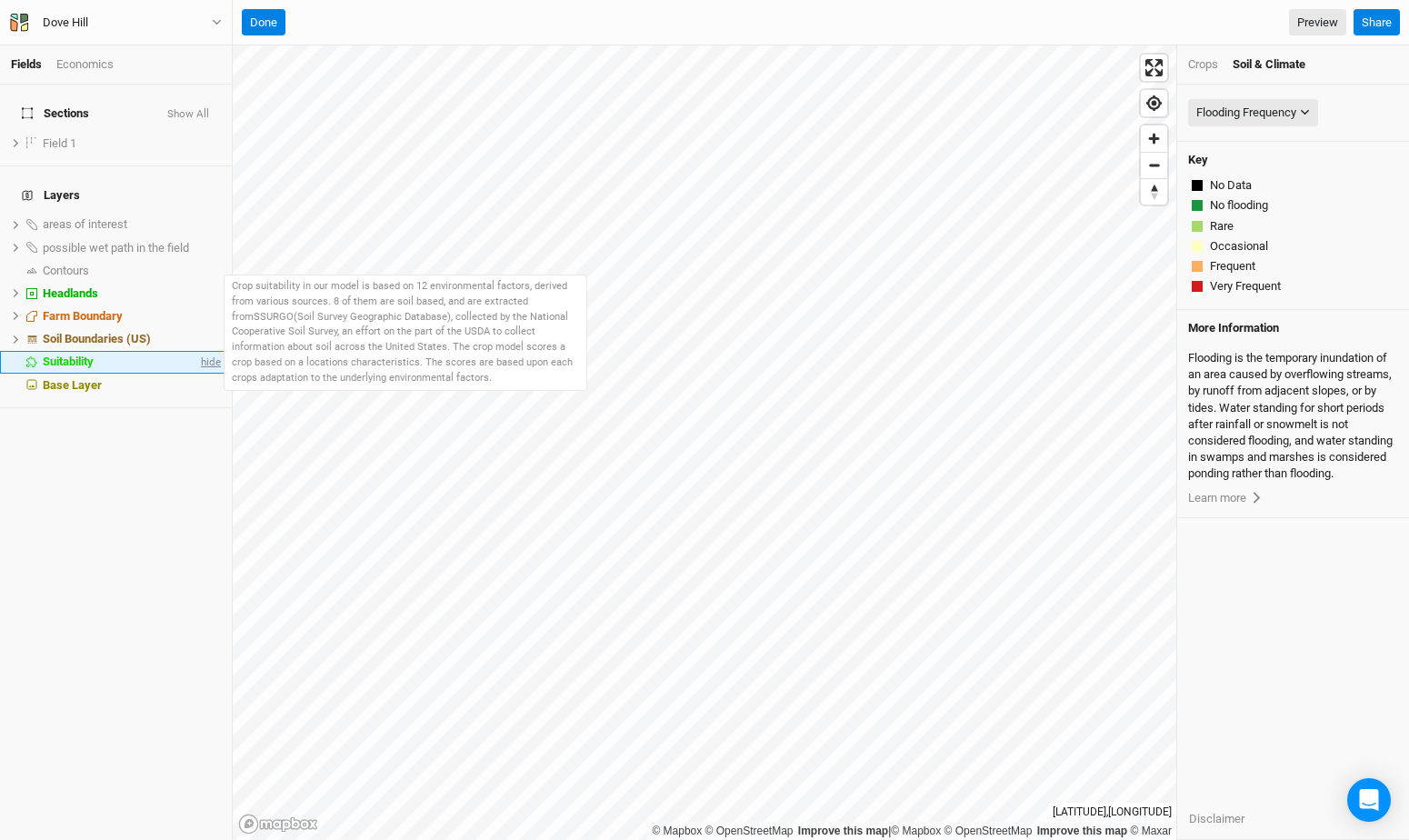 click on "hide" at bounding box center (209, 362) 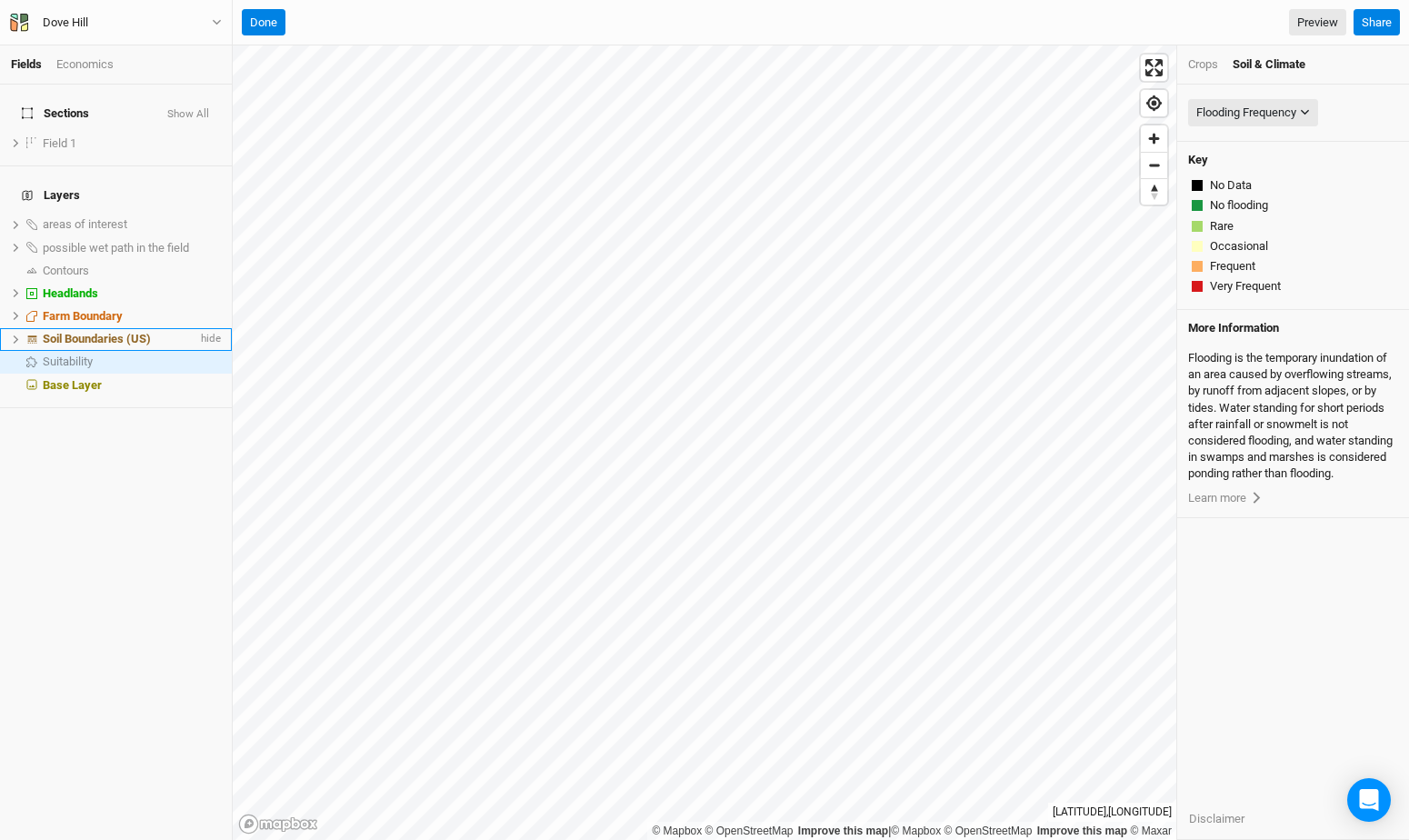 click on "Soil Boundaries (US)" at bounding box center [96, 338] 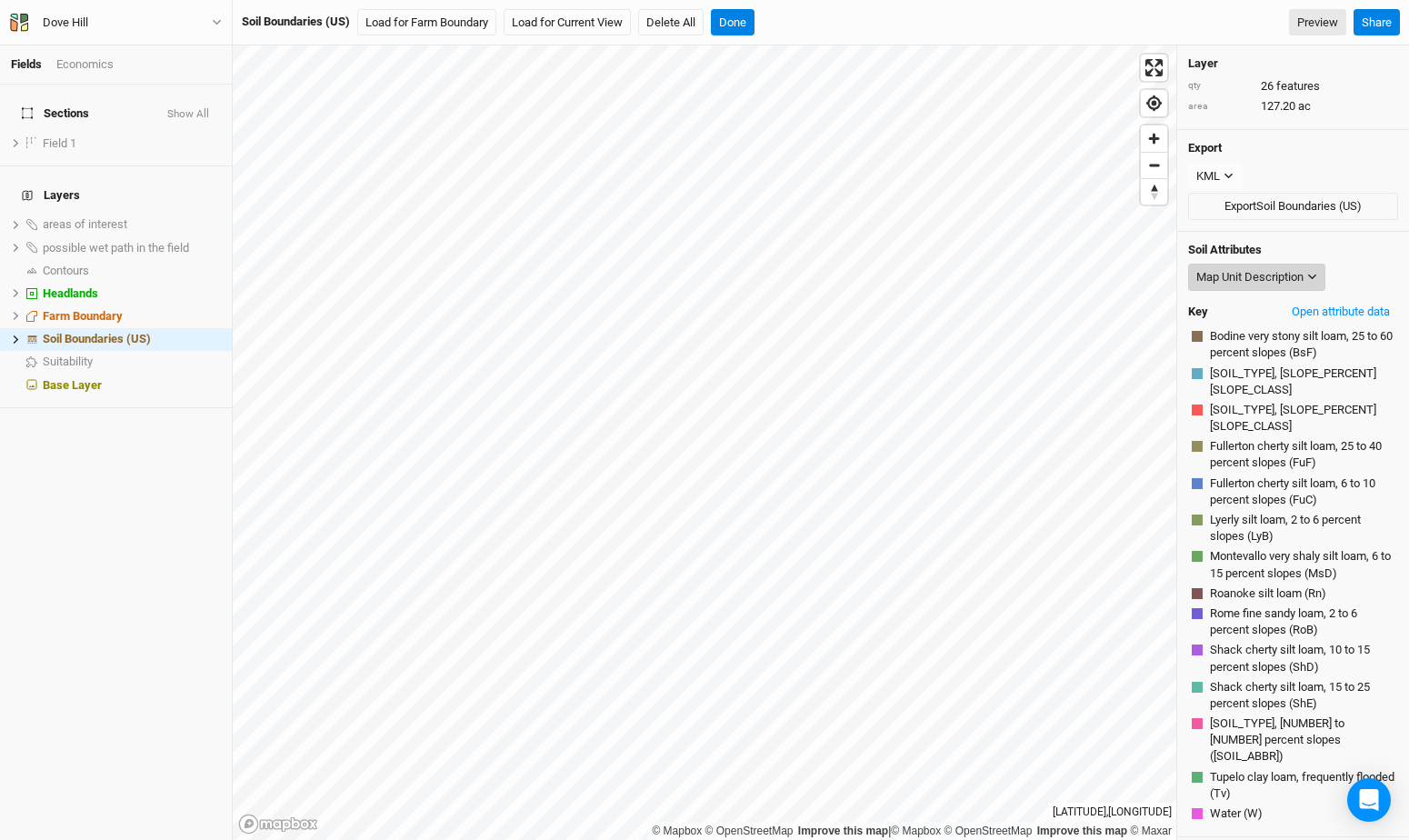 click on "Map Unit Description" at bounding box center (1250, 277) 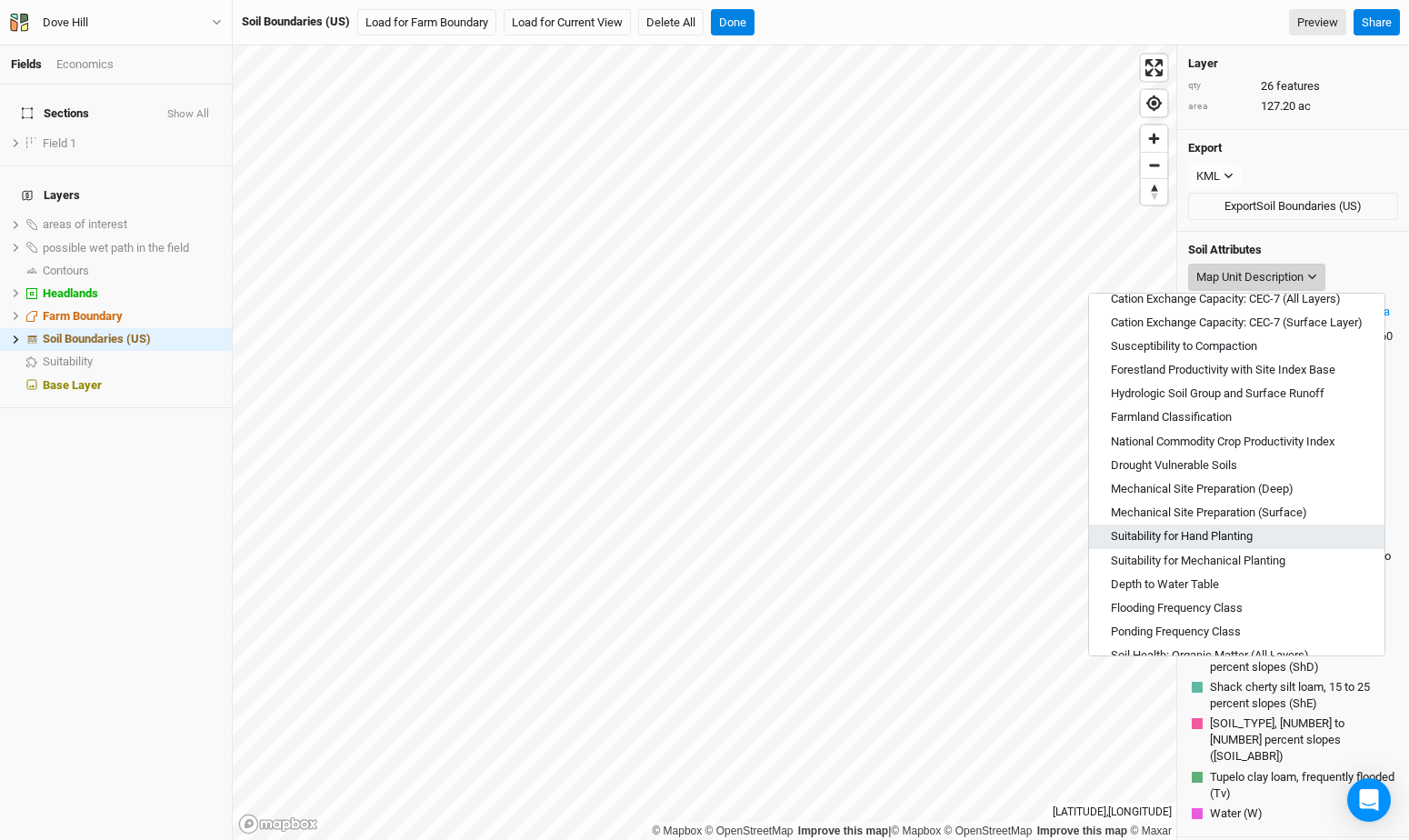 scroll, scrollTop: 589, scrollLeft: 0, axis: vertical 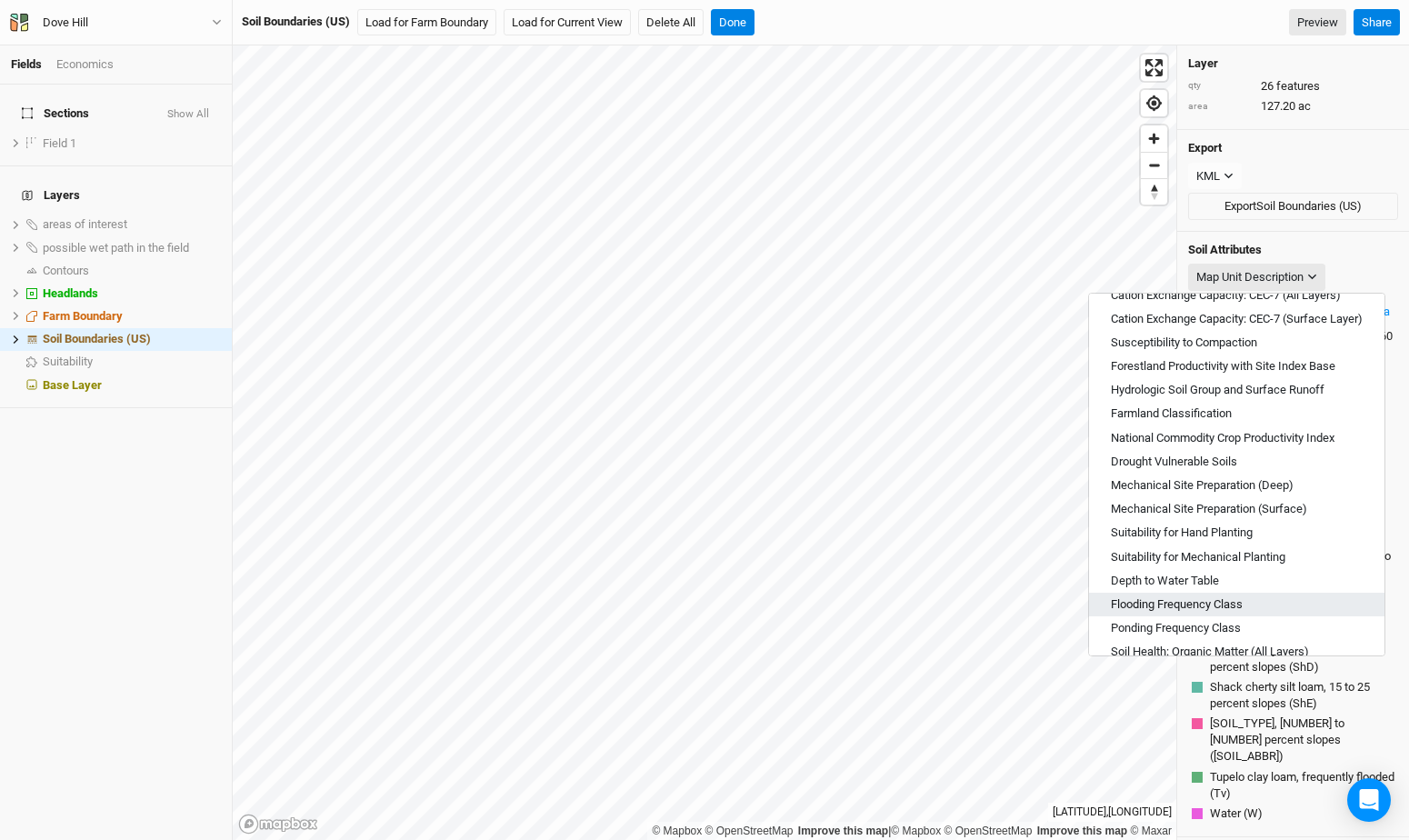 click on "Flooding Frequency Class" at bounding box center (1236, 605) 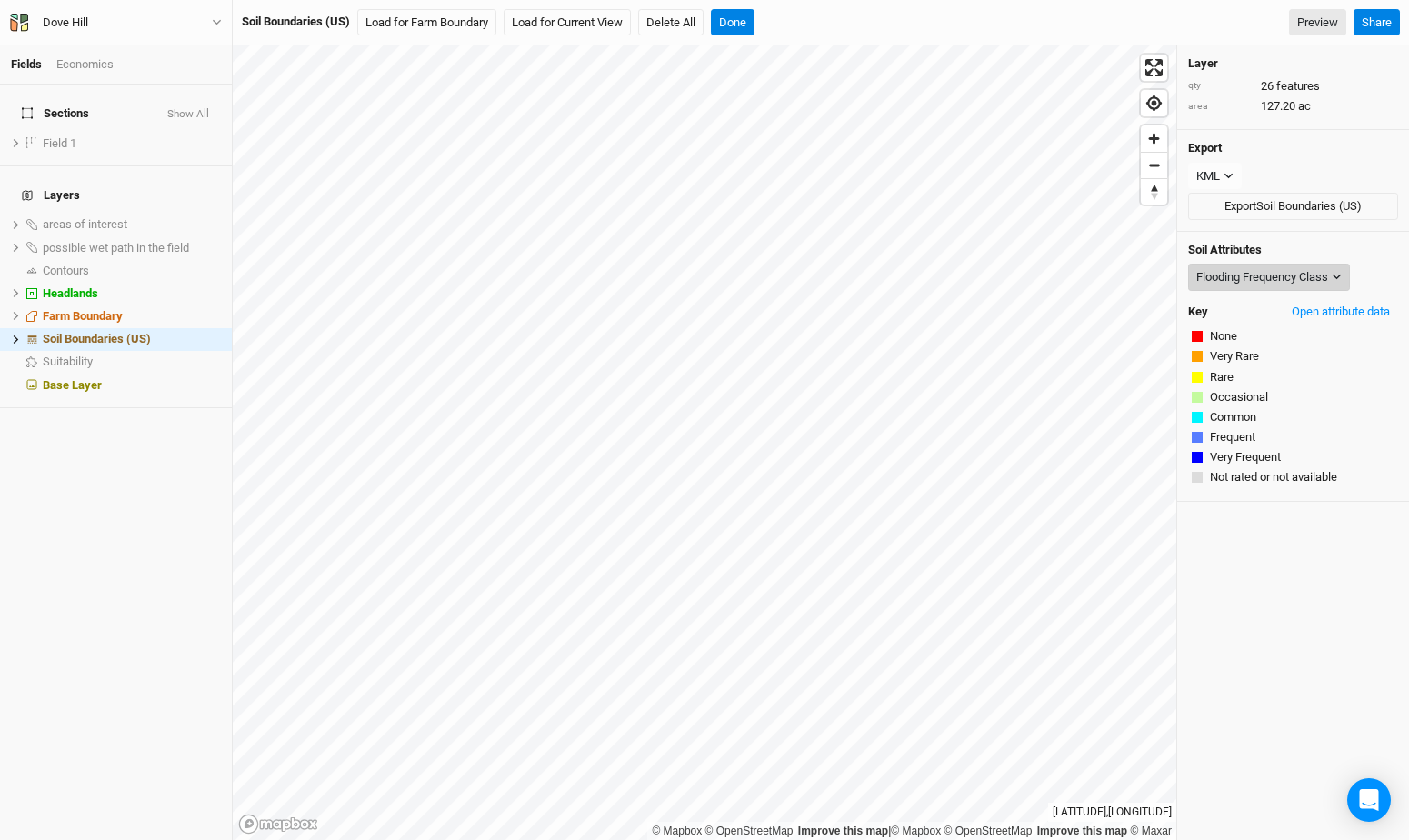 click on "Flooding Frequency Class" at bounding box center (1262, 277) 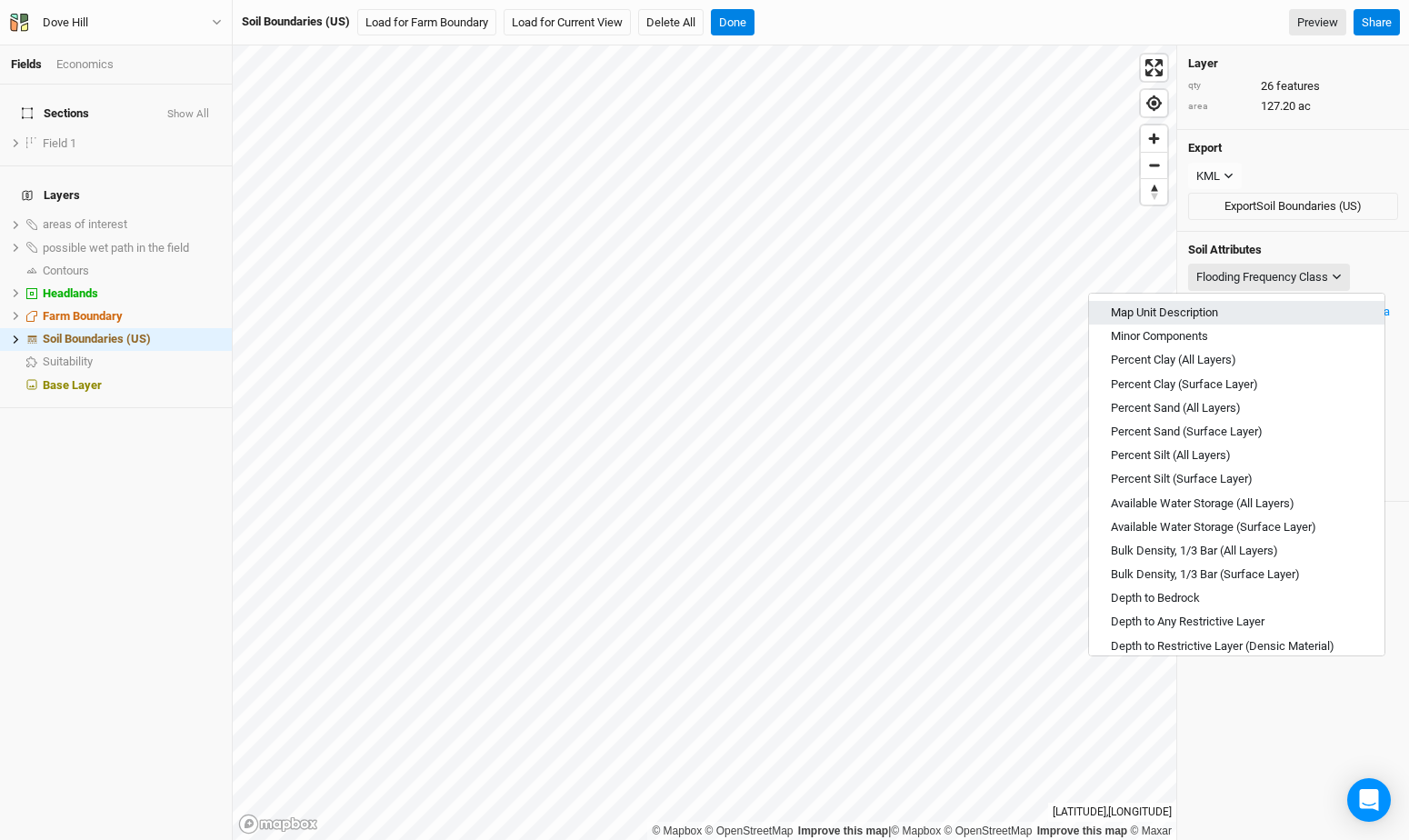 click on "Map Unit Description" at bounding box center [1236, 313] 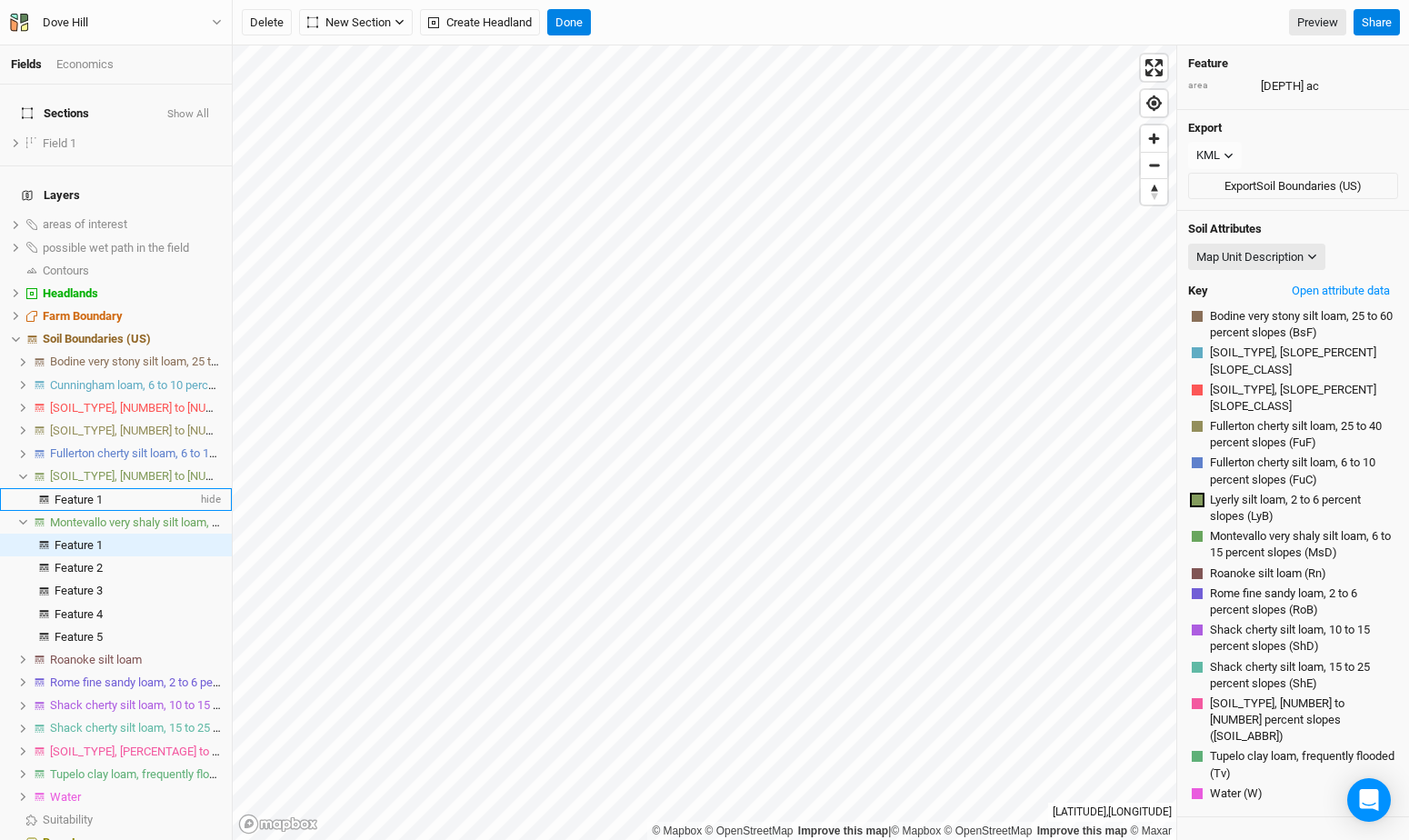 click on "Feature 1" at bounding box center (125, 500) 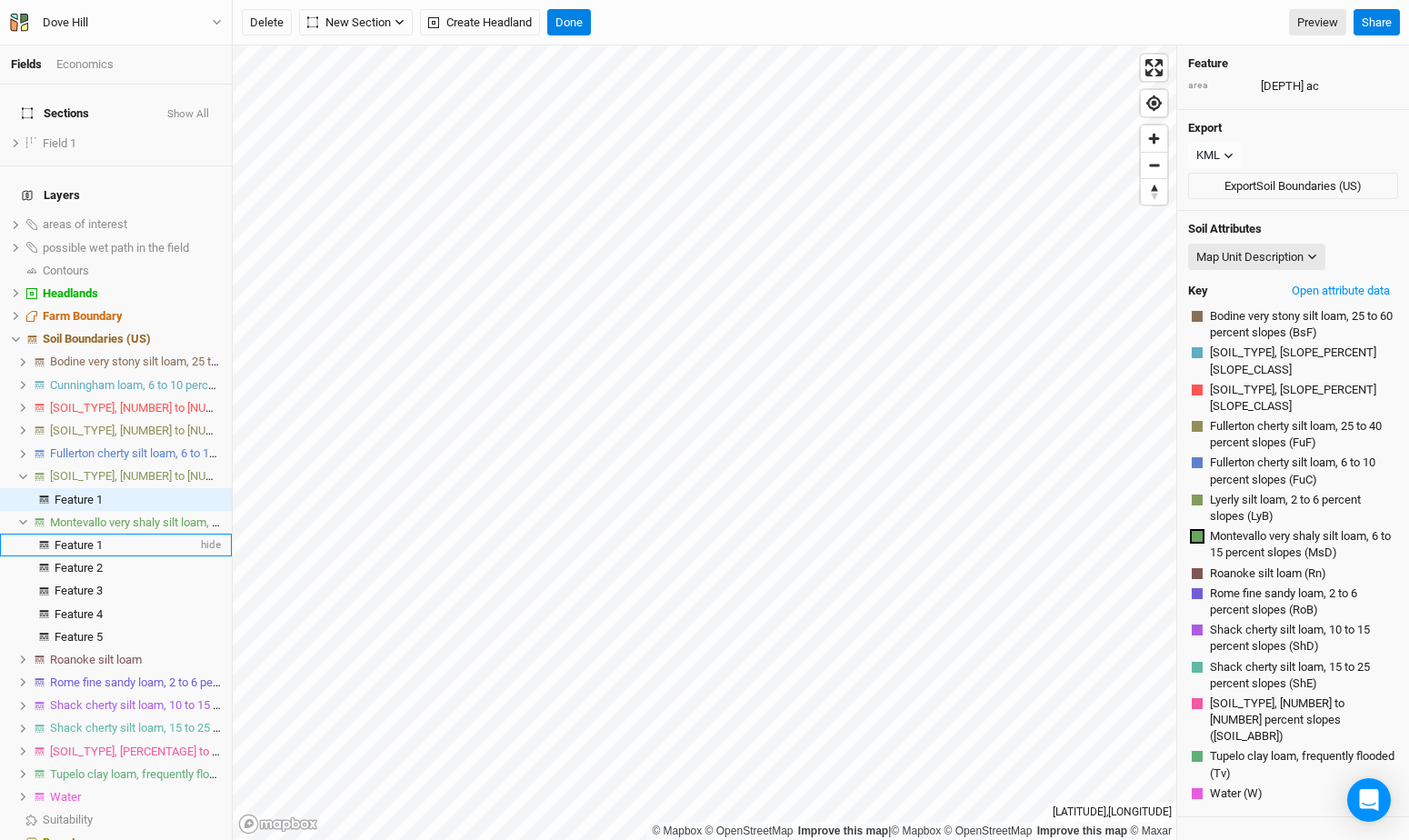 click on "Feature 1" at bounding box center (125, 545) 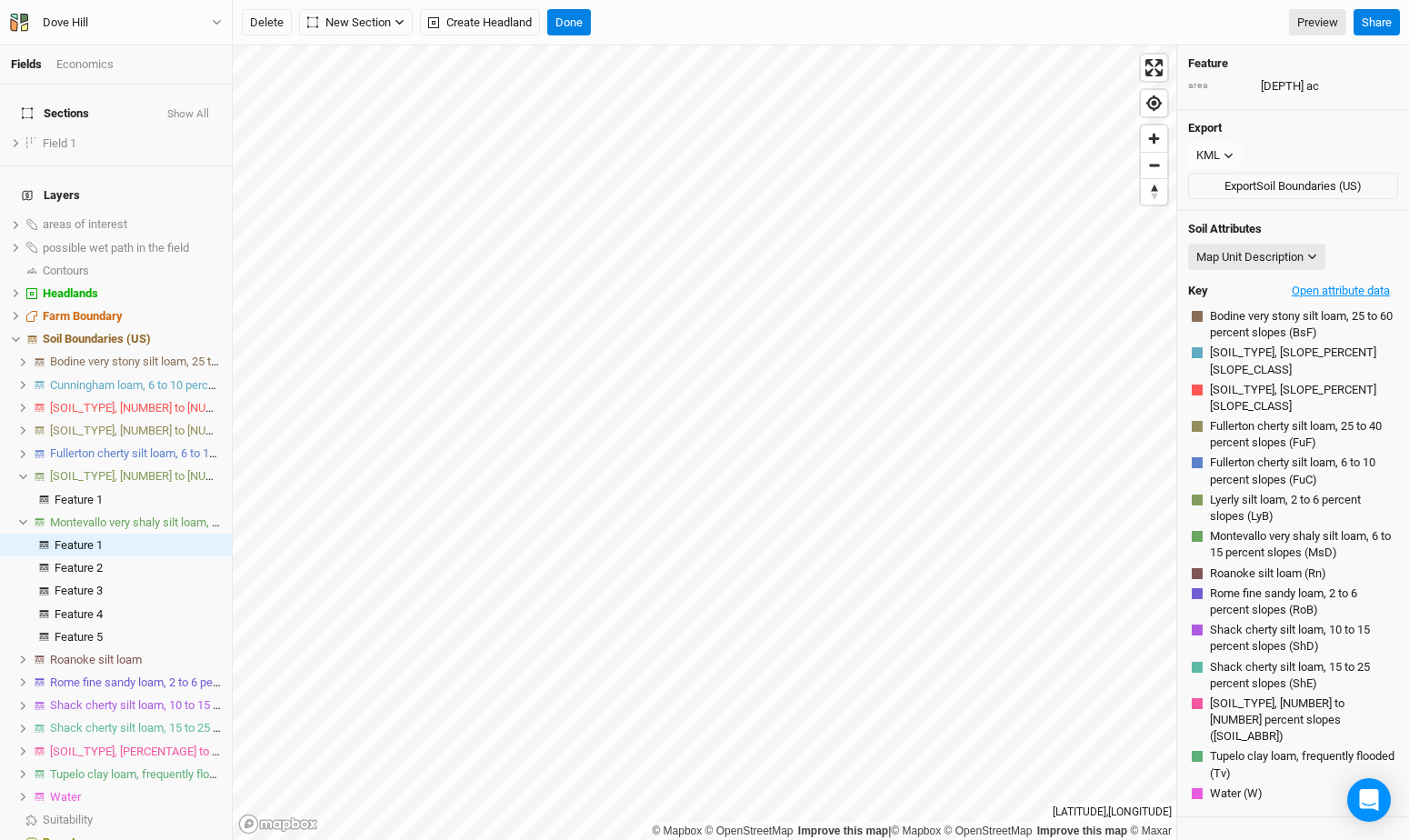 click on "Open attribute data" at bounding box center (1341, 291) 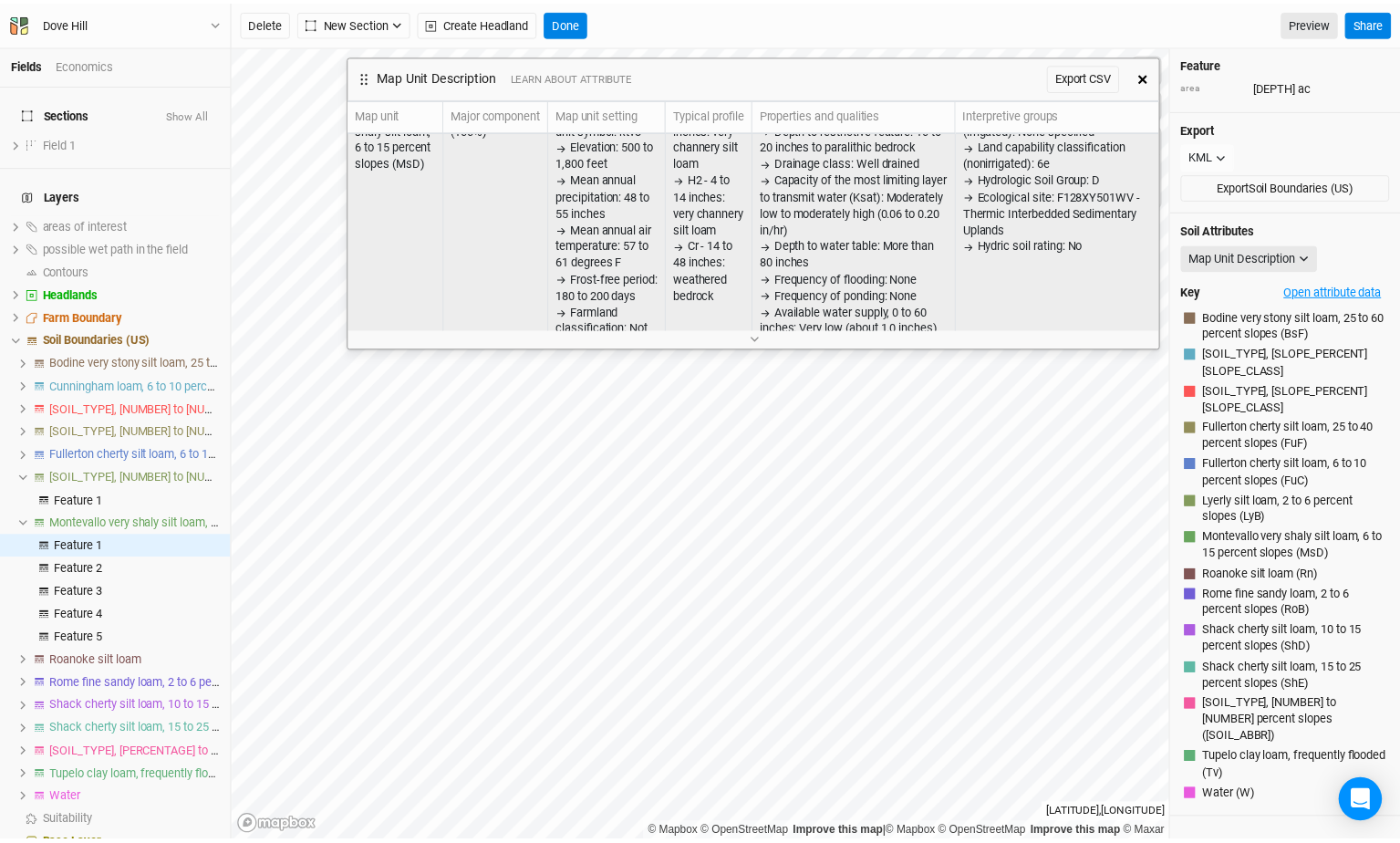 scroll, scrollTop: 0, scrollLeft: 0, axis: both 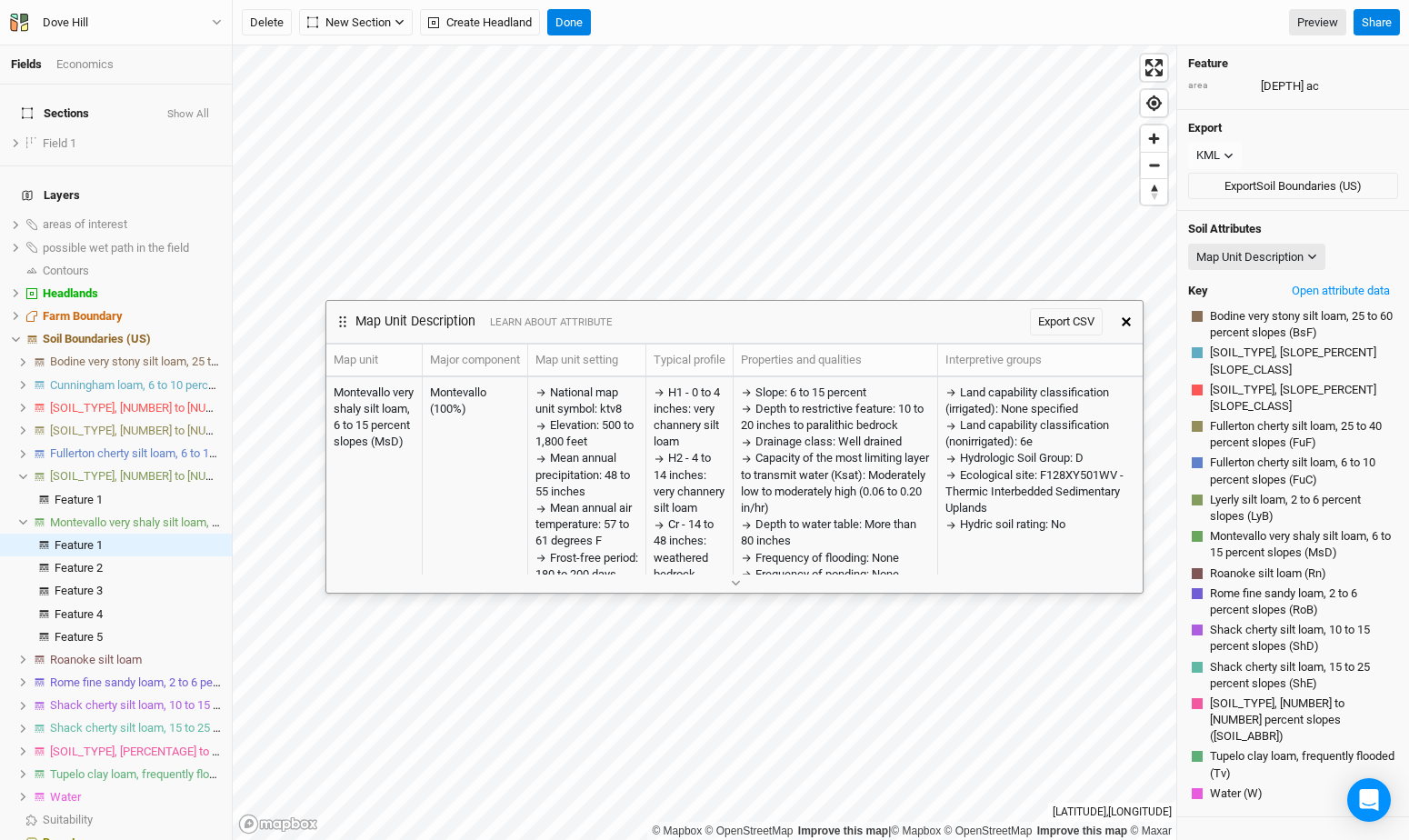 drag, startPoint x: 777, startPoint y: 80, endPoint x: 754, endPoint y: 320, distance: 241.09956 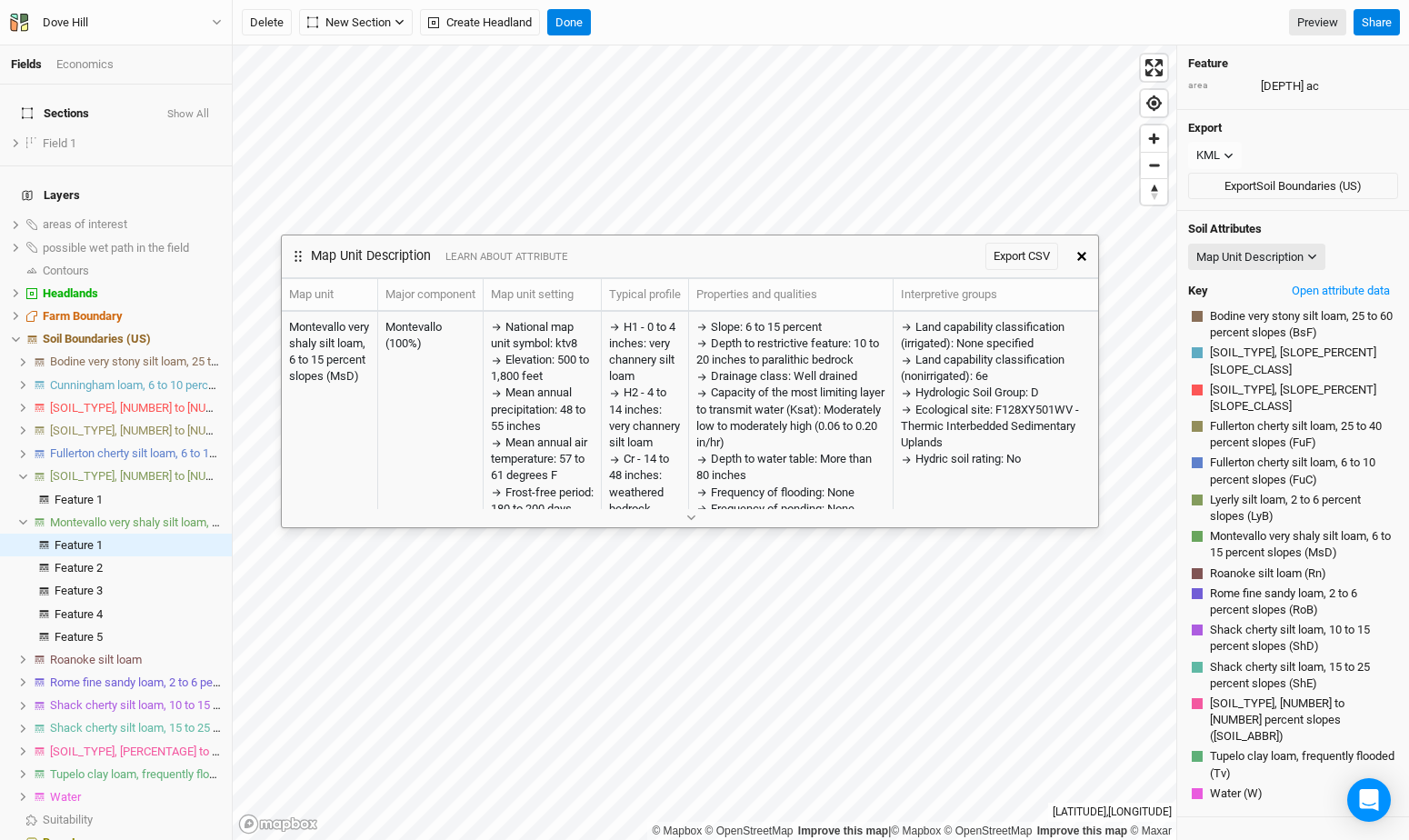 drag, startPoint x: 706, startPoint y: 324, endPoint x: 662, endPoint y: 264, distance: 74.4043 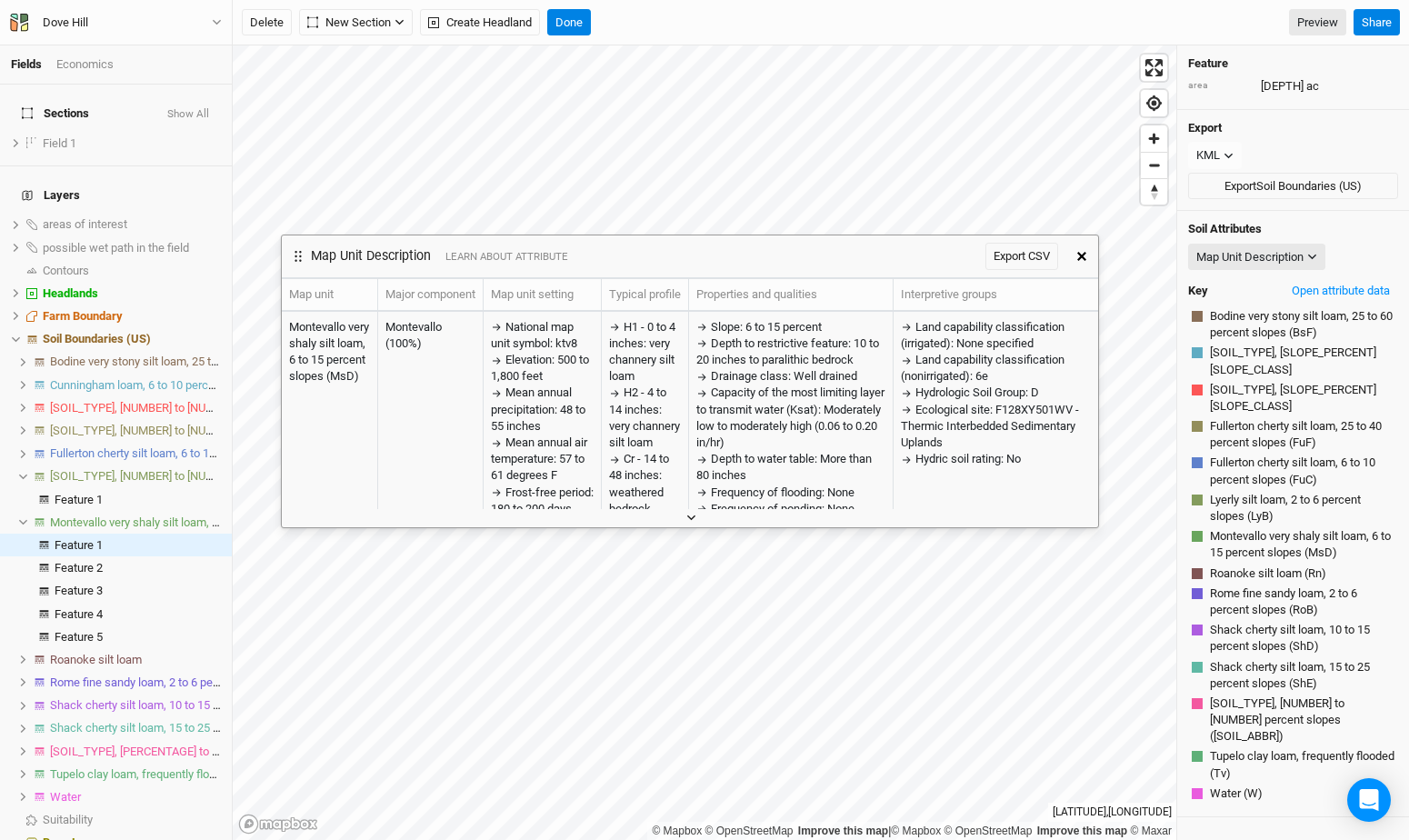 click at bounding box center [690, 517] 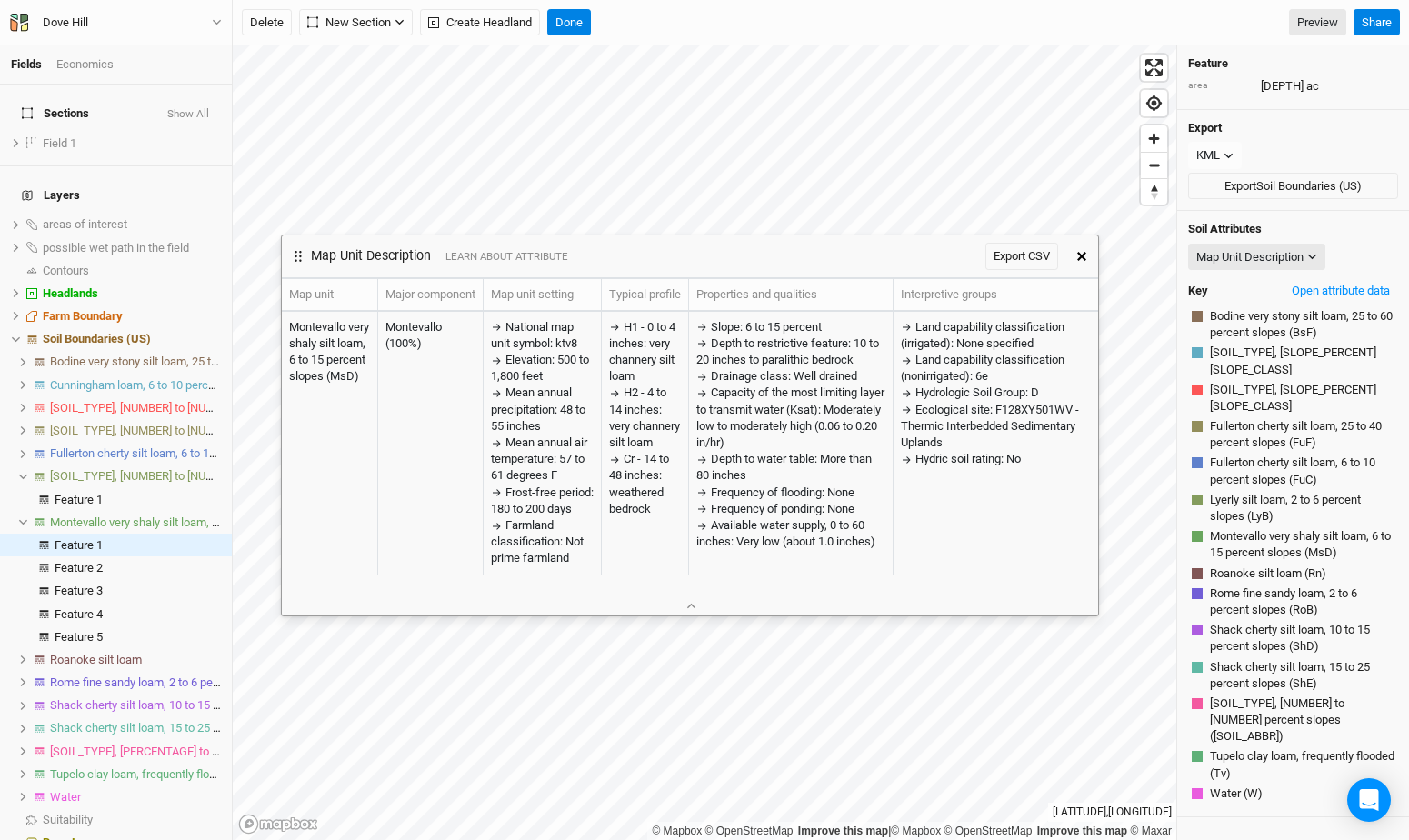 click at bounding box center [1082, 256] 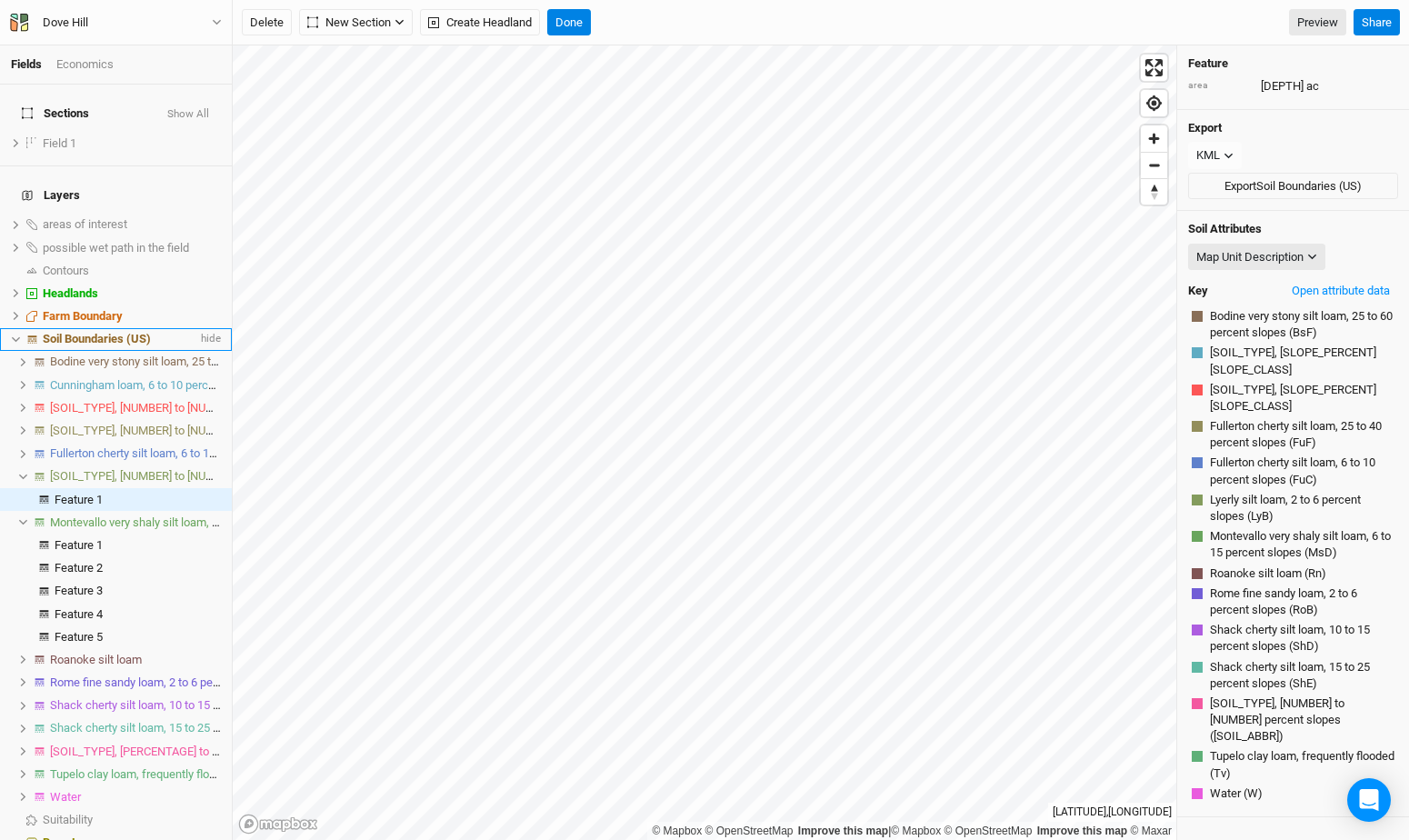 click on "Soil Boundaries (US)" at bounding box center [96, 338] 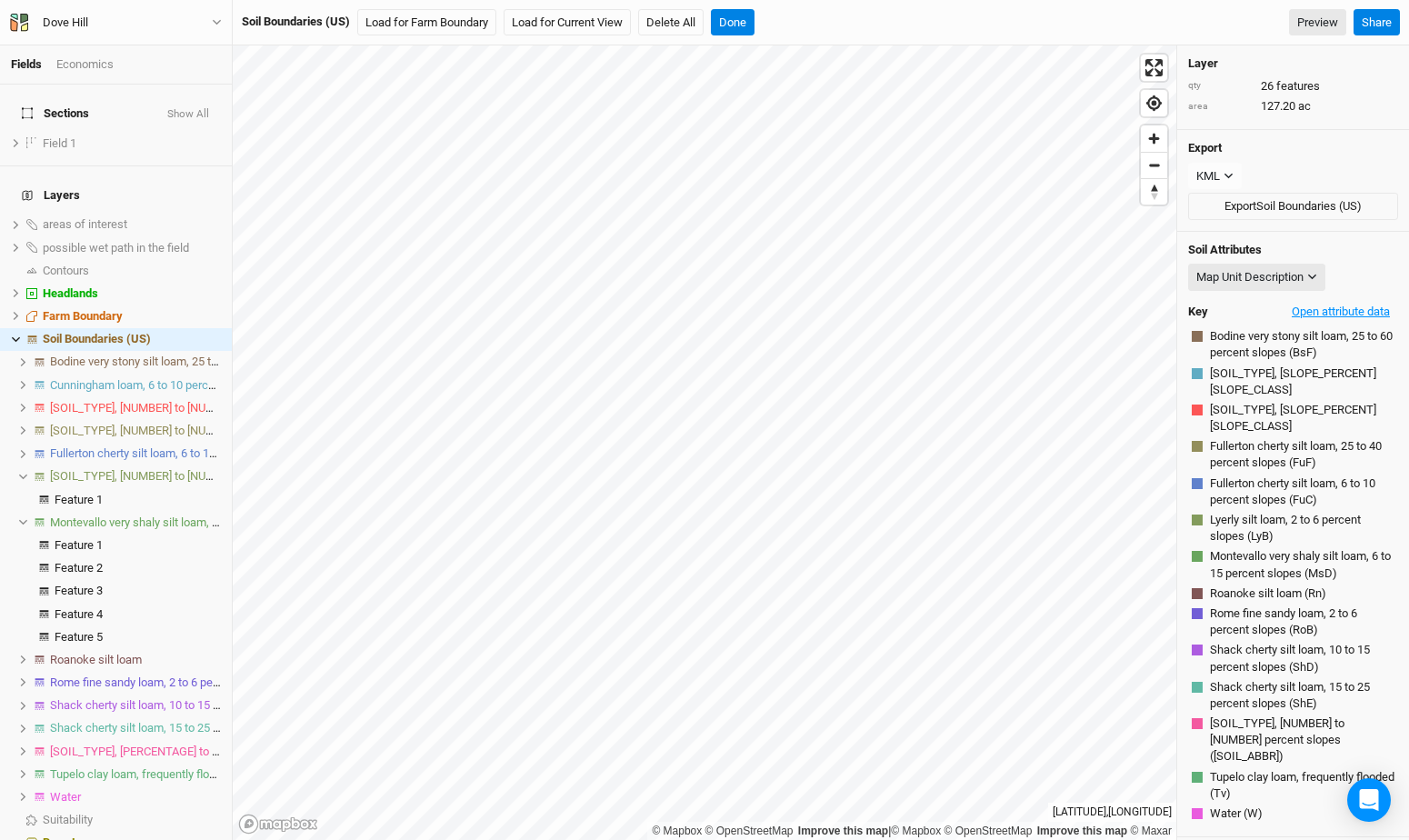 click on "Open attribute data" at bounding box center [1341, 312] 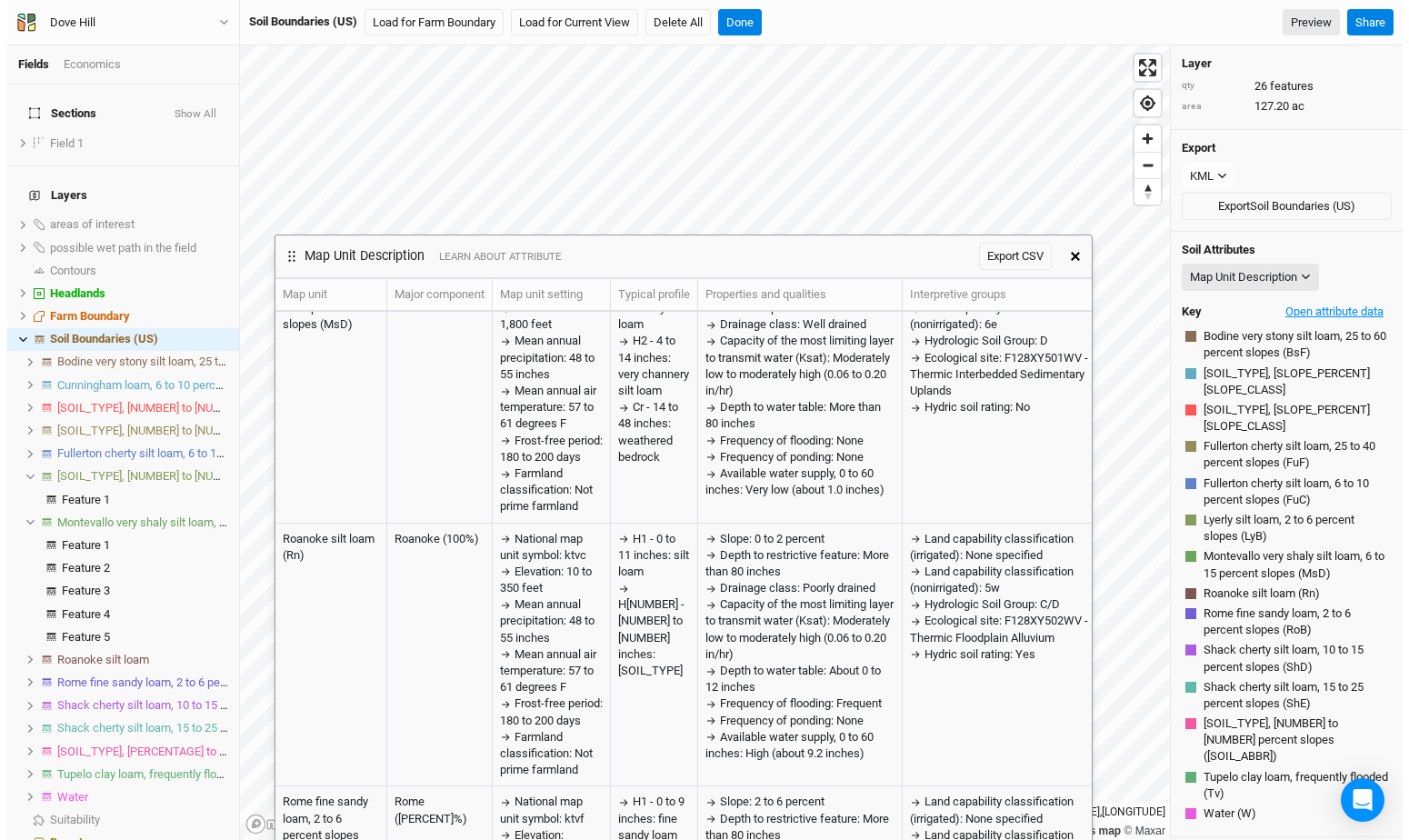 scroll, scrollTop: 1720, scrollLeft: 0, axis: vertical 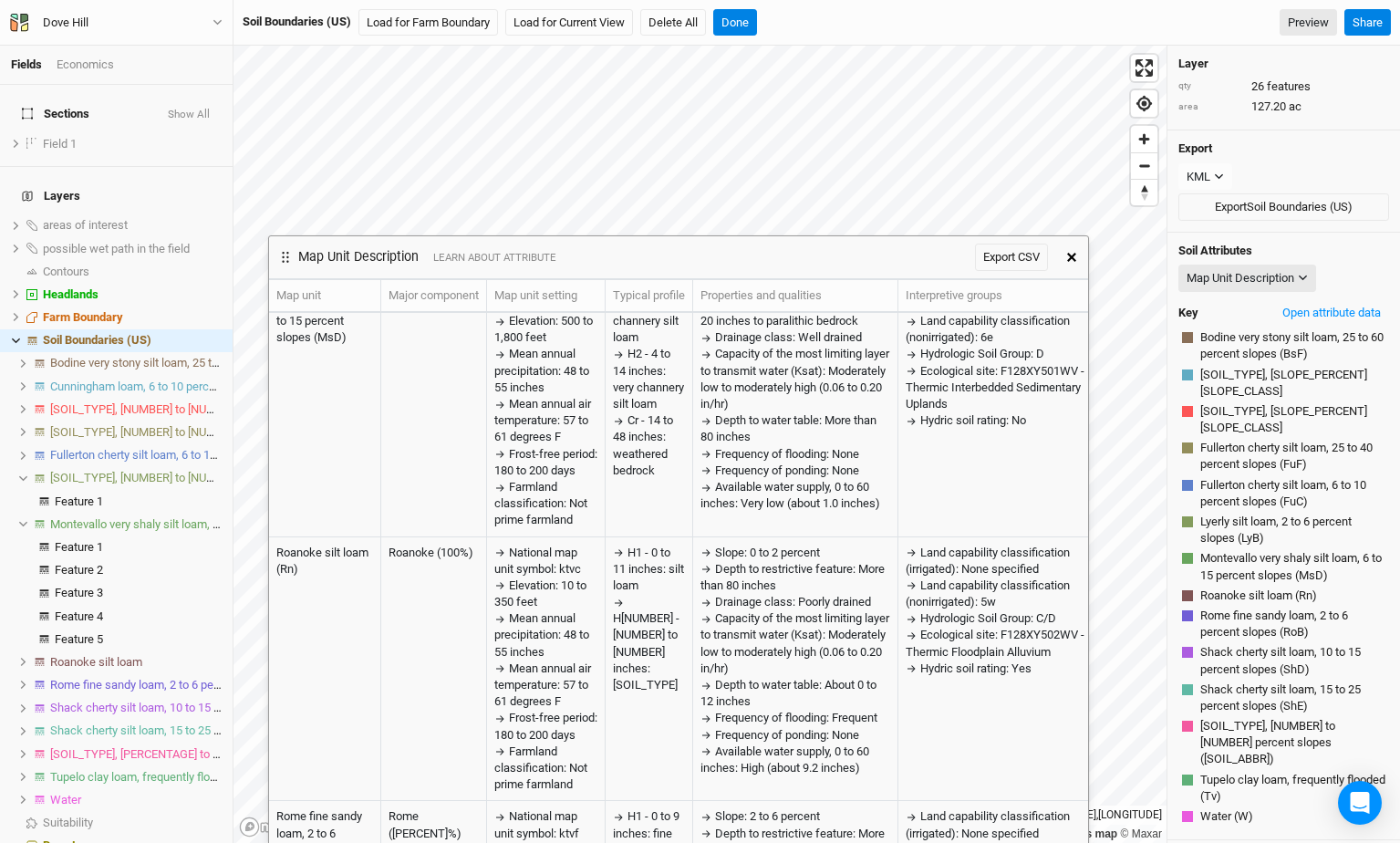 click 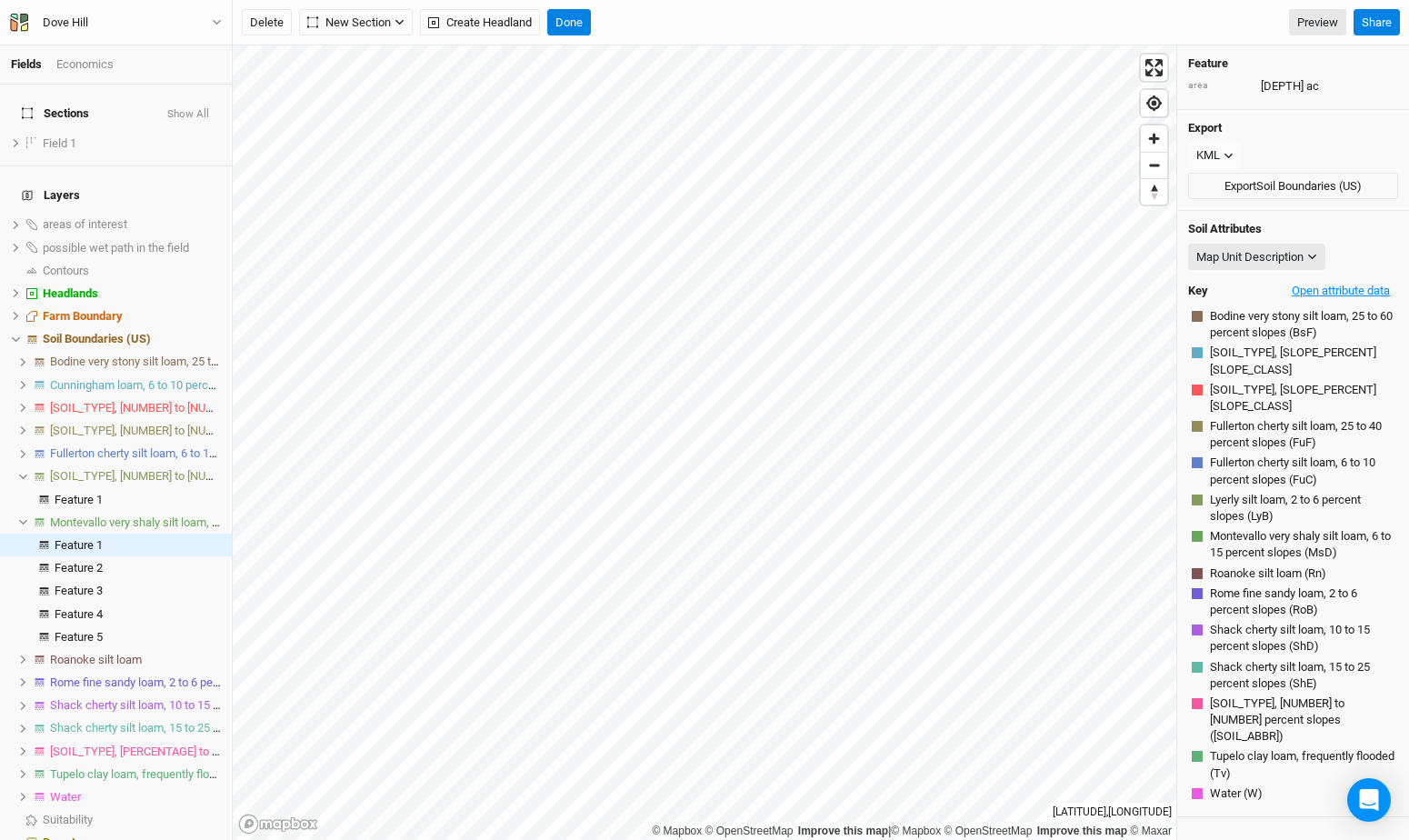 click on "Open attribute data" at bounding box center (1341, 291) 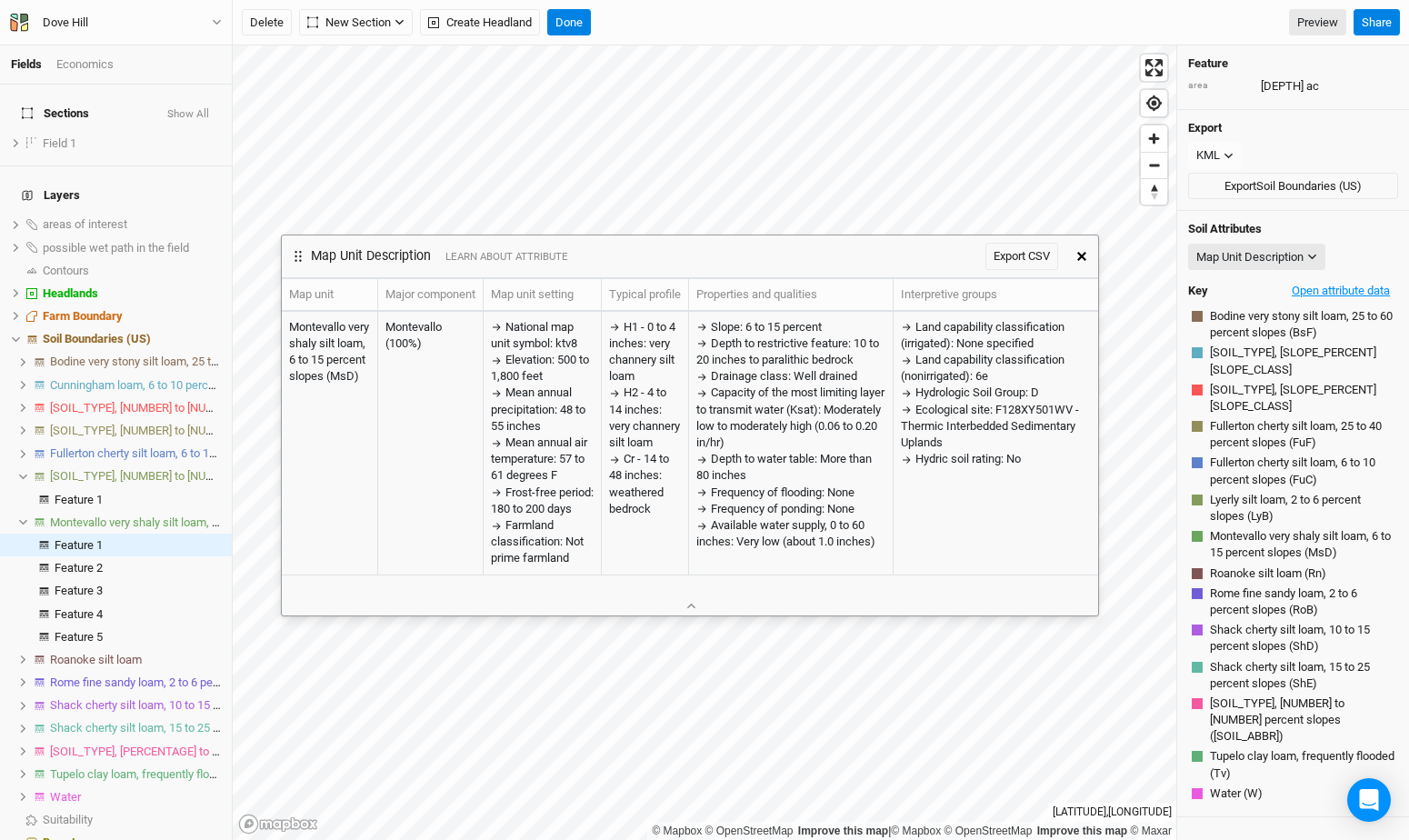scroll, scrollTop: 0, scrollLeft: 0, axis: both 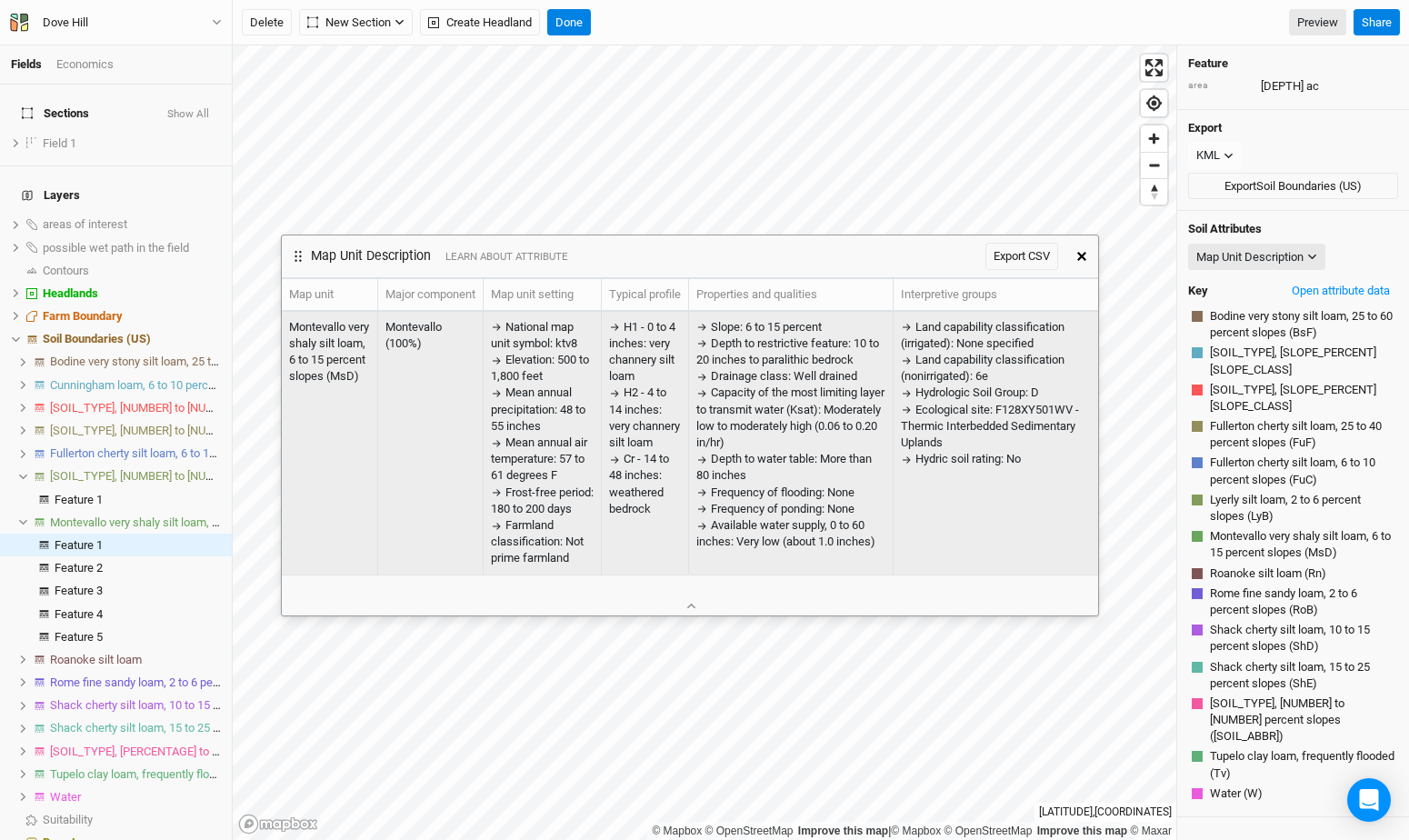 click on "Montevallo (100%)" at bounding box center (431, 444) 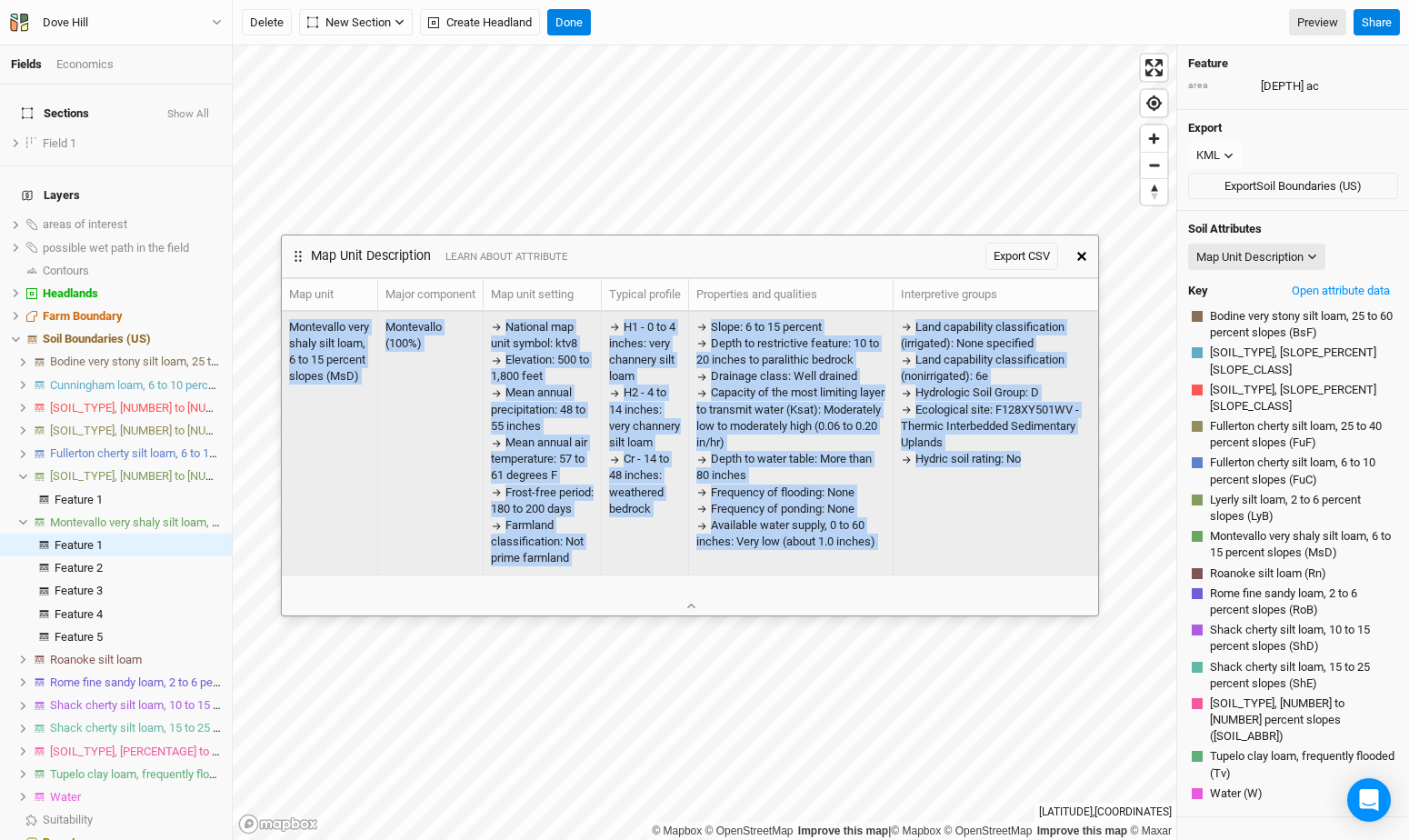 drag, startPoint x: 286, startPoint y: 328, endPoint x: 1095, endPoint y: 558, distance: 841.0595 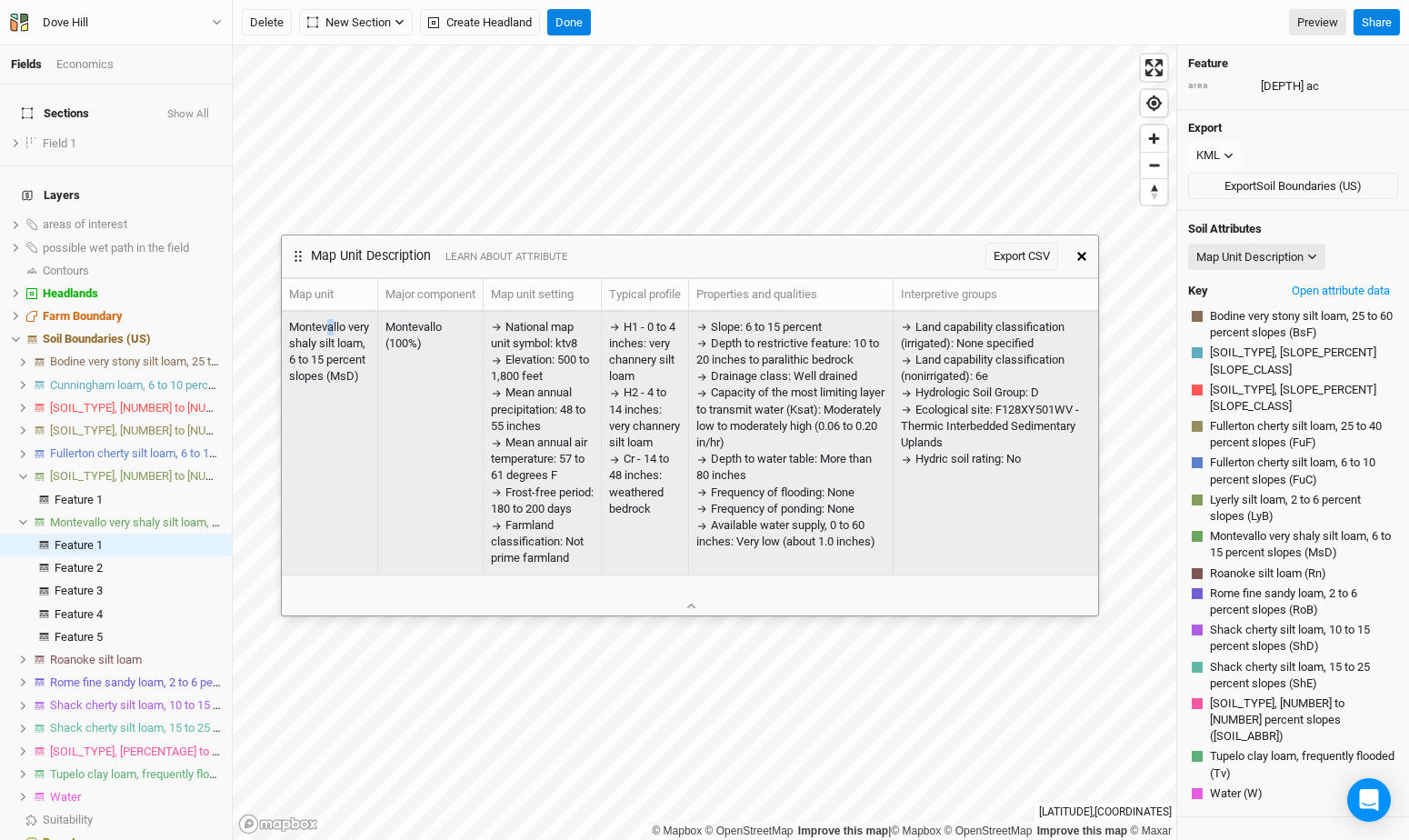 click on "Montevallo very shaly silt loam, 6 to 15 percent slopes (MsD)" at bounding box center [330, 444] 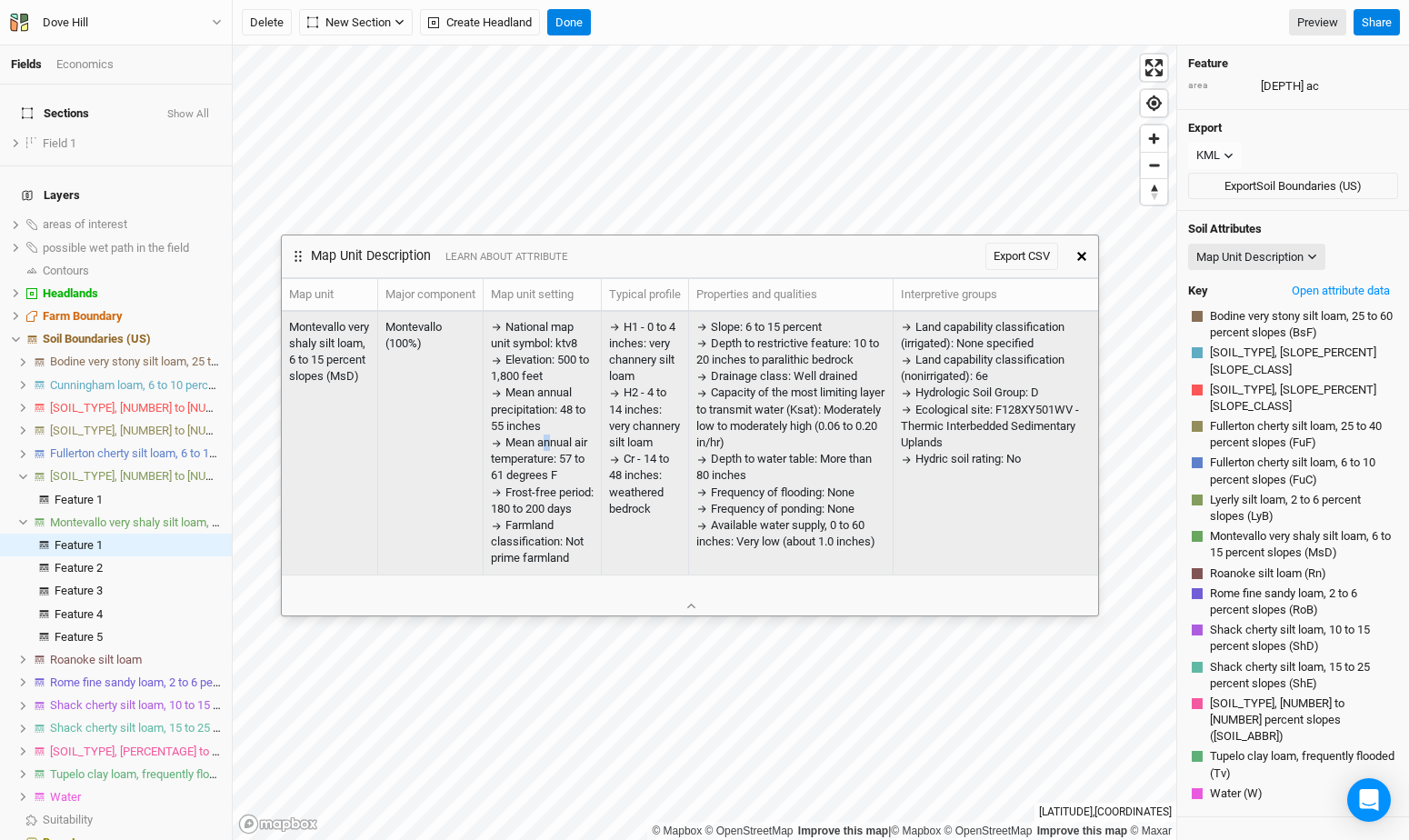 click on "Mean annual air temperature: 57 to 61 degrees F" at bounding box center (539, 458) 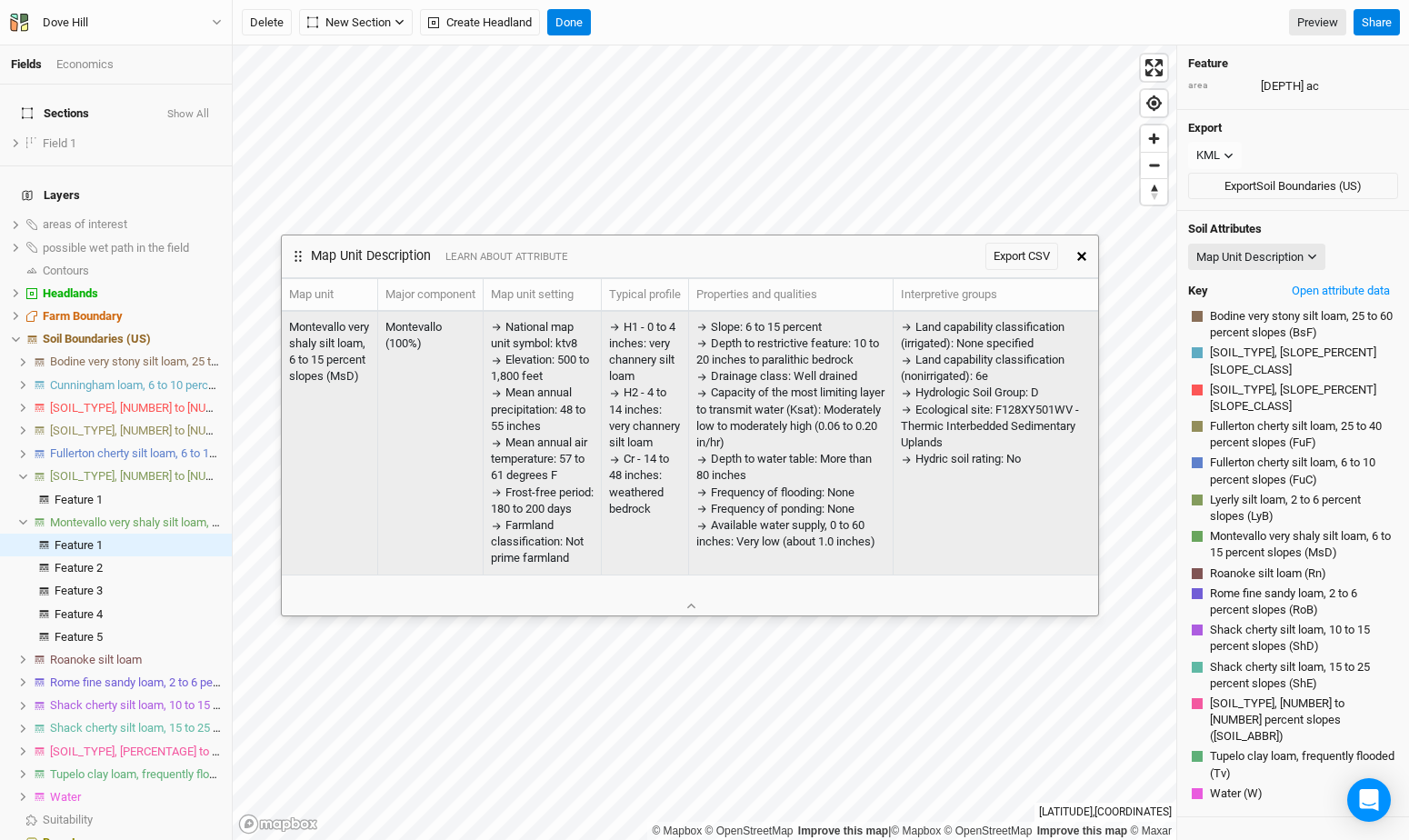 drag, startPoint x: 441, startPoint y: 372, endPoint x: 316, endPoint y: 353, distance: 126.43575 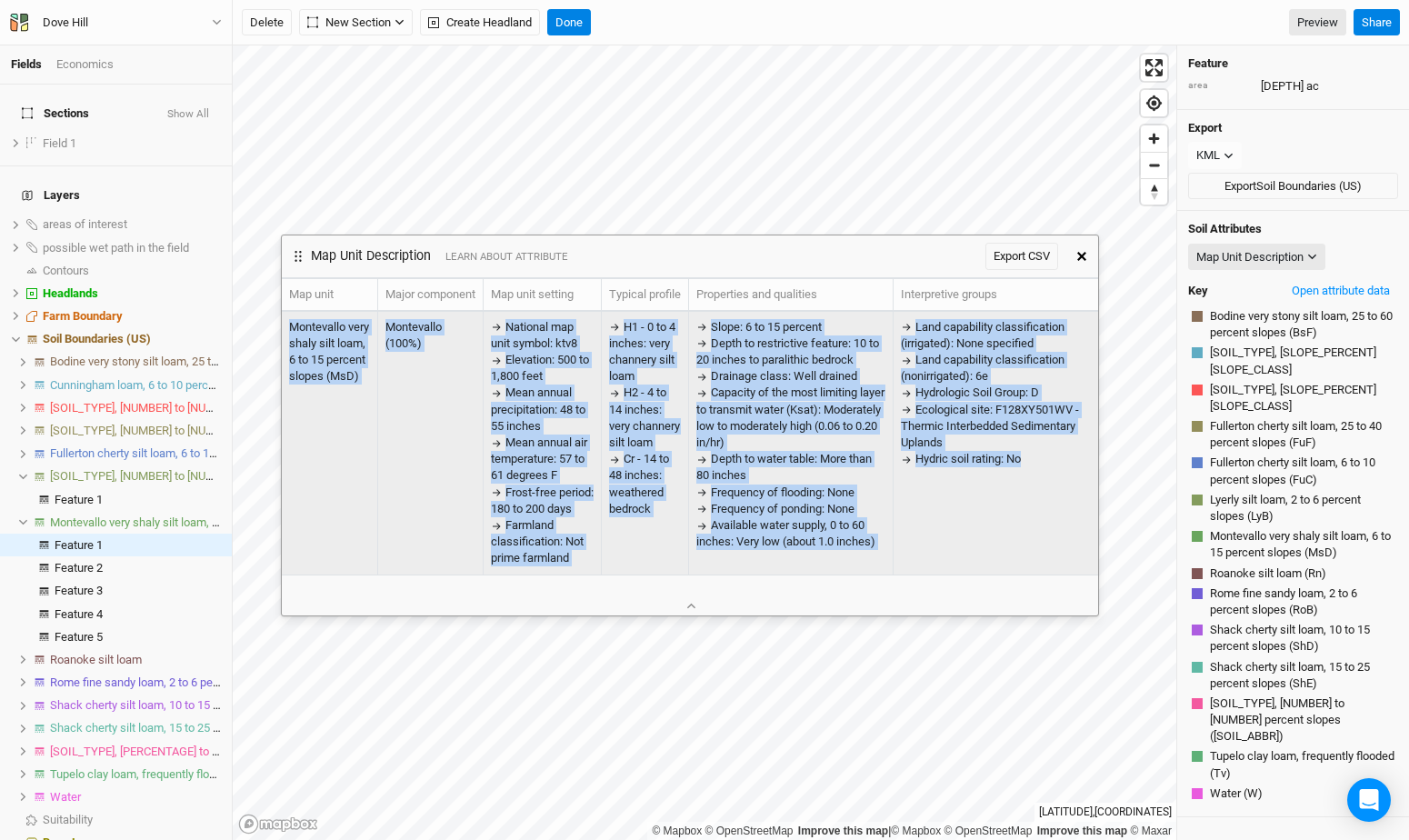 drag, startPoint x: 291, startPoint y: 331, endPoint x: 1084, endPoint y: 587, distance: 833.2977 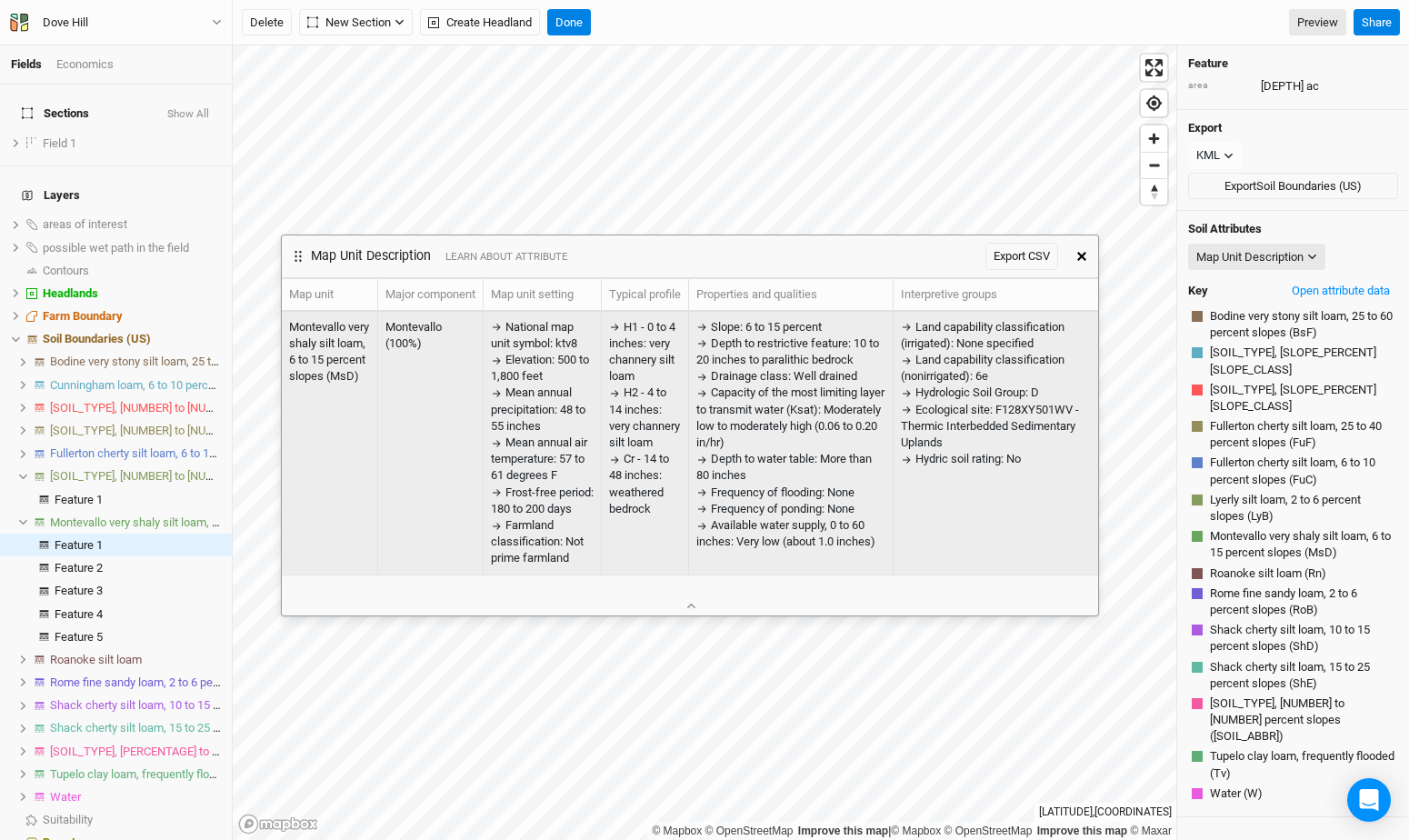 drag, startPoint x: 922, startPoint y: 516, endPoint x: 1014, endPoint y: 567, distance: 105.1903 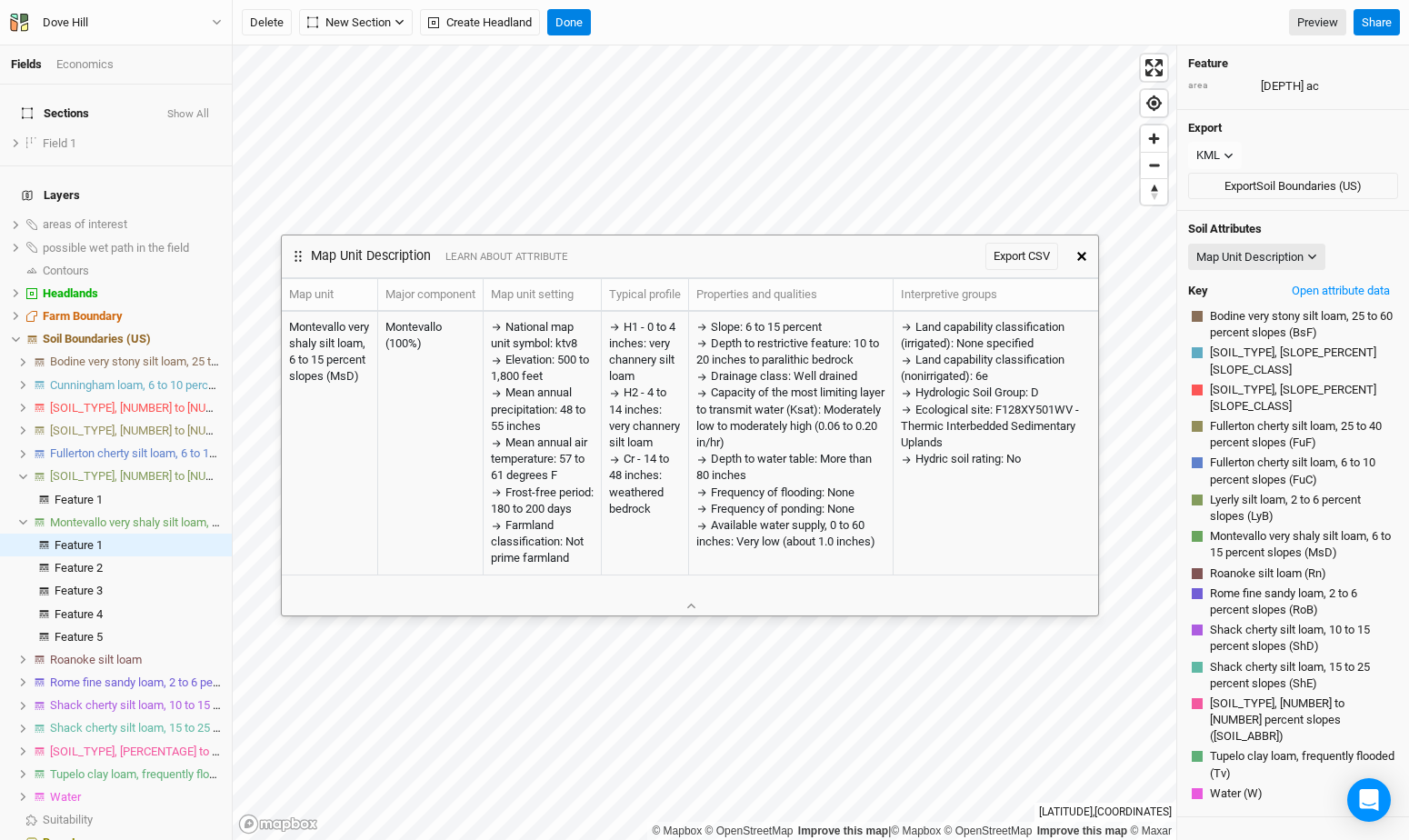click 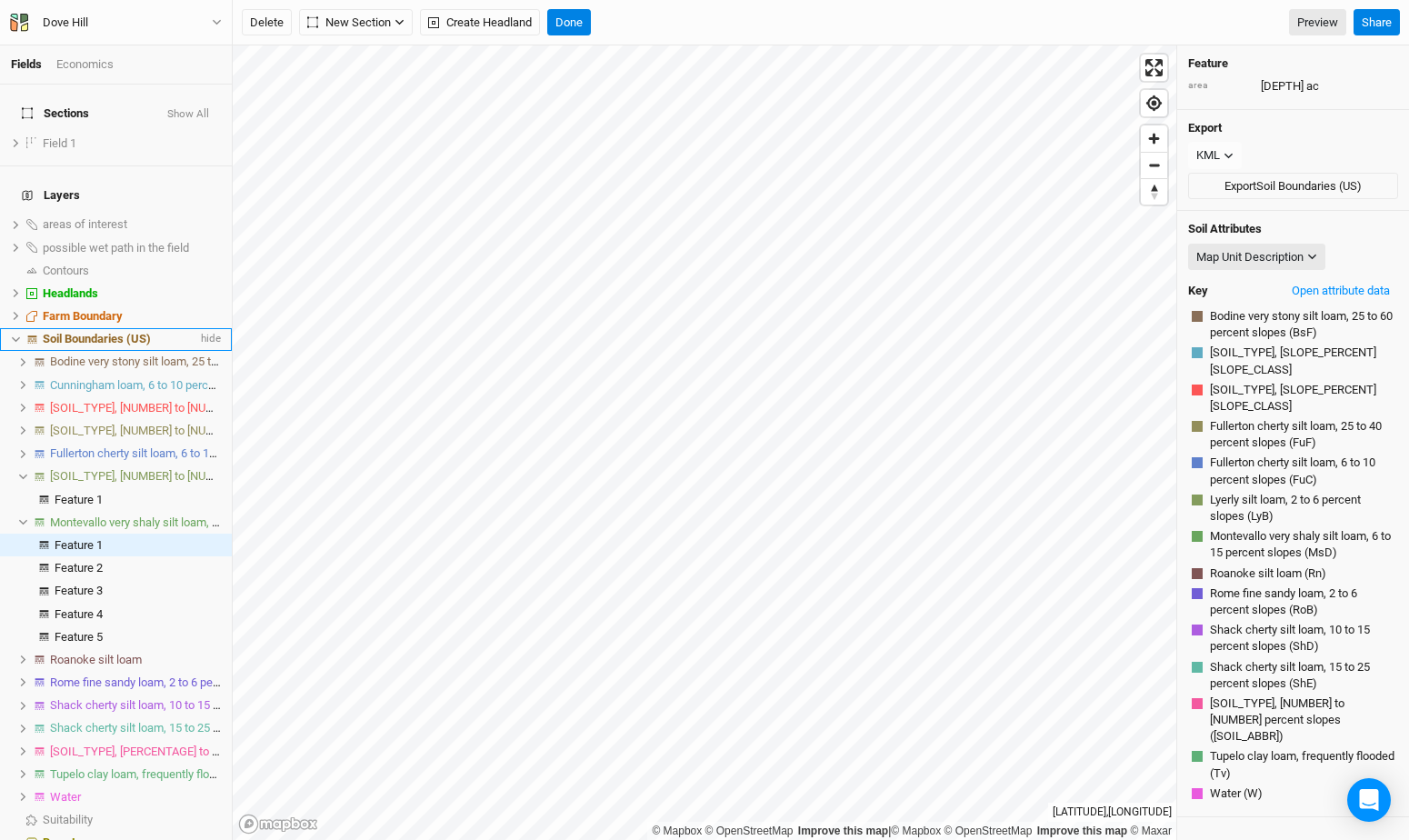 click on "Soil Boundaries (US)" at bounding box center [96, 338] 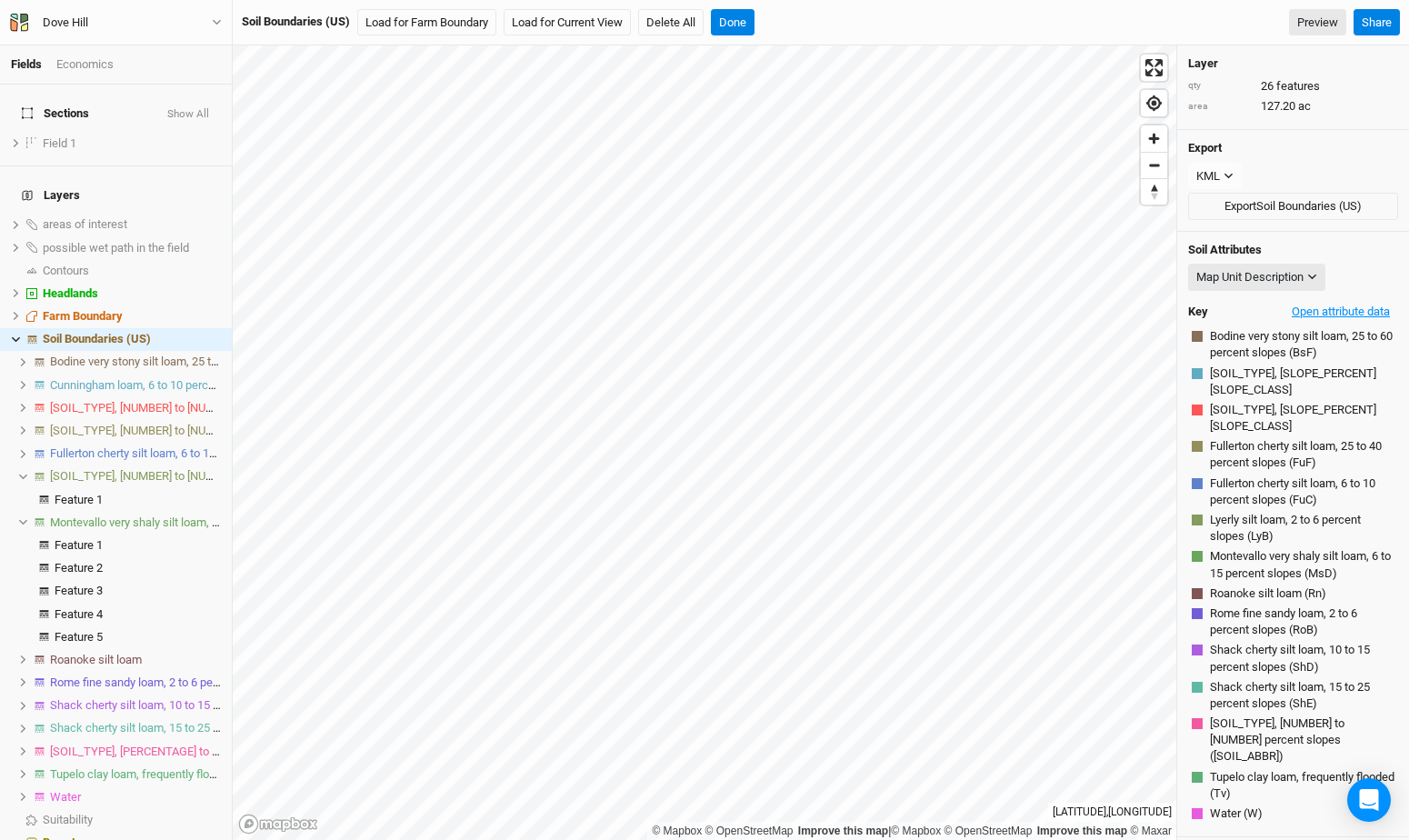 click on "Open attribute data" at bounding box center (1341, 312) 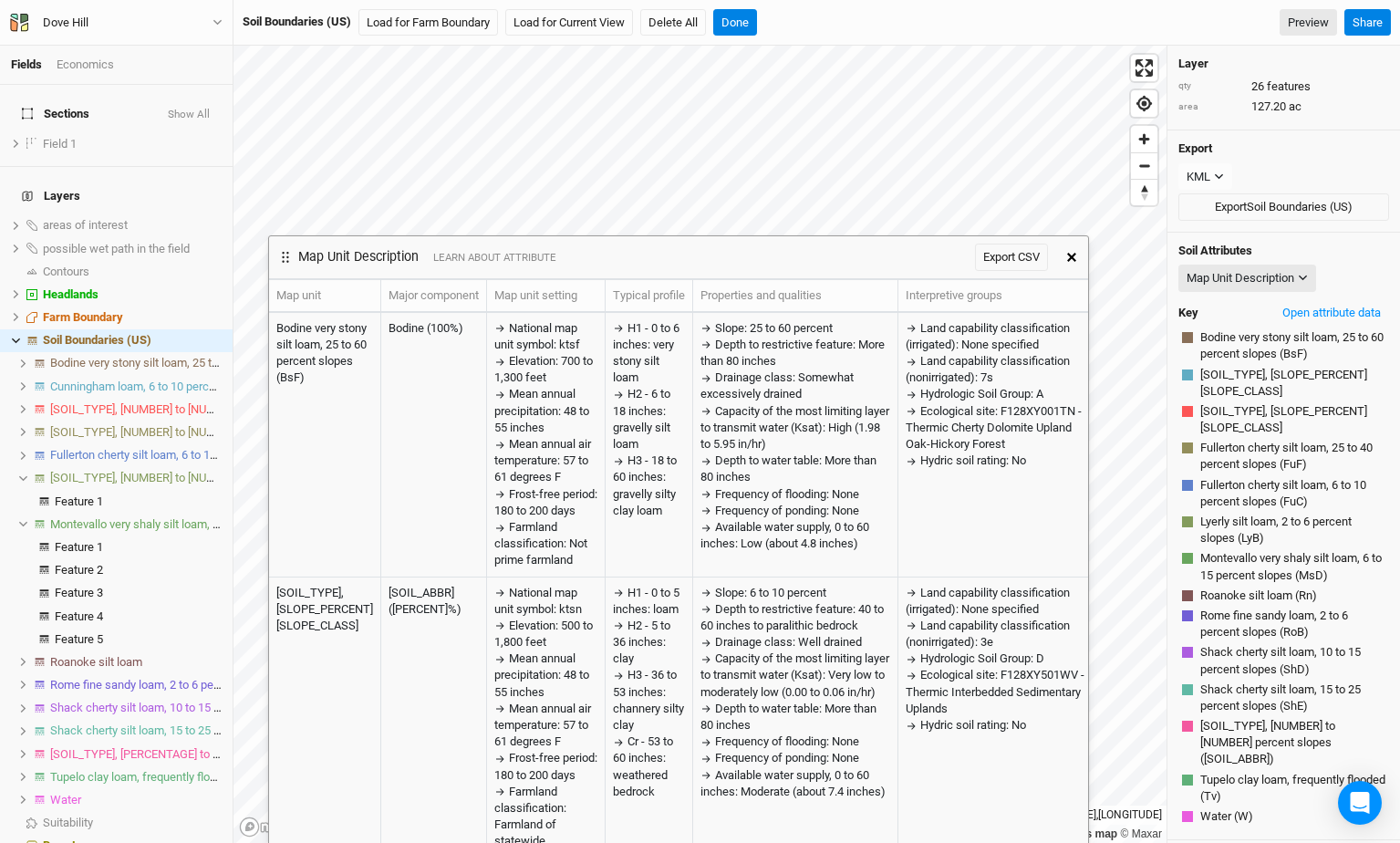 click on "Montevallo very shaly silt loam, 6 to 15 percent slopes" at bounding box center (188, 524) 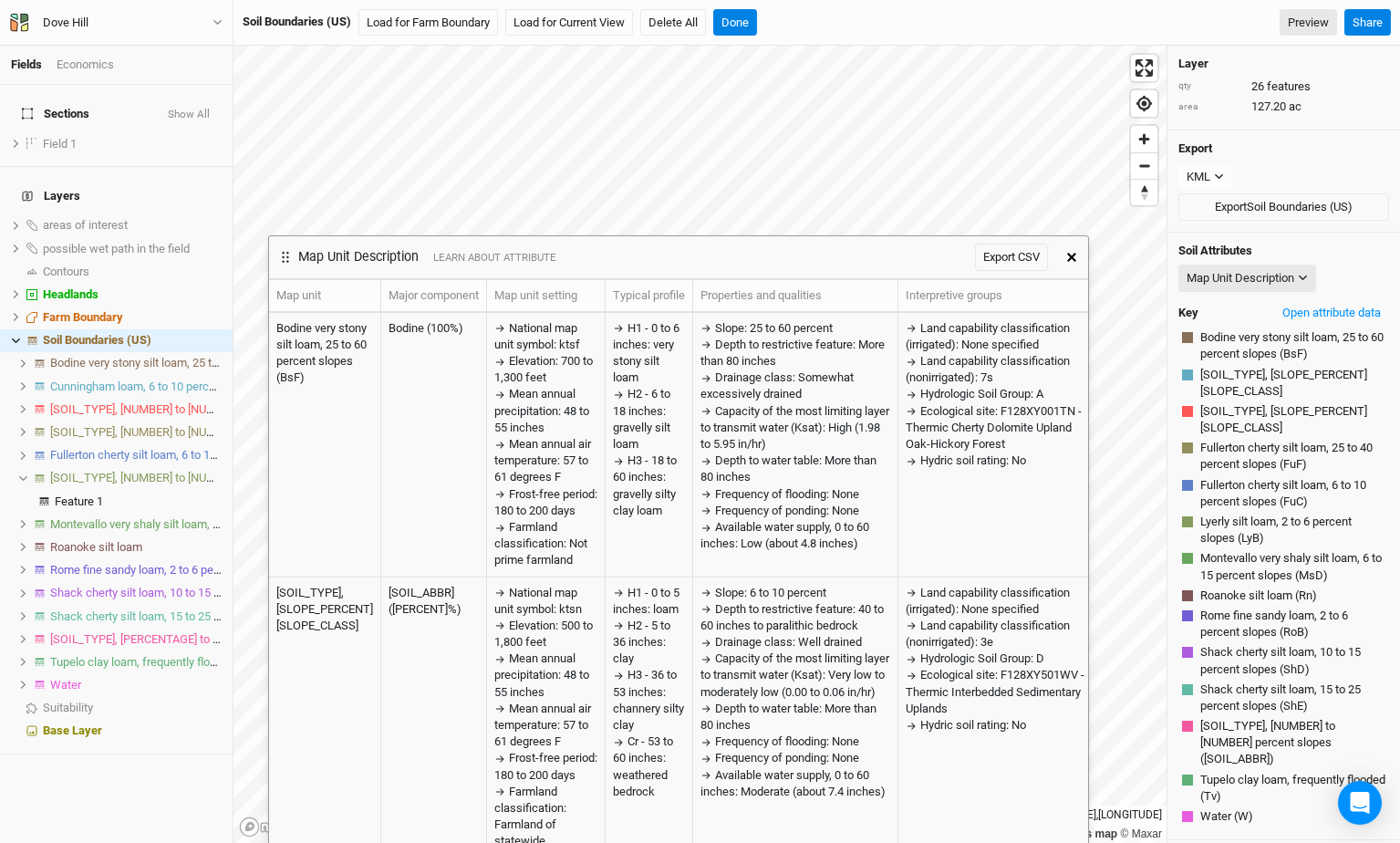 click 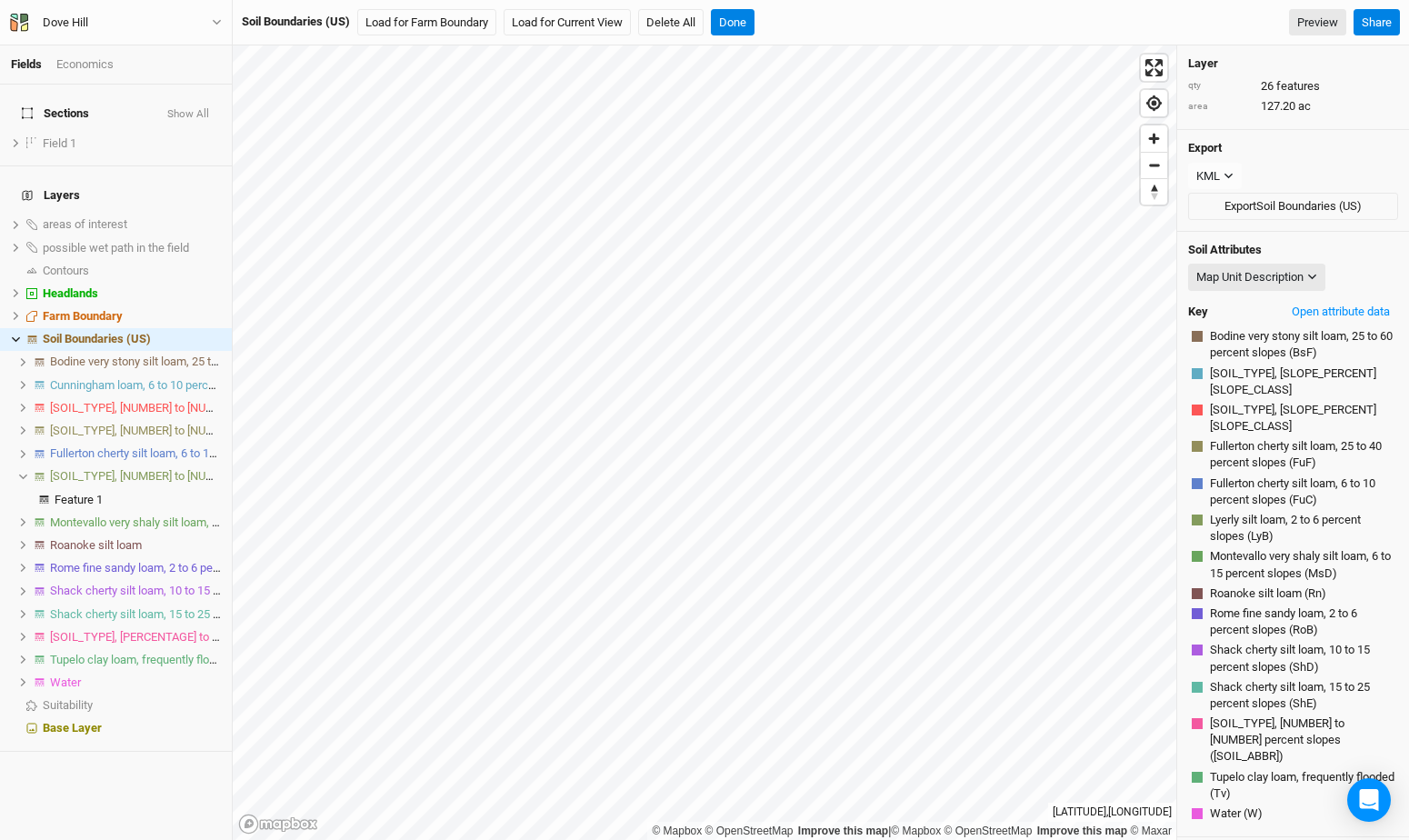 click on "Montevallo very shaly silt loam, 6 to 15 percent slopes" at bounding box center (187, 522) 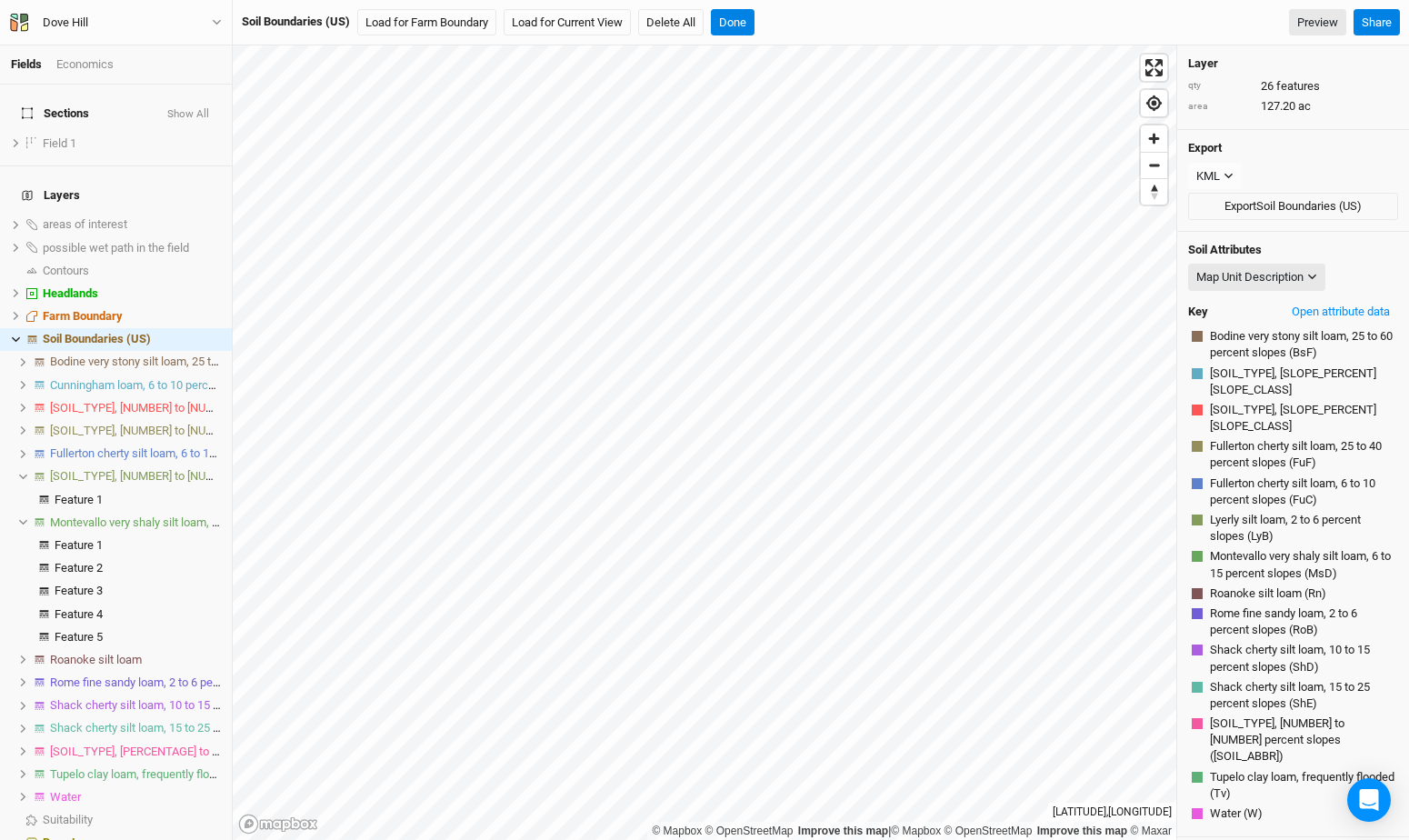 click on "Montevallo very shaly silt loam, 6 to 15 percent slopes" at bounding box center [187, 522] 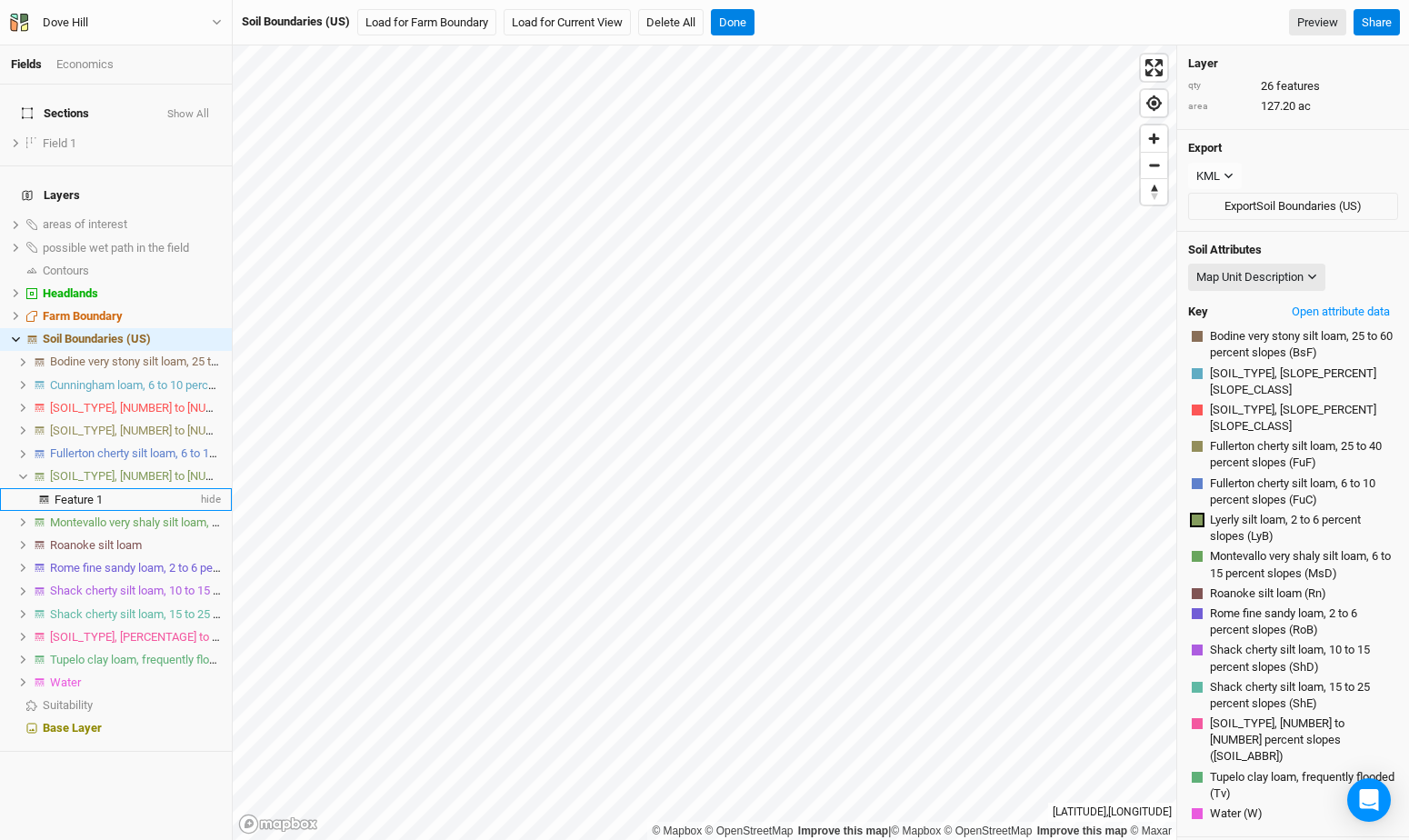 click on "Feature 1" at bounding box center (78, 499) 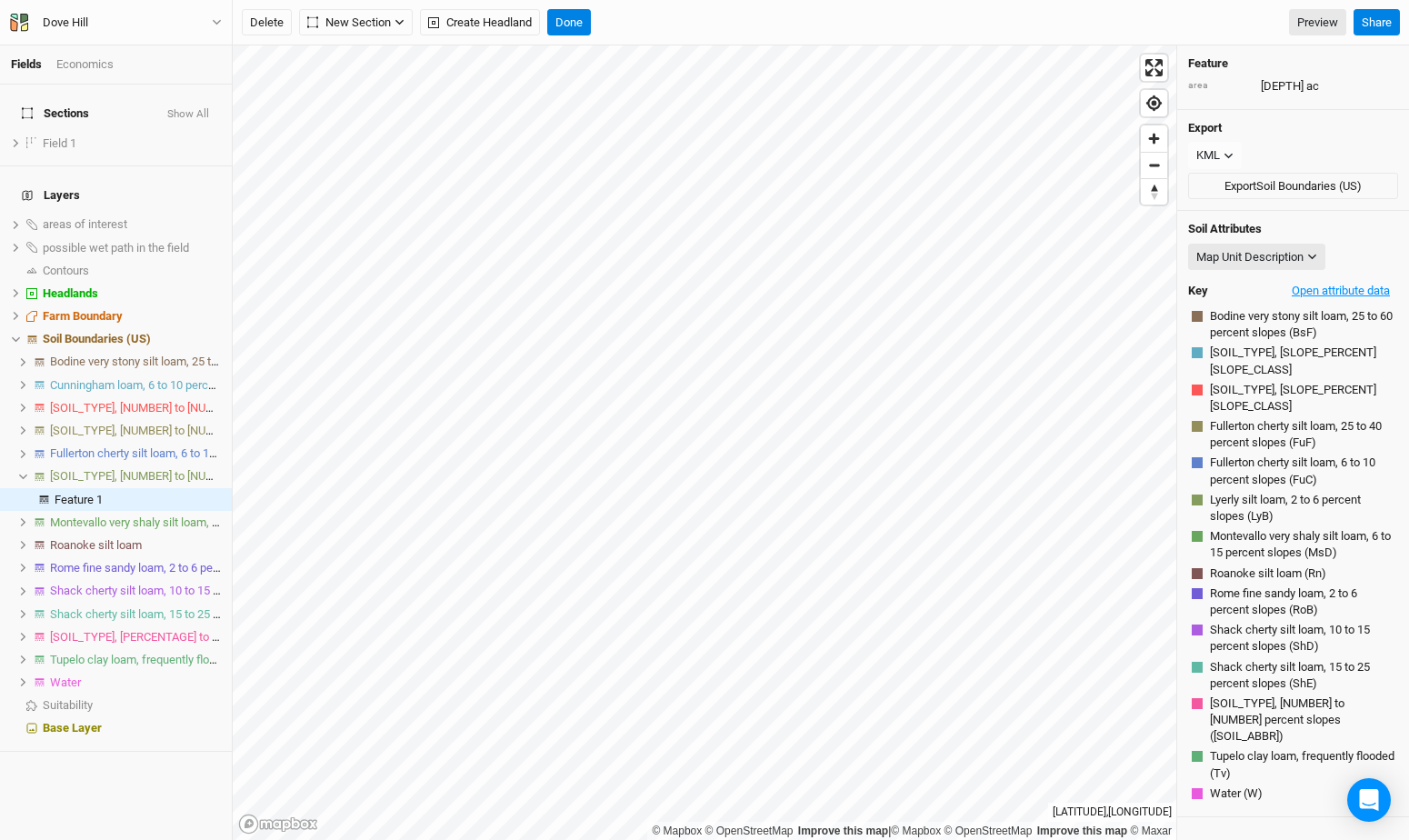 click on "Open attribute data" at bounding box center (1341, 291) 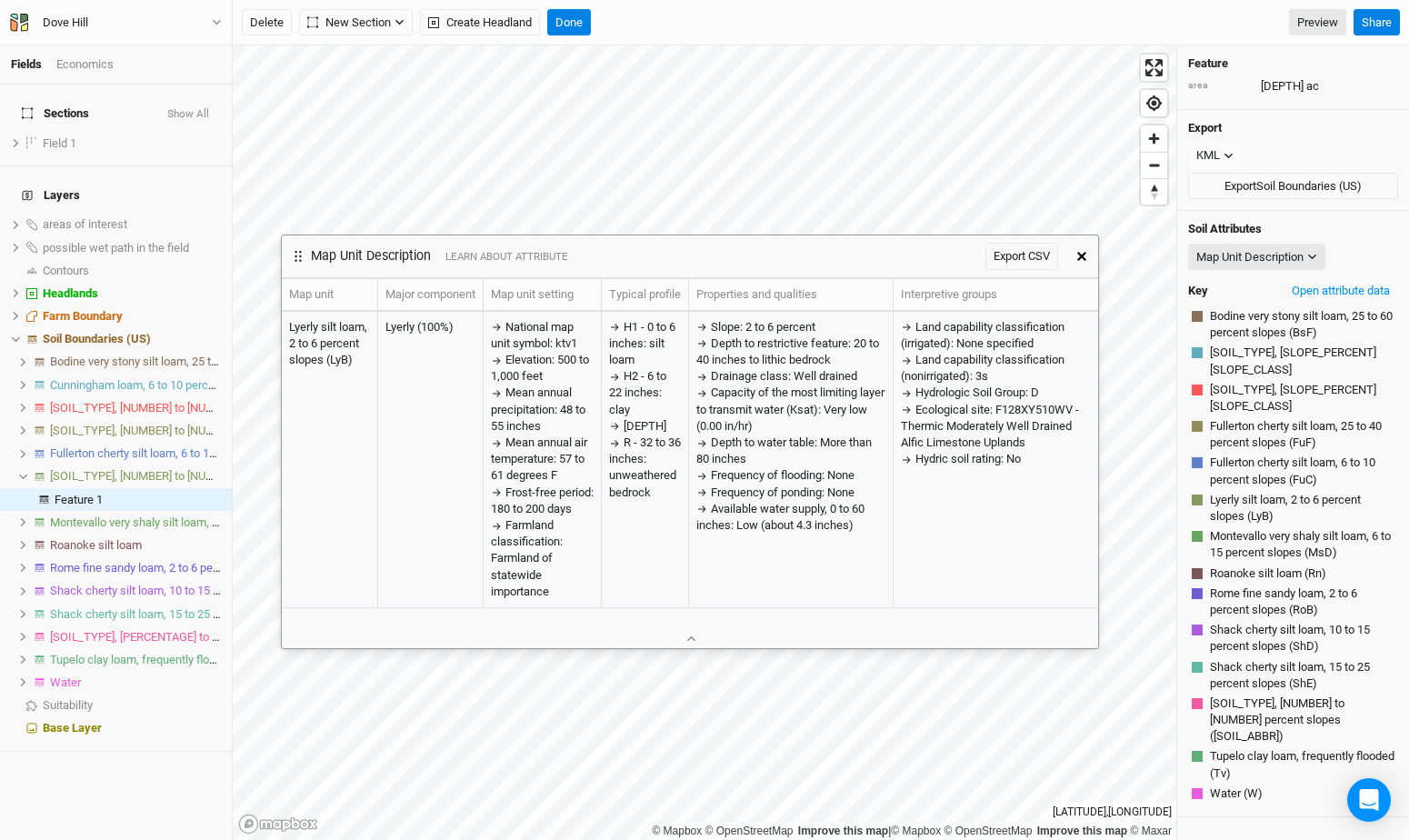 click at bounding box center (1082, 256) 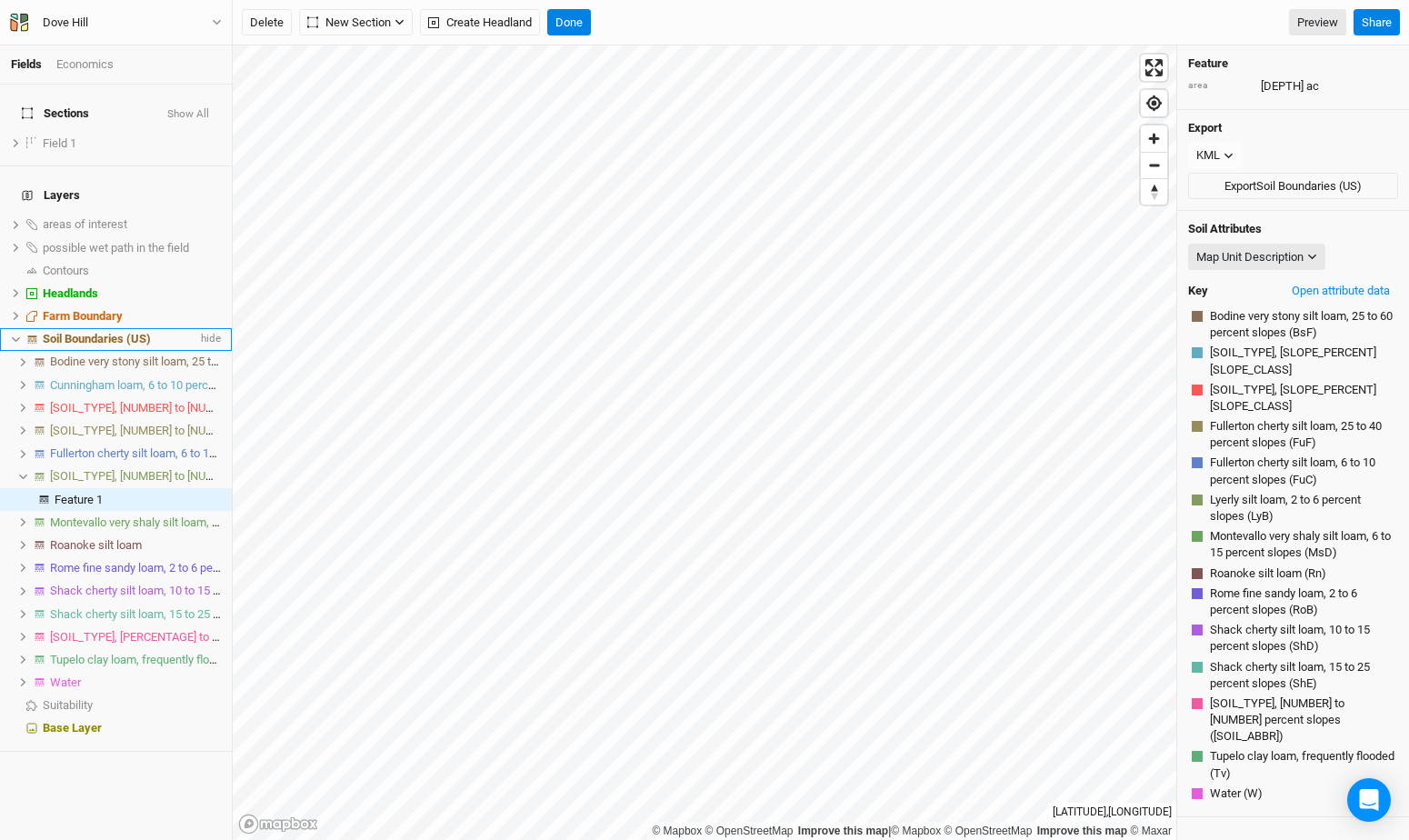 click on "Soil Boundaries (US)" at bounding box center [96, 338] 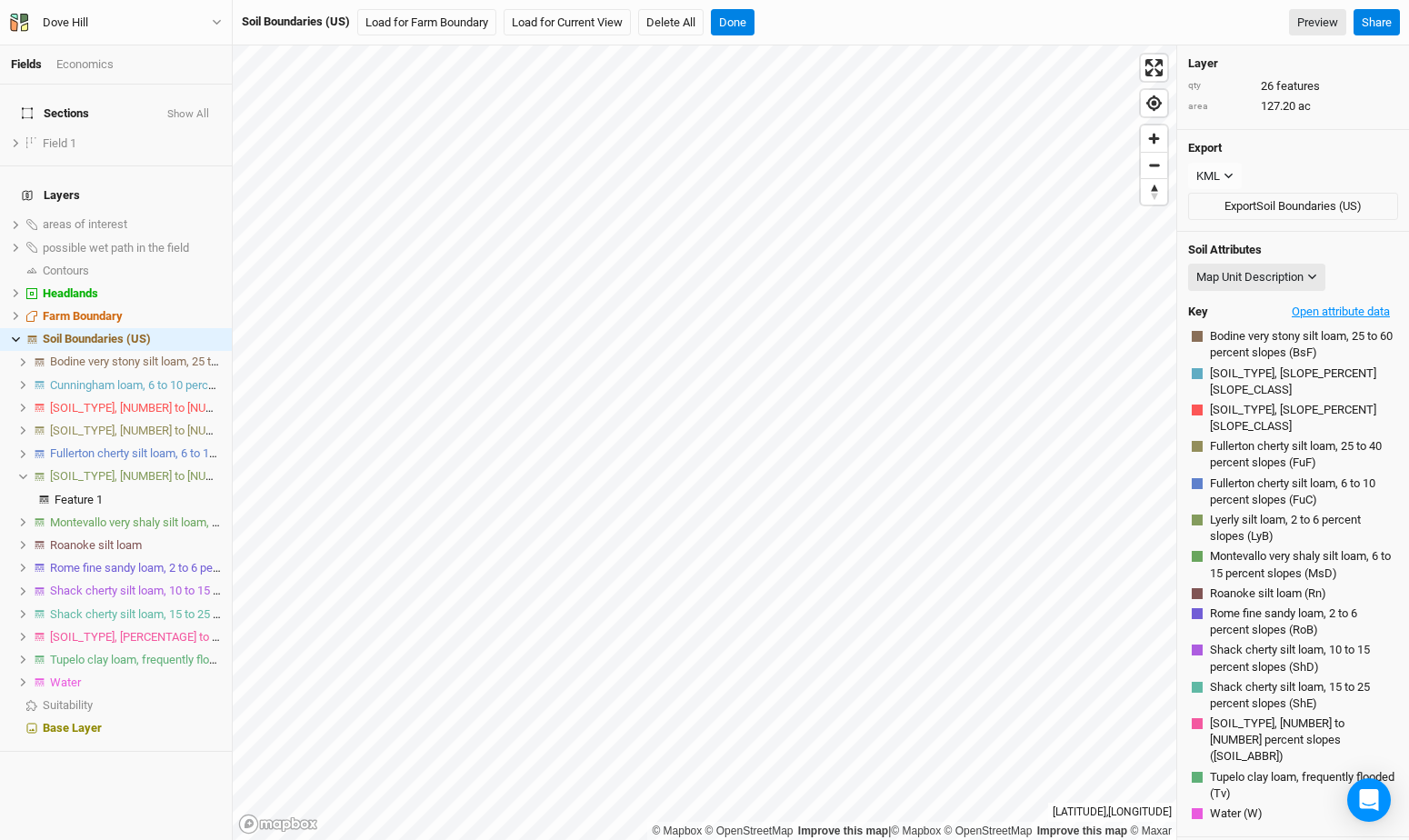 click on "Open attribute data" at bounding box center (1341, 312) 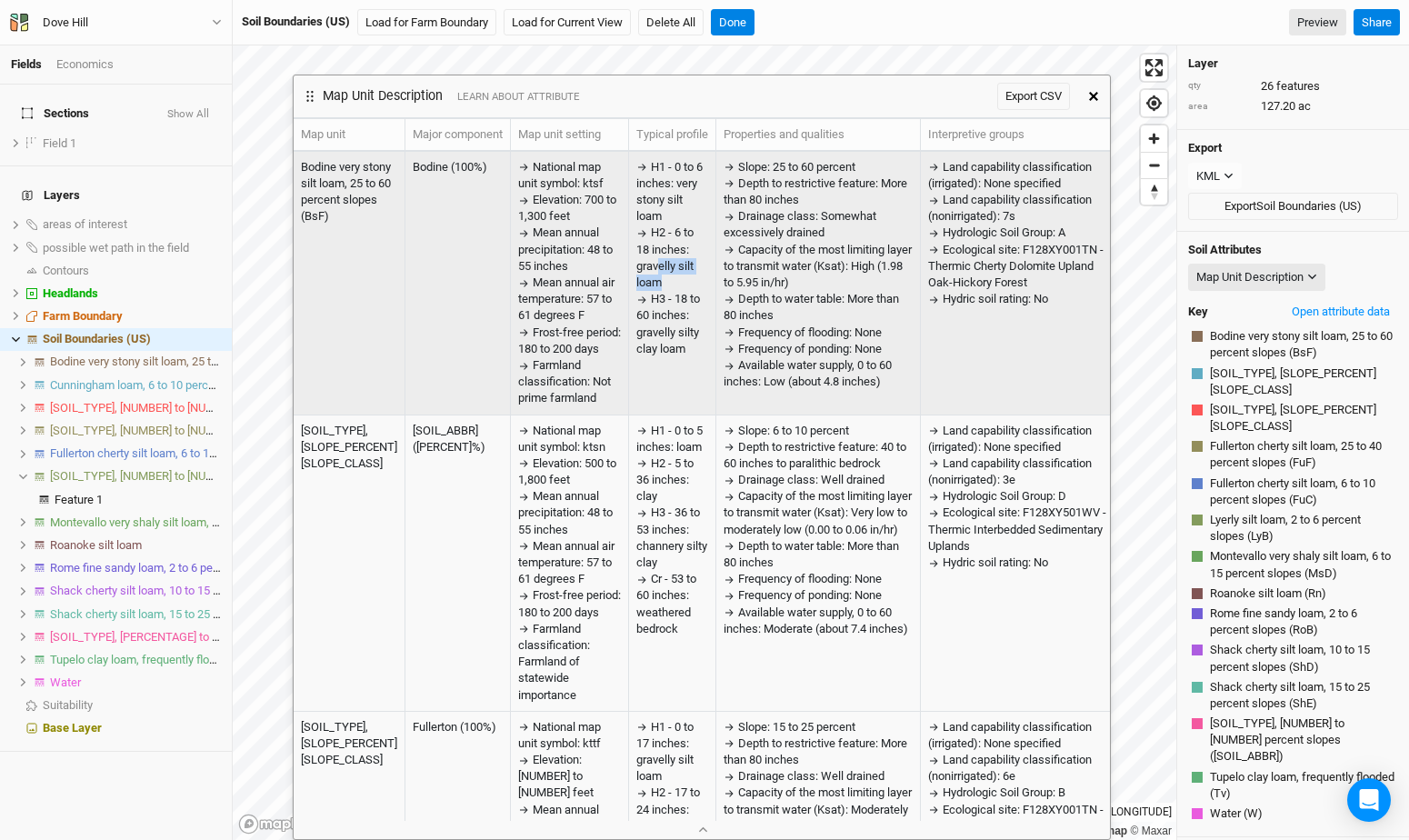 drag, startPoint x: 619, startPoint y: 267, endPoint x: 631, endPoint y: 285, distance: 21.633308 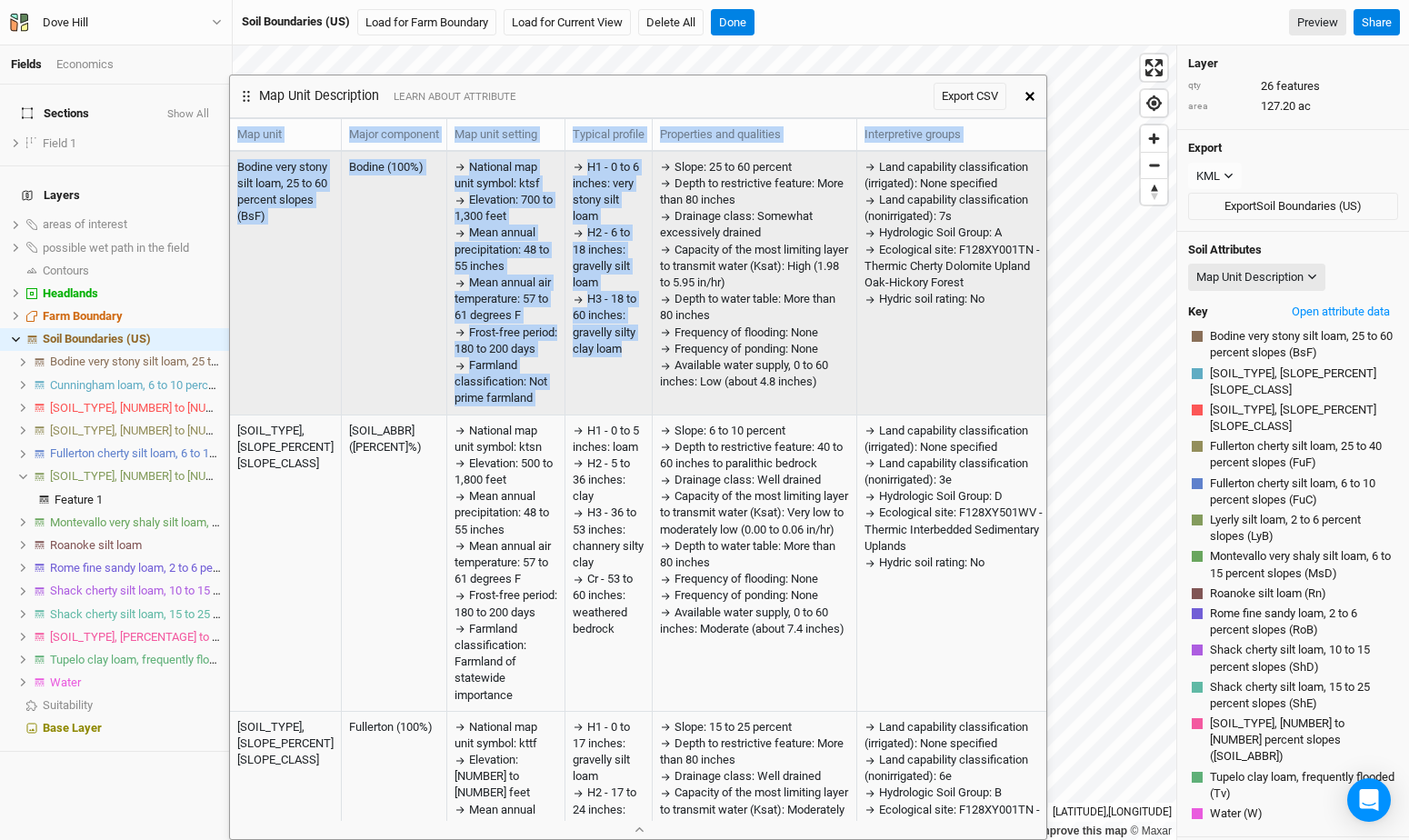 drag, startPoint x: 713, startPoint y: 104, endPoint x: 649, endPoint y: 173, distance: 94.11164 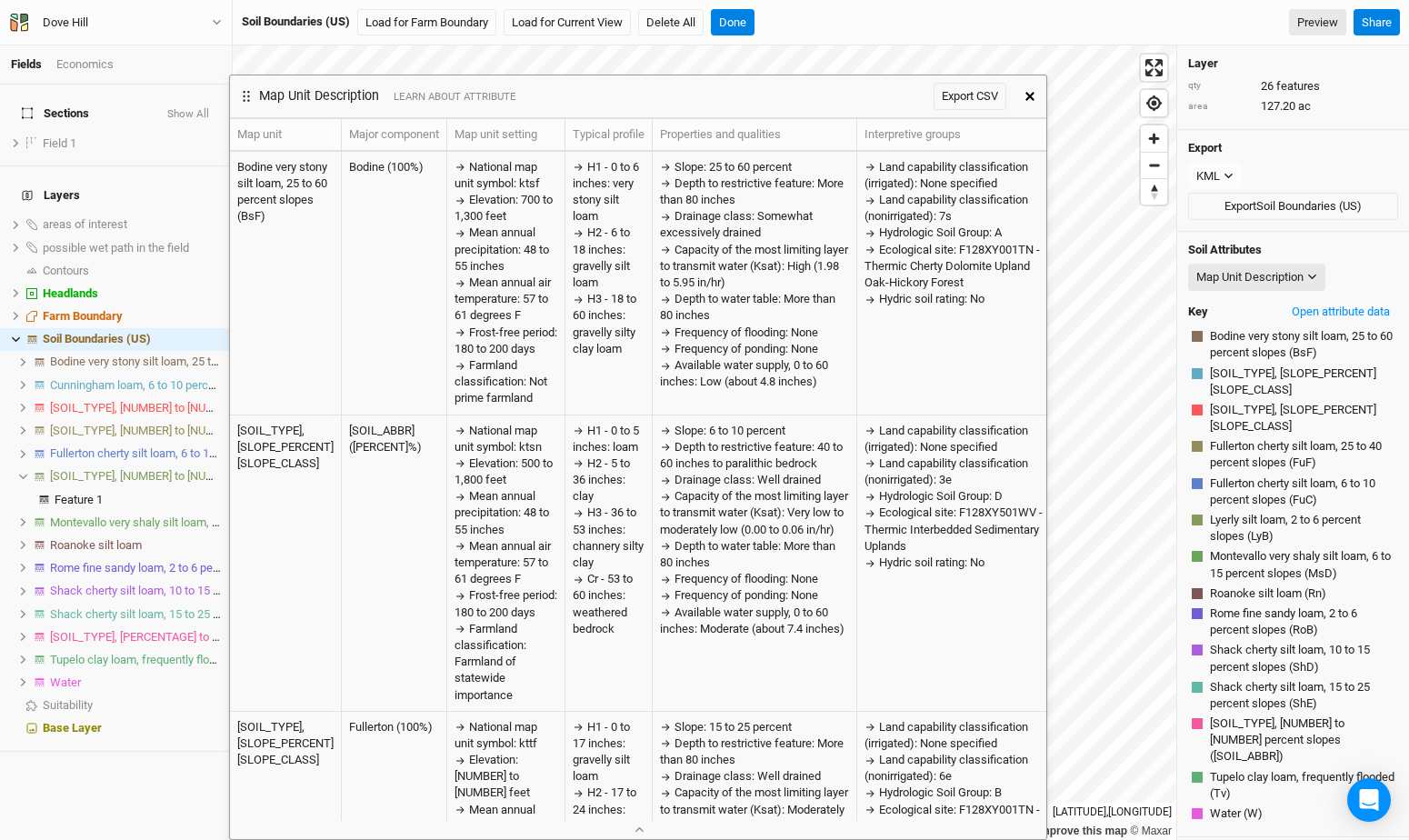 click at bounding box center [1030, 96] 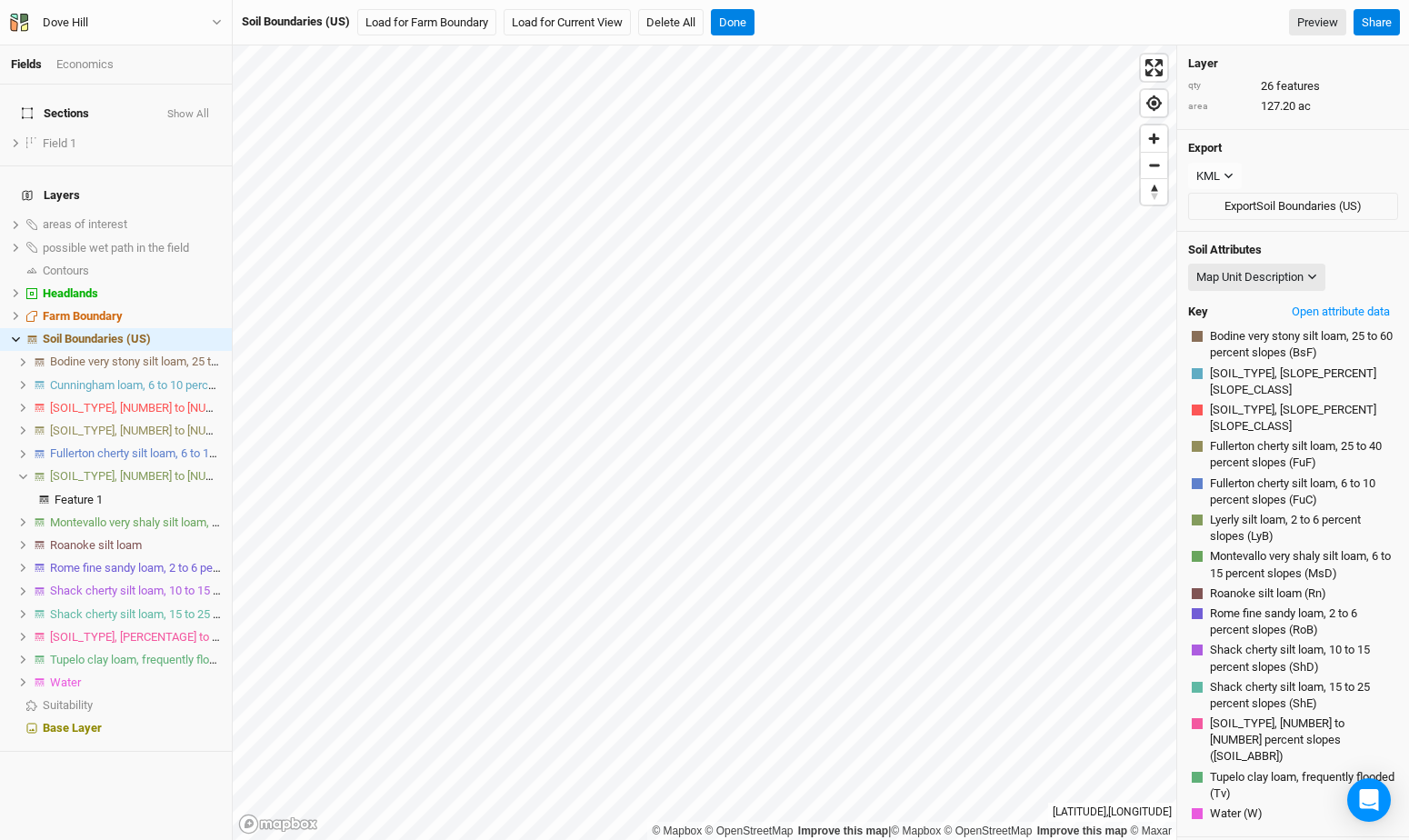 click on "Cunningham loam, 6 to 10 percent slopes (CuC)" at bounding box center (1302, 382) 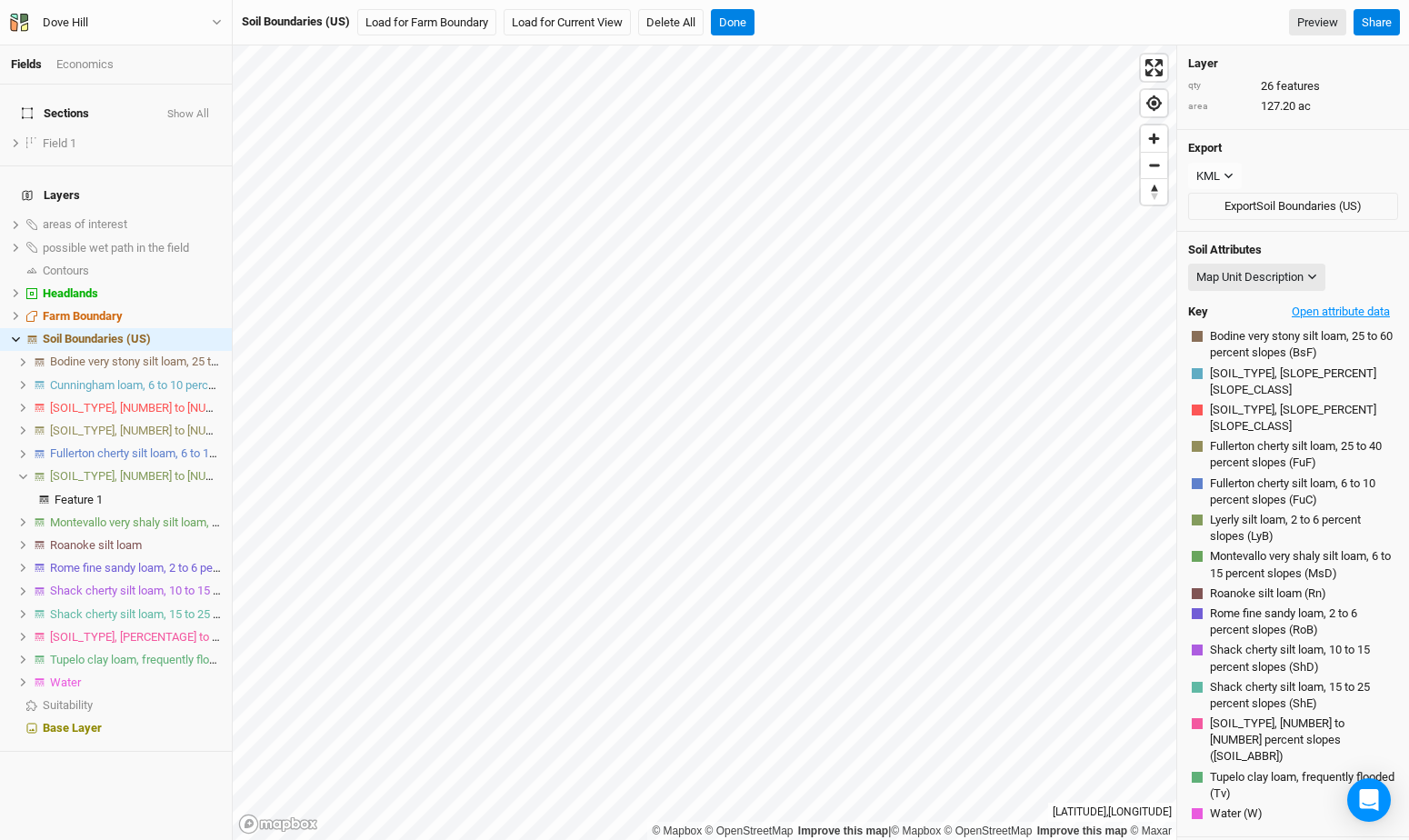 click on "Open attribute data" at bounding box center (1341, 312) 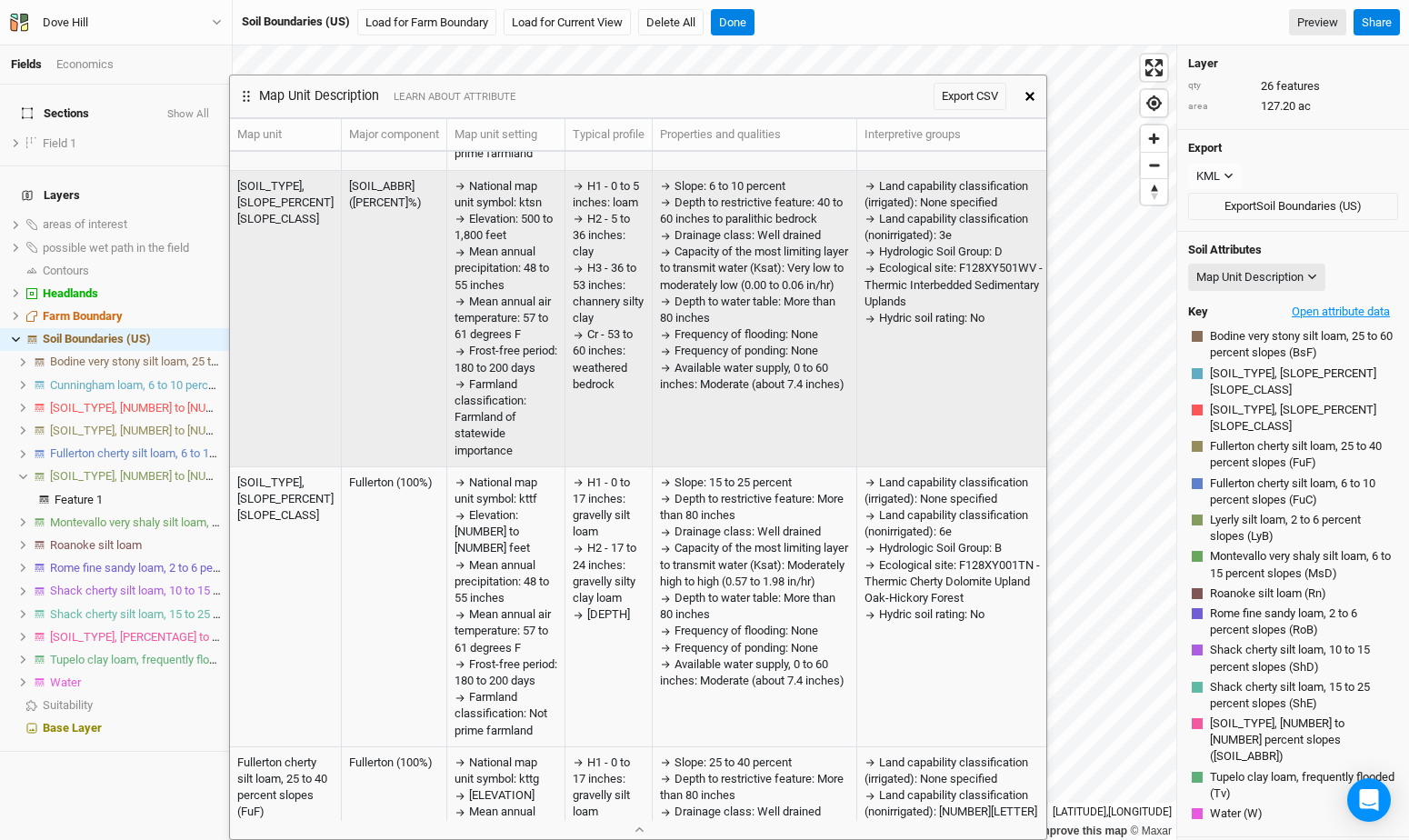 scroll, scrollTop: 0, scrollLeft: 0, axis: both 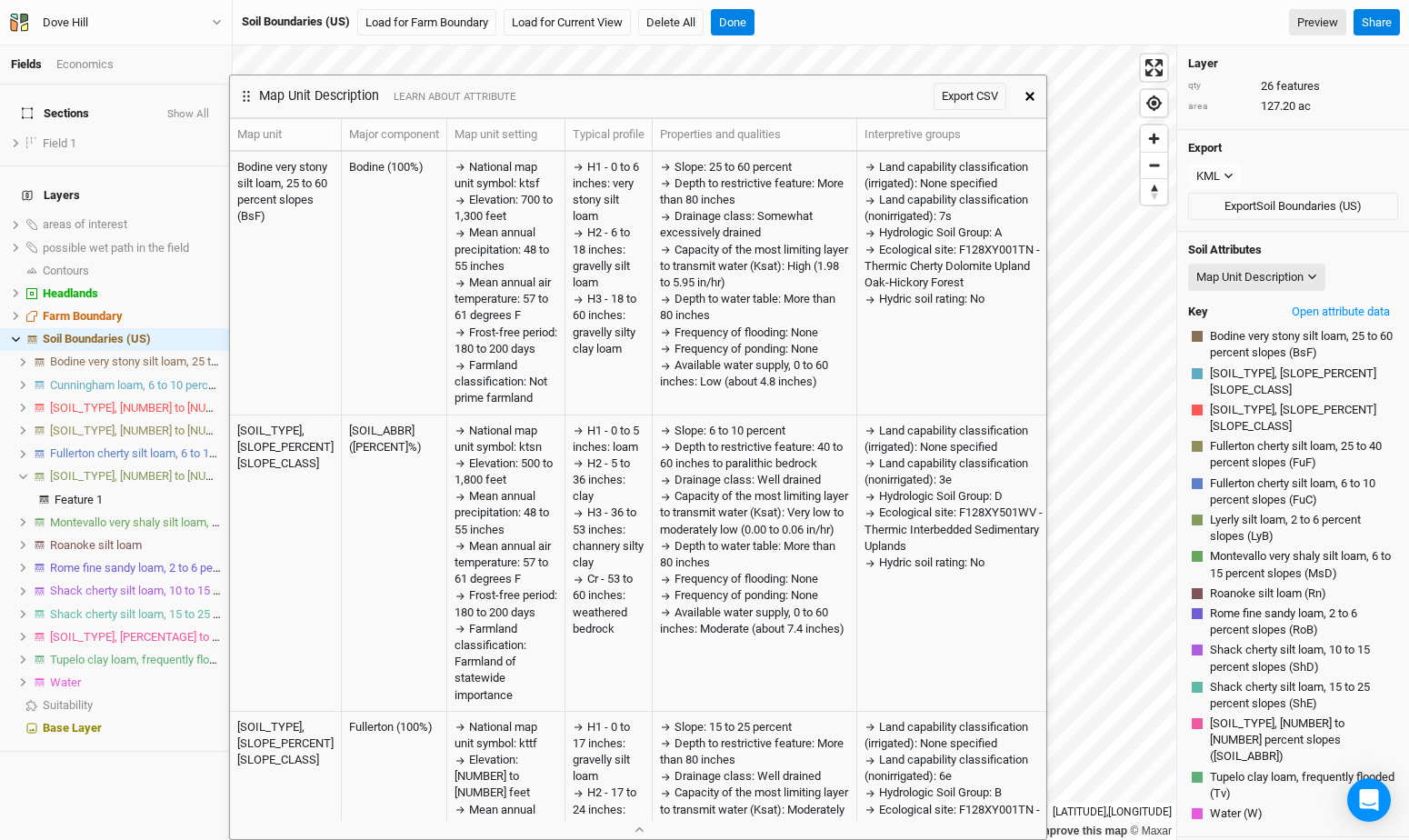 click at bounding box center (1030, 96) 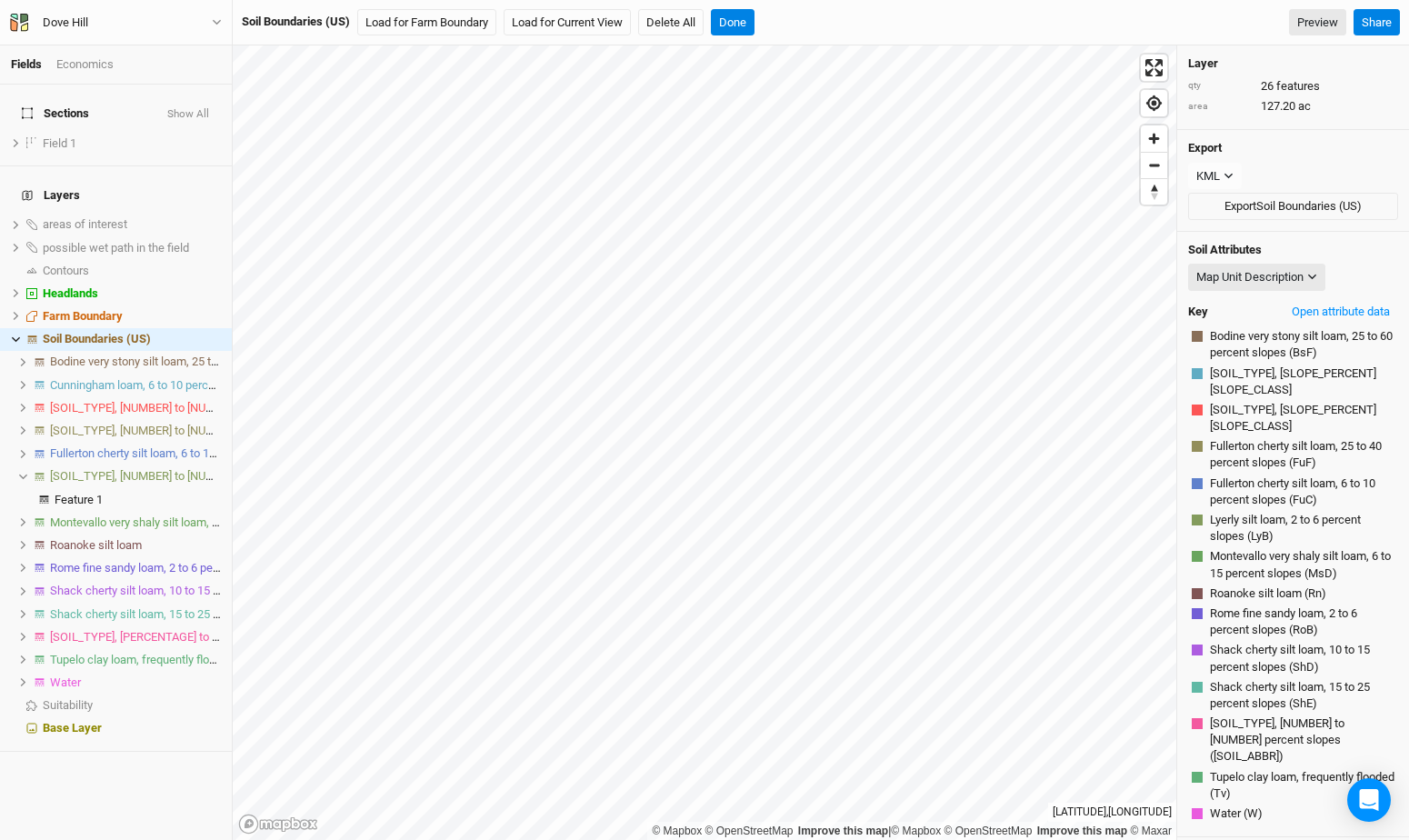 click on "Cunningham loam, 6 to 10 percent slopes (CuC)" at bounding box center (1302, 382) 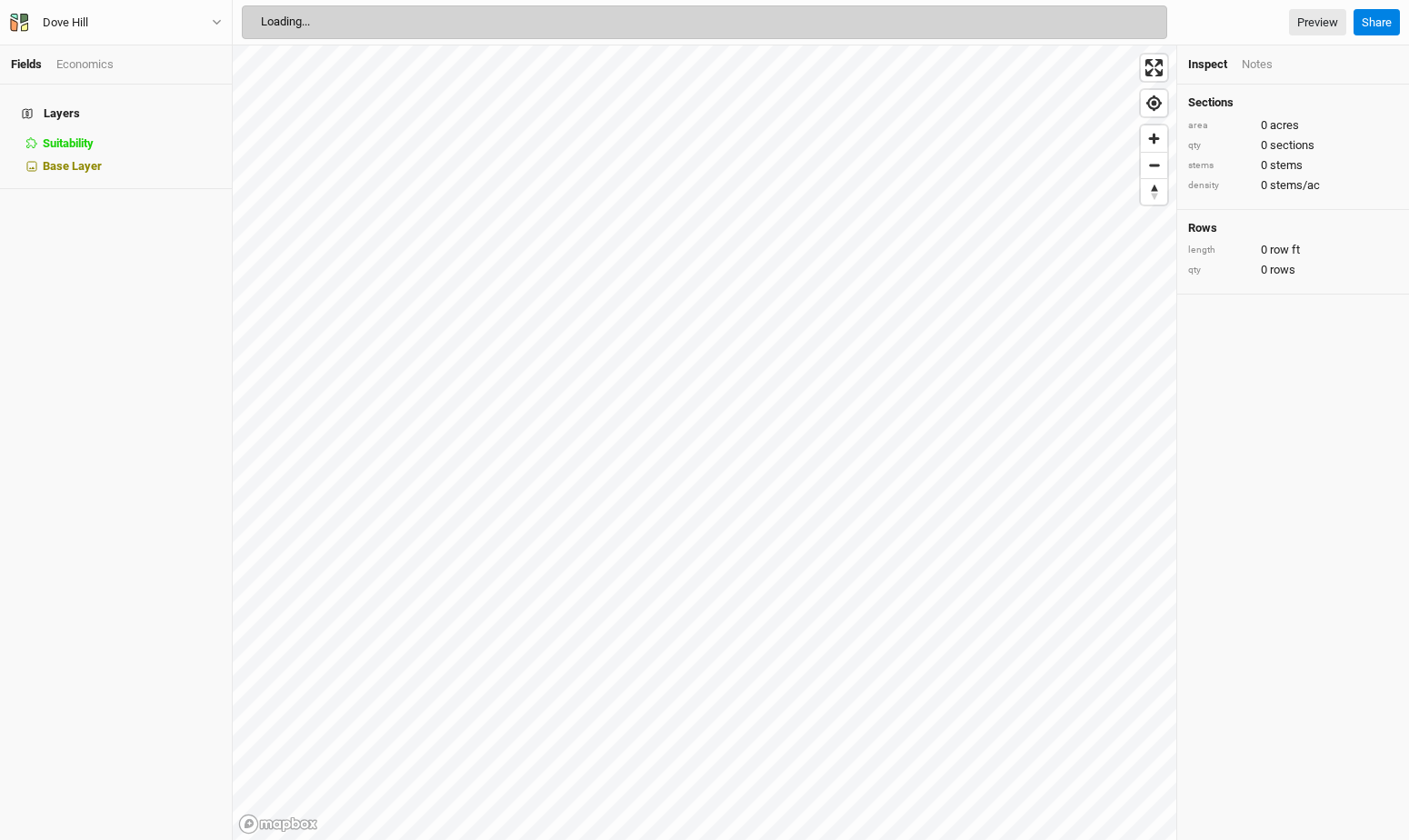 scroll, scrollTop: 0, scrollLeft: 0, axis: both 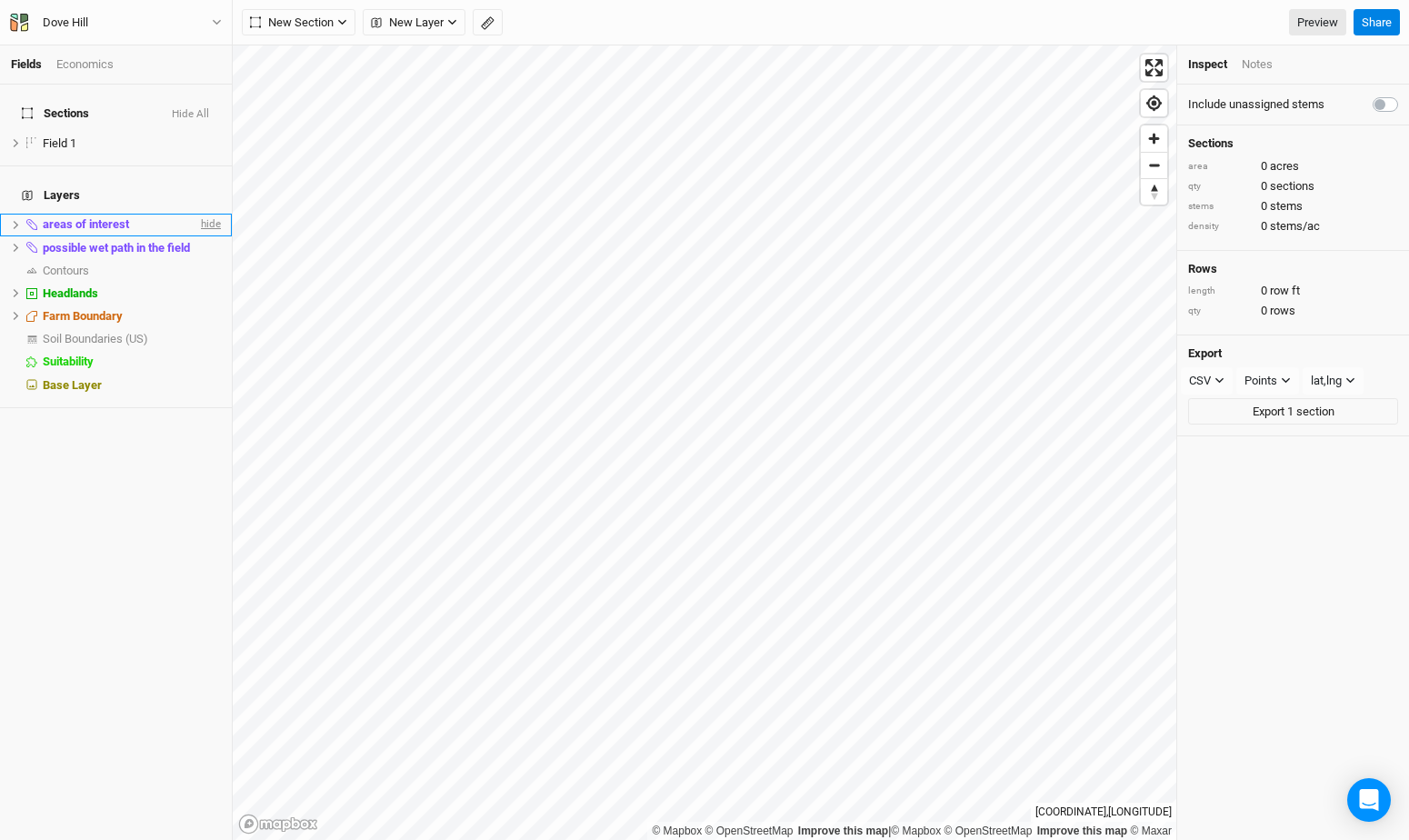 click on "hide" at bounding box center [209, 225] 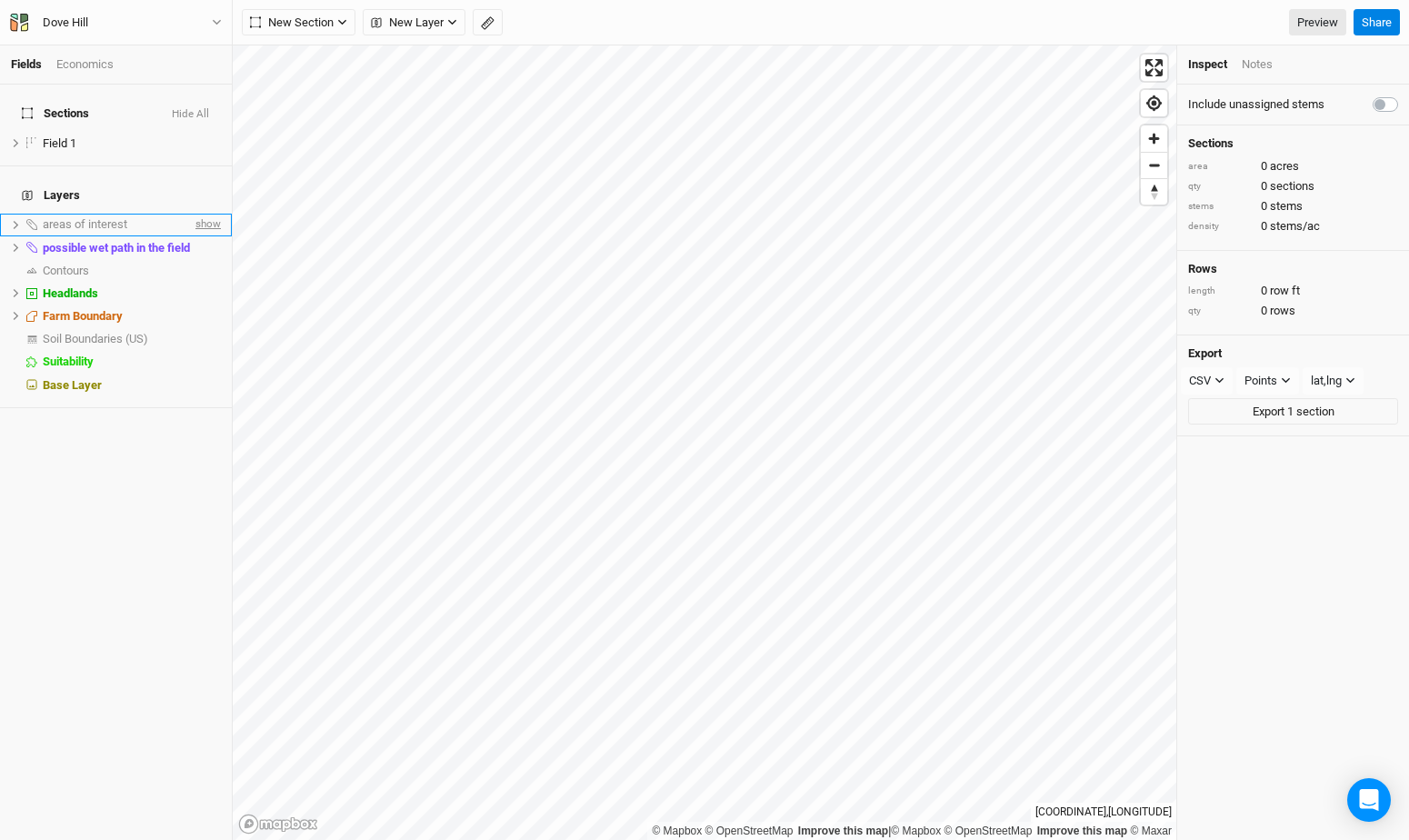 drag, startPoint x: 203, startPoint y: 228, endPoint x: 181, endPoint y: 195, distance: 39.661064 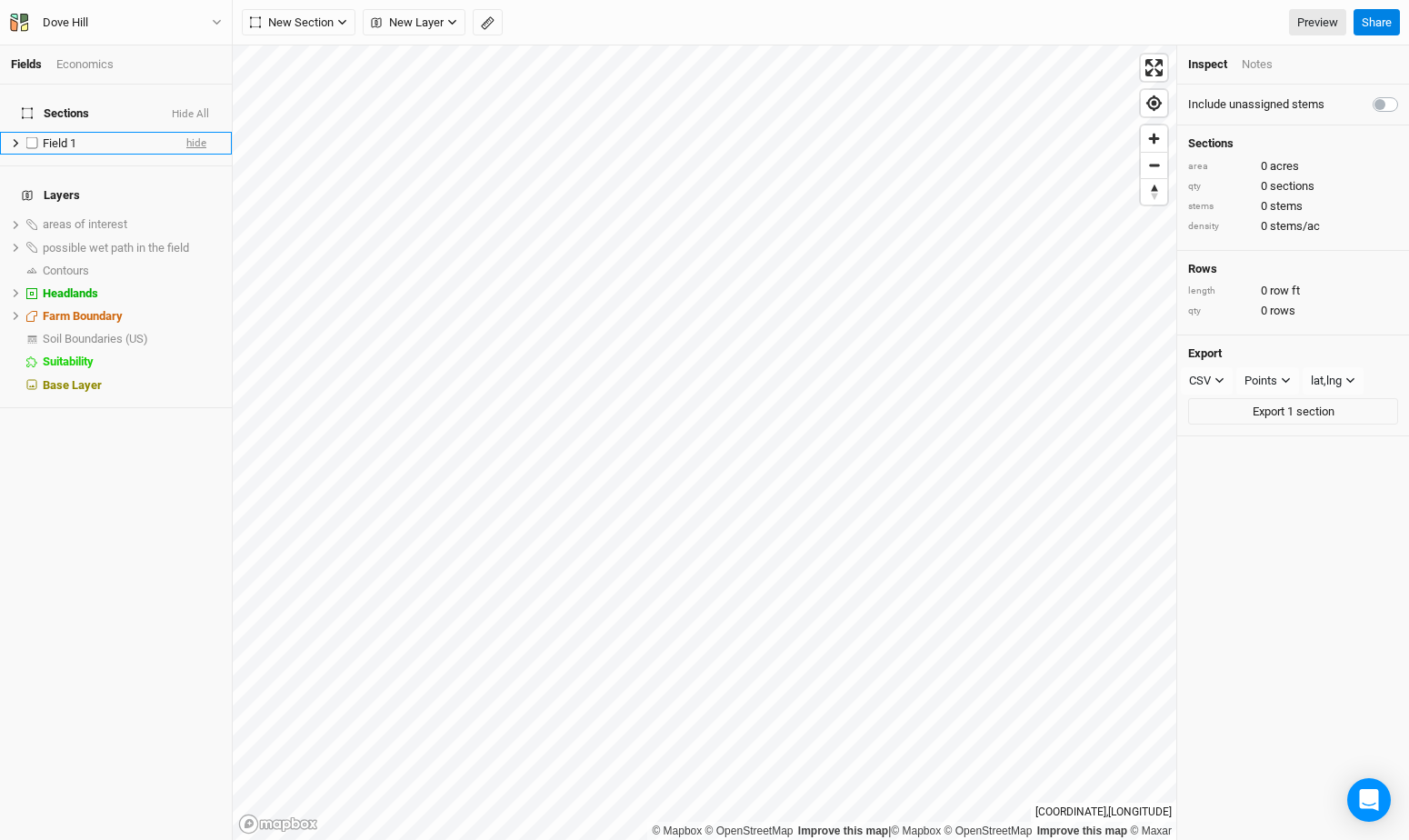 click on "hide" at bounding box center [196, 143] 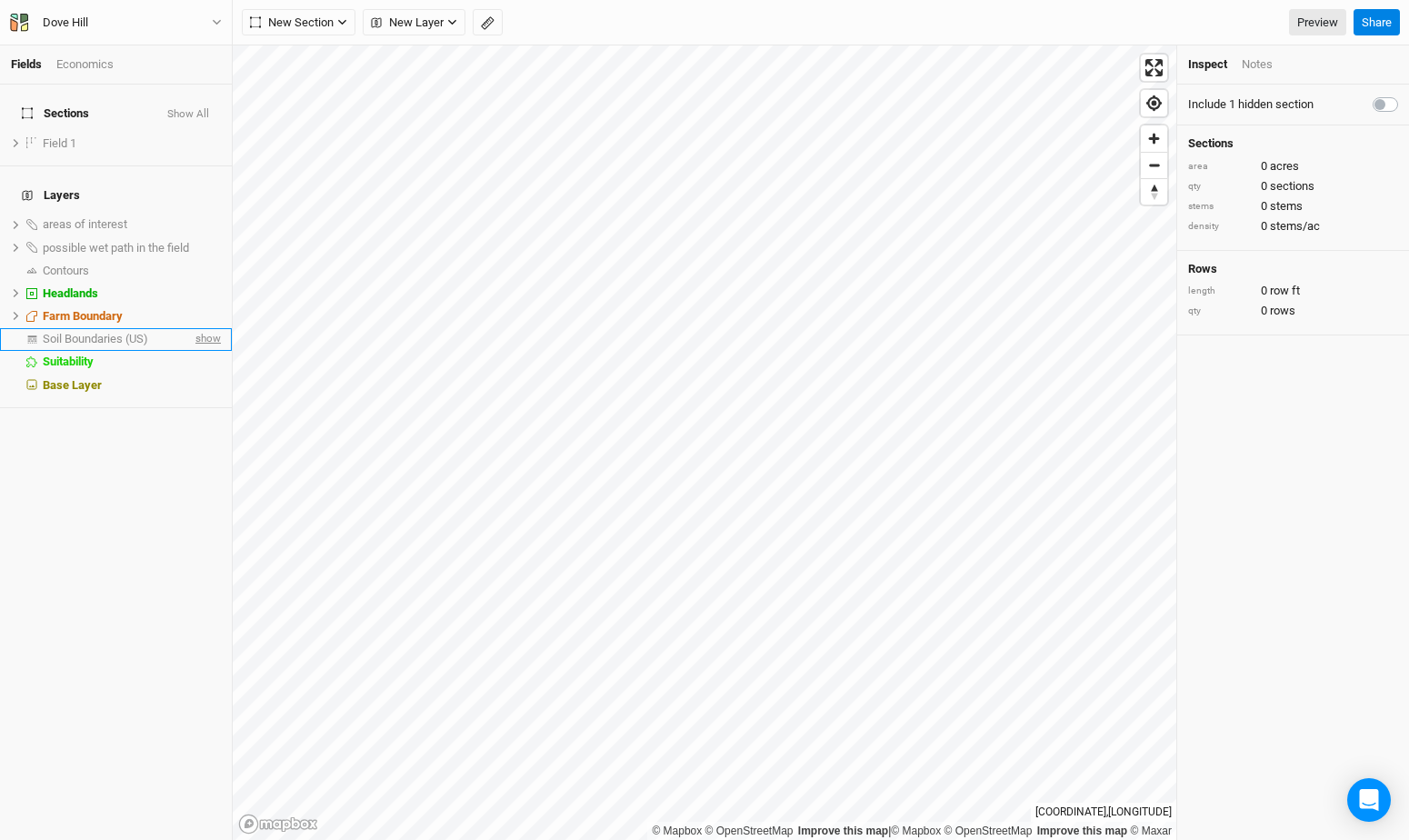 click on "show" at bounding box center [206, 339] 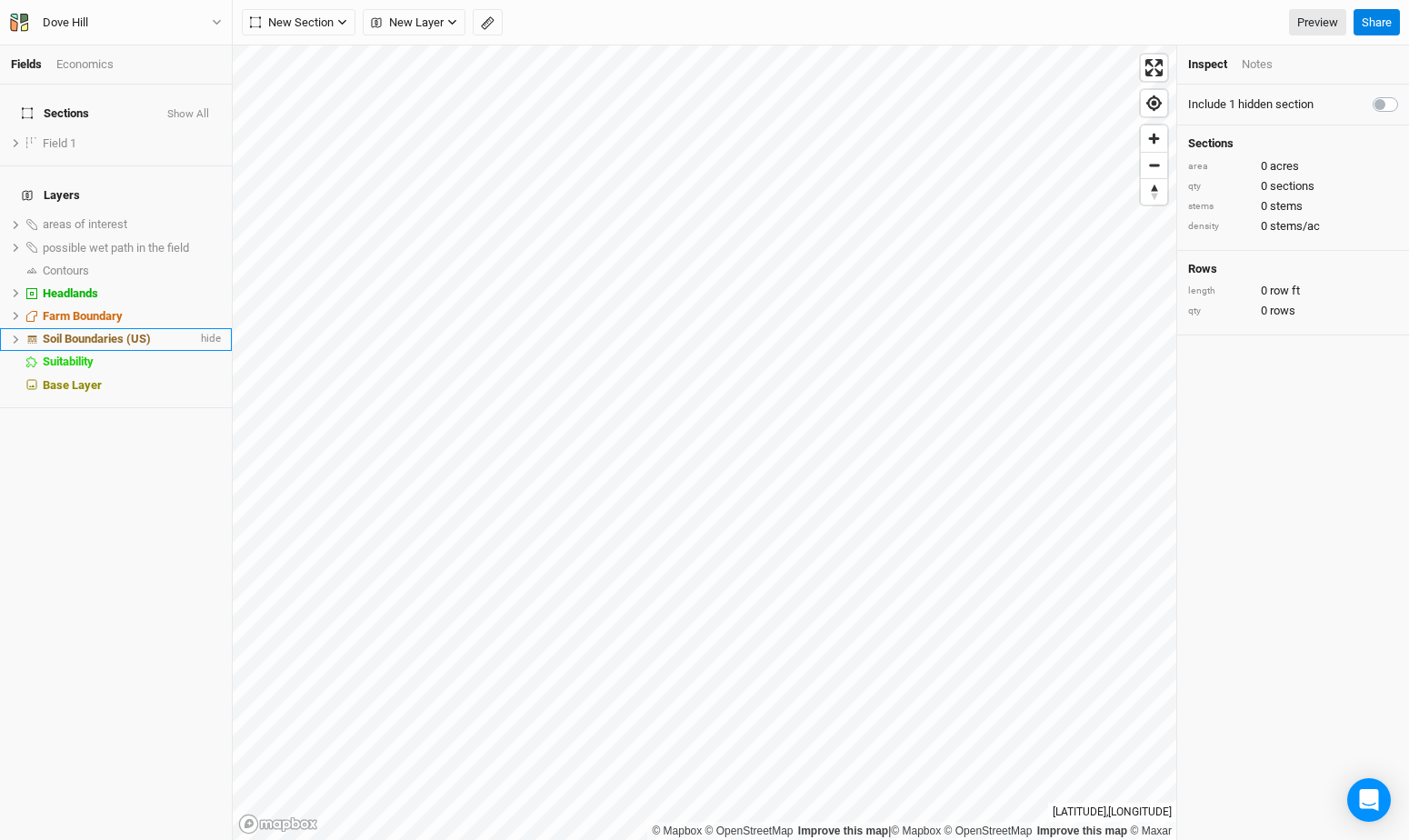 click on "Soil Boundaries (US)" at bounding box center [96, 338] 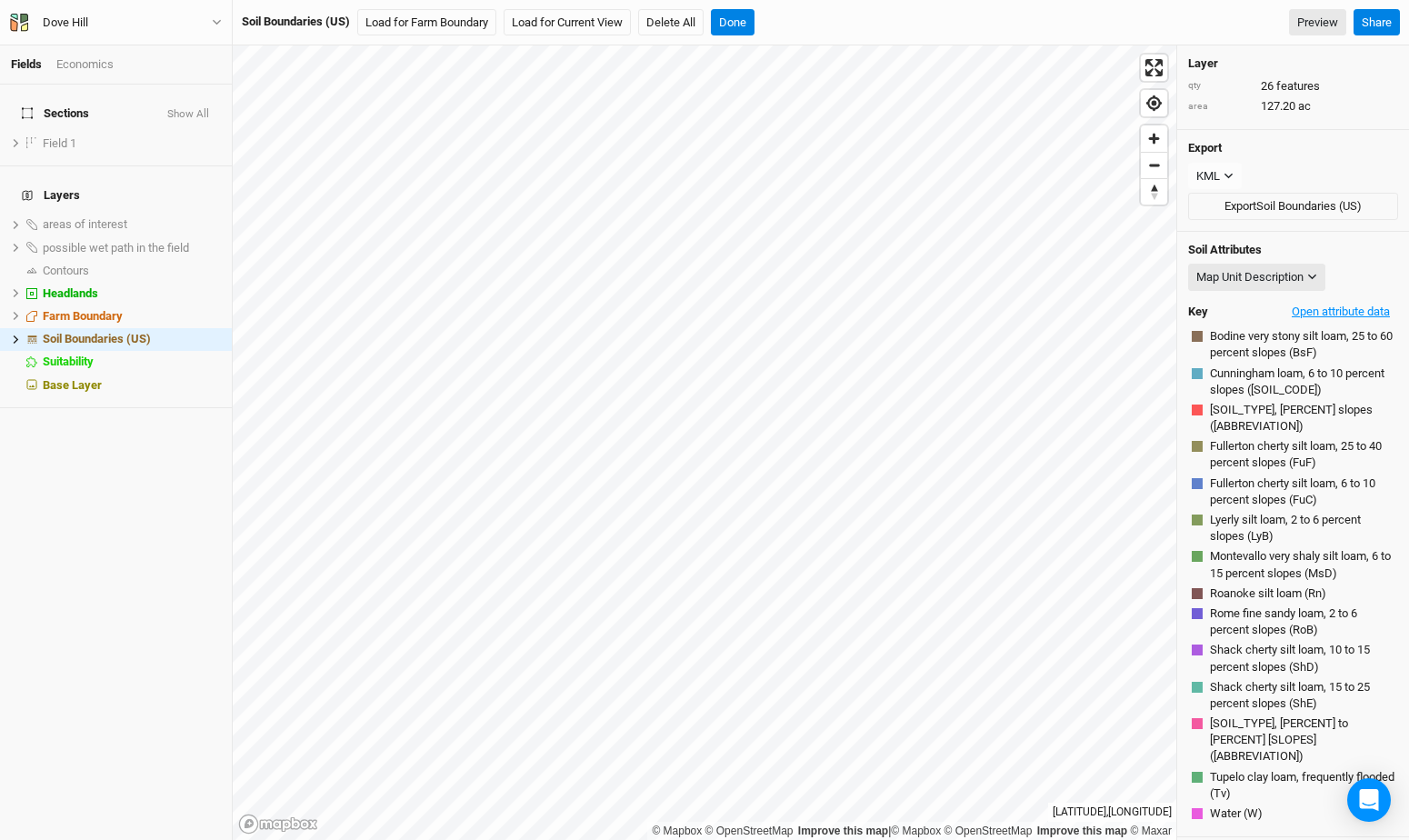 click on "Open attribute data" at bounding box center (1341, 312) 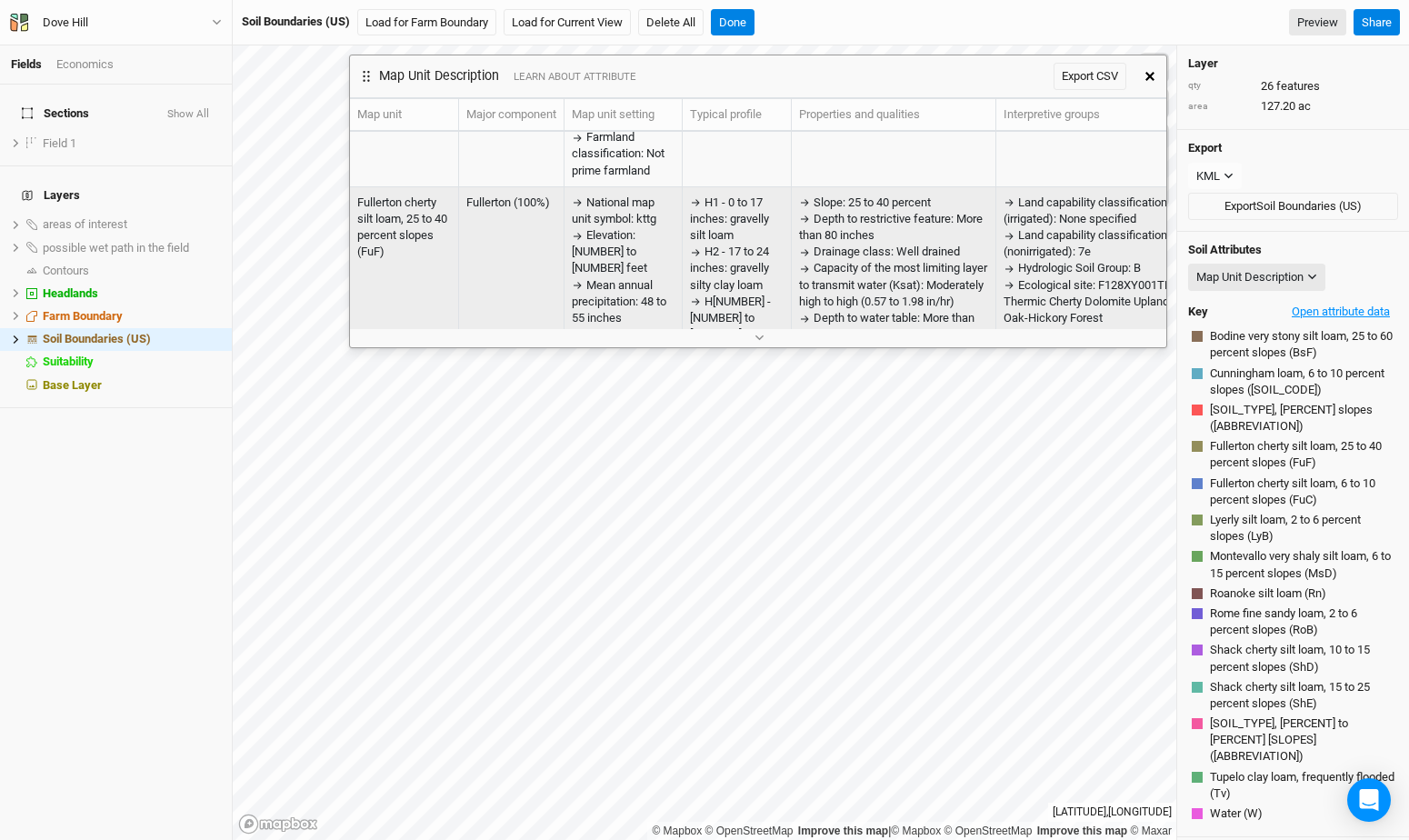 scroll, scrollTop: 795, scrollLeft: 0, axis: vertical 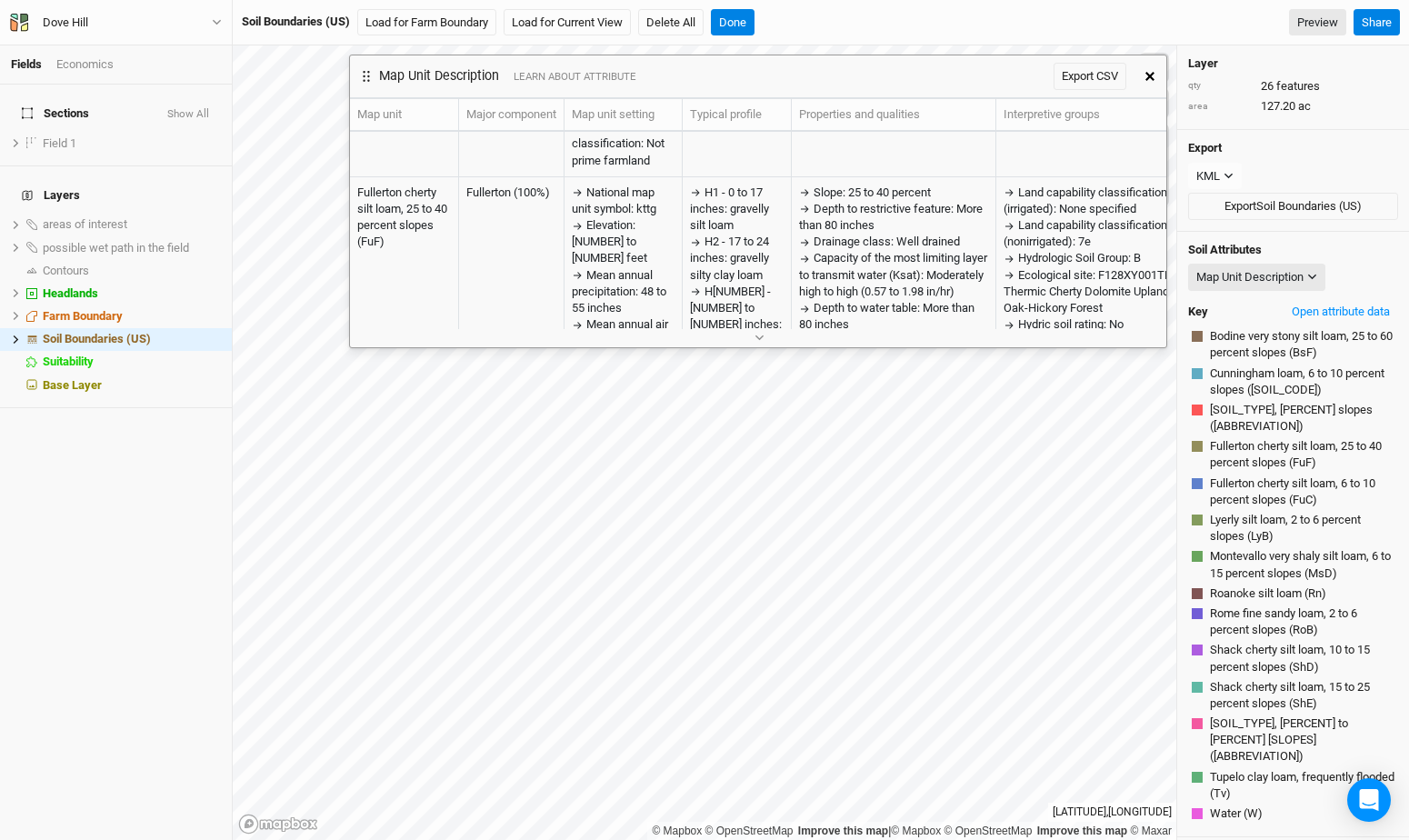 click at bounding box center (1150, 76) 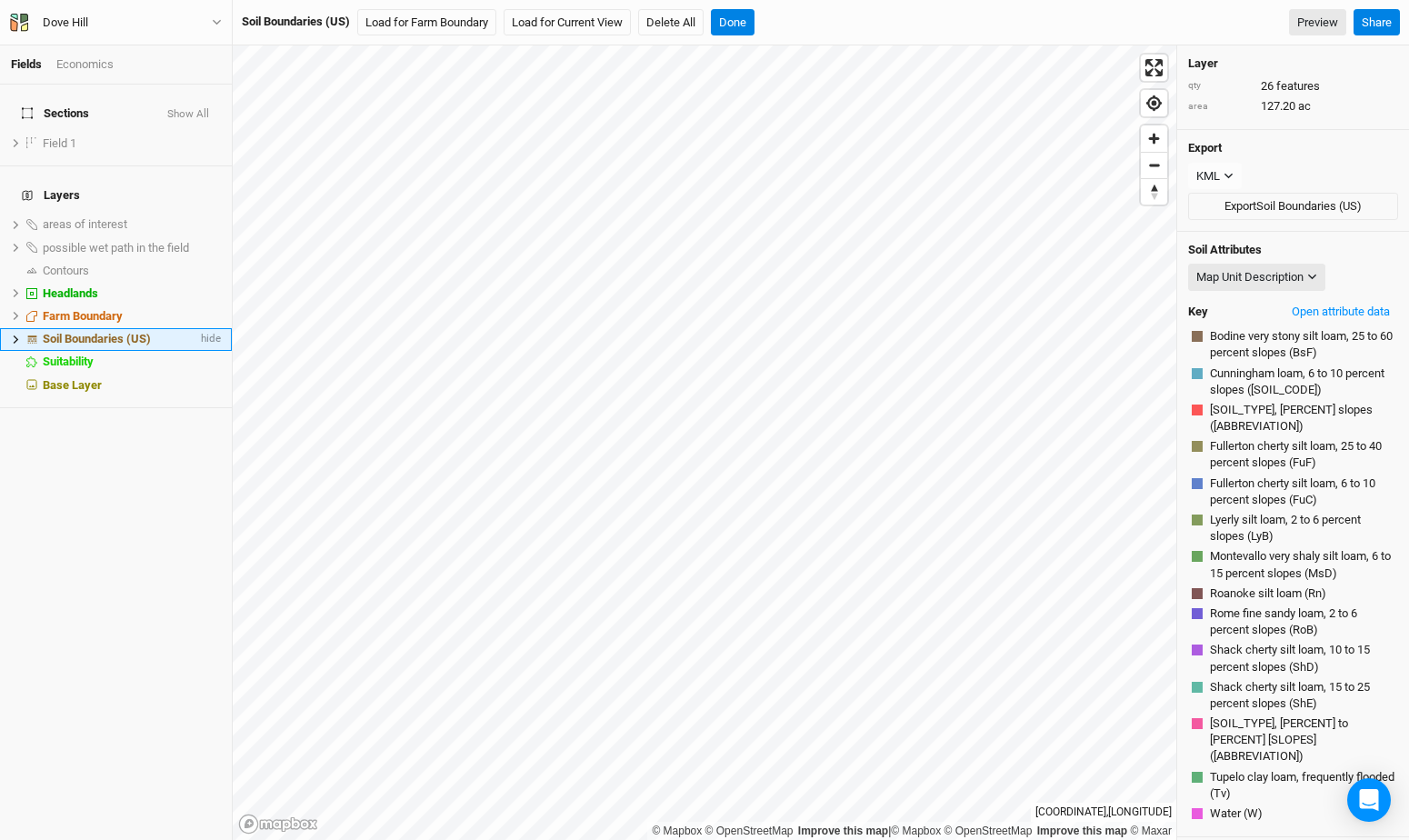 click 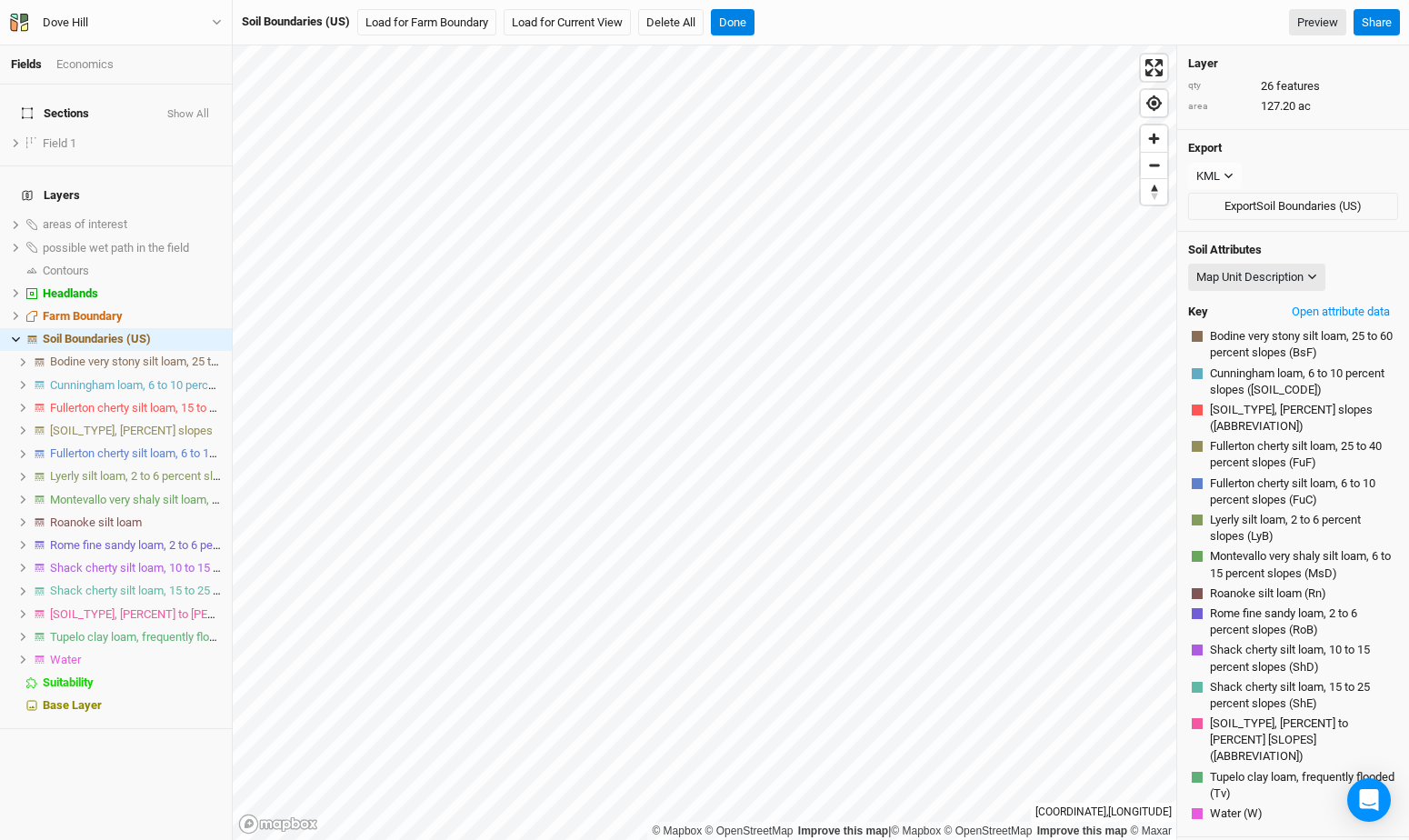 click on "Bodine very stony silt loam, 25 to 60 percent slopes" at bounding box center [181, 361] 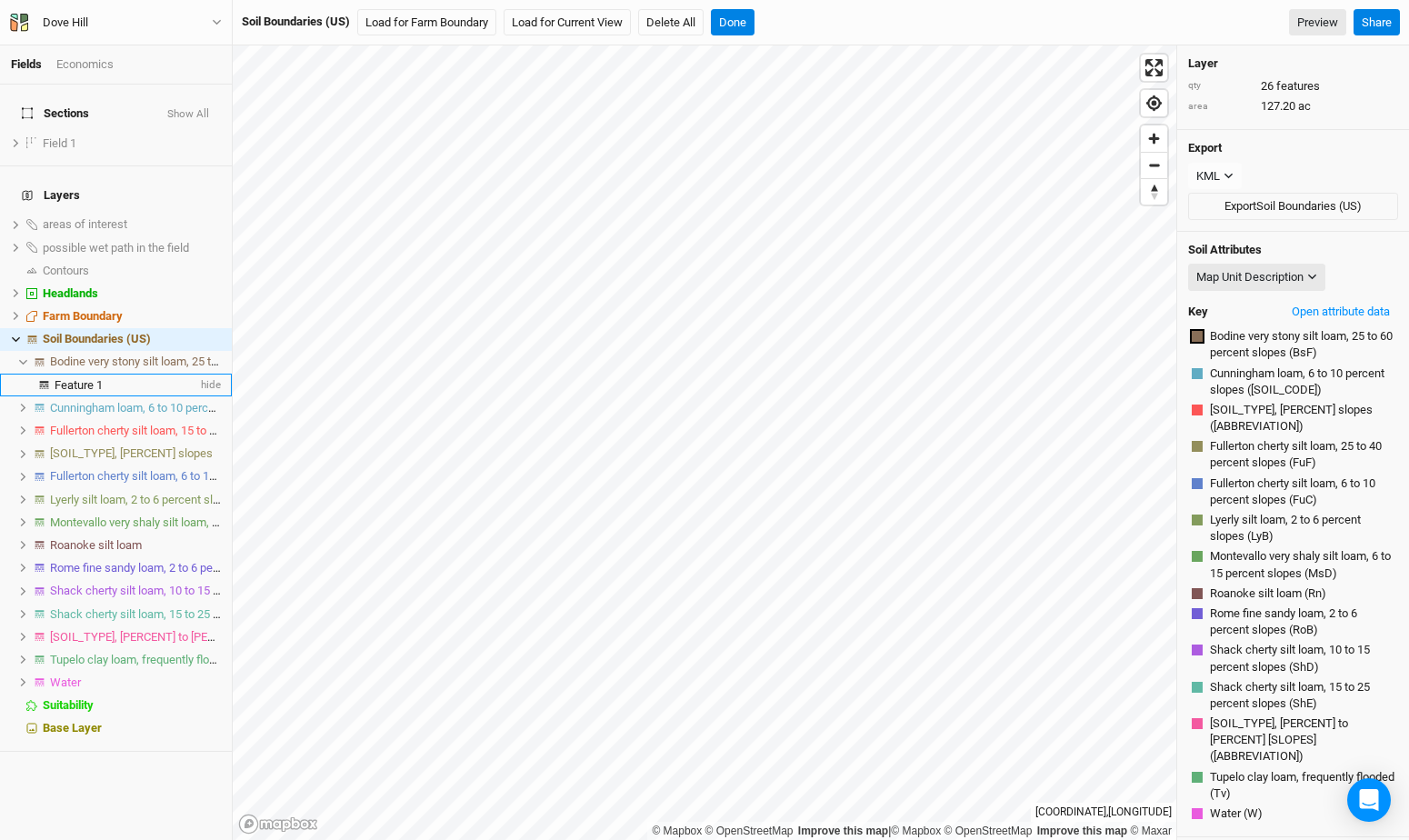 click on "Feature 1" at bounding box center (78, 385) 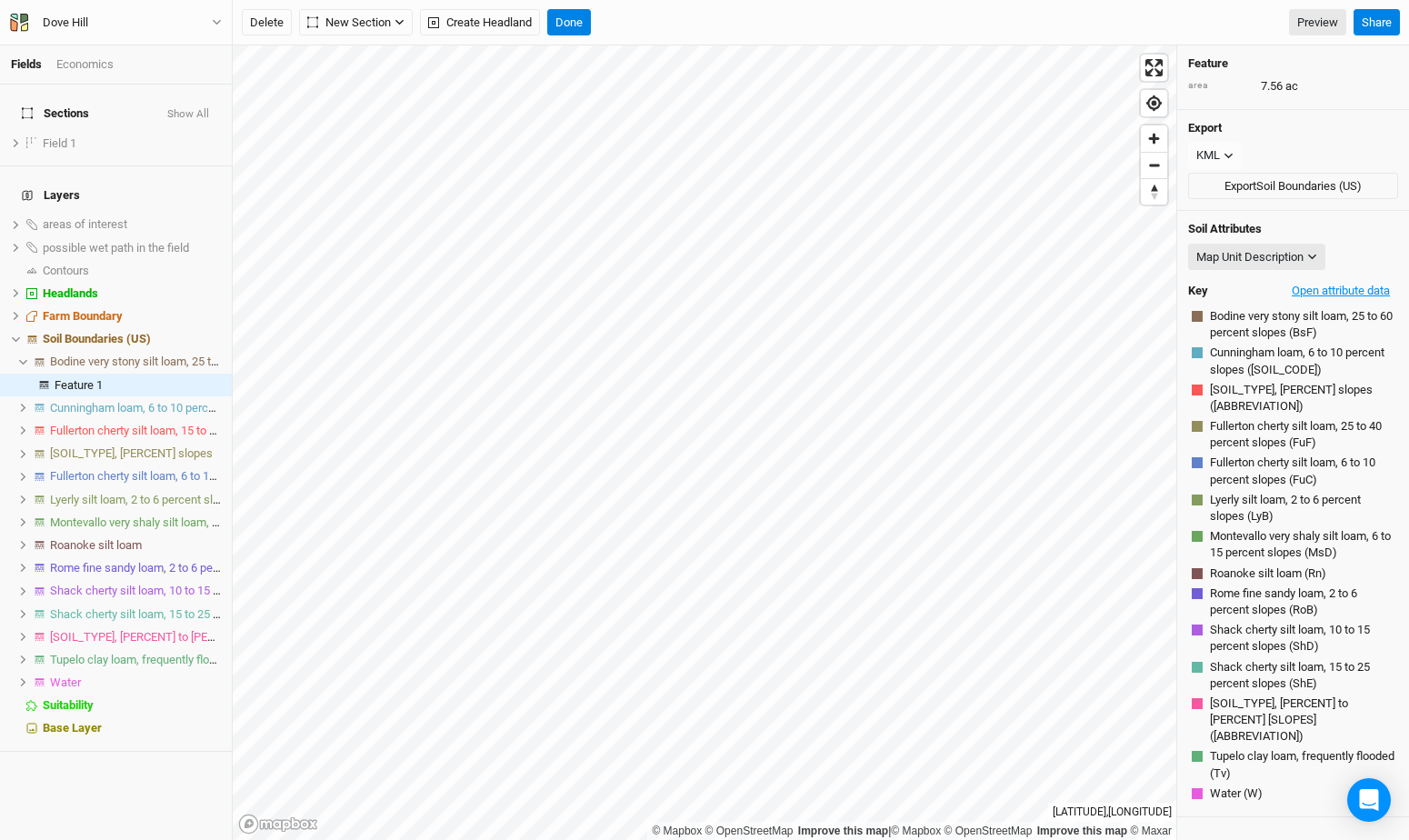 click on "Open attribute data" at bounding box center (1341, 291) 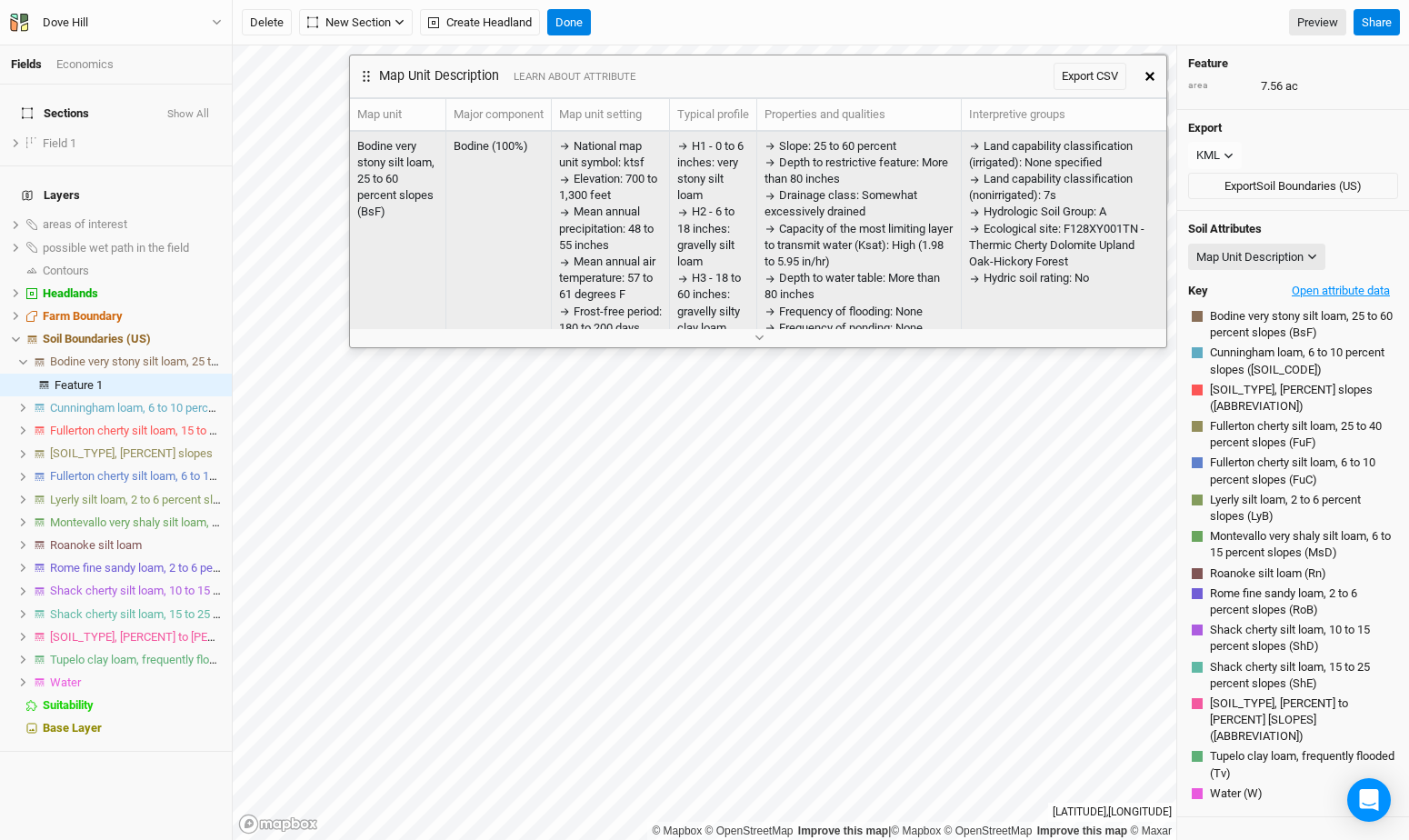 scroll, scrollTop: 0, scrollLeft: 0, axis: both 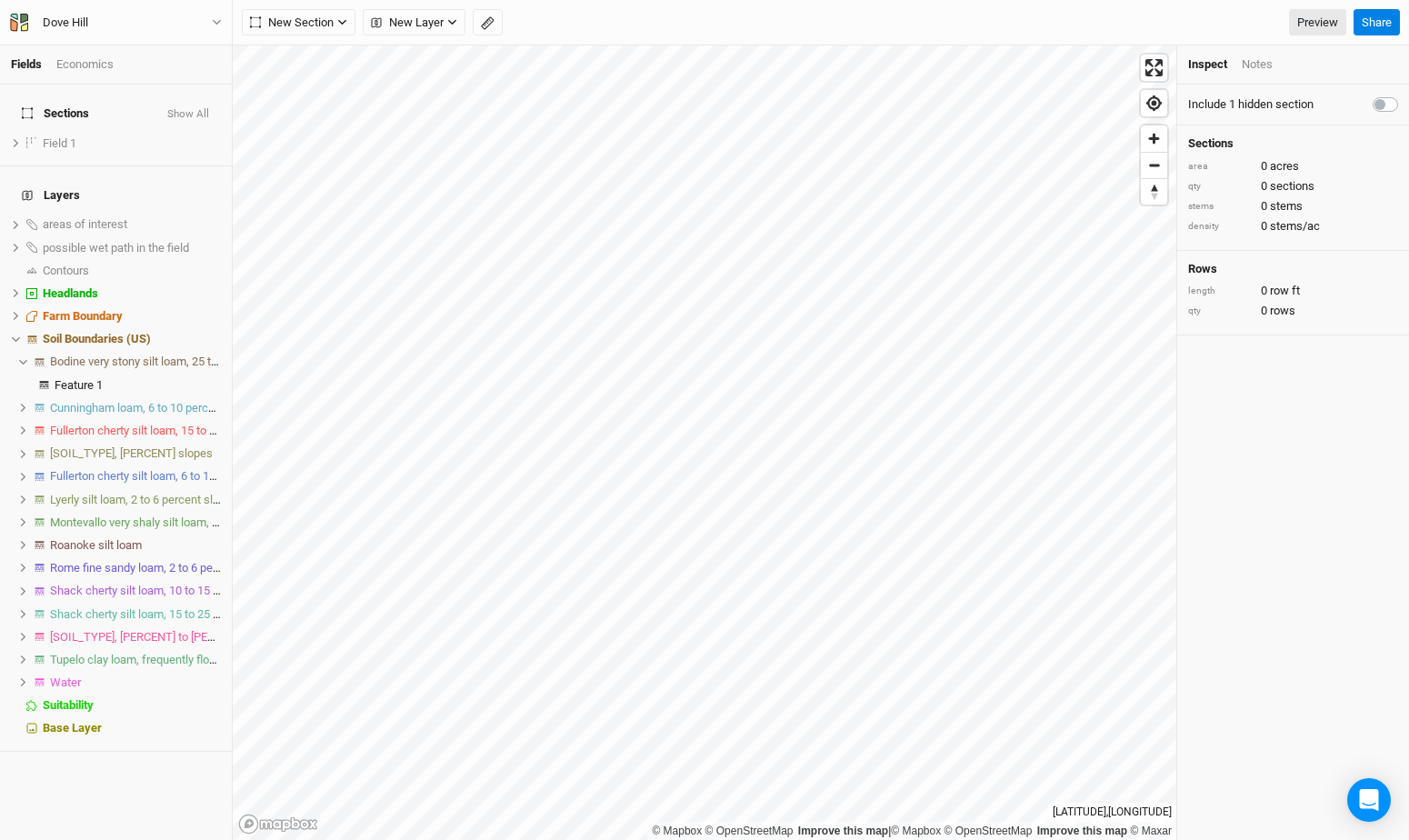 click 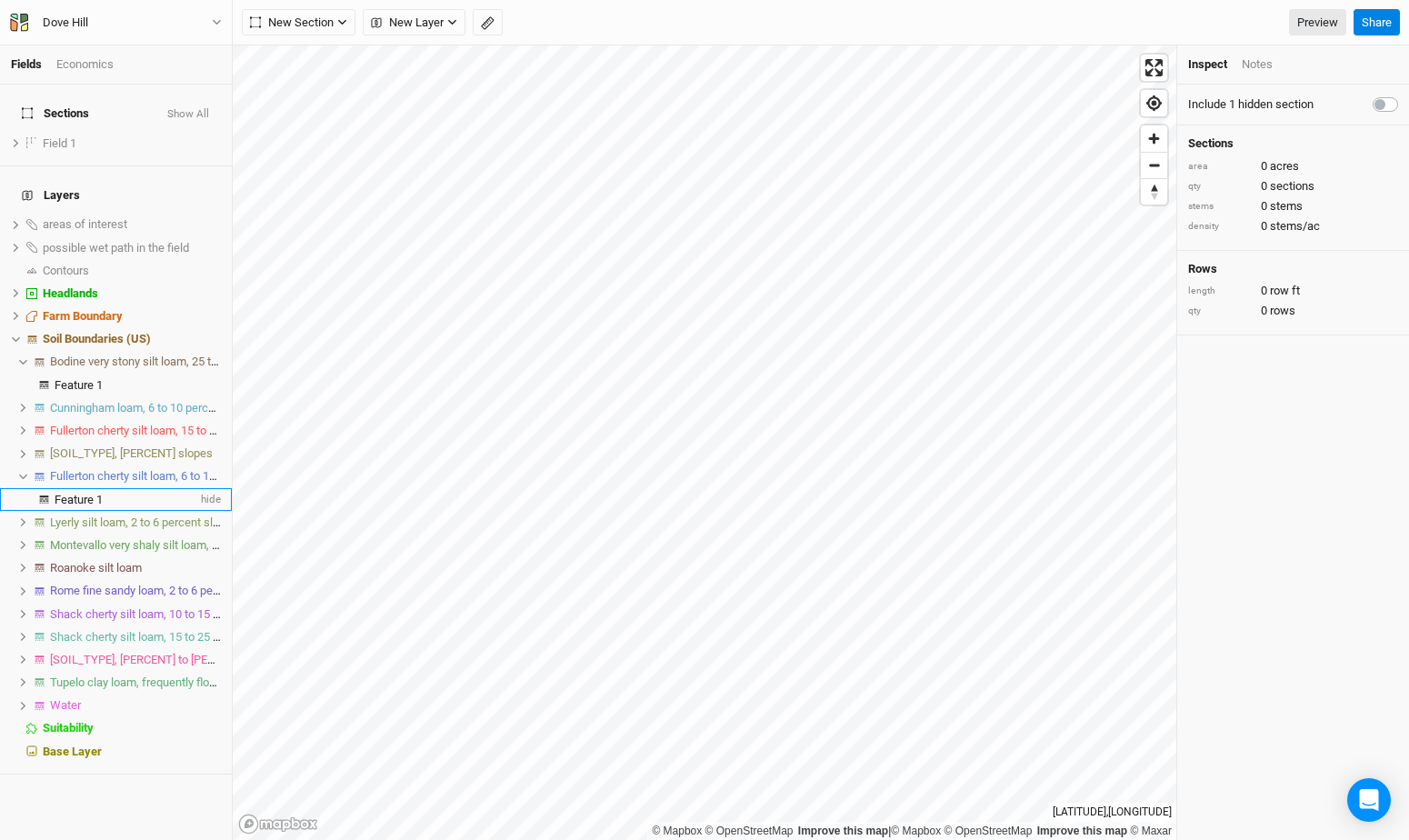 click on "Feature 1" at bounding box center [78, 499] 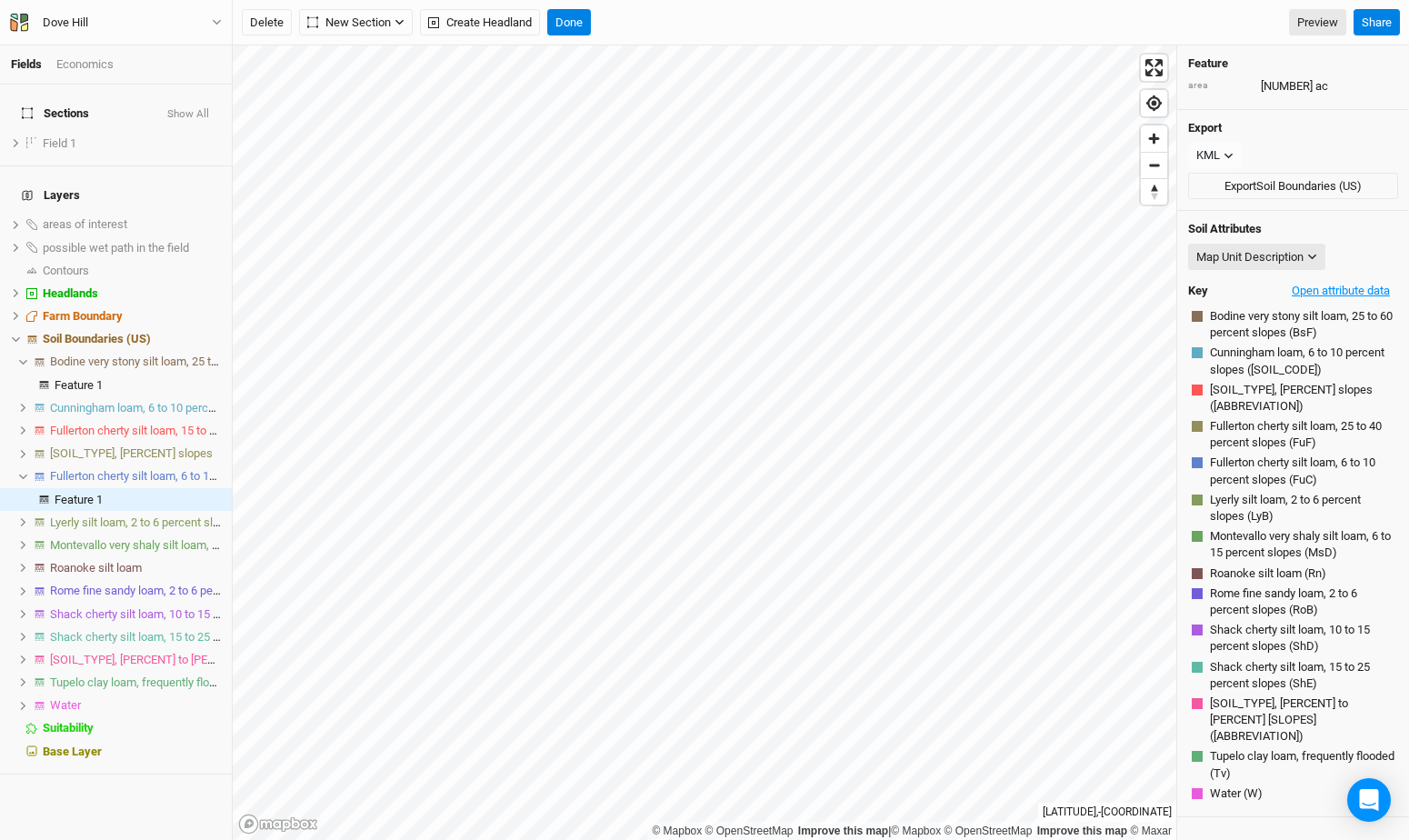 click on "Open attribute data" at bounding box center (1341, 291) 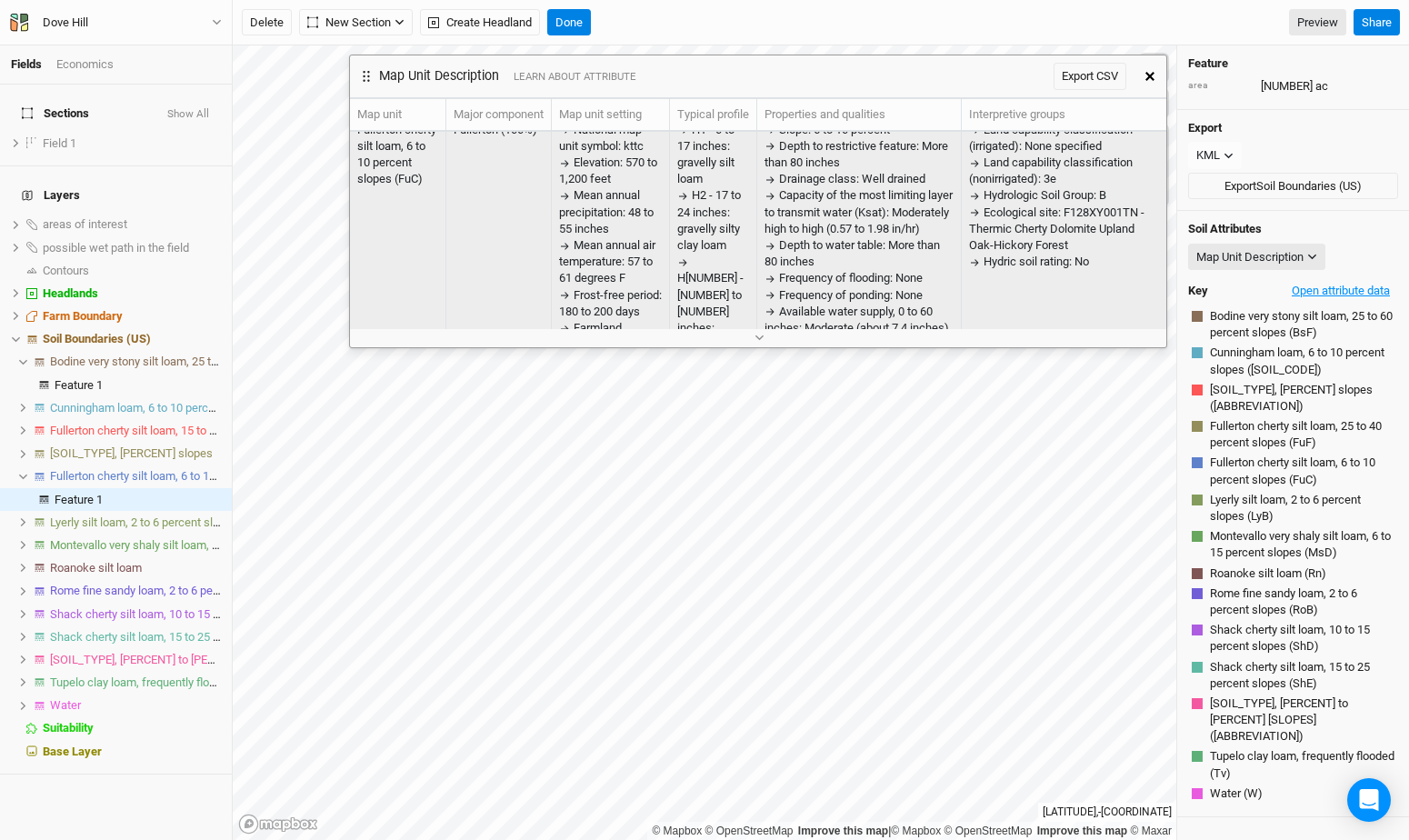 scroll, scrollTop: 0, scrollLeft: 0, axis: both 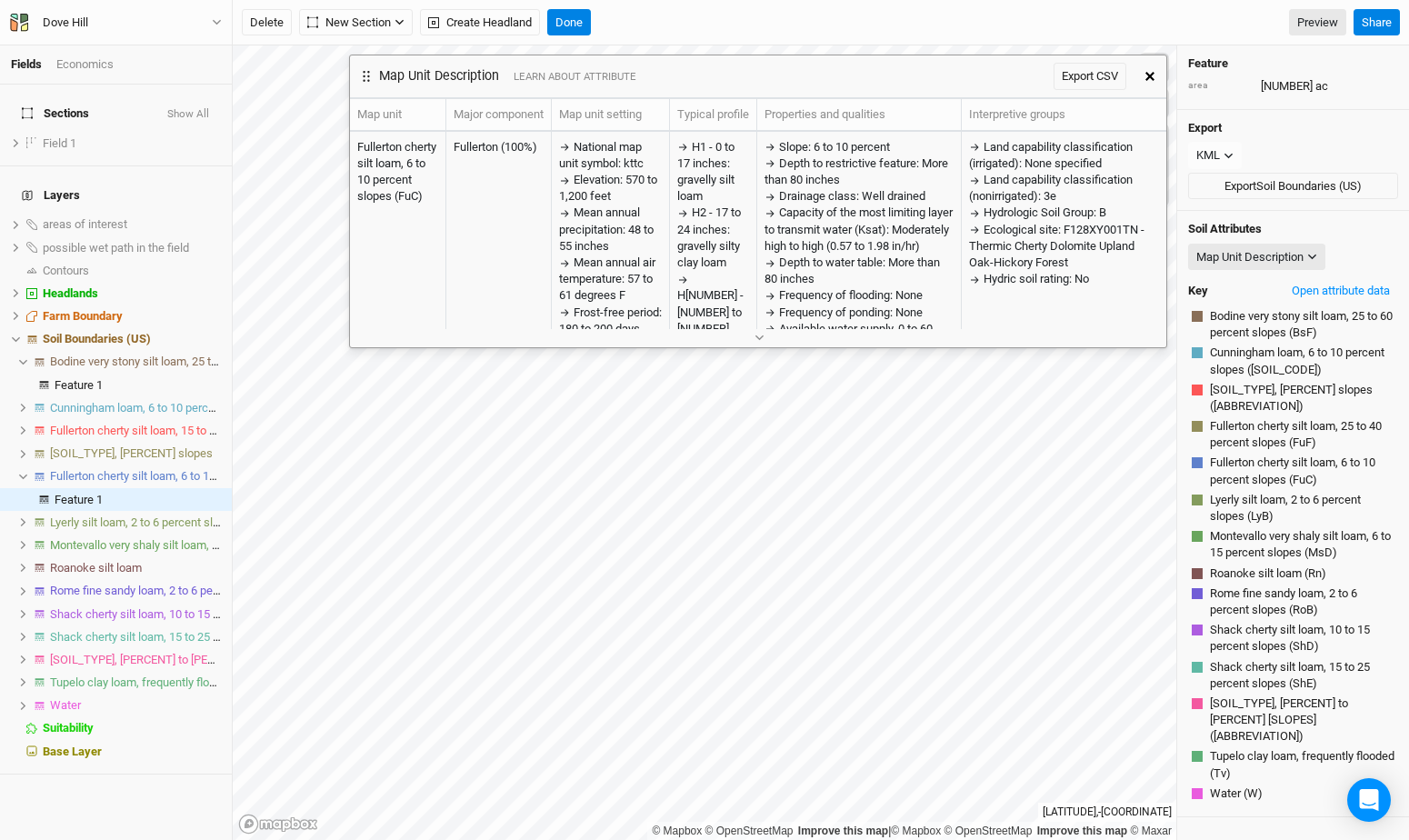 click 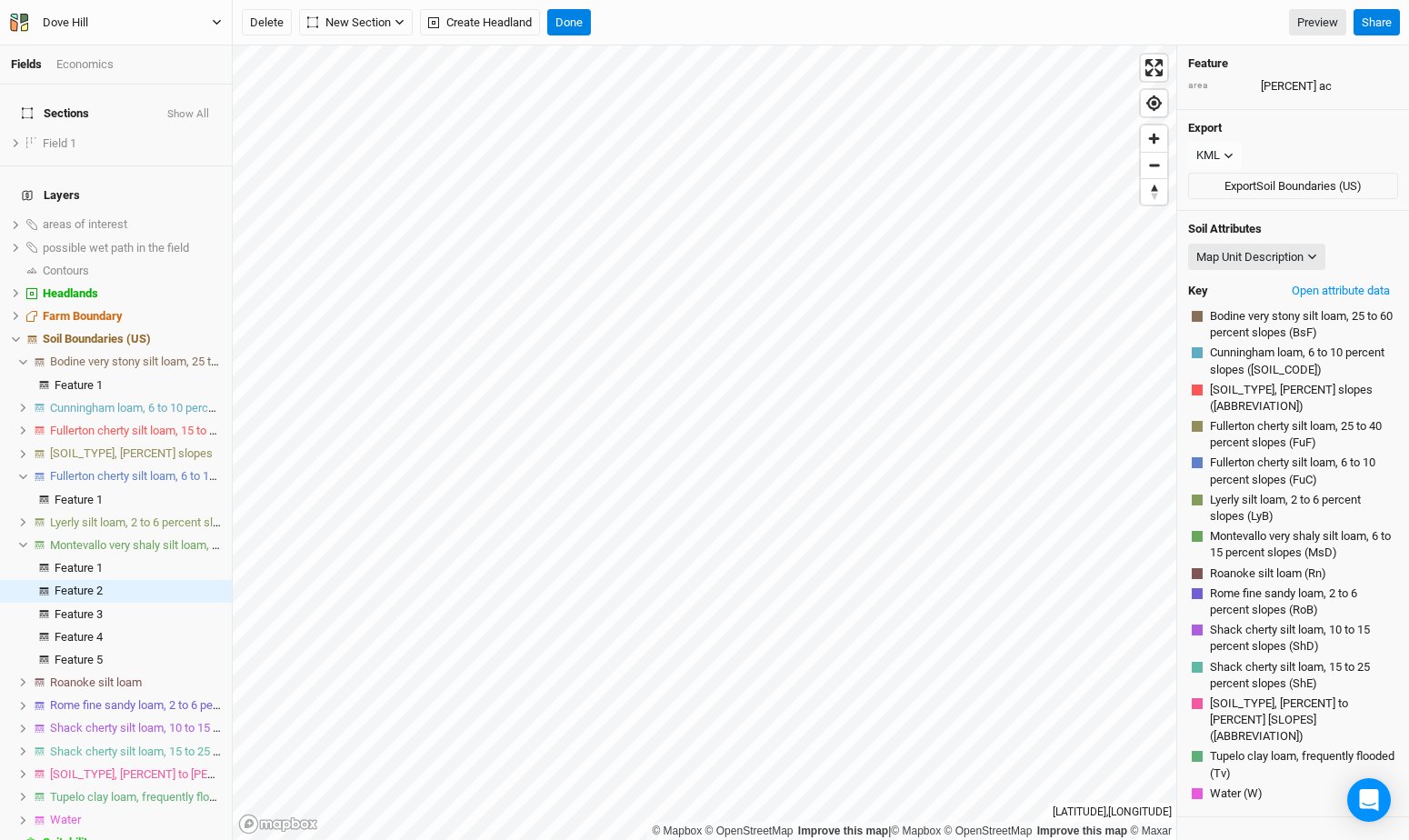 click on "Dove Hill" at bounding box center (65, 23) 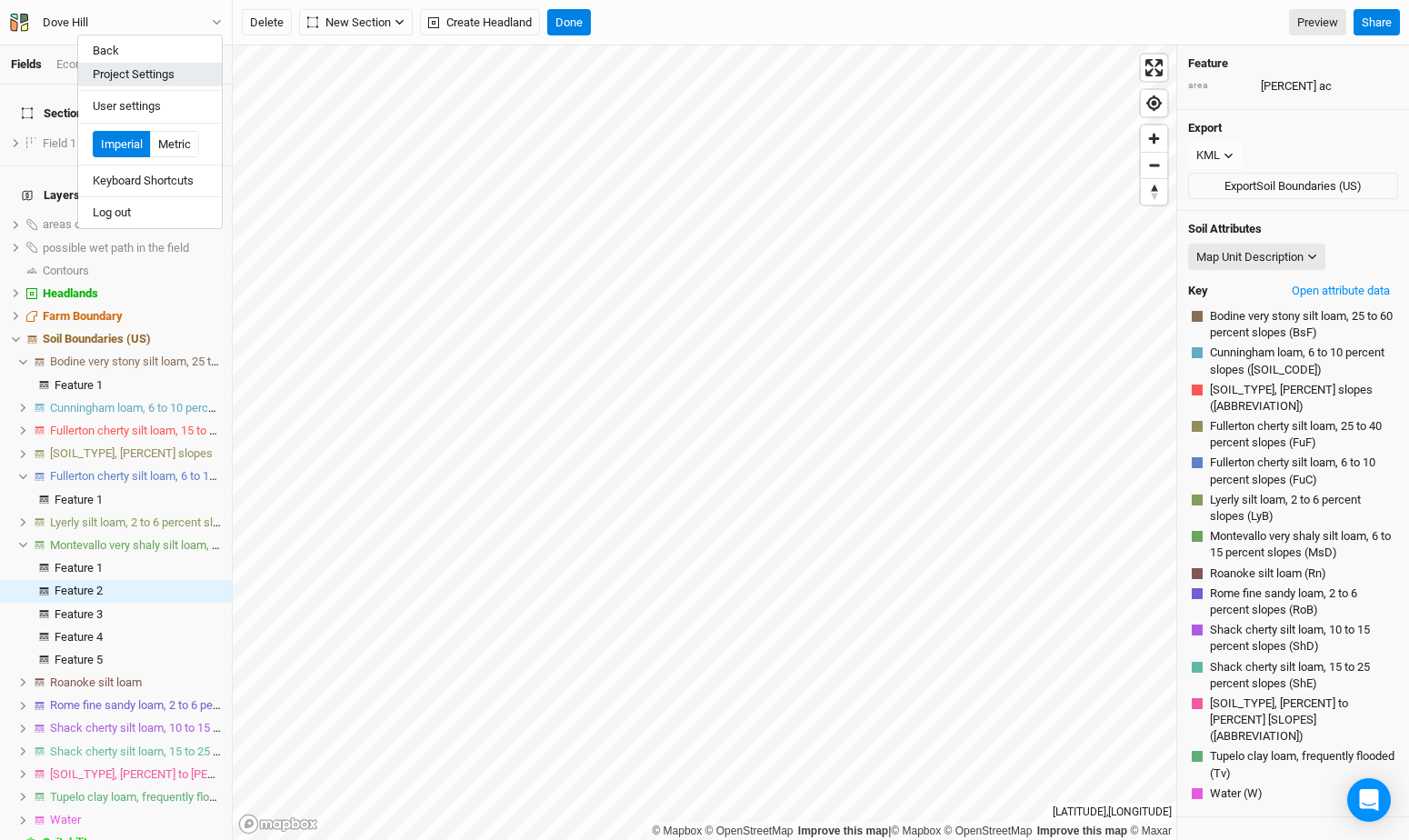 click on "Project Settings" at bounding box center (150, 75) 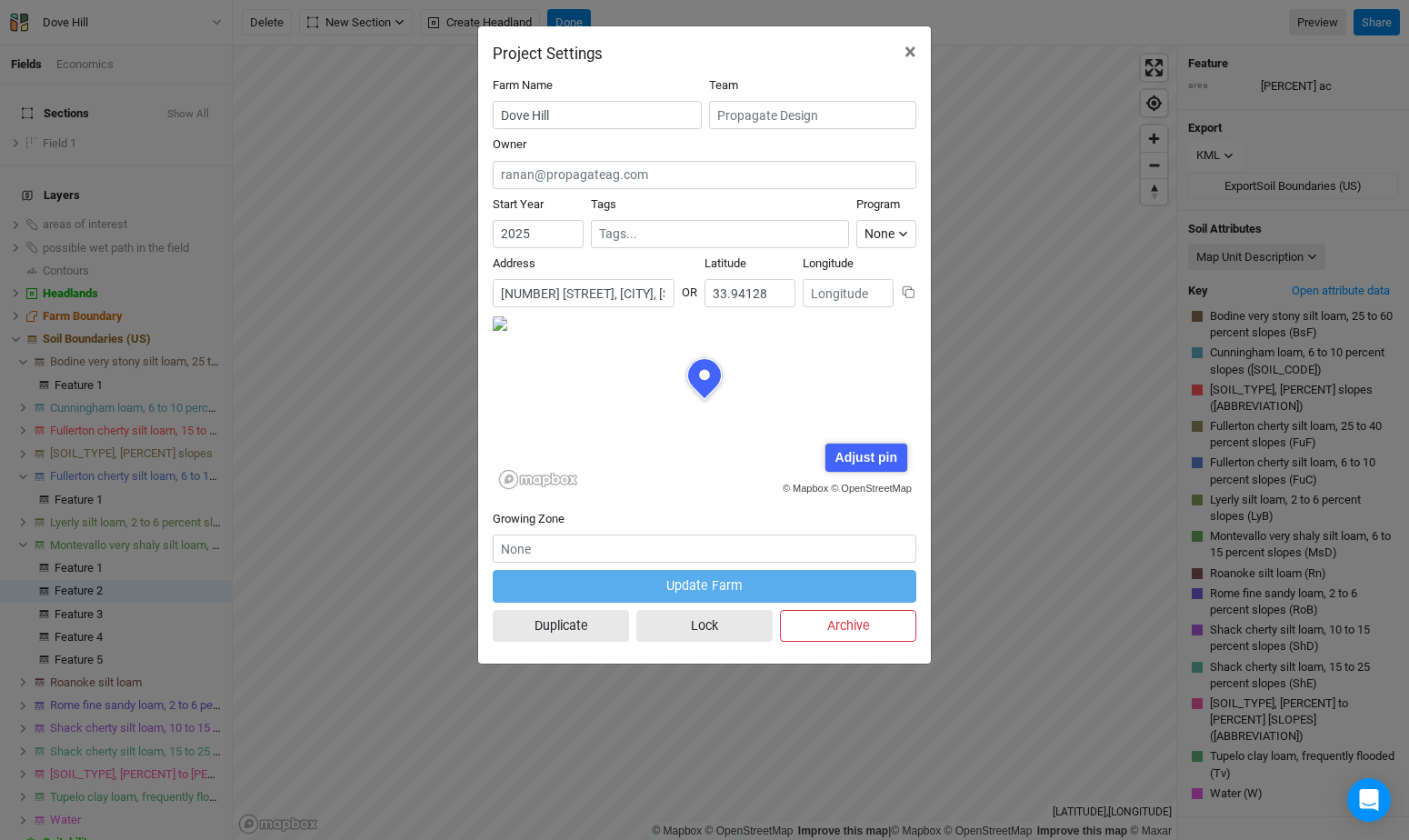 scroll, scrollTop: 91, scrollLeft: 212, axis: both 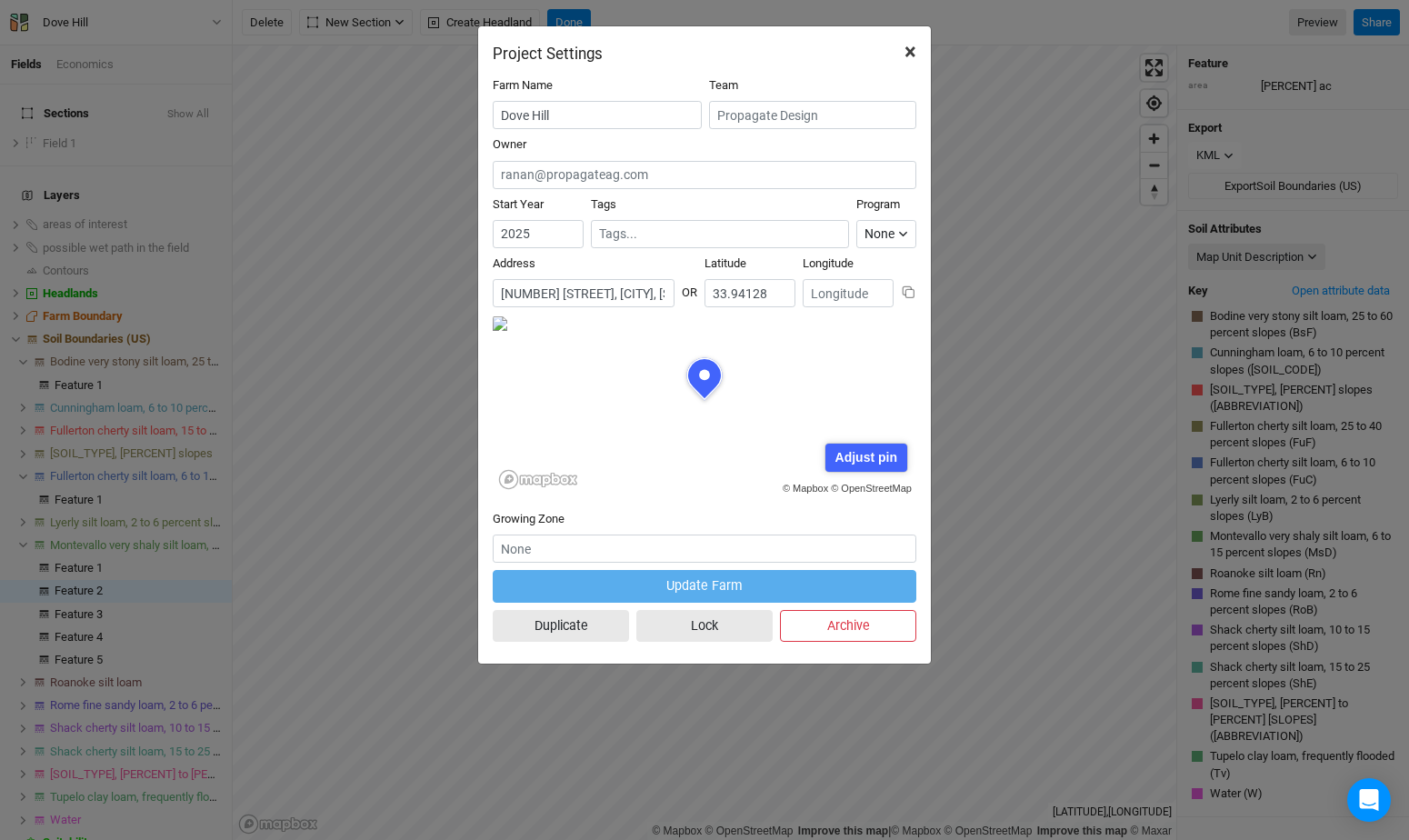 click on "×" at bounding box center [910, 52] 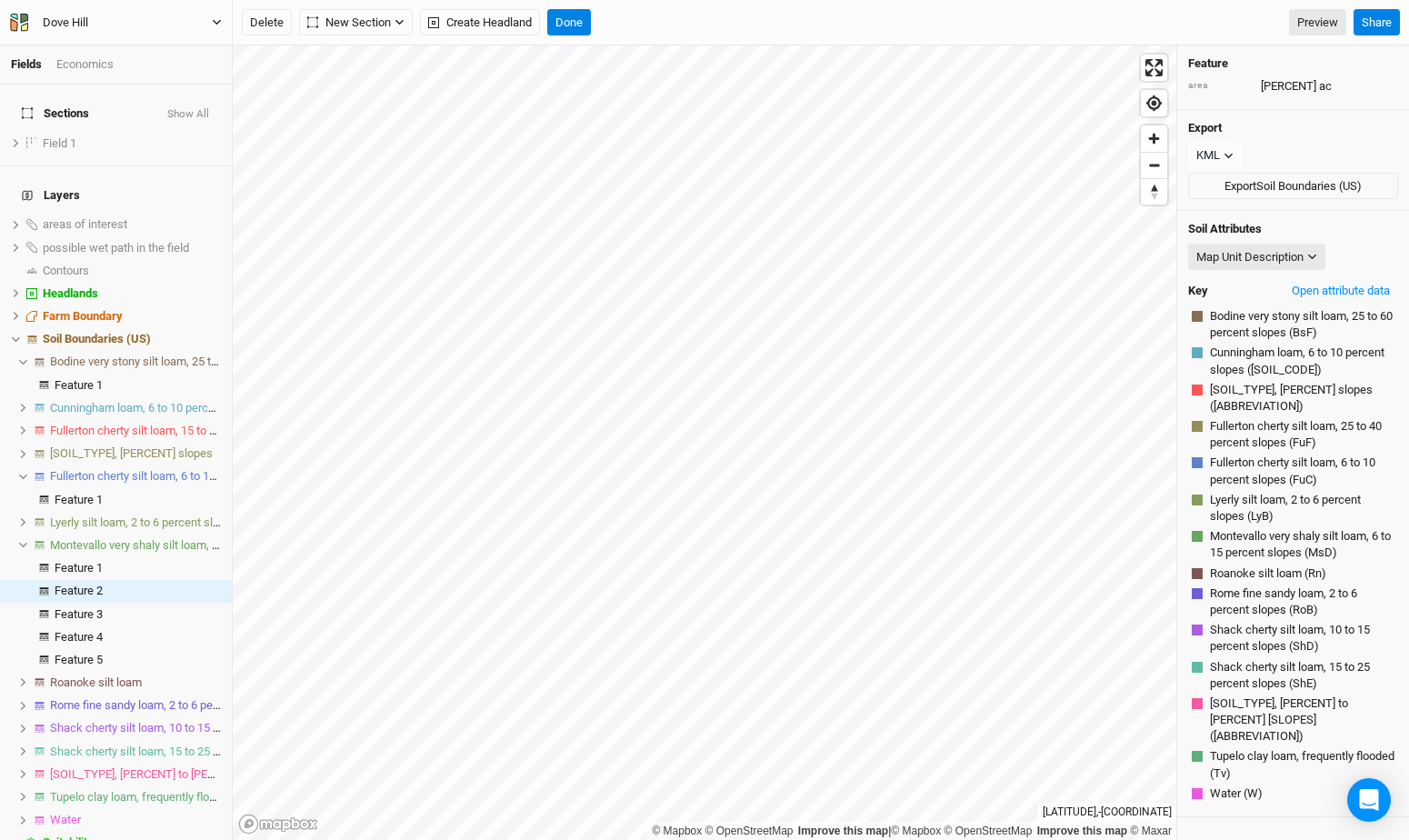click on "Dove Hill" at bounding box center (65, 23) 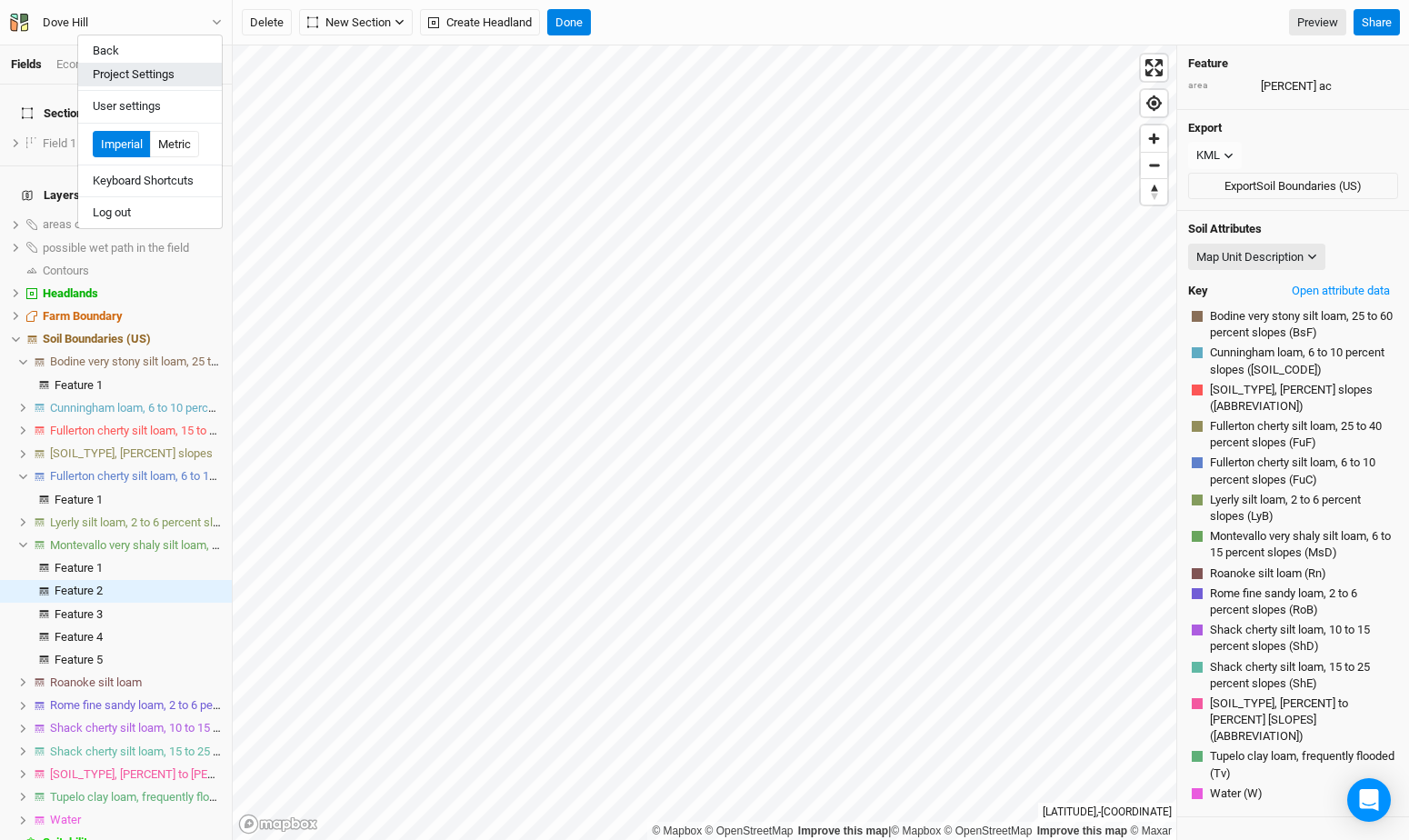 click on "Project Settings" at bounding box center (150, 75) 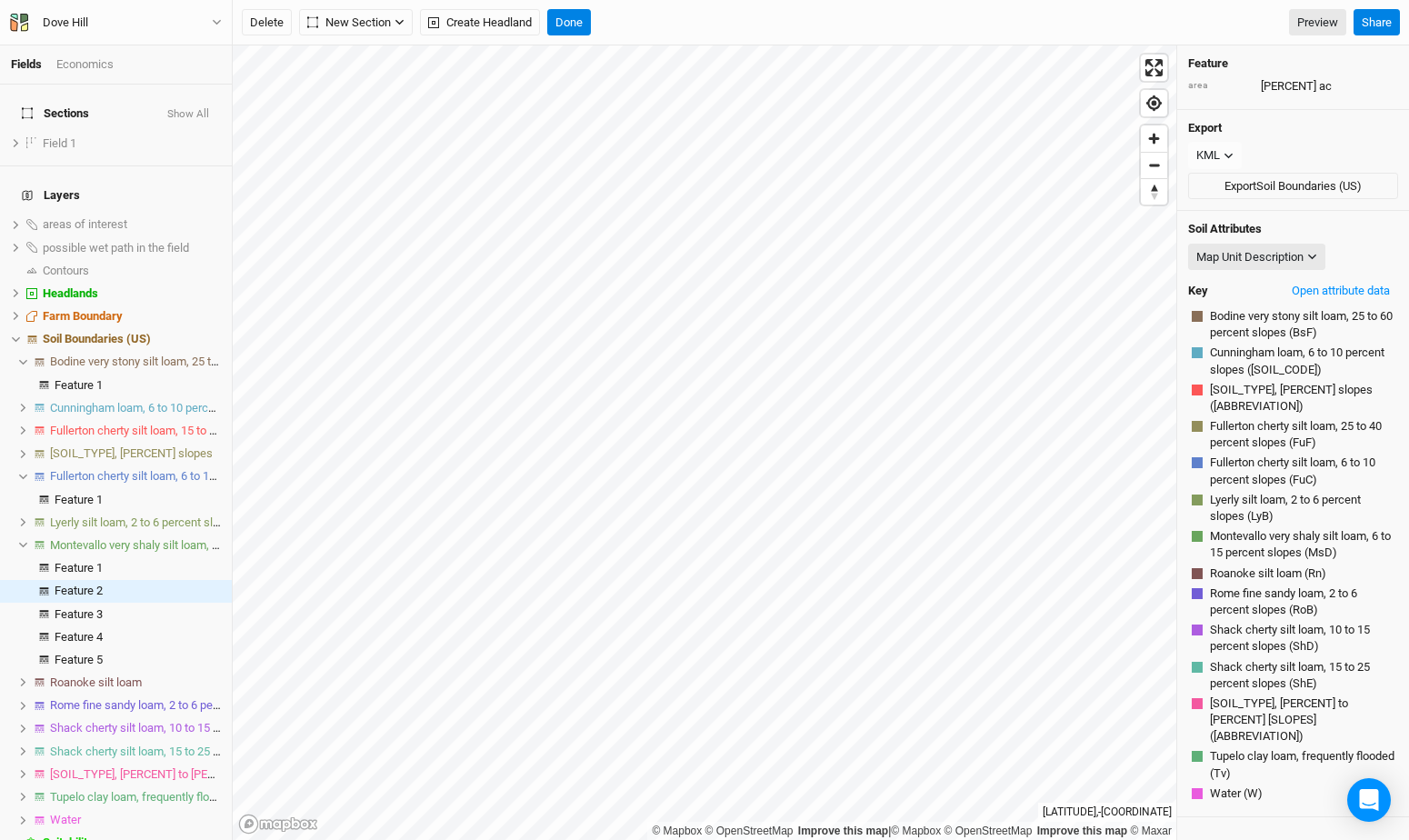 scroll, scrollTop: 91, scrollLeft: 212, axis: both 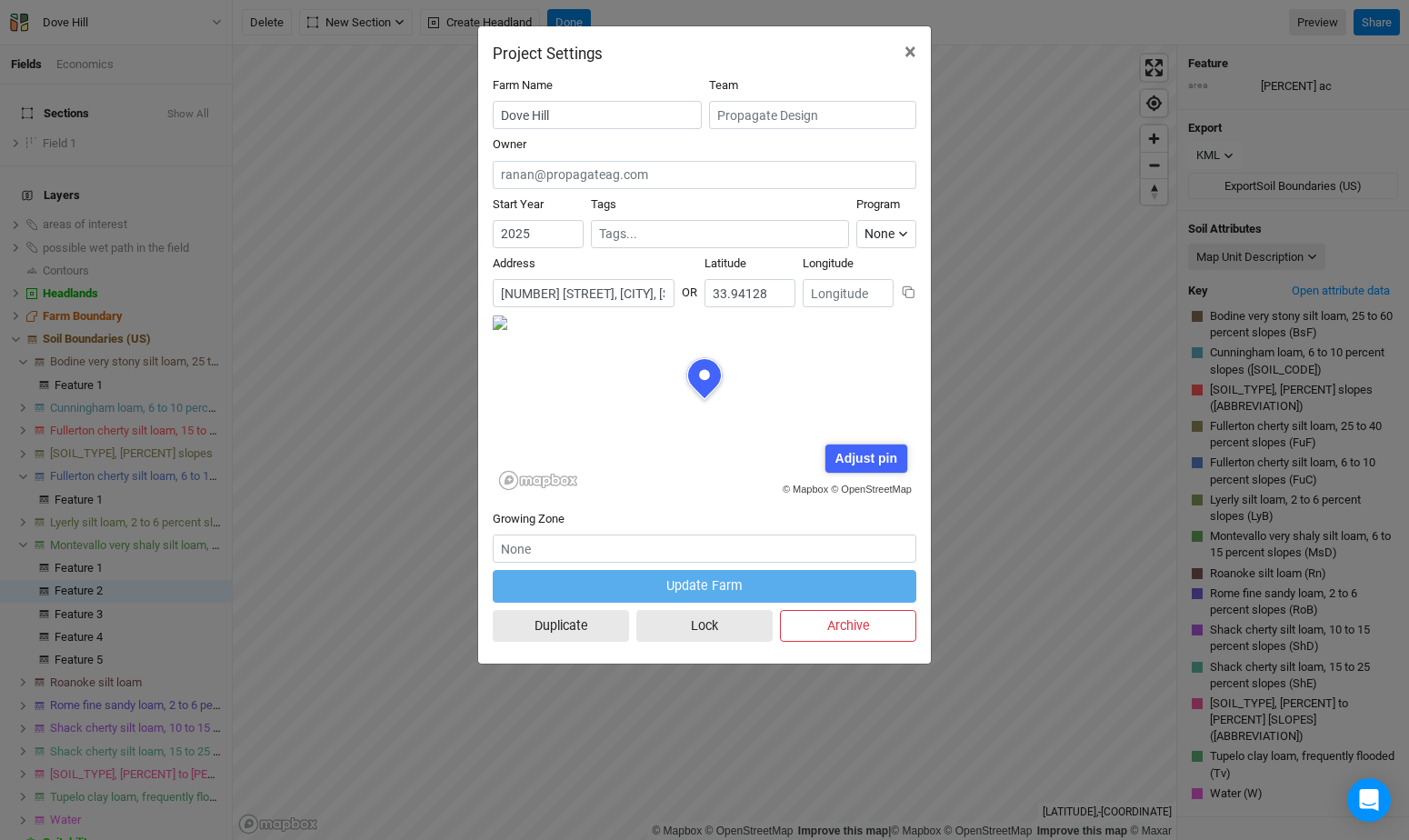 drag, startPoint x: 913, startPoint y: 291, endPoint x: 1043, endPoint y: 205, distance: 155.87174 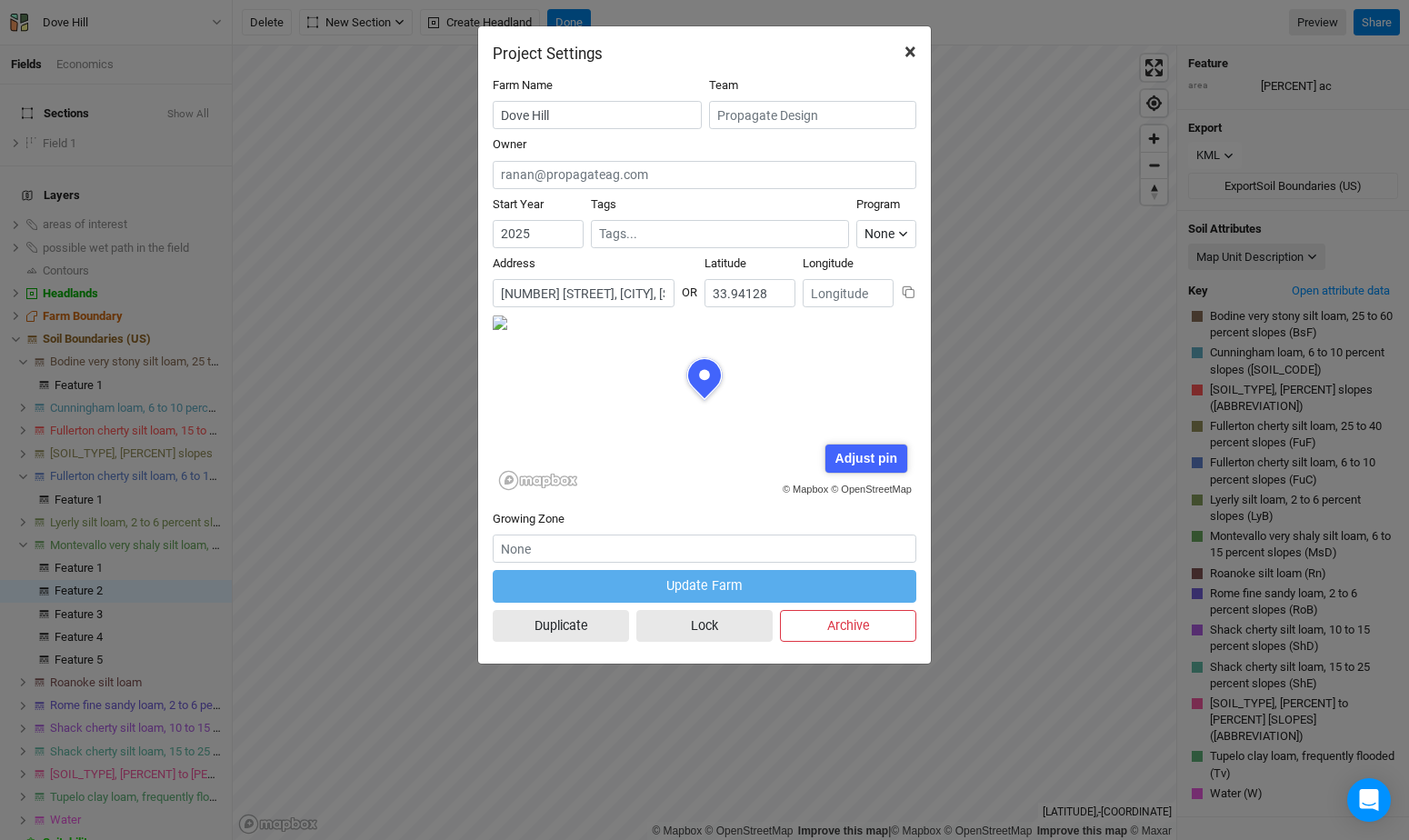 click on "×" at bounding box center [910, 52] 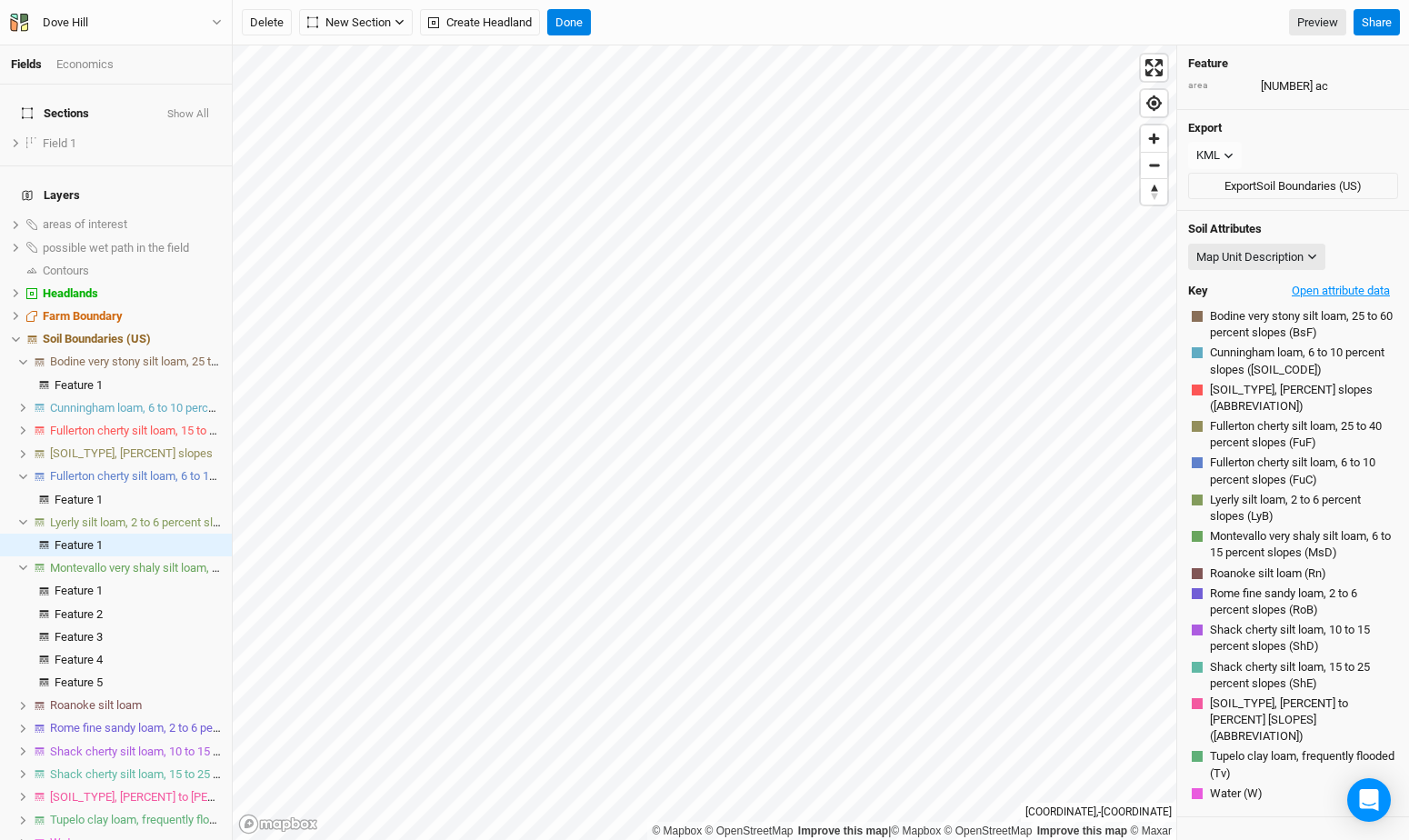 click on "Open attribute data" at bounding box center [1341, 291] 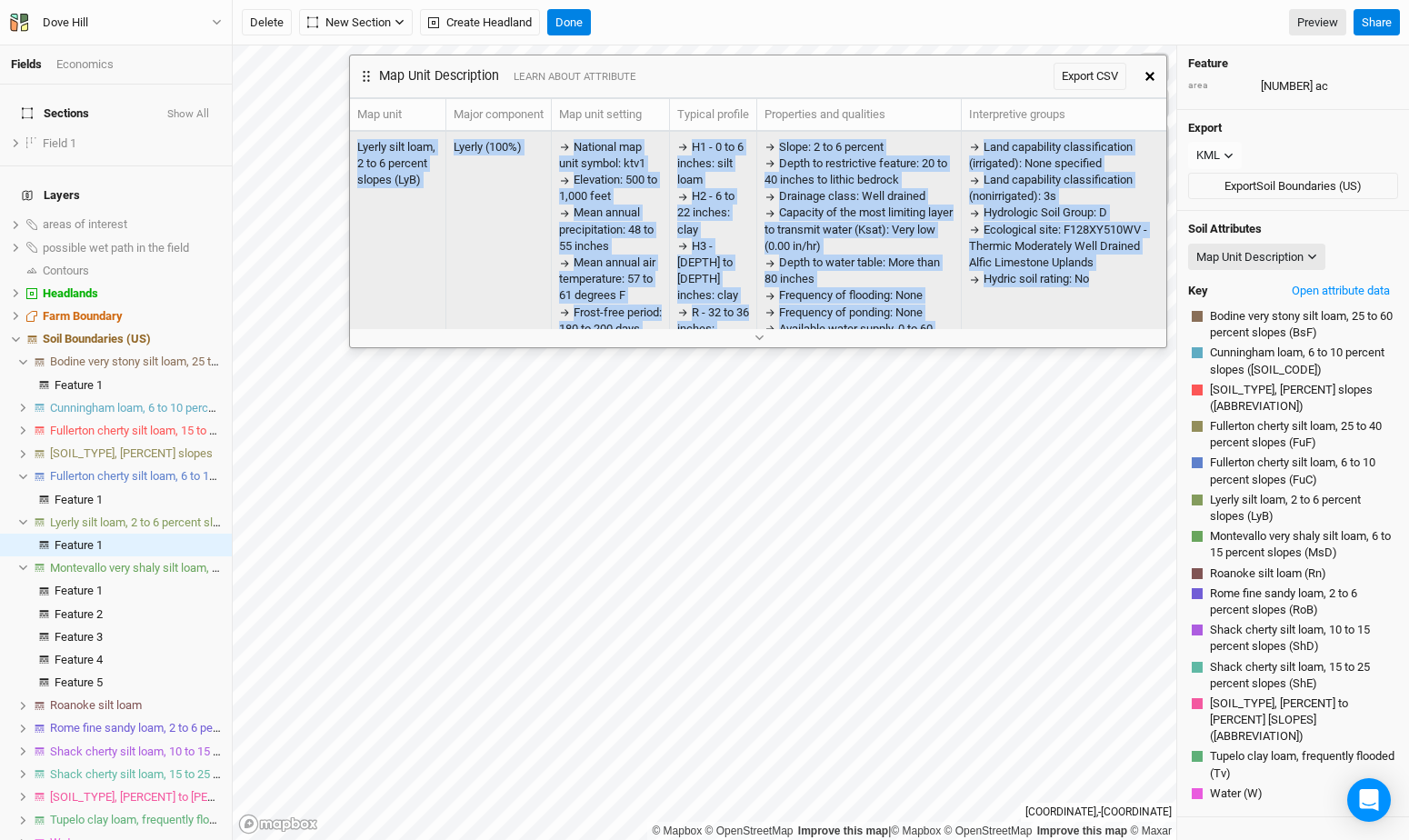 scroll, scrollTop: 115, scrollLeft: 0, axis: vertical 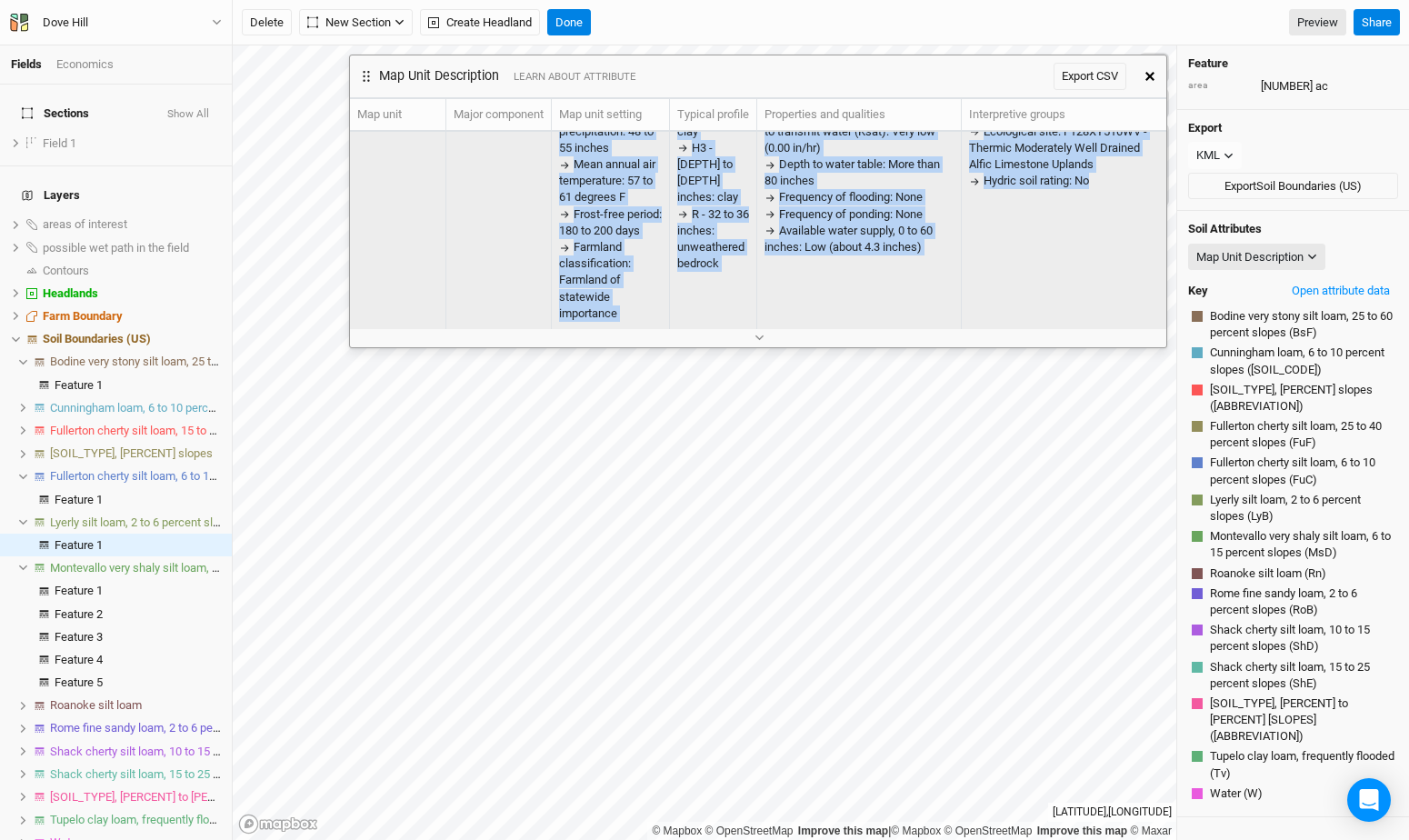 drag, startPoint x: 359, startPoint y: 145, endPoint x: 1057, endPoint y: 237, distance: 704.03693 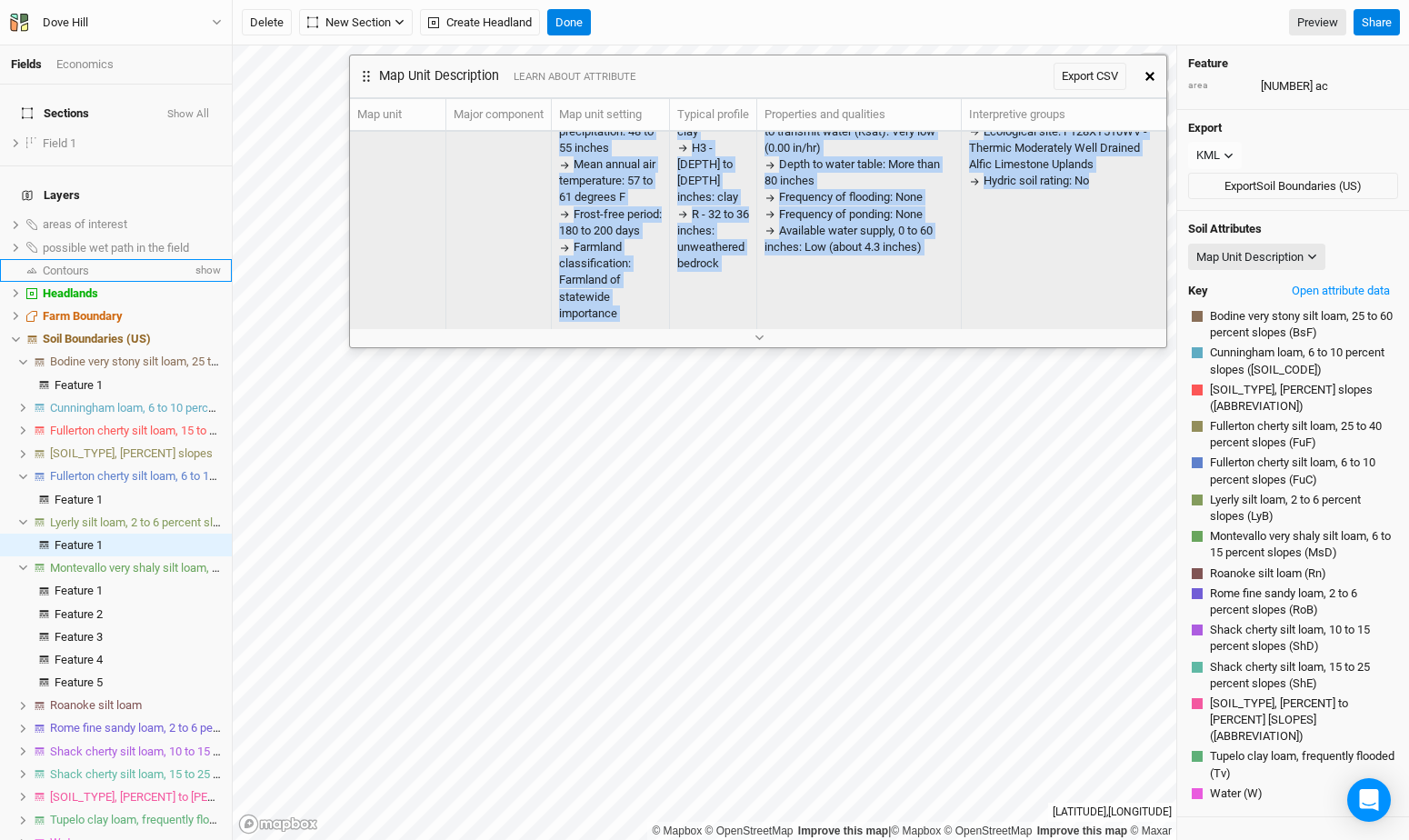 copy on "Lyerly silt loam, 2 to 6 percent slopes (LyB) Lyerly (100%) National map unit symbol: ktv1 Elevation: 500 to 1,000 feet Mean annual precipitation: 48 to 55 inches Mean annual air temperature: 57 to 61 degrees F Frost-free period: 180 to 200 days Farmland classification: Farmland of statewide importance H1 - 0 to 6 inches: silt loam H2 - 6 to 22 inches: clay H3 - 22 to 32 inches: clay R - 32 to 36 inches: unweathered bedrock Slope: 2 to 6 percent Depth to restrictive feature: 20 to 40 inches to lithic bedrock Drainage class: Well drained Capacity of the most limiting layer to transmit water (Ksat): Very low (0.00 in/hr) Depth to water table: More than 80 inches Frequency of flooding: None Frequency of ponding: None Available water supply, 0 to 60 inches: Low (about 4.3 inches) Land capability classification (irrigated): None specified Land capability classification (nonirrigated): 3s Hydrologic Soil Group: D Ecological site: F128XY510WV - Thermic Moderately Well Drained Alfic Limestone Uplands Hydric soil r..." 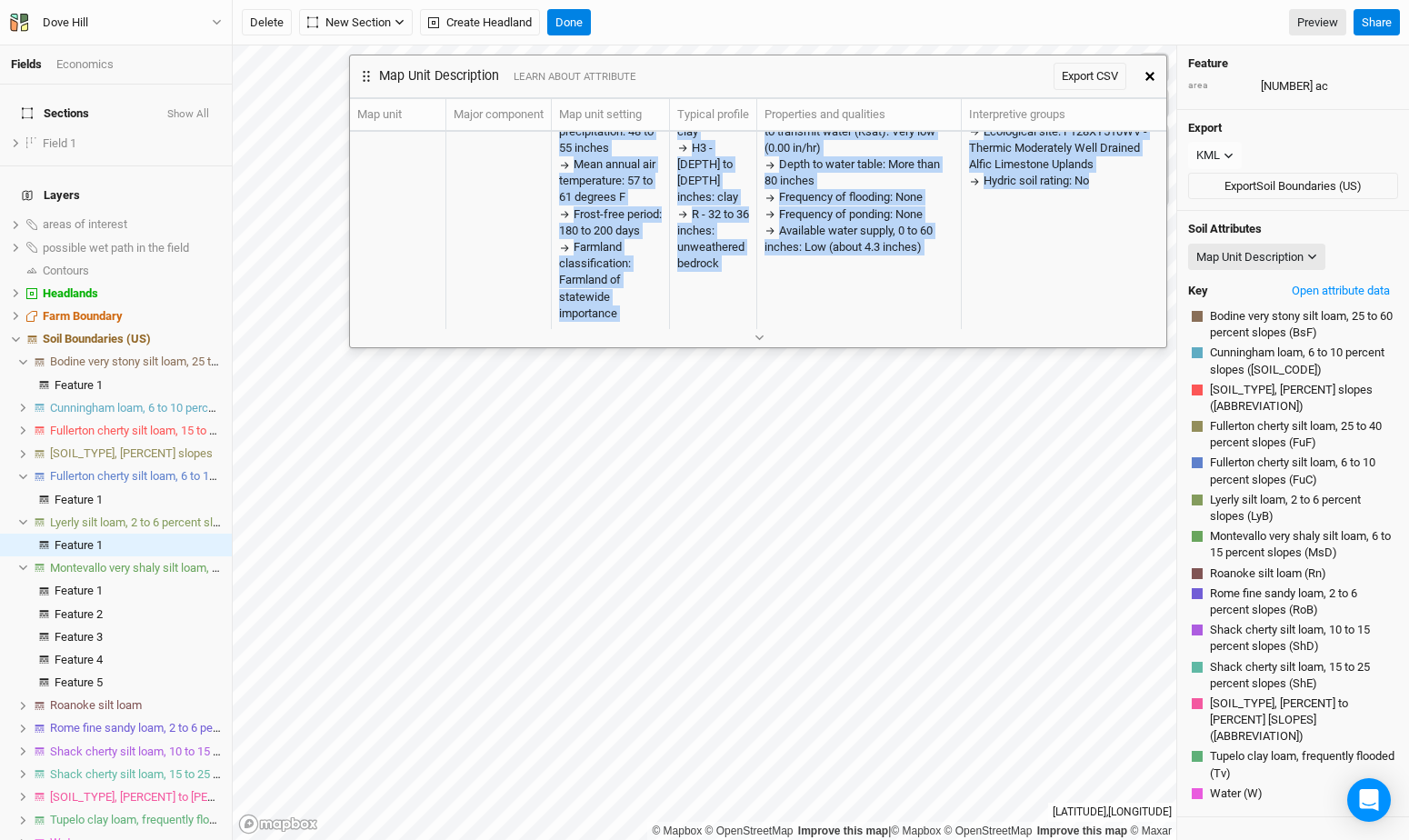 drag, startPoint x: 1162, startPoint y: 70, endPoint x: 1150, endPoint y: 76, distance: 13.416408 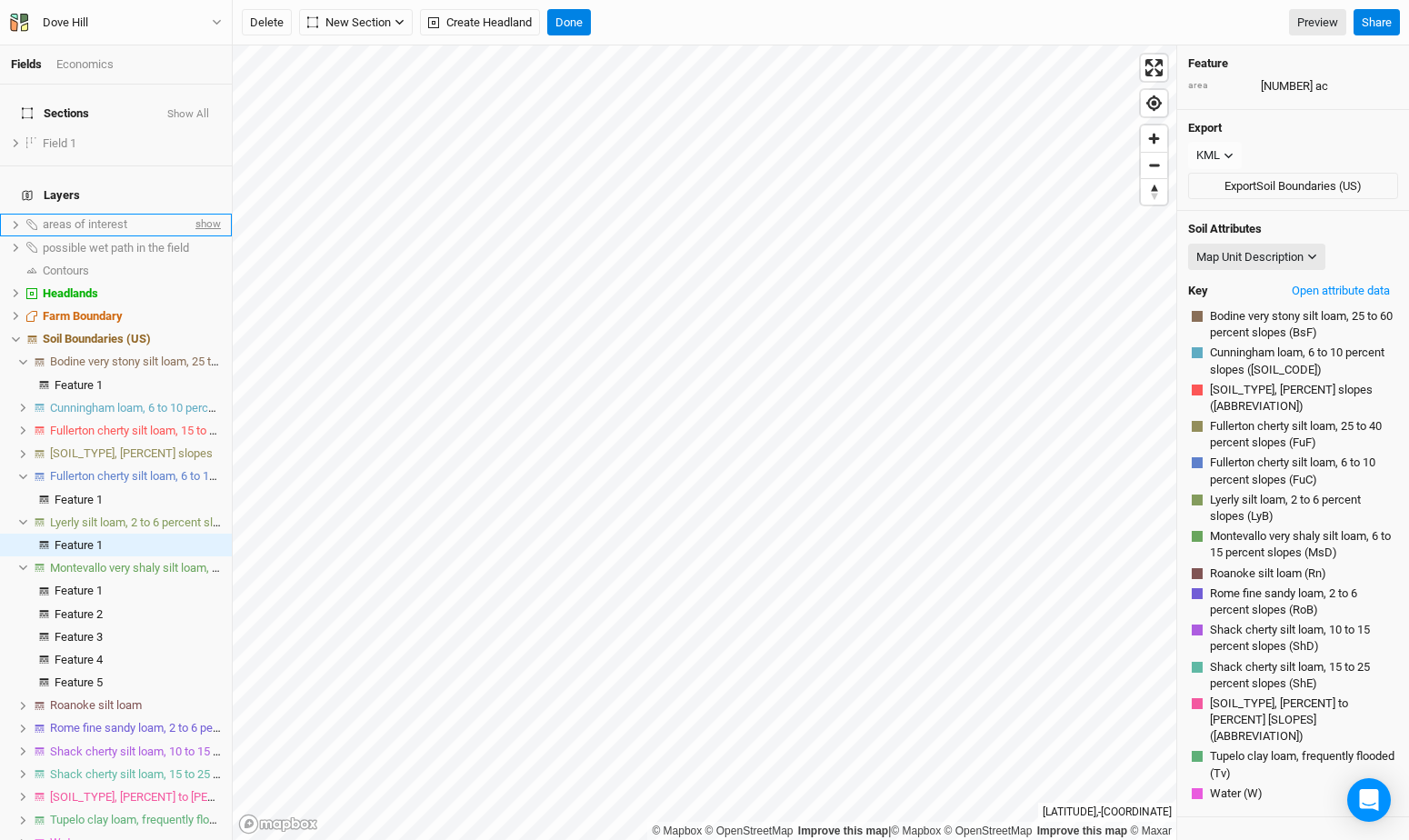 click on "show" at bounding box center [206, 225] 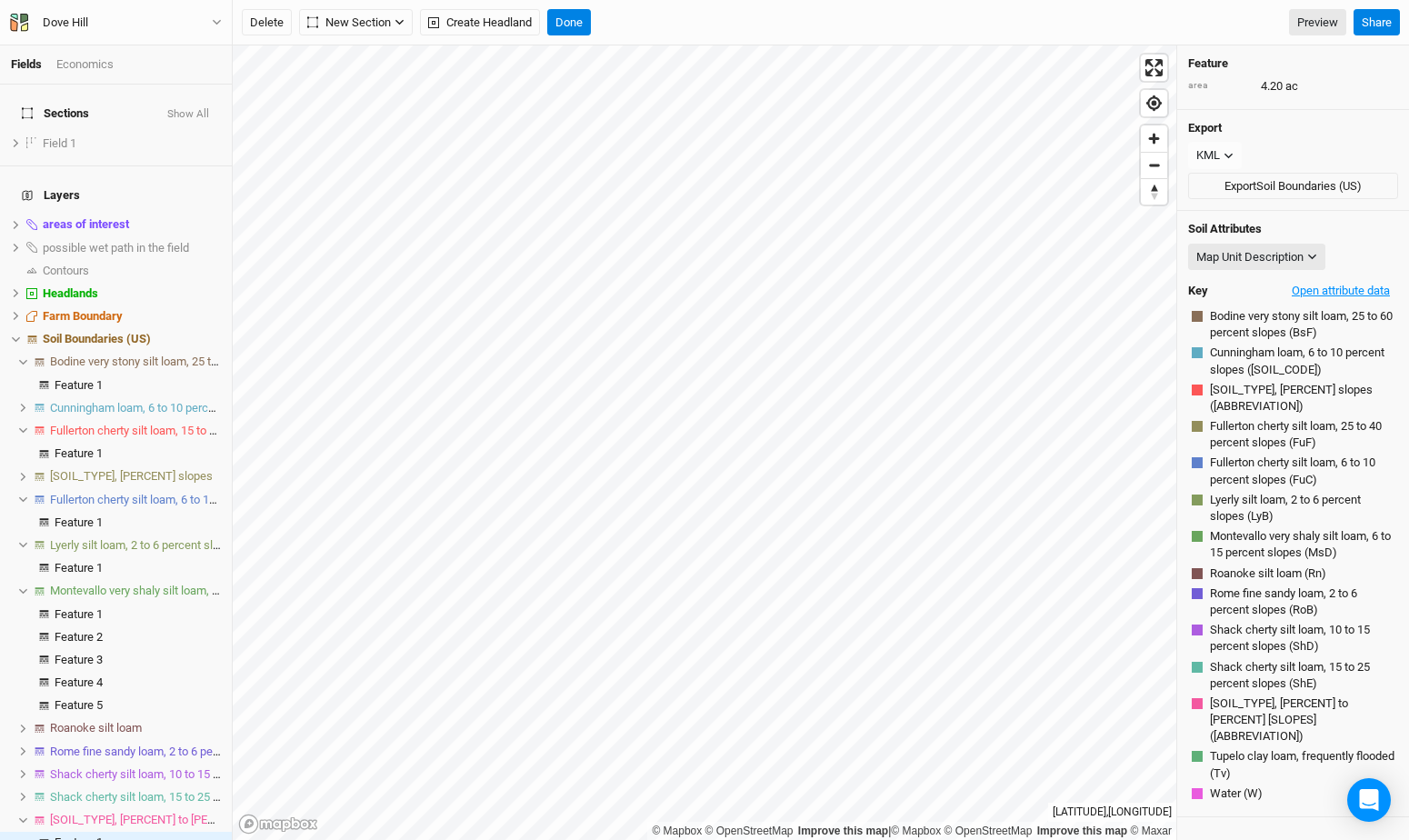 click on "Open attribute data" at bounding box center [1341, 291] 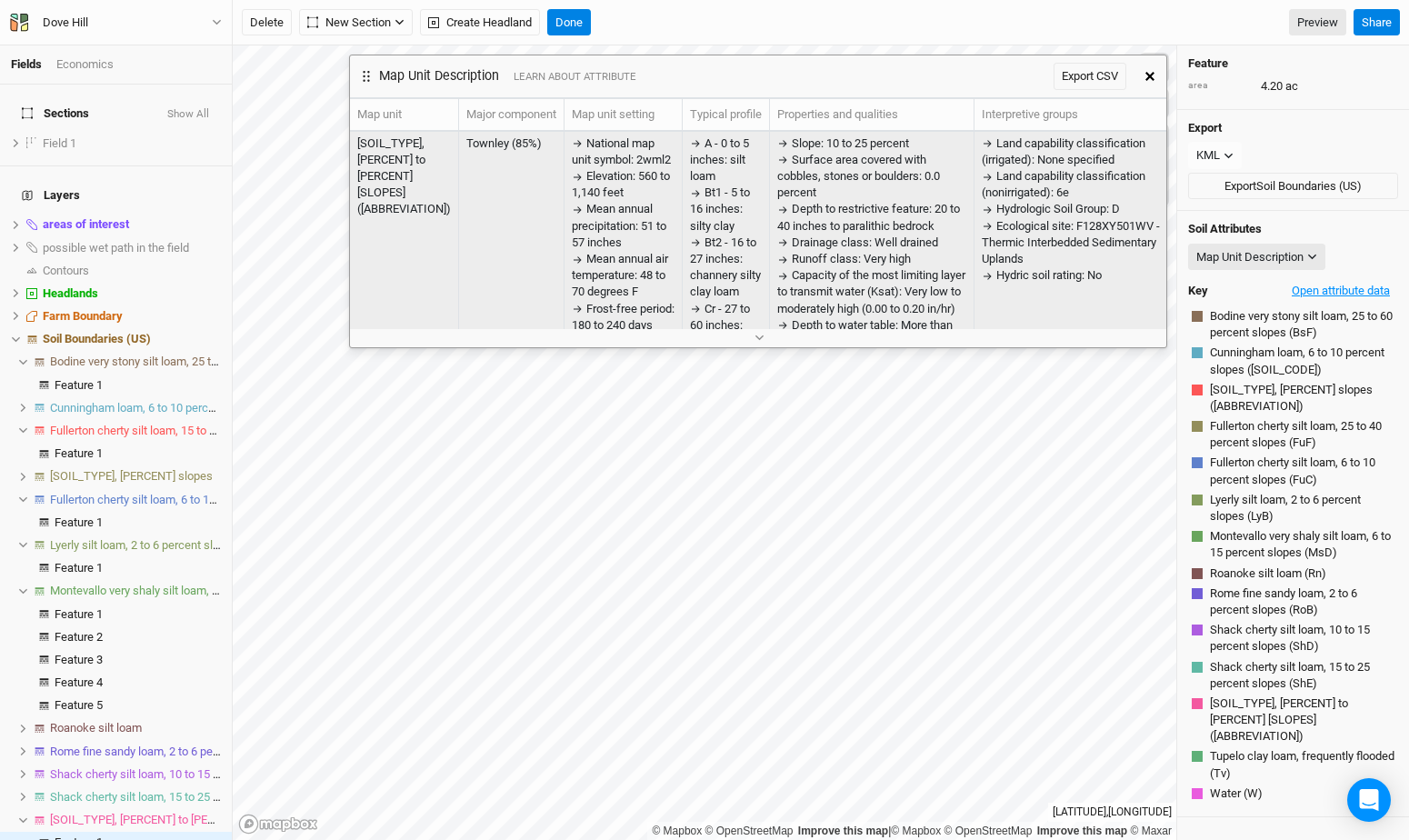 scroll, scrollTop: 0, scrollLeft: 0, axis: both 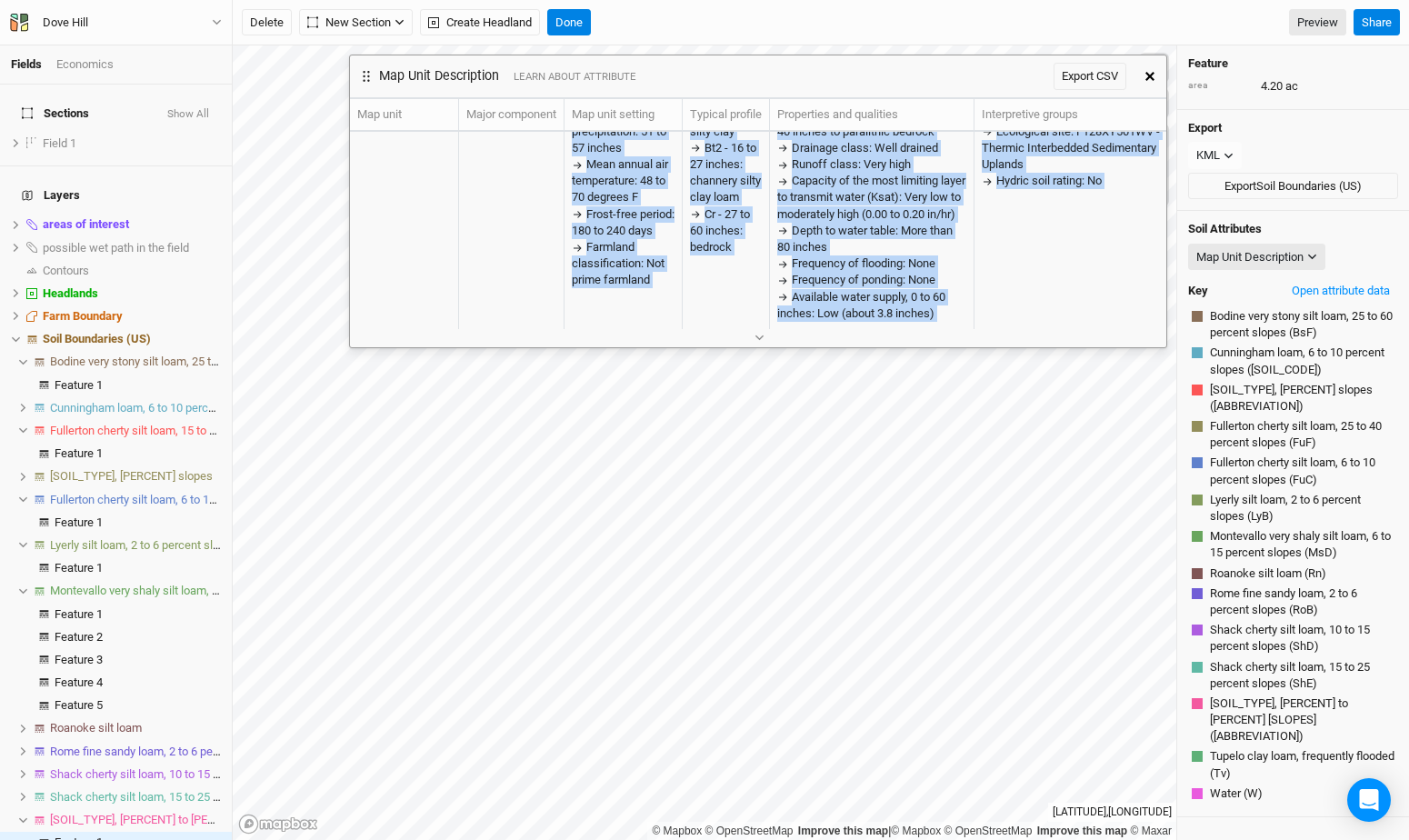drag, startPoint x: 356, startPoint y: 146, endPoint x: 969, endPoint y: 338, distance: 642.3652 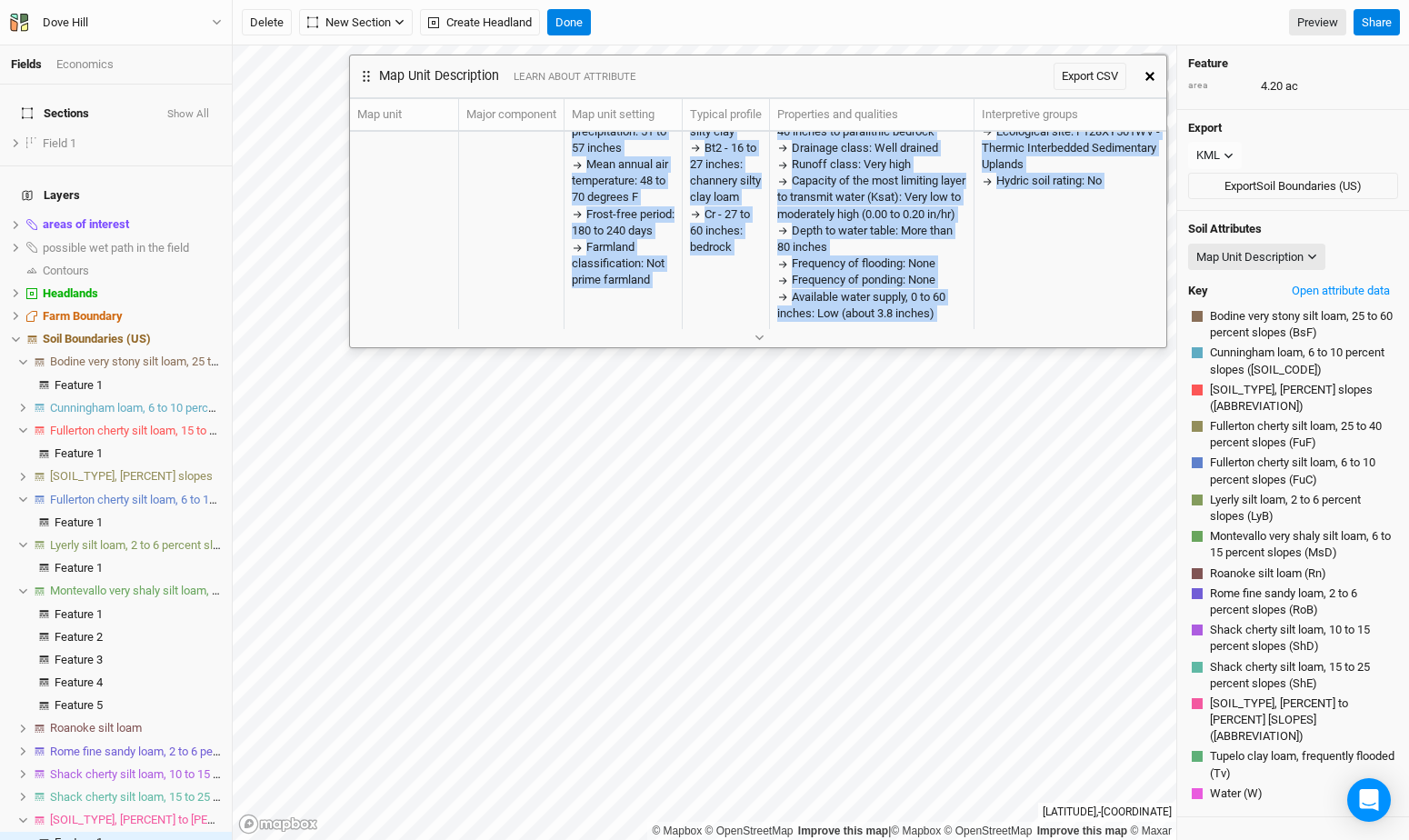click at bounding box center [1150, 76] 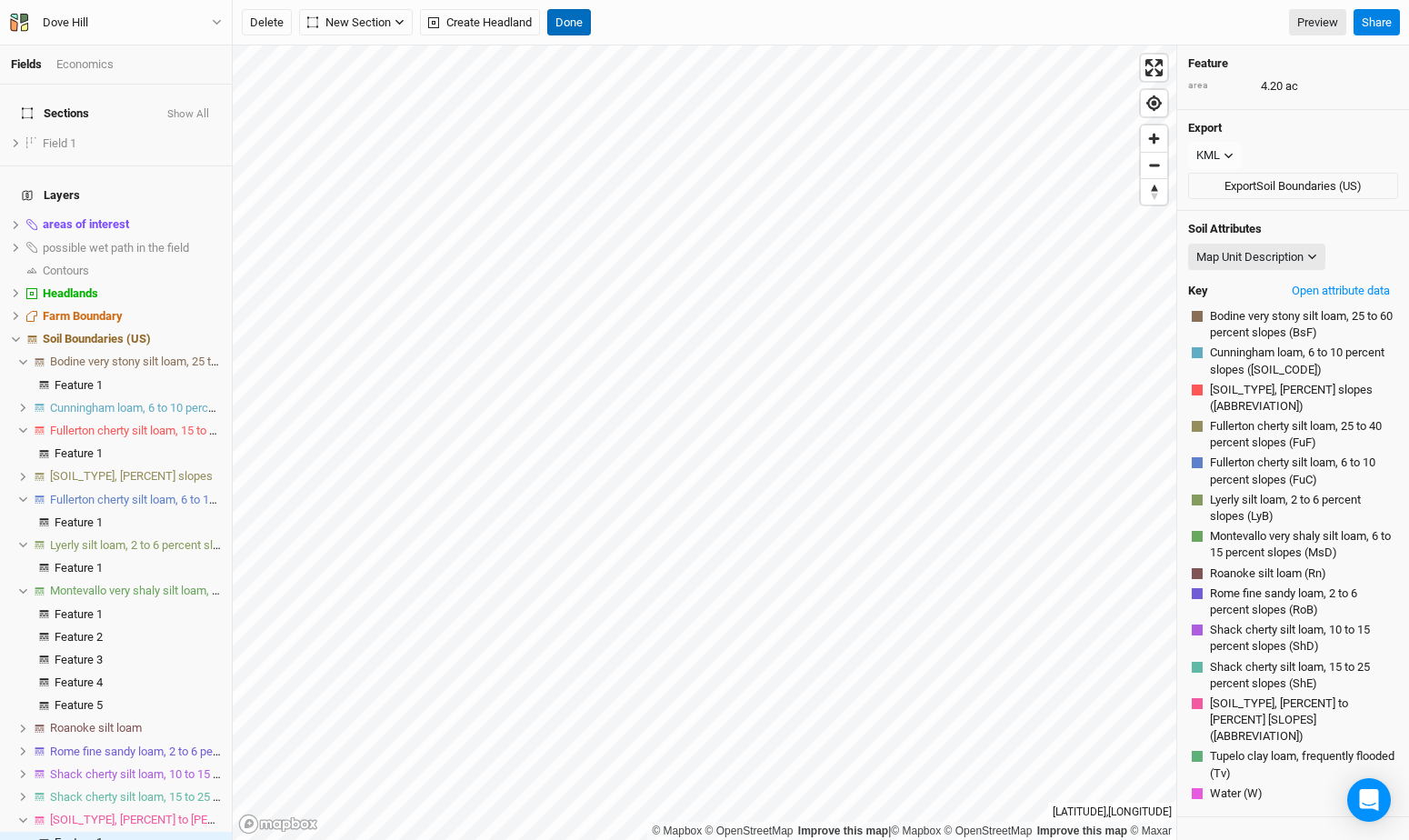 click on "Done" at bounding box center (569, 23) 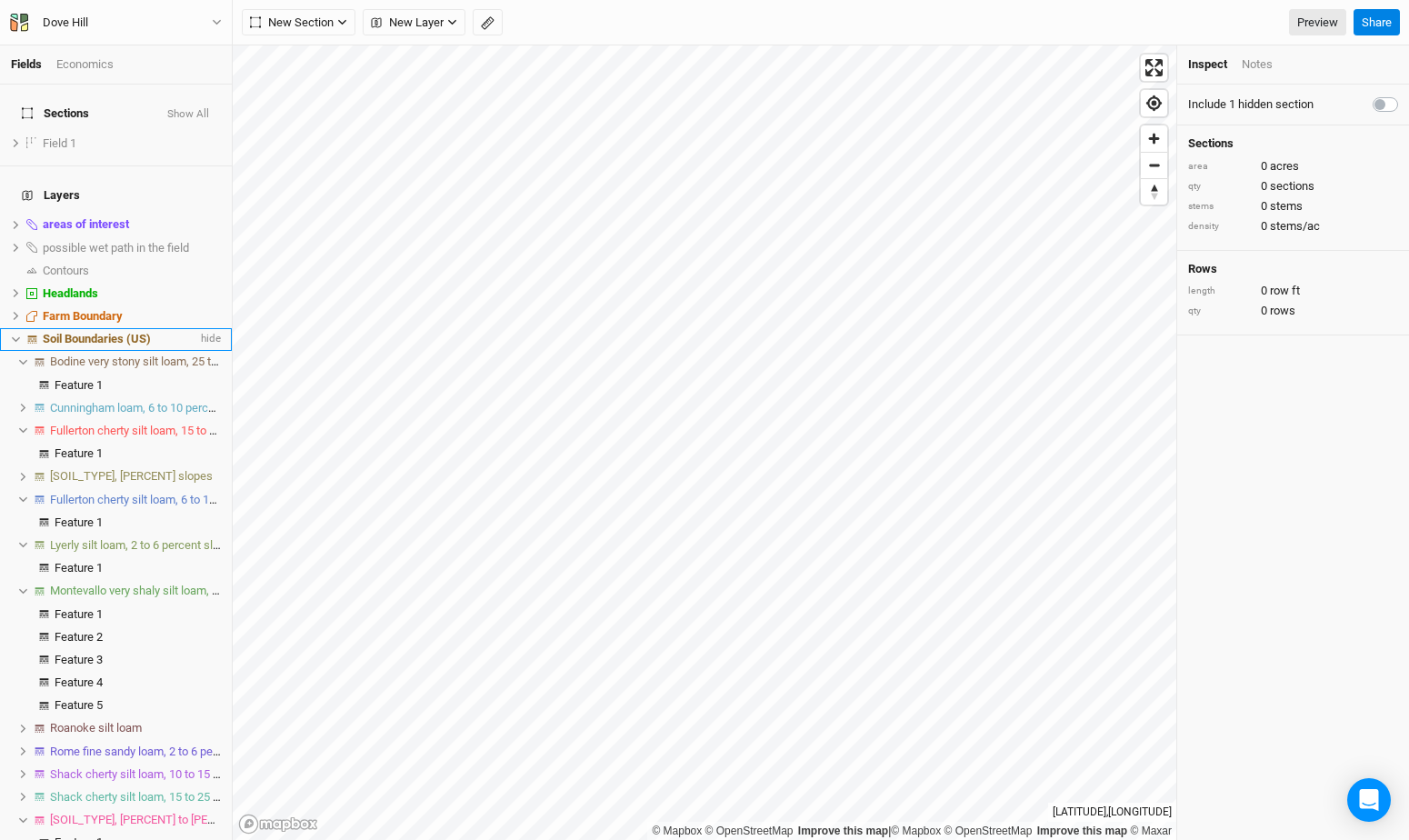 click on "Soil Boundaries (US)" at bounding box center (96, 338) 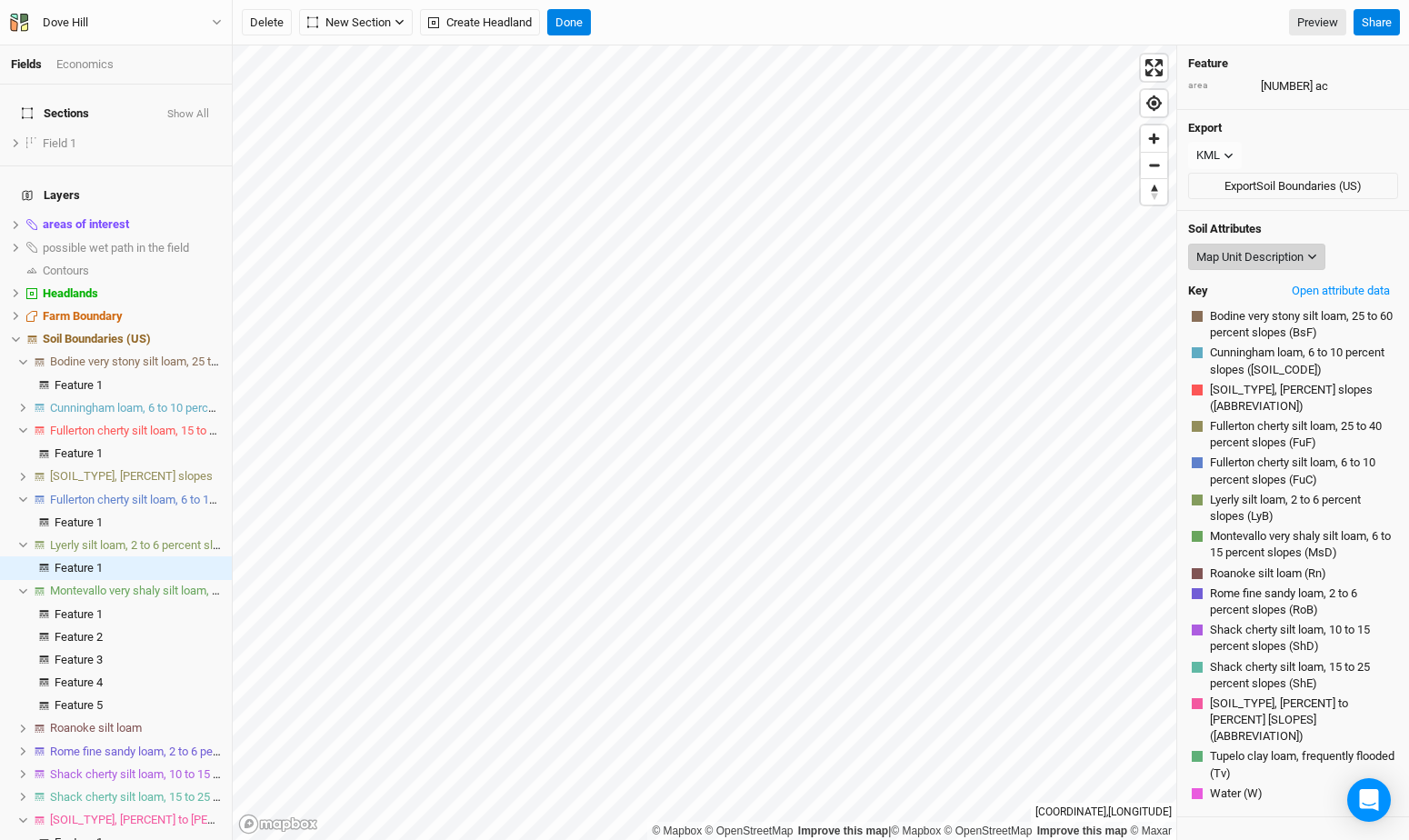 click on "Map Unit Description" at bounding box center (1250, 257) 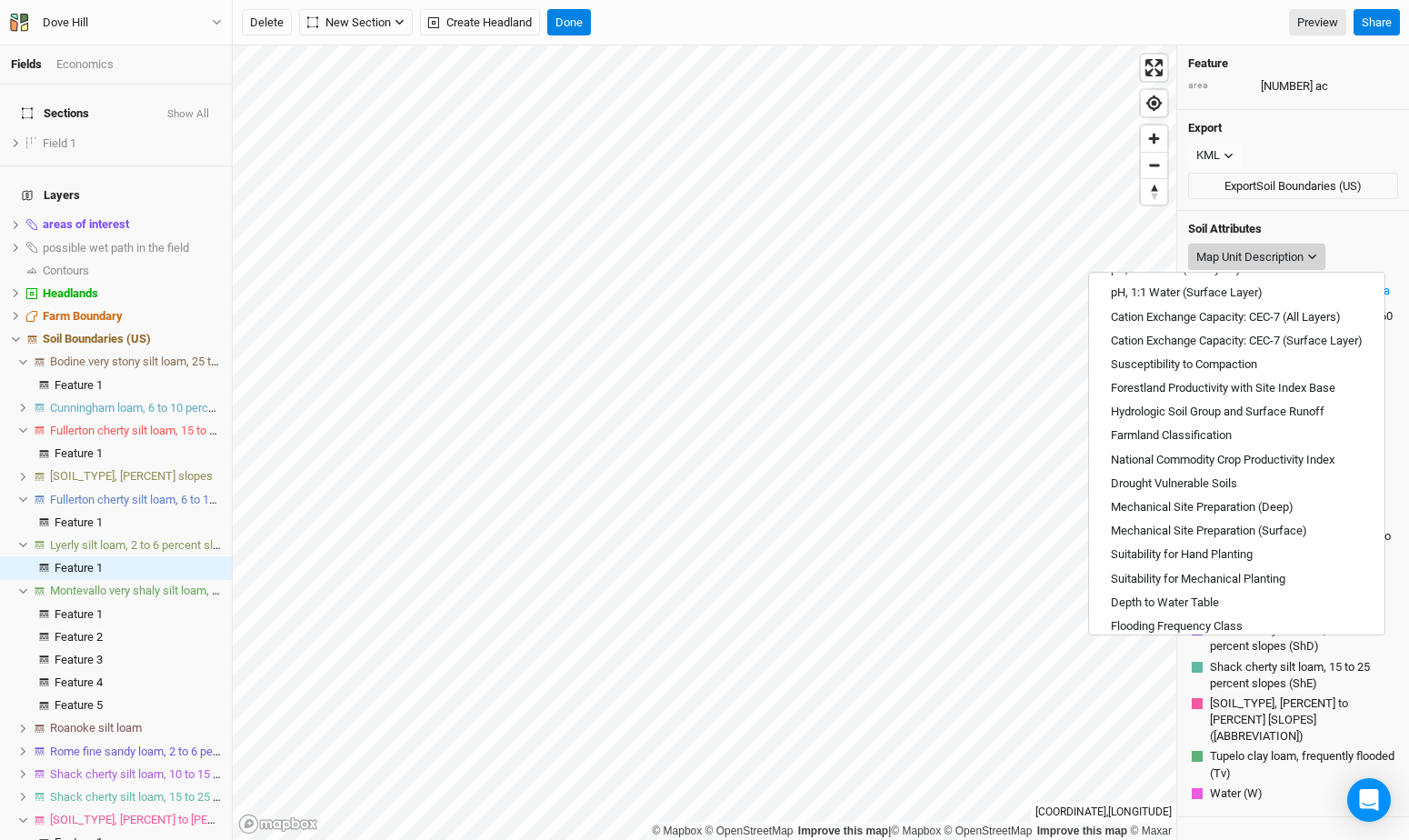 scroll, scrollTop: 547, scrollLeft: 0, axis: vertical 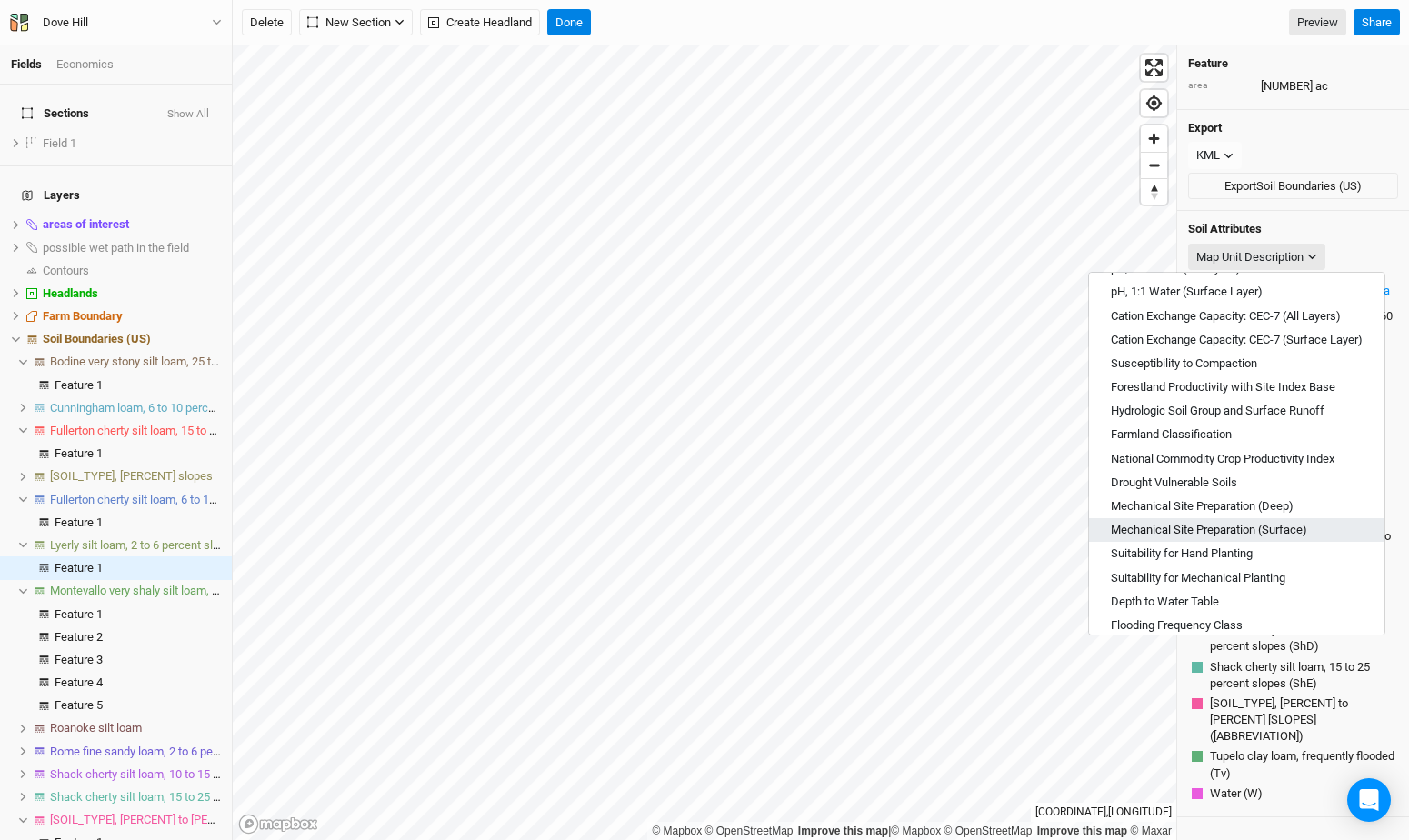 click on "Mechanical Site Preparation (Surface)" at bounding box center [1209, 530] 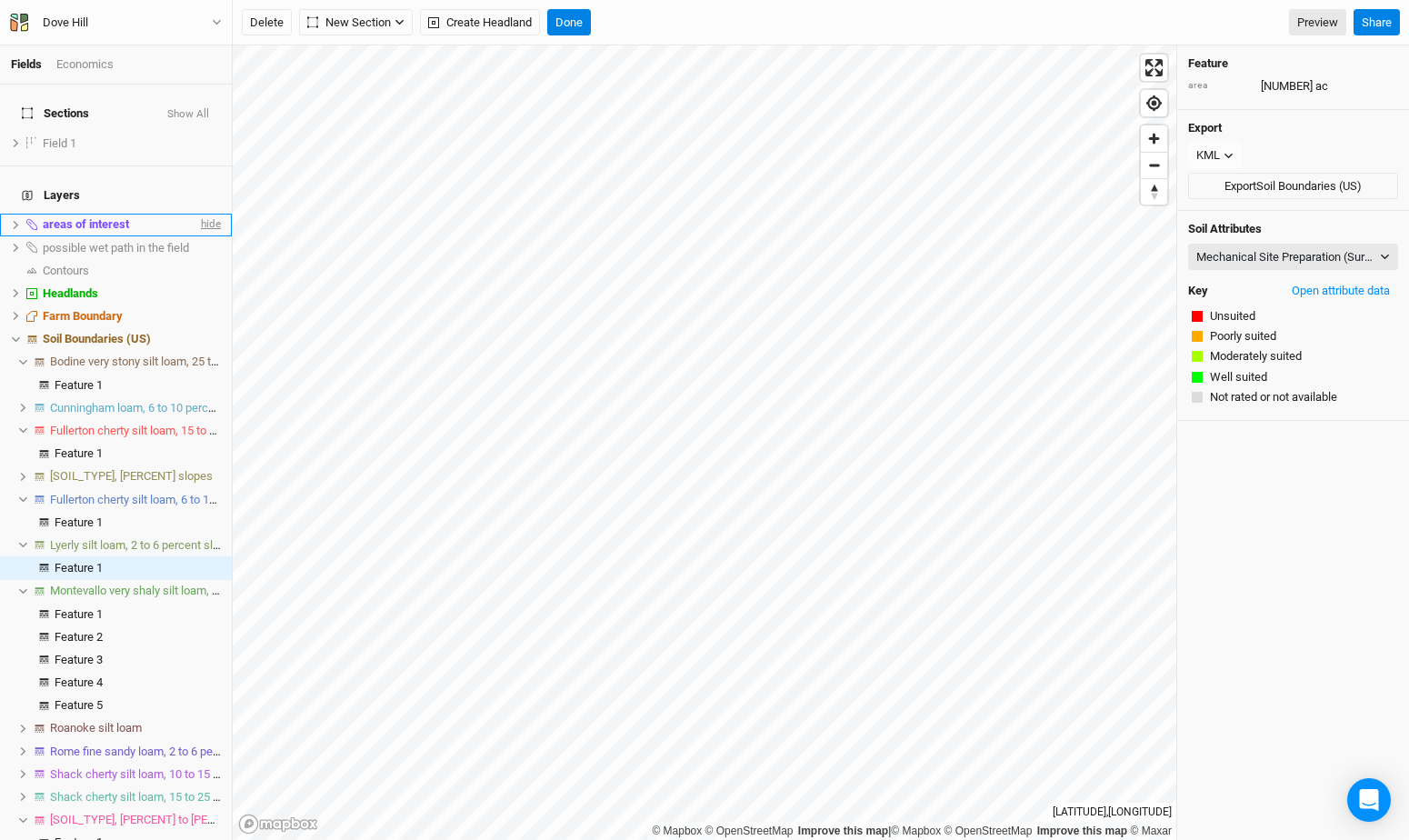 click on "hide" at bounding box center [209, 225] 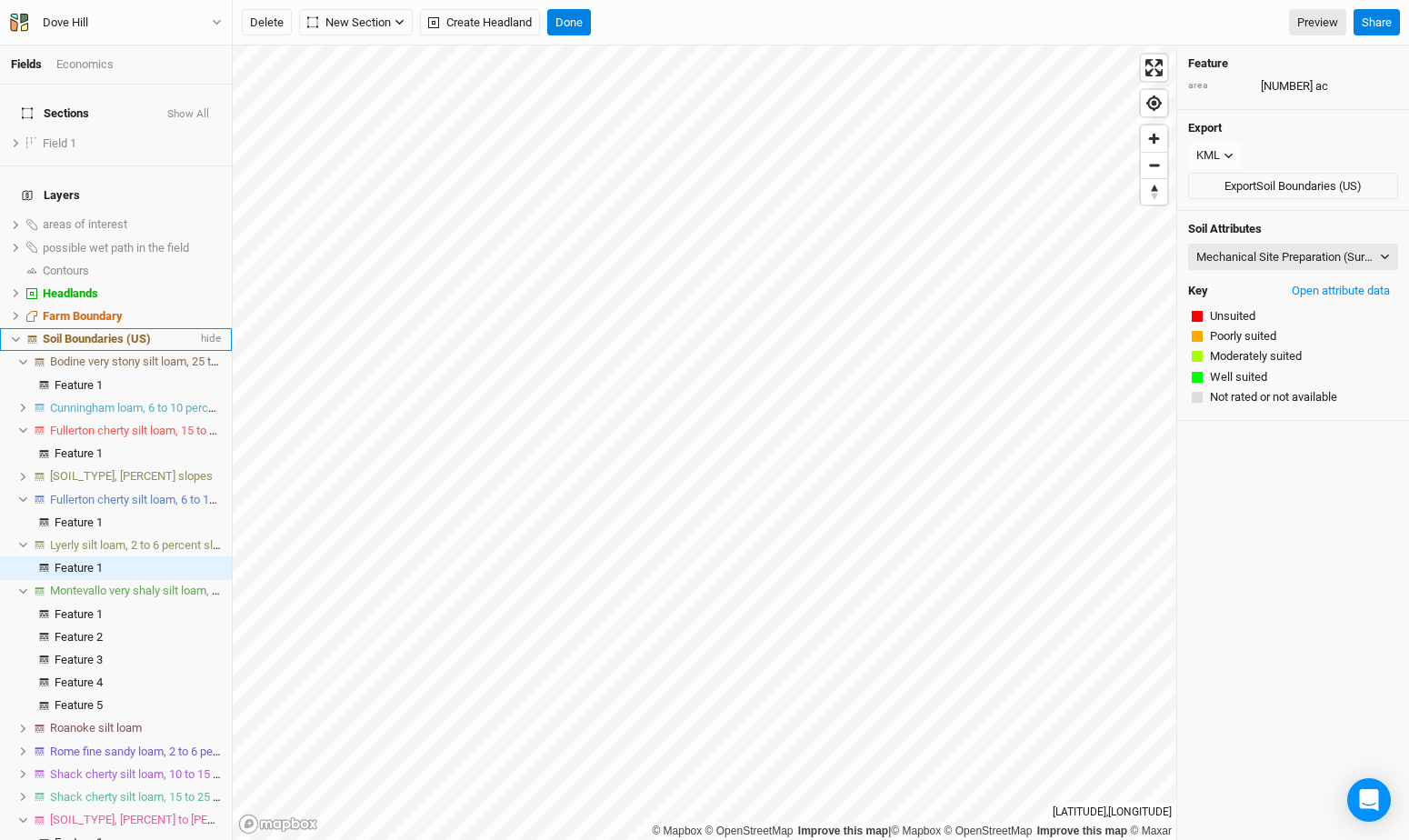 click on "Soil Boundaries (US) hide" at bounding box center [115, 339] 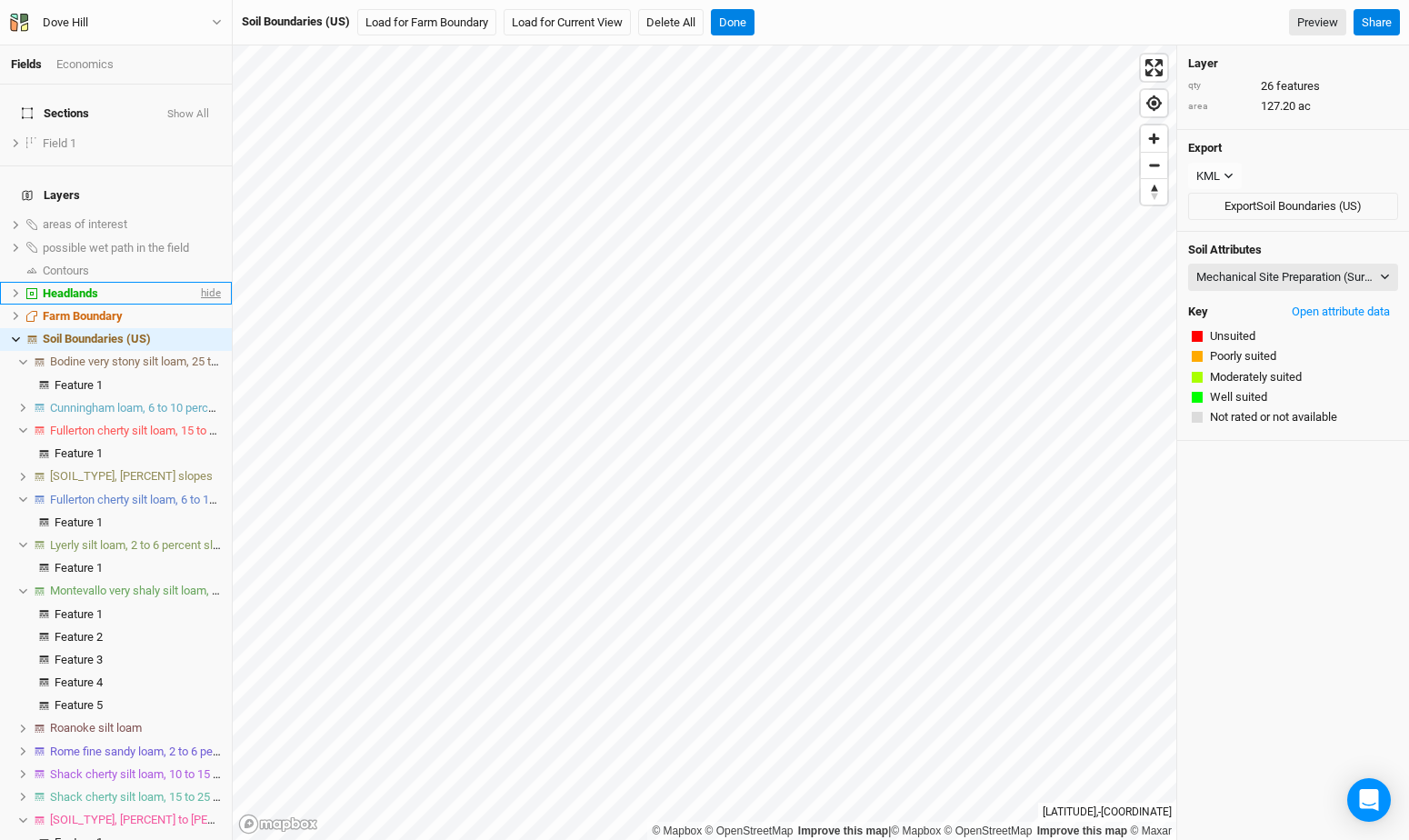 click on "hide" at bounding box center (209, 293) 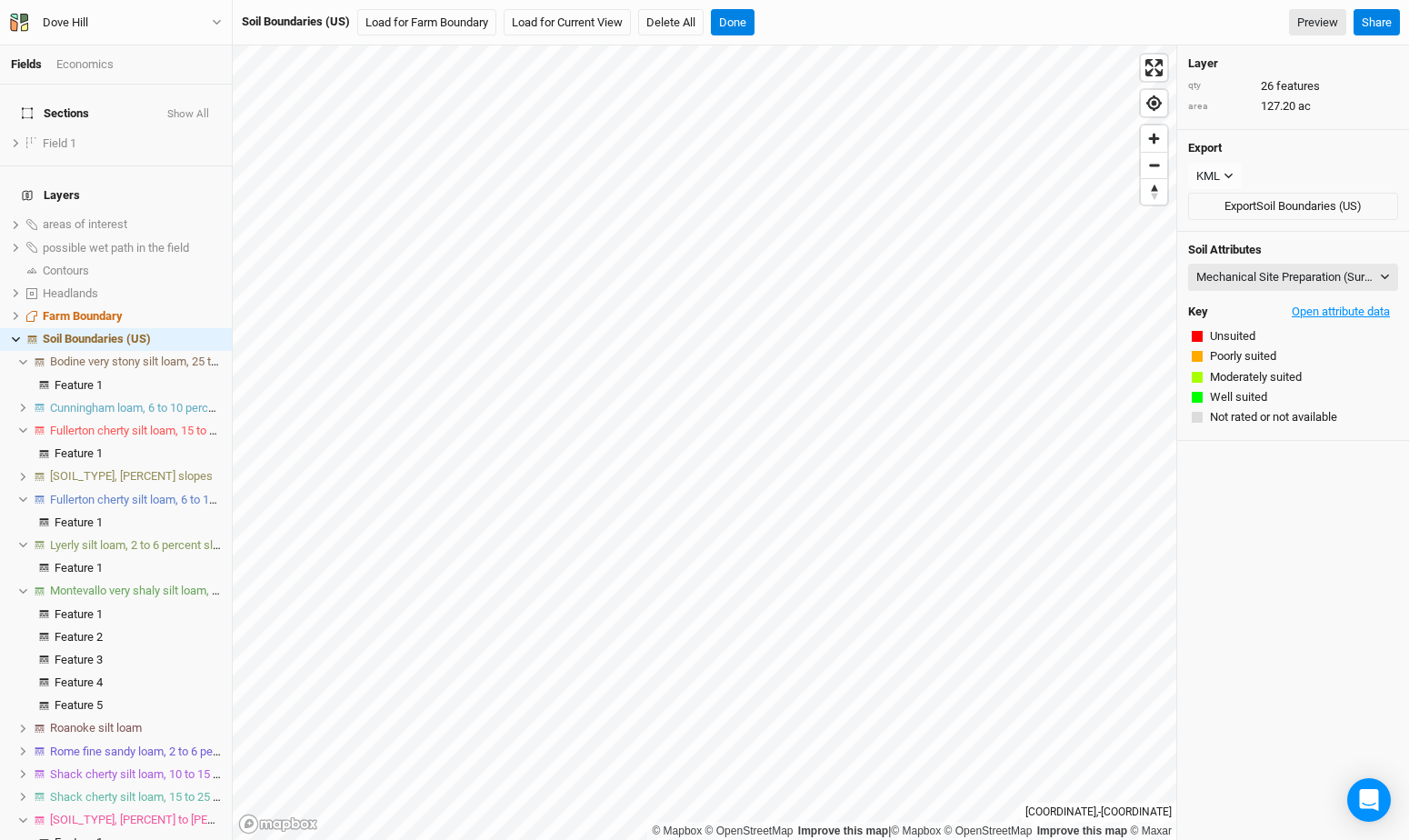 click on "Open attribute data" at bounding box center (1341, 312) 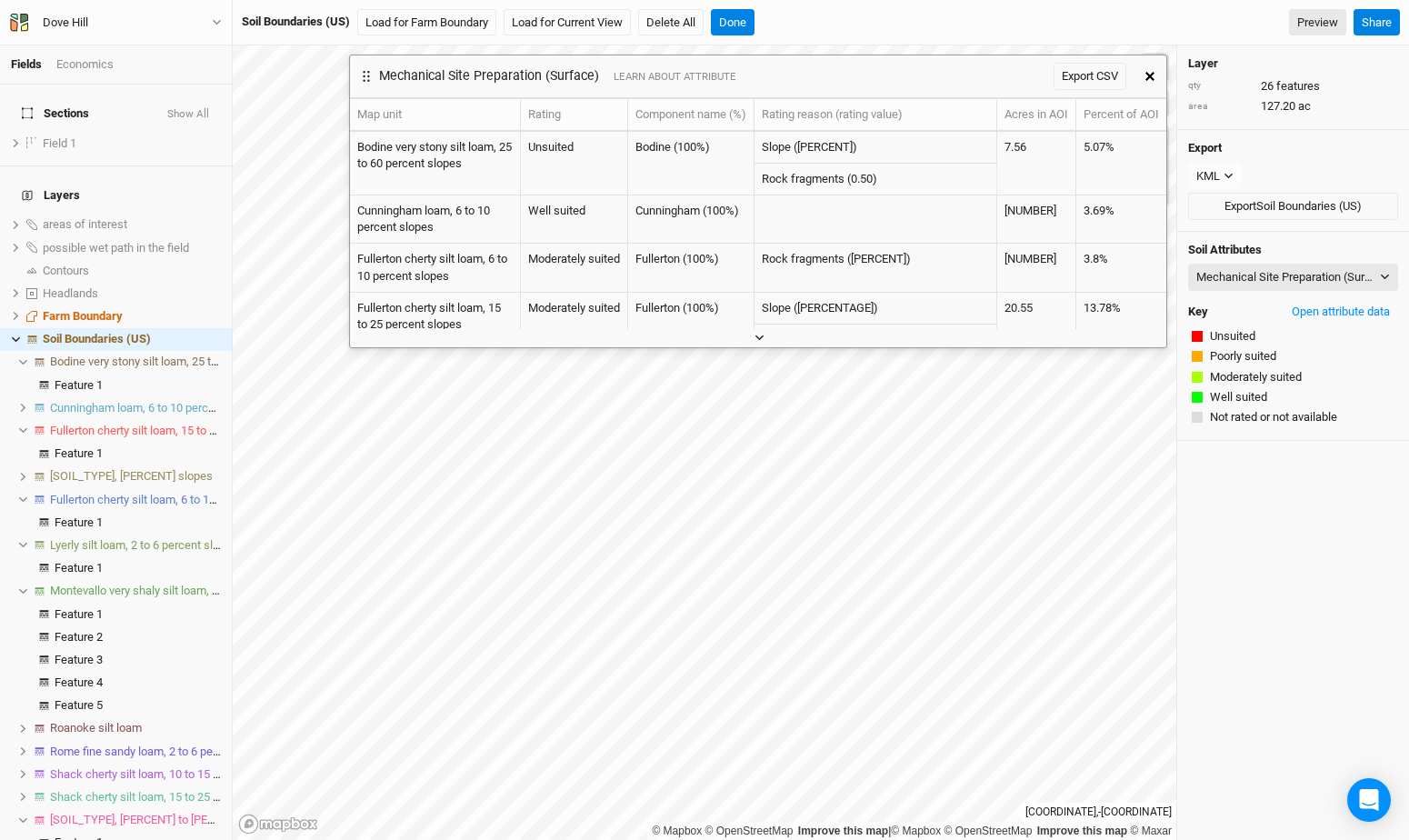 click 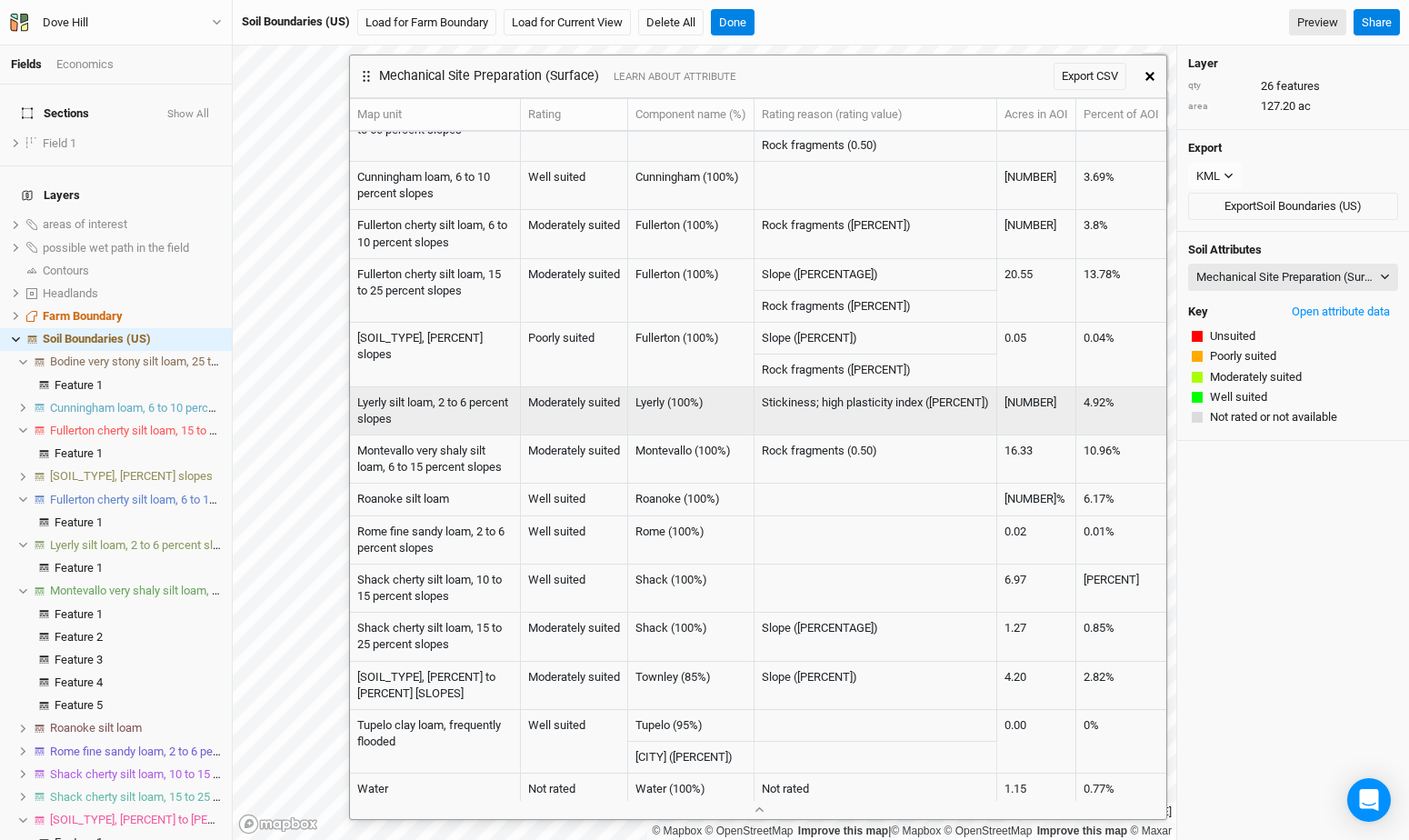 scroll, scrollTop: 39, scrollLeft: 0, axis: vertical 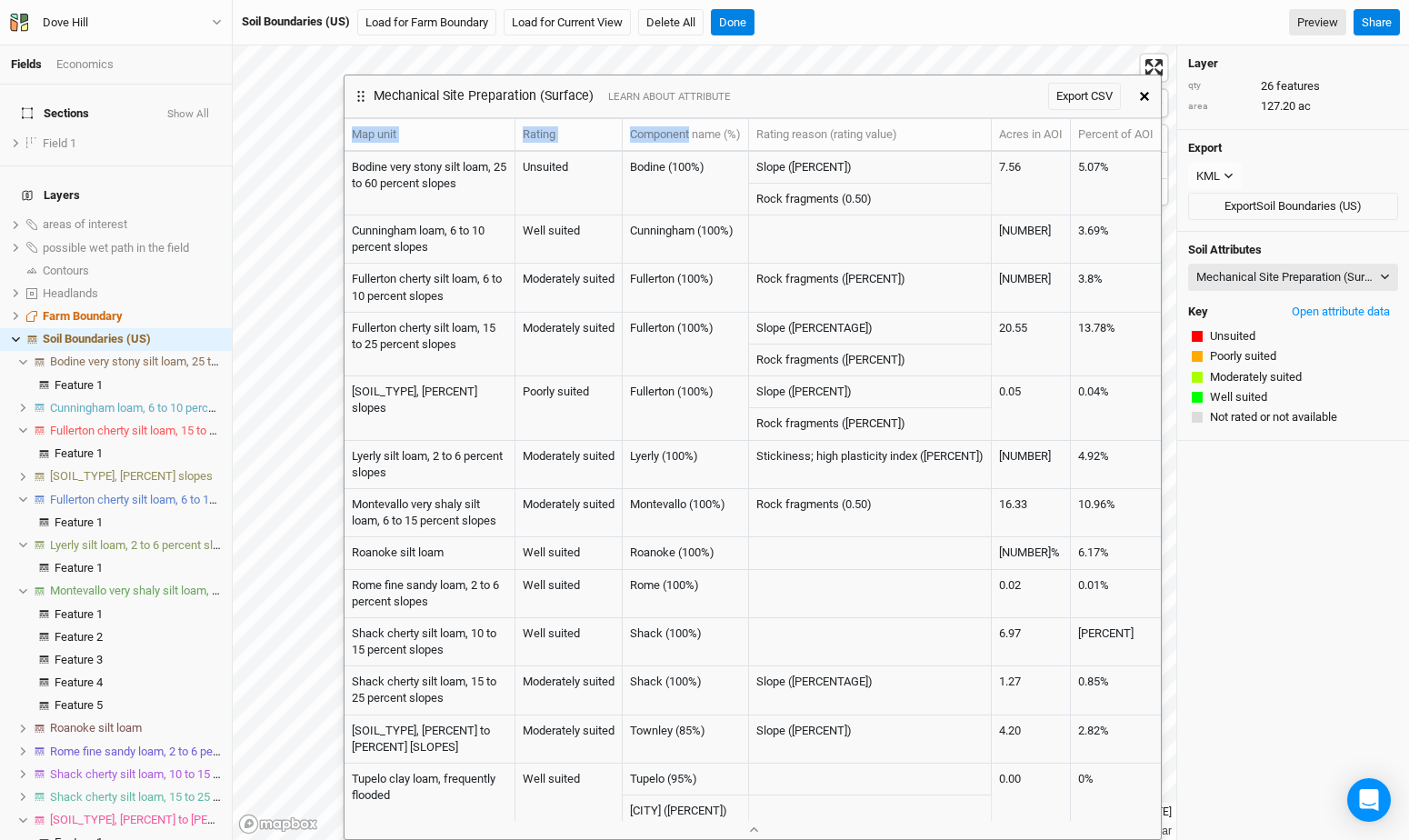 drag, startPoint x: 709, startPoint y: 86, endPoint x: 704, endPoint y: 141, distance: 55.226805 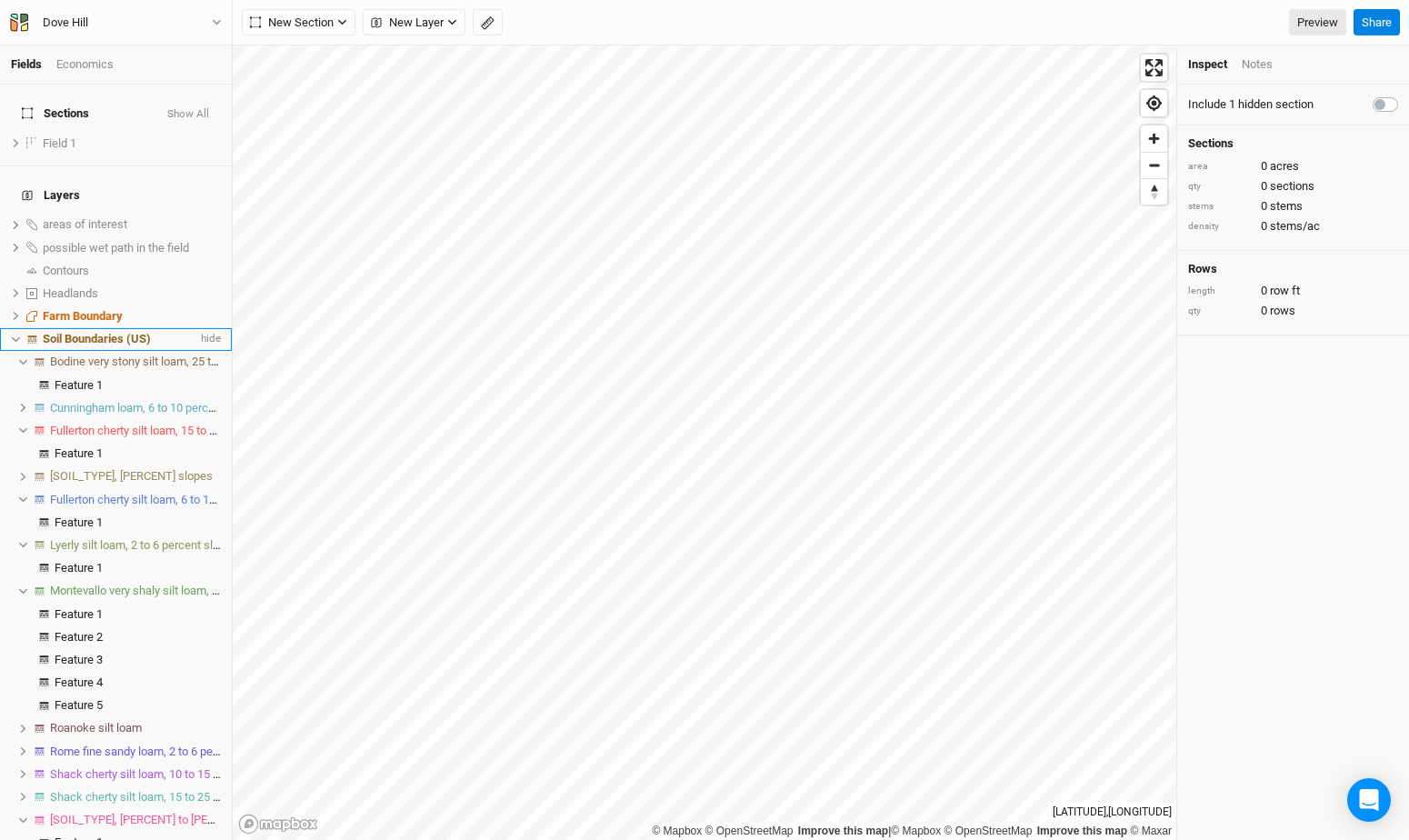 click on "Soil Boundaries (US)" at bounding box center (96, 338) 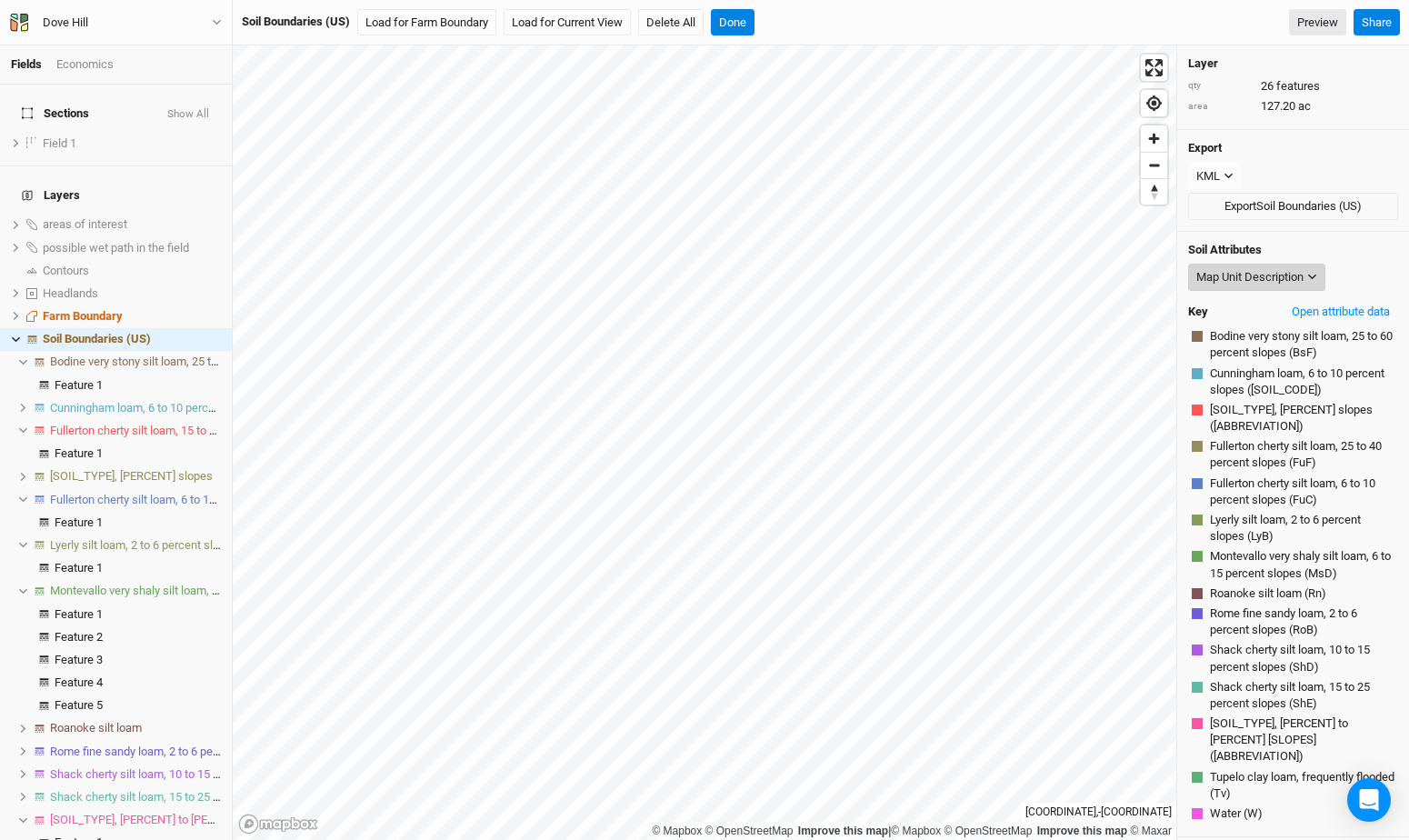 click on "Map Unit Description" at bounding box center (1250, 277) 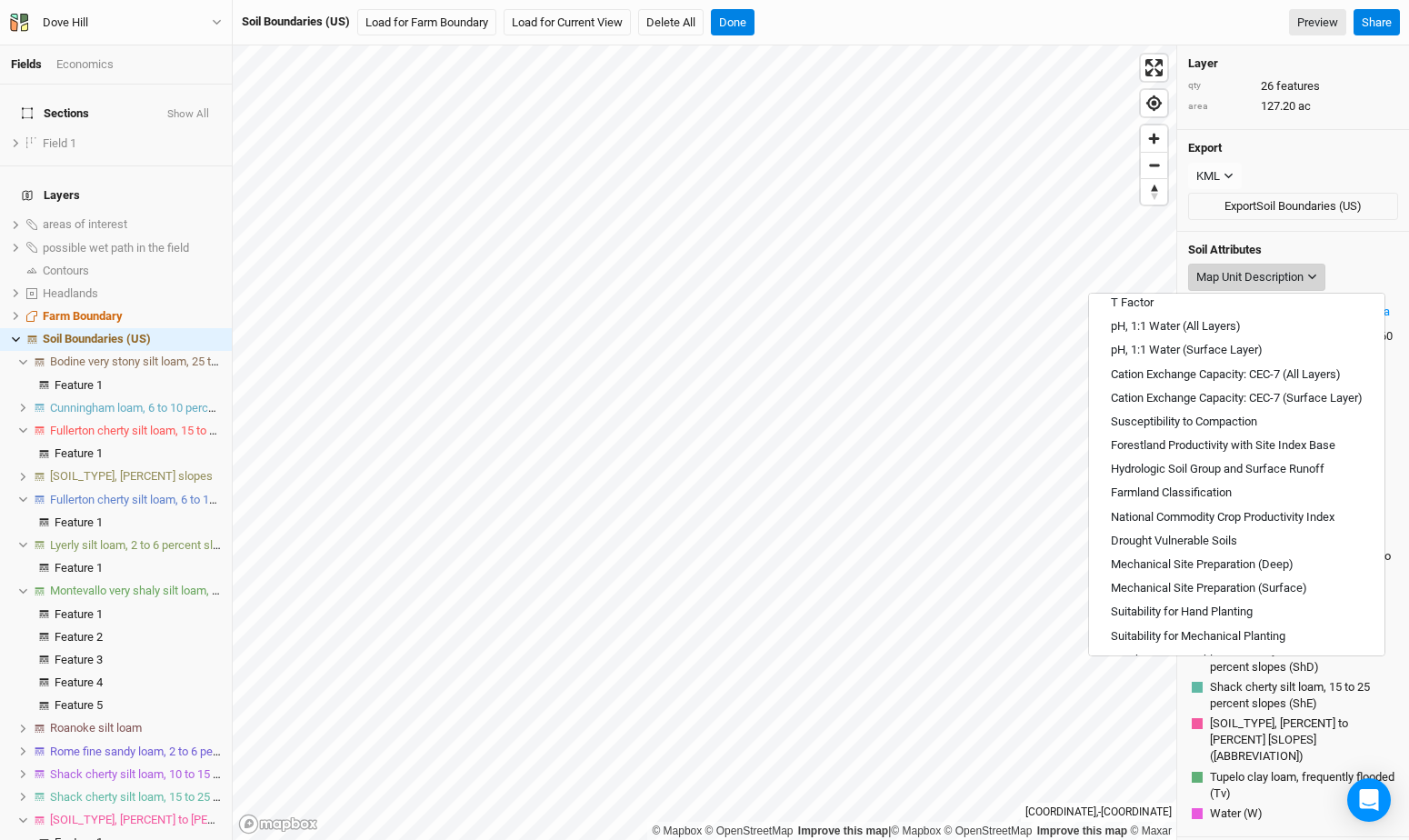 scroll, scrollTop: 524, scrollLeft: 0, axis: vertical 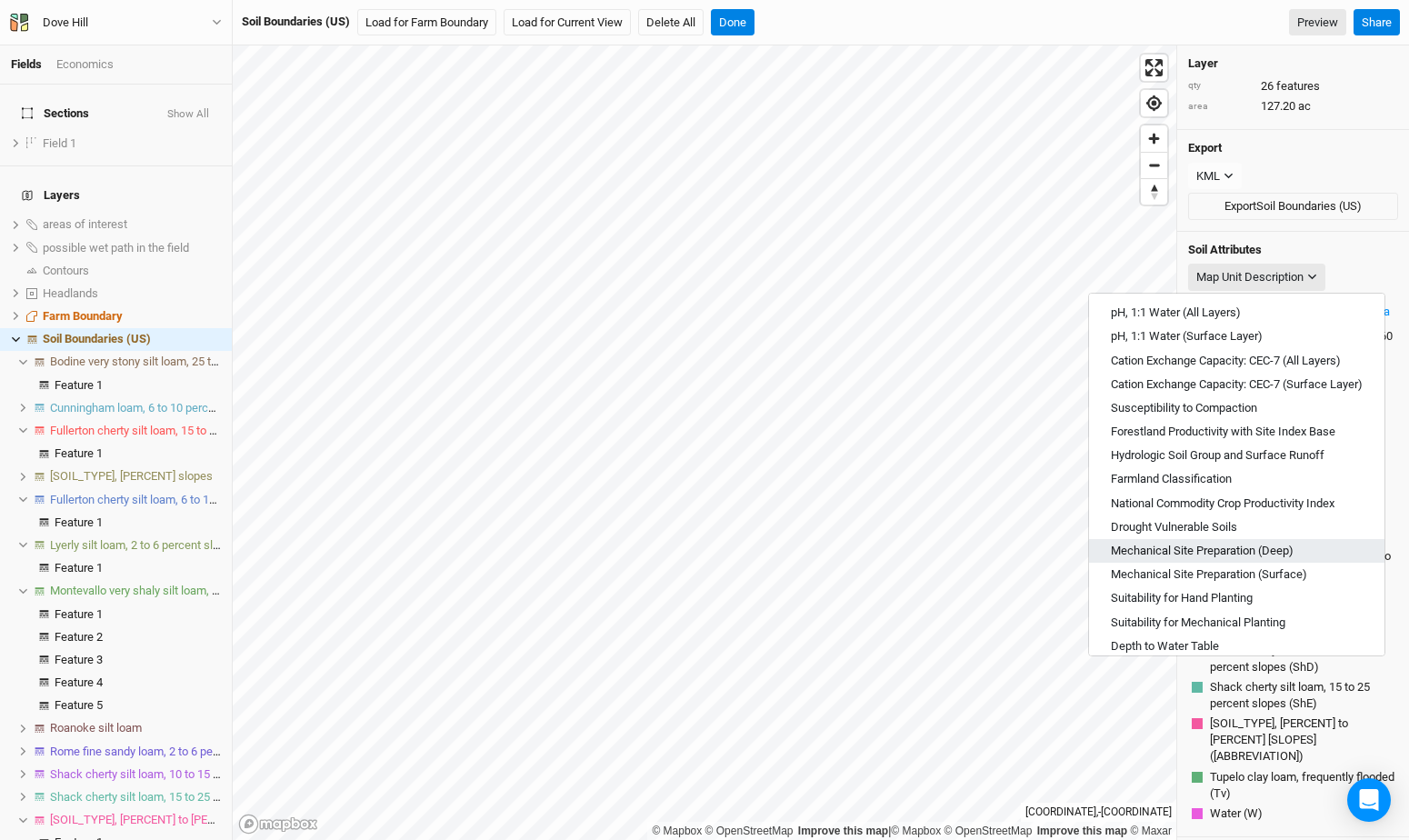 click on "Mechanical Site Preparation (Deep)" at bounding box center (1202, 551) 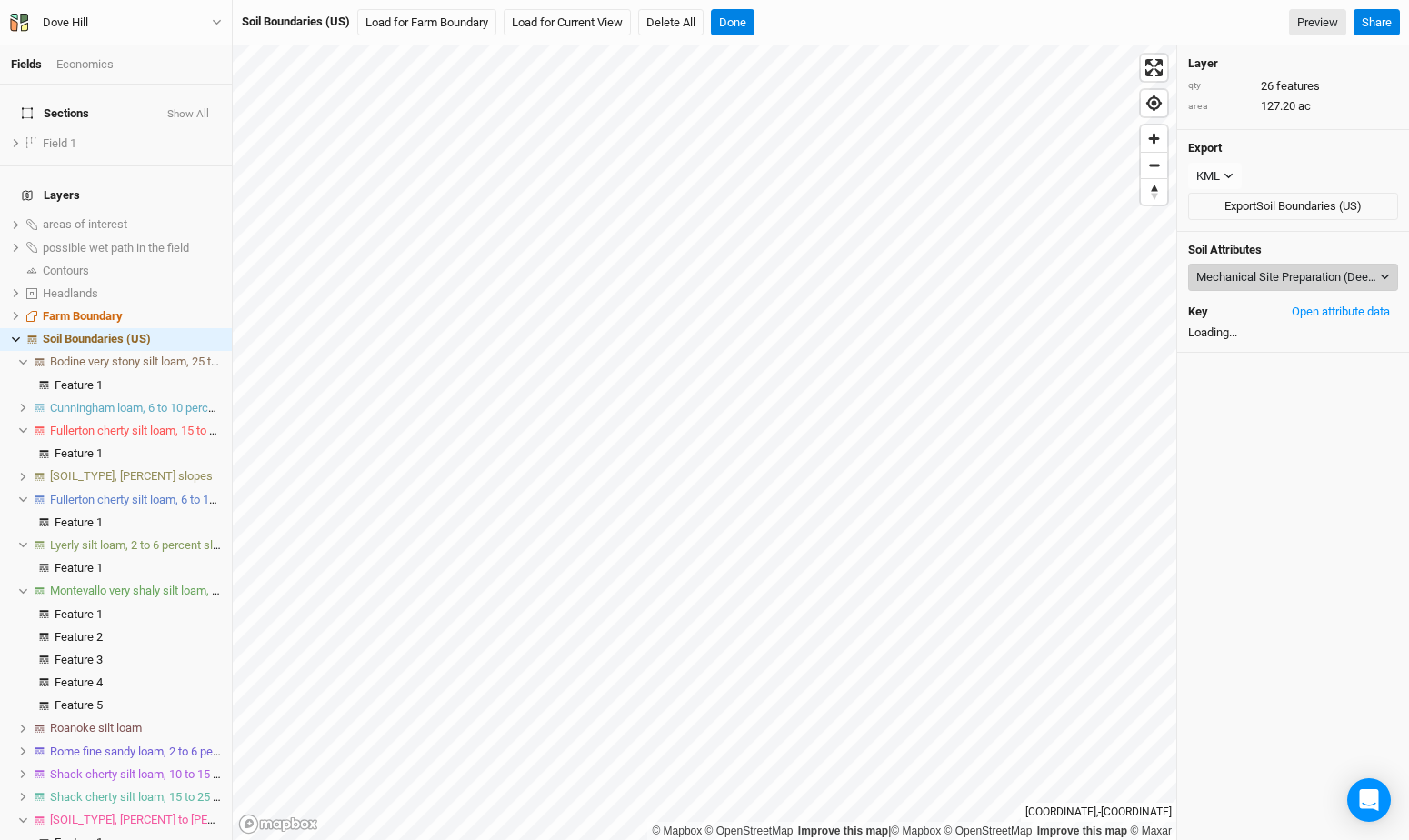 click on "Mechanical Site Preparation (Deep)" at bounding box center (1293, 277) 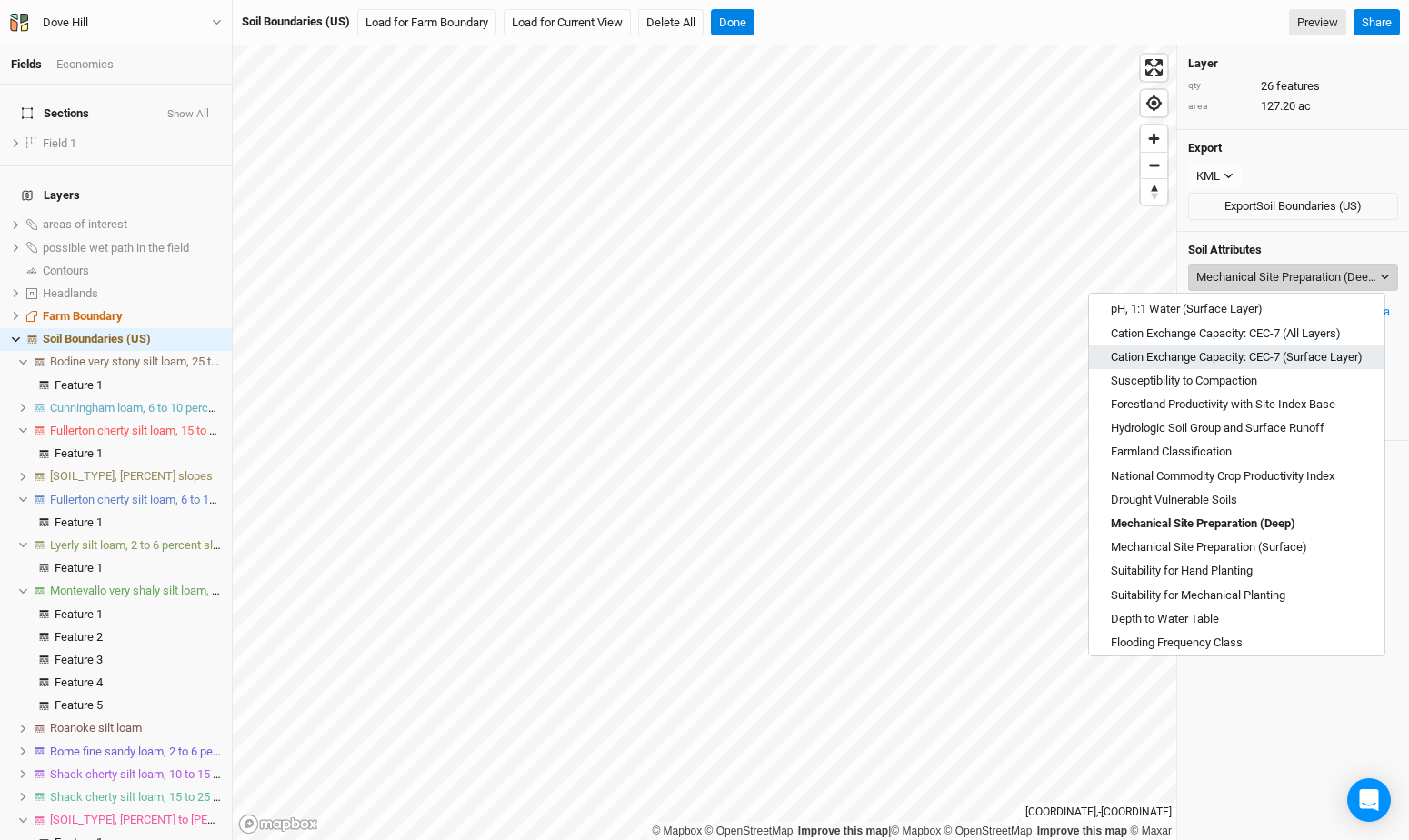 scroll, scrollTop: 552, scrollLeft: 0, axis: vertical 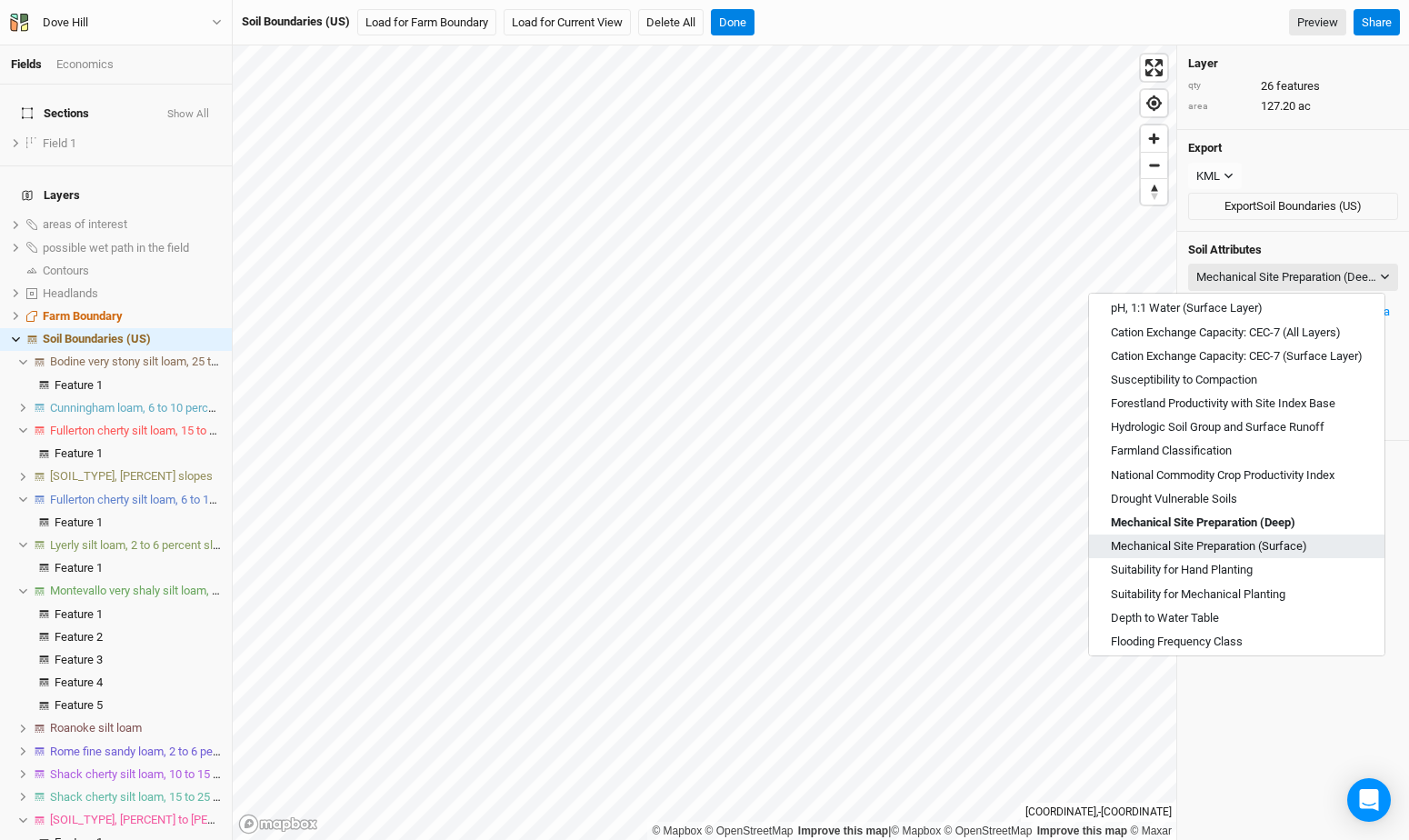 click on "Mechanical Site Preparation (Surface)" at bounding box center (1209, 546) 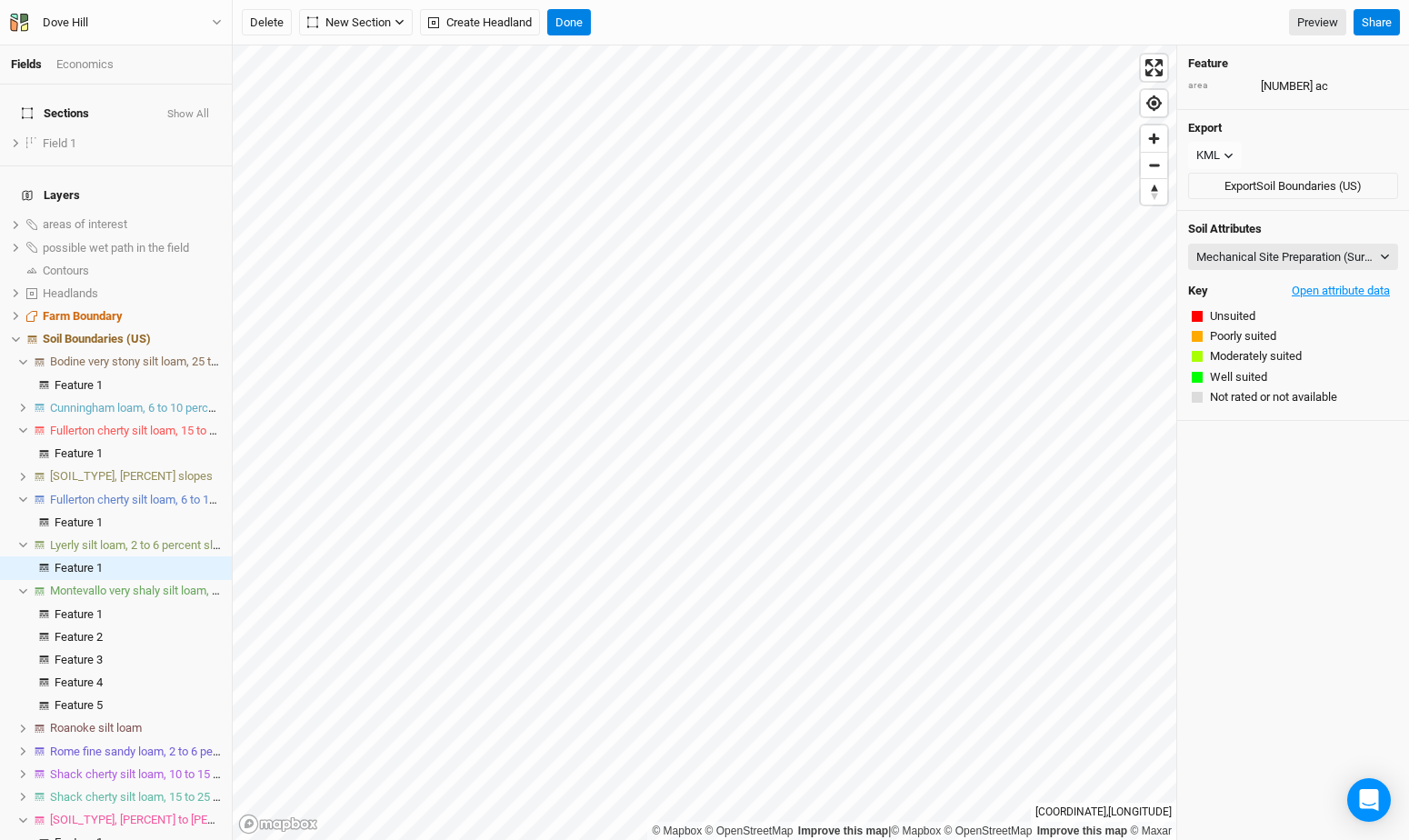 click on "Open attribute data" at bounding box center [1341, 291] 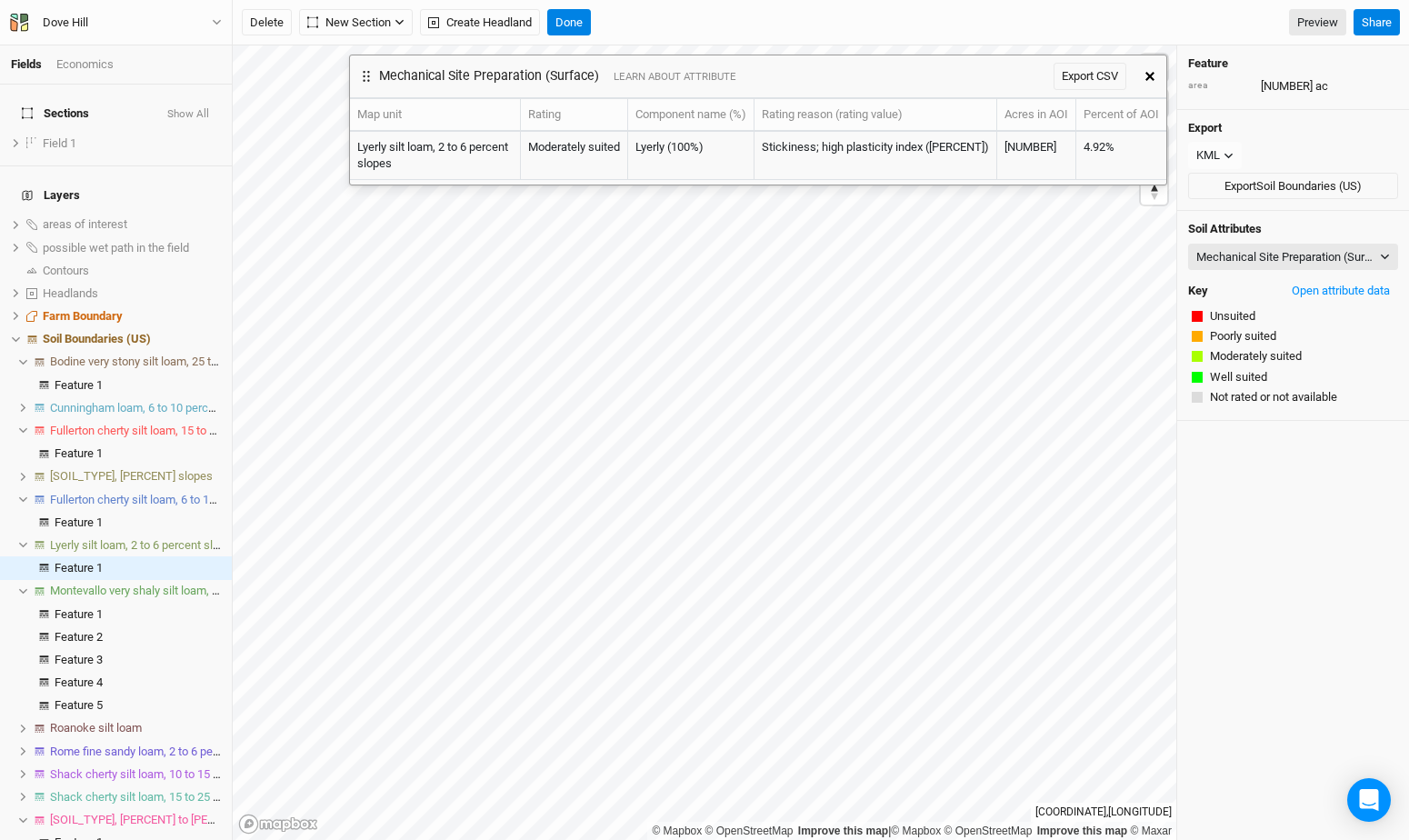 click at bounding box center [1150, 76] 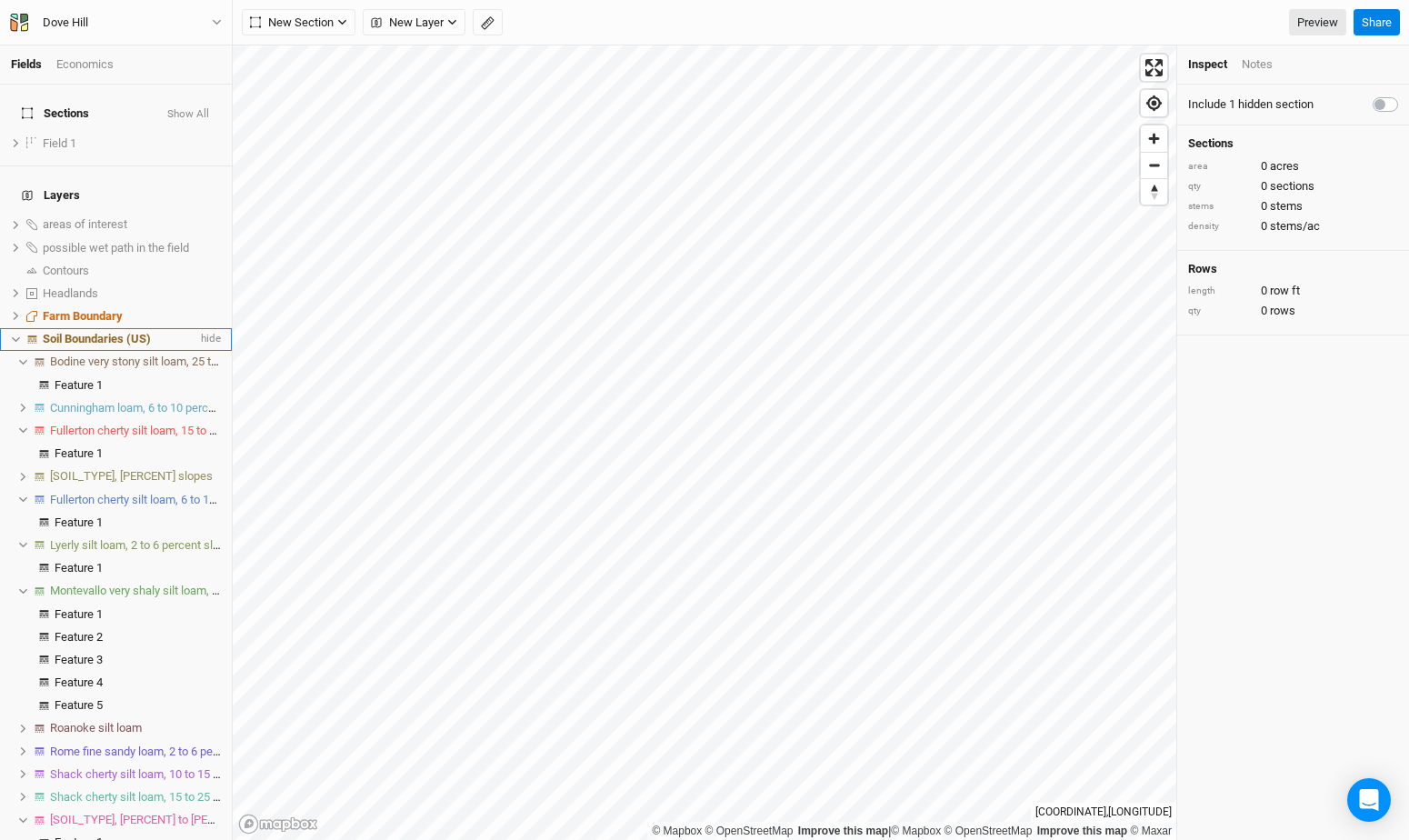 click on "Soil Boundaries (US)" at bounding box center [96, 338] 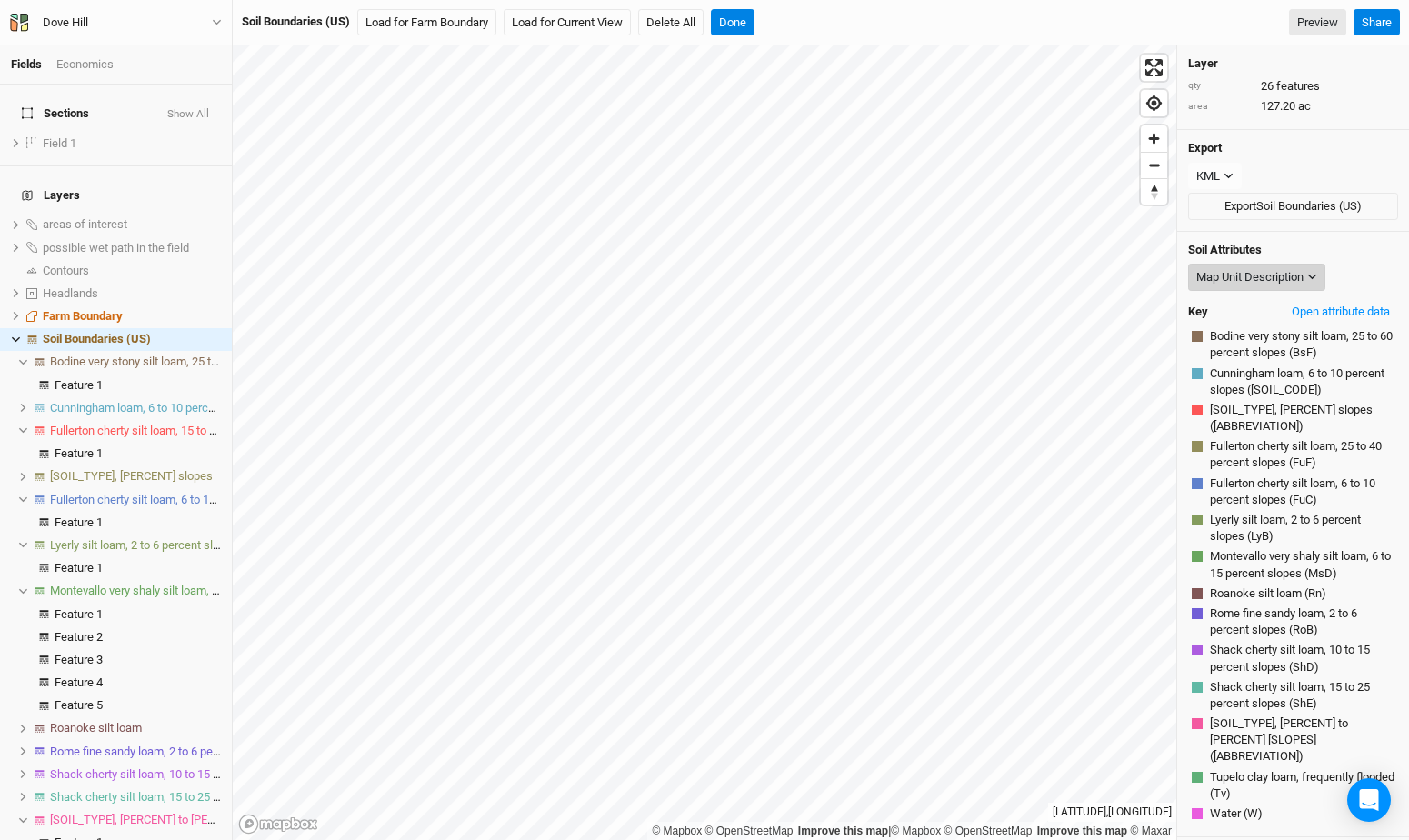 click on "Map Unit Description" at bounding box center [1250, 277] 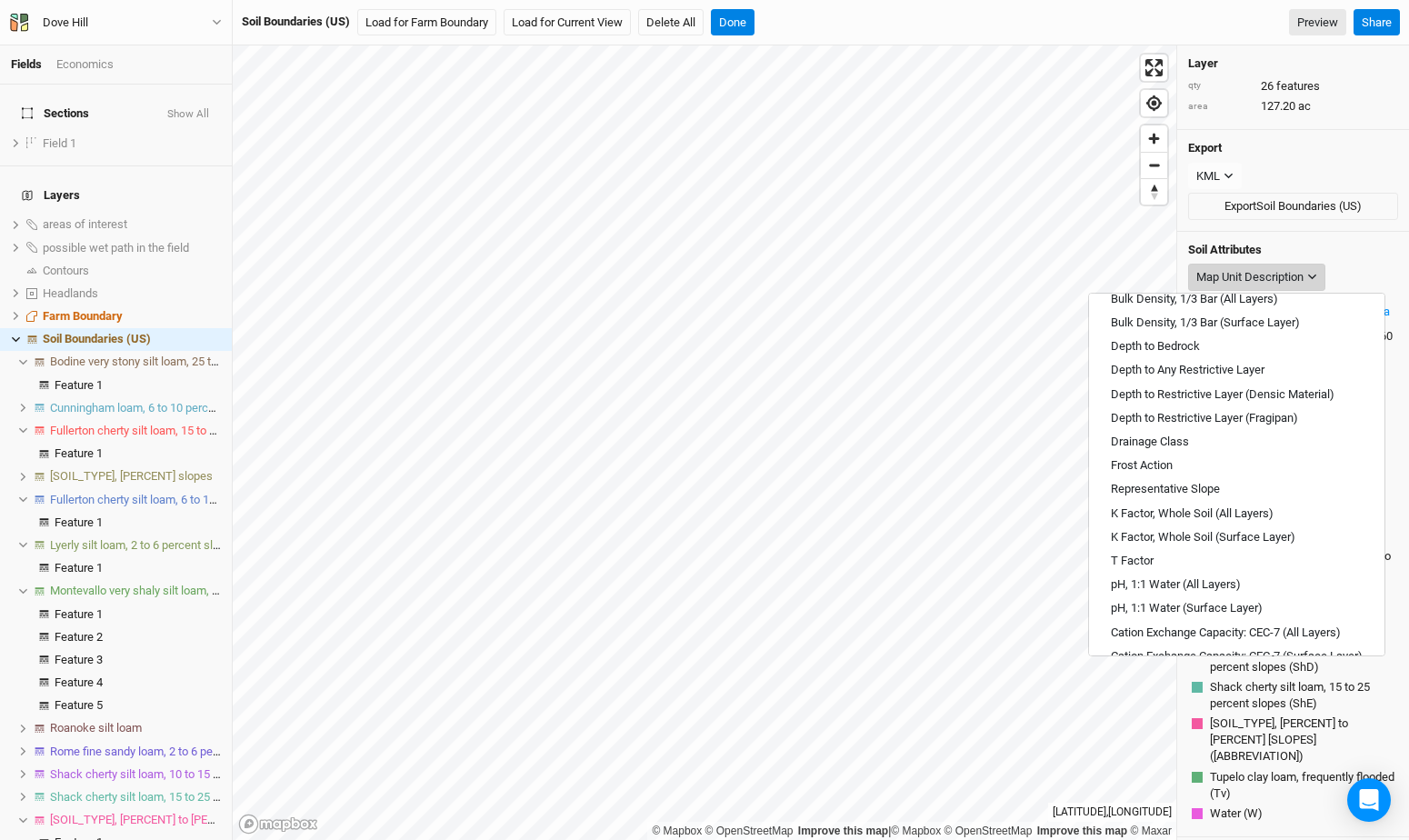 scroll, scrollTop: 653, scrollLeft: 0, axis: vertical 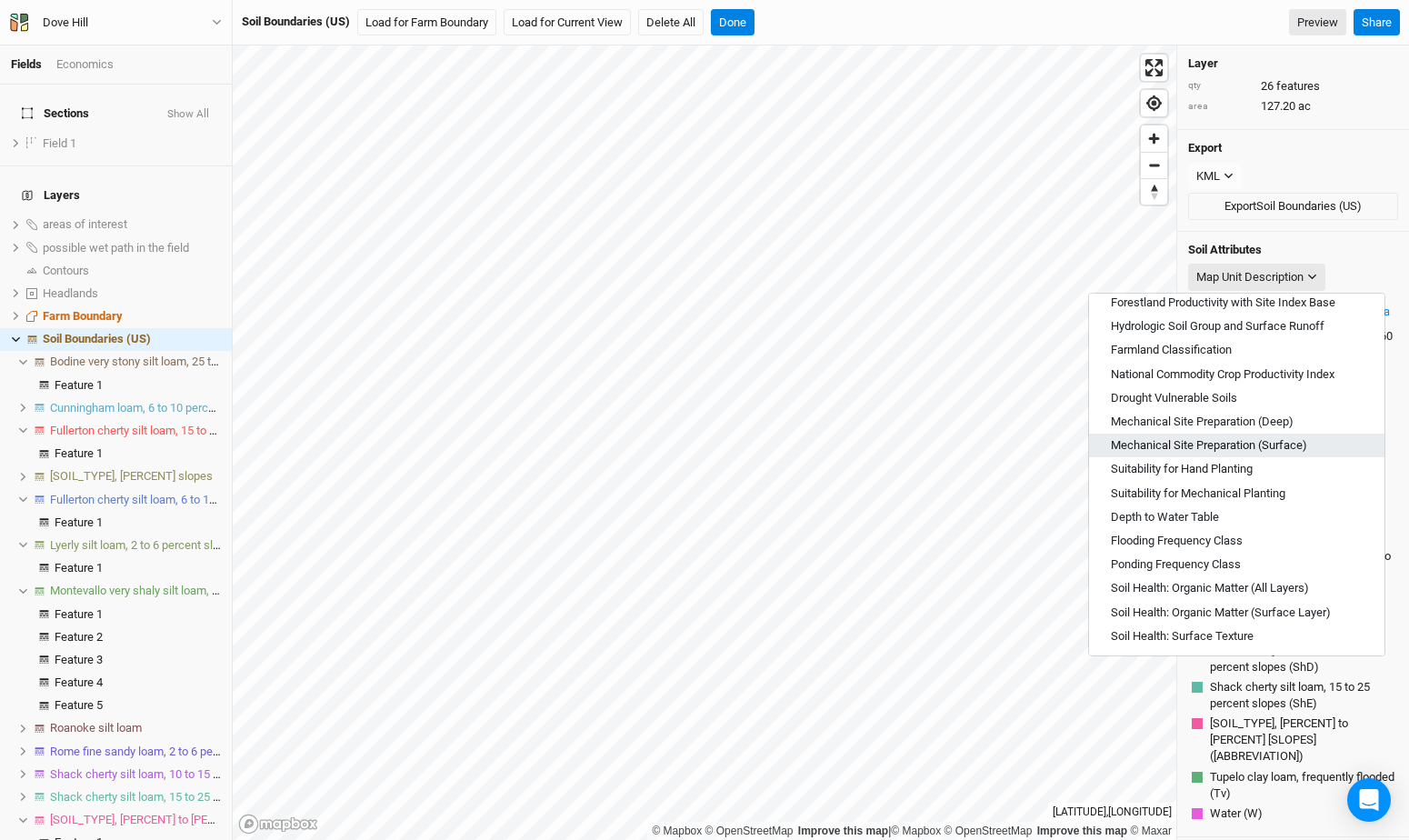 click on "Mechanical Site Preparation (Surface)" at bounding box center [1209, 445] 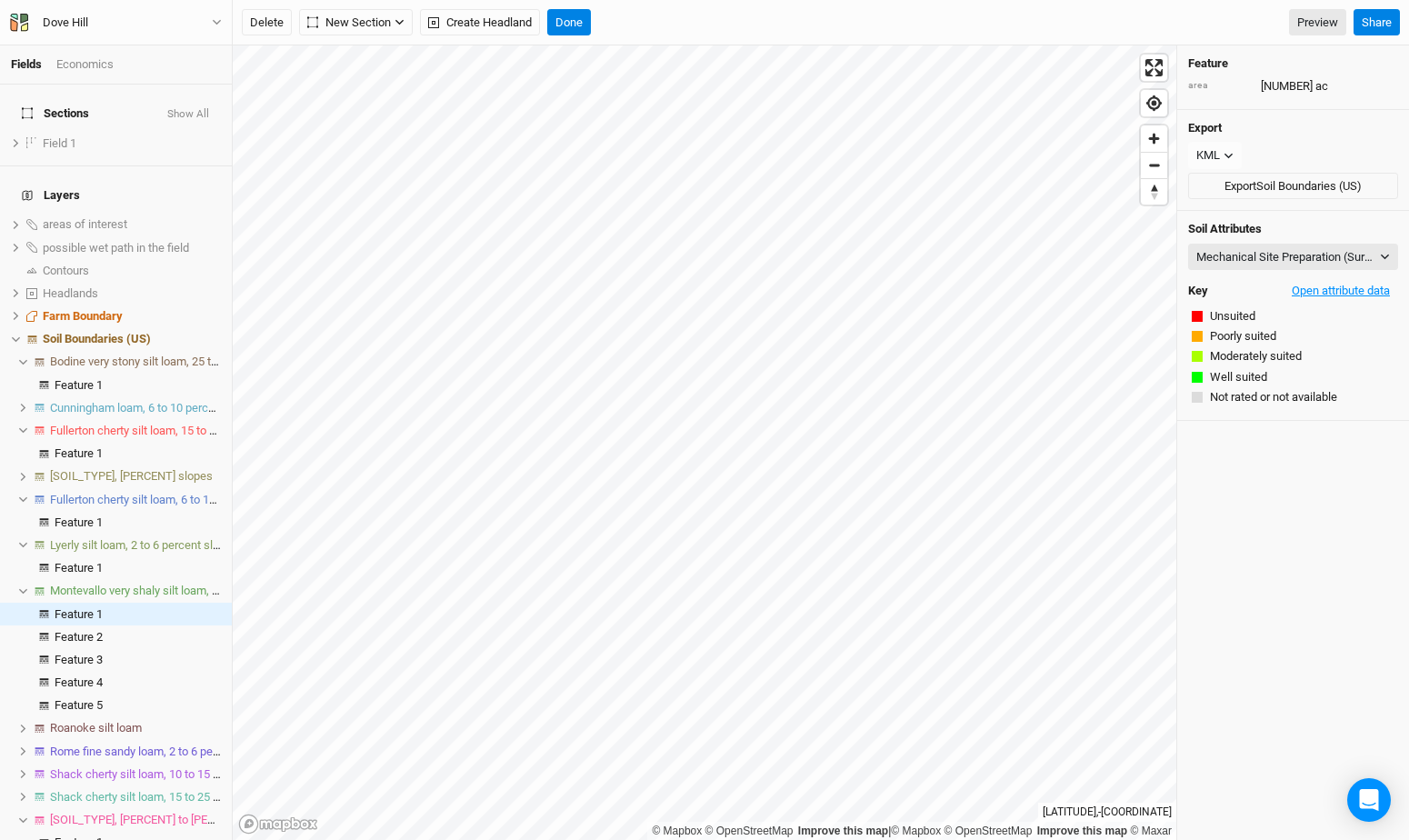click on "Open attribute data" at bounding box center (1341, 291) 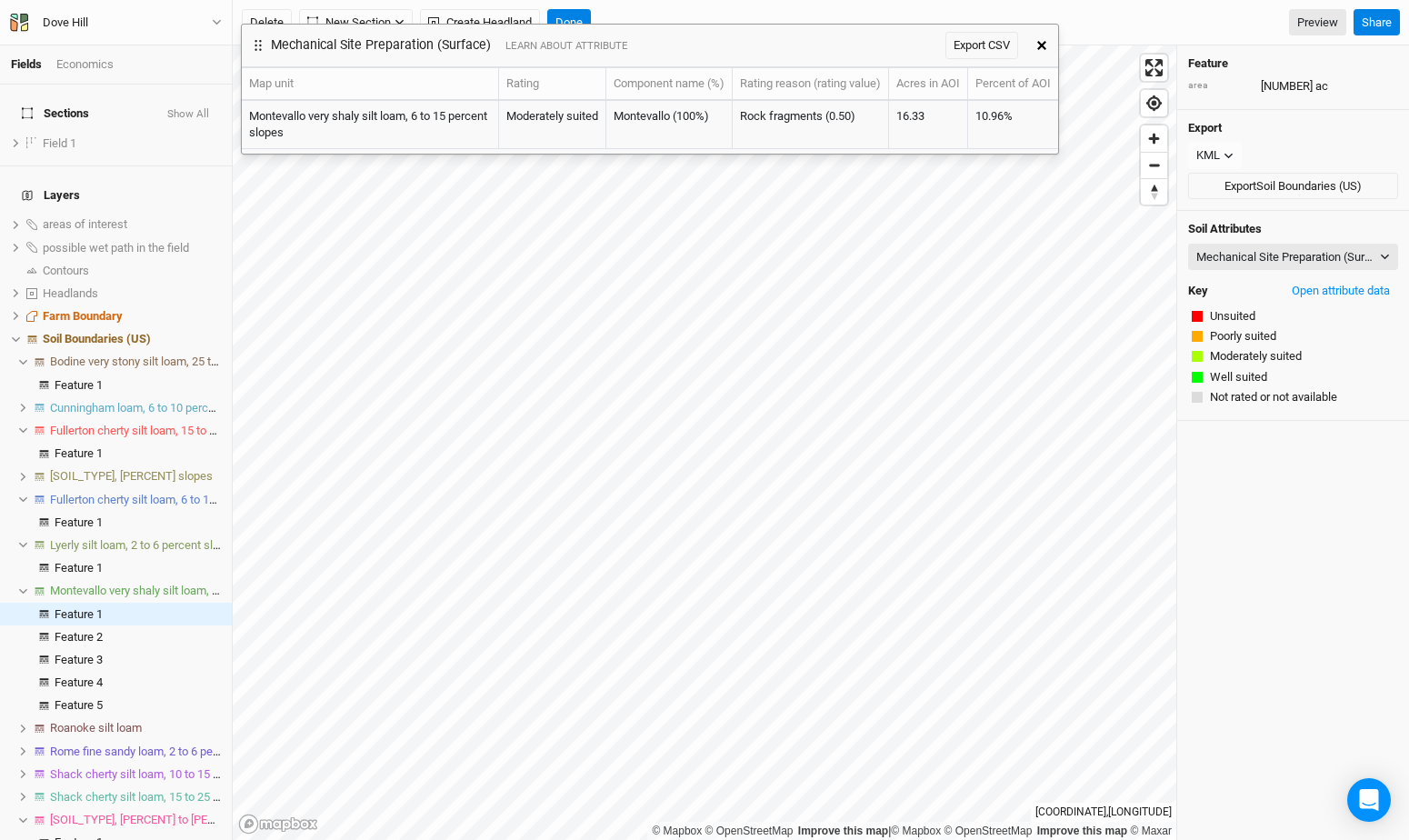 drag, startPoint x: 848, startPoint y: 87, endPoint x: 749, endPoint y: 57, distance: 103.44564 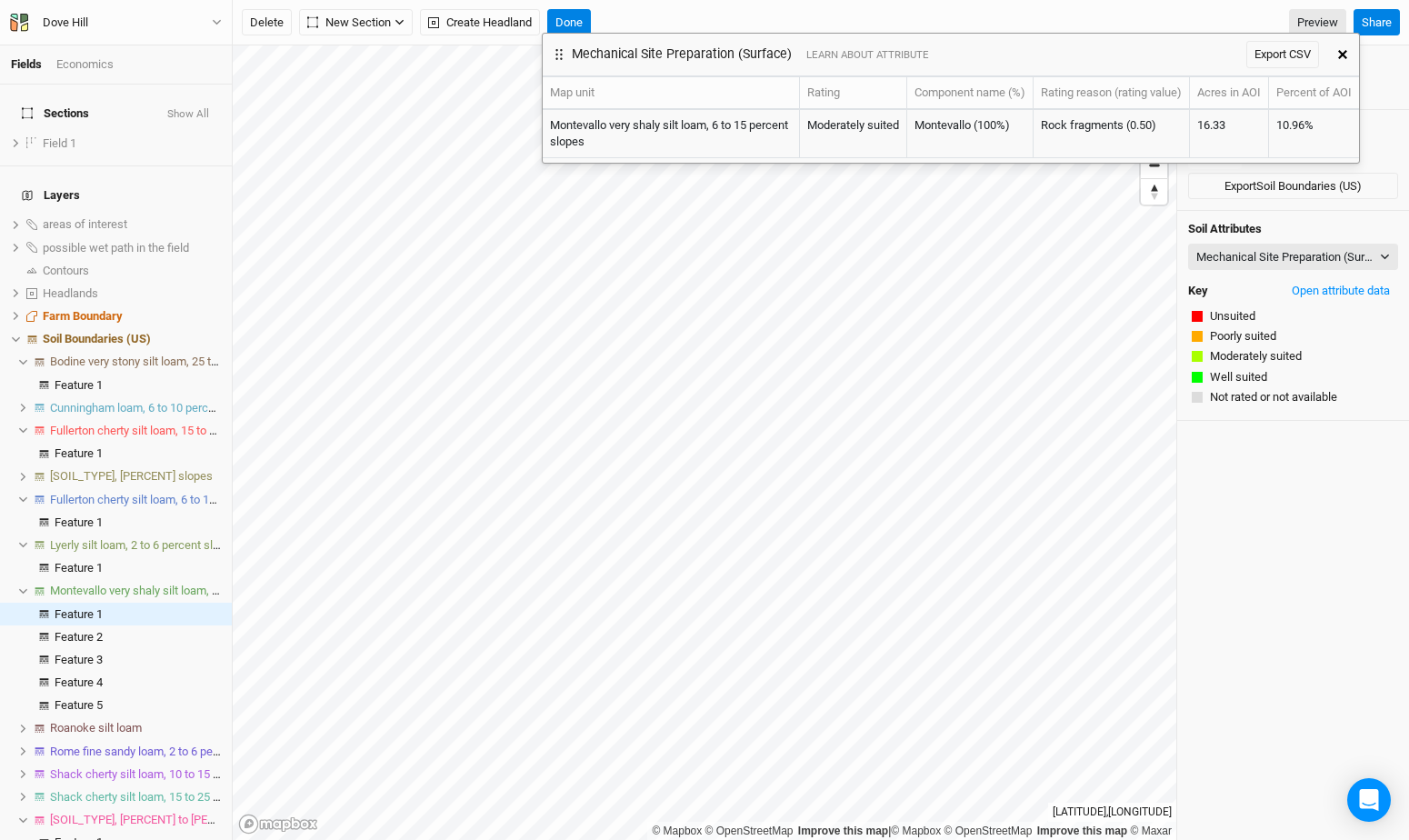drag, startPoint x: 759, startPoint y: 44, endPoint x: 1060, endPoint y: 53, distance: 301.13452 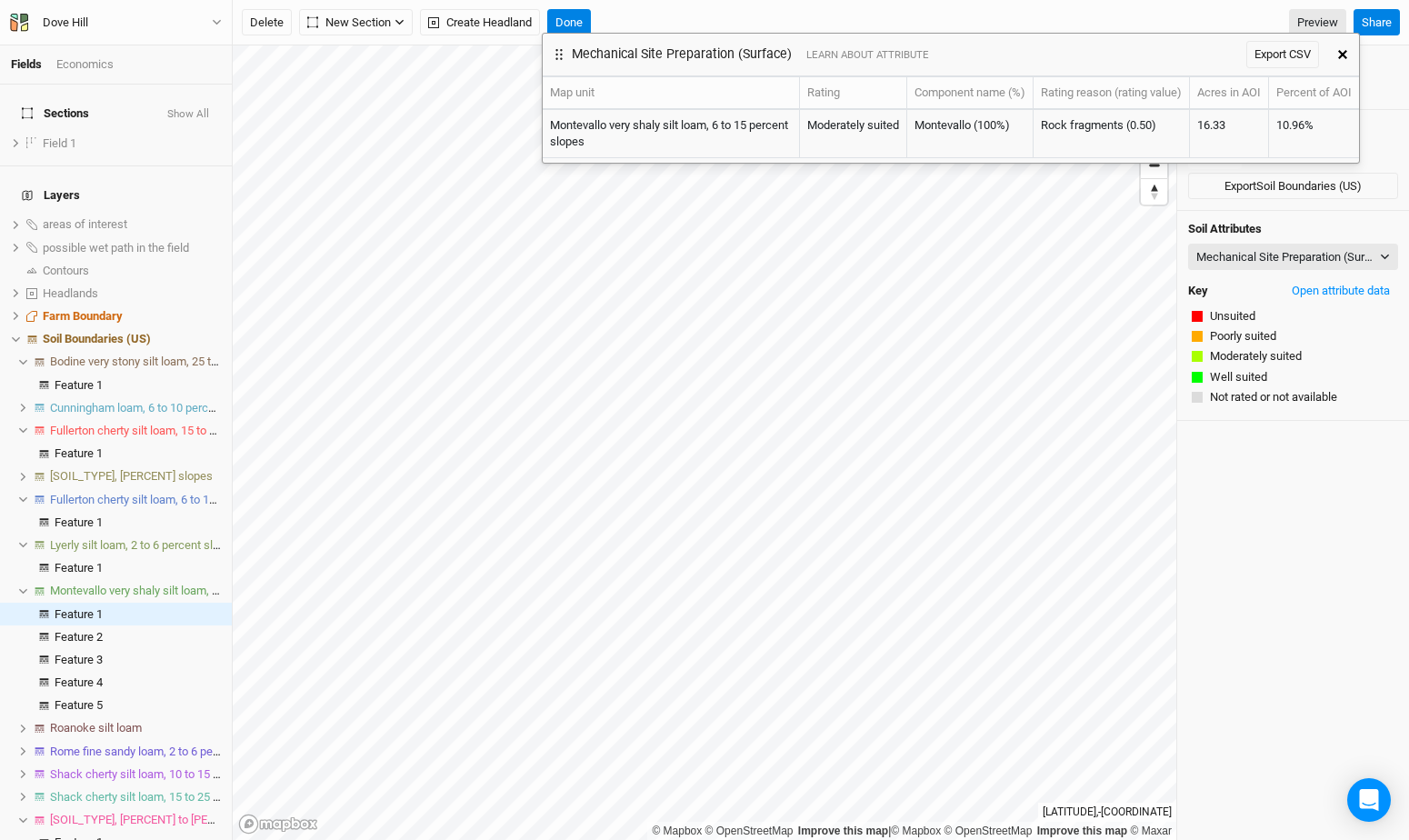 click 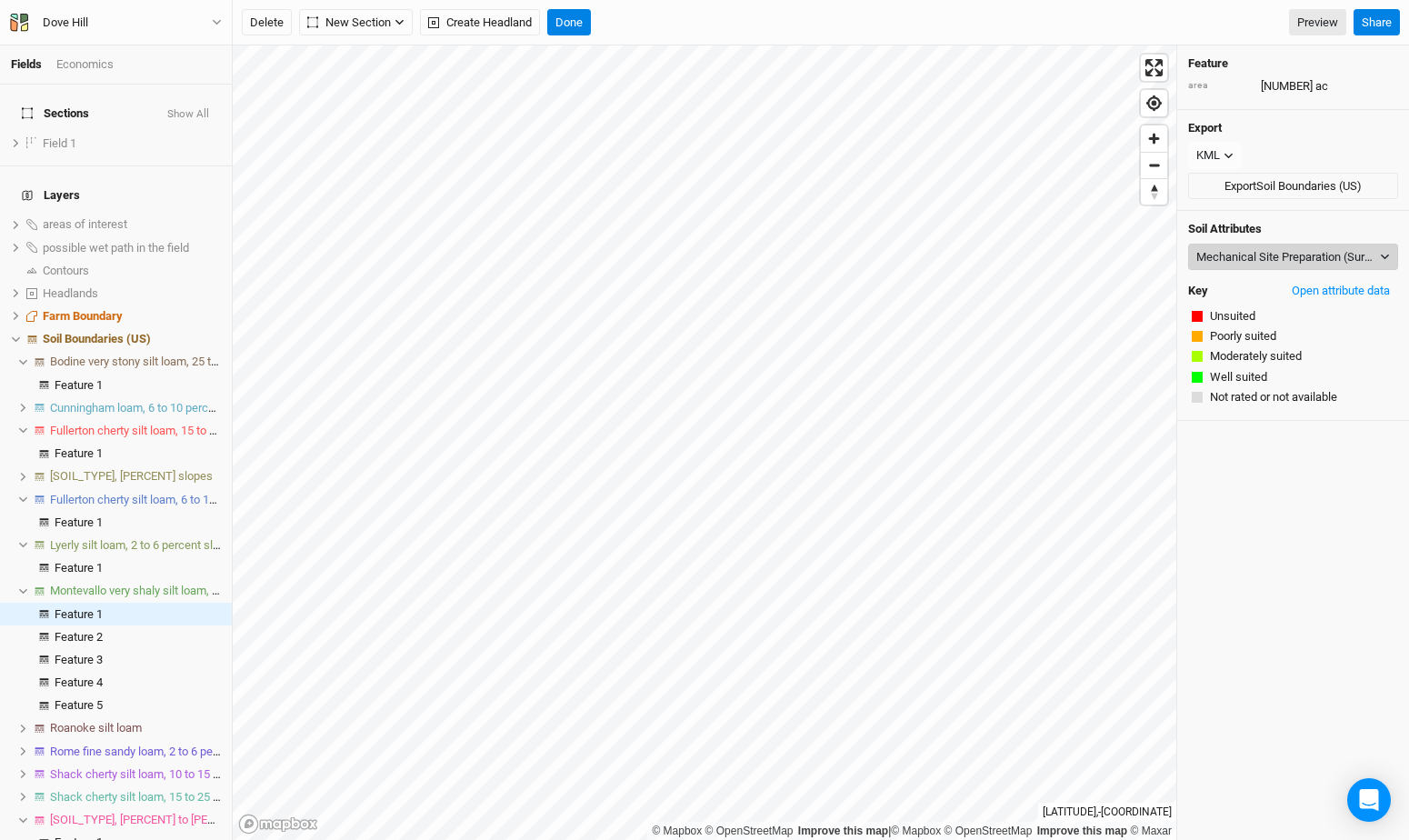 click on "Mechanical Site Preparation (Surface)" at bounding box center (1286, 257) 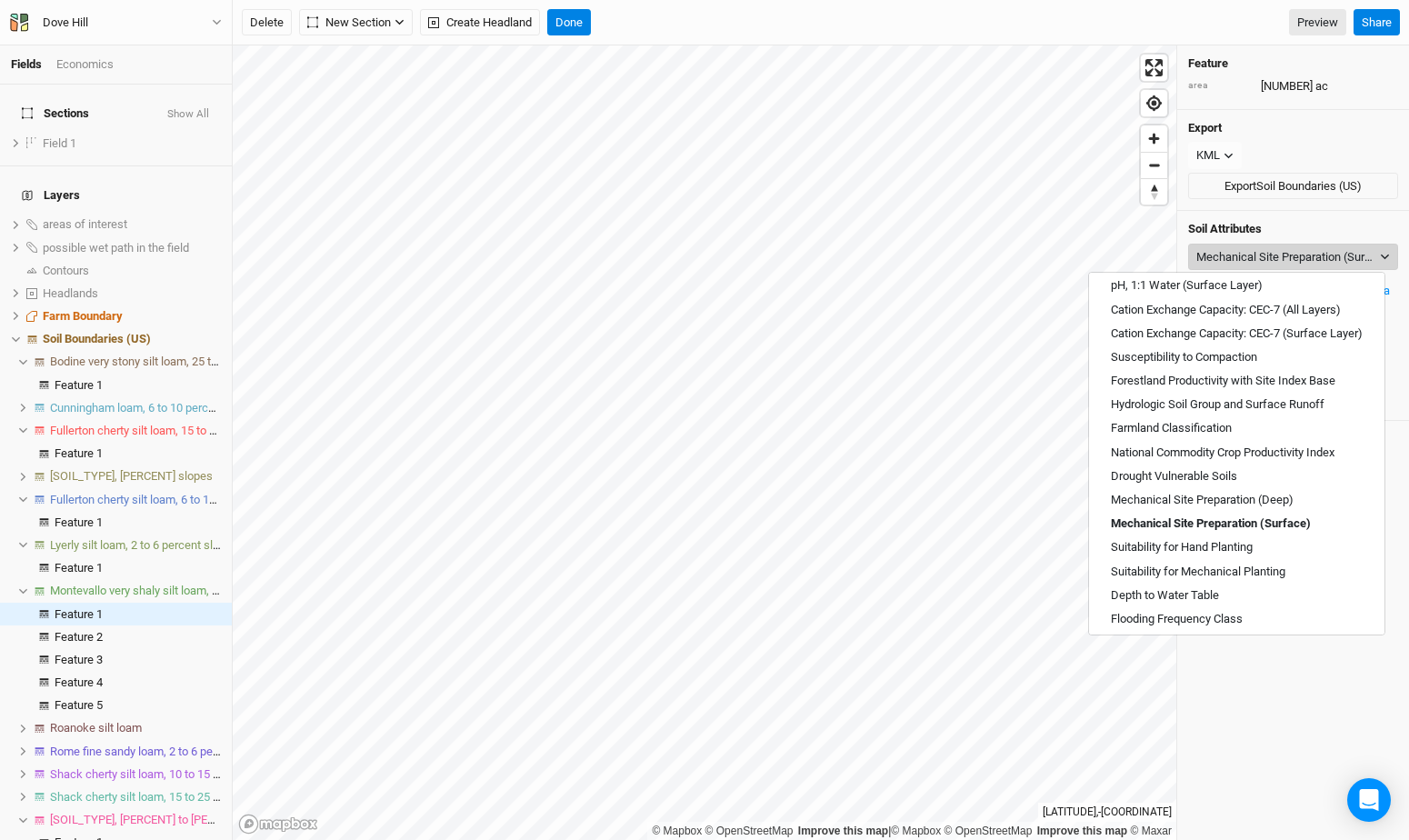 scroll, scrollTop: 564, scrollLeft: 0, axis: vertical 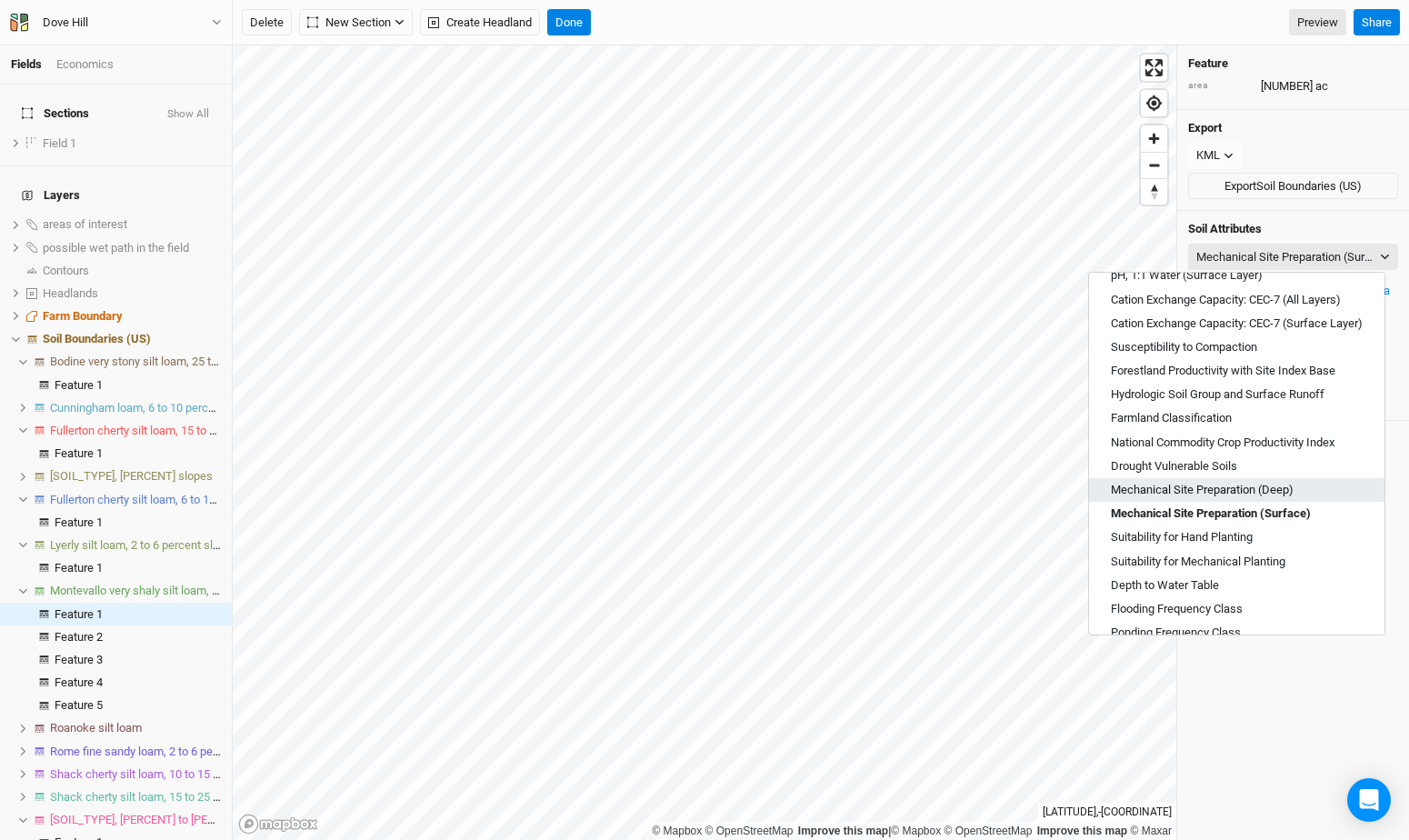 click on "Mechanical Site Preparation (Deep)" at bounding box center (1202, 490) 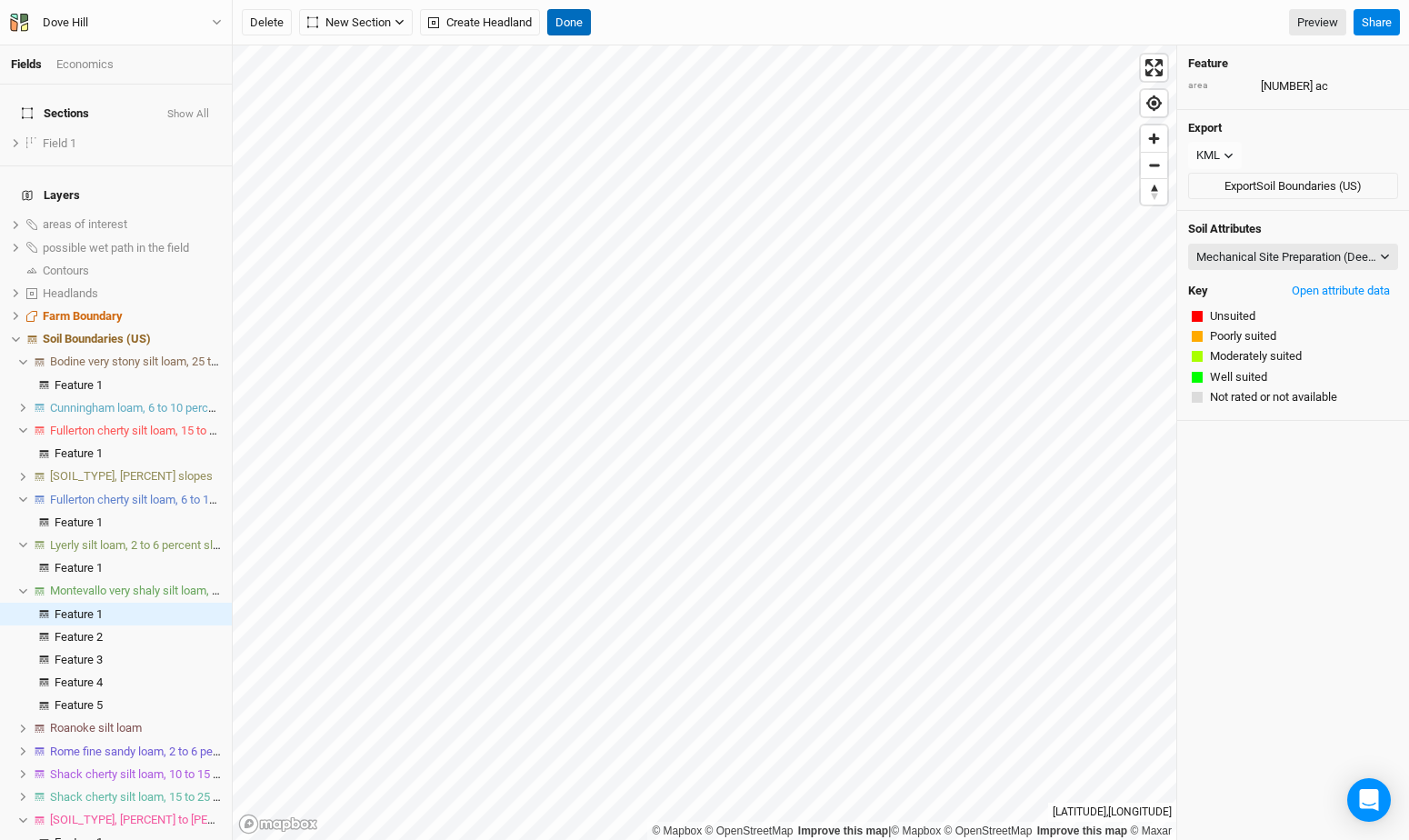 click on "Done" at bounding box center (569, 23) 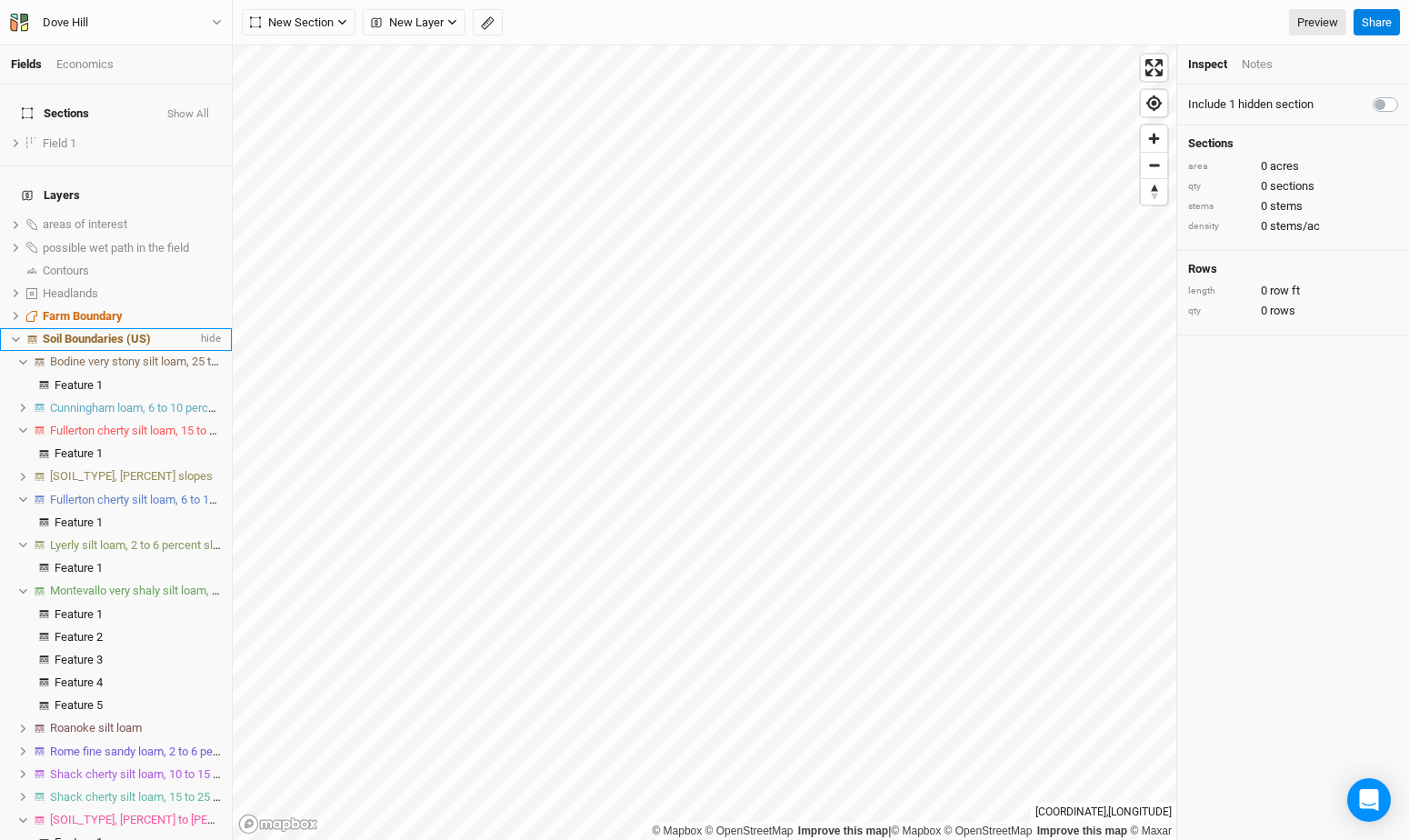 click on "Soil Boundaries (US)" at bounding box center (96, 338) 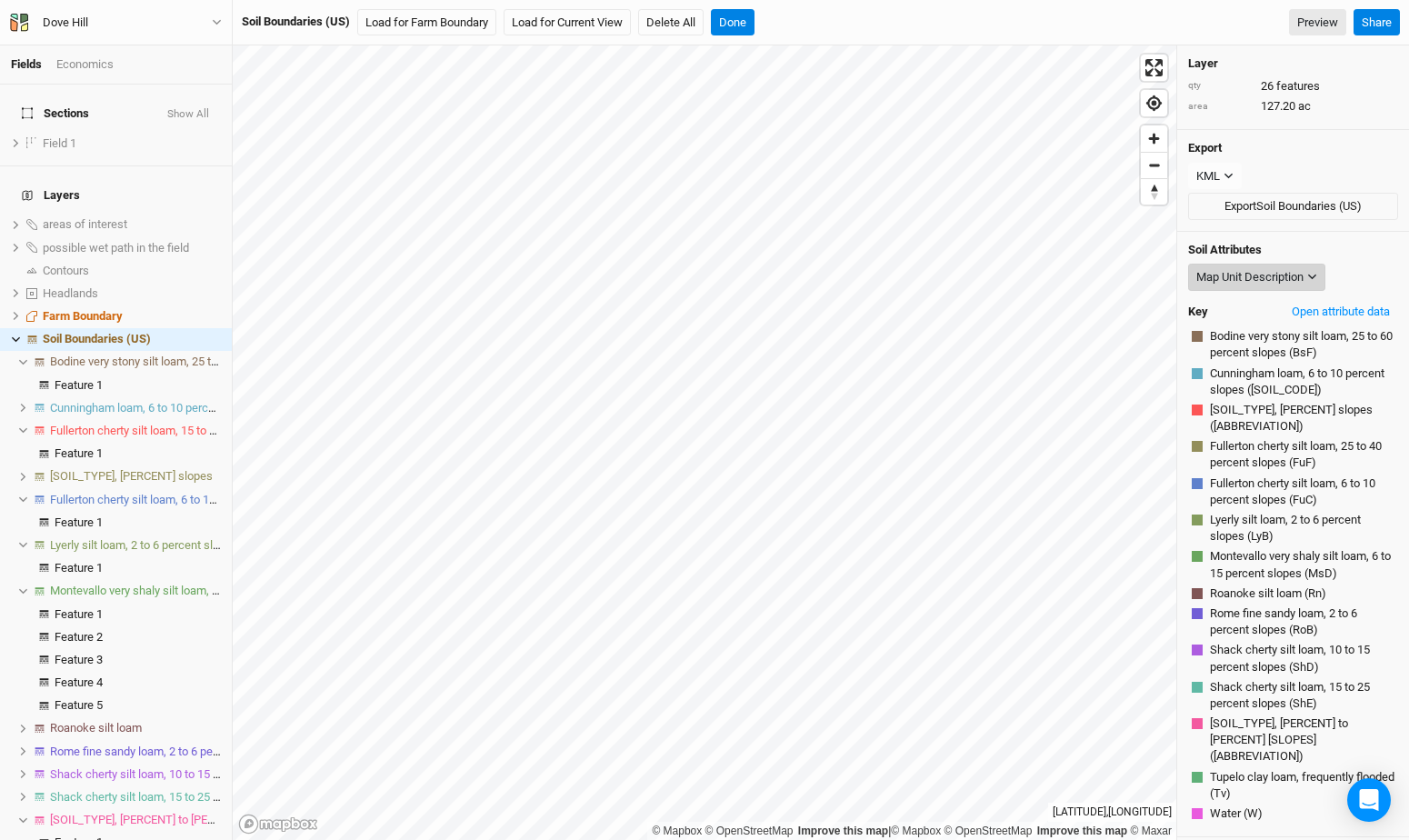 click on "Map Unit Description" at bounding box center (1250, 277) 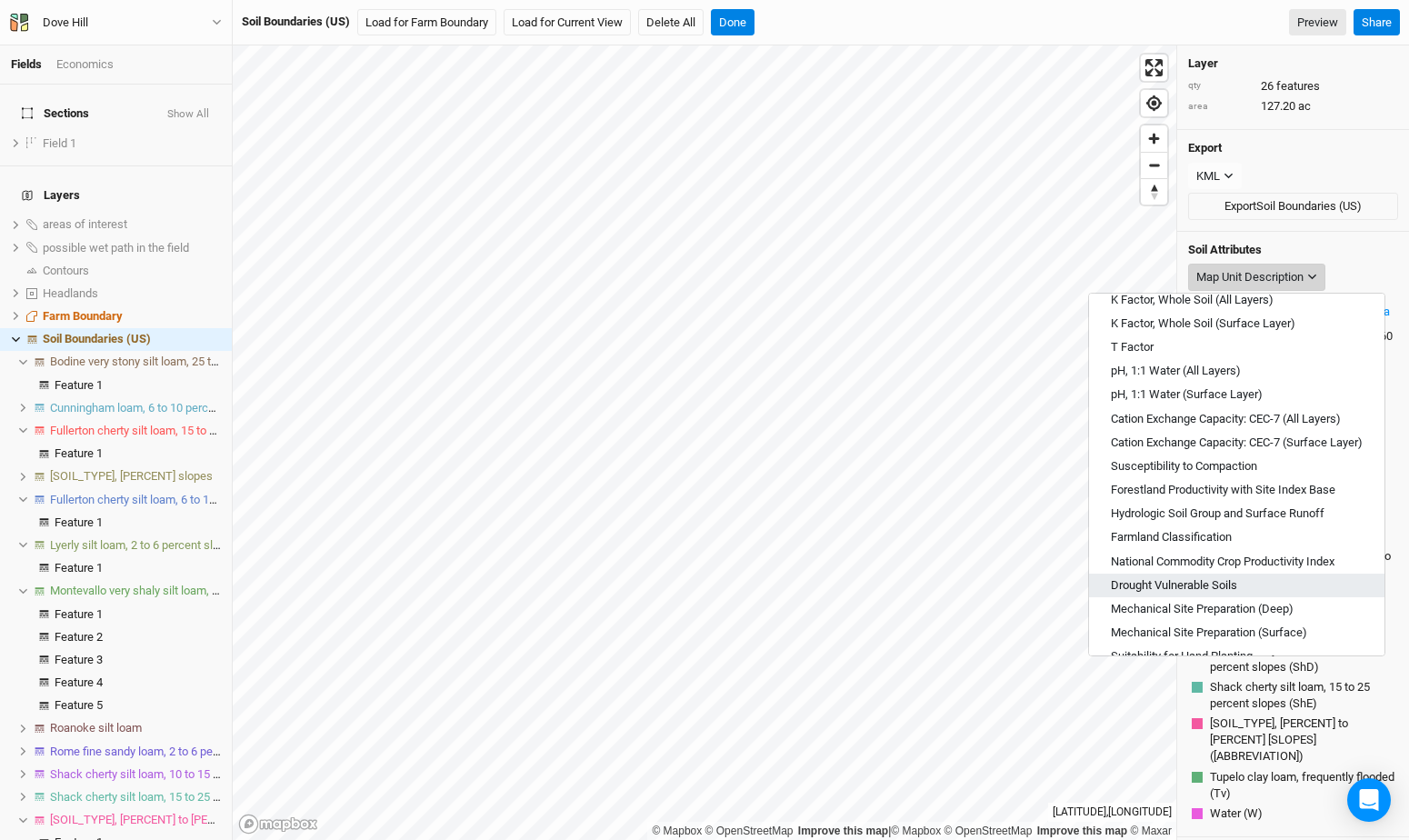 scroll, scrollTop: 459, scrollLeft: 0, axis: vertical 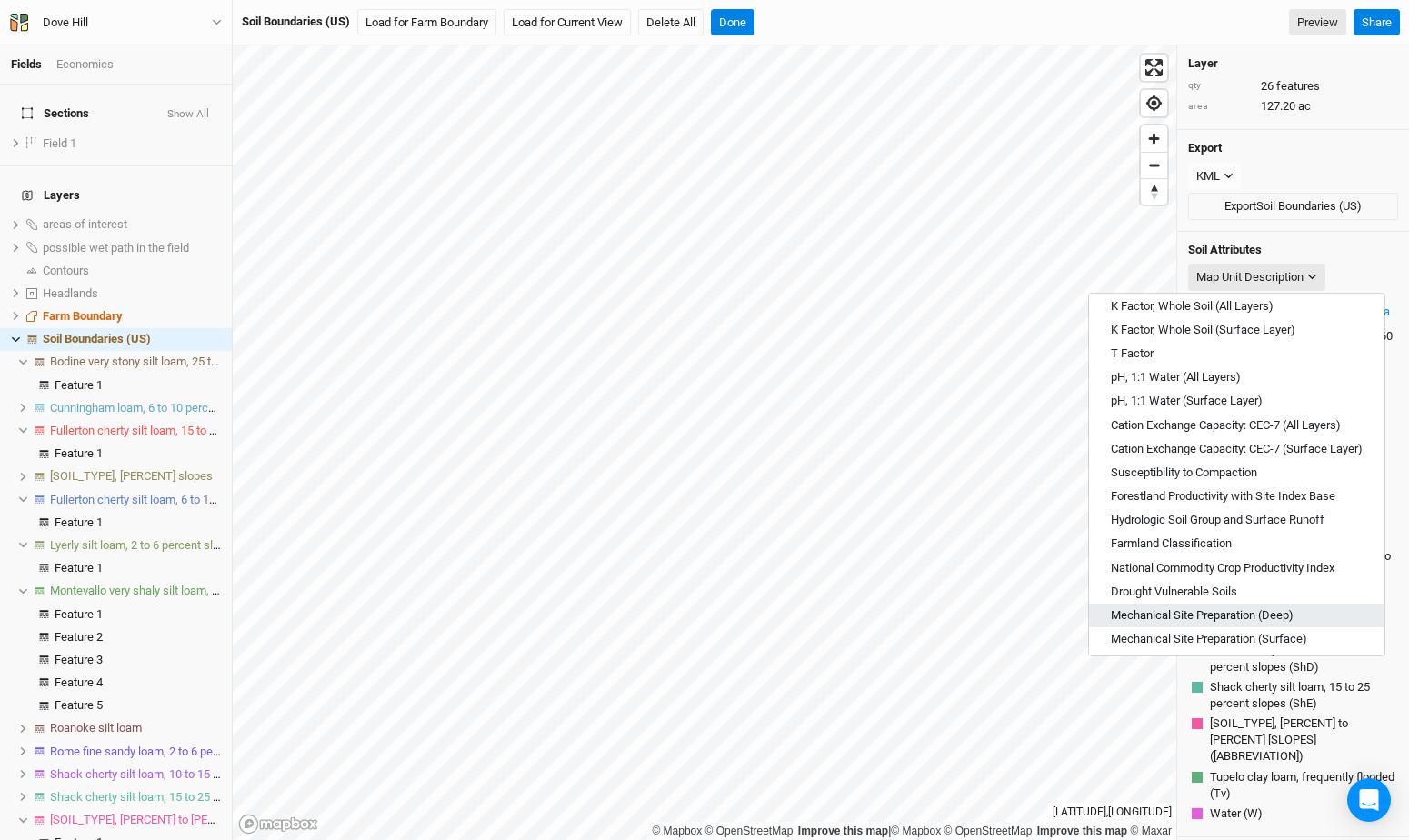 click on "Mechanical Site Preparation (Deep)" at bounding box center (1202, 615) 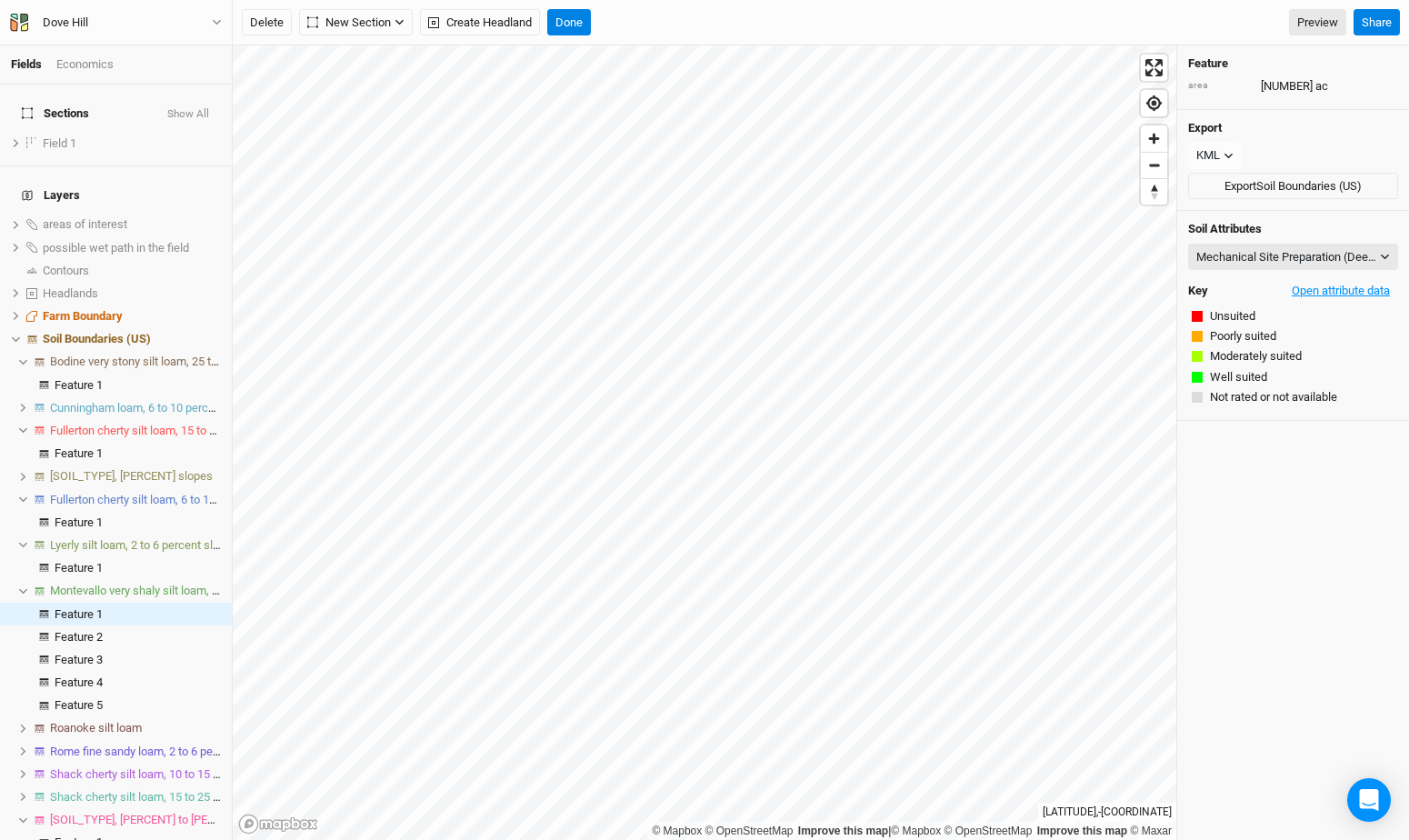 click on "Open attribute data" at bounding box center (1341, 291) 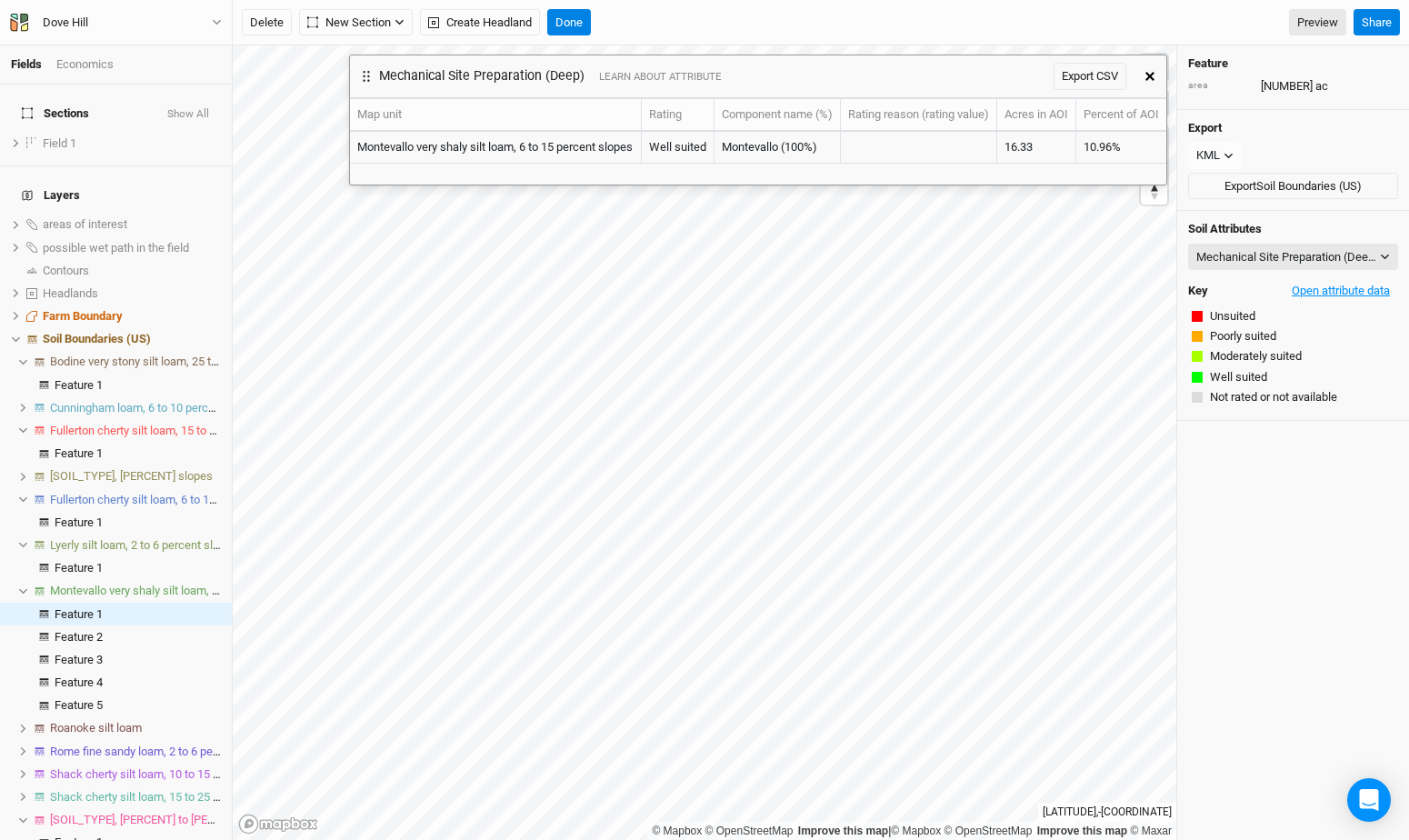 type 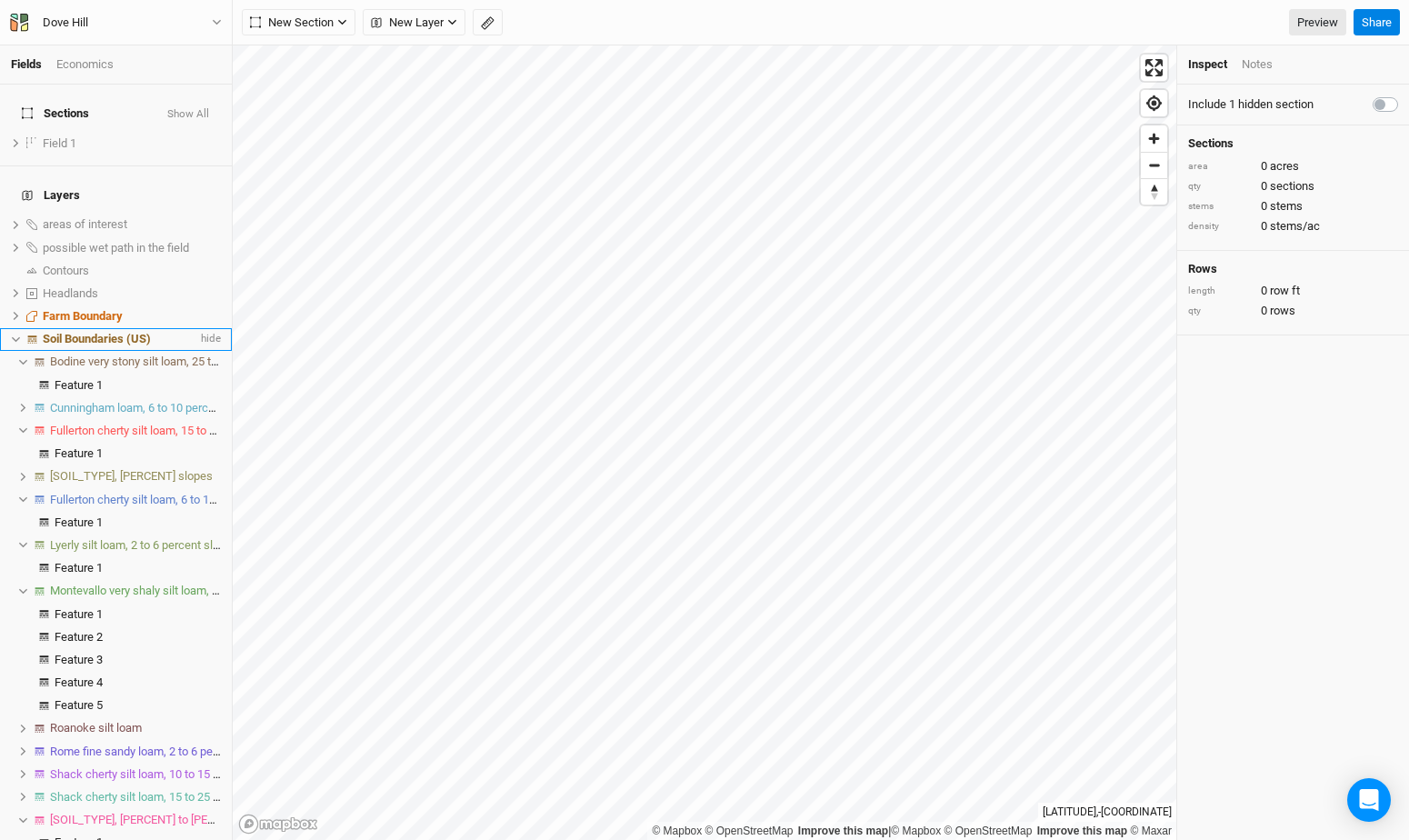 click on "Soil Boundaries (US)" at bounding box center (96, 338) 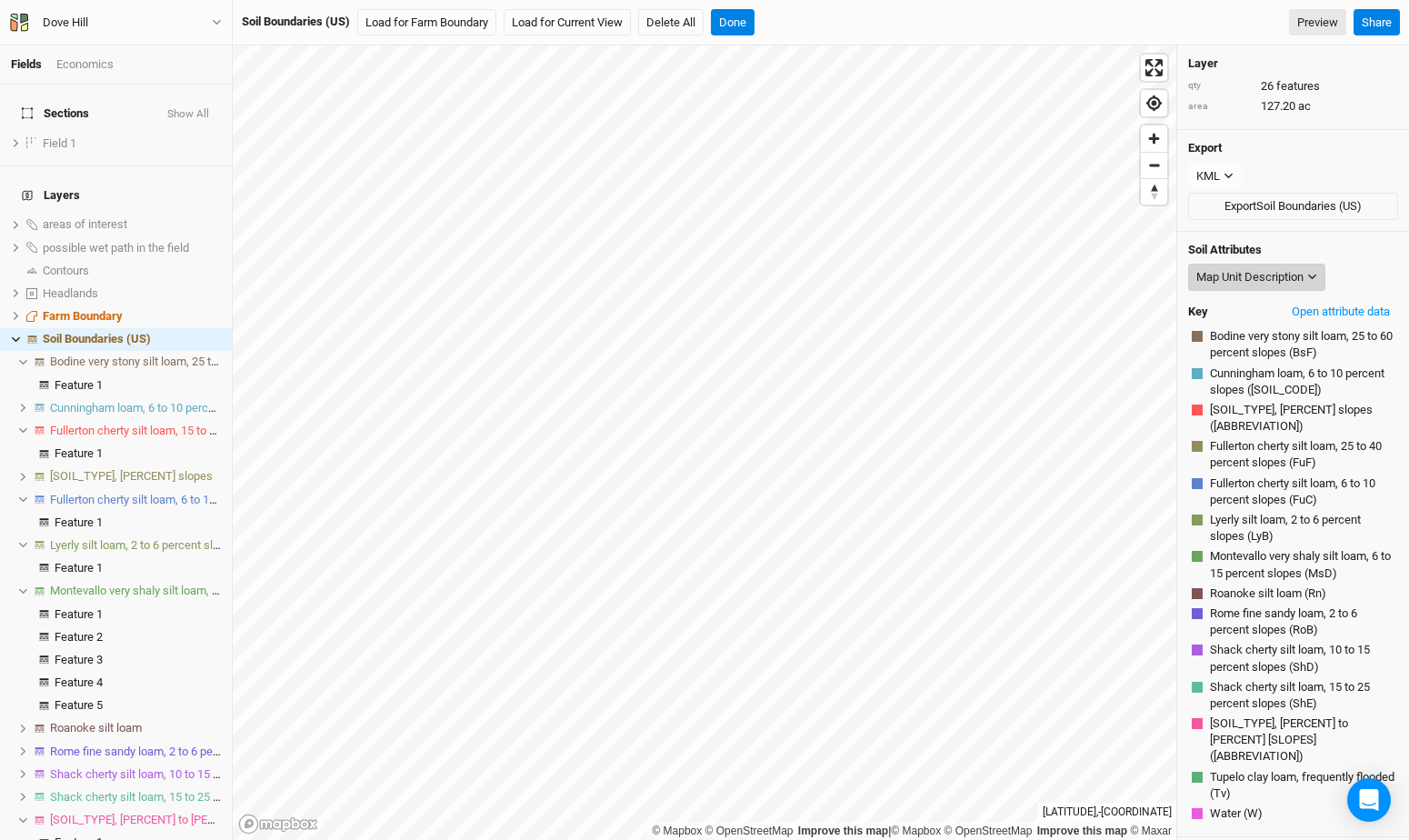 click on "Map Unit Description" at bounding box center (1256, 277) 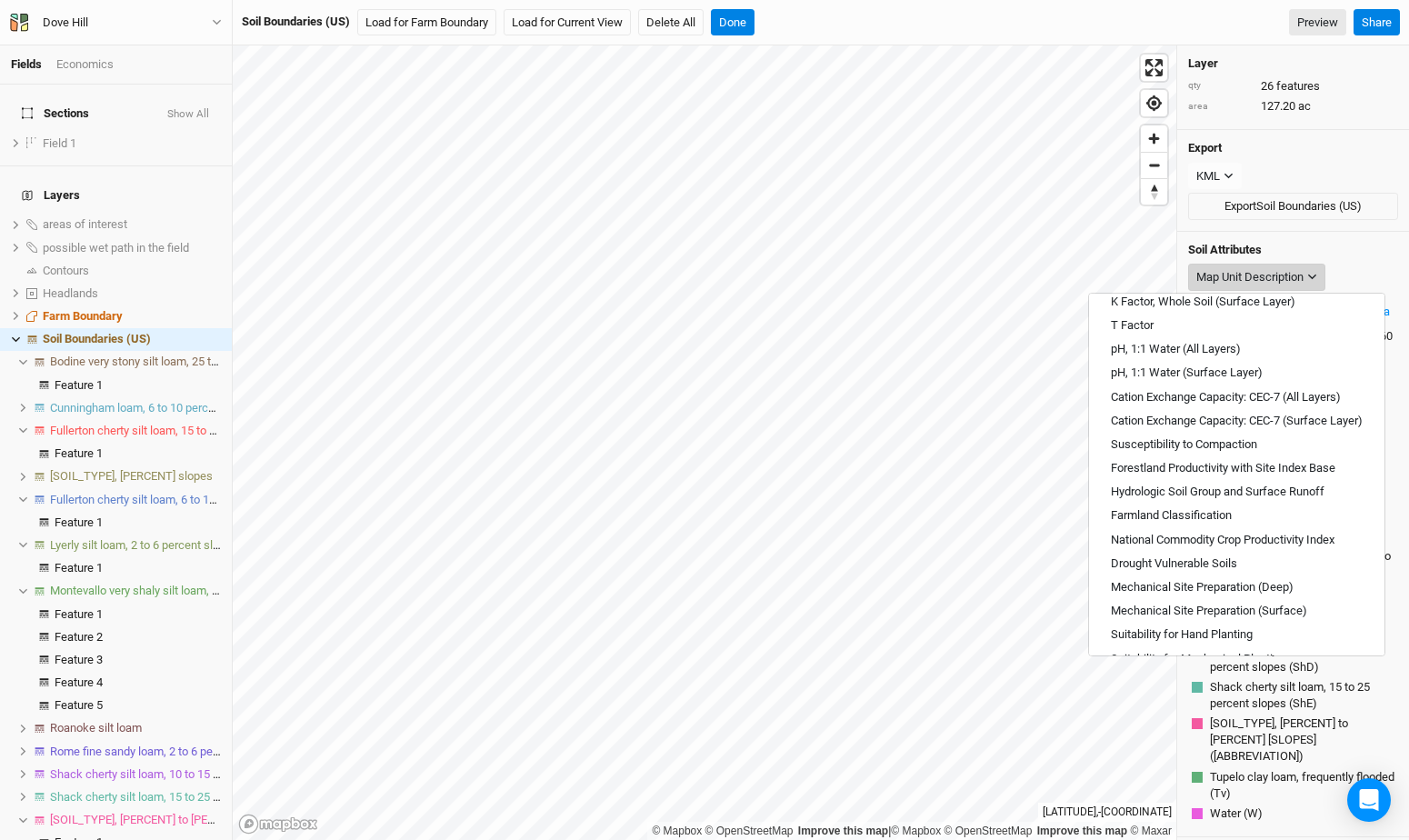 scroll, scrollTop: 653, scrollLeft: 0, axis: vertical 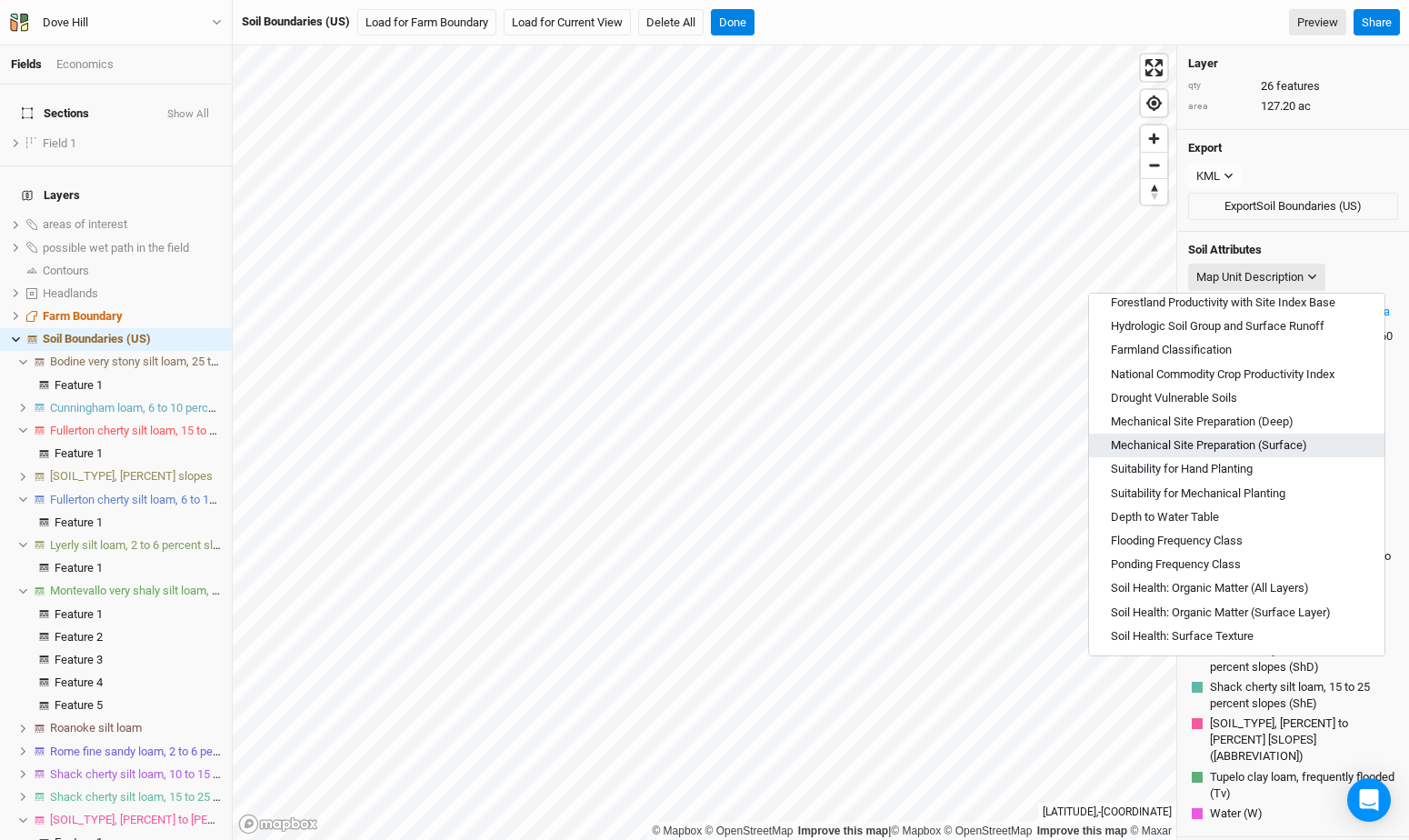 click on "Mechanical Site Preparation (Surface)" at bounding box center (1236, 445) 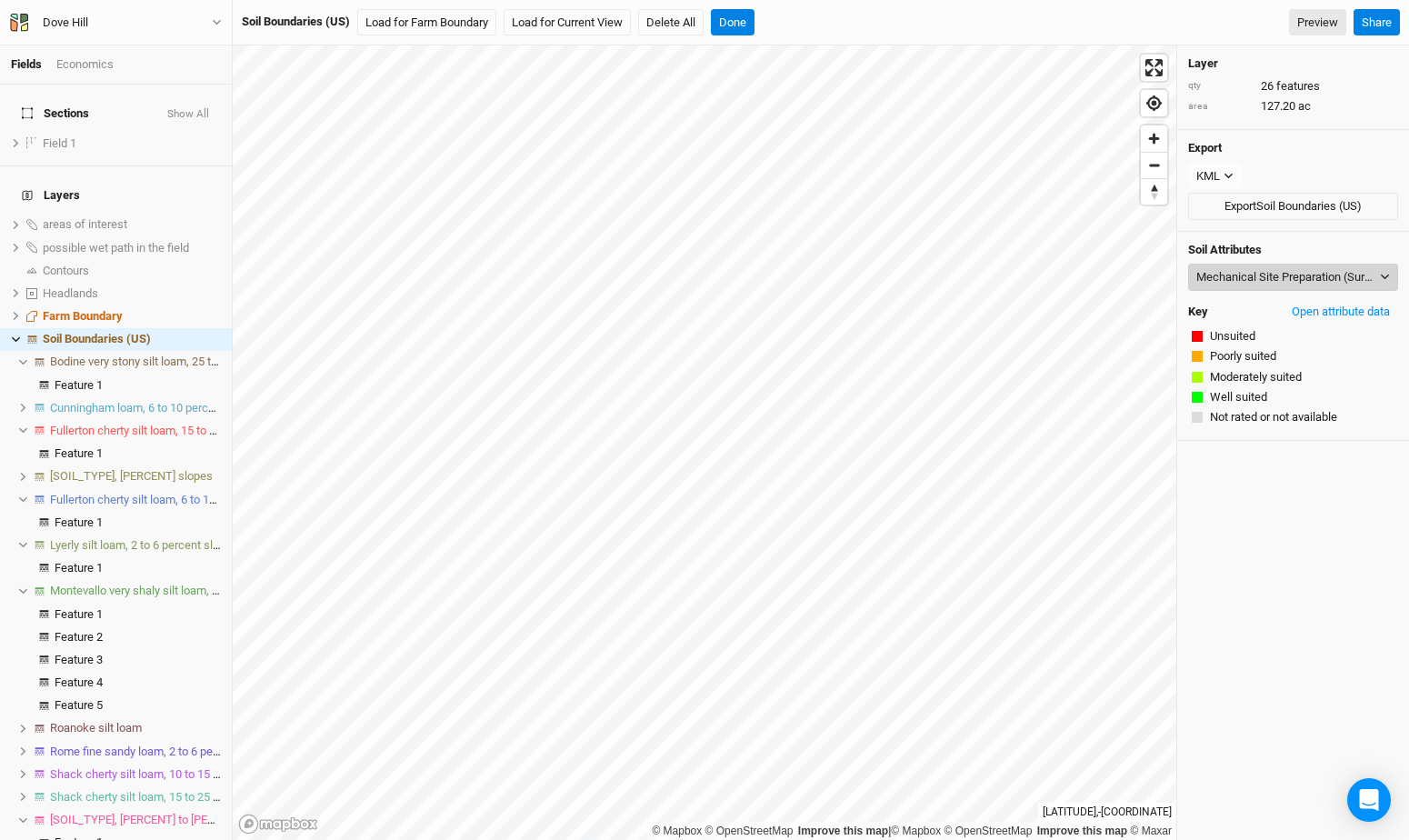 click on "Mechanical Site Preparation (Surface)" at bounding box center (1286, 277) 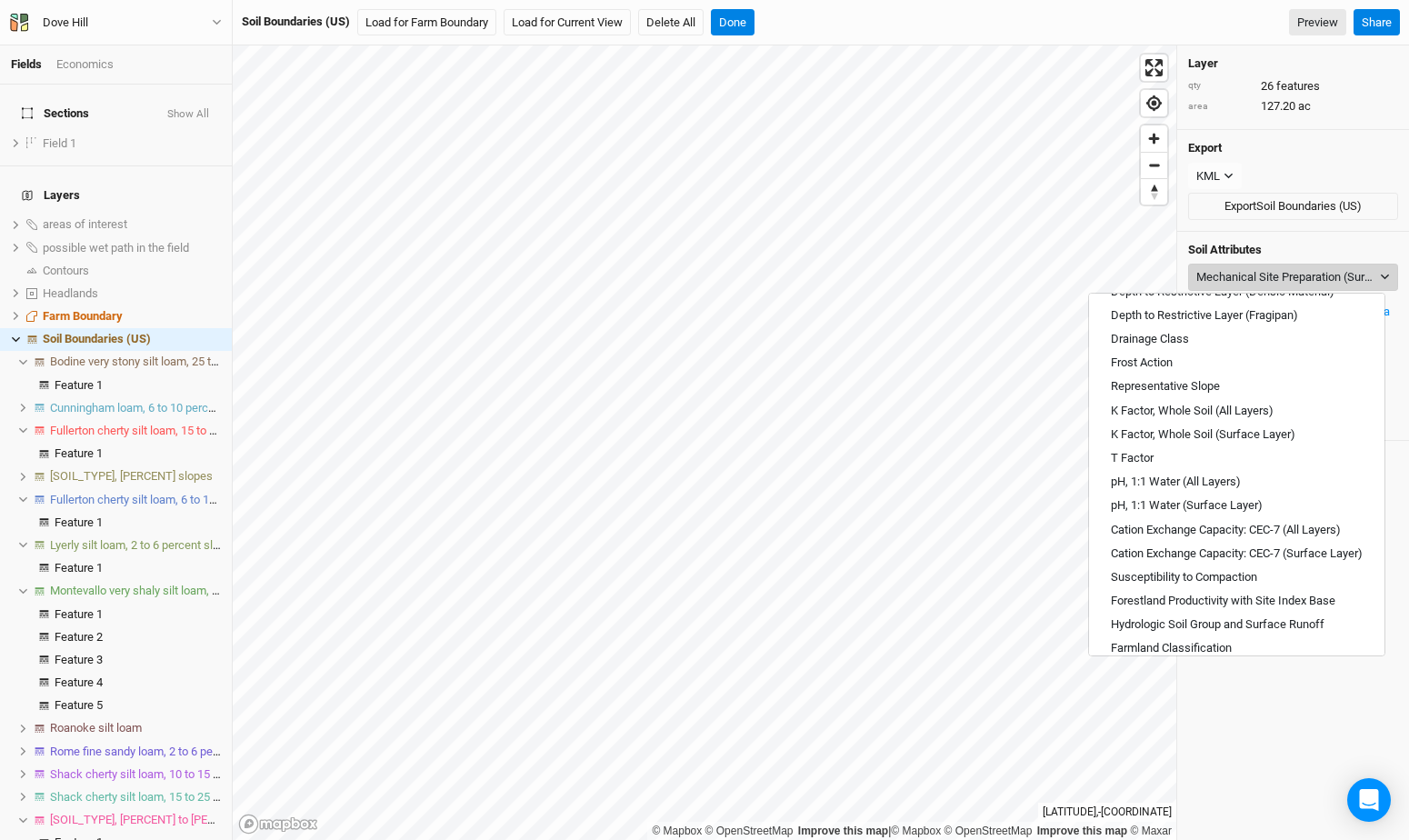 scroll, scrollTop: 653, scrollLeft: 0, axis: vertical 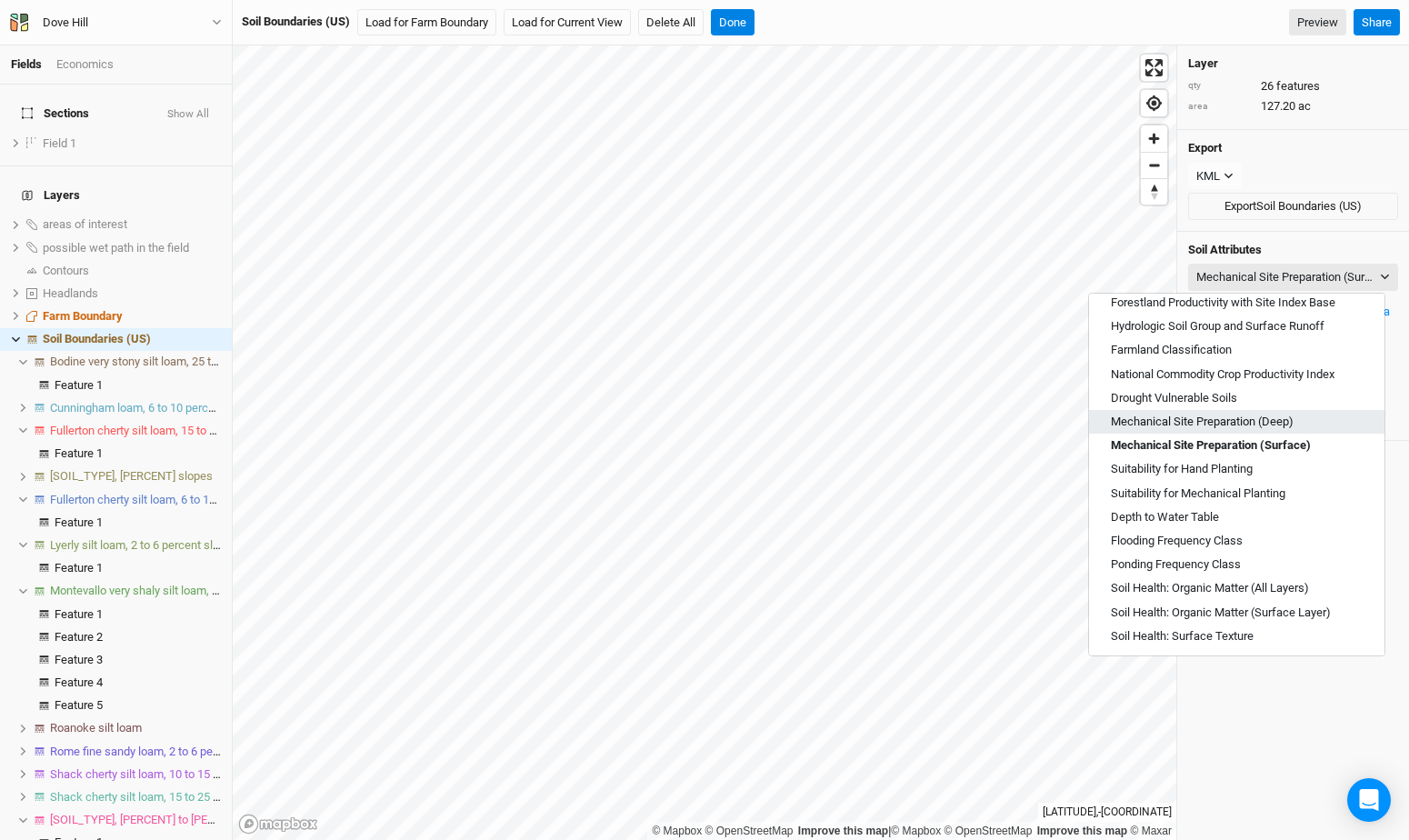 click on "Mechanical Site Preparation (Deep)" at bounding box center [1202, 422] 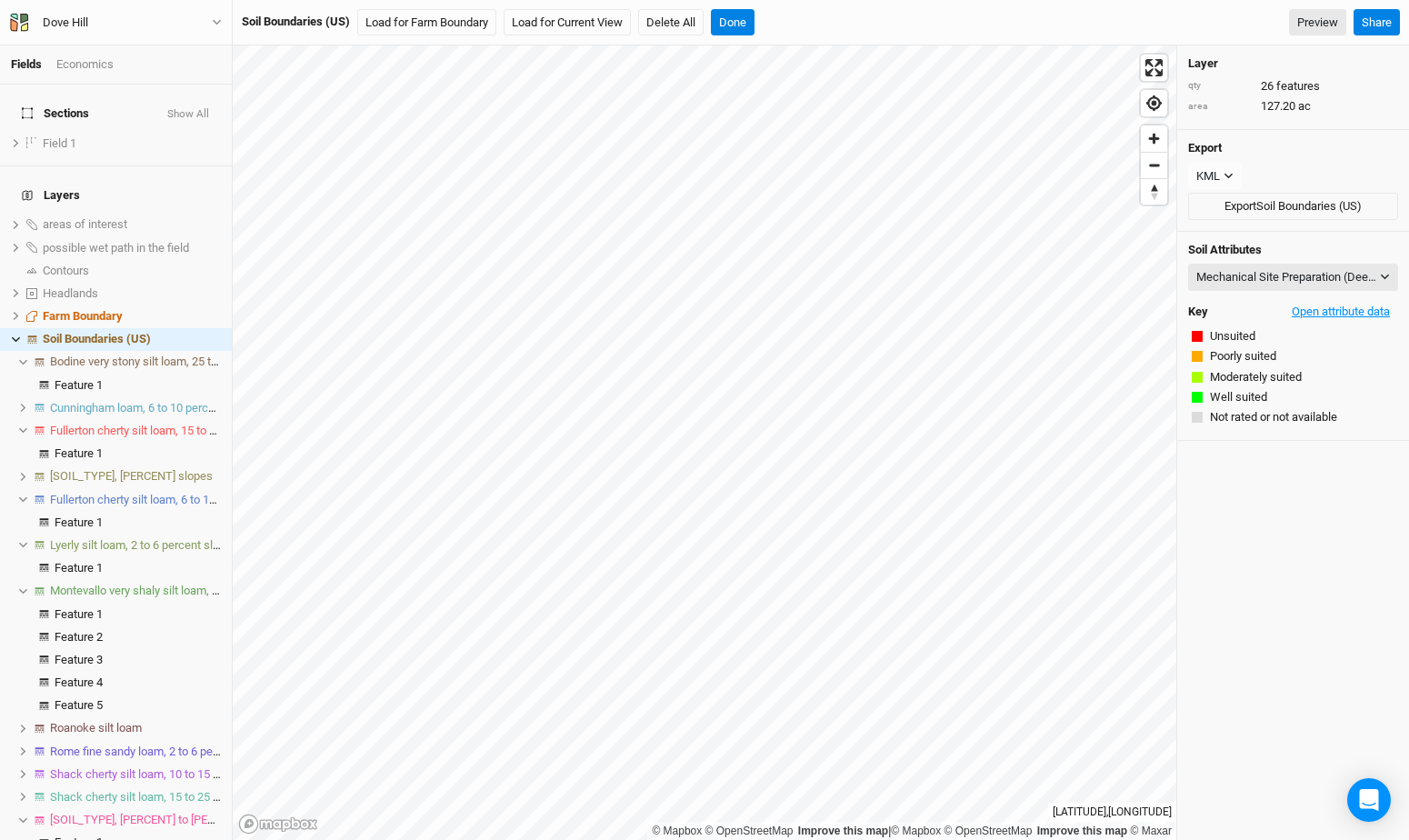 click on "Open attribute data" at bounding box center (1341, 312) 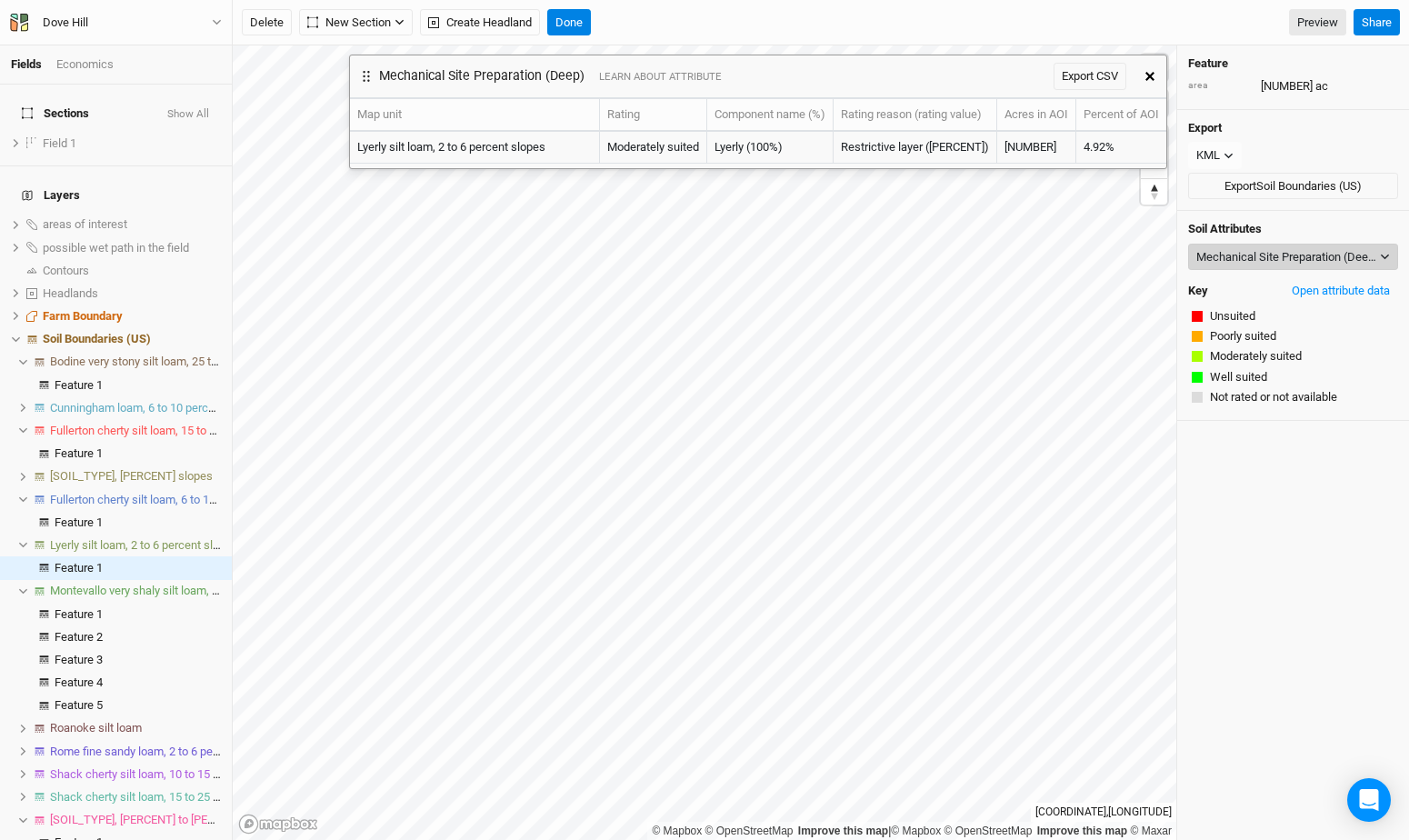 click on "Mechanical Site Preparation (Deep)" at bounding box center [1286, 257] 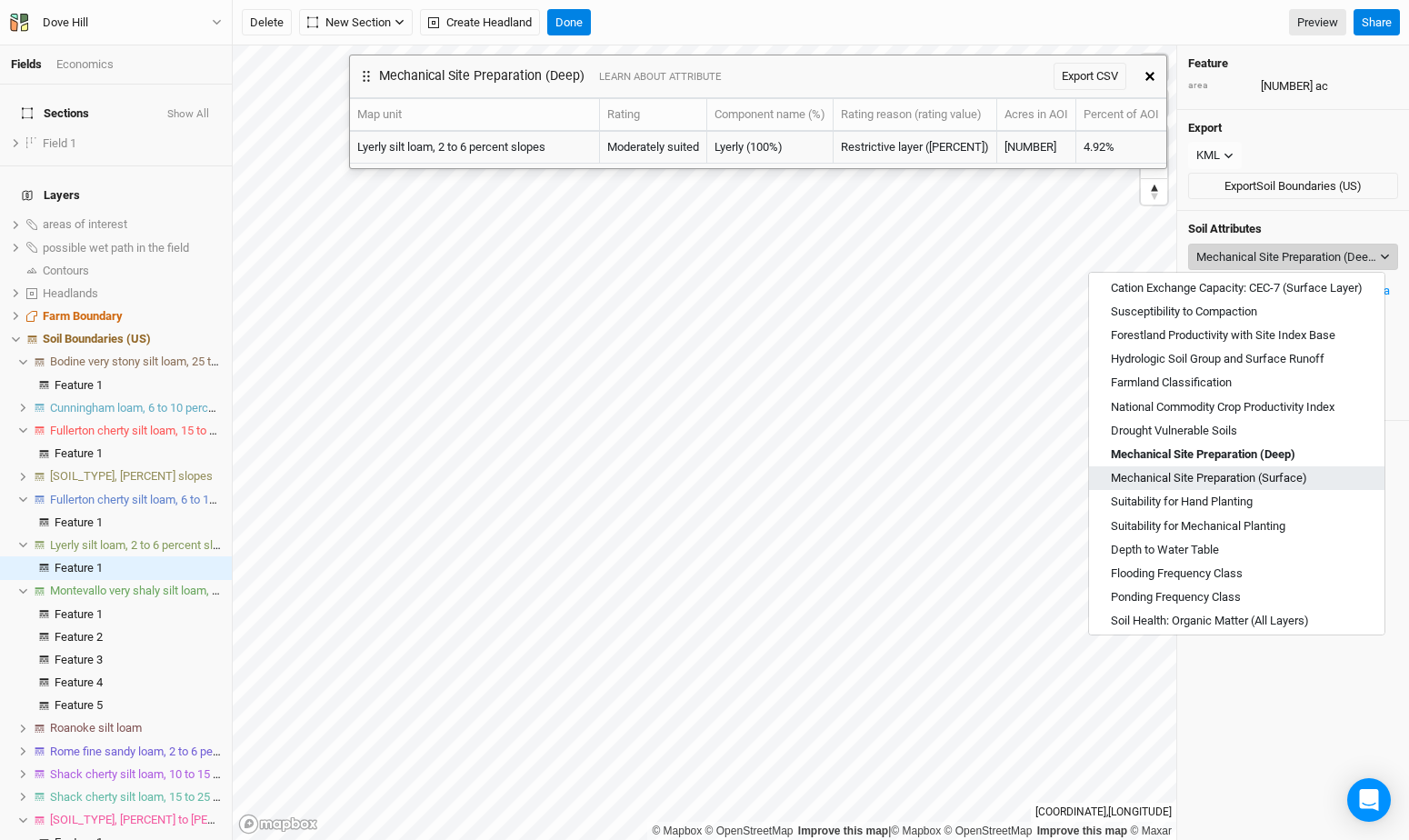 scroll, scrollTop: 595, scrollLeft: 0, axis: vertical 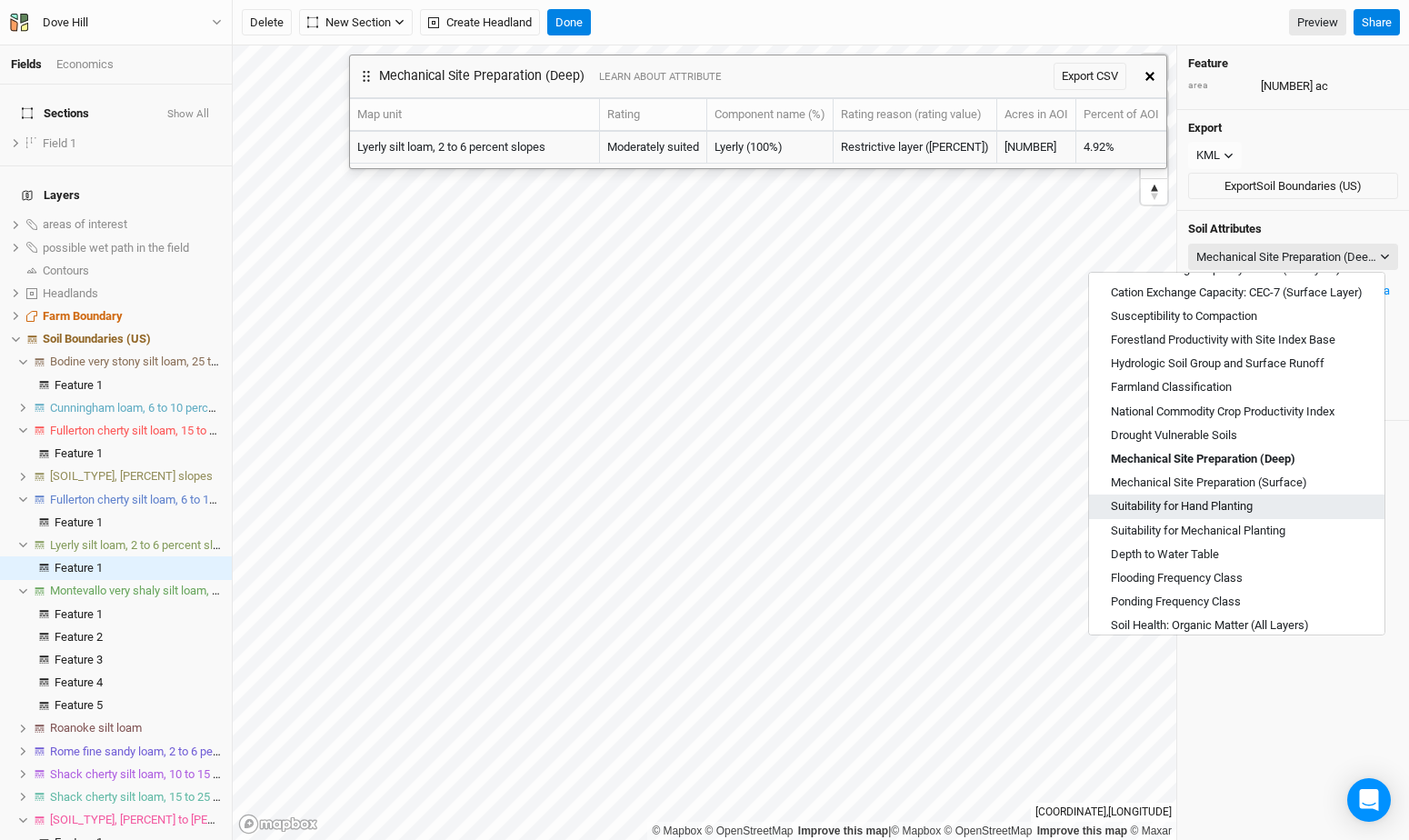 click on "Suitability for Hand Planting" at bounding box center [1236, 506] 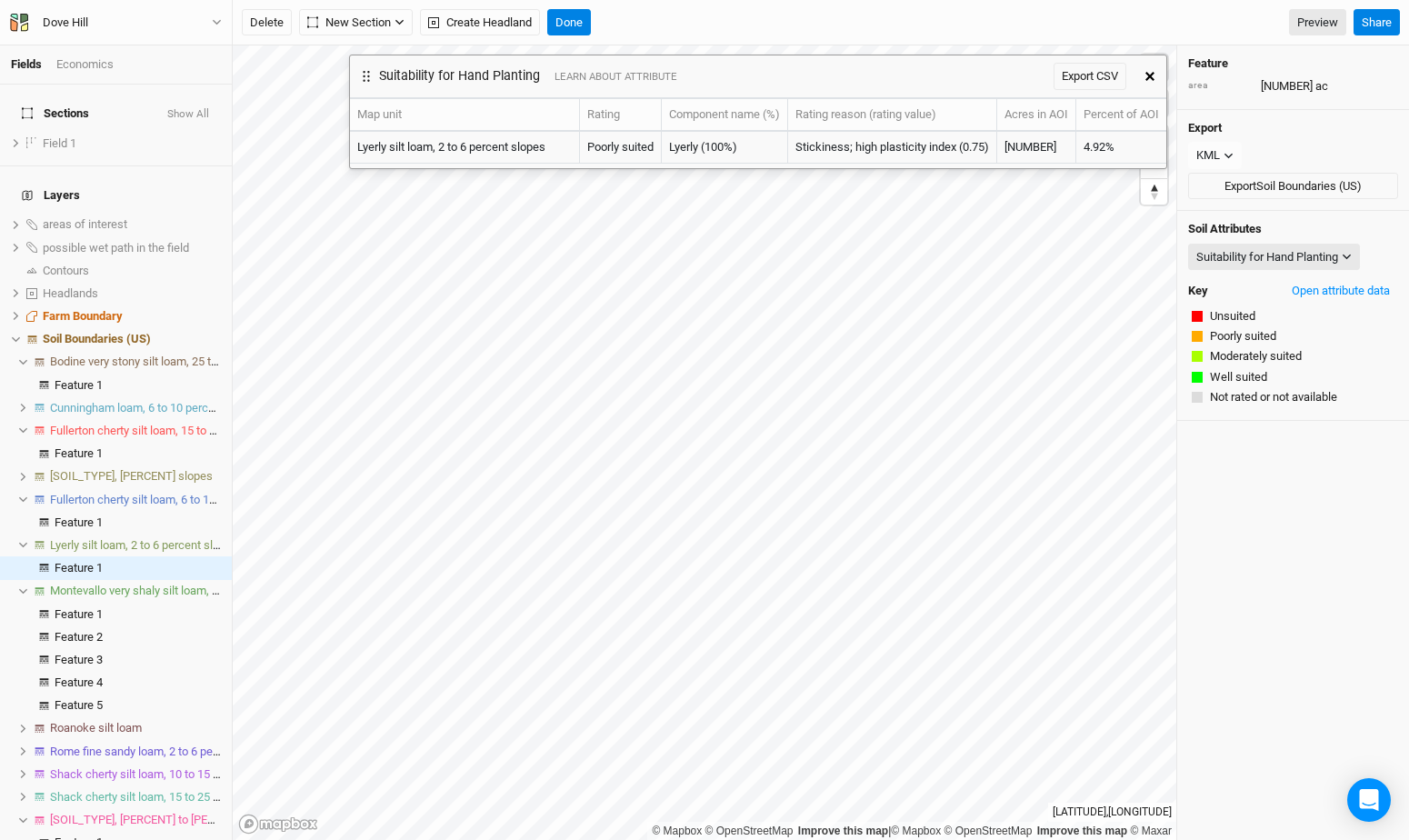 click at bounding box center [1150, 76] 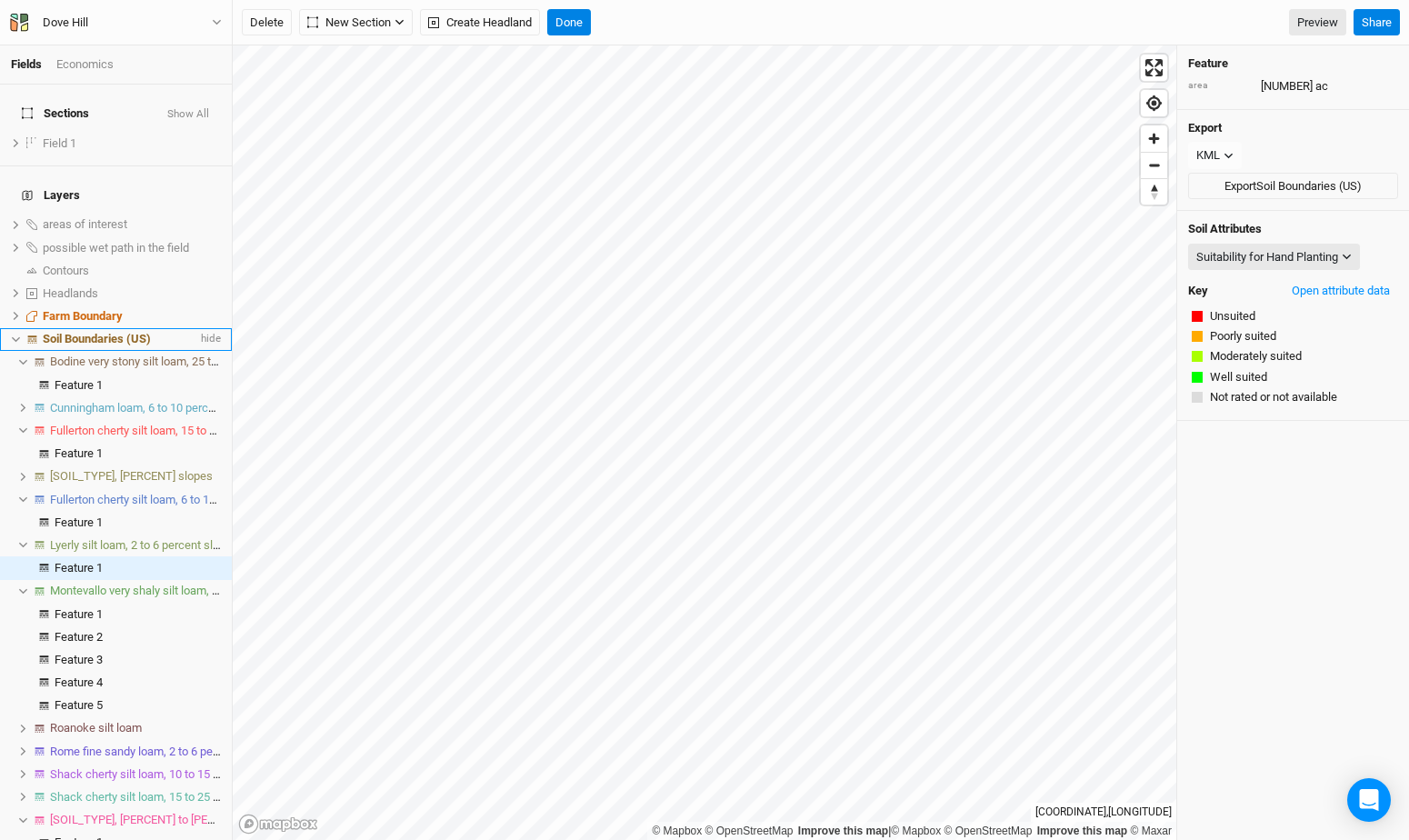 click on "Soil Boundaries (US)" at bounding box center (96, 338) 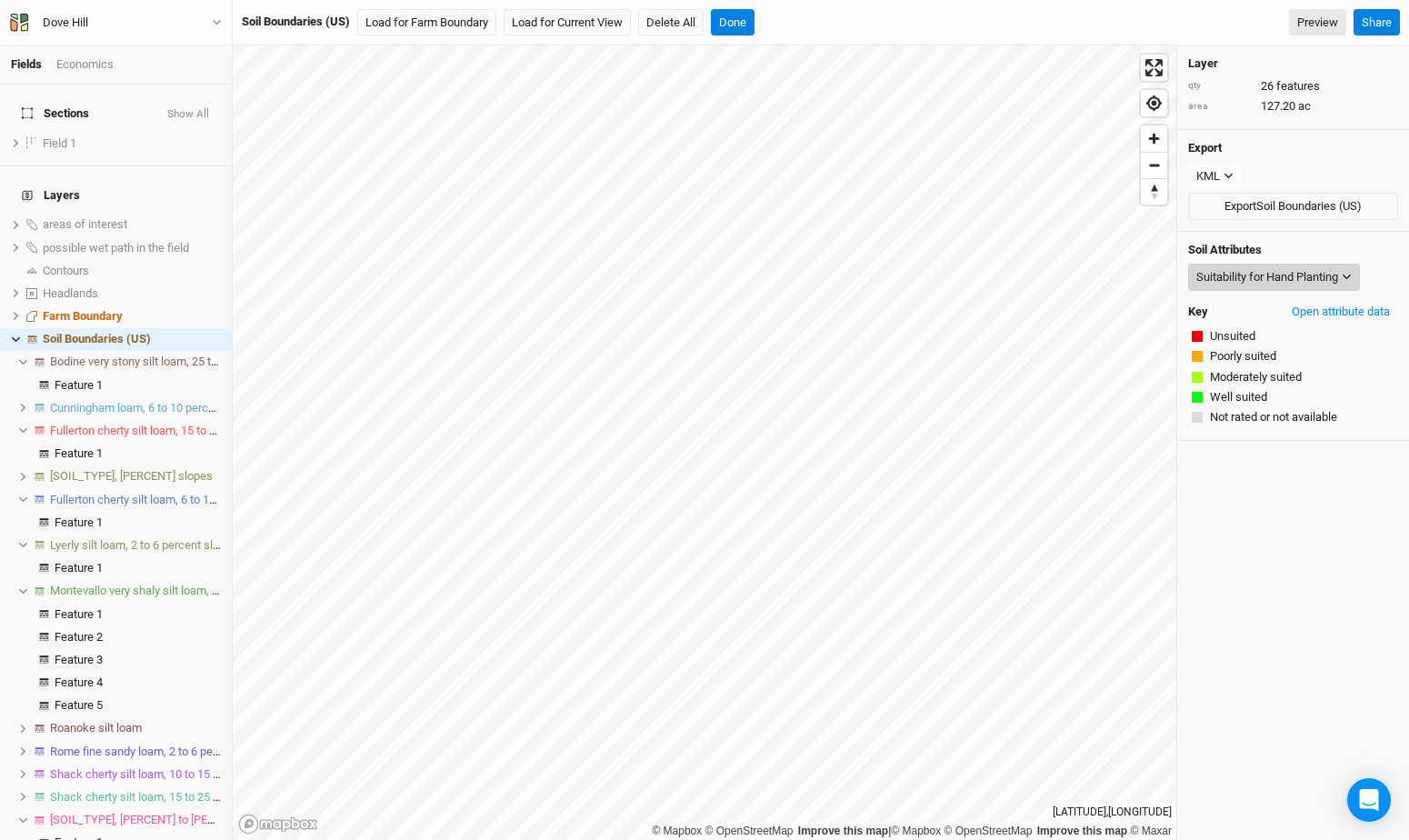 click on "Suitability for Hand Planting" at bounding box center (1274, 277) 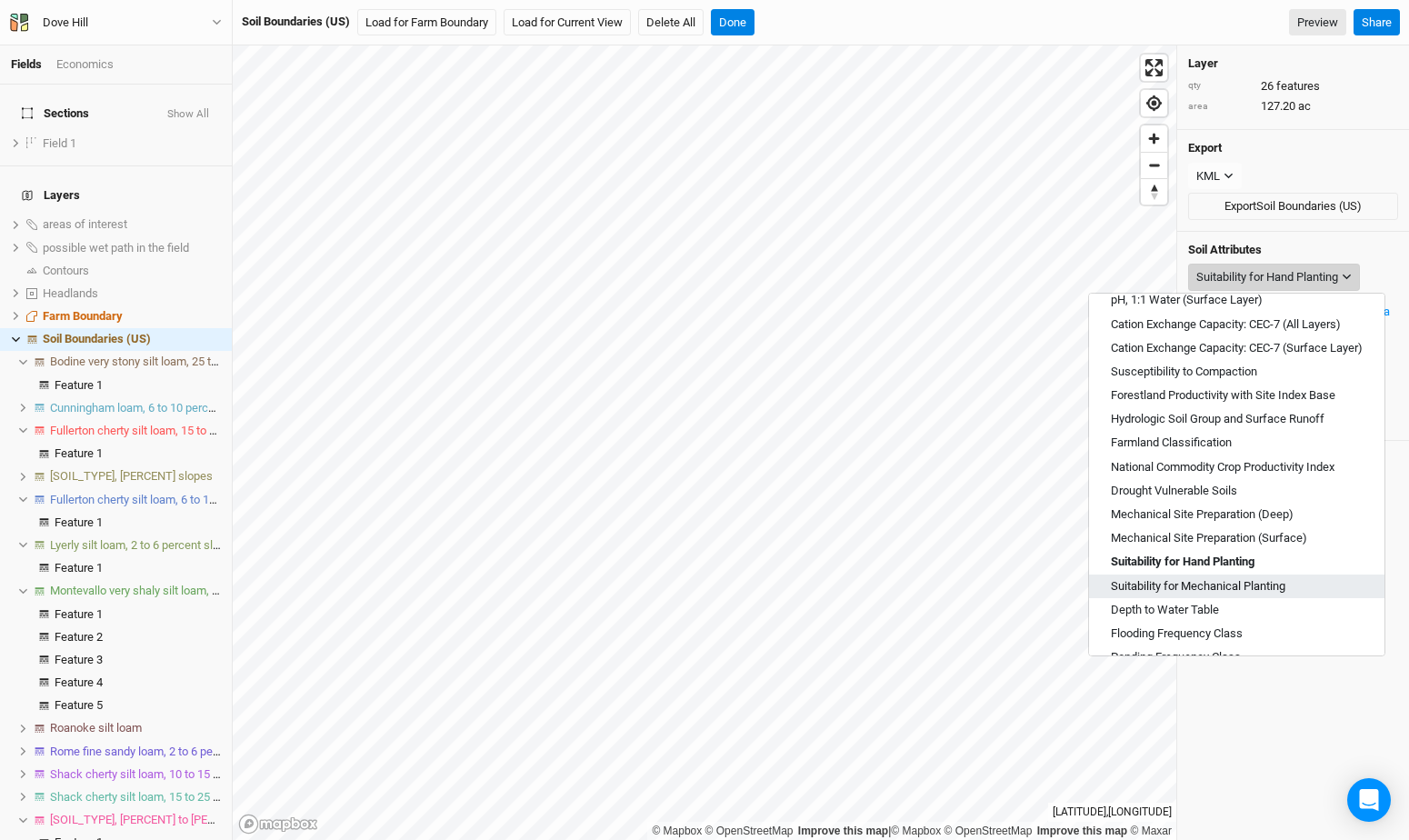 scroll, scrollTop: 564, scrollLeft: 0, axis: vertical 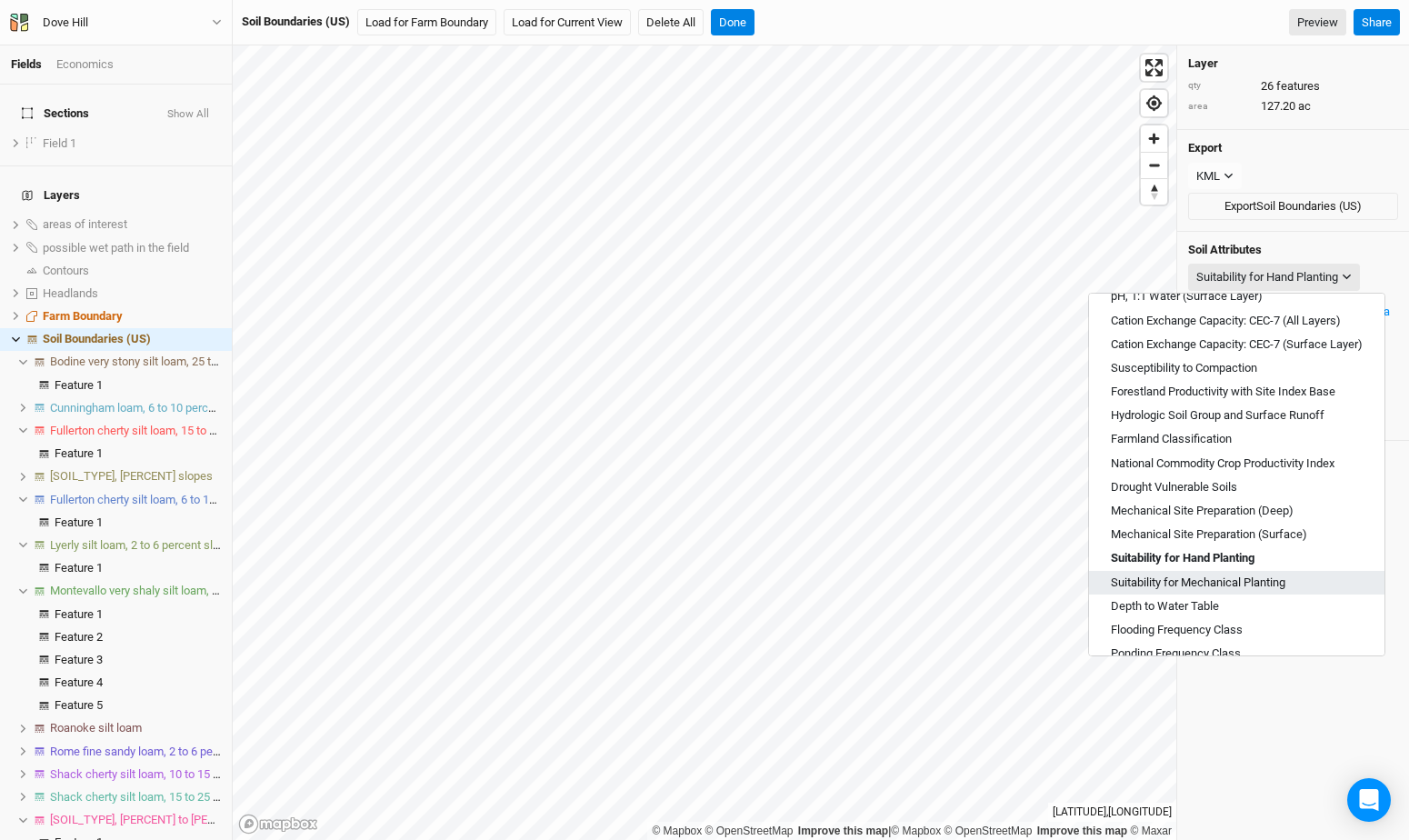click on "Suitability for Mechanical Planting" at bounding box center (1198, 583) 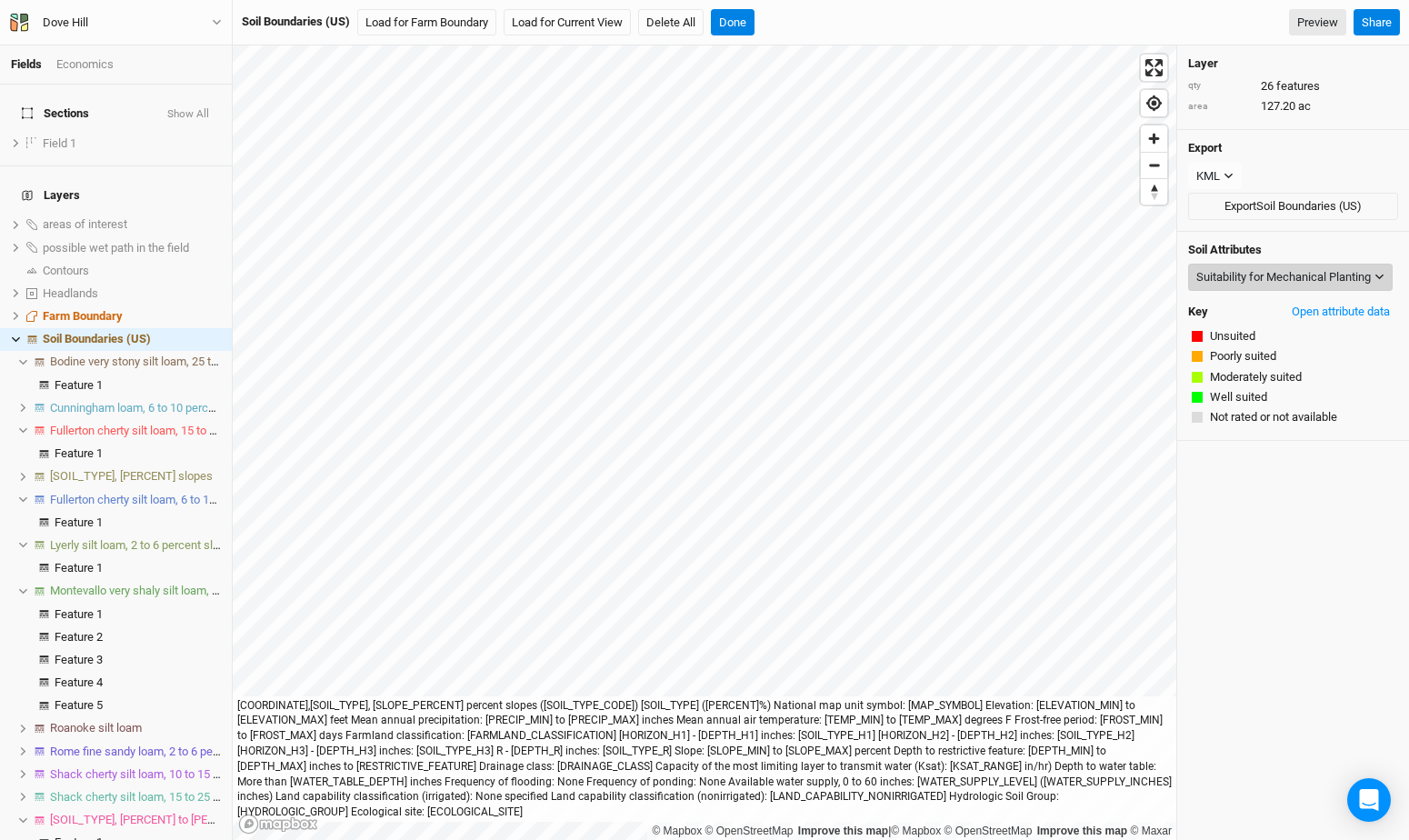 click on "Suitability for Mechanical Planting" at bounding box center [1284, 277] 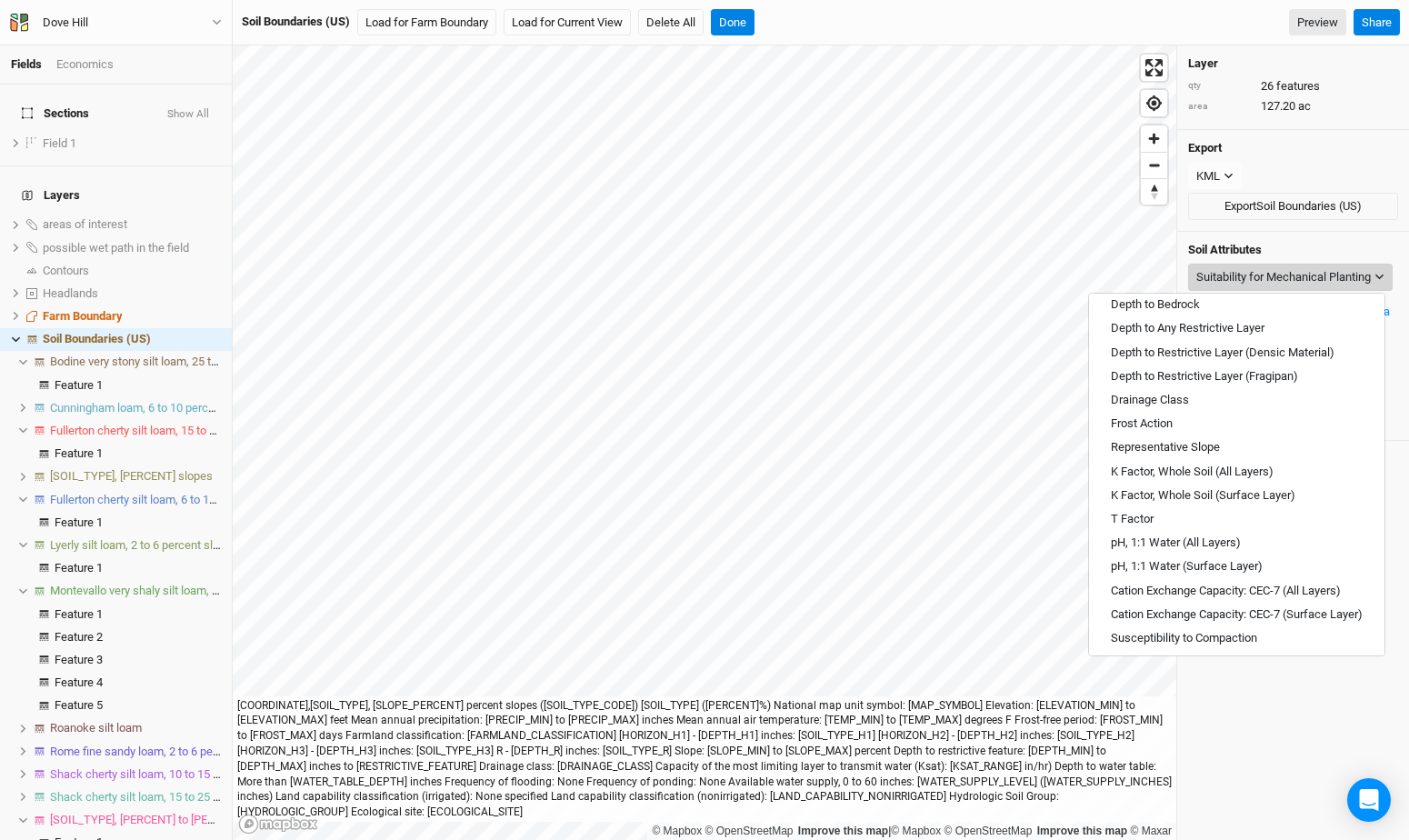 scroll, scrollTop: 653, scrollLeft: 0, axis: vertical 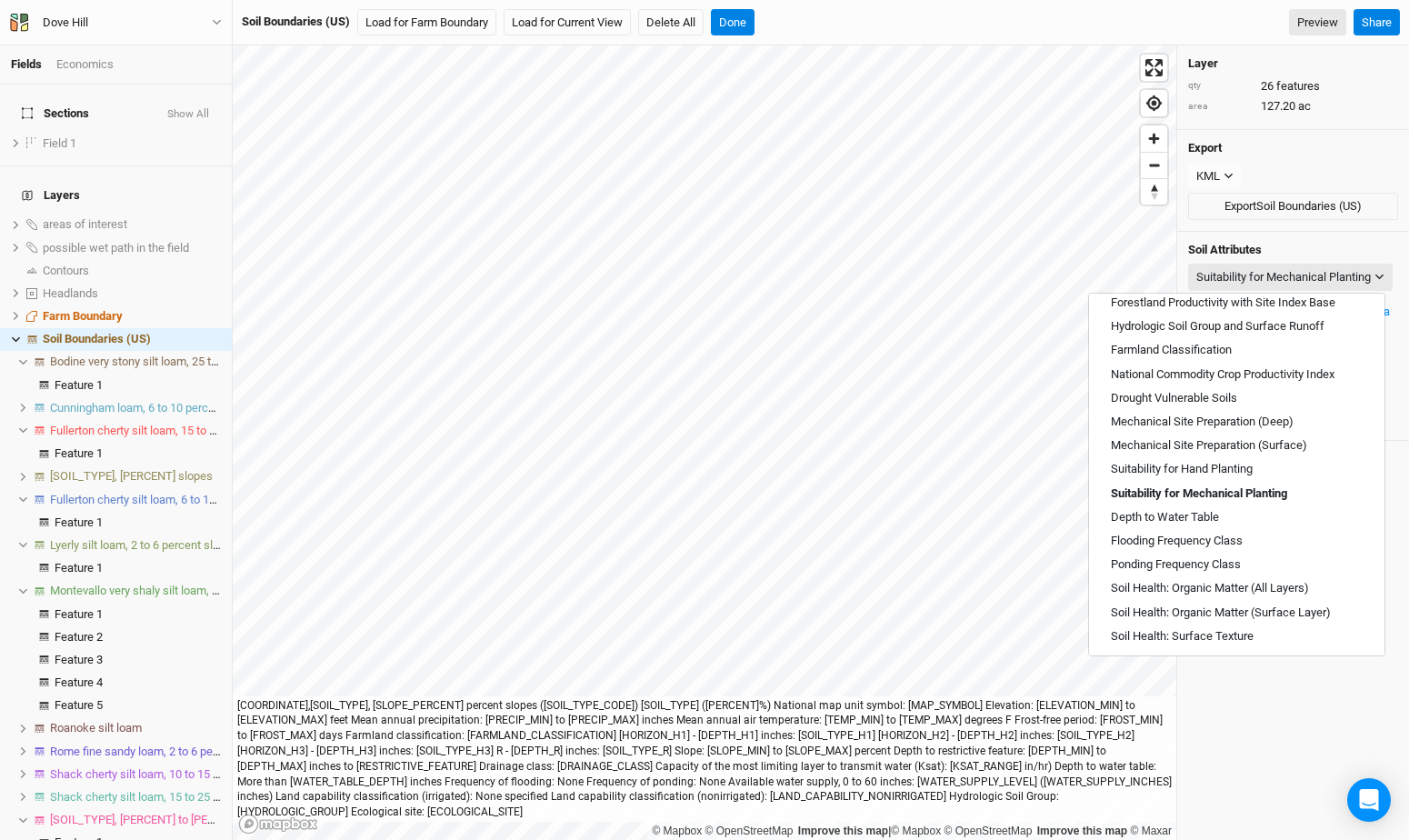 click on "Soil Attributes Suitability for Mechanical Planting Key Open attribute data Unsuited Poorly suited Moderately suited Well suited Not rated or not available" at bounding box center (1293, 336) 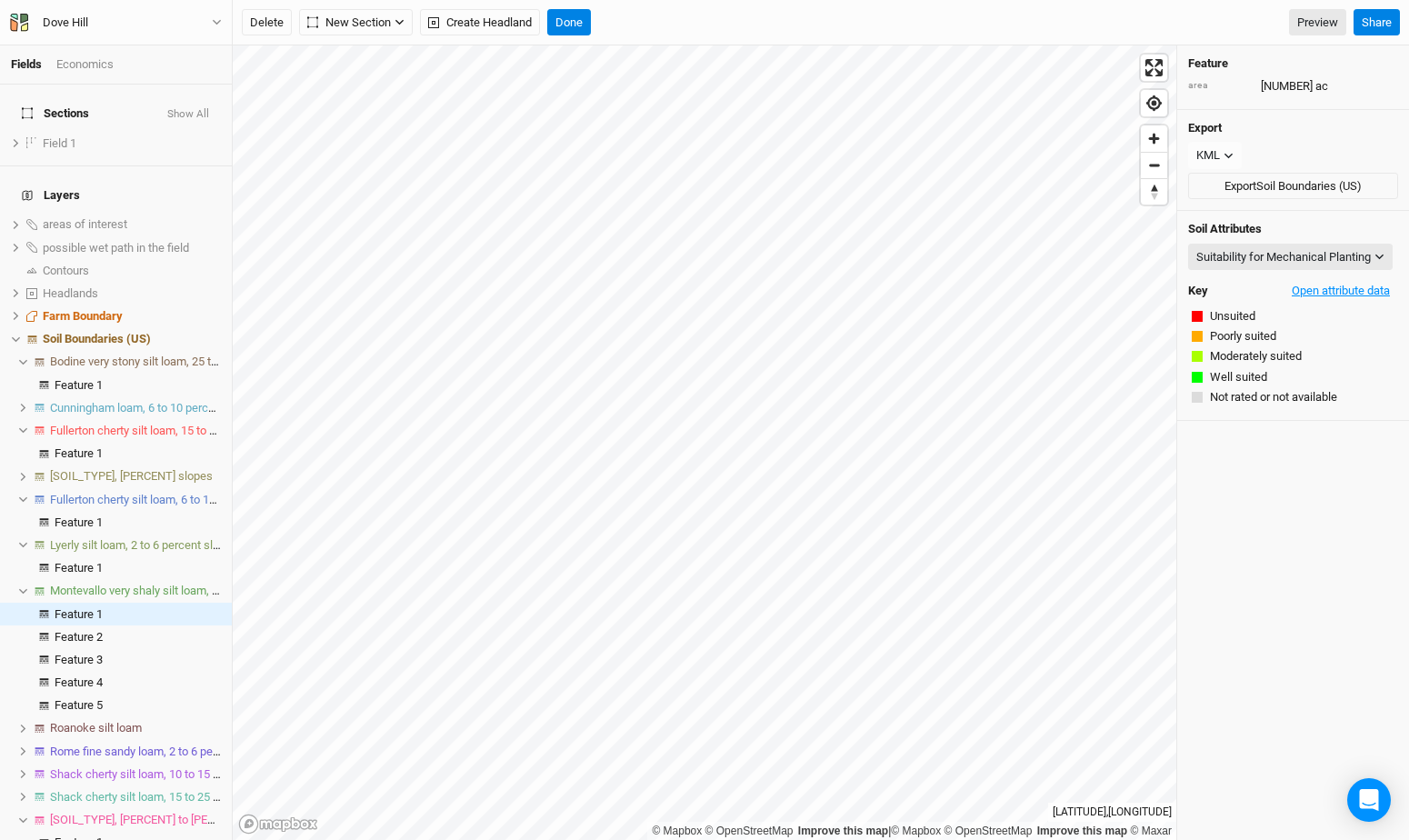 click on "Open attribute data" at bounding box center (1341, 291) 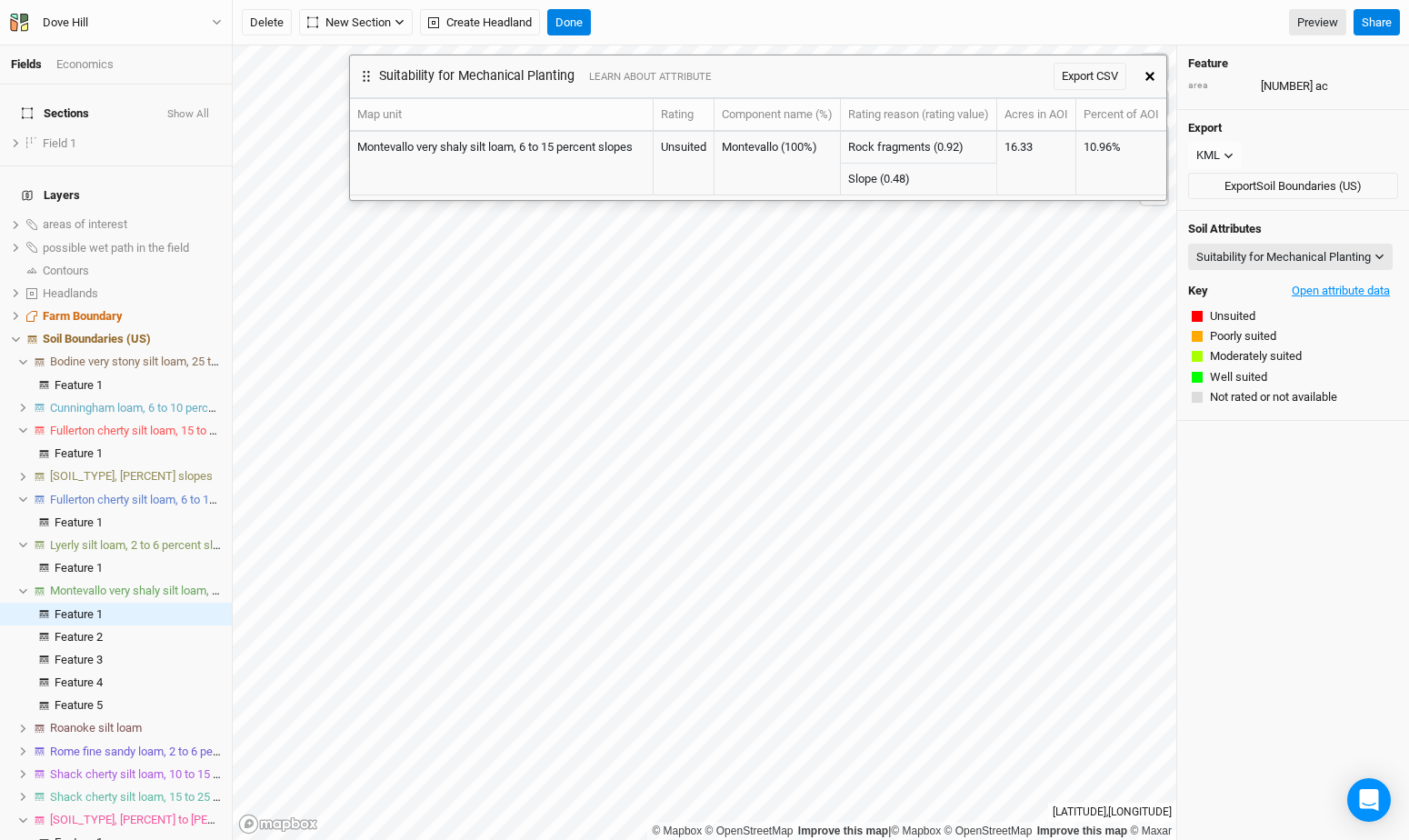 type 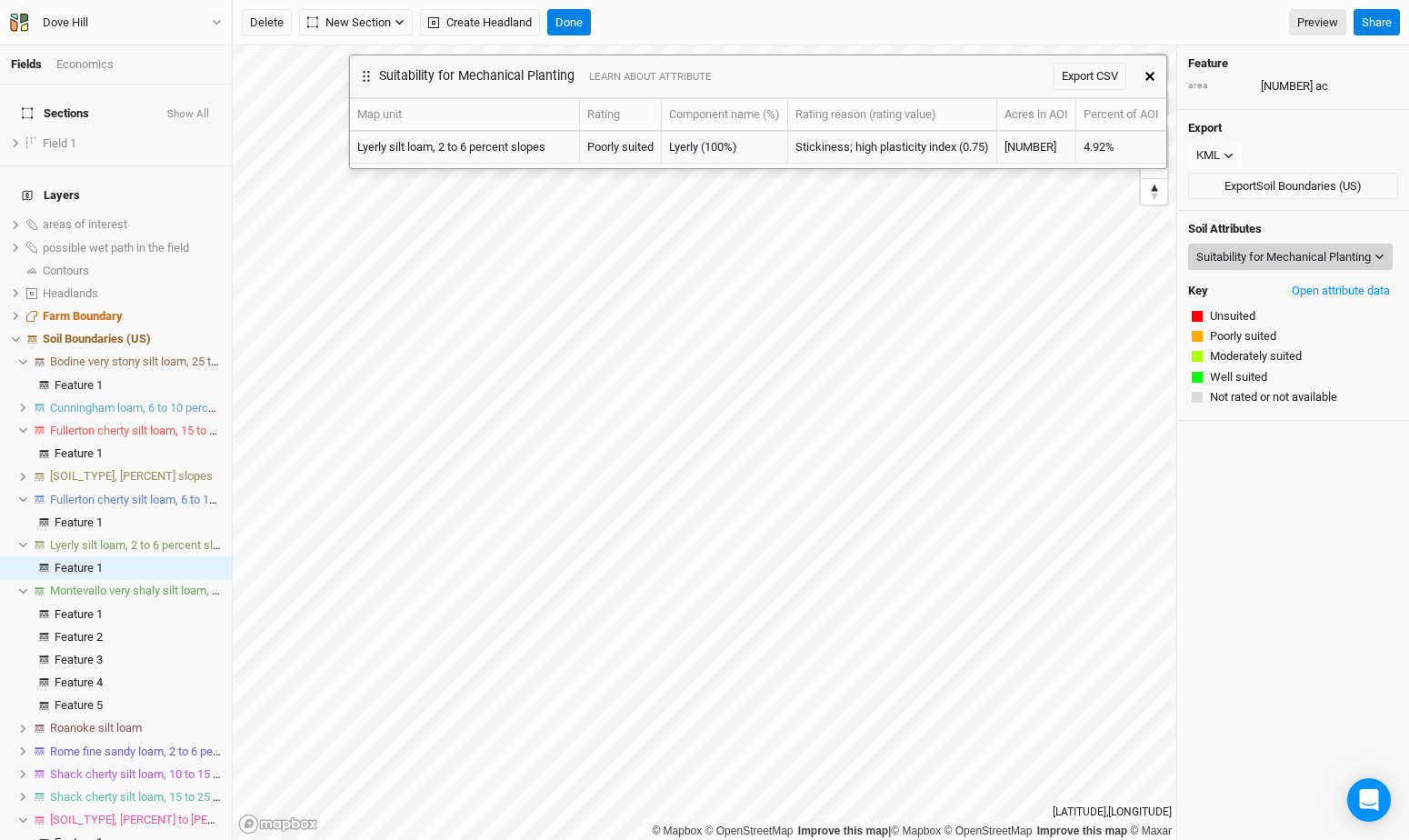 click on "Suitability for Mechanical Planting" at bounding box center [1284, 257] 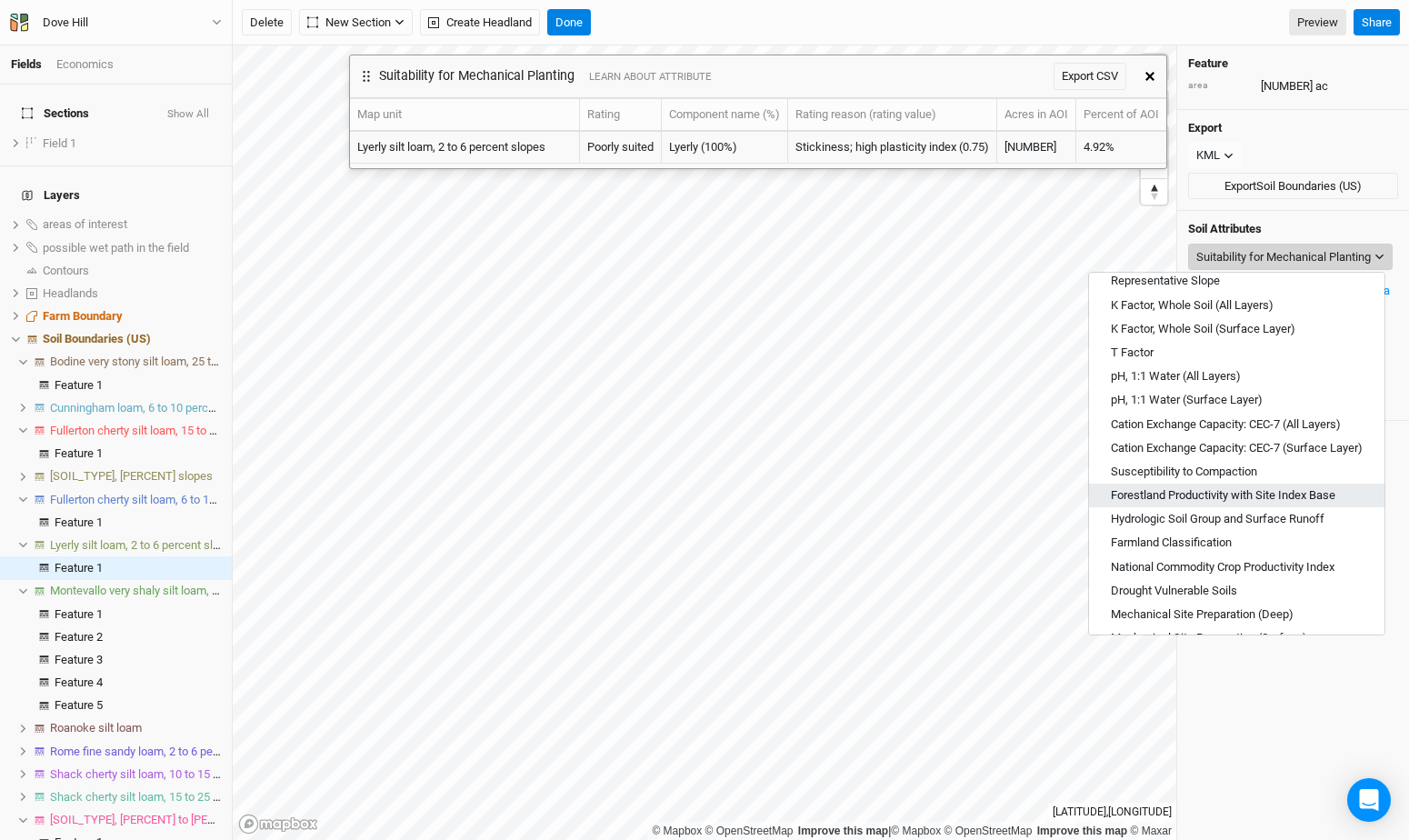 scroll, scrollTop: 653, scrollLeft: 0, axis: vertical 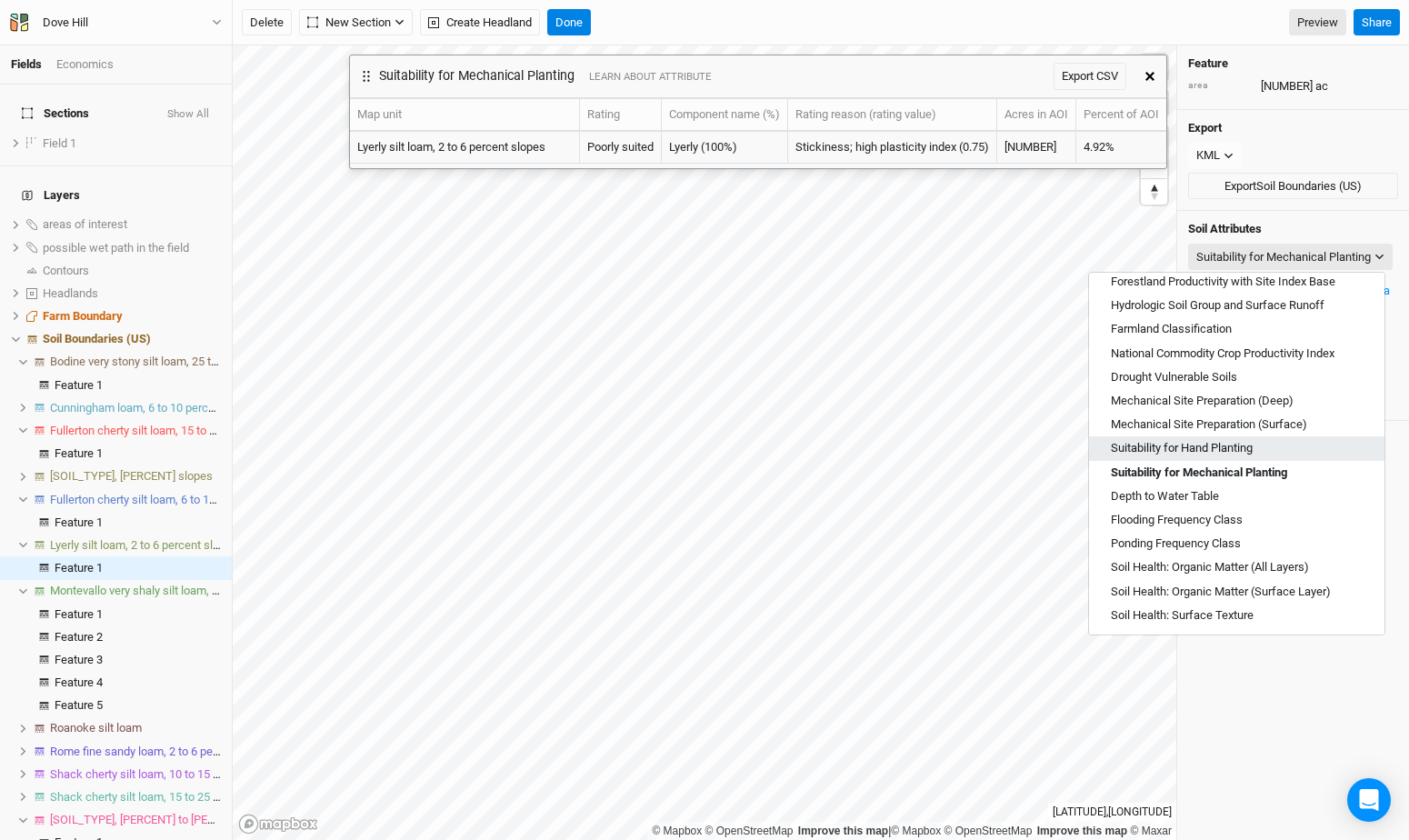 click on "Suitability for Hand Planting" at bounding box center (1182, 448) 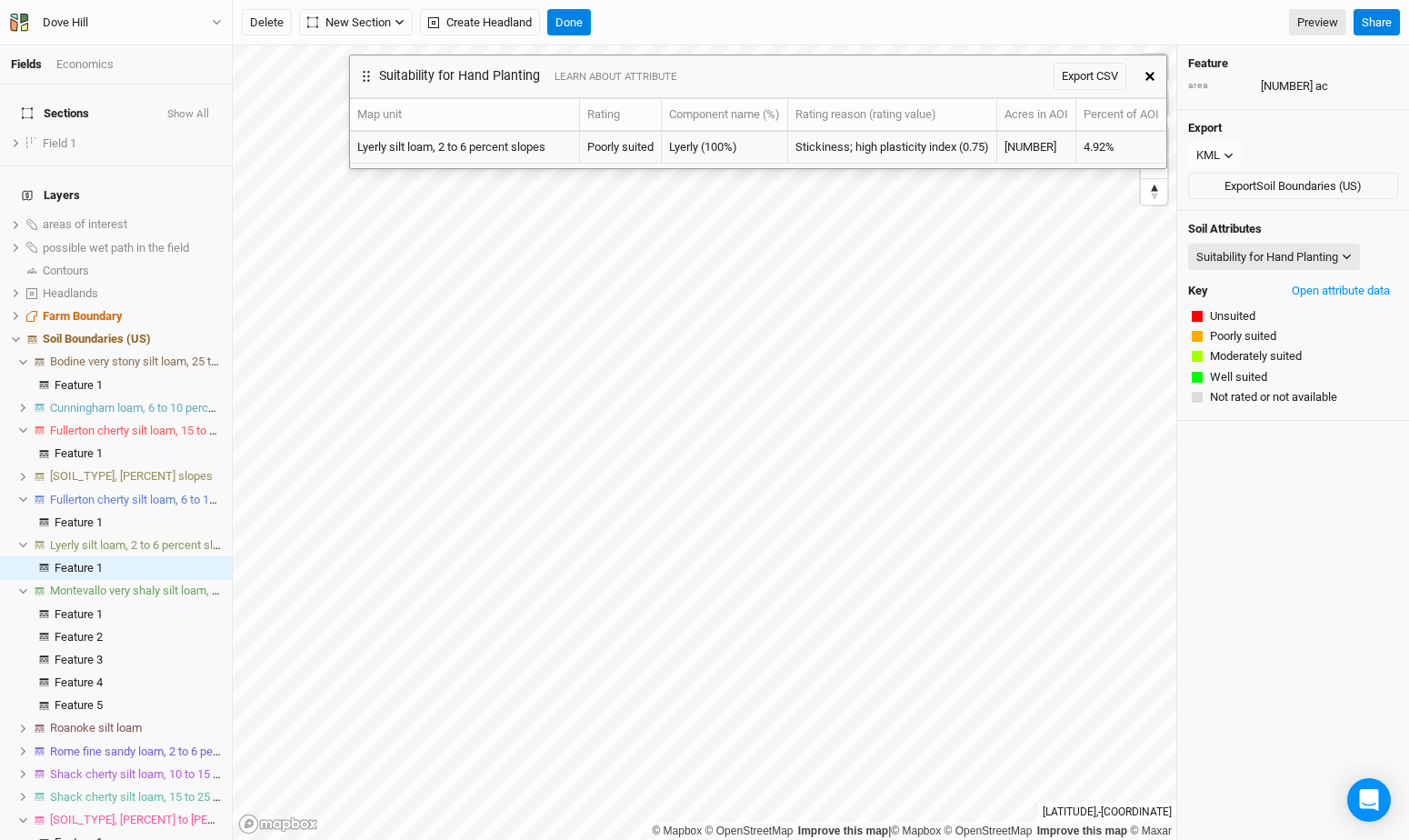 click 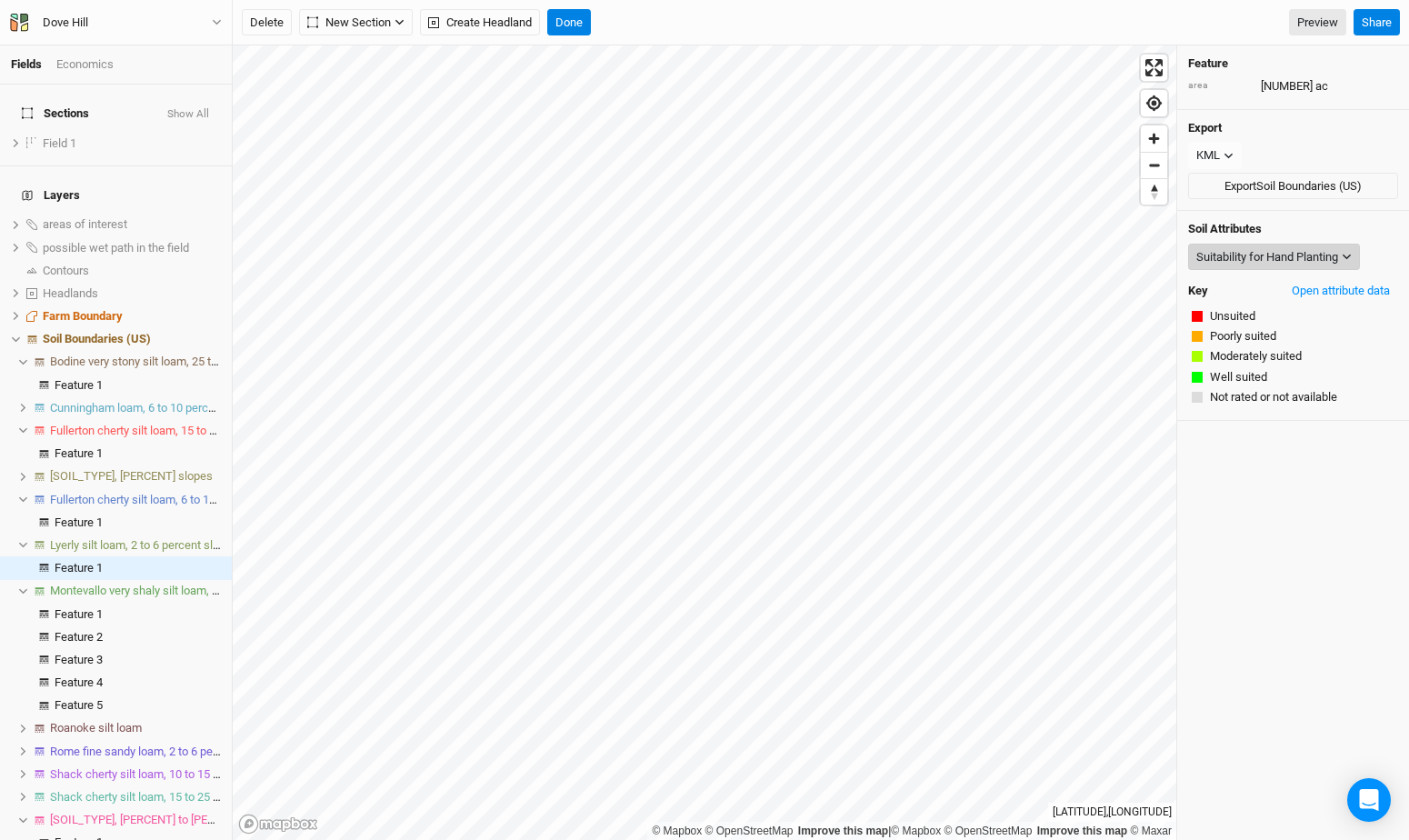 click on "Suitability for Hand Planting" at bounding box center [1267, 257] 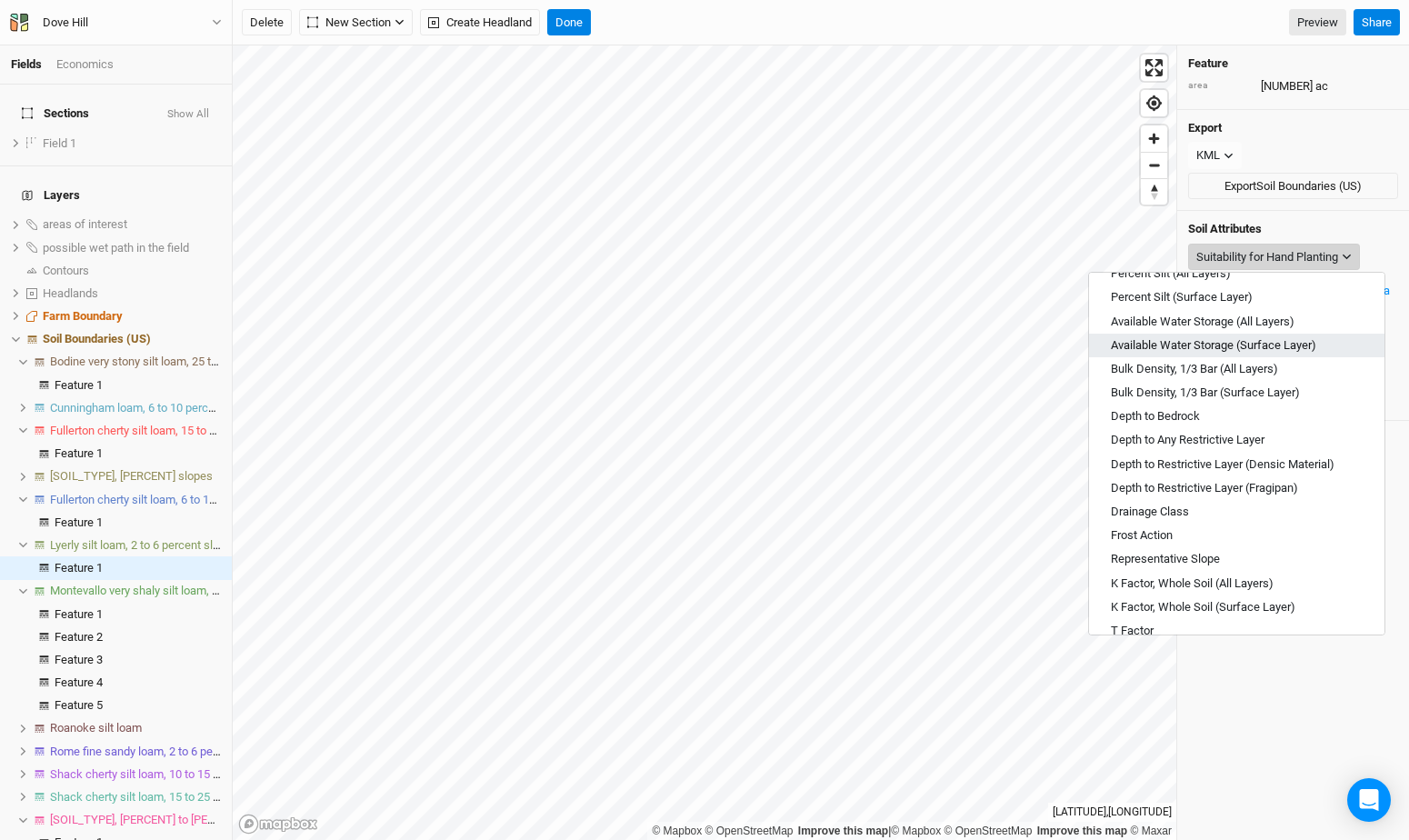 scroll, scrollTop: 162, scrollLeft: 0, axis: vertical 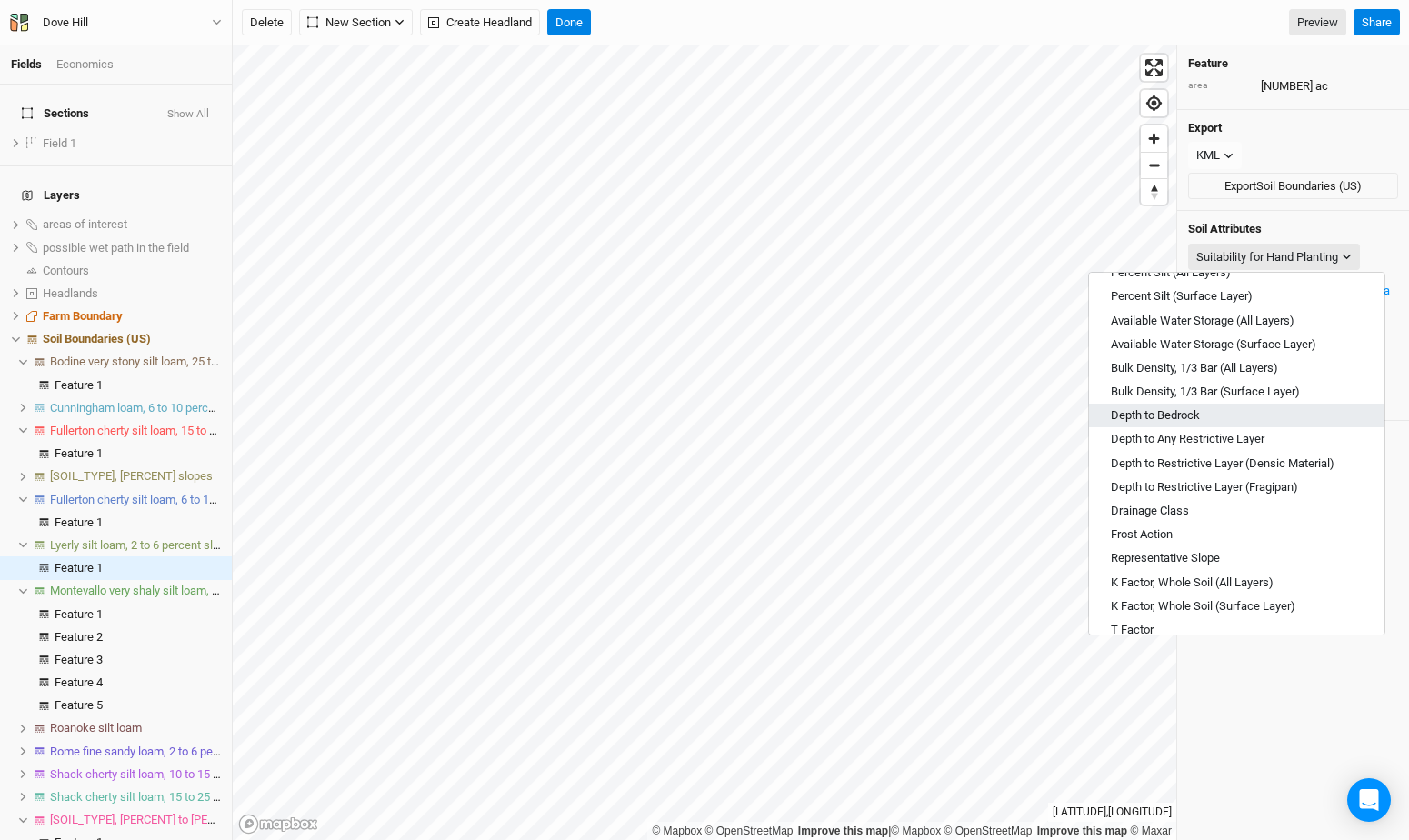 click on "Depth to Bedrock" at bounding box center [1236, 415] 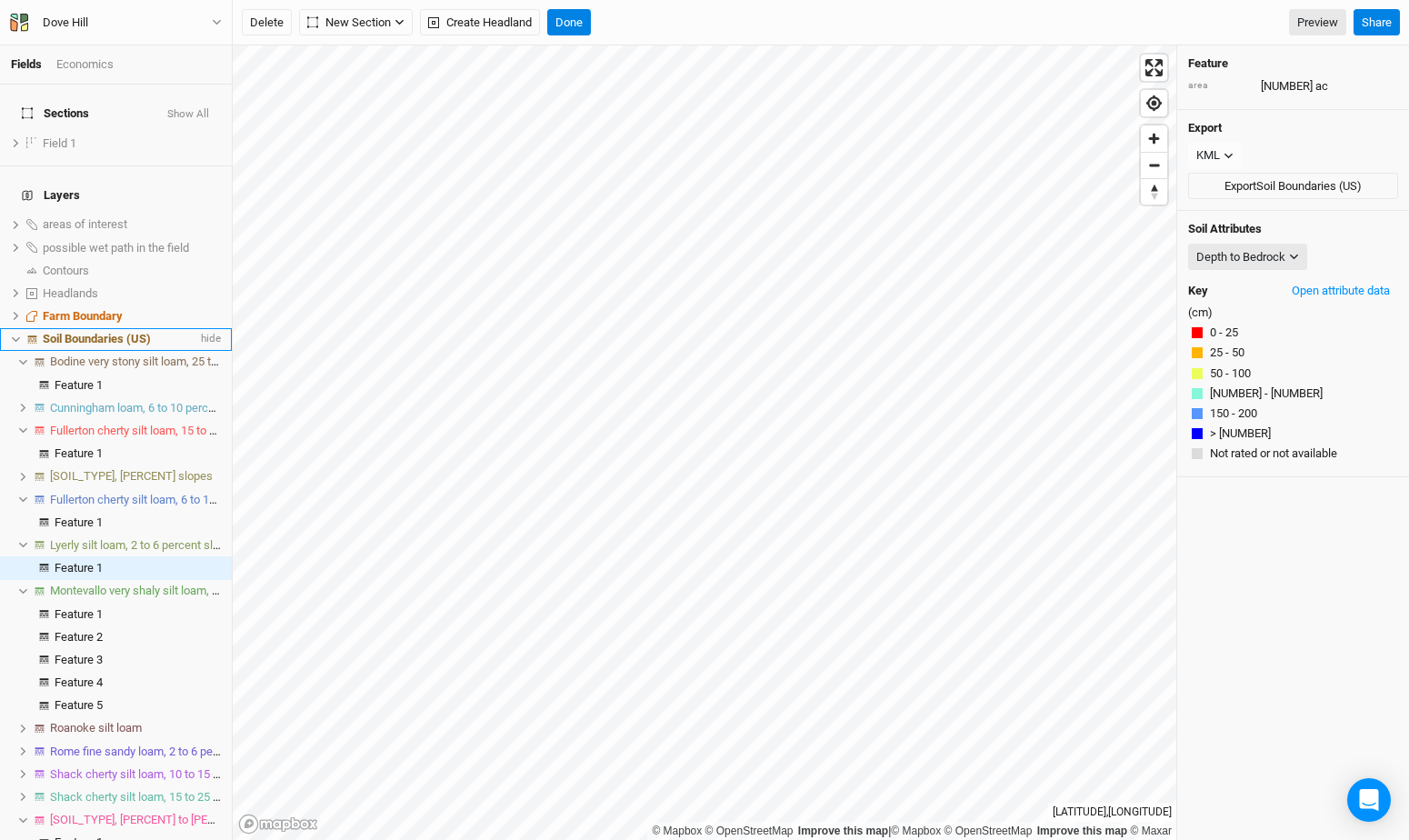 click on "Soil Boundaries (US)" at bounding box center [96, 338] 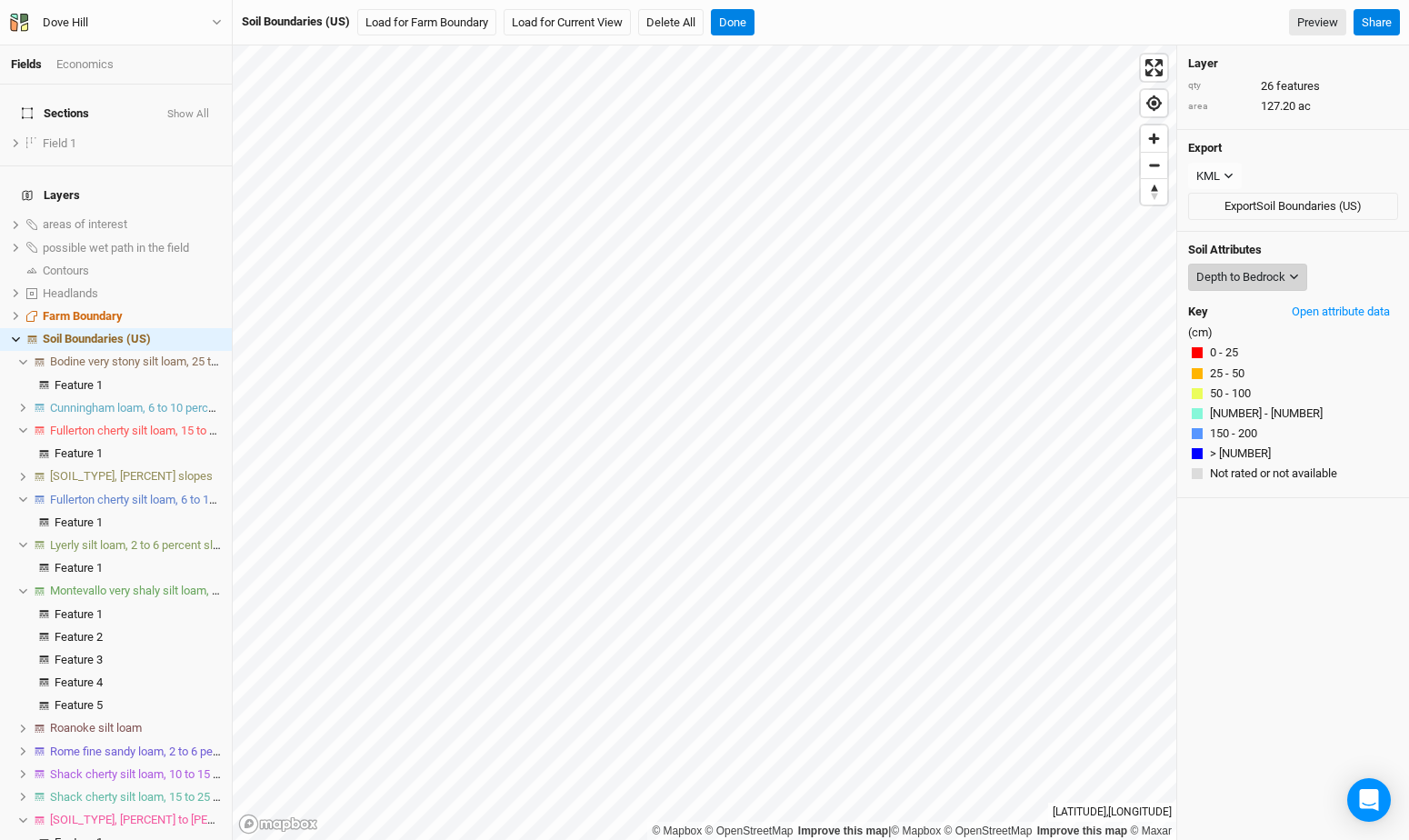 click on "Depth to Bedrock" at bounding box center [1241, 277] 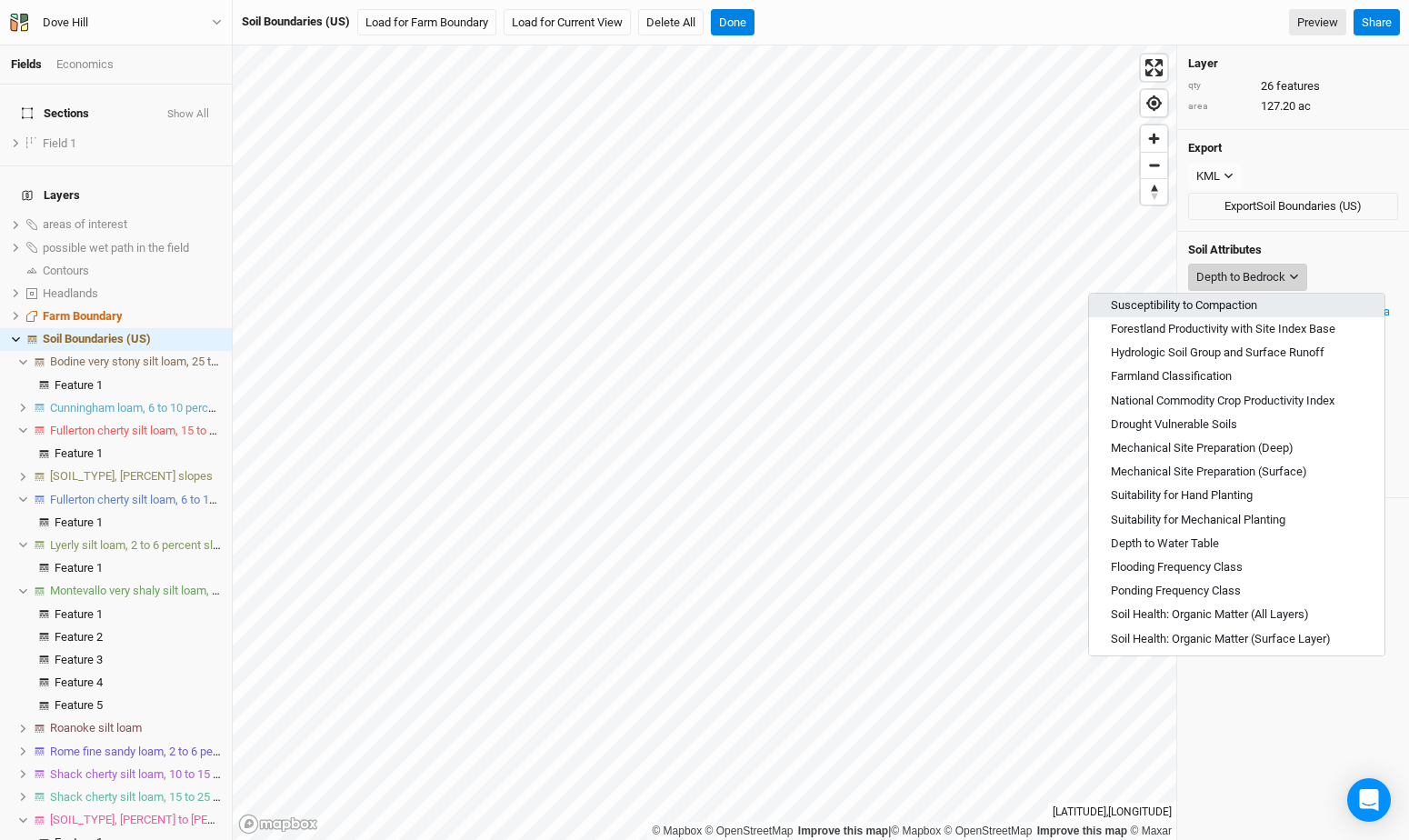 scroll, scrollTop: 627, scrollLeft: 0, axis: vertical 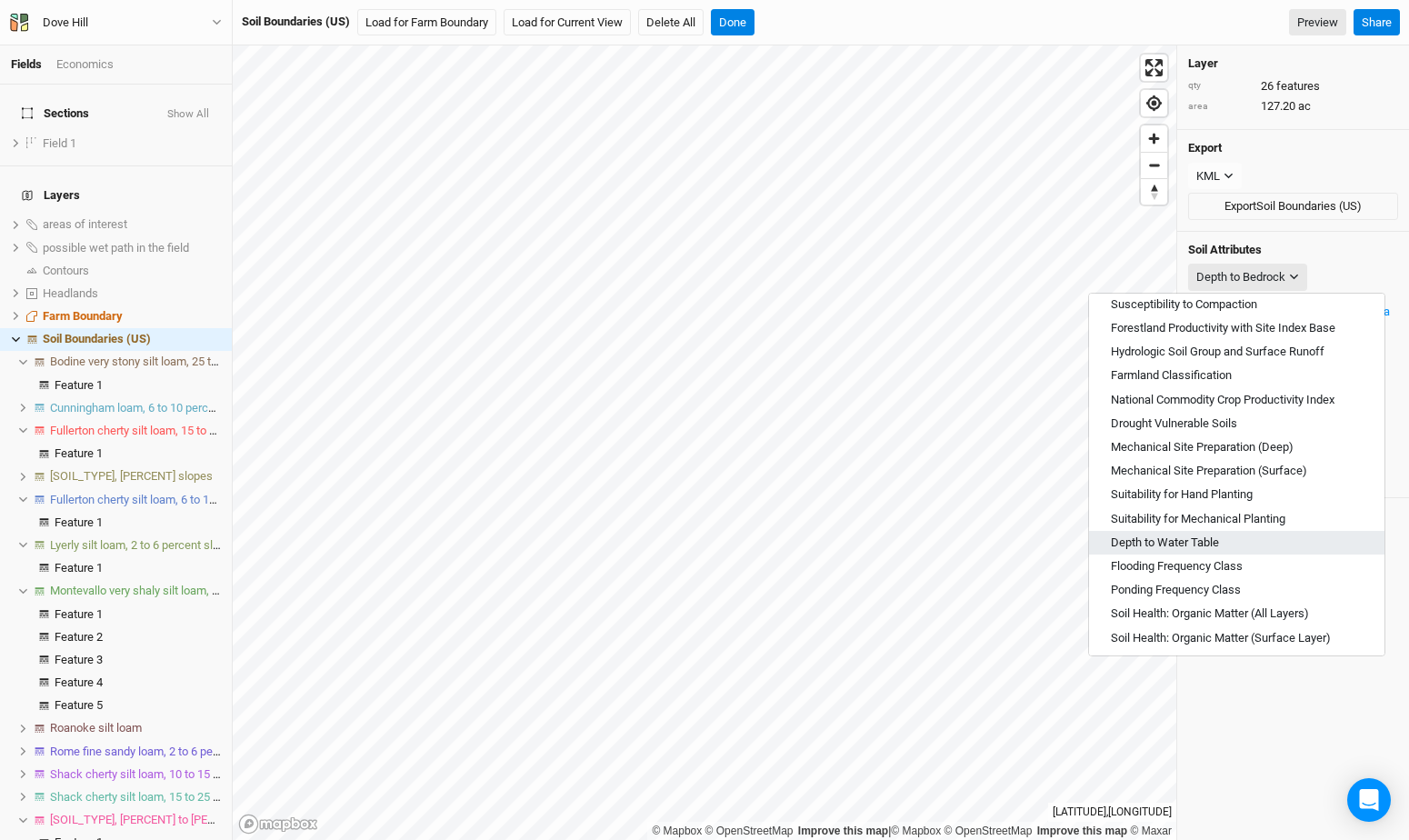 click on "Depth to Water Table" at bounding box center (1164, 543) 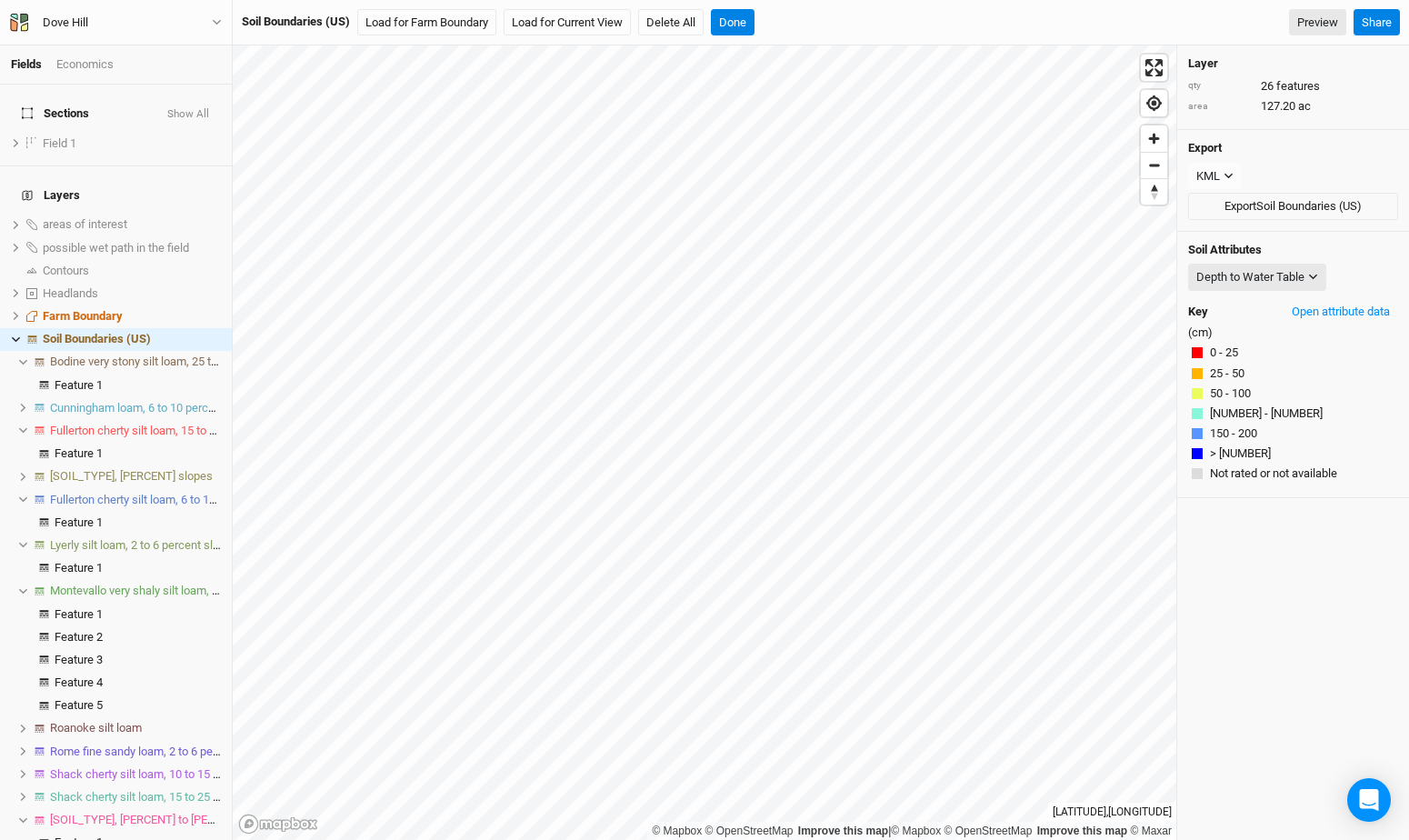 click on "Soil Attributes Depth to Water Table Map Unit Description Minor Components Percent Clay (All Layers) Percent Clay (Surface Layer) Percent Sand (All Layers) Percent Sand (Surface Layer) Percent Silt (All Layers) Percent Silt (Surface Layer) Available Water Storage (All Layers) Available Water Storage (Surface Layer) Bulk Density, 1/3 Bar (All Layers) Bulk Density, 1/3 Bar (Surface Layer) Depth to Bedrock Depth to Any Restrictive Layer Depth to Restrictive Layer (Densic Material) Depth to Restrictive Layer (Fragipan) Drainage Class Frost Action Representative Slope K Factor, Whole Soil (All Layers) K Factor, Whole Soil (Surface Layer) T Factor pH, 1:1 Water (All Layers) pH, 1:1 Water (Surface Layer) Cation Exchange Capacity: CEC-7 (All Layers) Cation Exchange Capacity: CEC-7 (Surface Layer) Susceptibility to Compaction Forestland Productivity with Site Index Base Hydrologic Soil Group and Surface Runoff Farmland Classification National Commodity Crop Productivity Index Drought Vulnerable Soils Key (cm) 0 - 25" at bounding box center (1293, 365) 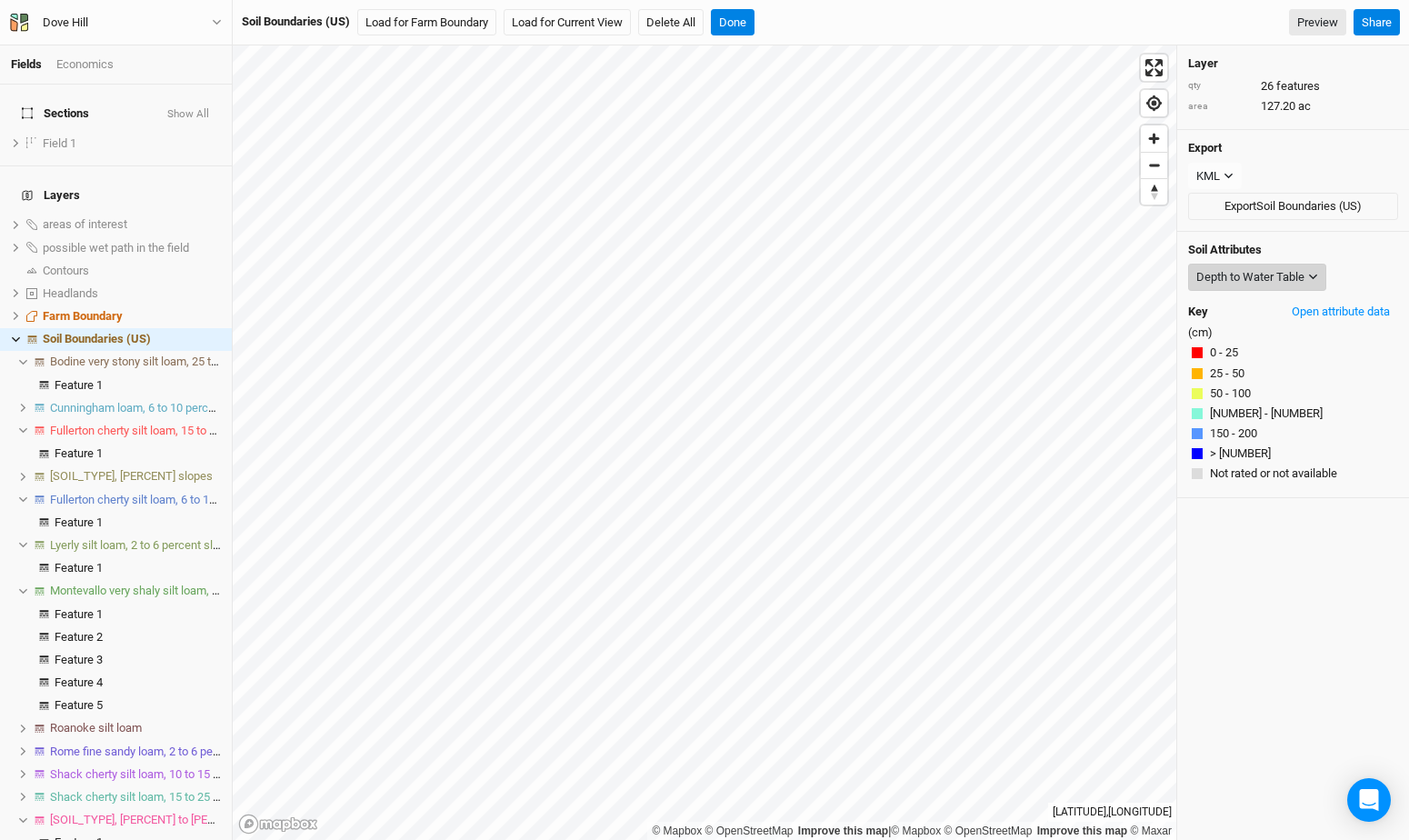 click on "Depth to Water Table" at bounding box center [1250, 277] 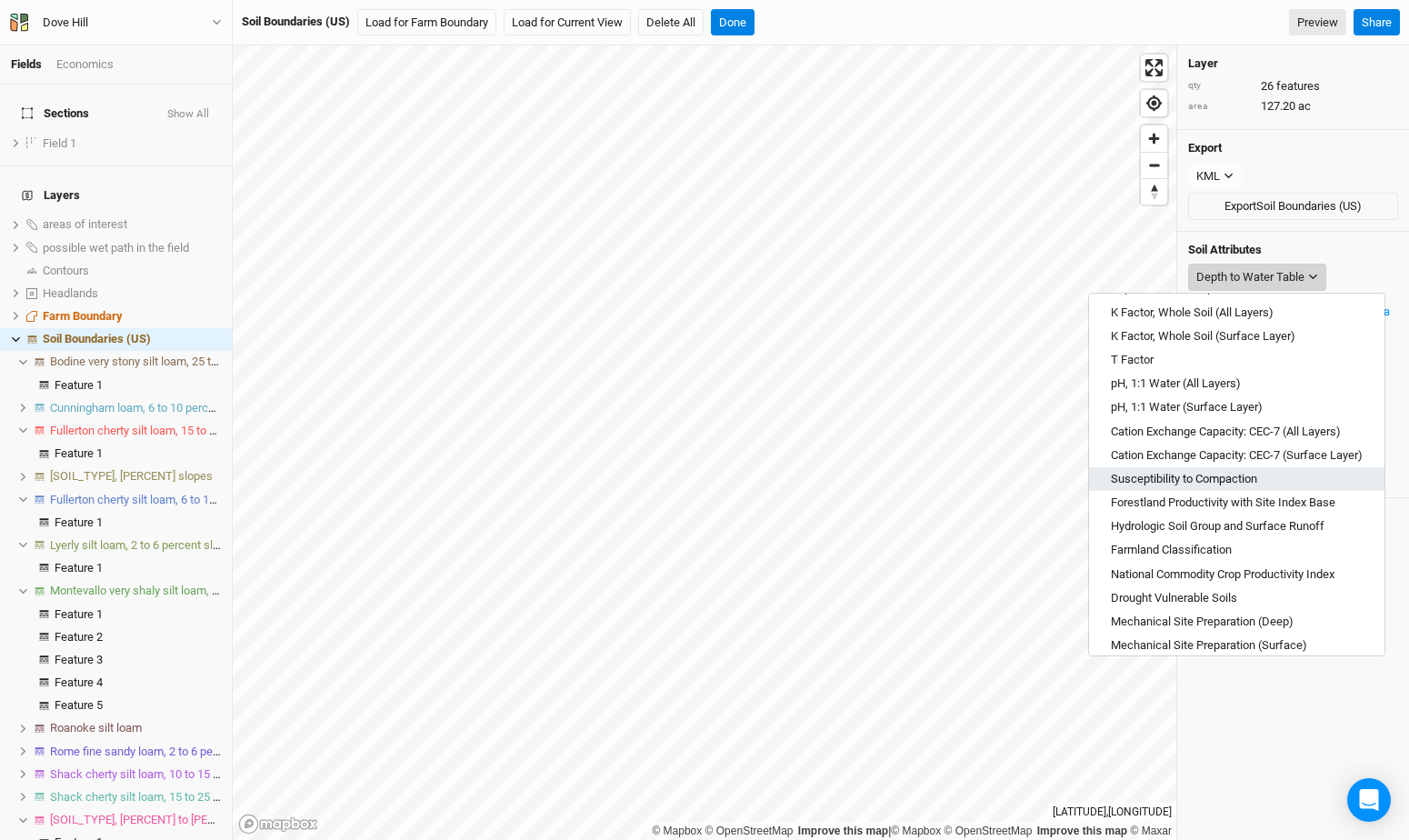 scroll, scrollTop: 444, scrollLeft: 0, axis: vertical 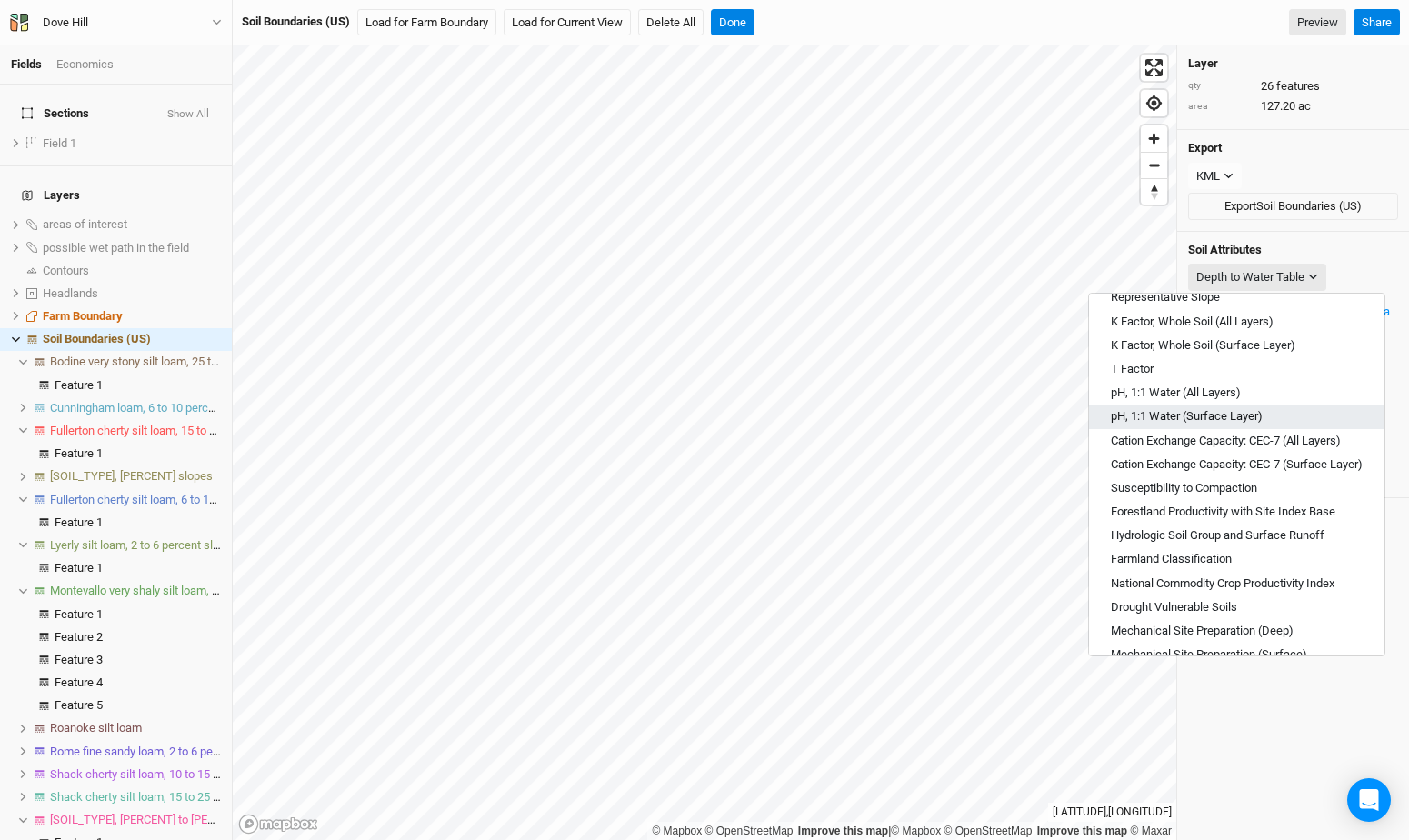 click on "pH, 1:1 Water (Surface Layer)" at bounding box center (1186, 416) 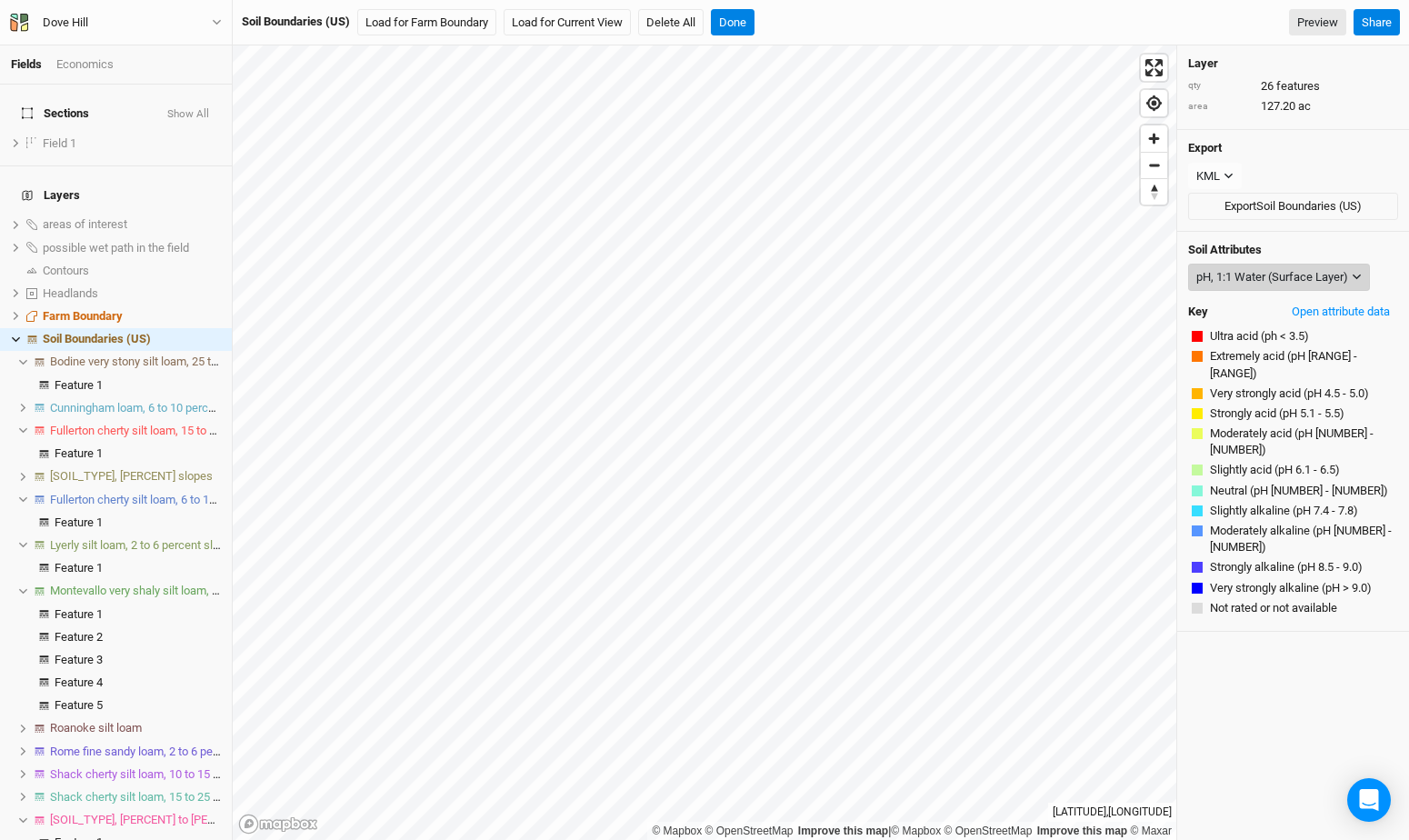 click on "pH, 1:1 Water (Surface Layer)" at bounding box center (1272, 277) 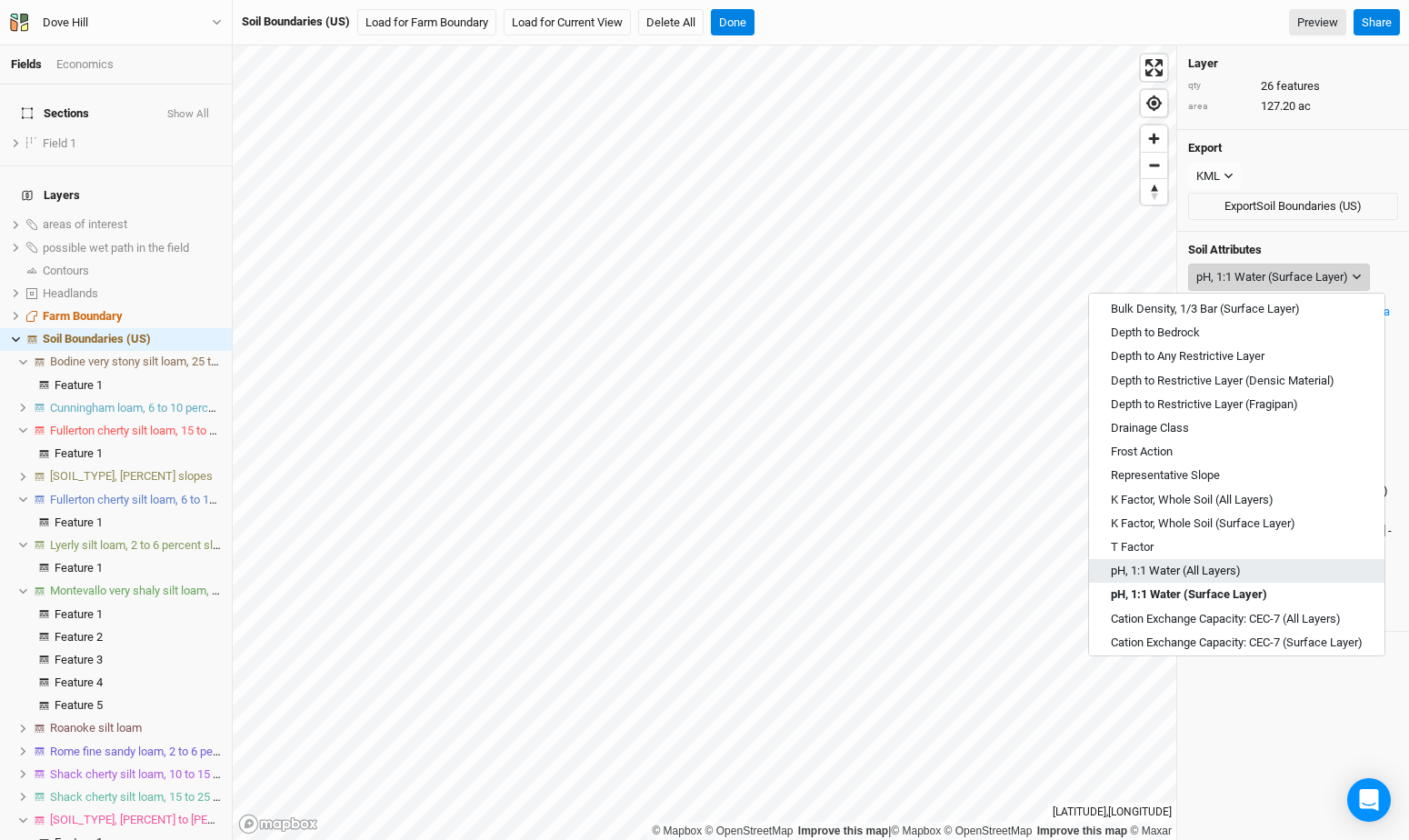 scroll, scrollTop: 268, scrollLeft: 0, axis: vertical 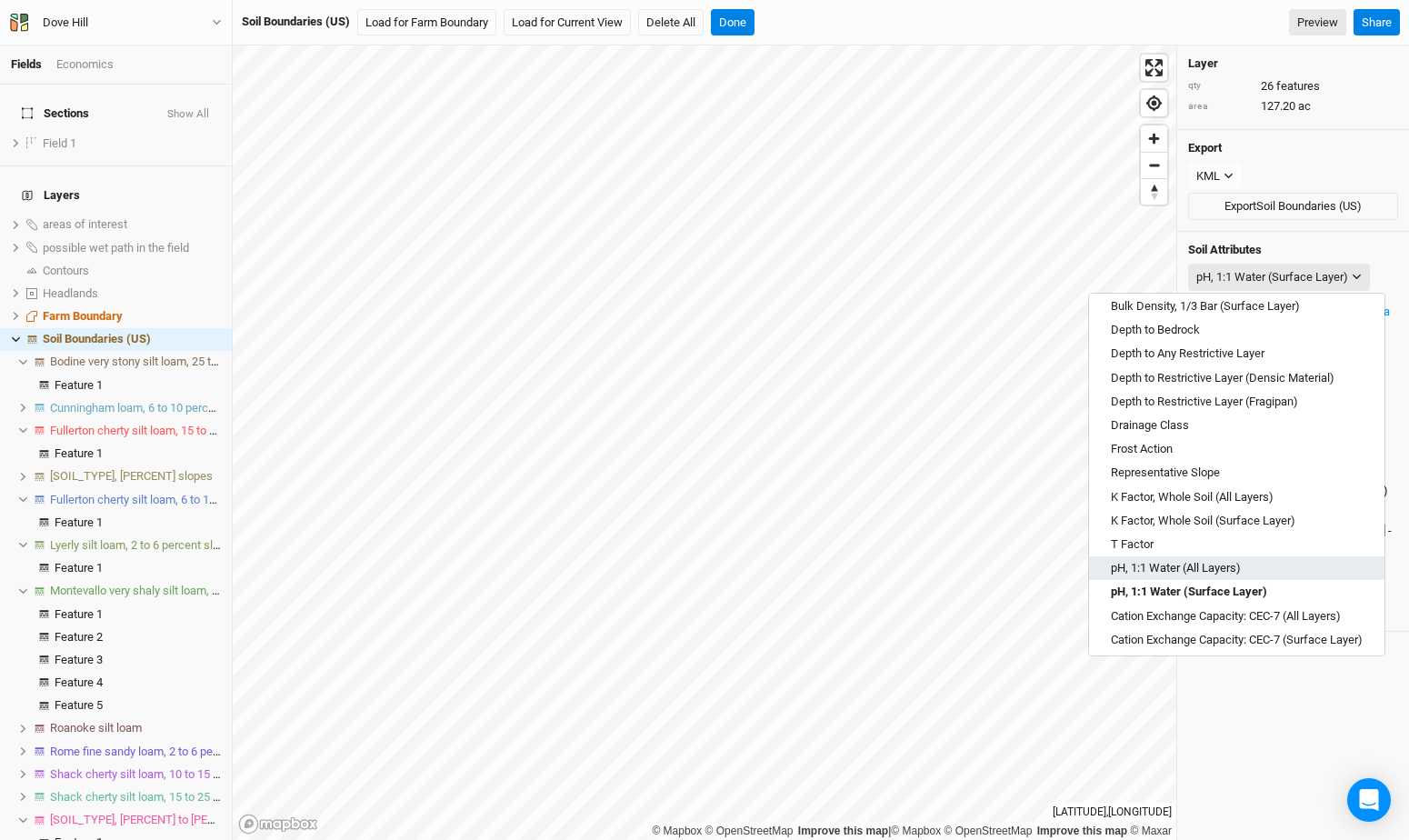 click on "pH, 1:1 Water (All Layers)" at bounding box center (1236, 568) 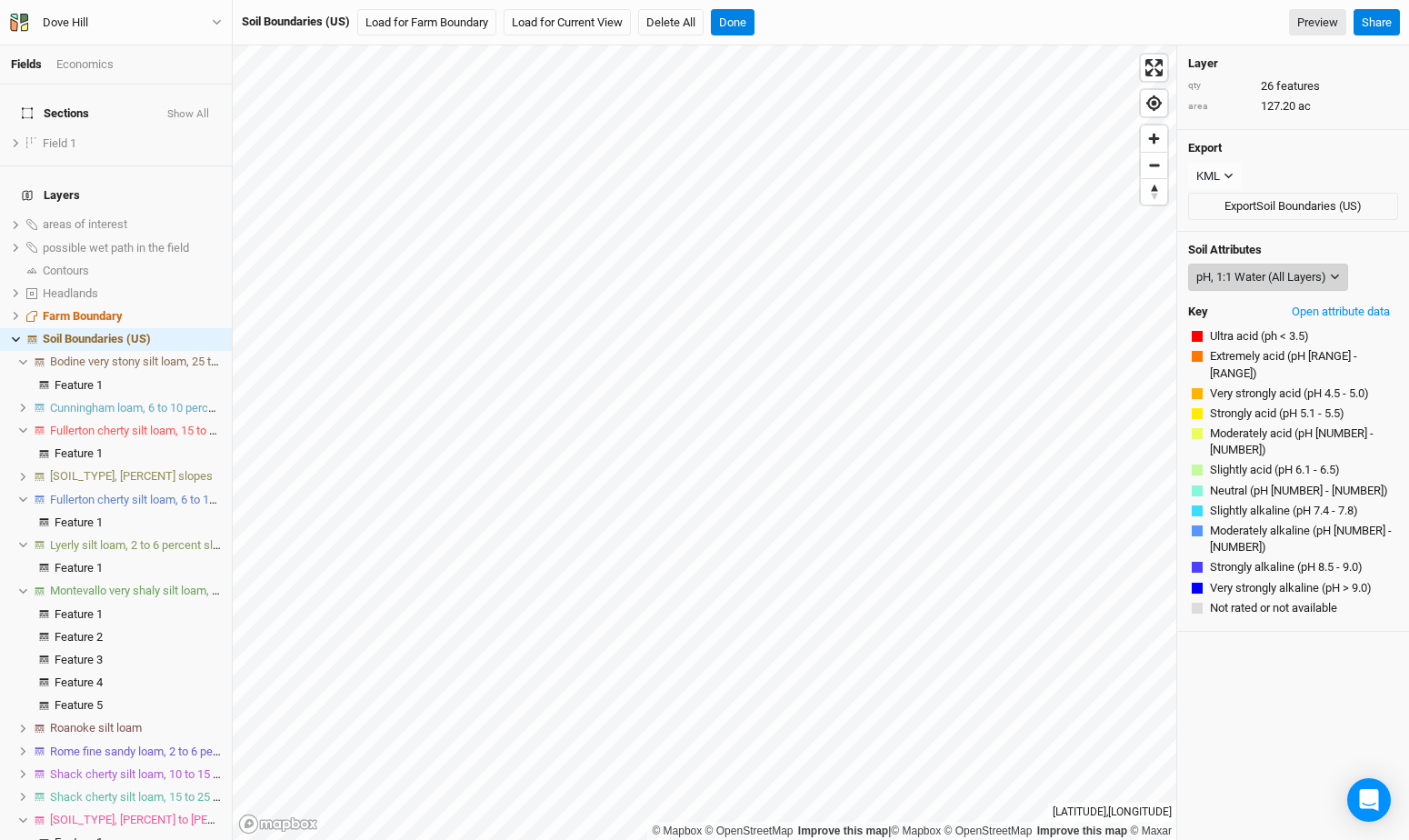 click on "pH, 1:1 Water (All Layers)" at bounding box center [1261, 277] 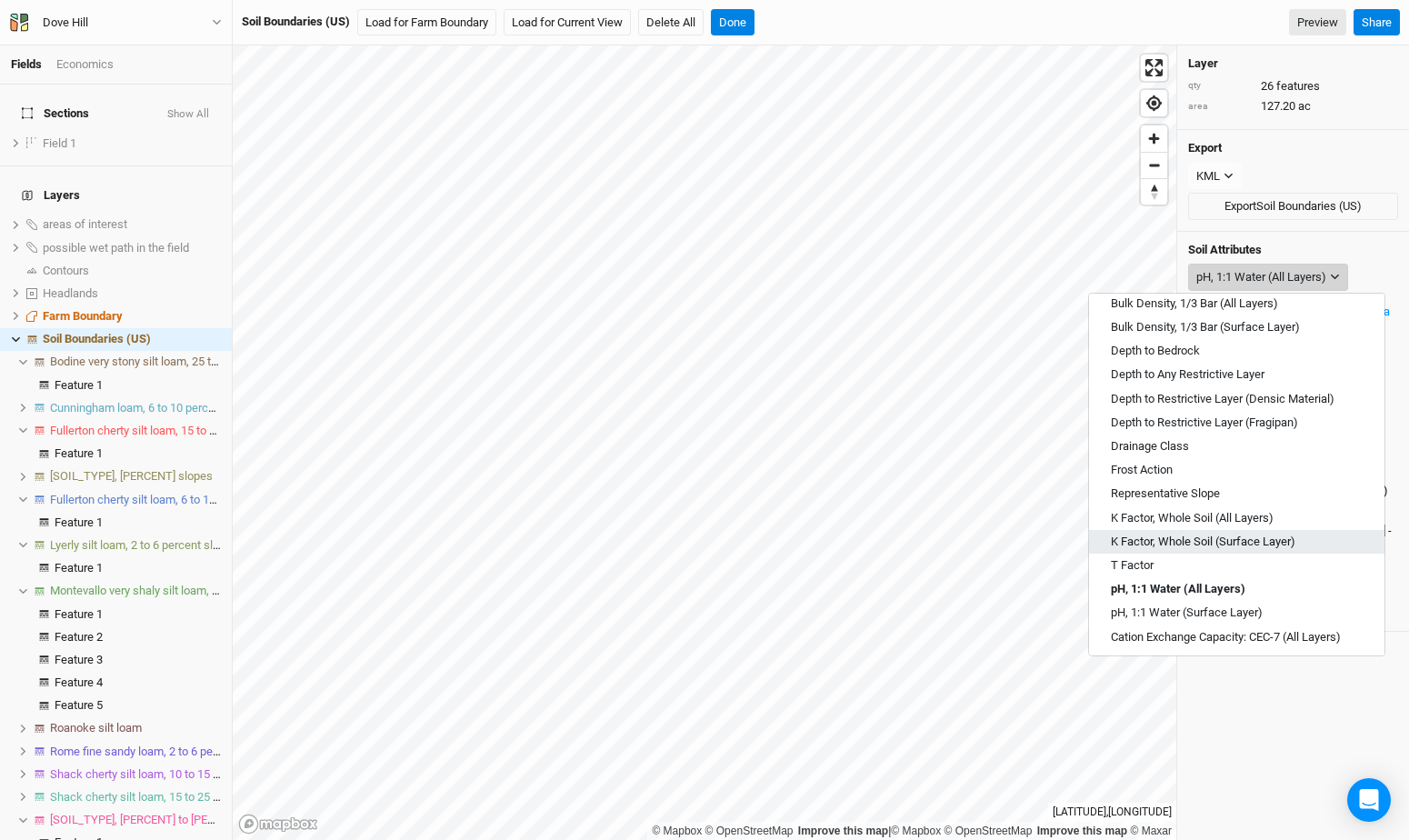 scroll, scrollTop: 255, scrollLeft: 0, axis: vertical 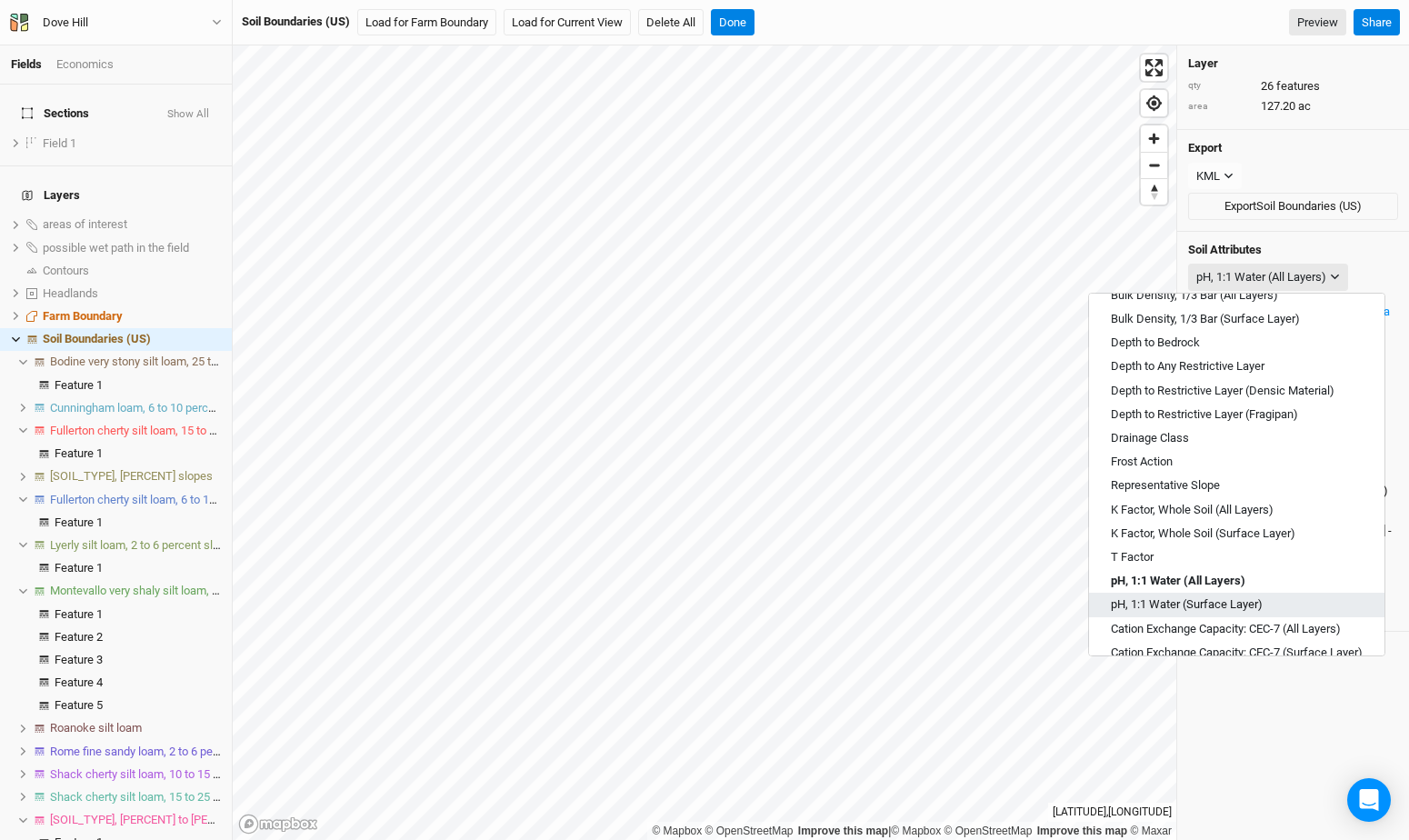 click on "pH, 1:1 Water (Surface Layer)" at bounding box center (1236, 605) 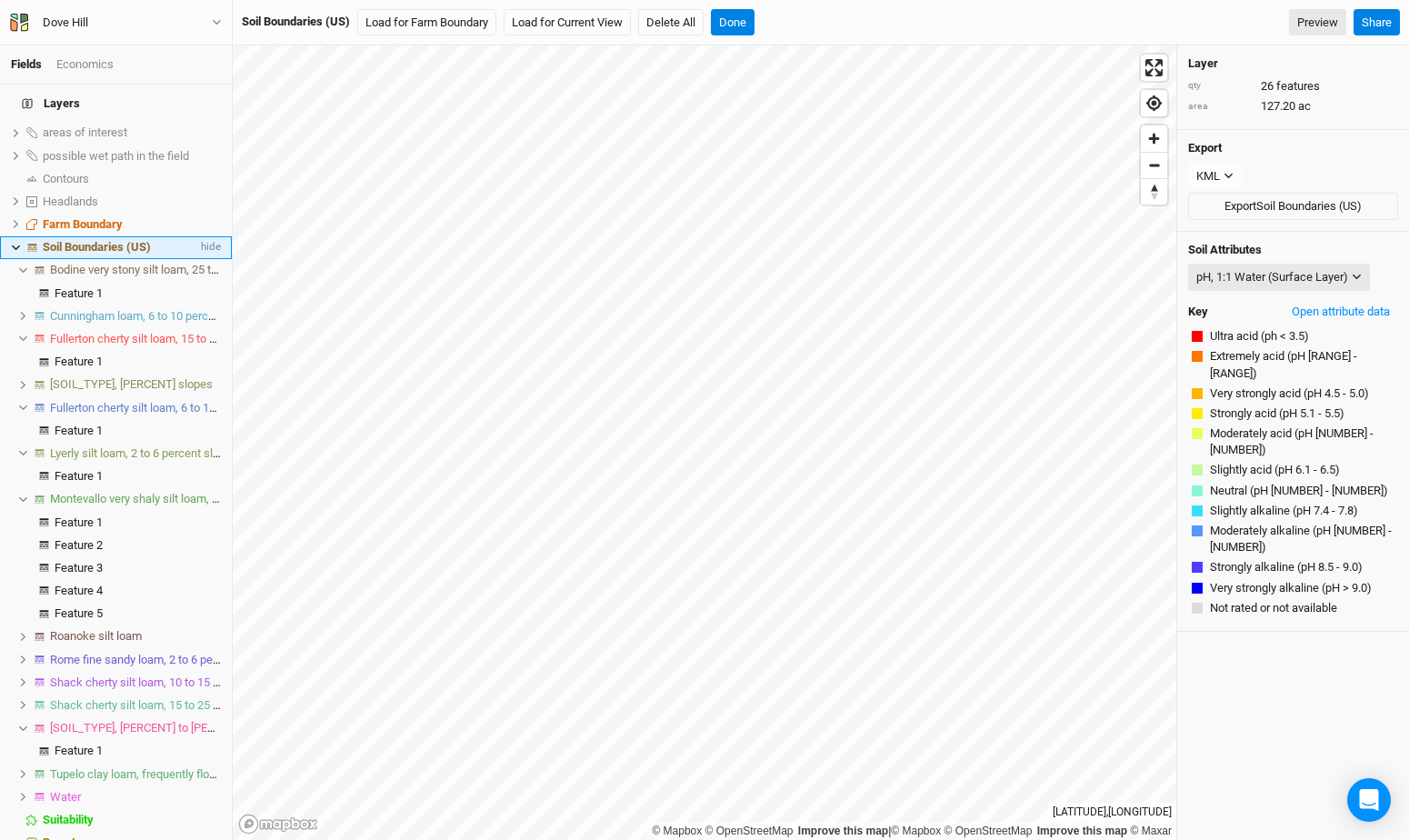 scroll, scrollTop: 95, scrollLeft: 0, axis: vertical 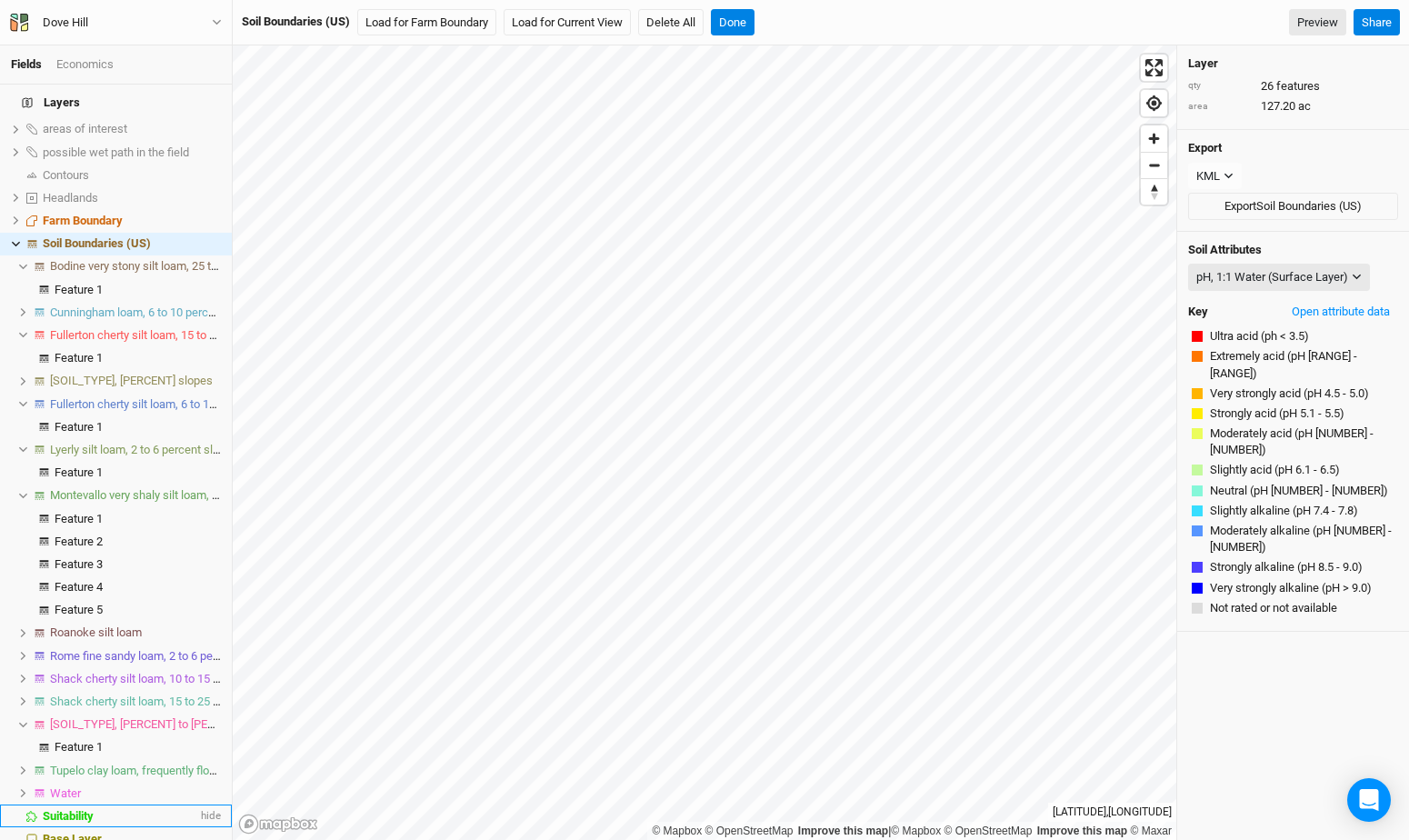 click on "Suitability" at bounding box center [68, 815] 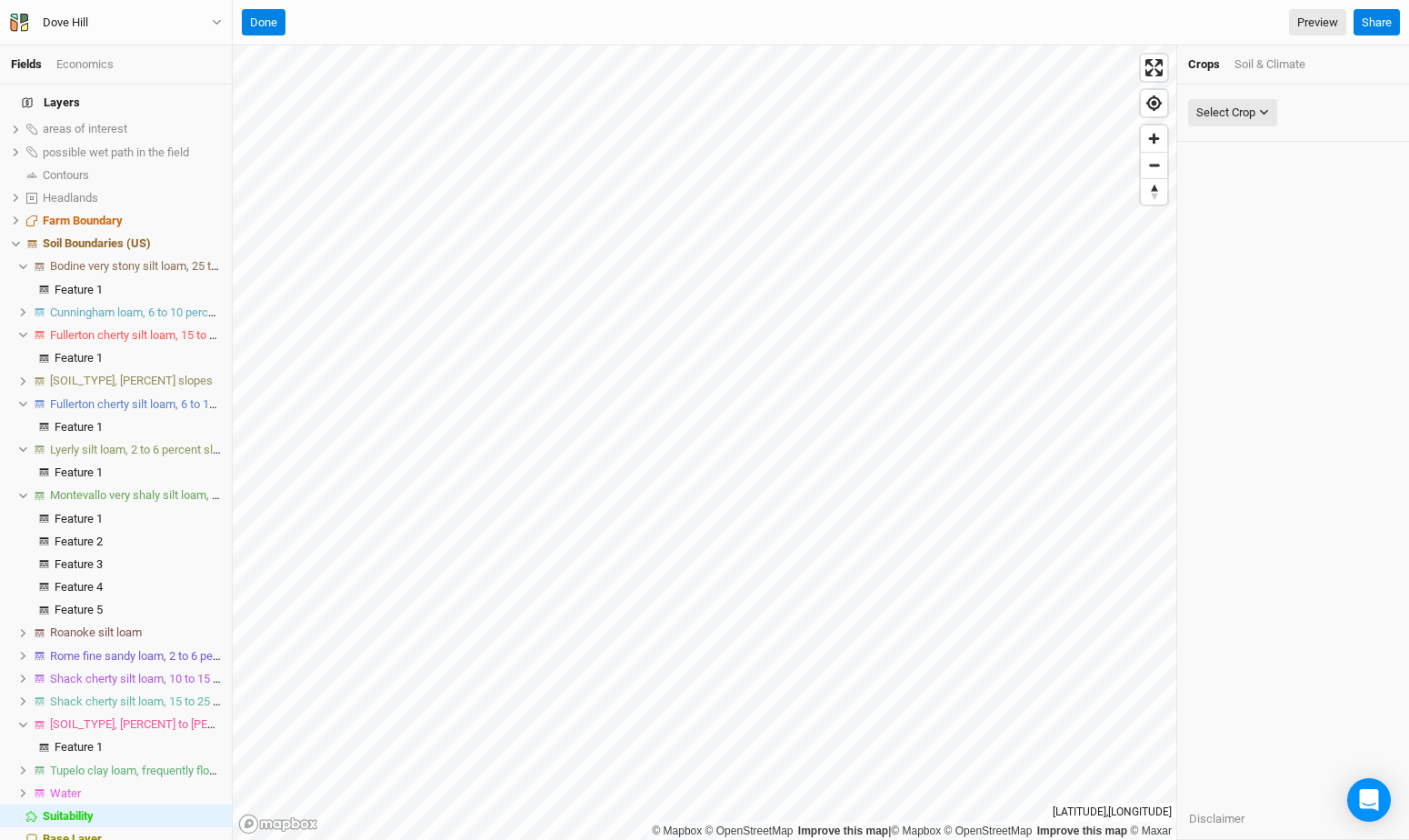 click on "Soil & Climate" at bounding box center (1270, 65) 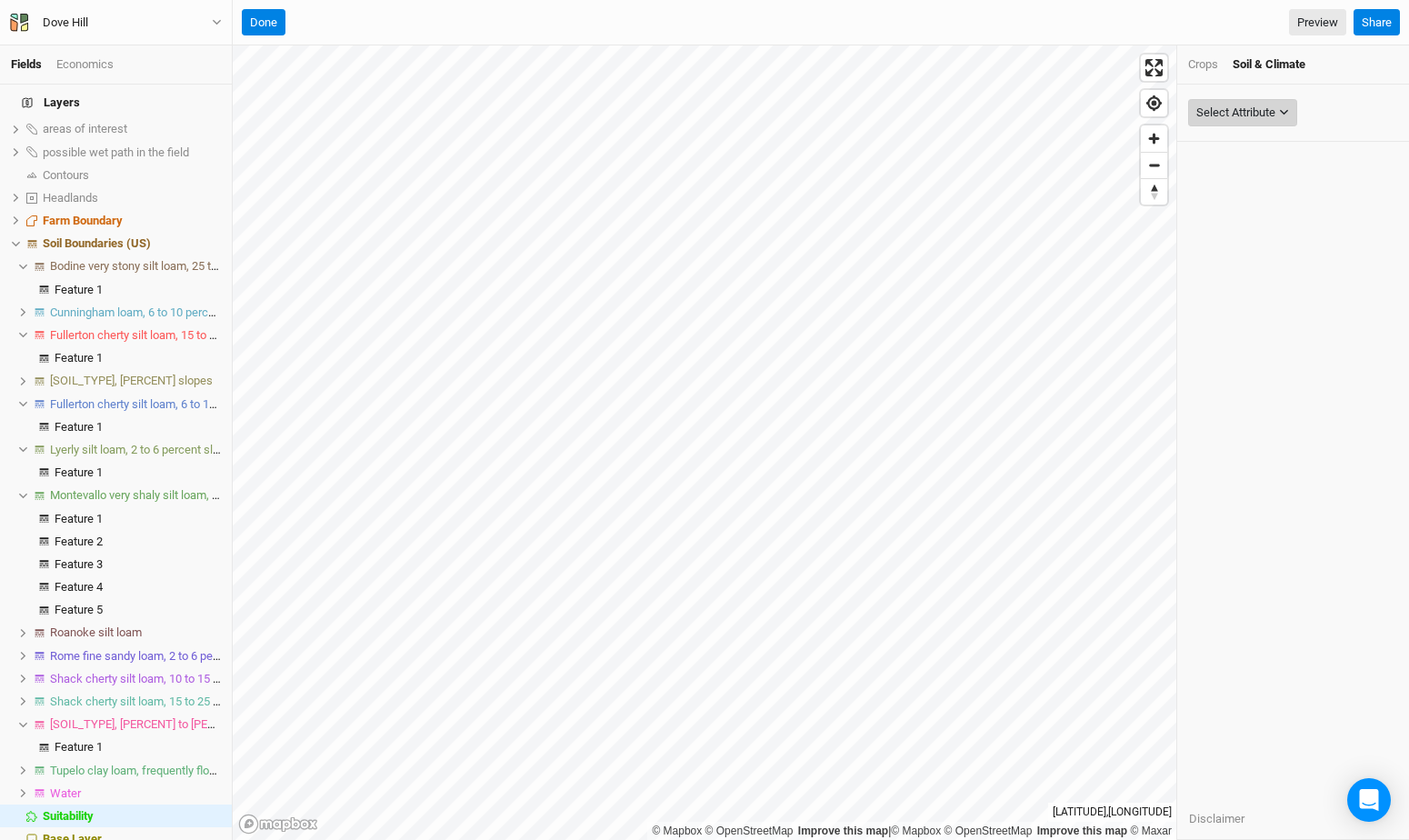 click on "Select Attribute" at bounding box center (1243, 113) 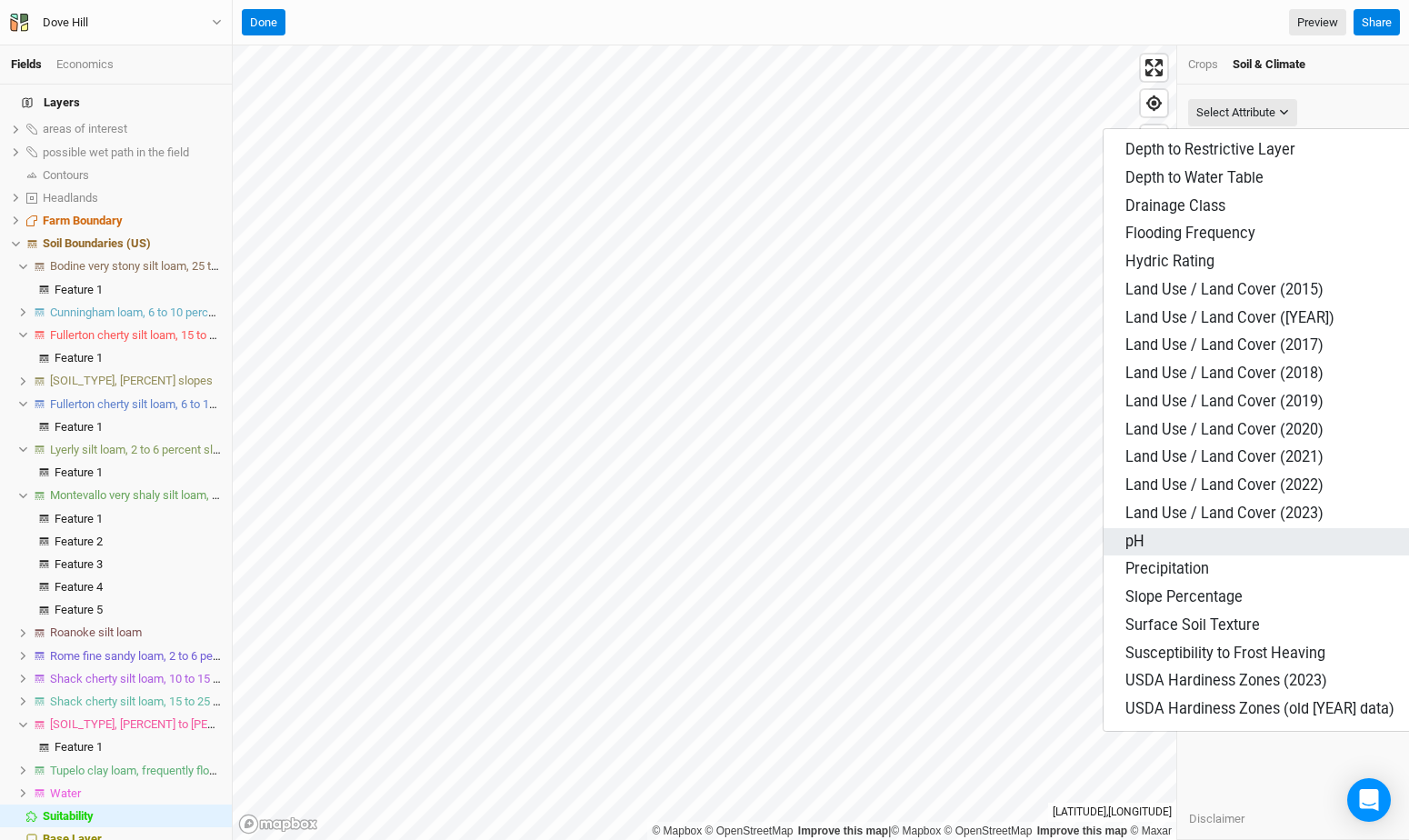 click on "pH" at bounding box center [1260, 542] 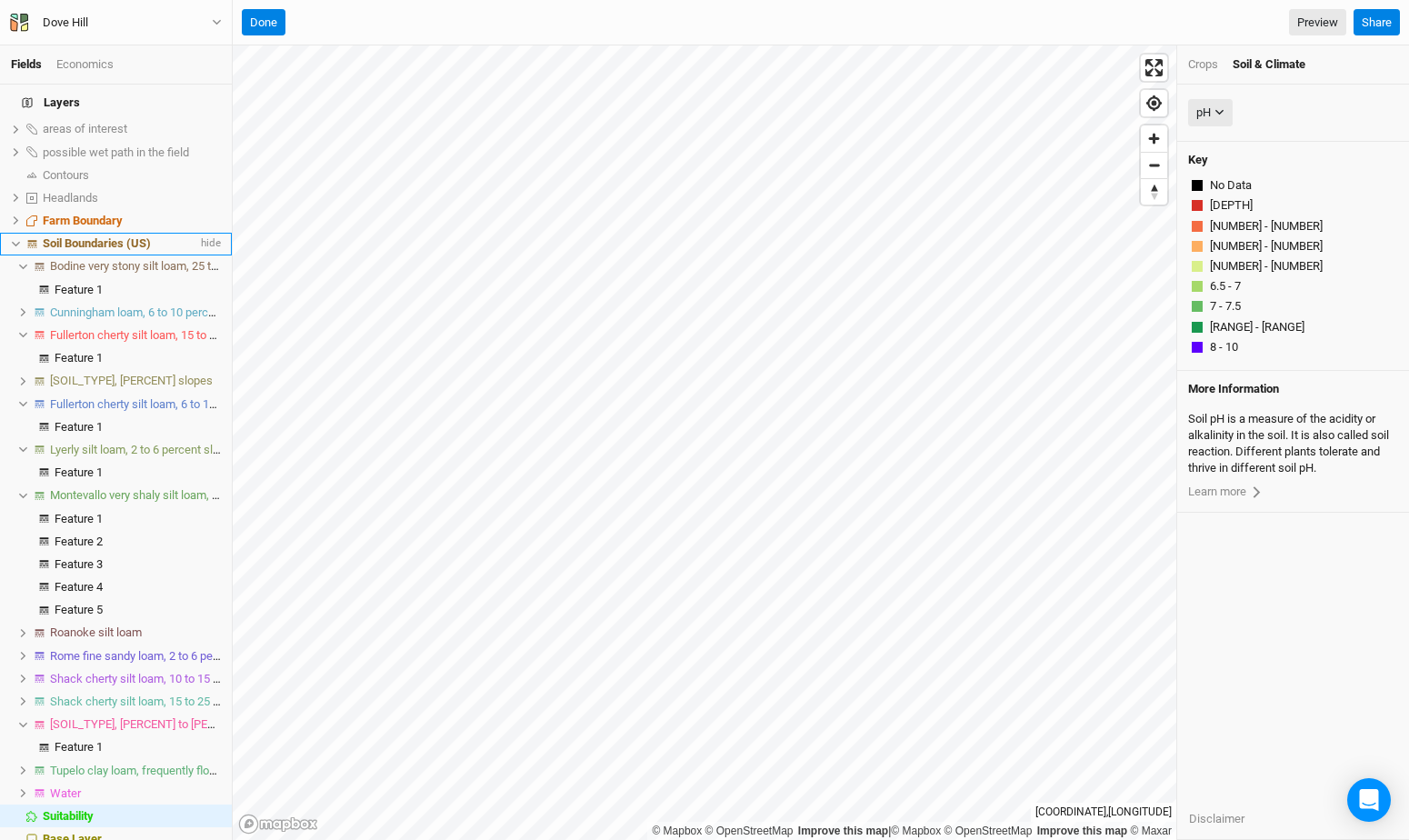 click on "Soil Boundaries (US)" at bounding box center (96, 243) 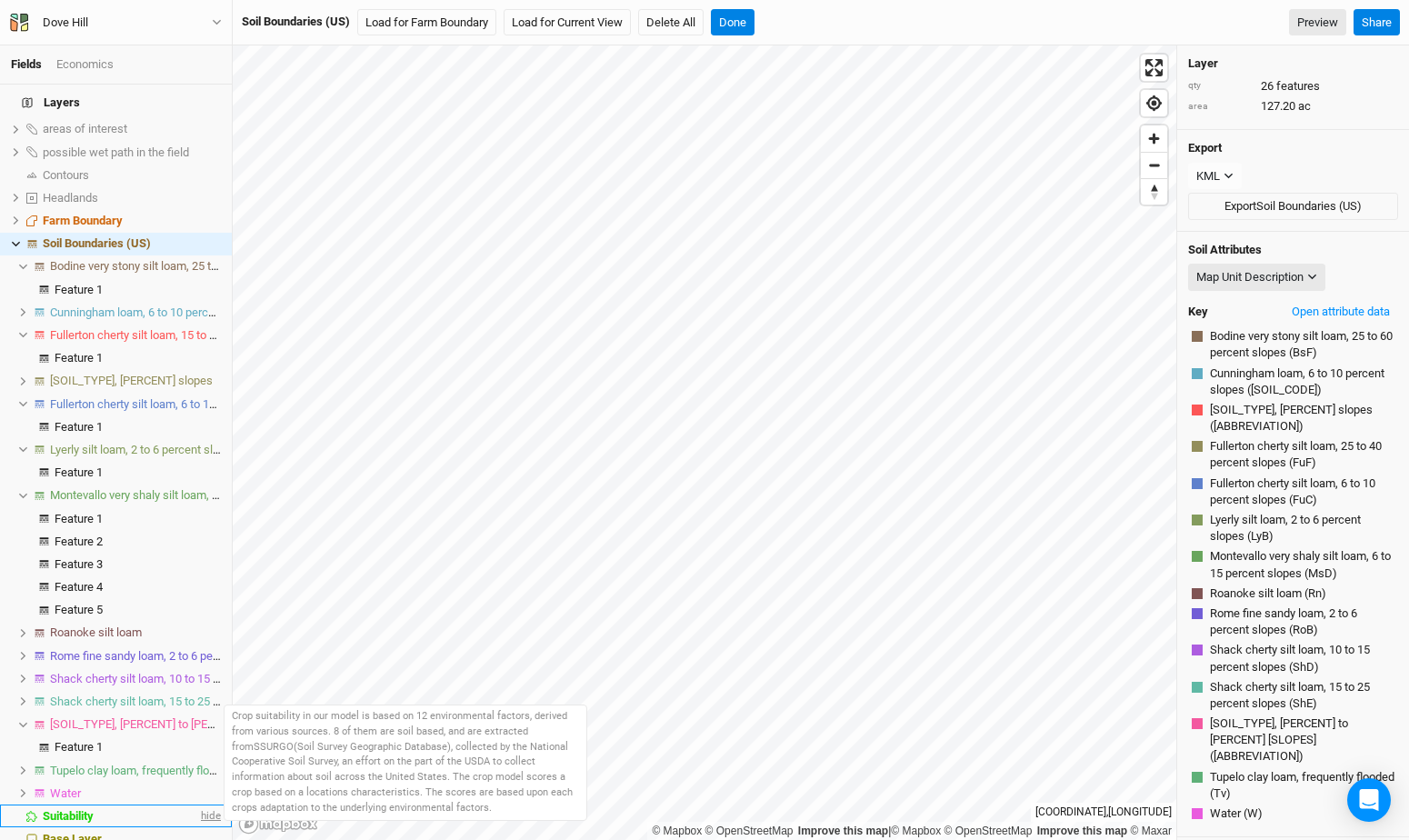 click on "hide" at bounding box center [209, 815] 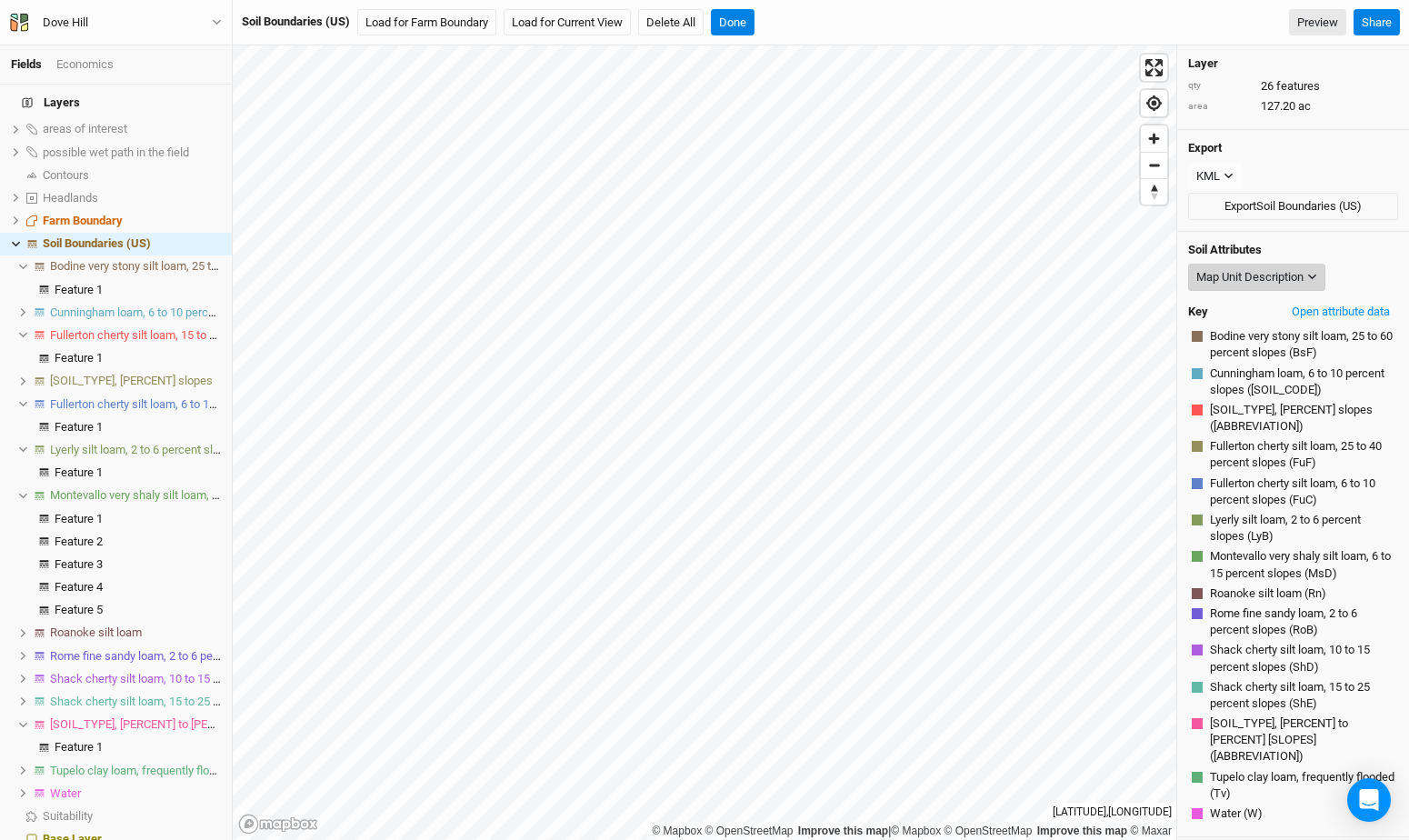 click on "Map Unit Description" at bounding box center (1250, 277) 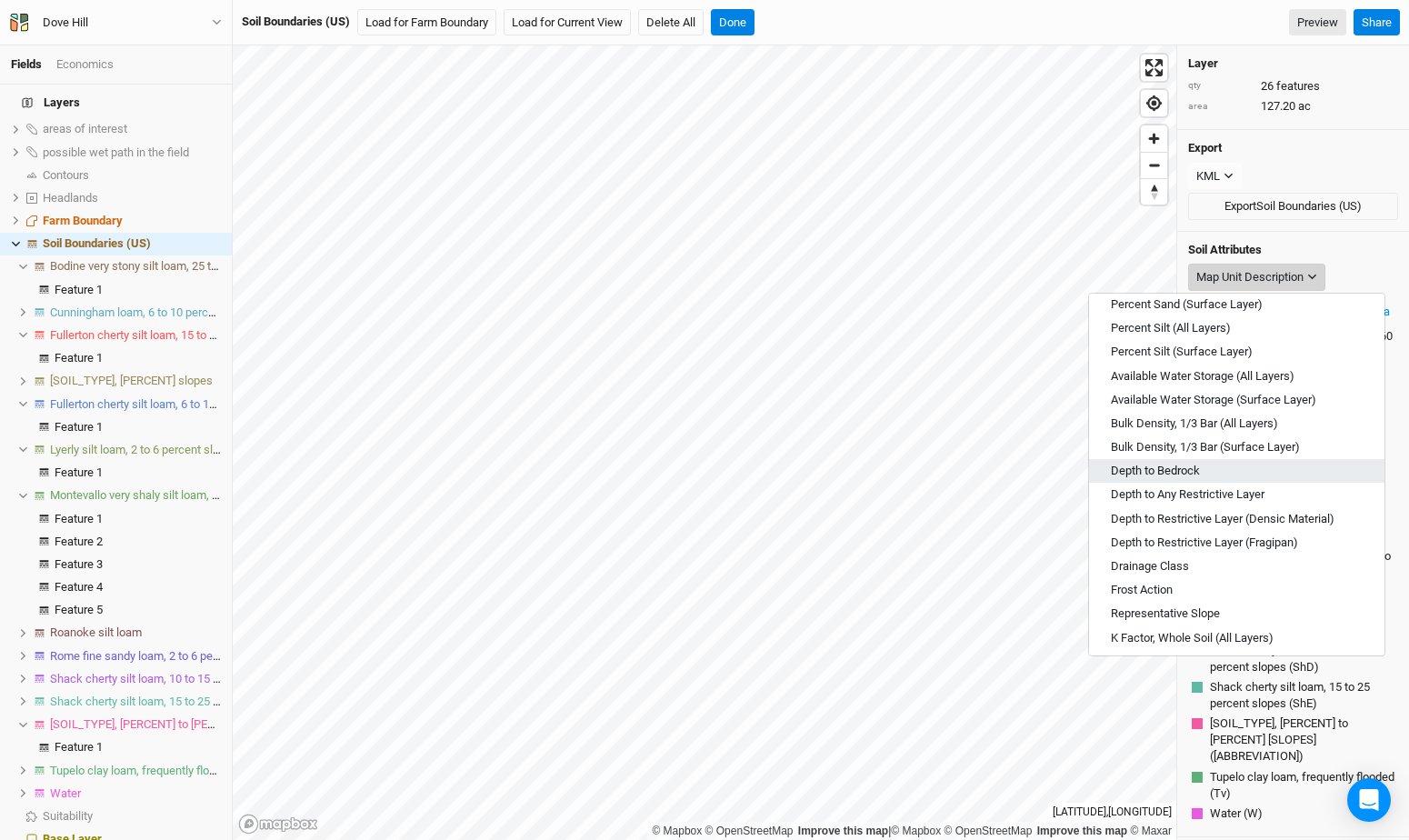 scroll, scrollTop: 136, scrollLeft: 0, axis: vertical 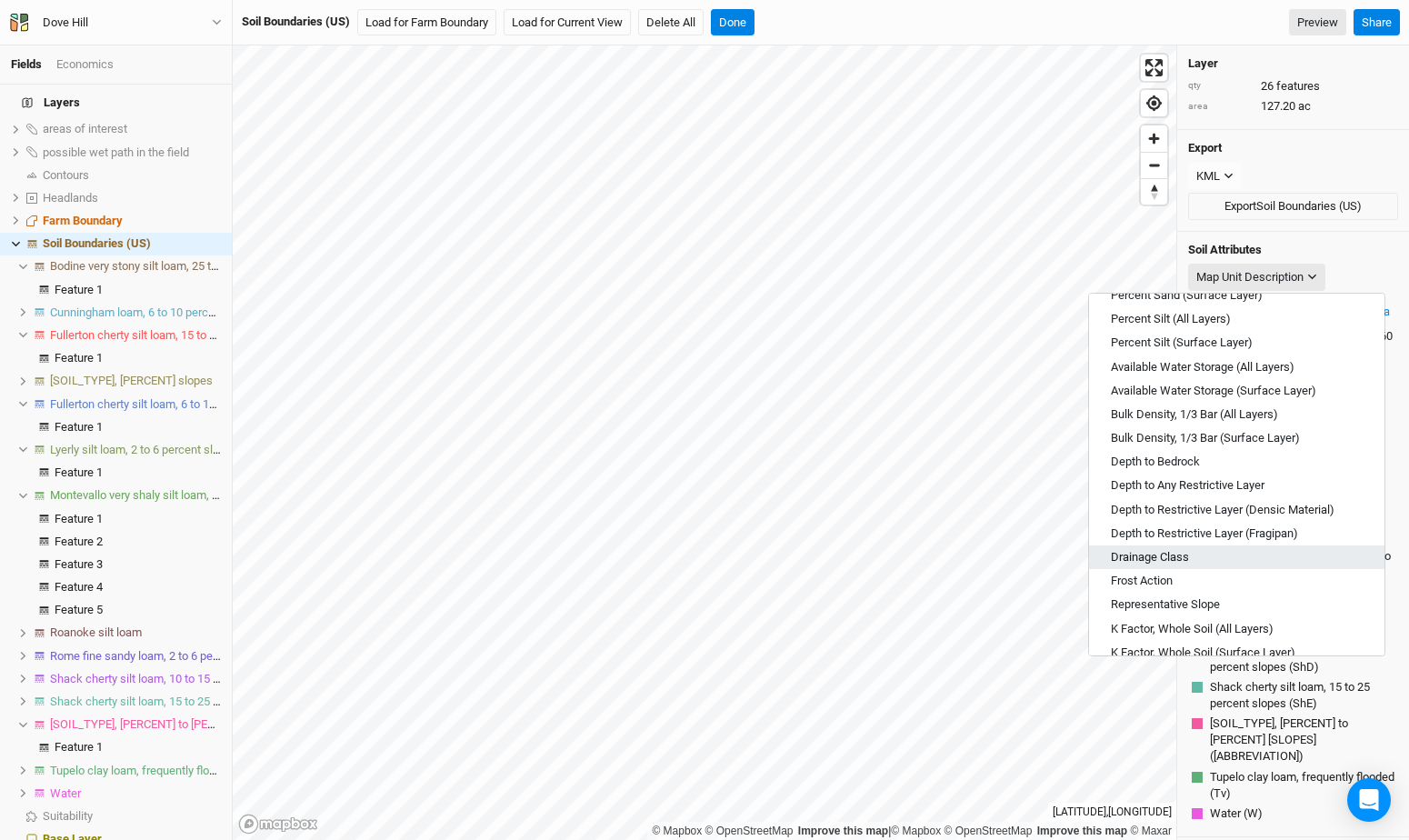 click on "Drainage Class" at bounding box center [1236, 557] 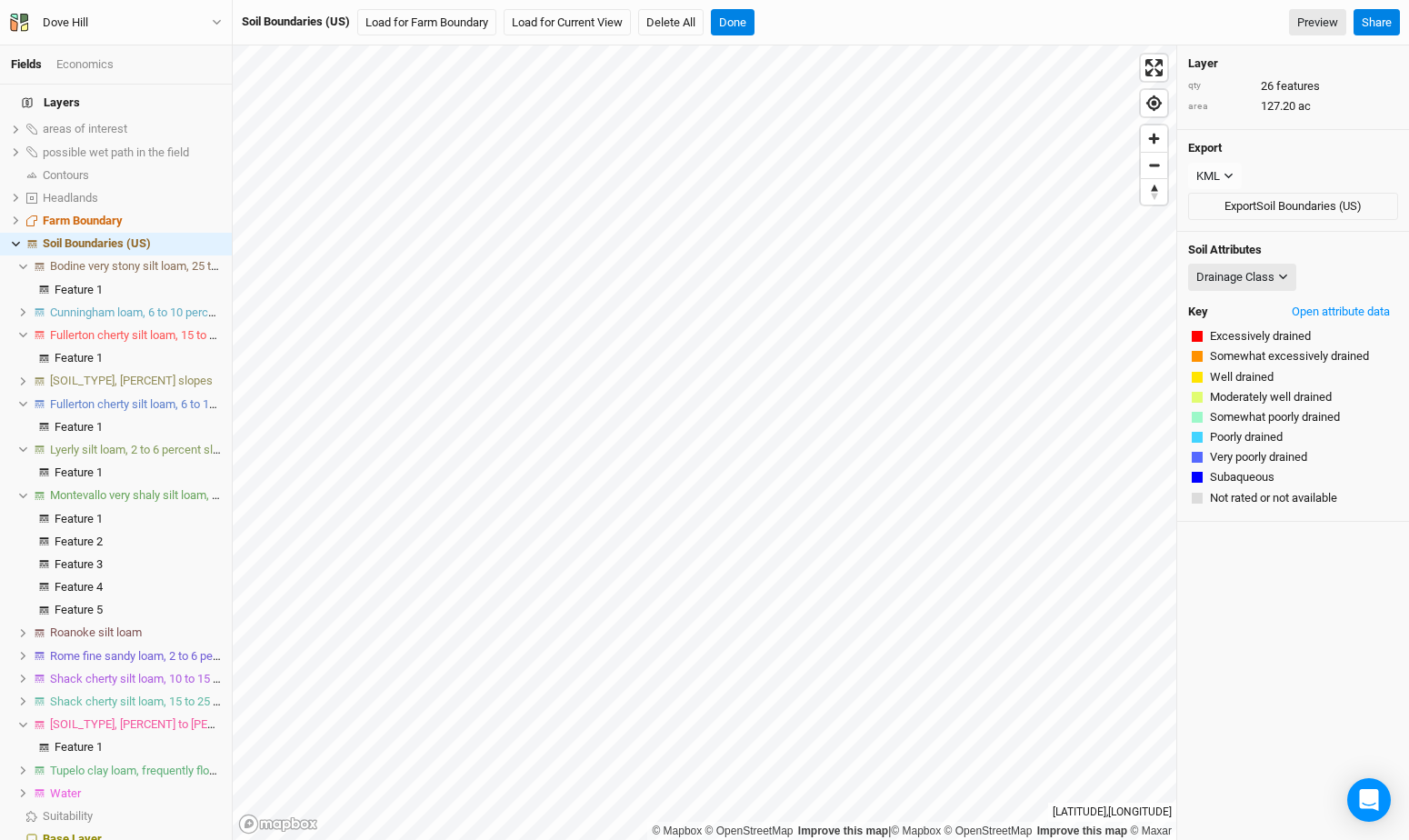 click on "Soil Attributes Drainage Class Map Unit Description Minor Components Percent Clay (All Layers) Percent Clay (Surface Layer) Percent Sand (All Layers) Percent Sand (Surface Layer) Percent Silt (All Layers) Percent Silt (Surface Layer) Available Water Storage (All Layers) Available Water Storage (Surface Layer) Bulk Density, 1/3 Bar (All Layers) Bulk Density, 1/3 Bar (Surface Layer) Depth to Bedrock Depth to Any Restrictive Layer Depth to Restrictive Layer (Densic Material) Depth to Restrictive Layer (Fragipan) Drainage Class Frost Action Representative Slope K Factor, Whole Soil (All Layers) K Factor, Whole Soil (Surface Layer) T Factor pH, 1:1 Water (All Layers) pH, 1:1 Water (Surface Layer) Cation Exchange Capacity: CEC-7 (All Layers) Cation Exchange Capacity: CEC-7 (Surface Layer) Susceptibility to Compaction Forestland Productivity with Site Index Base Hydrologic Soil Group and Surface Runoff Farmland Classification National Commodity Crop Productivity Index Drought Vulnerable Soils Depth to Water Table" at bounding box center [1293, 376] 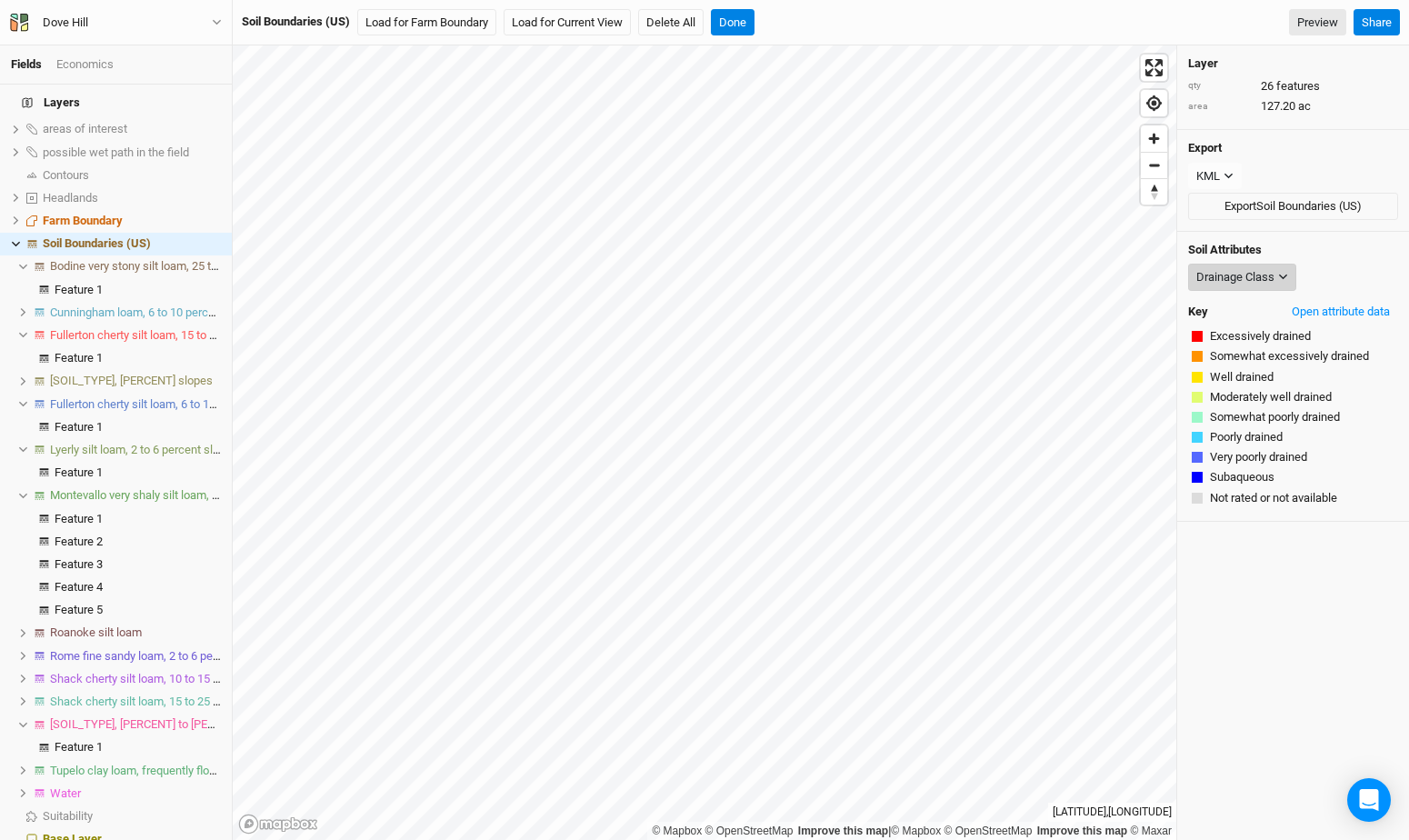 click on "Drainage Class" at bounding box center [1235, 277] 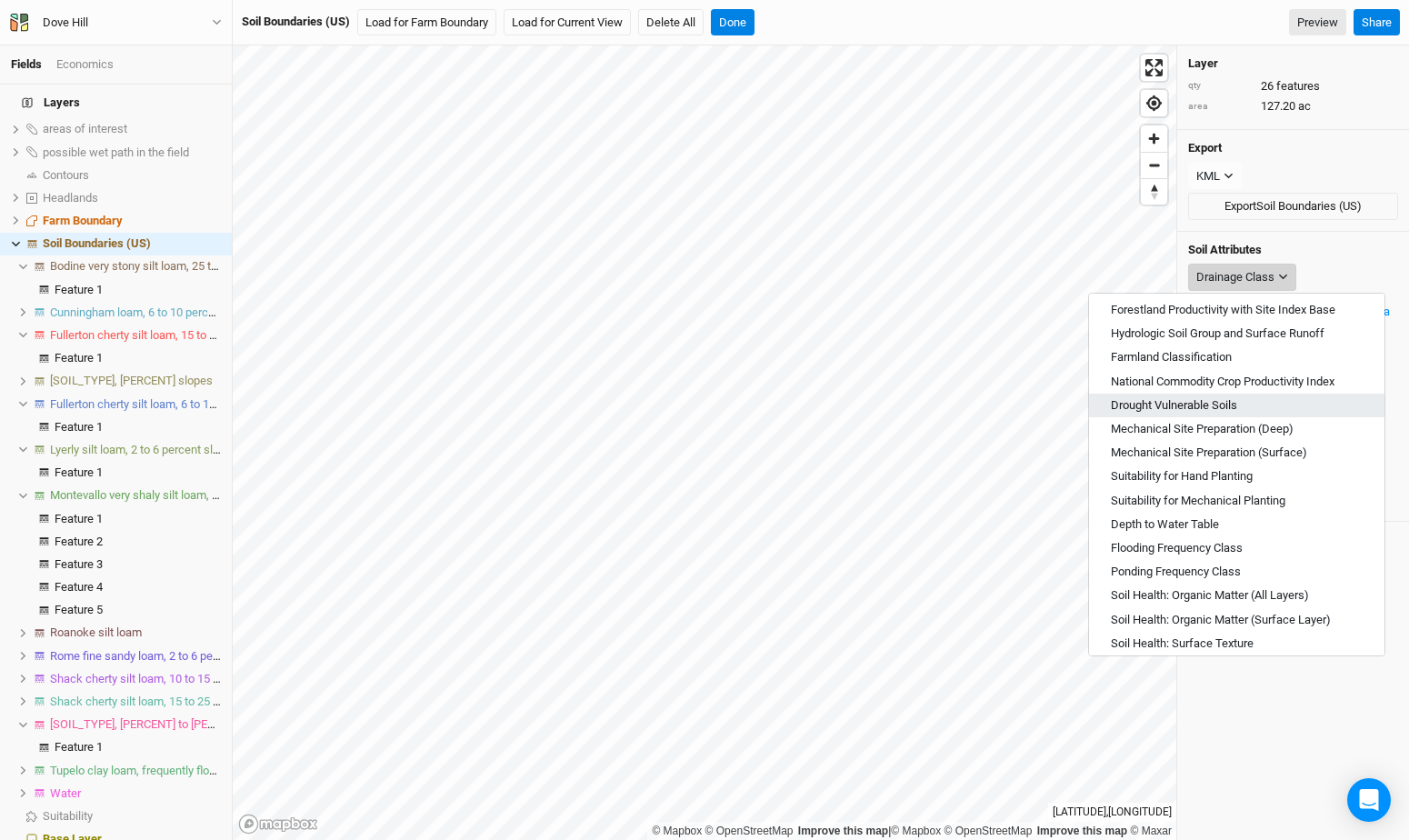 scroll, scrollTop: 653, scrollLeft: 0, axis: vertical 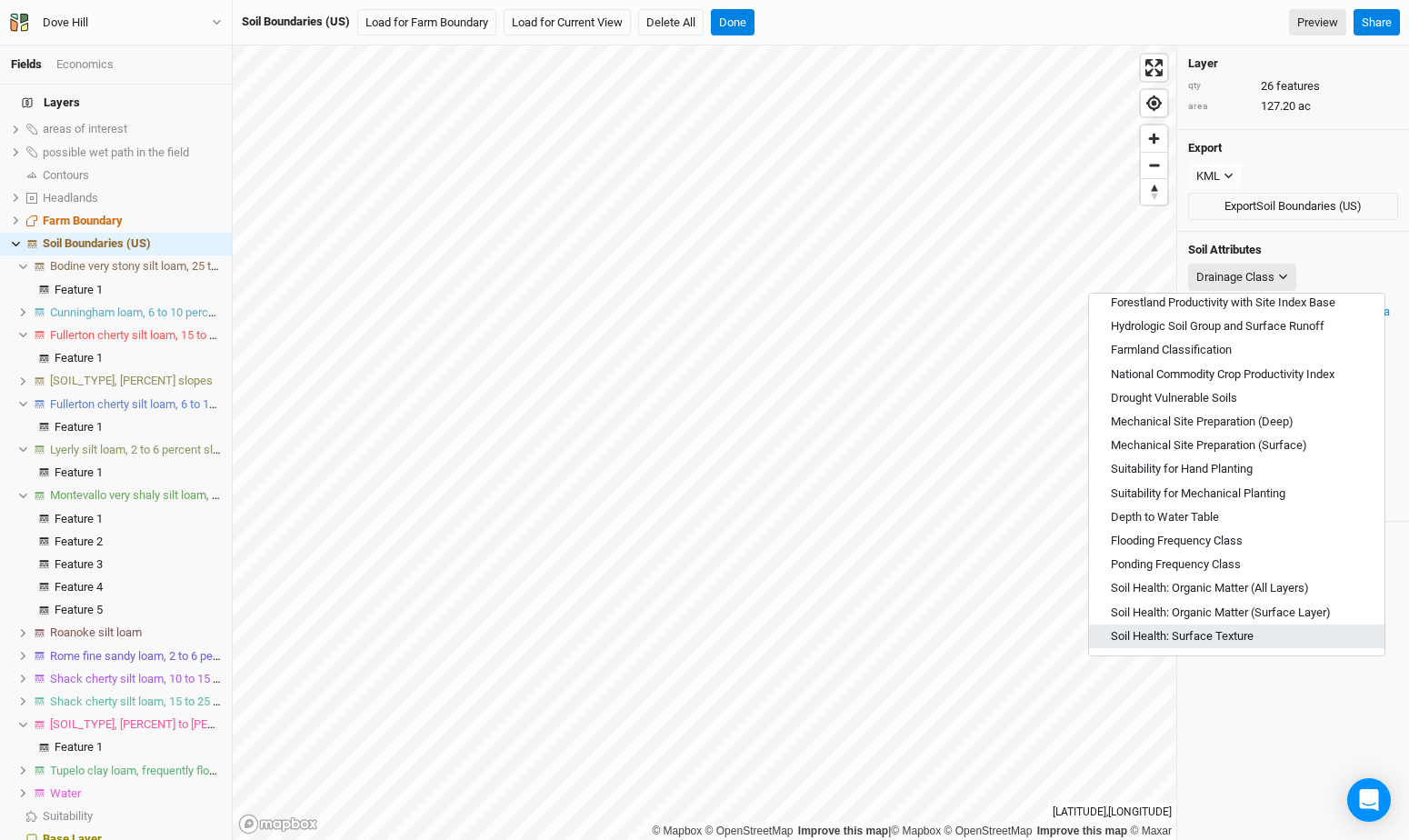 click on "Soil Health: Surface Texture" at bounding box center (1182, 636) 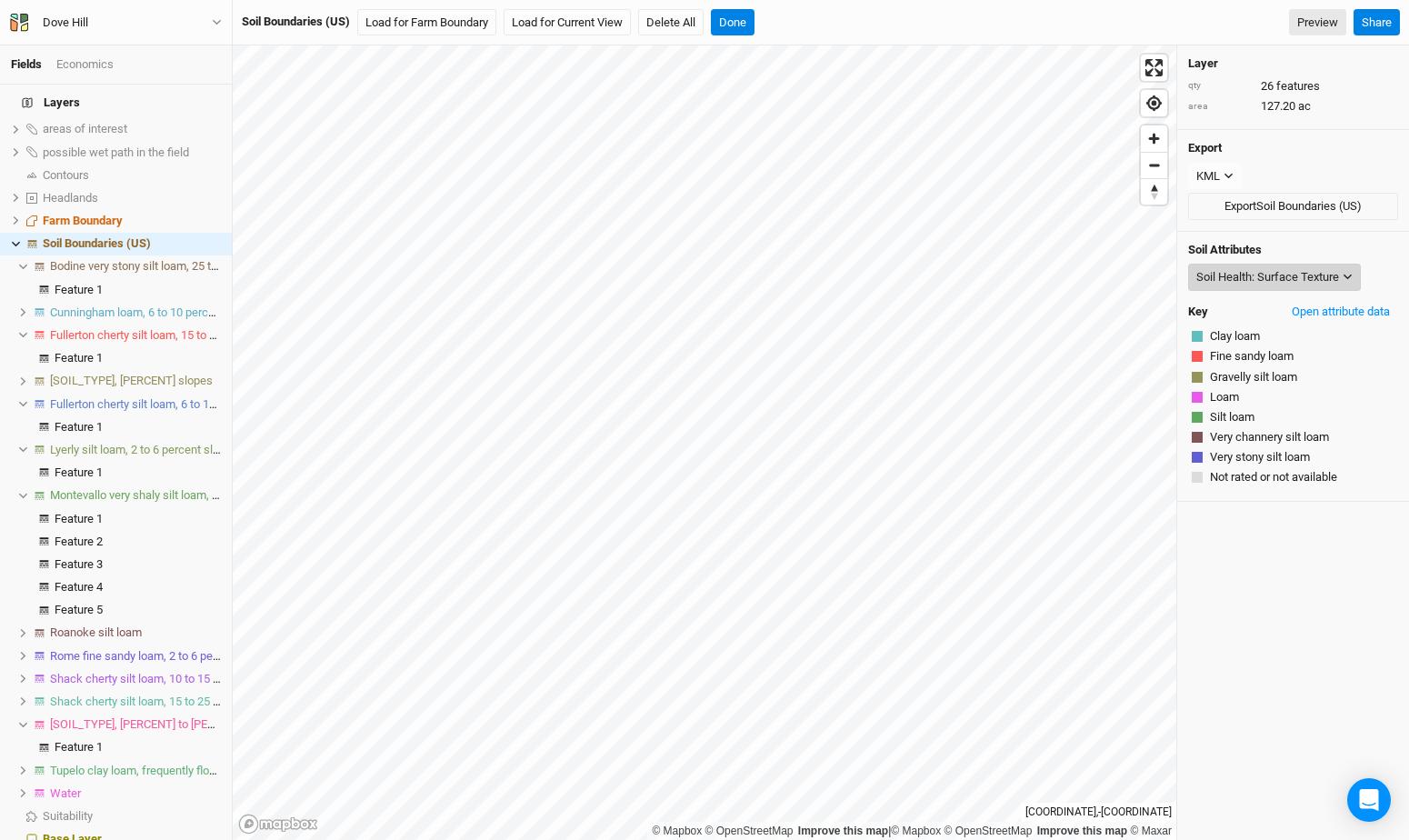 click on "Soil Health: Surface Texture" at bounding box center [1267, 277] 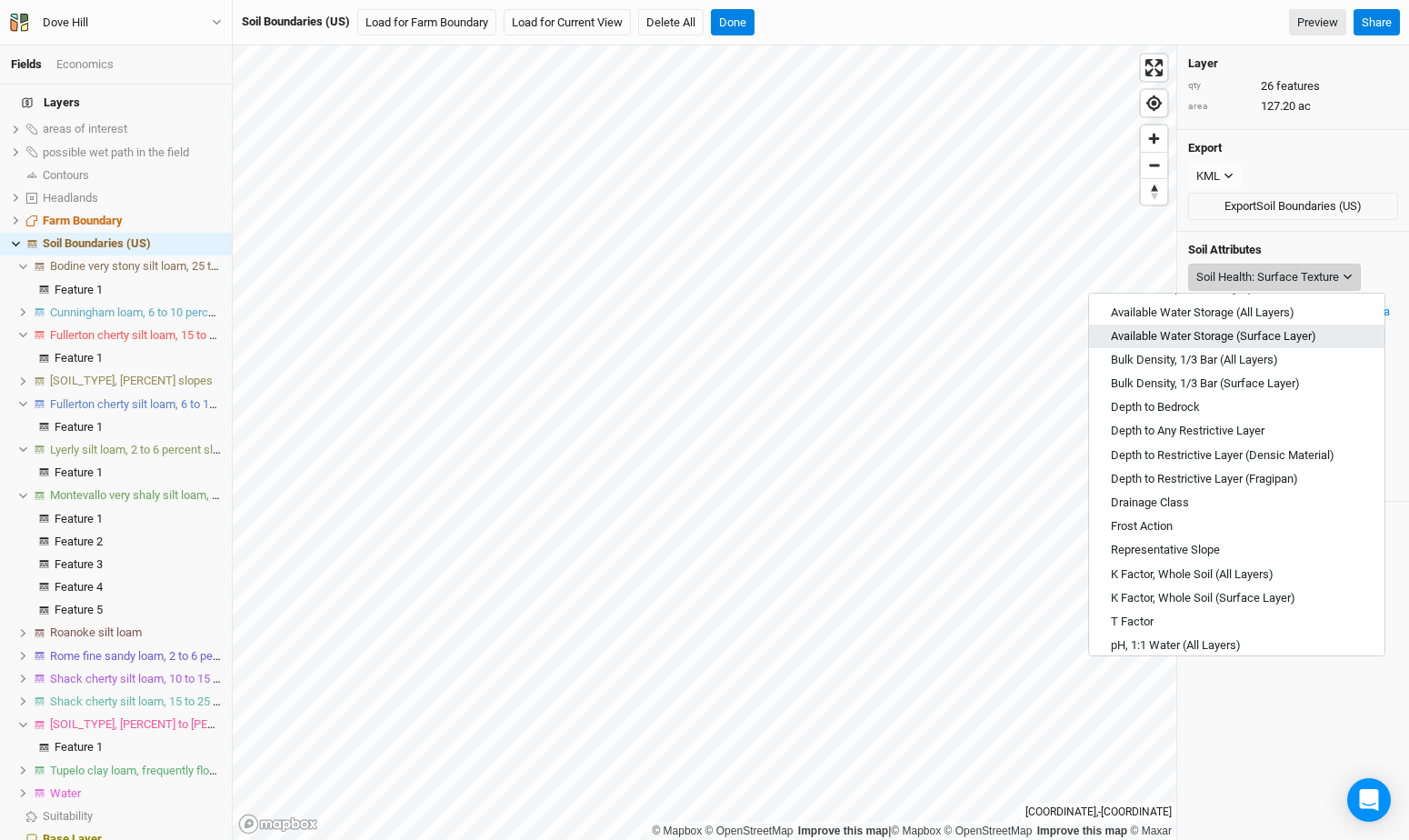 scroll, scrollTop: 193, scrollLeft: 0, axis: vertical 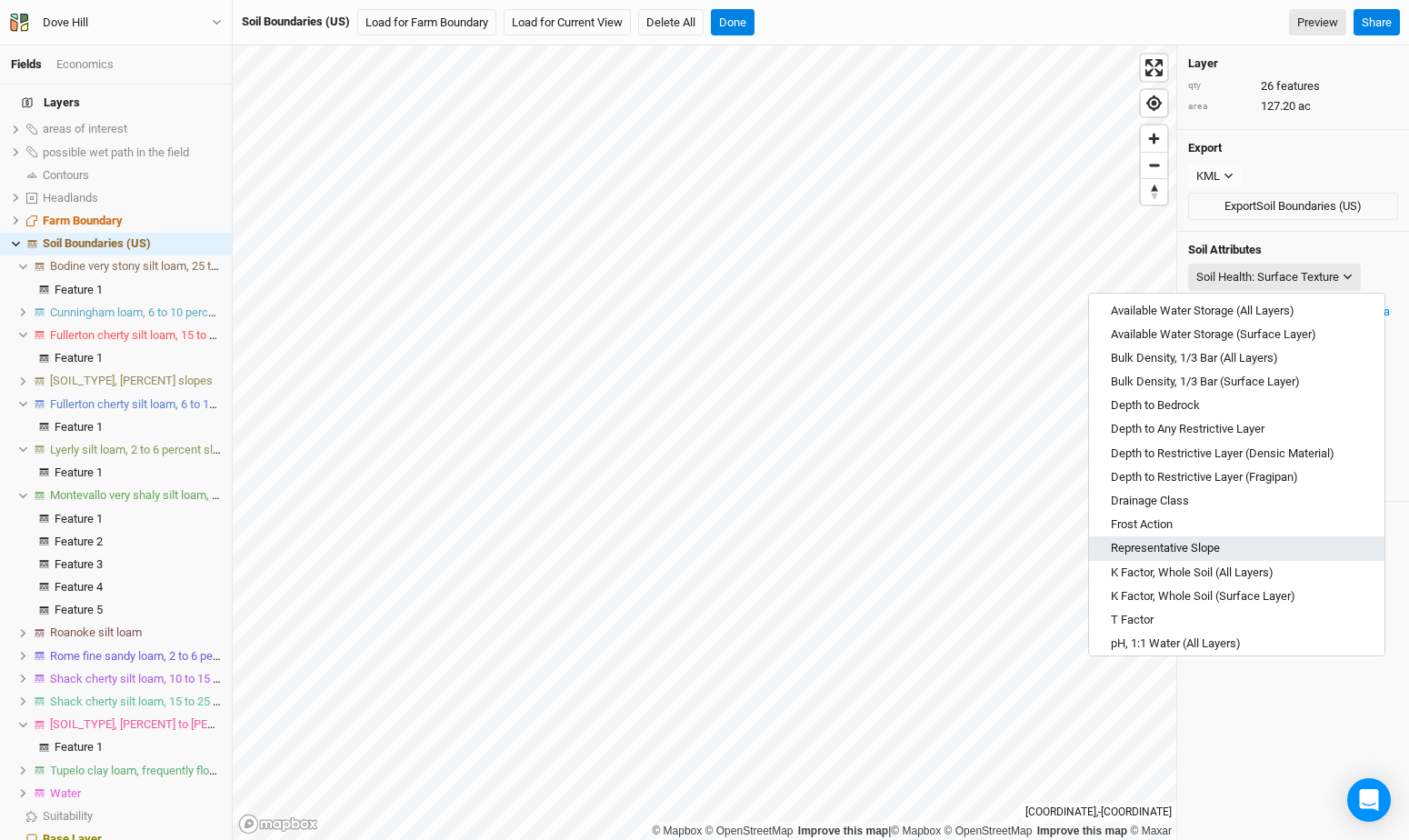 click on "Representative Slope" at bounding box center [1236, 548] 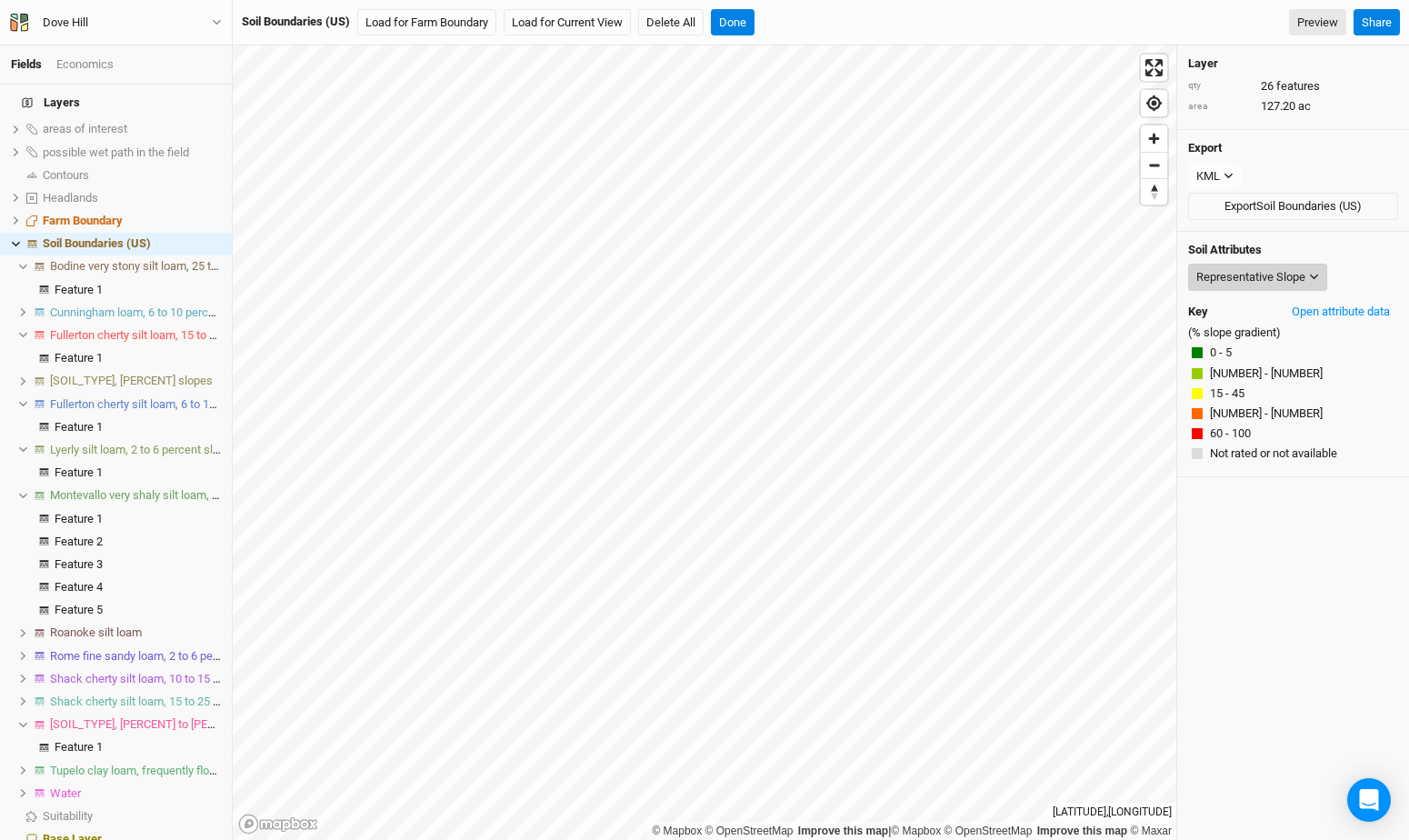 click on "Representative Slope" at bounding box center (1251, 277) 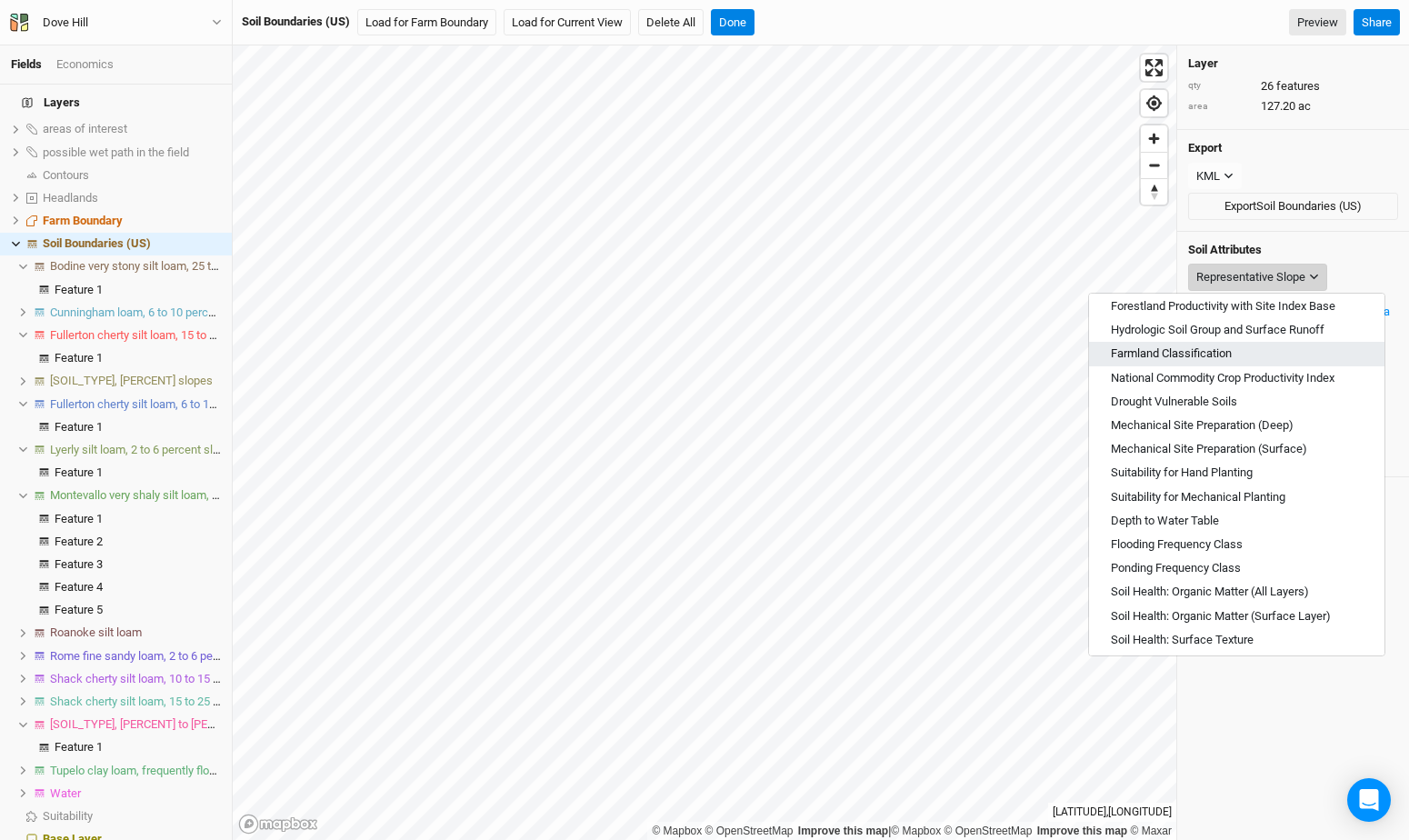 scroll, scrollTop: 653, scrollLeft: 0, axis: vertical 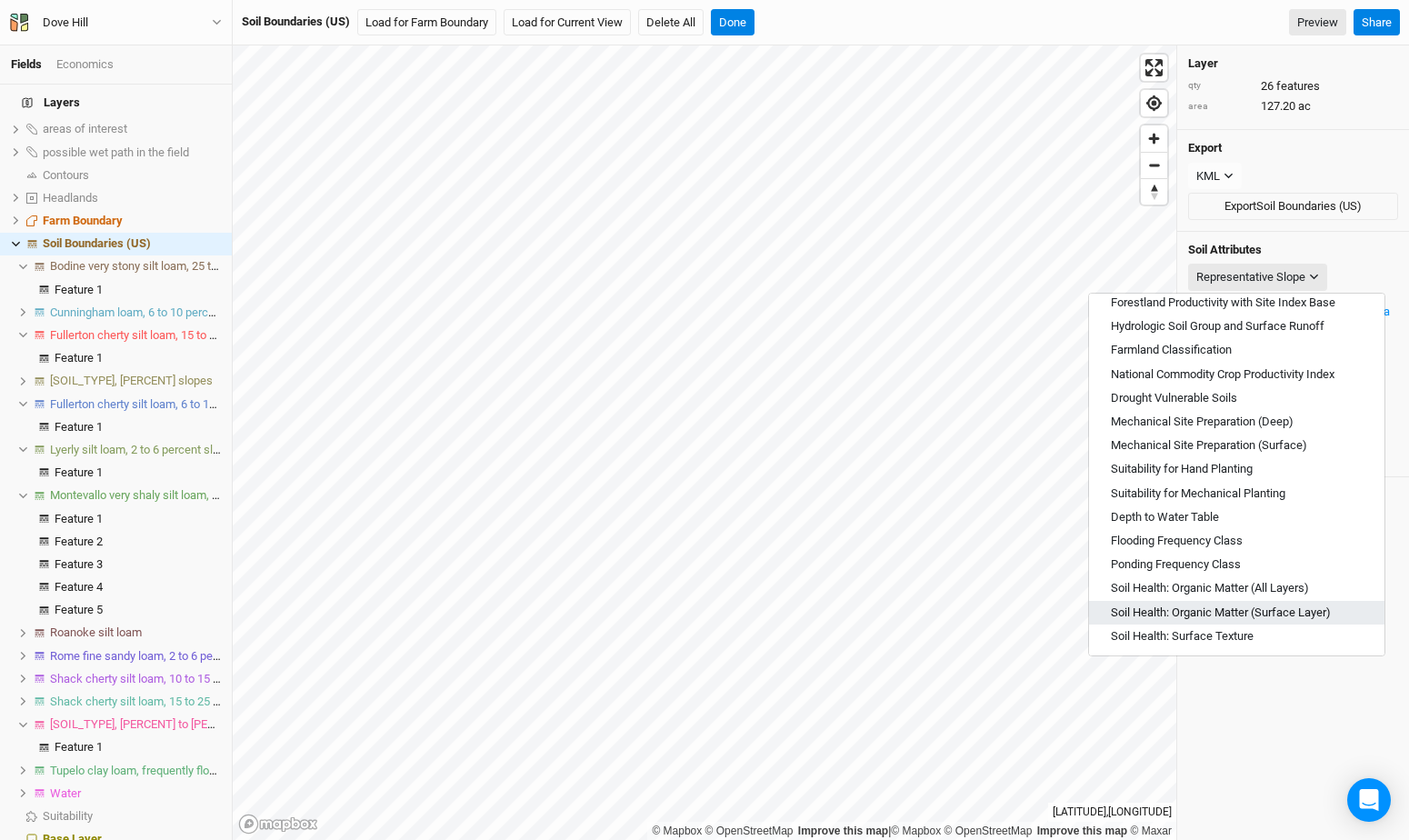 click on "Soil Health: Organic Matter (Surface Layer)" at bounding box center [1221, 613] 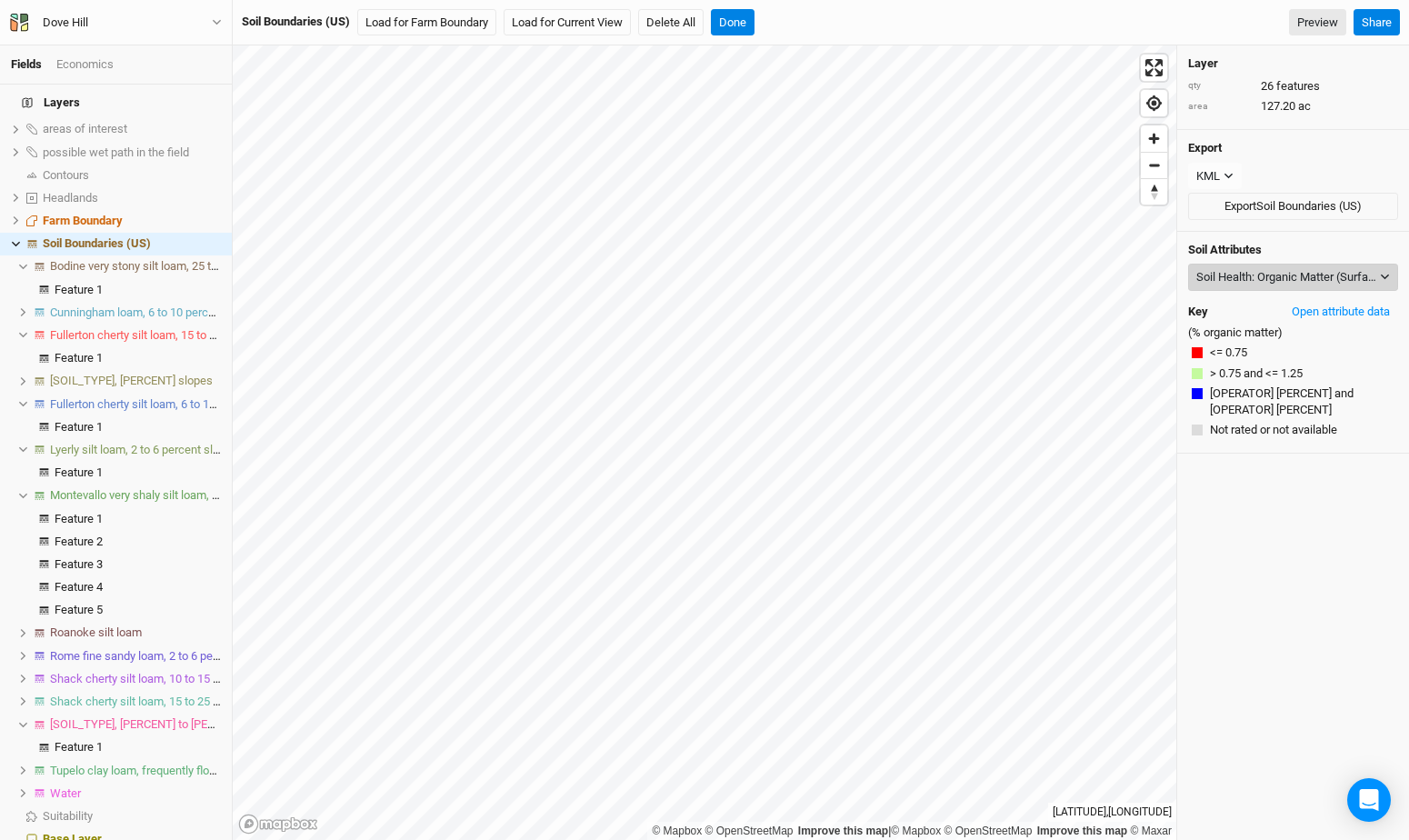 click on "Soil Health: Organic Matter (Surface Layer)" at bounding box center (1286, 277) 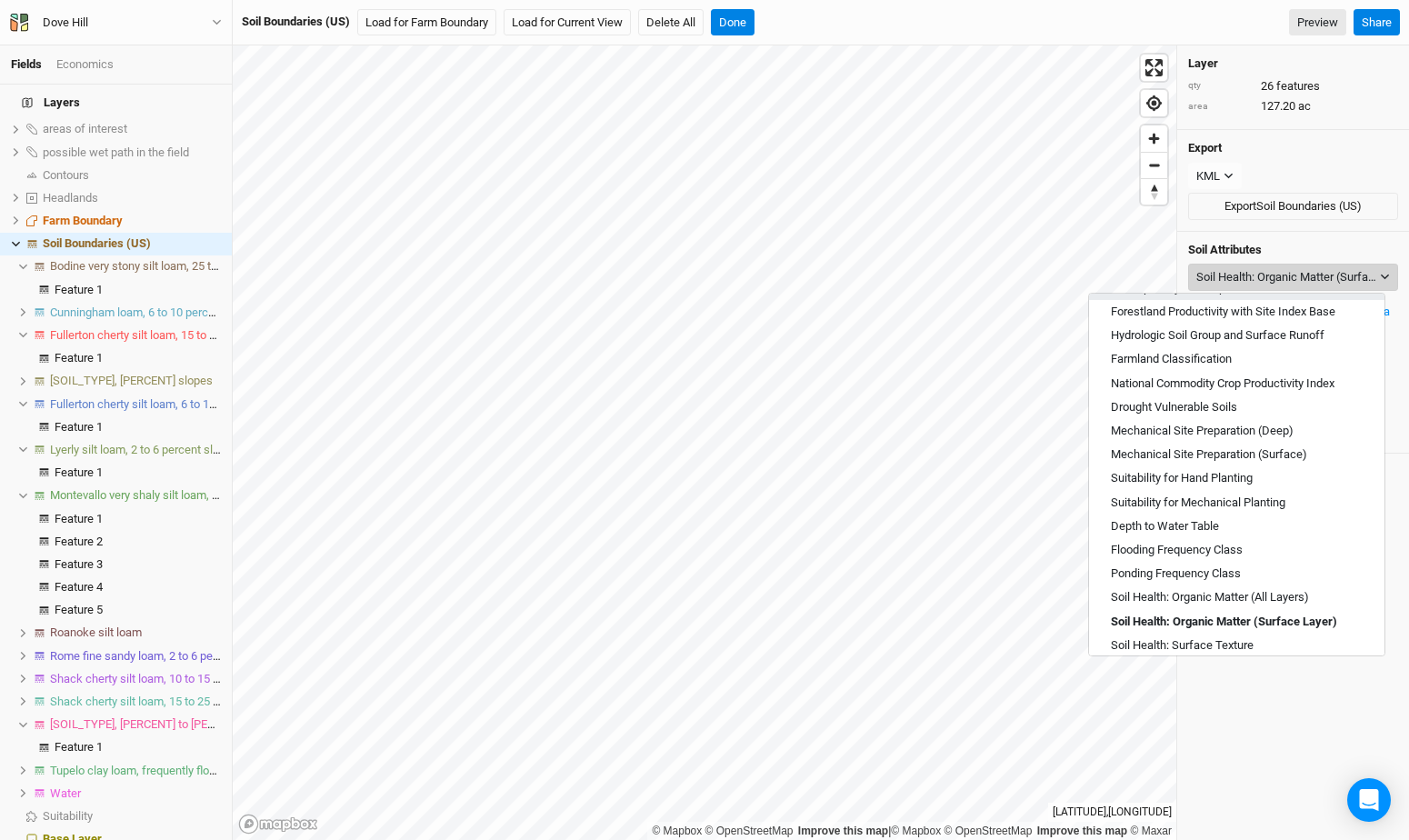 scroll, scrollTop: 653, scrollLeft: 0, axis: vertical 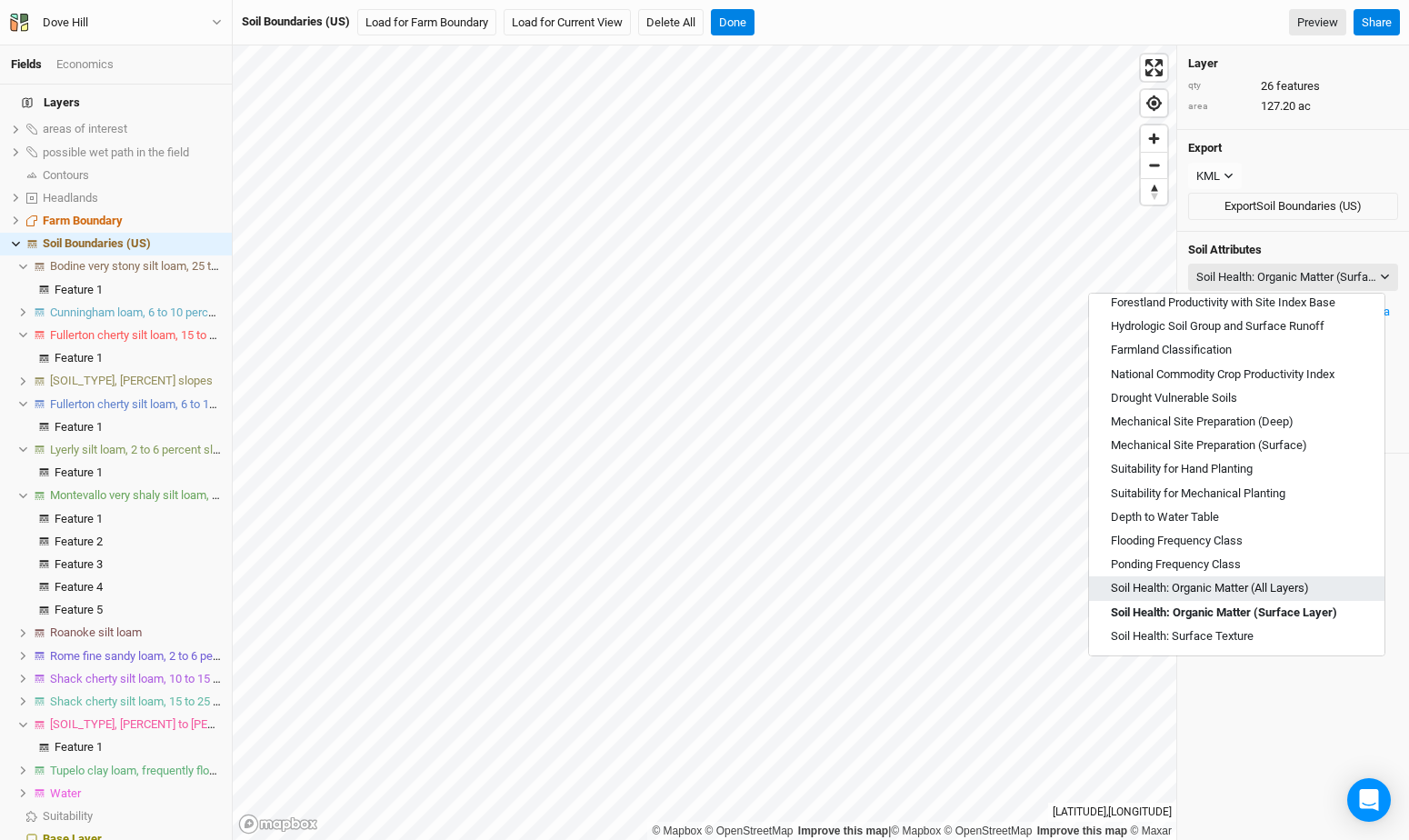 click on "Soil Health: Organic Matter (All Layers)" at bounding box center [1210, 588] 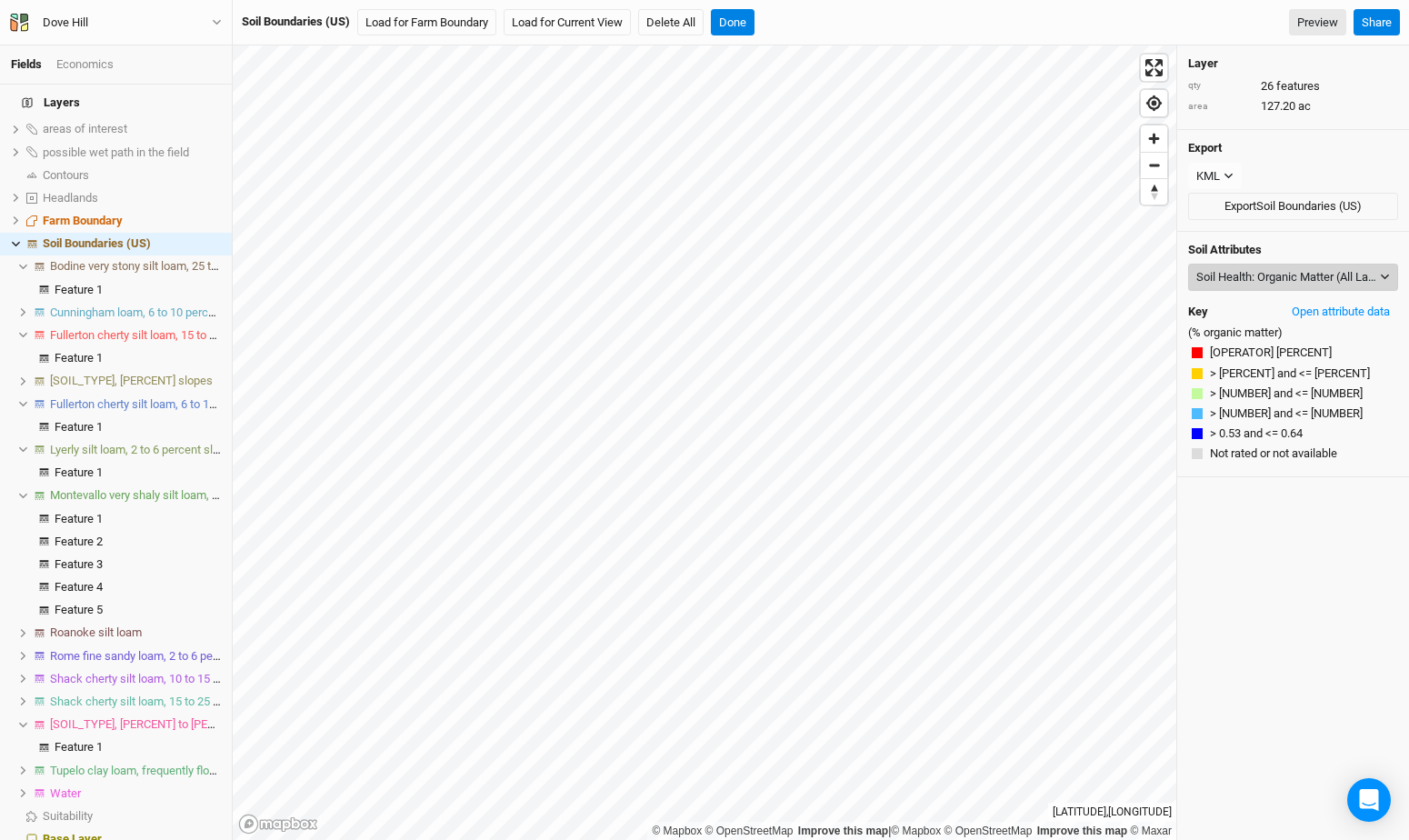 click on "Soil Health: Organic Matter (All Layers)" at bounding box center (1293, 277) 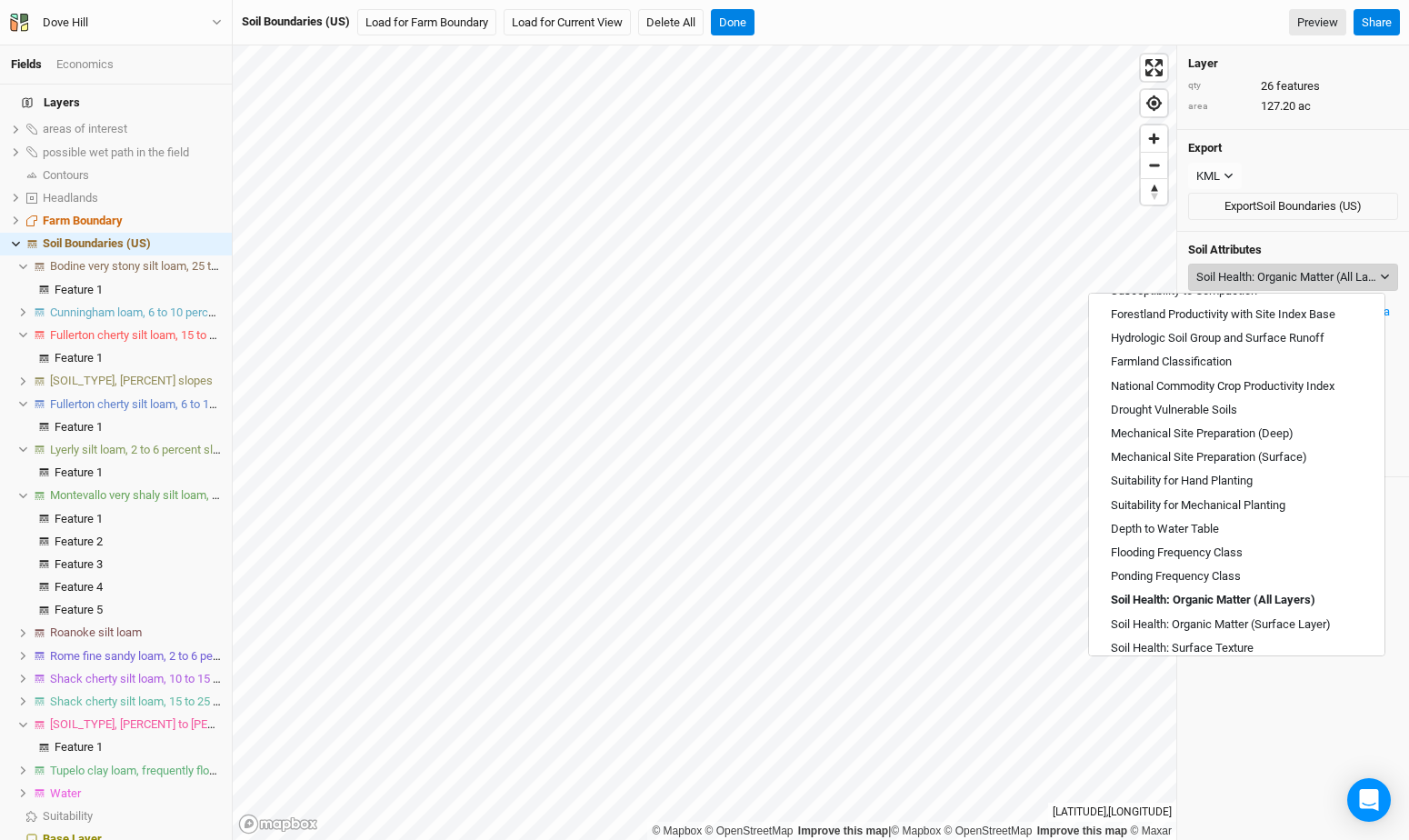 scroll, scrollTop: 653, scrollLeft: 0, axis: vertical 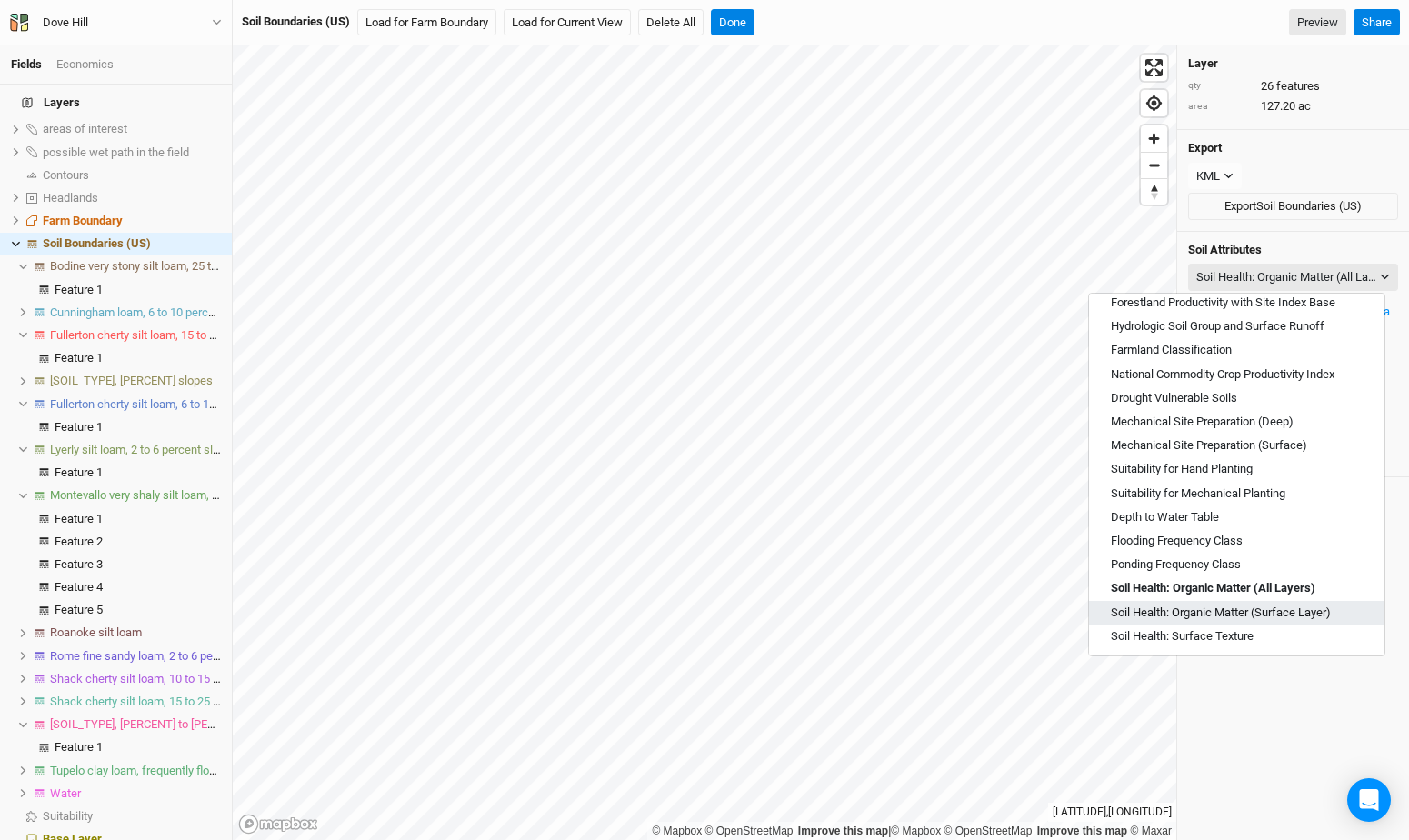 click on "Soil Health: Organic Matter (Surface Layer)" at bounding box center (1221, 613) 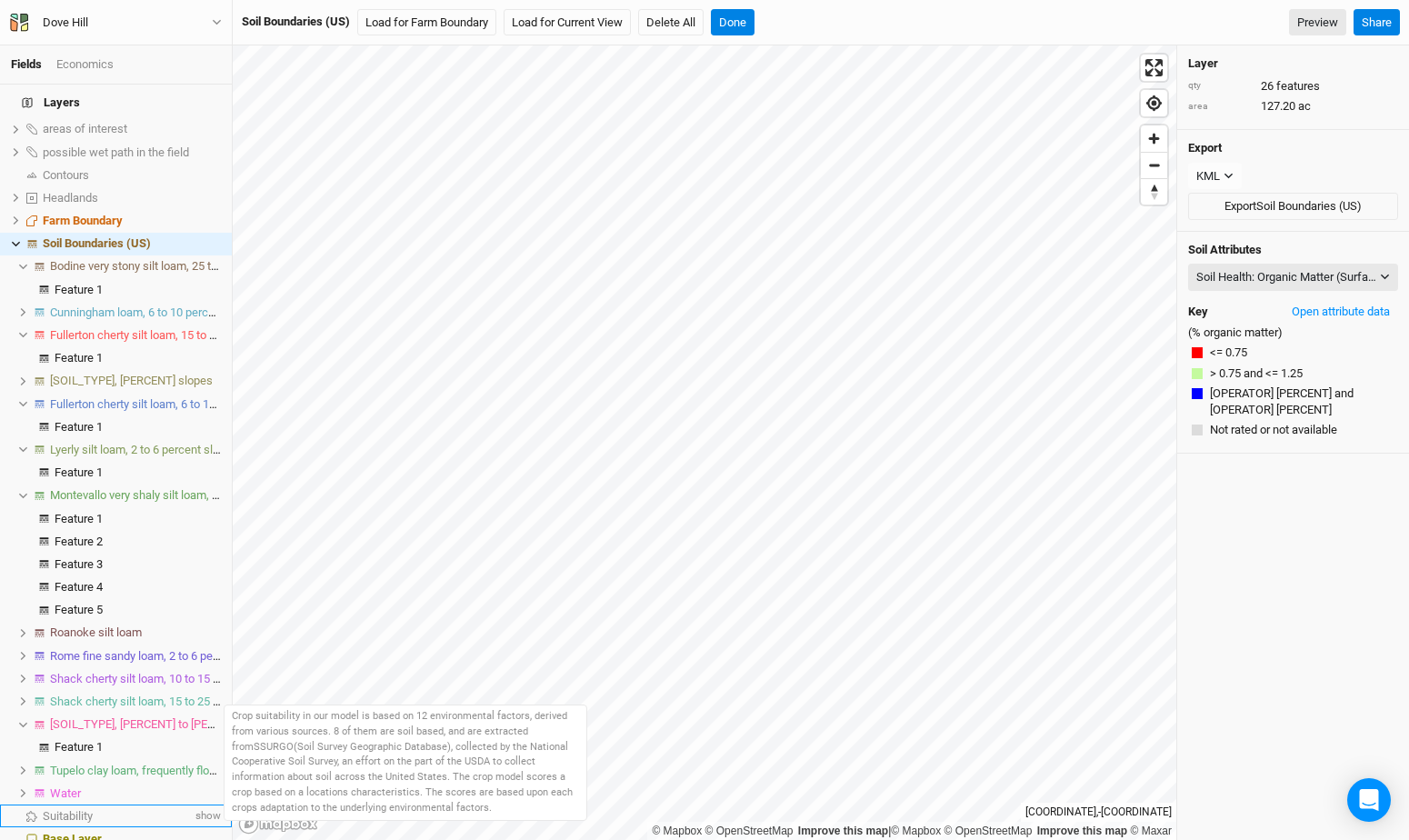 click on "Suitability" at bounding box center [67, 815] 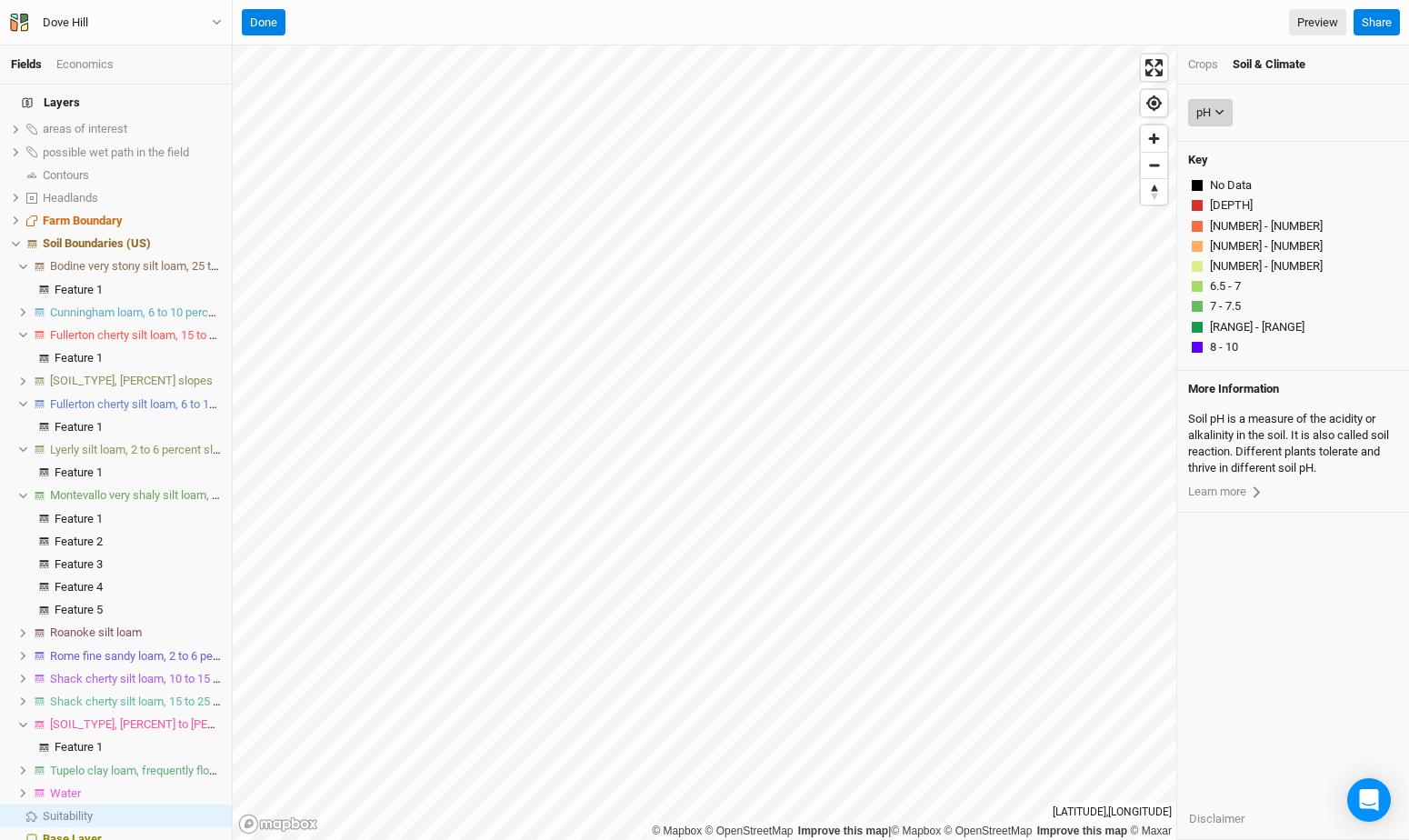 click on "pH" at bounding box center [1210, 113] 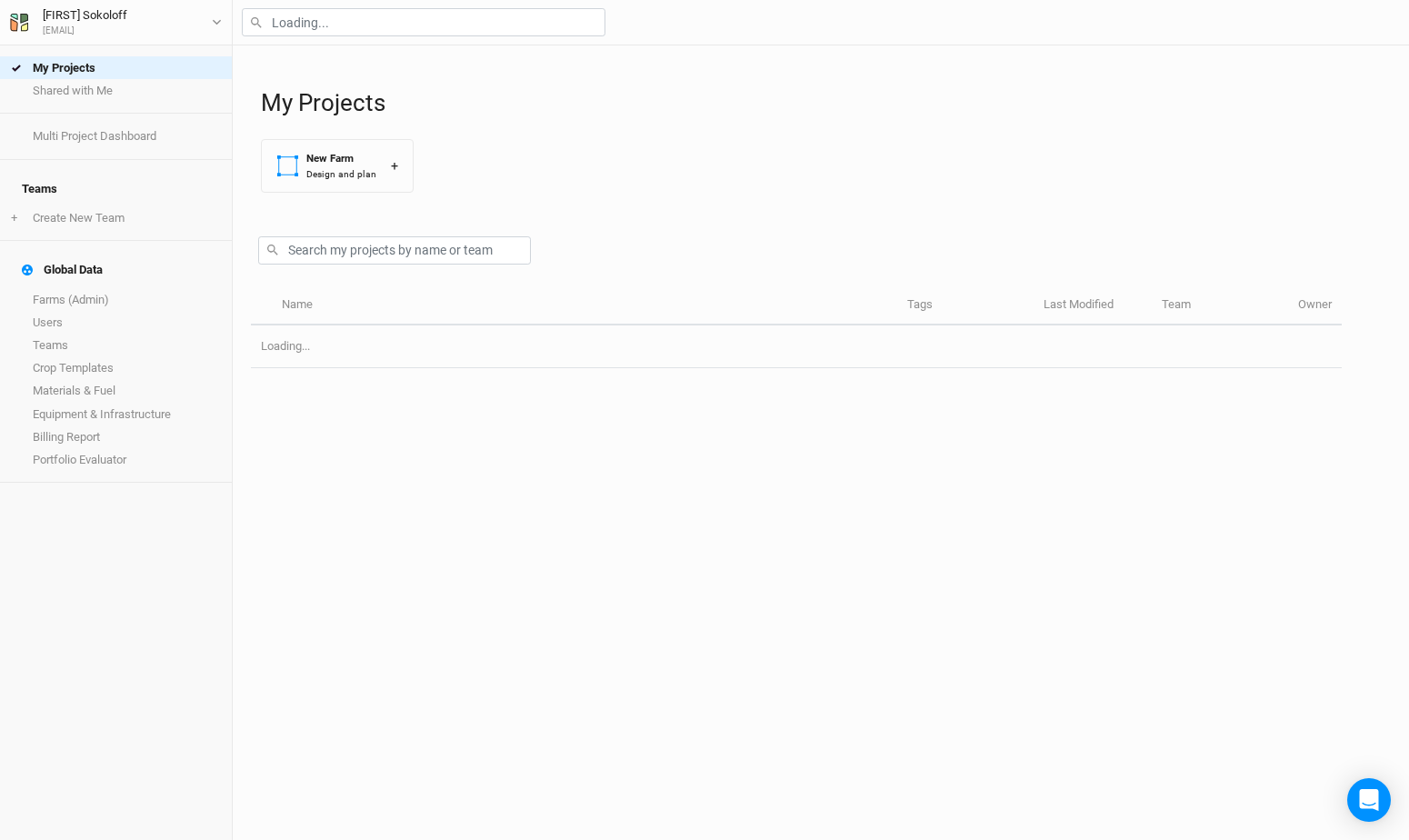scroll, scrollTop: 0, scrollLeft: 0, axis: both 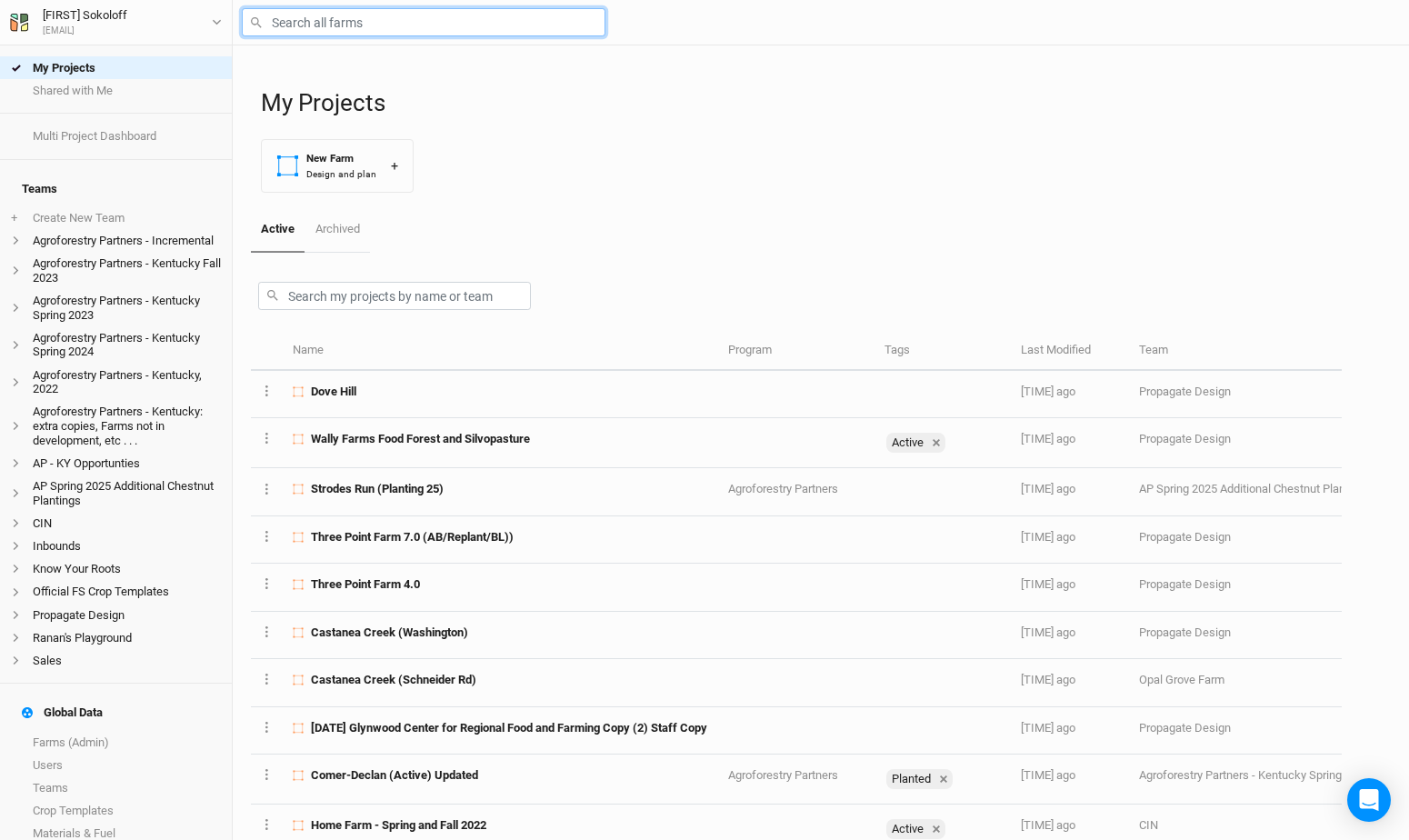 click at bounding box center (424, 22) 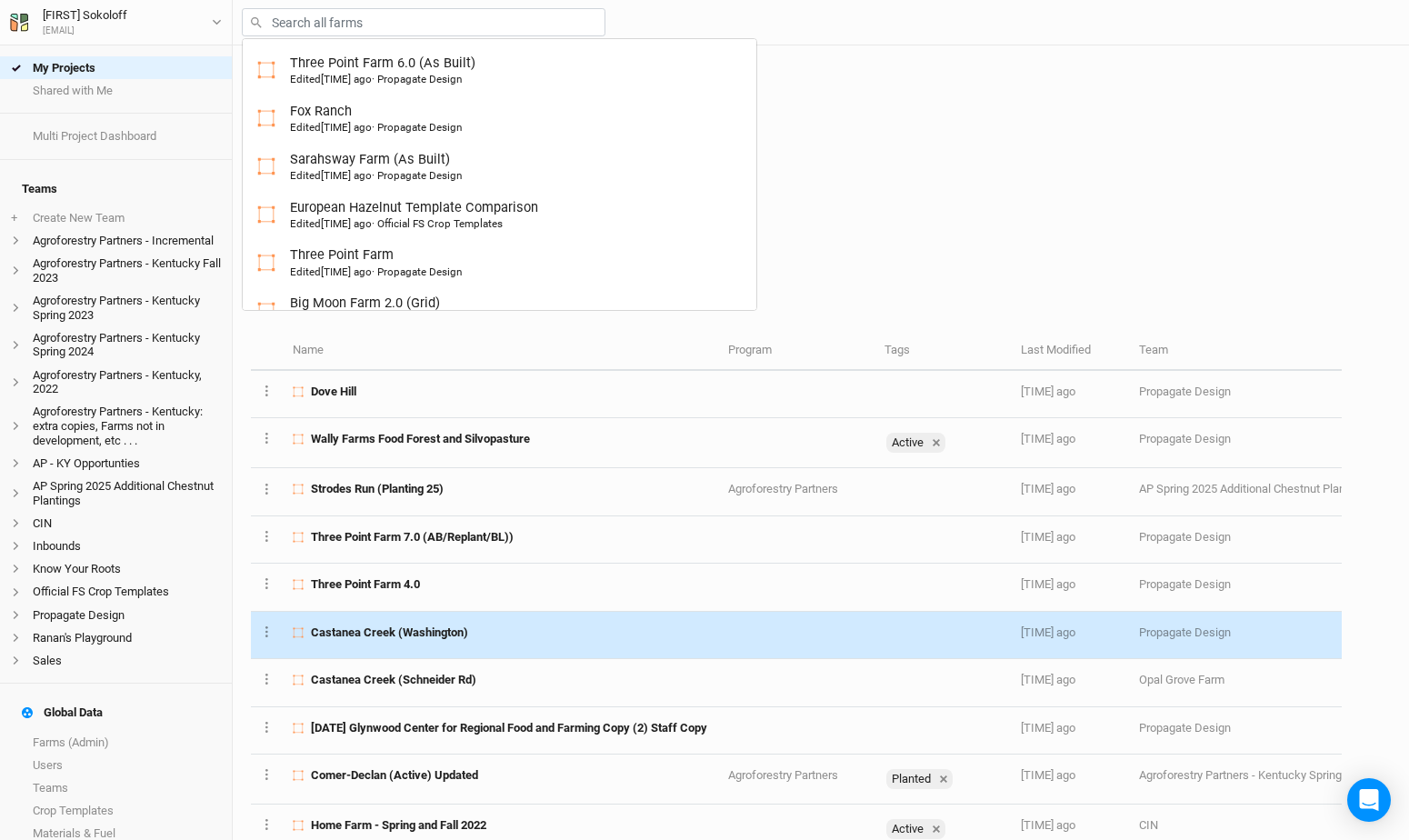 click on "Castanea Creek (Washington)" at bounding box center [389, 633] 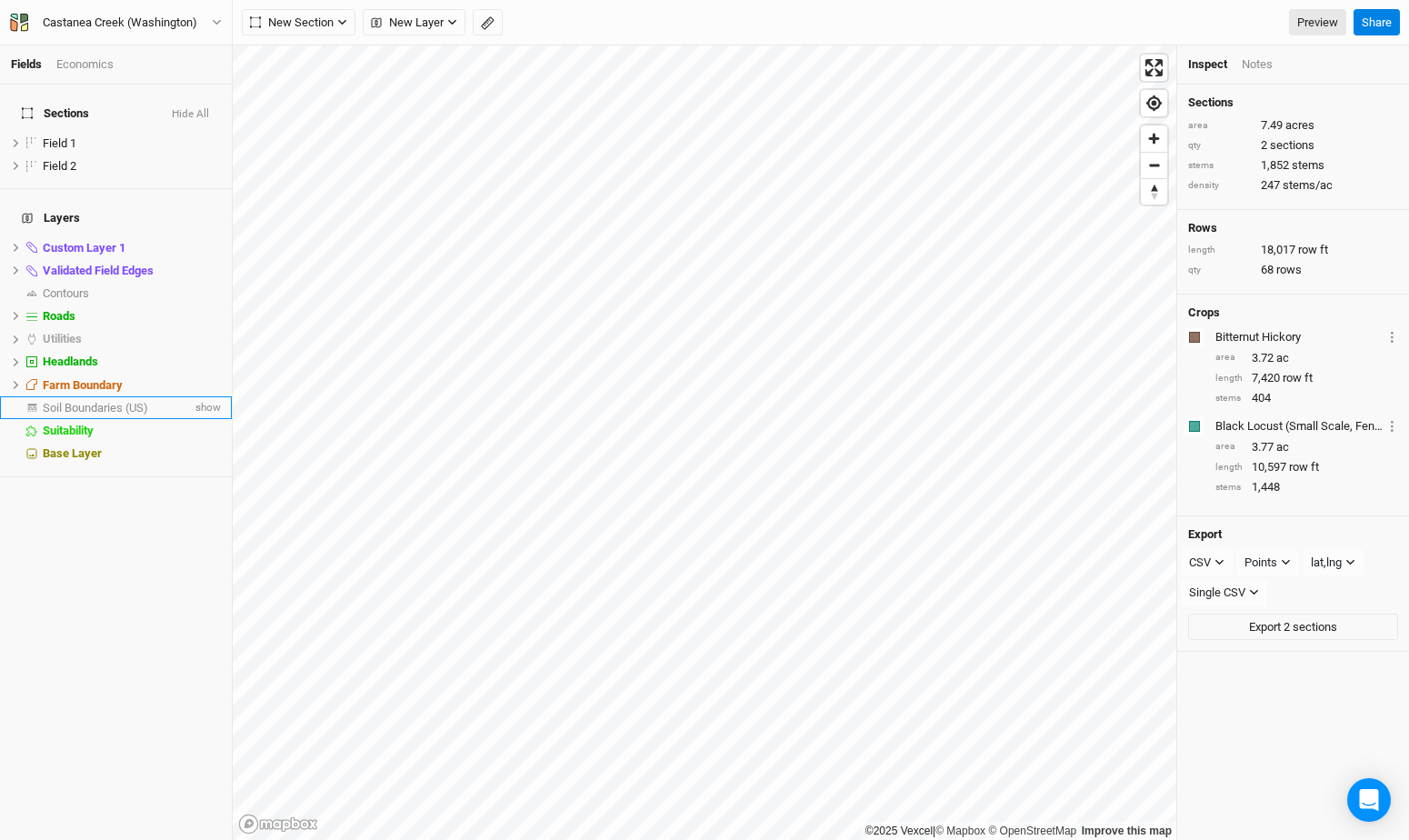 click on "Soil Boundaries (US)" at bounding box center (95, 407) 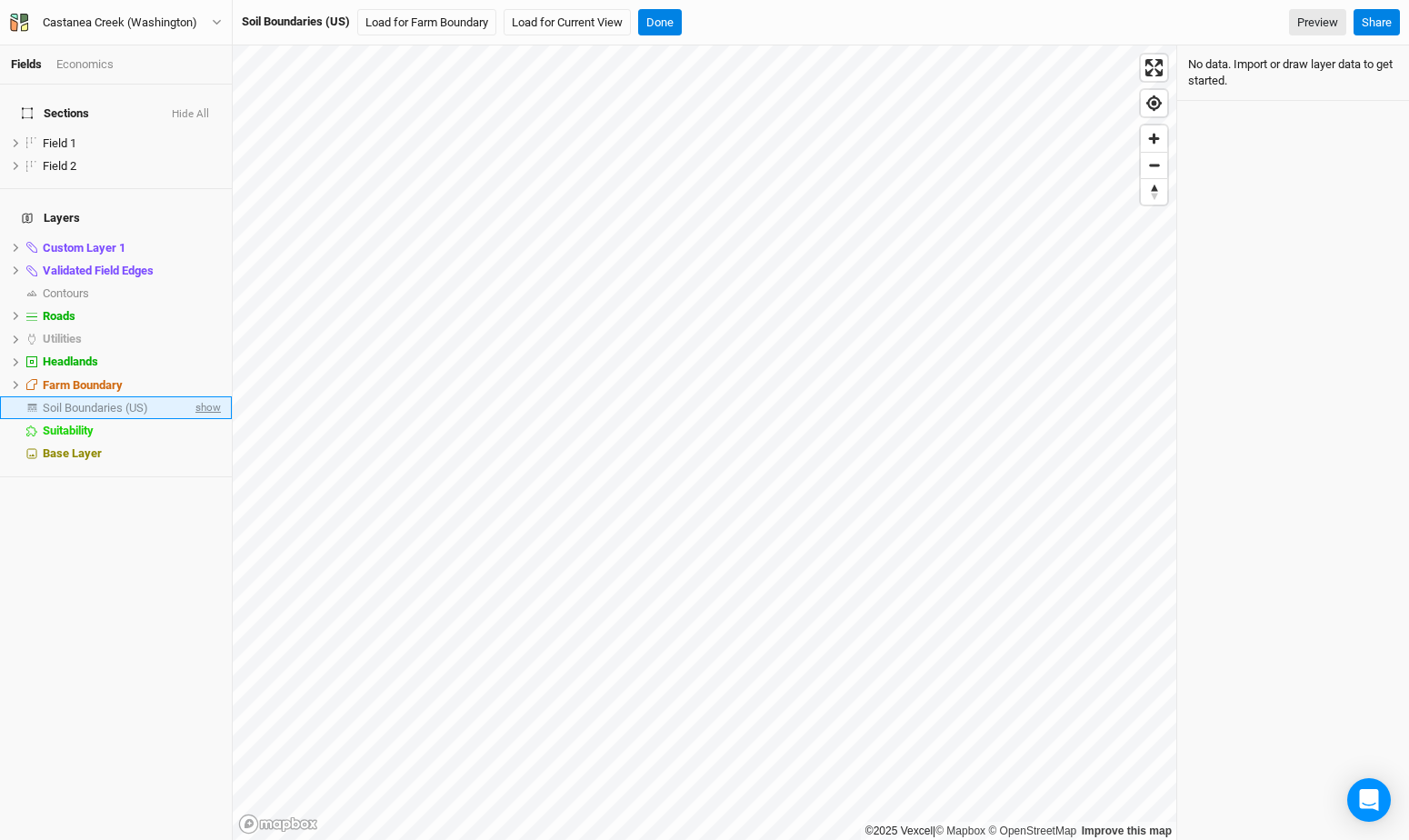 click on "show" at bounding box center [206, 407] 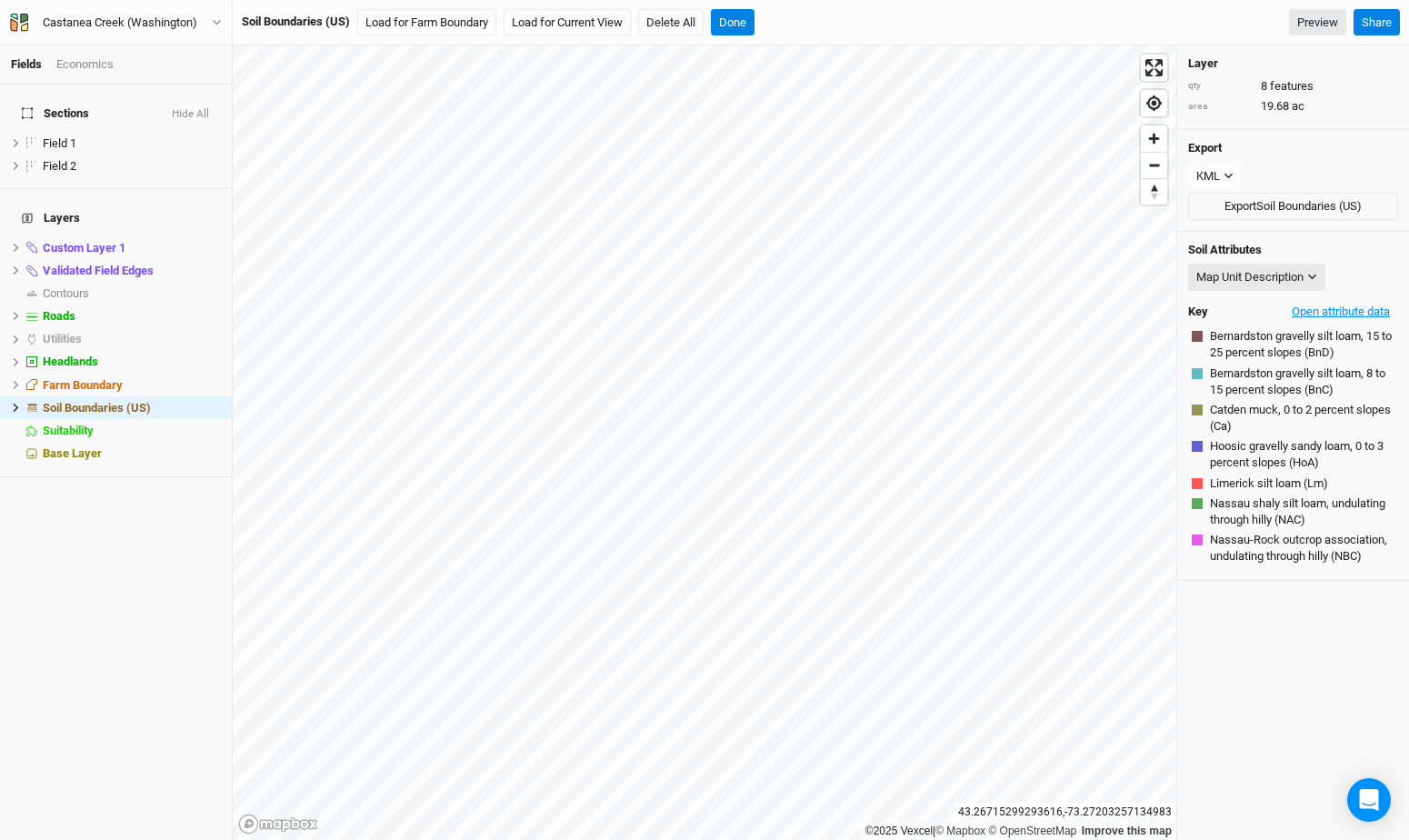 click on "Open attribute data" at bounding box center [1341, 312] 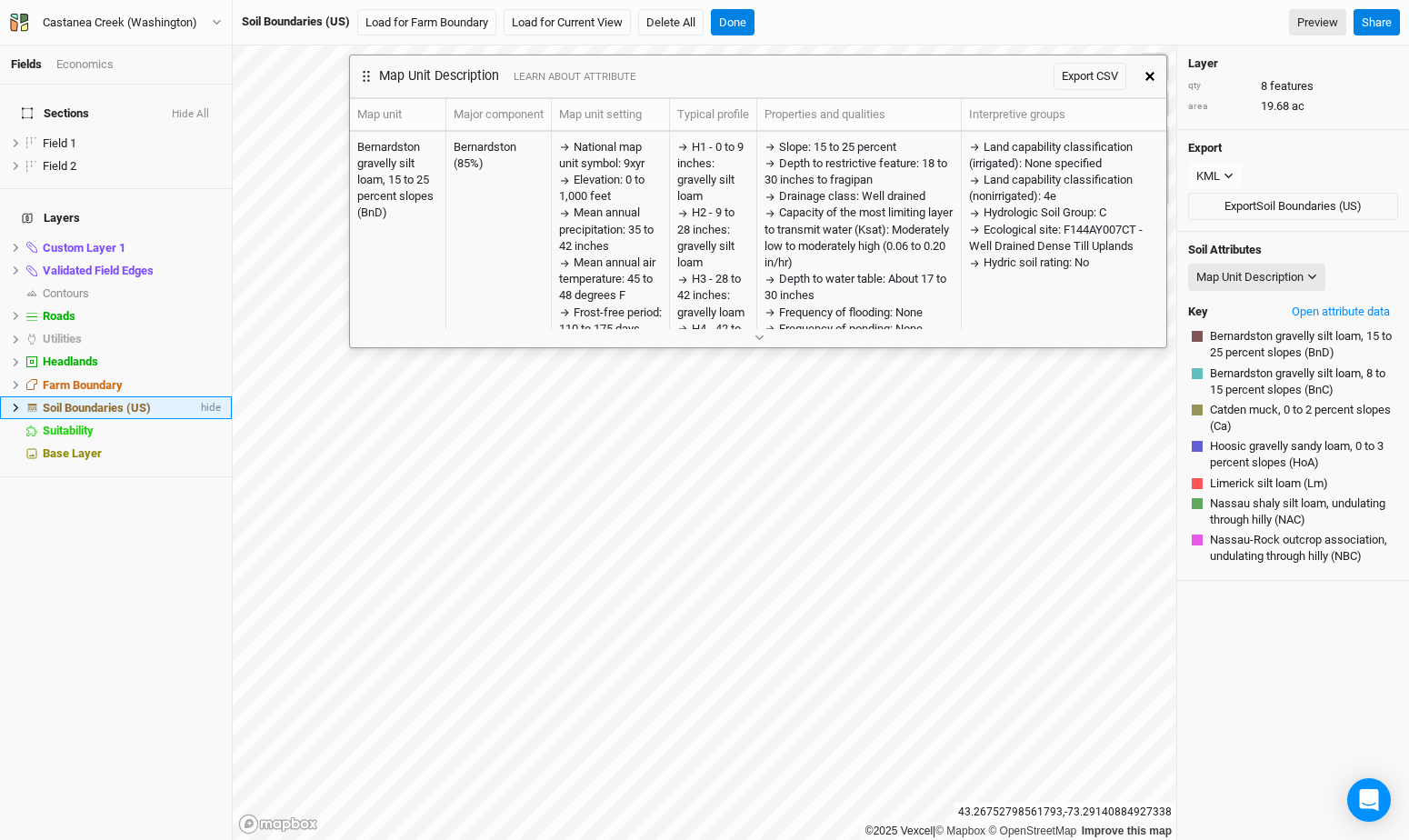 click 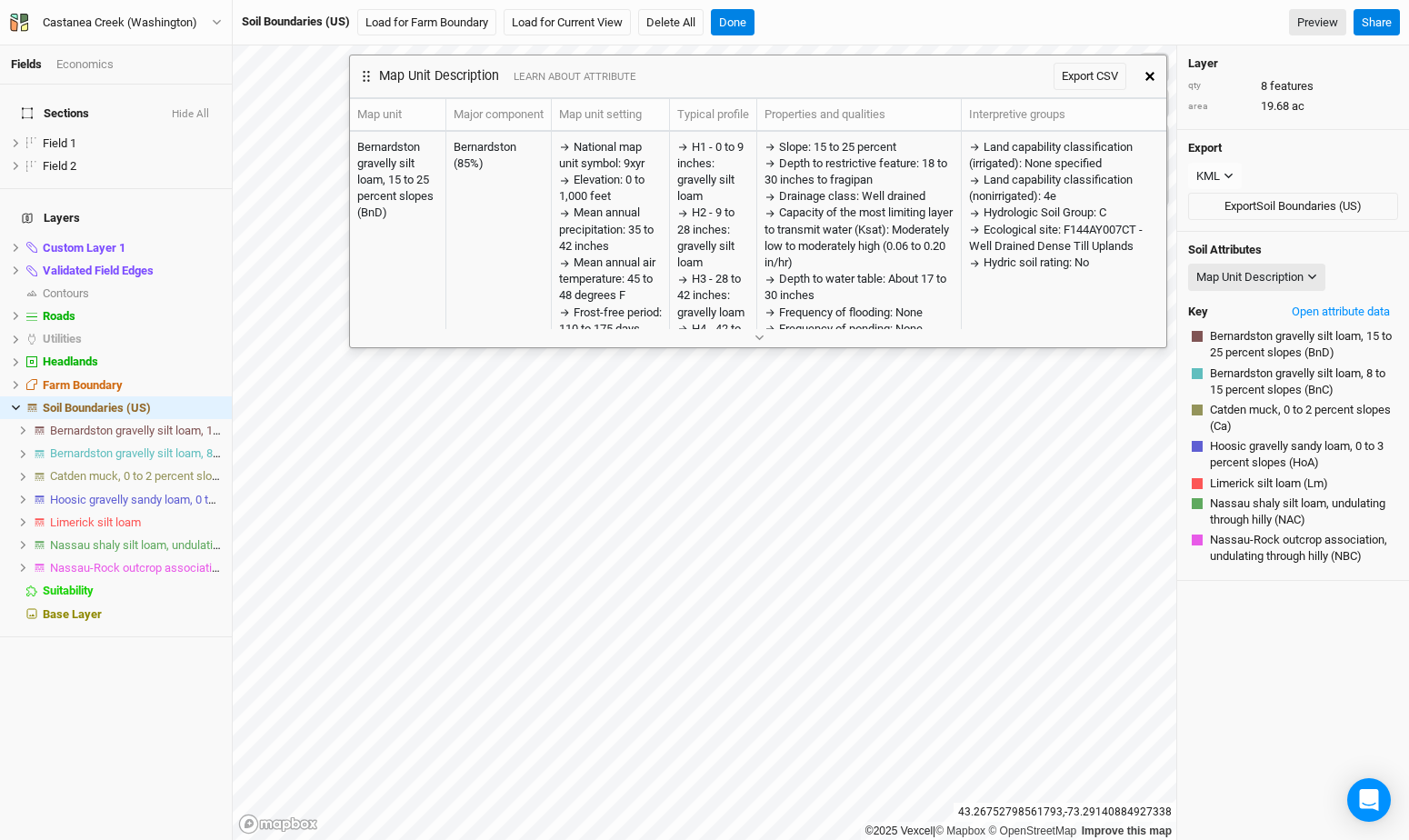 click on "Catden muck, 0 to 2 percent slopes" at bounding box center [140, 475] 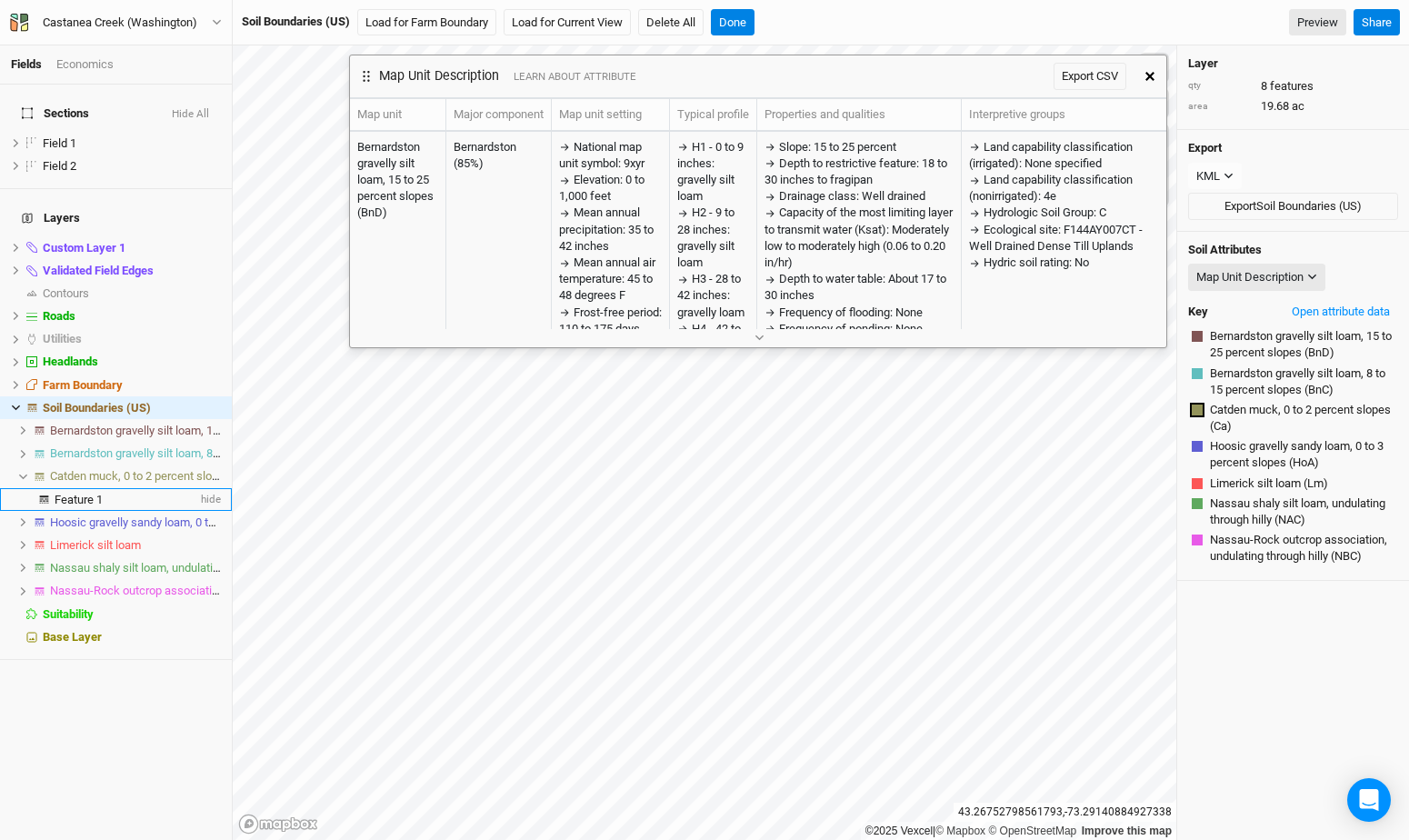 click on "Feature 1" at bounding box center (78, 499) 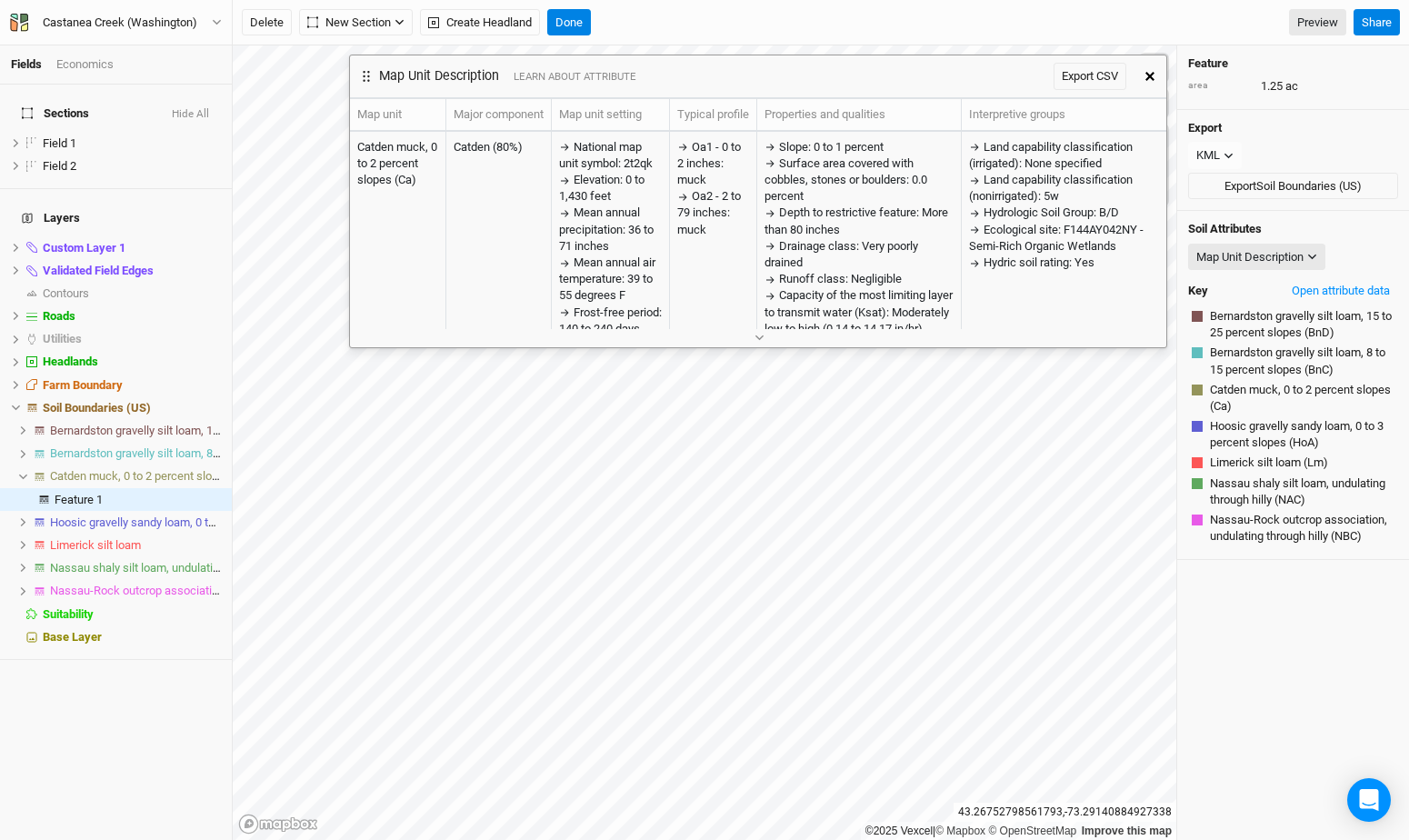 click on "Hoosic gravelly sandy loam, 0 to 3 percent slopes" at bounding box center (176, 522) 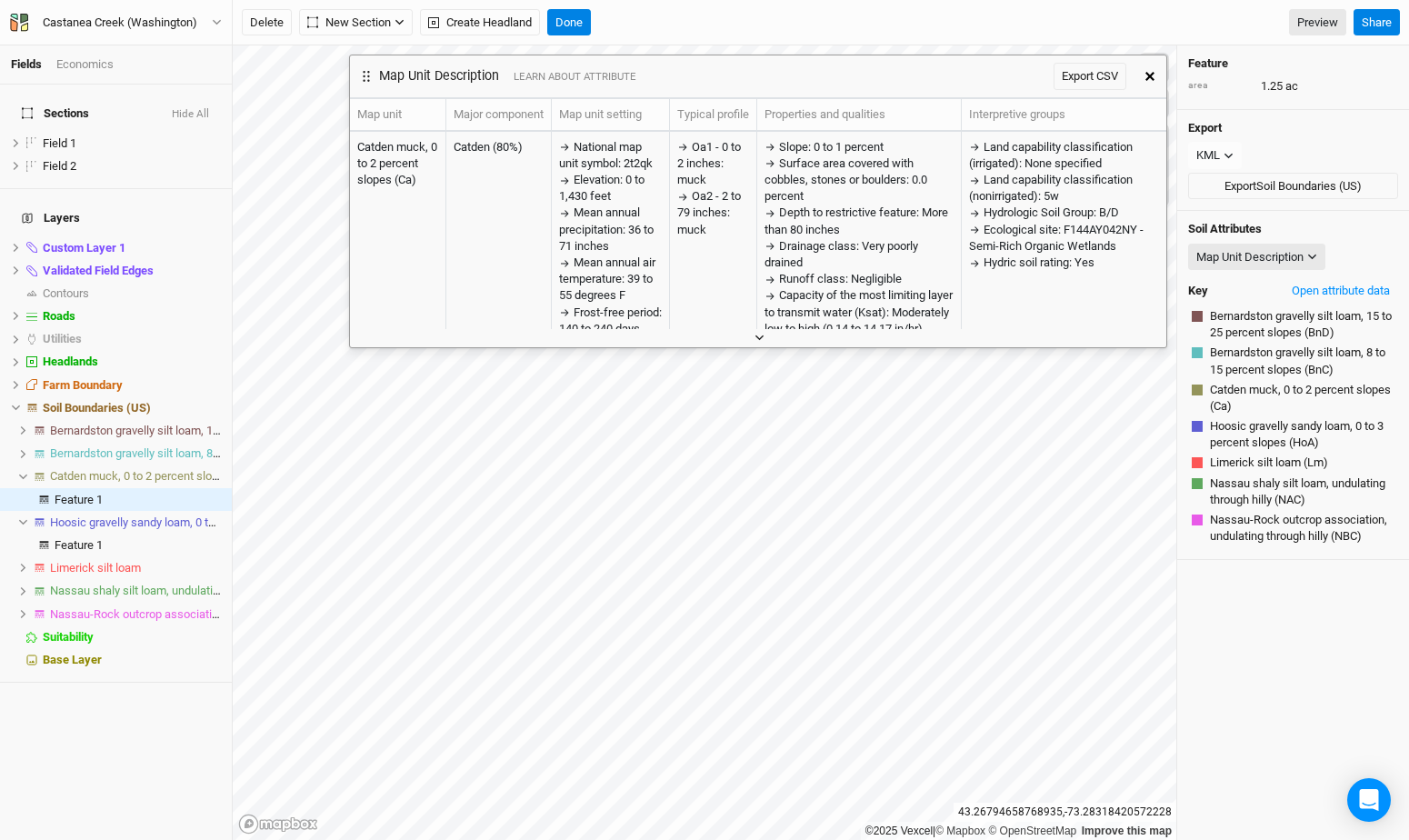 click at bounding box center (758, 337) 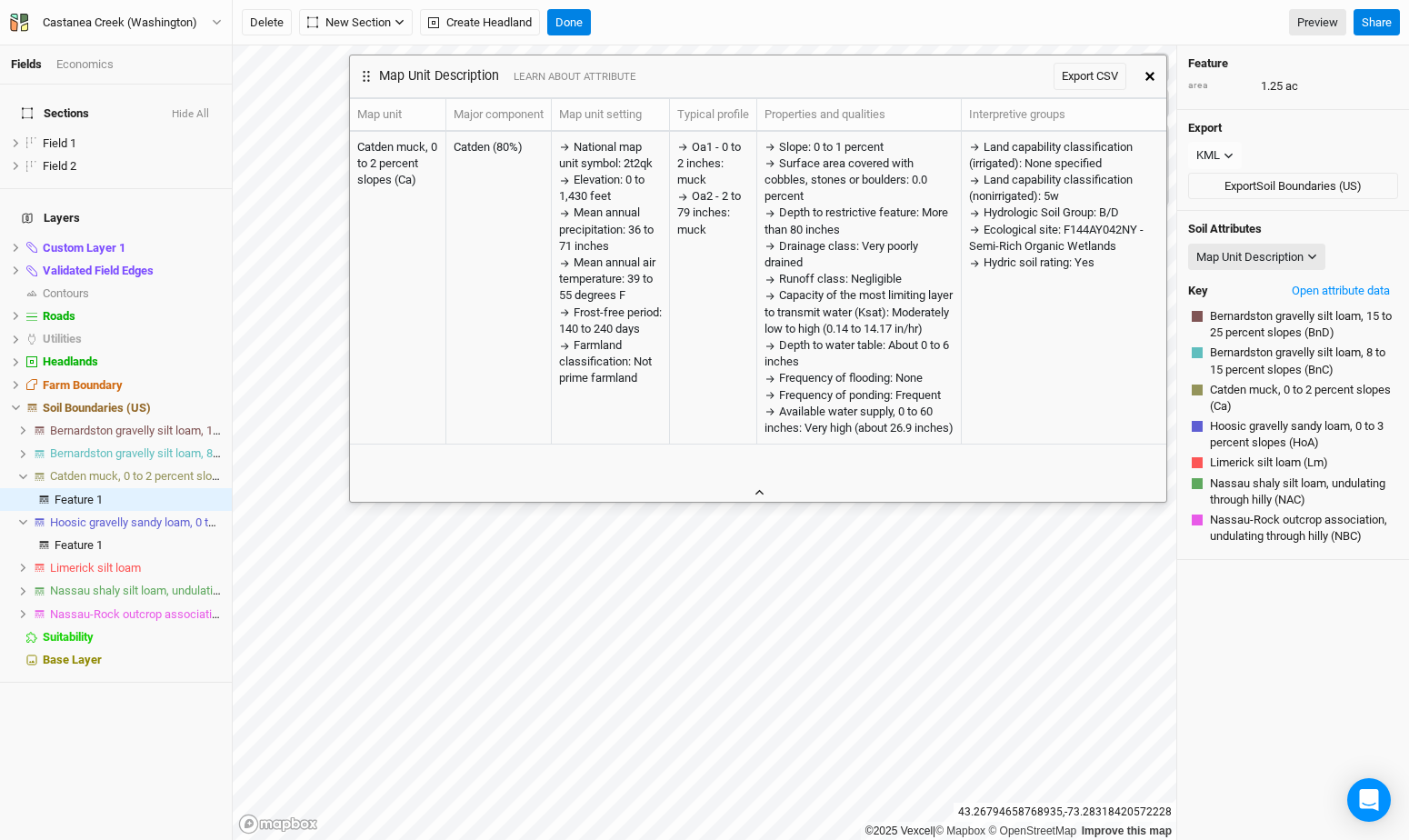click at bounding box center [758, 492] 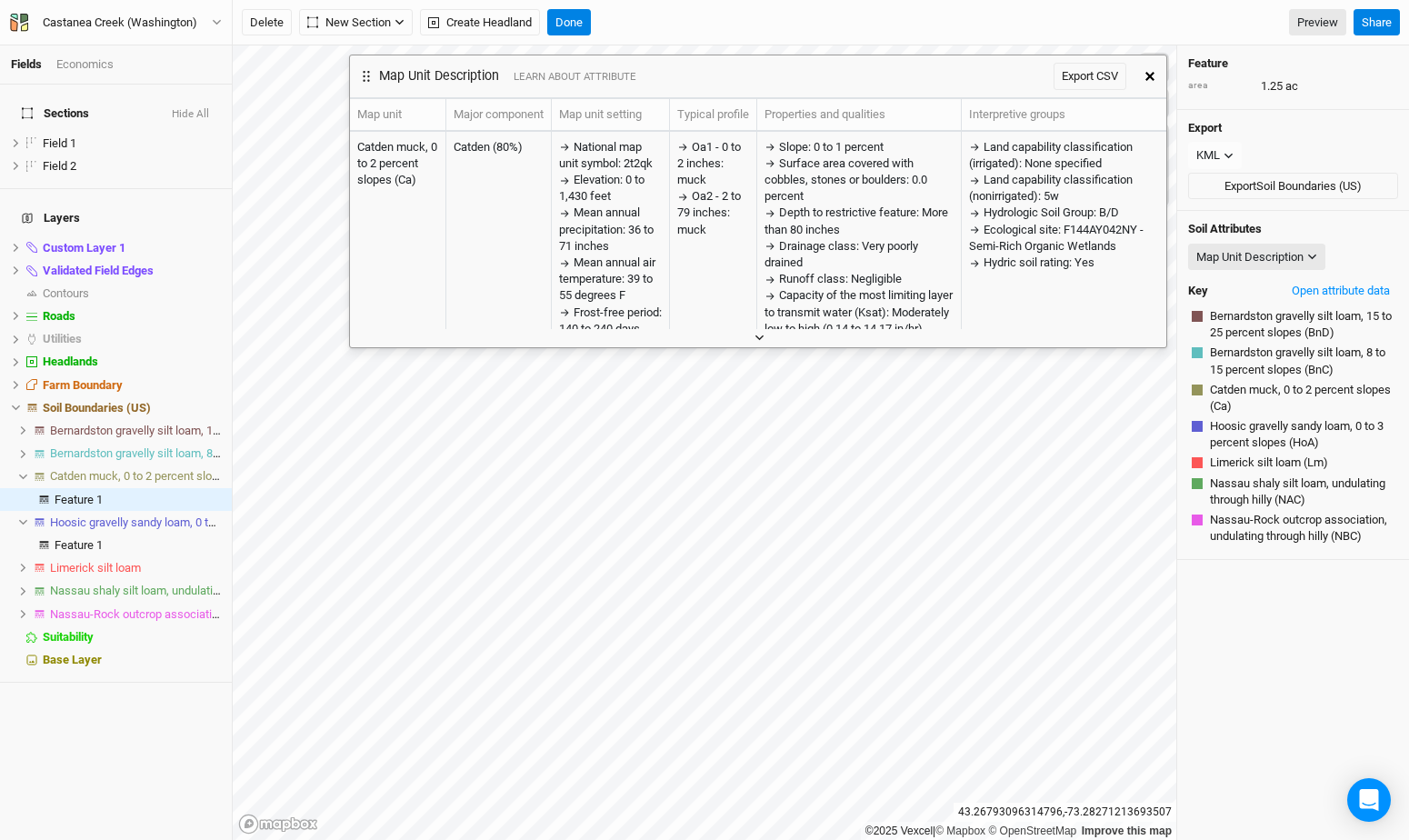 click at bounding box center [758, 337] 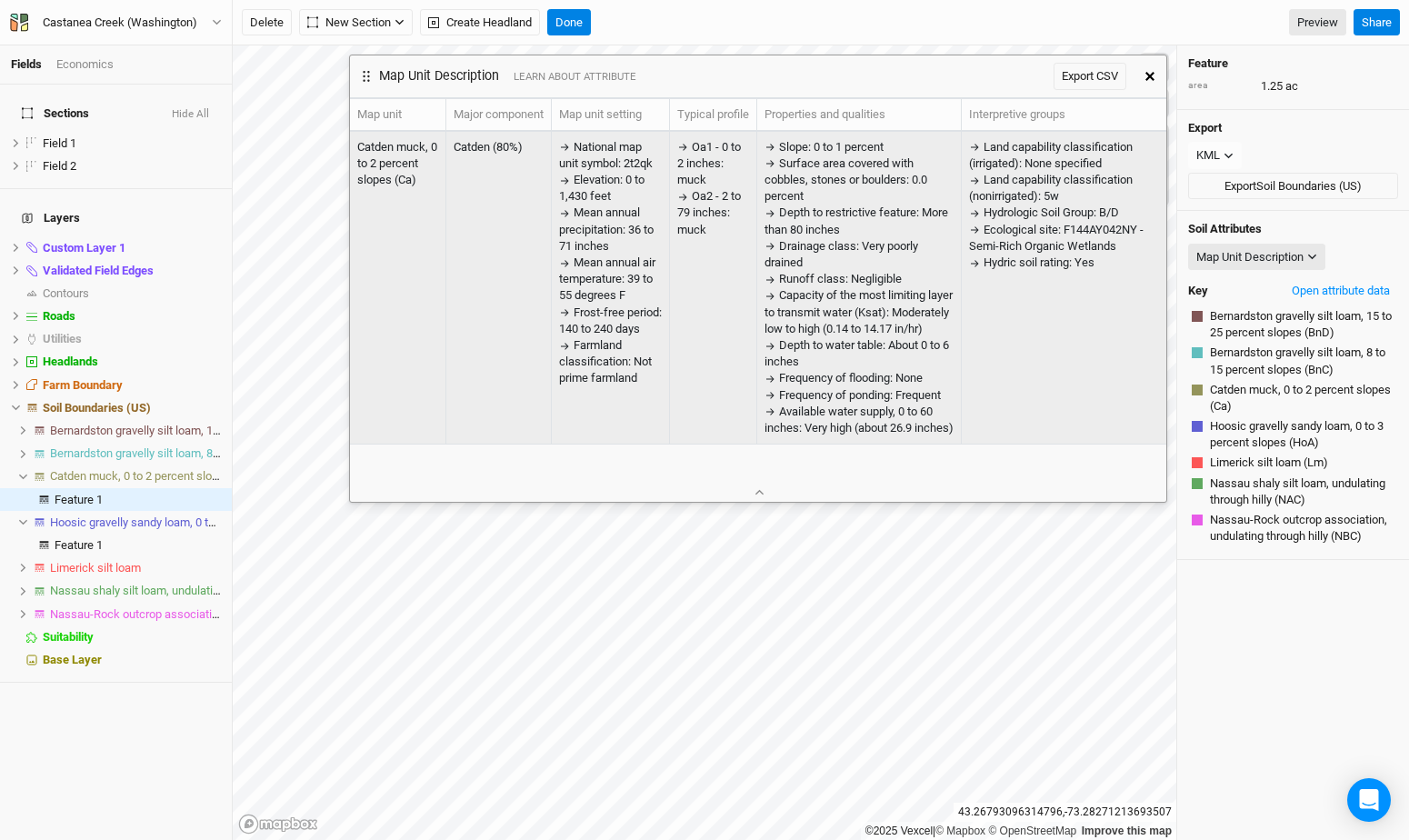 click on "Hydric soil rating: Yes" at bounding box center [1039, 262] 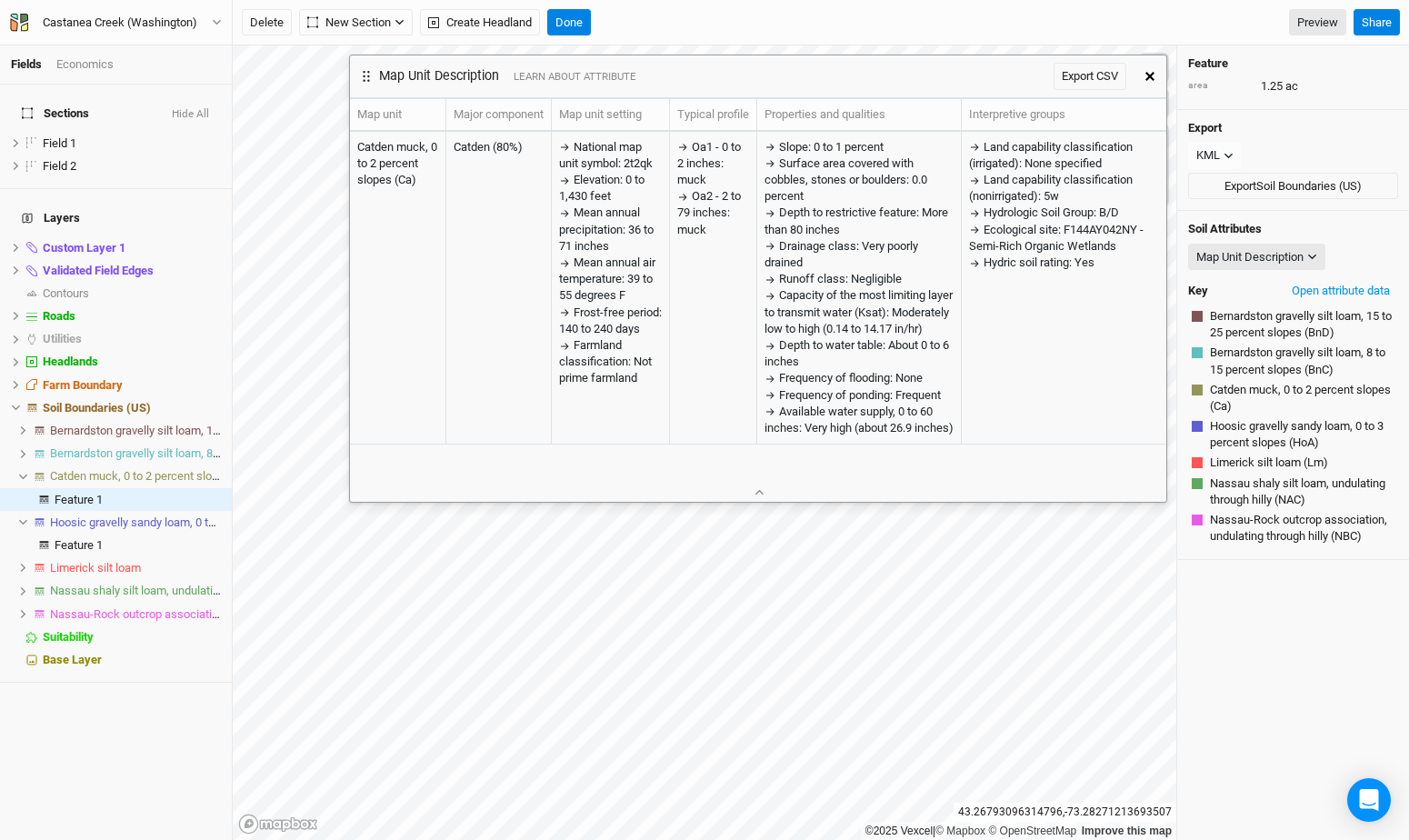 click on "Bernardston gravelly silt loam, 15 to 25 percent slopes (BnD)" at bounding box center [1302, 325] 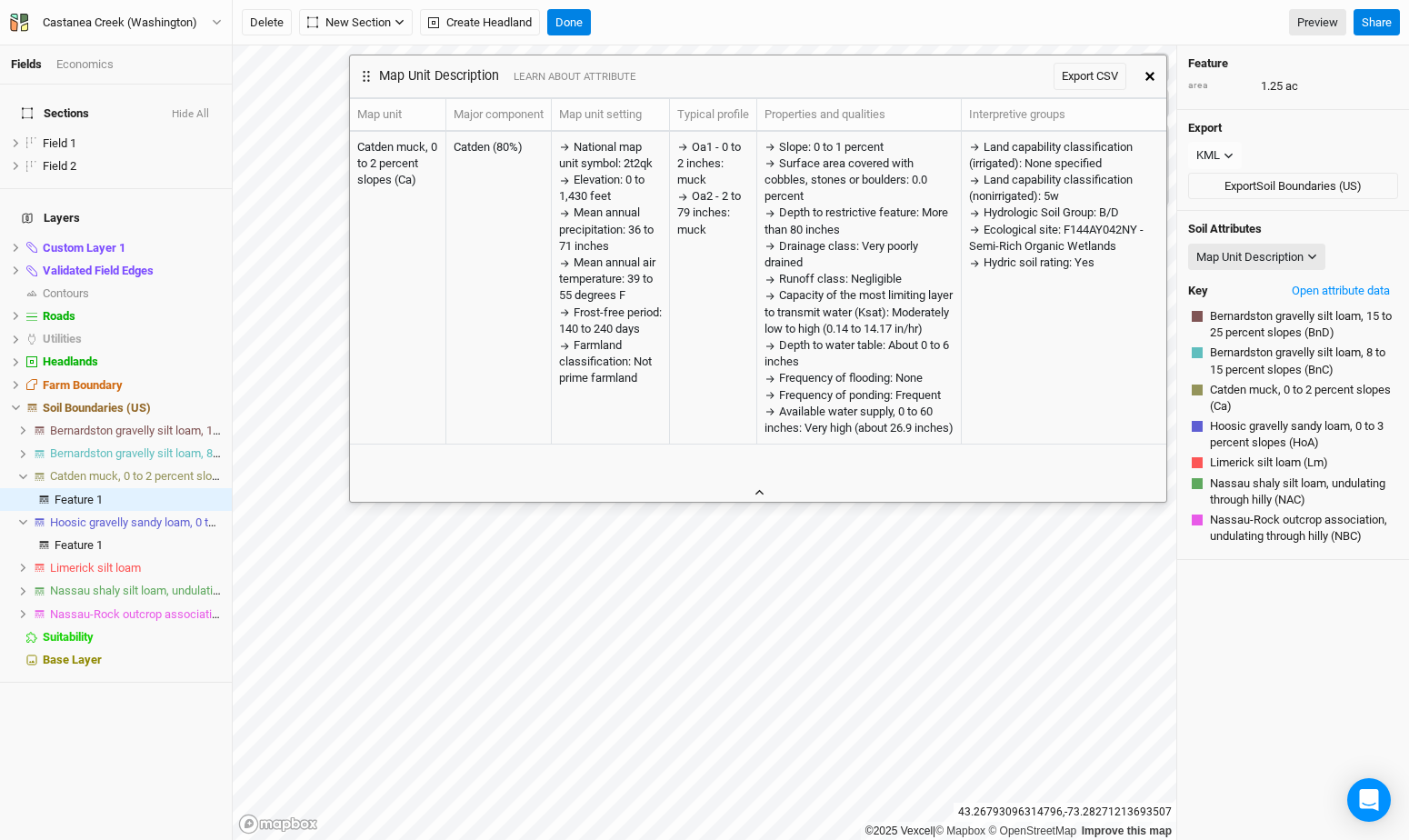 click at bounding box center [758, 492] 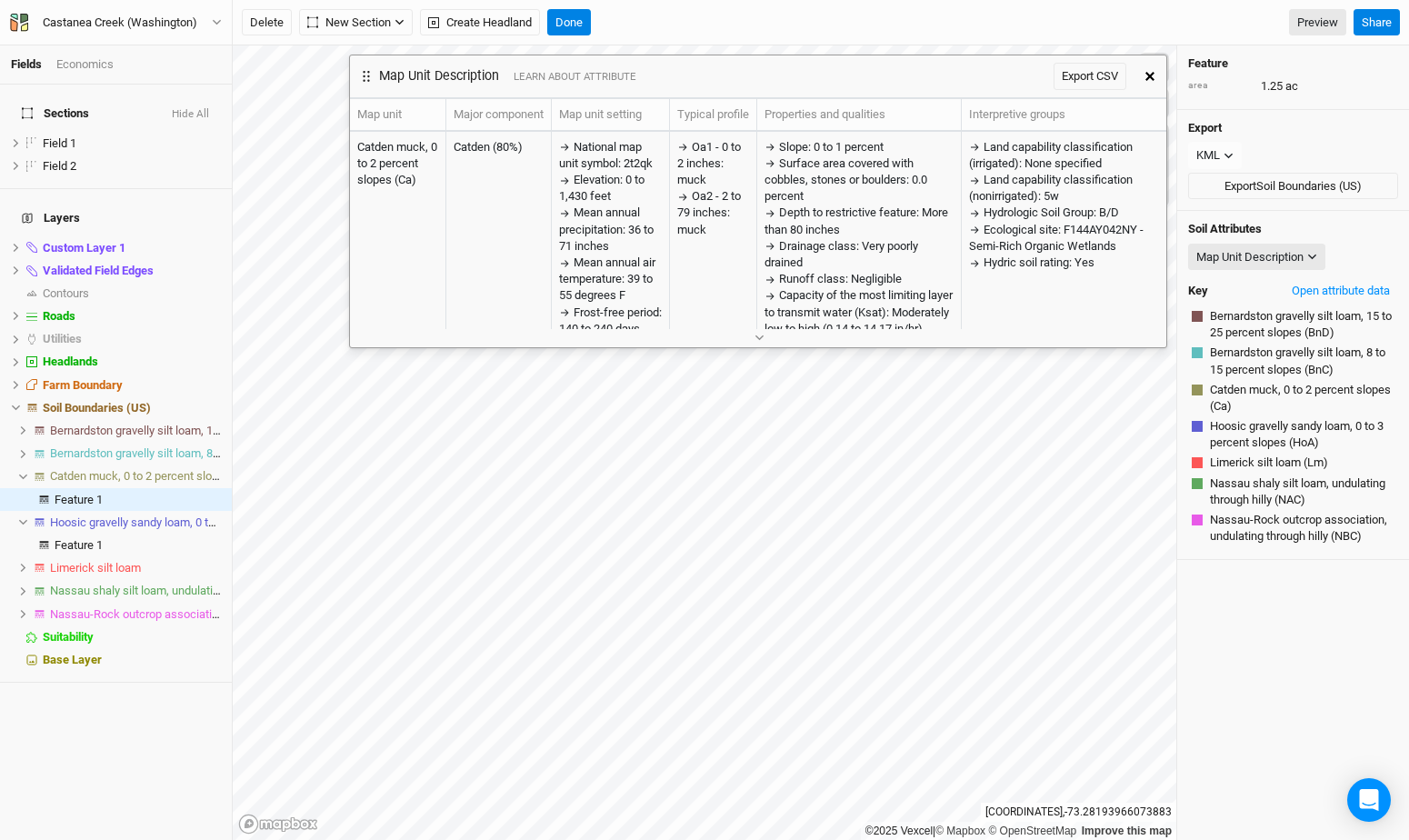 click at bounding box center [758, 337] 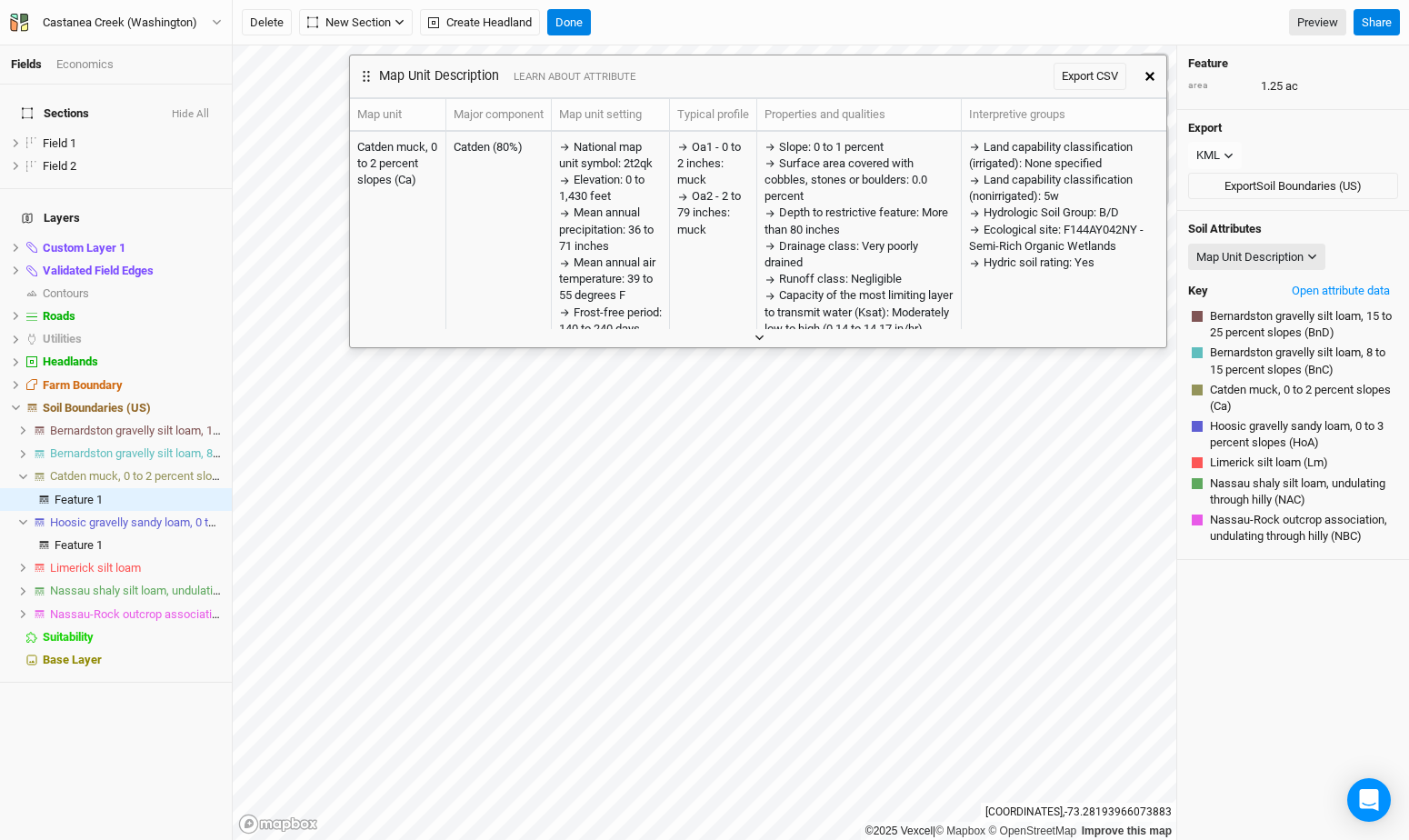 click at bounding box center (758, 337) 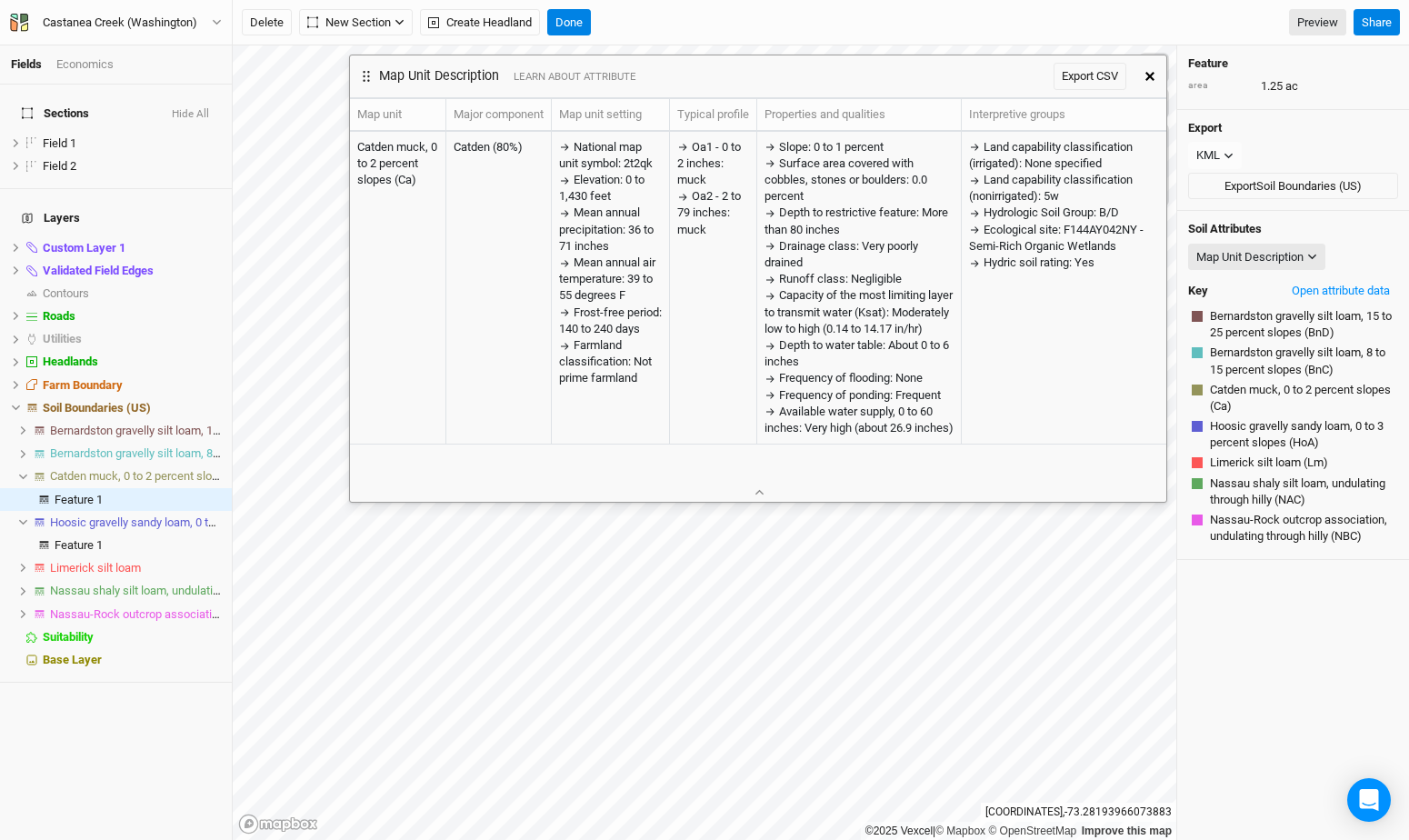 click at bounding box center (1150, 76) 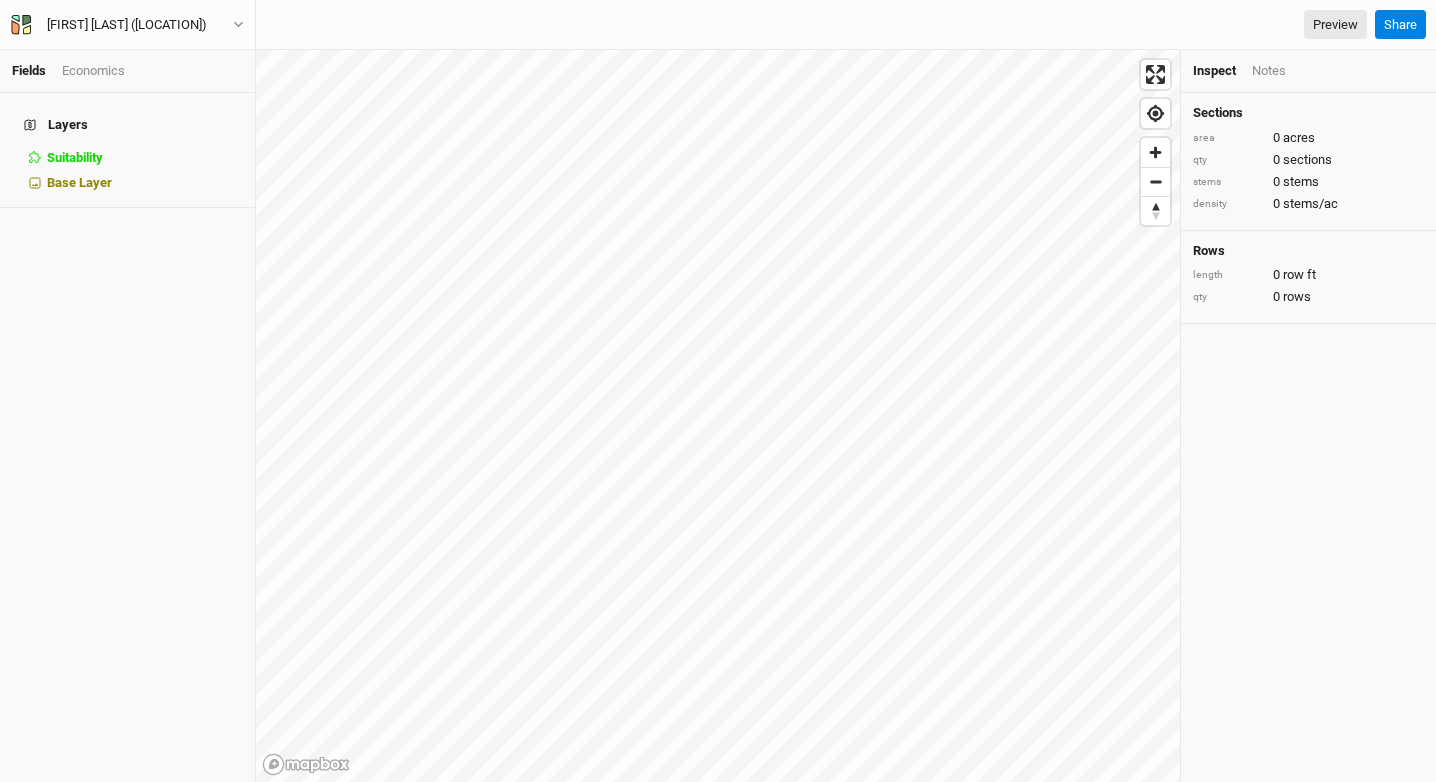 scroll, scrollTop: 0, scrollLeft: 0, axis: both 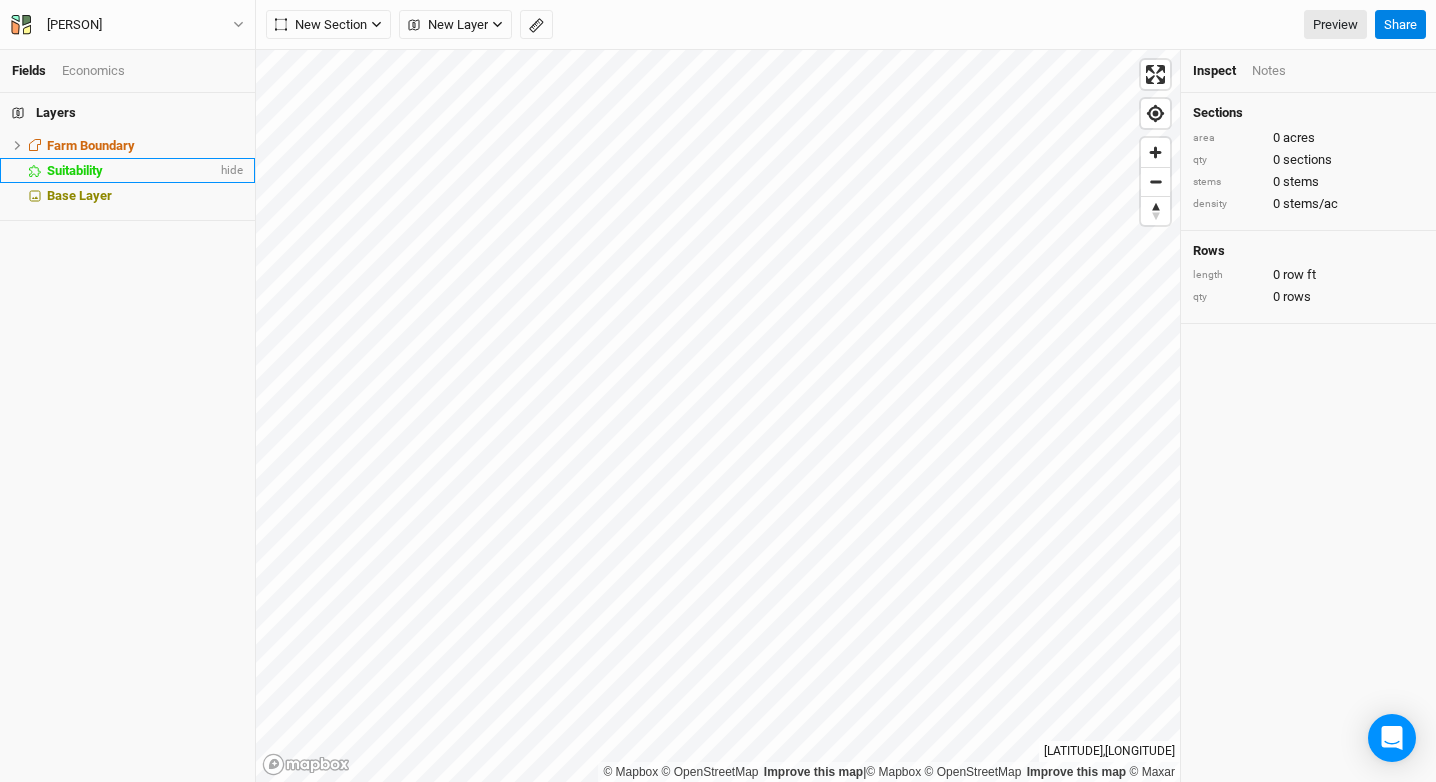 click on "Suitability" at bounding box center [75, 170] 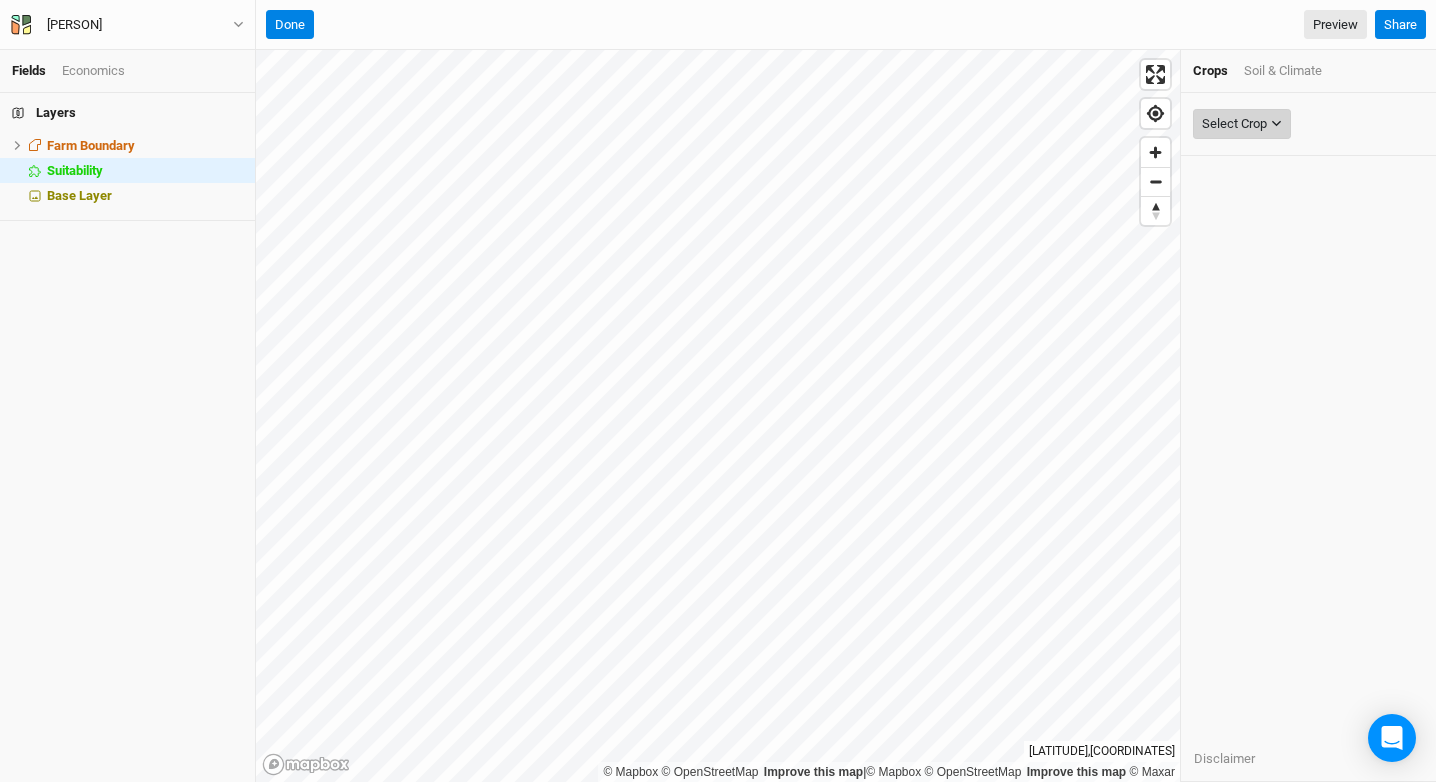 click on "Select Crop" at bounding box center (1234, 124) 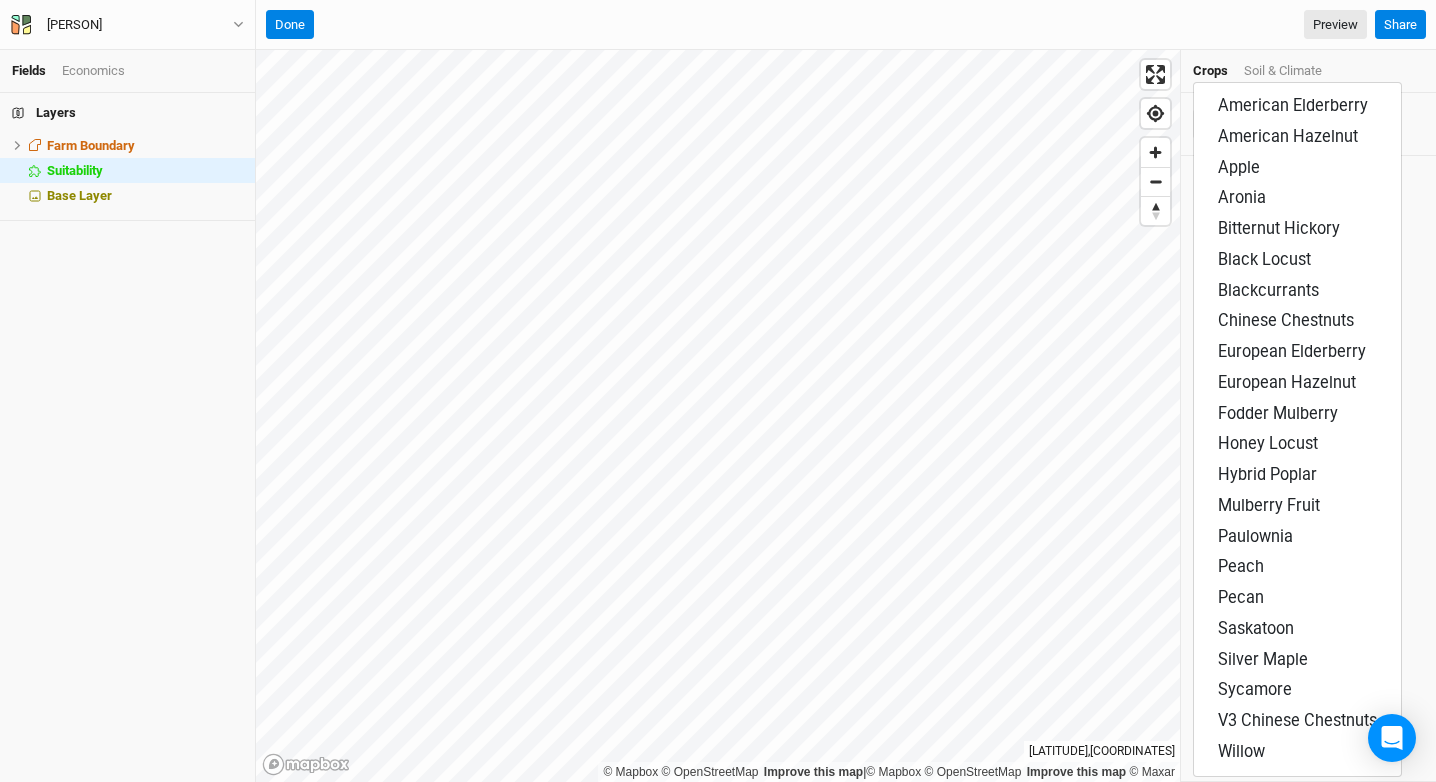 click on "Soil & Climate" at bounding box center (1283, 71) 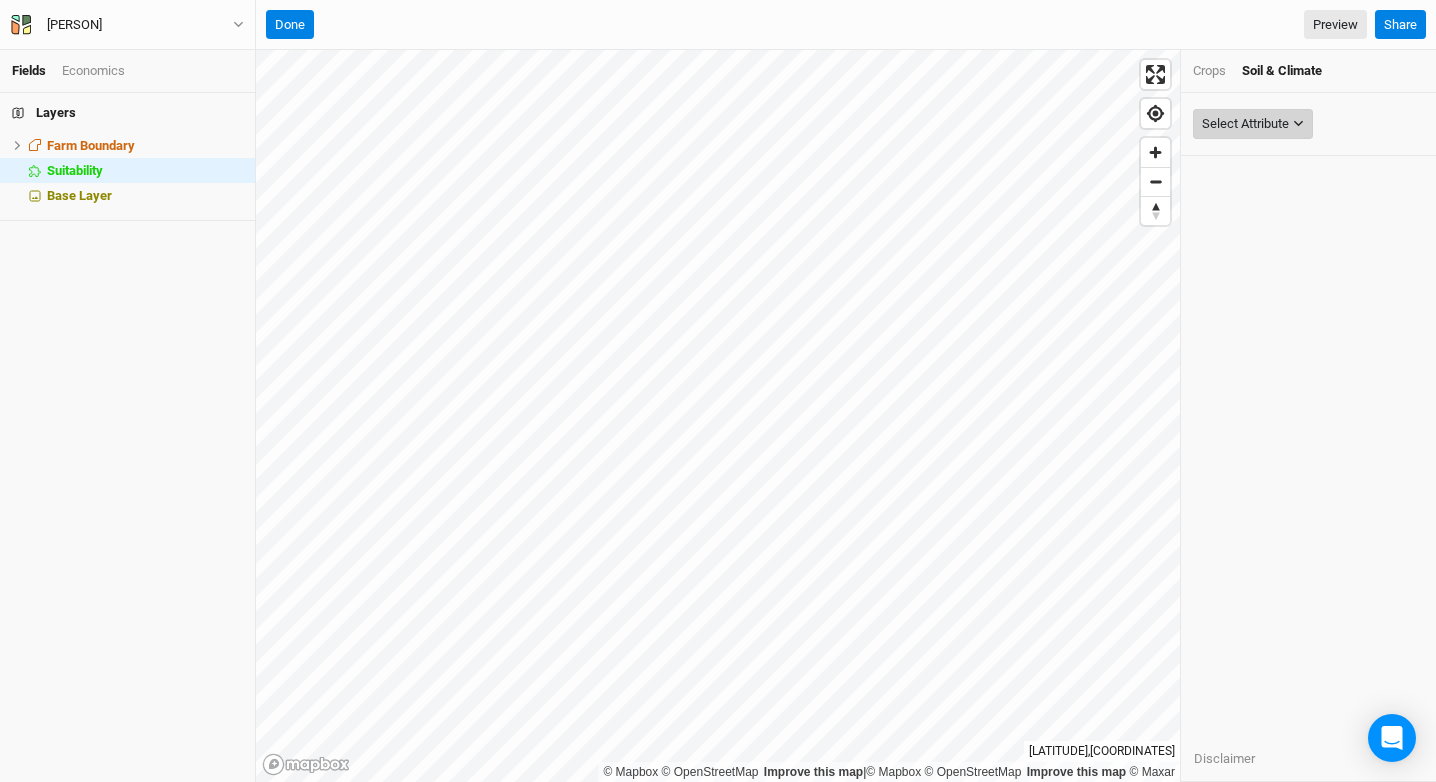 click on "Select Attribute" at bounding box center [1245, 124] 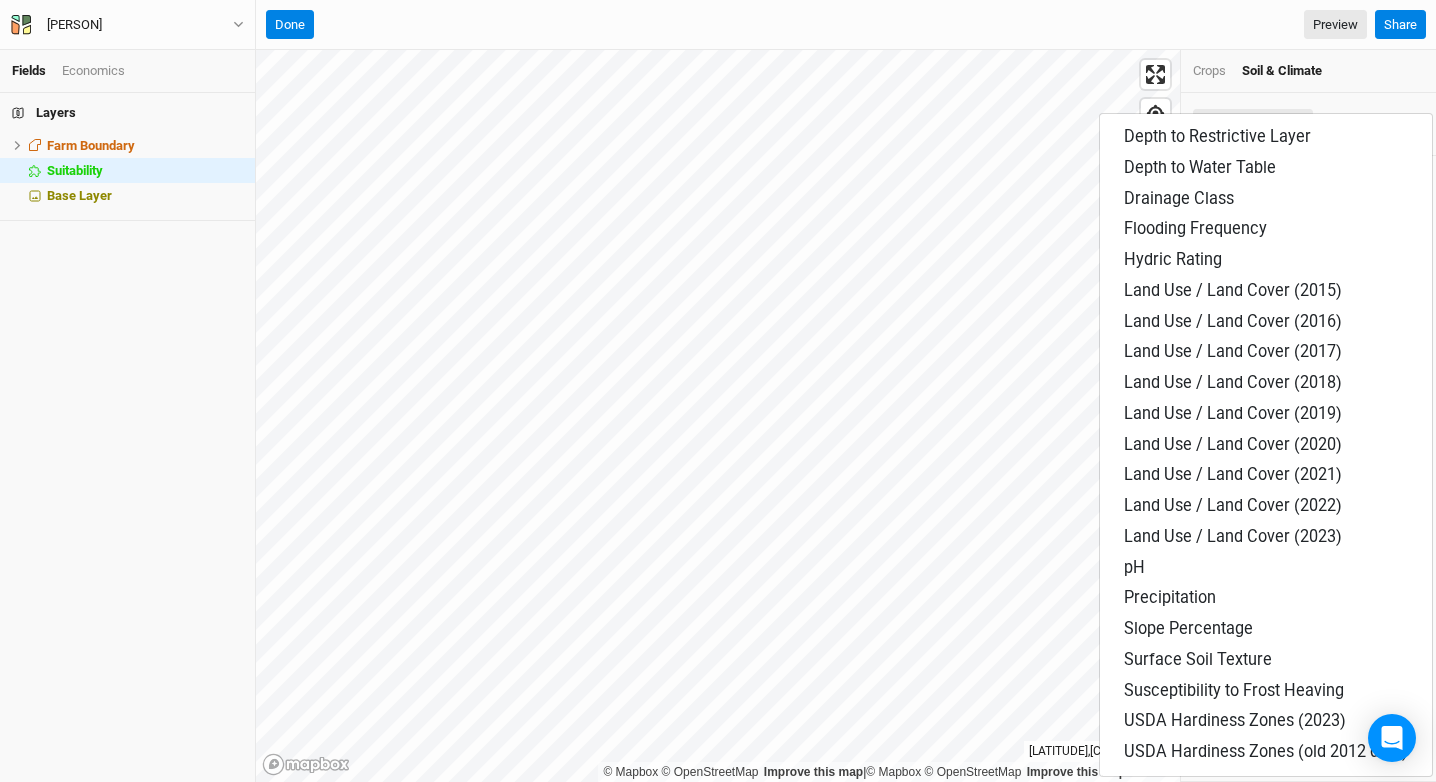 click on "Crops" at bounding box center (1209, 71) 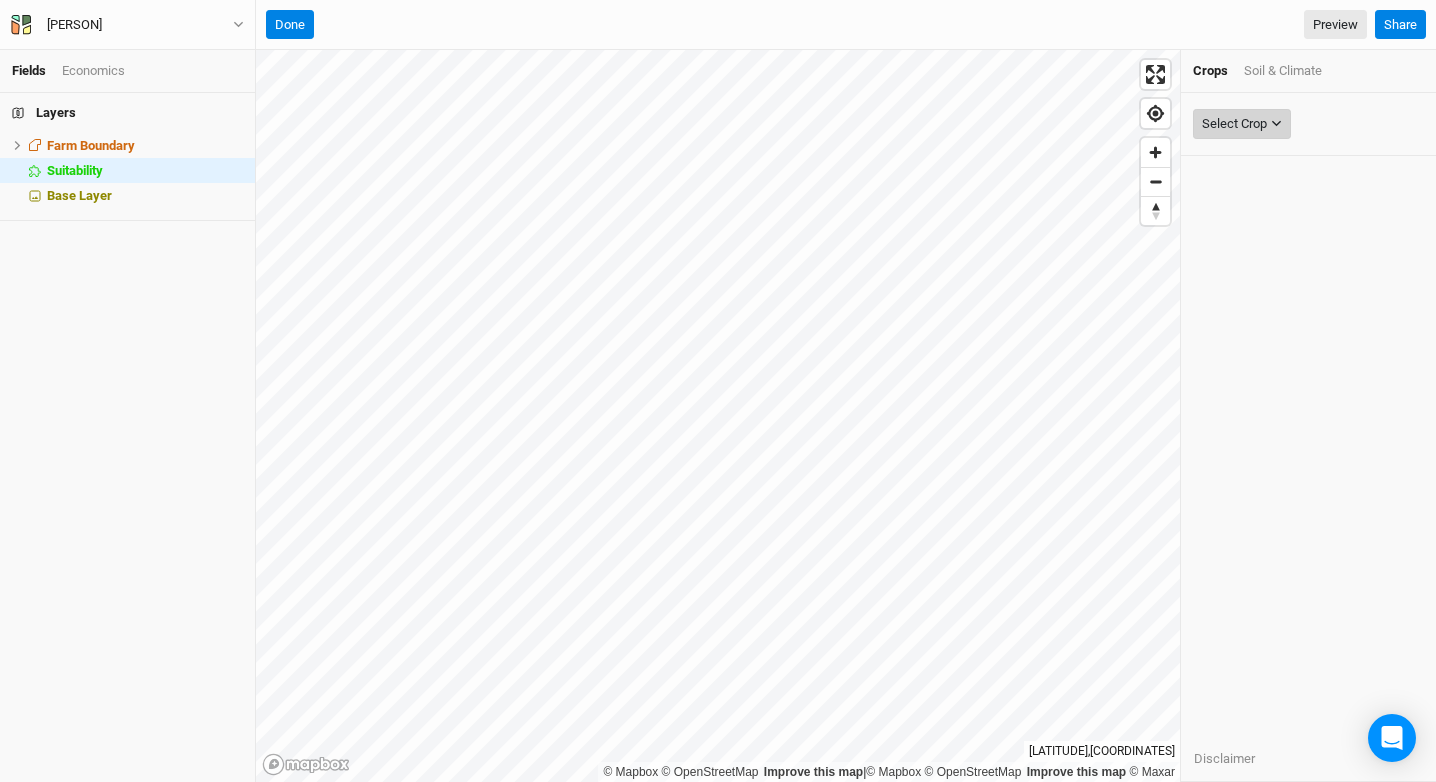 click on "Select Crop" at bounding box center [1242, 124] 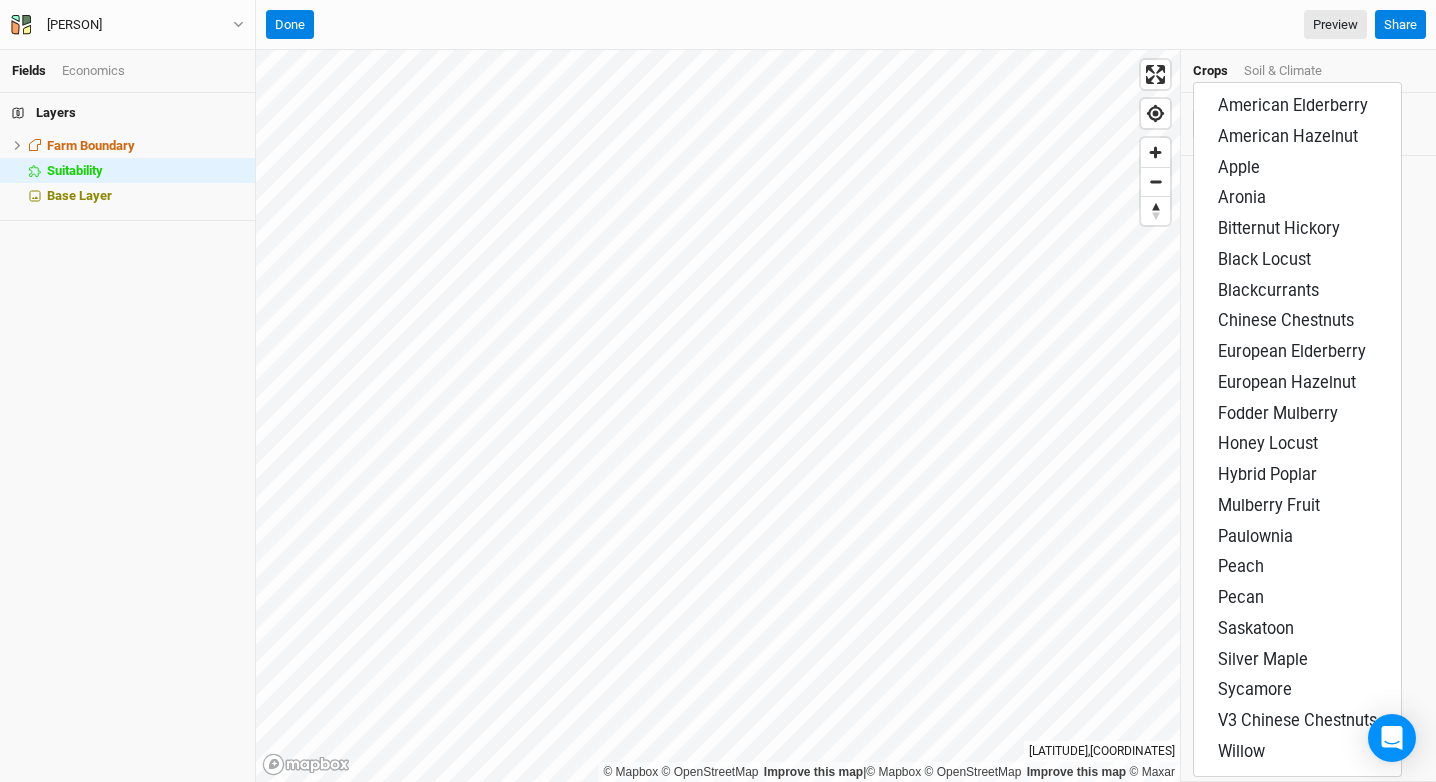click on "Soil & Climate" at bounding box center (1283, 71) 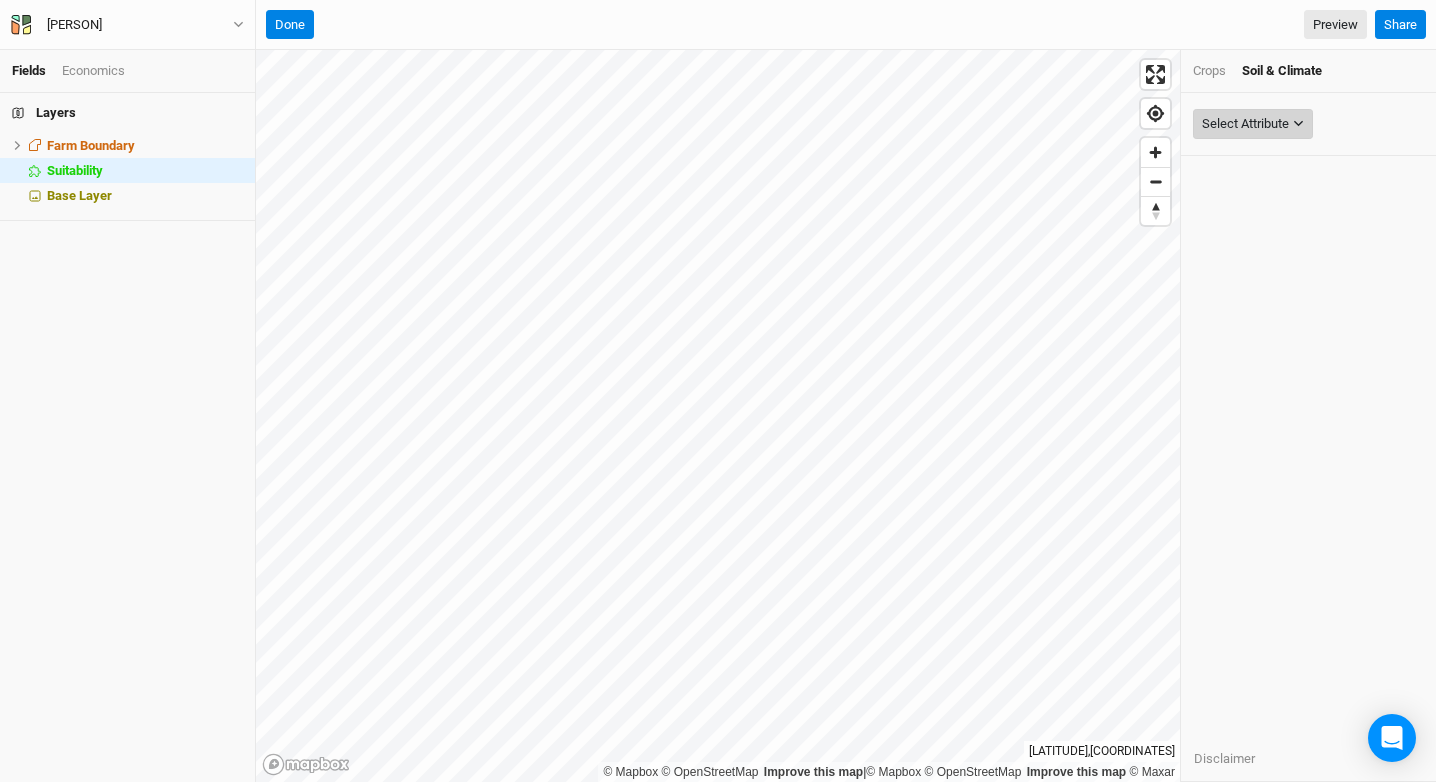 click on "Select Attribute" at bounding box center (1245, 124) 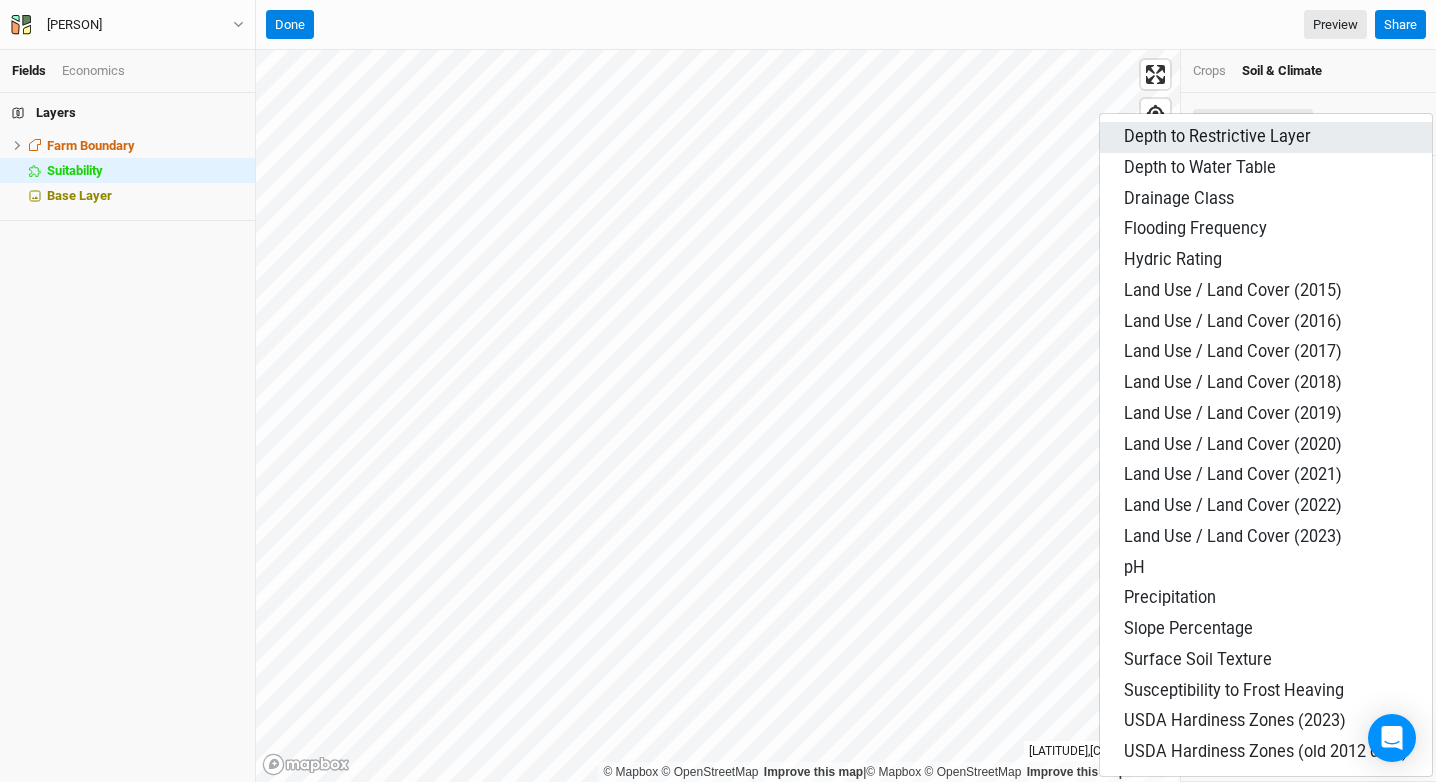 click on "Depth to Restrictive Layer" at bounding box center (1217, 136) 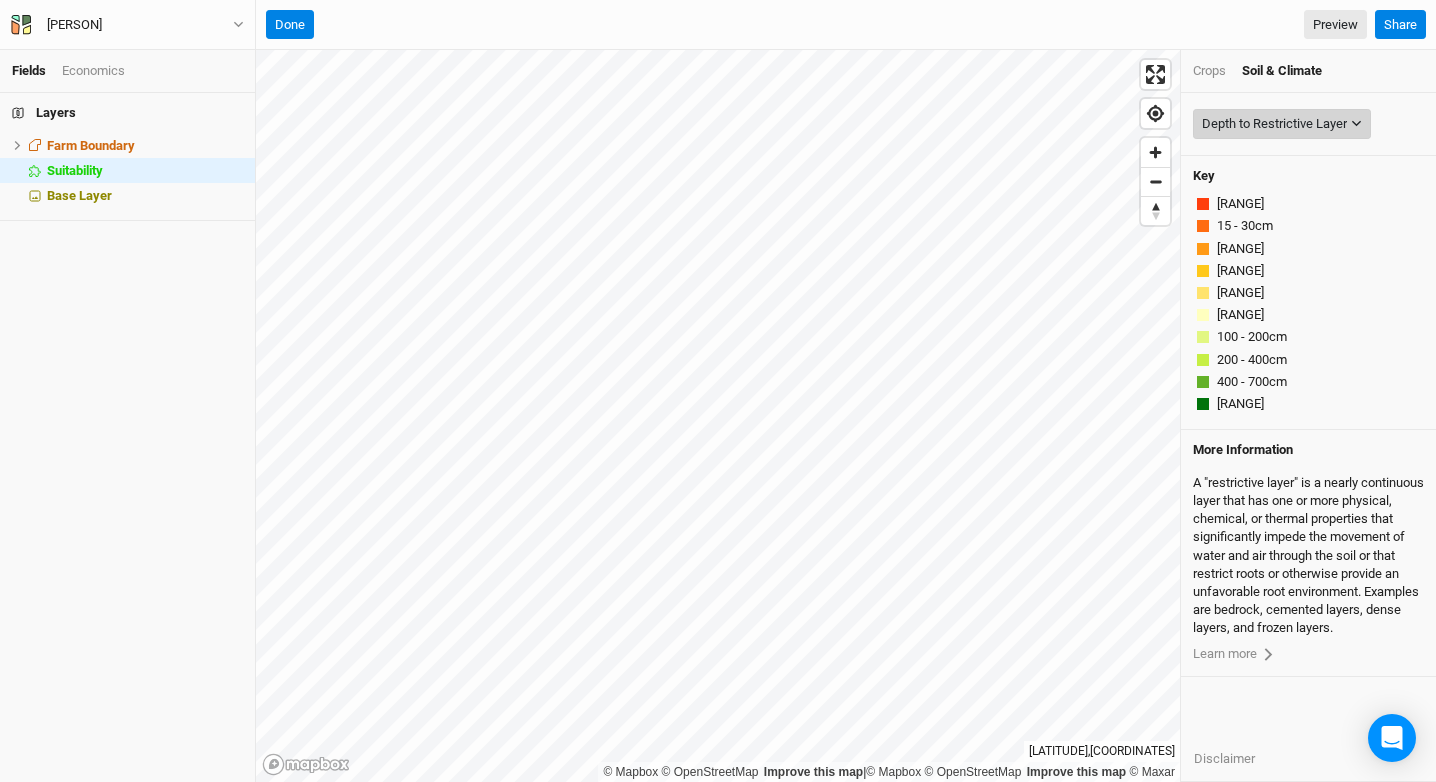 click on "Depth to Restrictive Layer" at bounding box center (1282, 124) 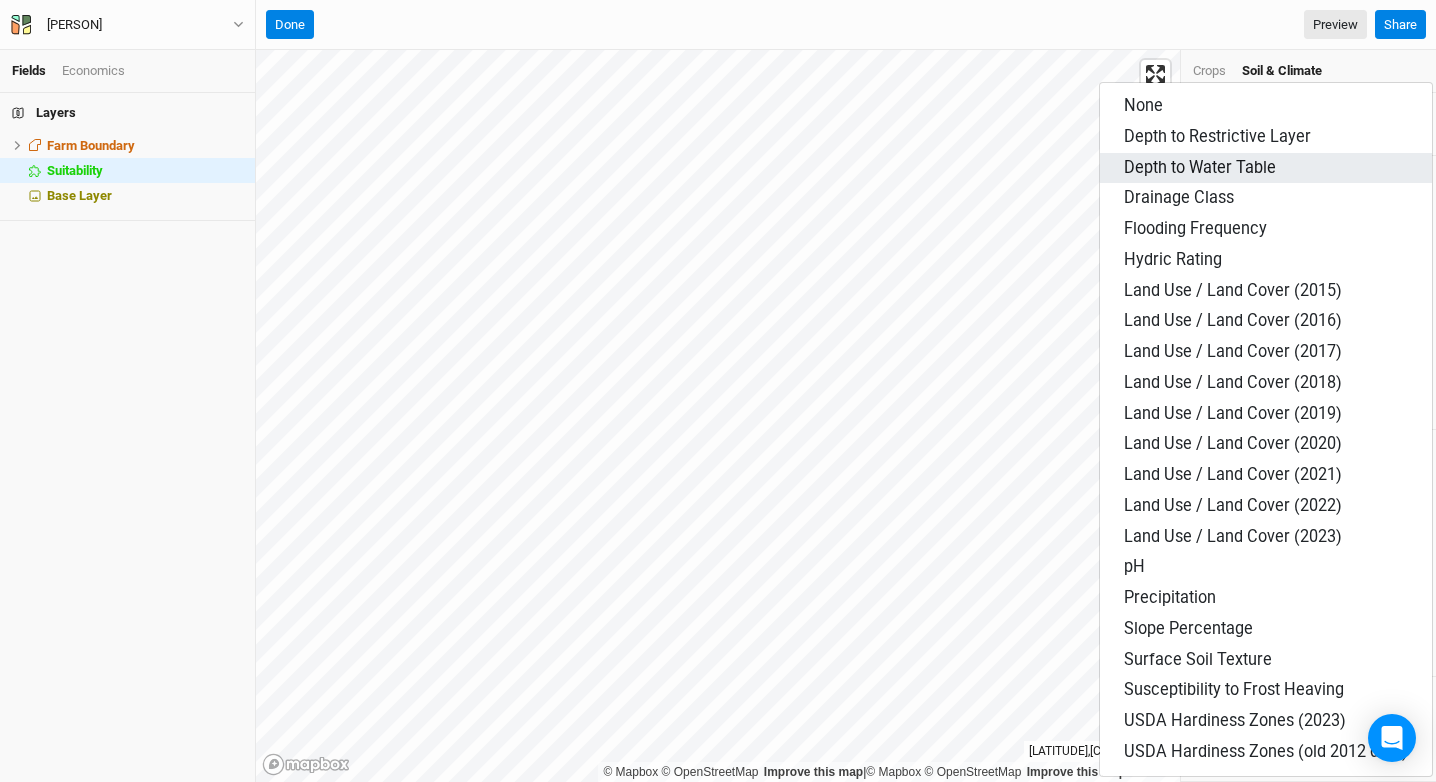 click on "Depth to Water Table" at bounding box center [1266, 168] 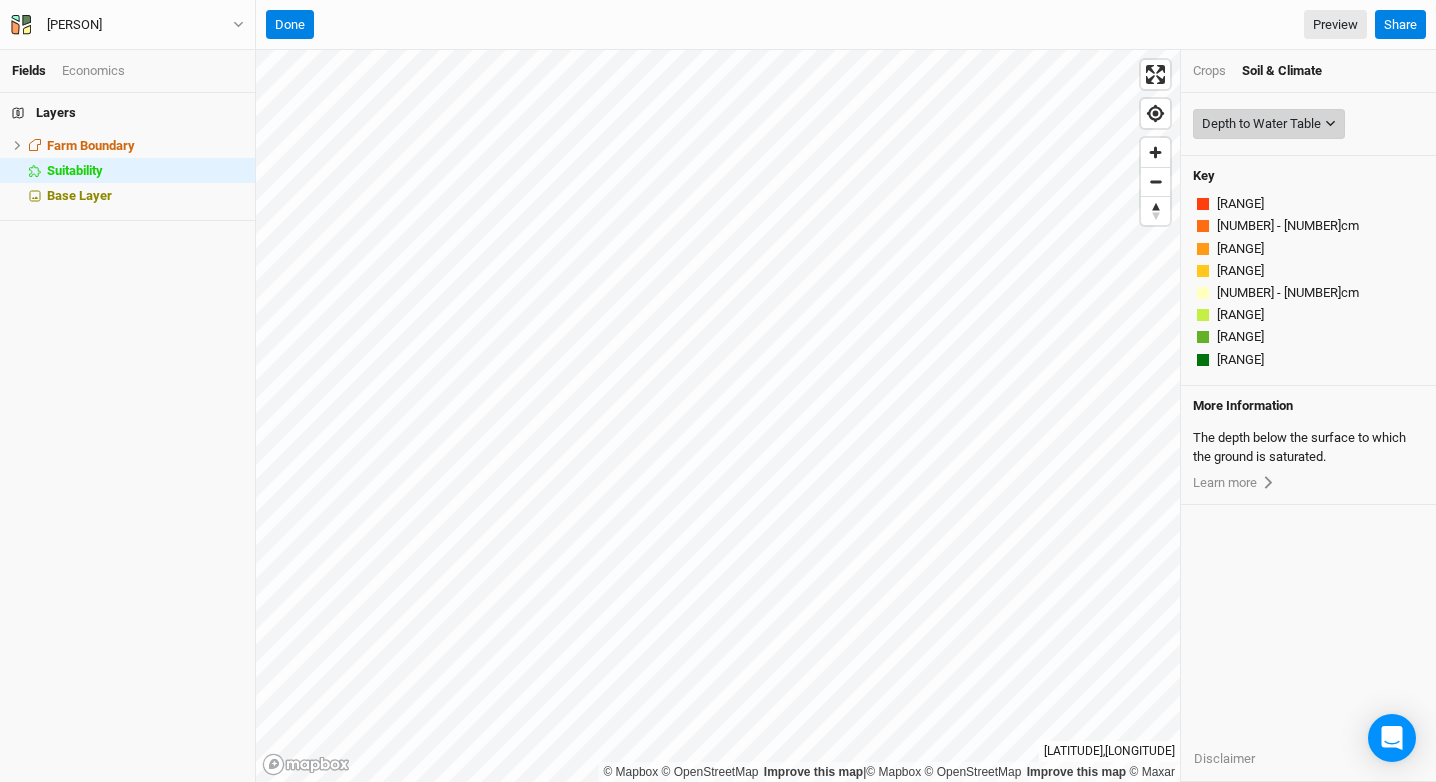 click on "Depth to Water Table" at bounding box center [1269, 124] 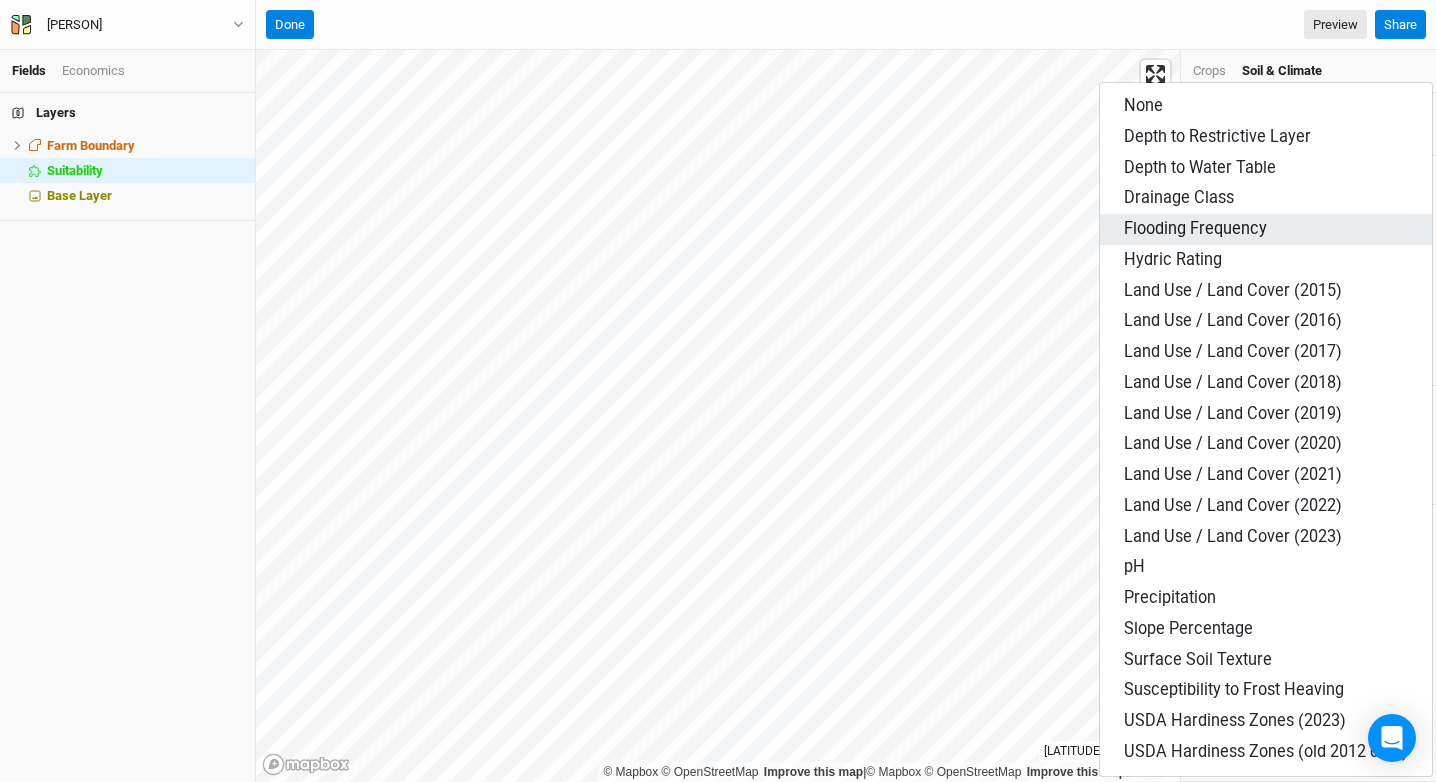 click on "Flooding Frequency" at bounding box center [1266, 229] 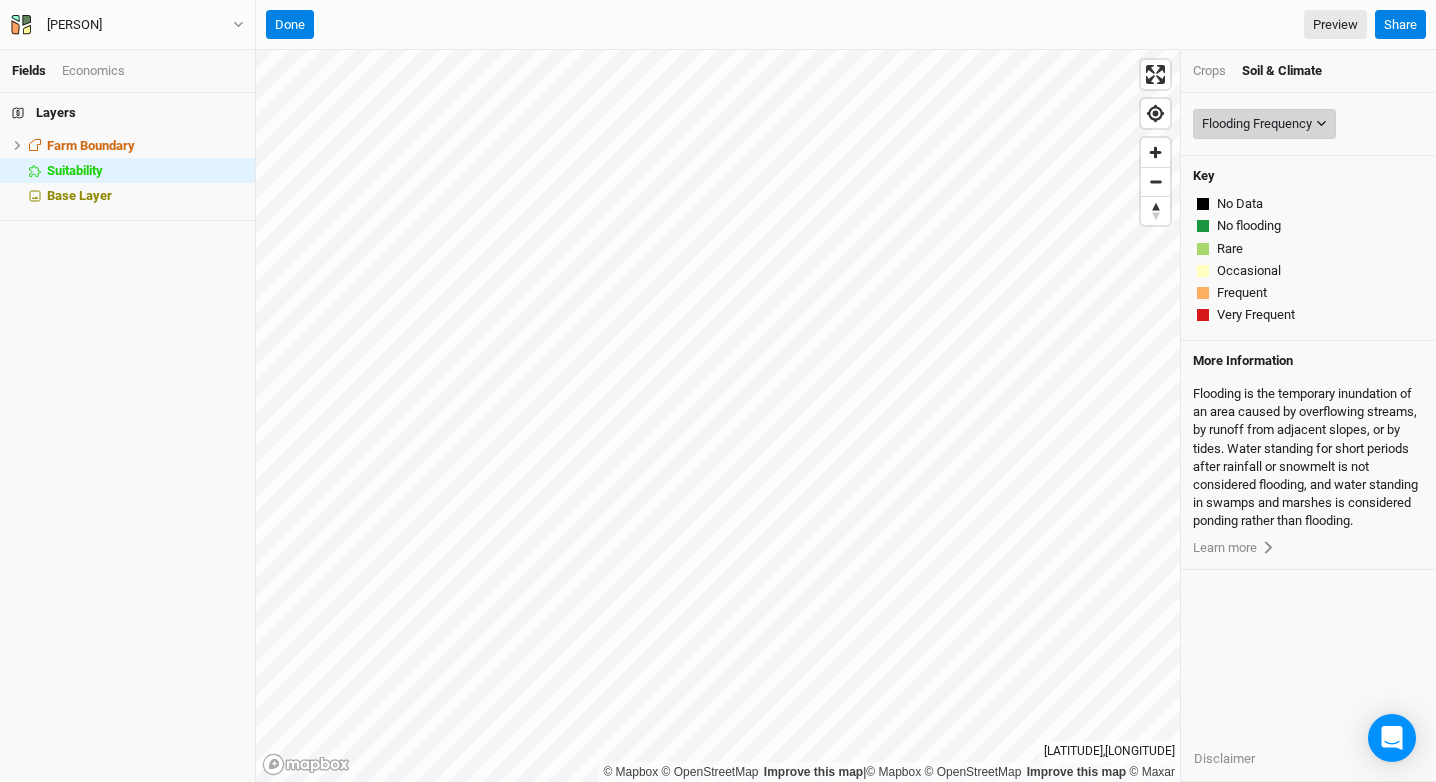 click on "Flooding Frequency" at bounding box center [1264, 124] 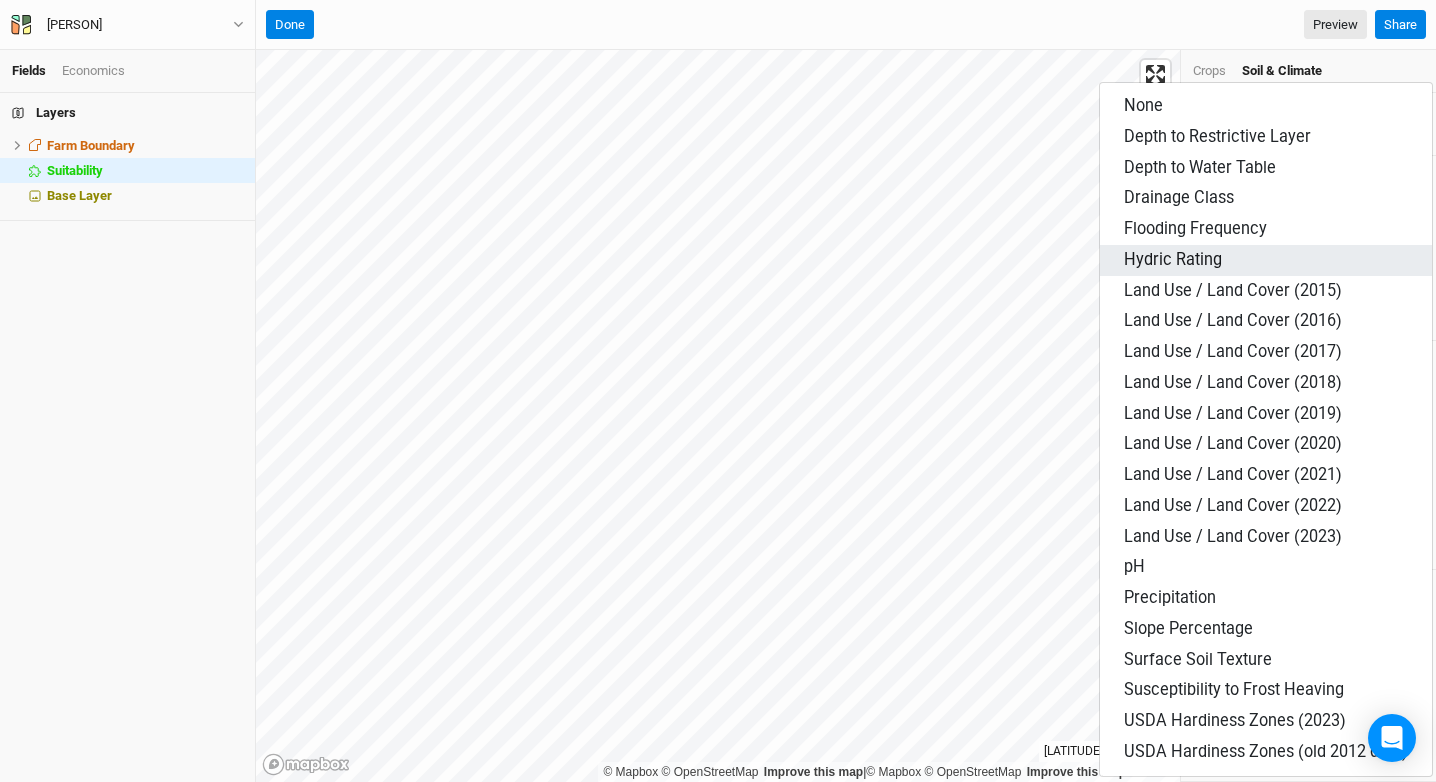 click on "Hydric Rating" at bounding box center [1266, 260] 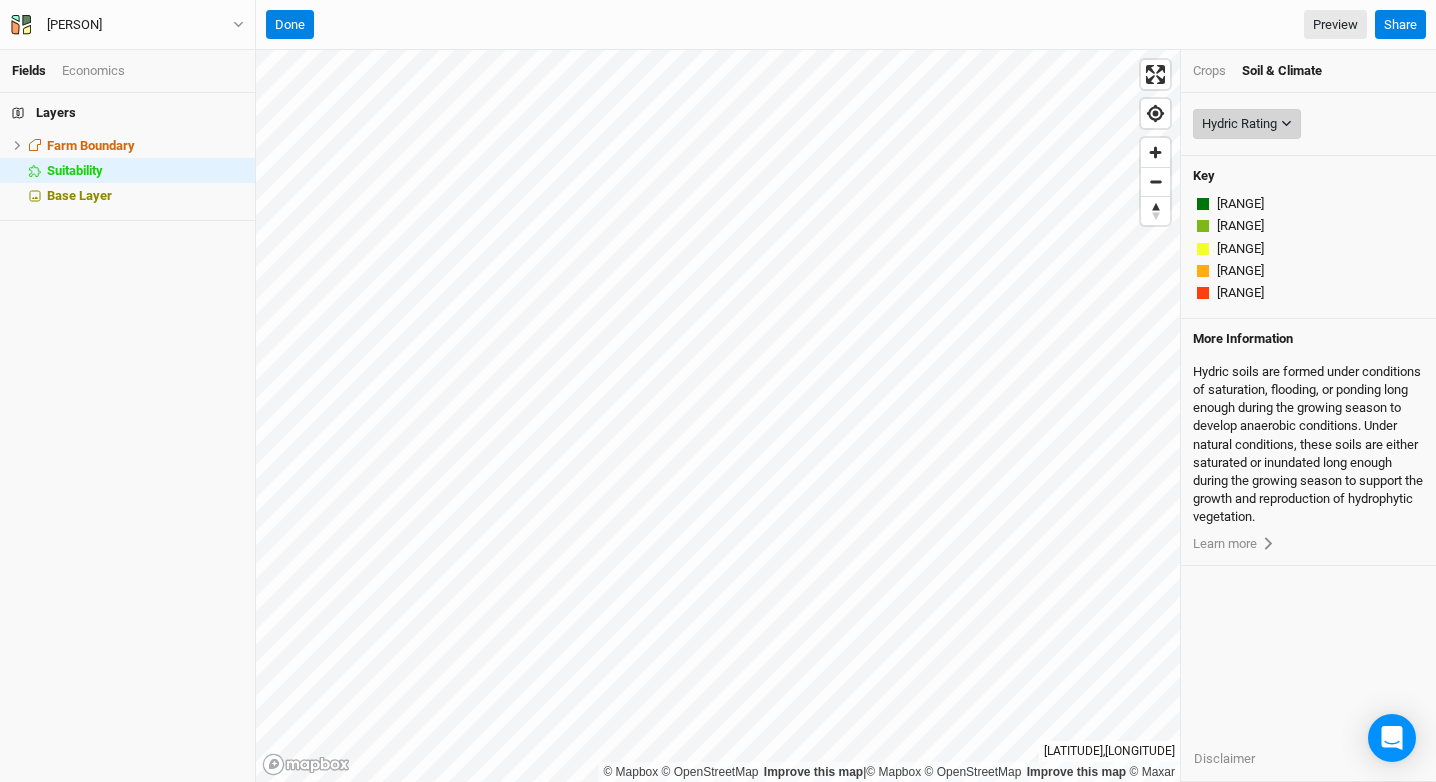 click on "Hydric Rating" at bounding box center (1239, 124) 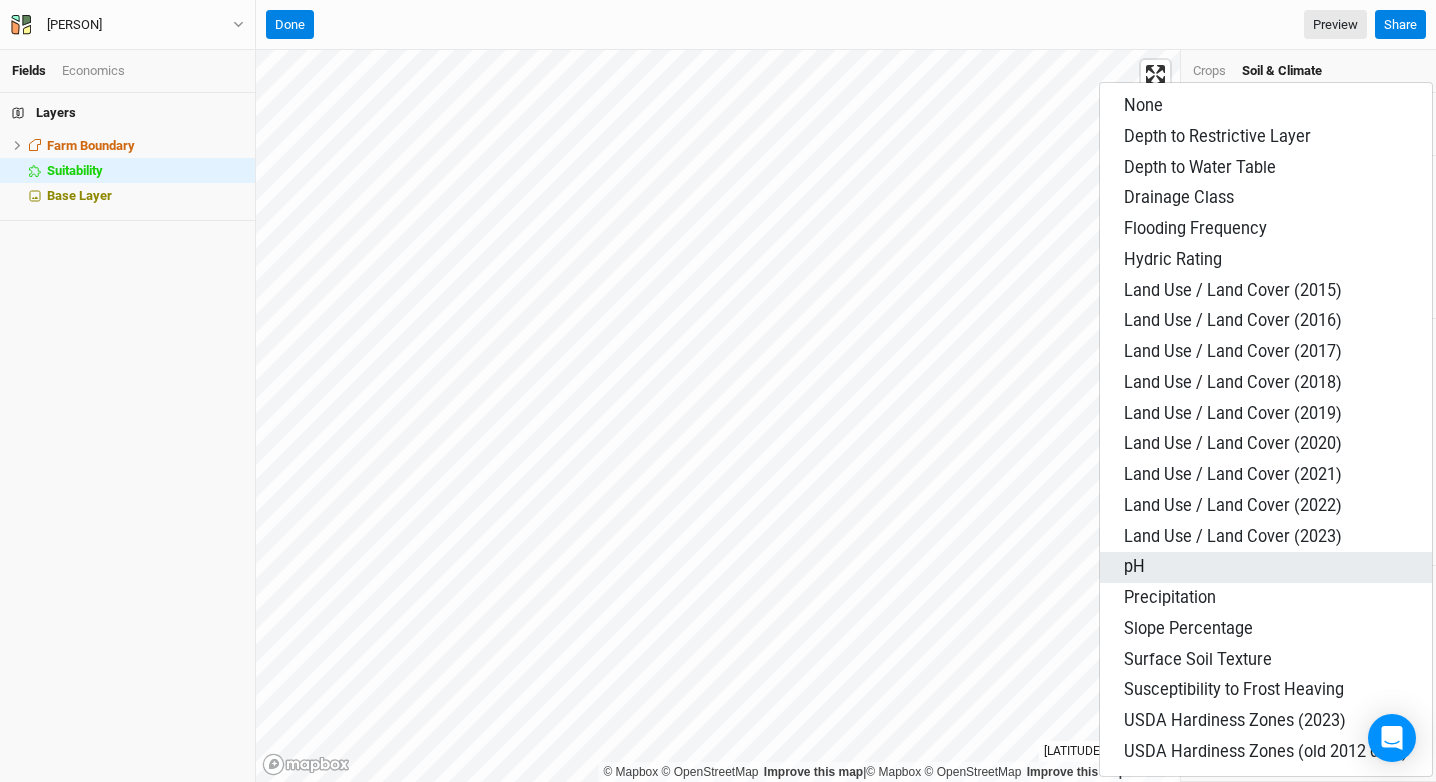 click on "pH" at bounding box center (1266, 567) 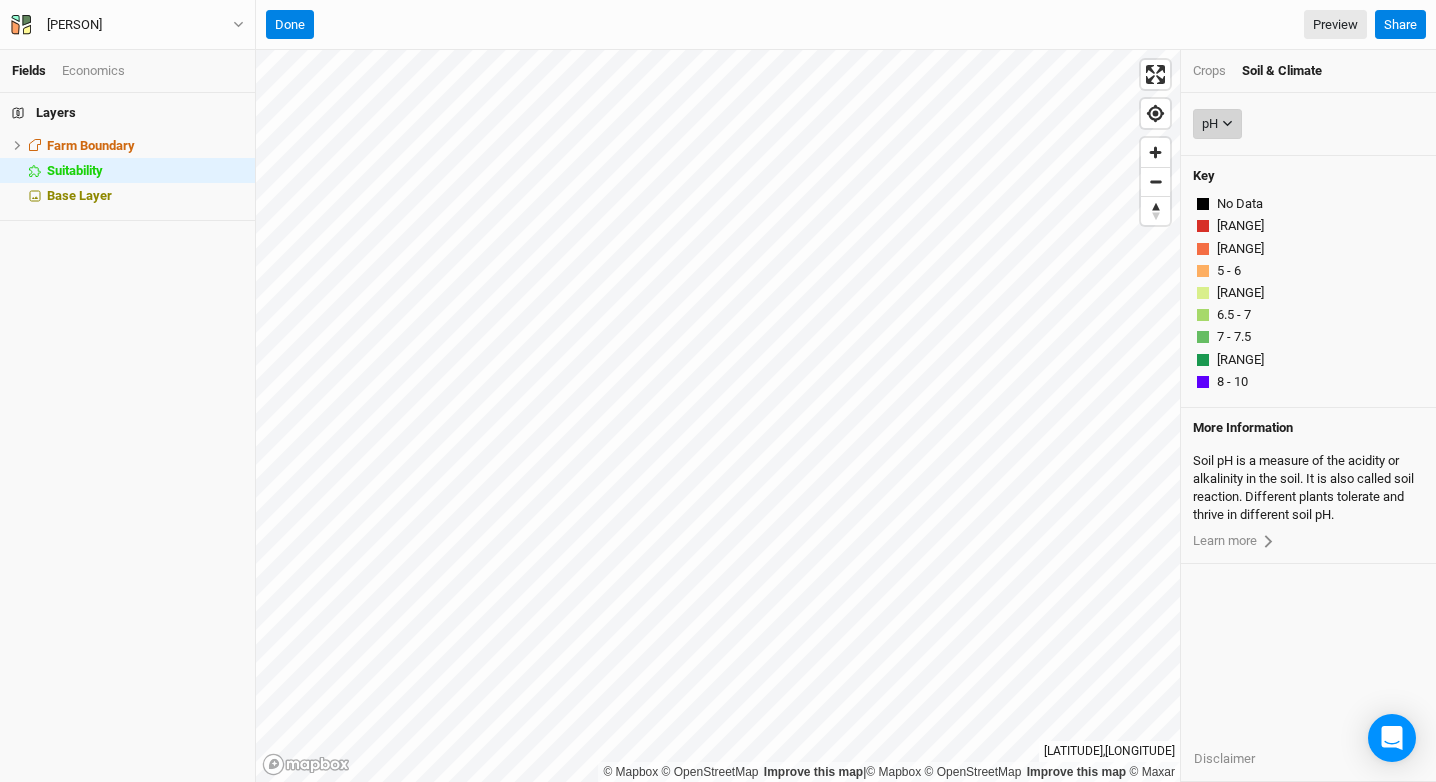 click 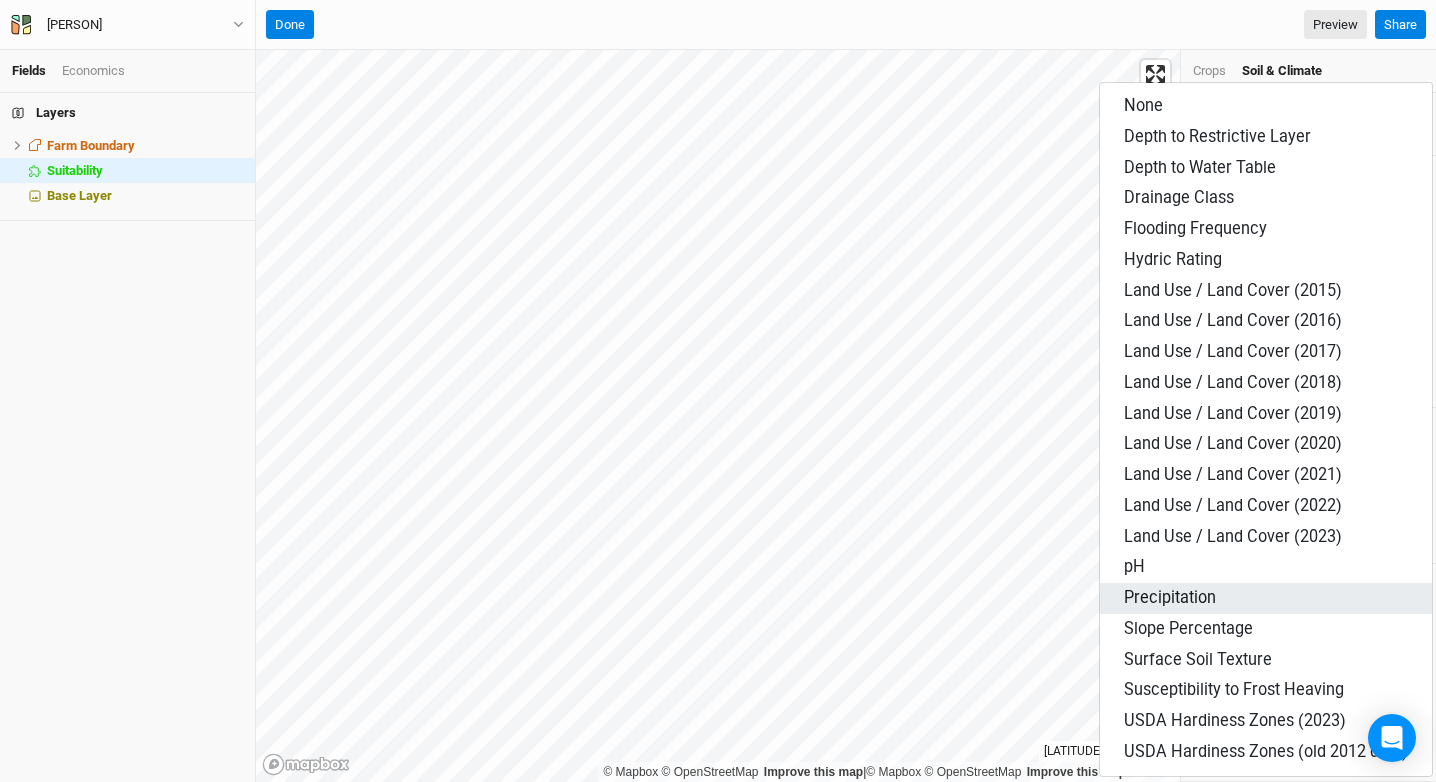 click on "Precipitation" at bounding box center [1266, 598] 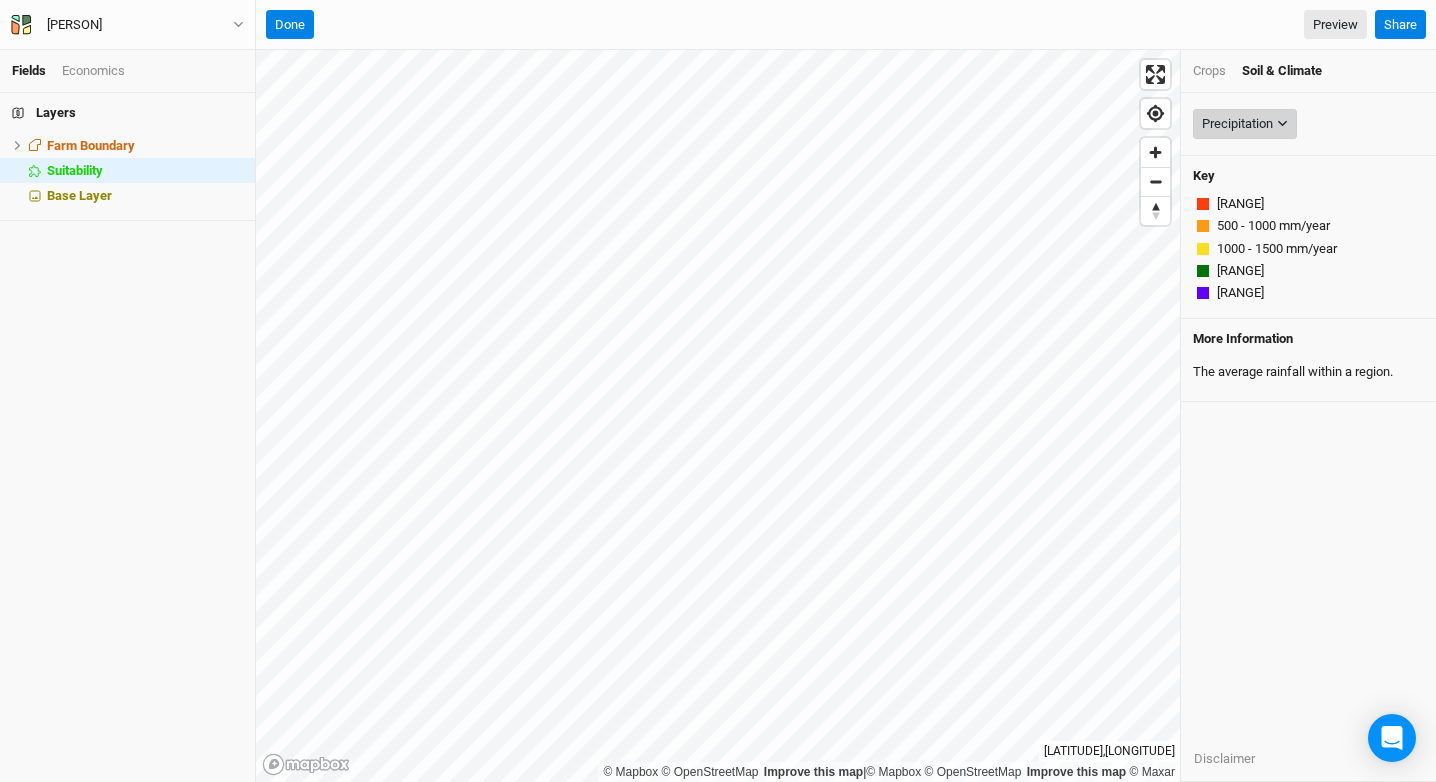click on "Precipitation" at bounding box center [1245, 124] 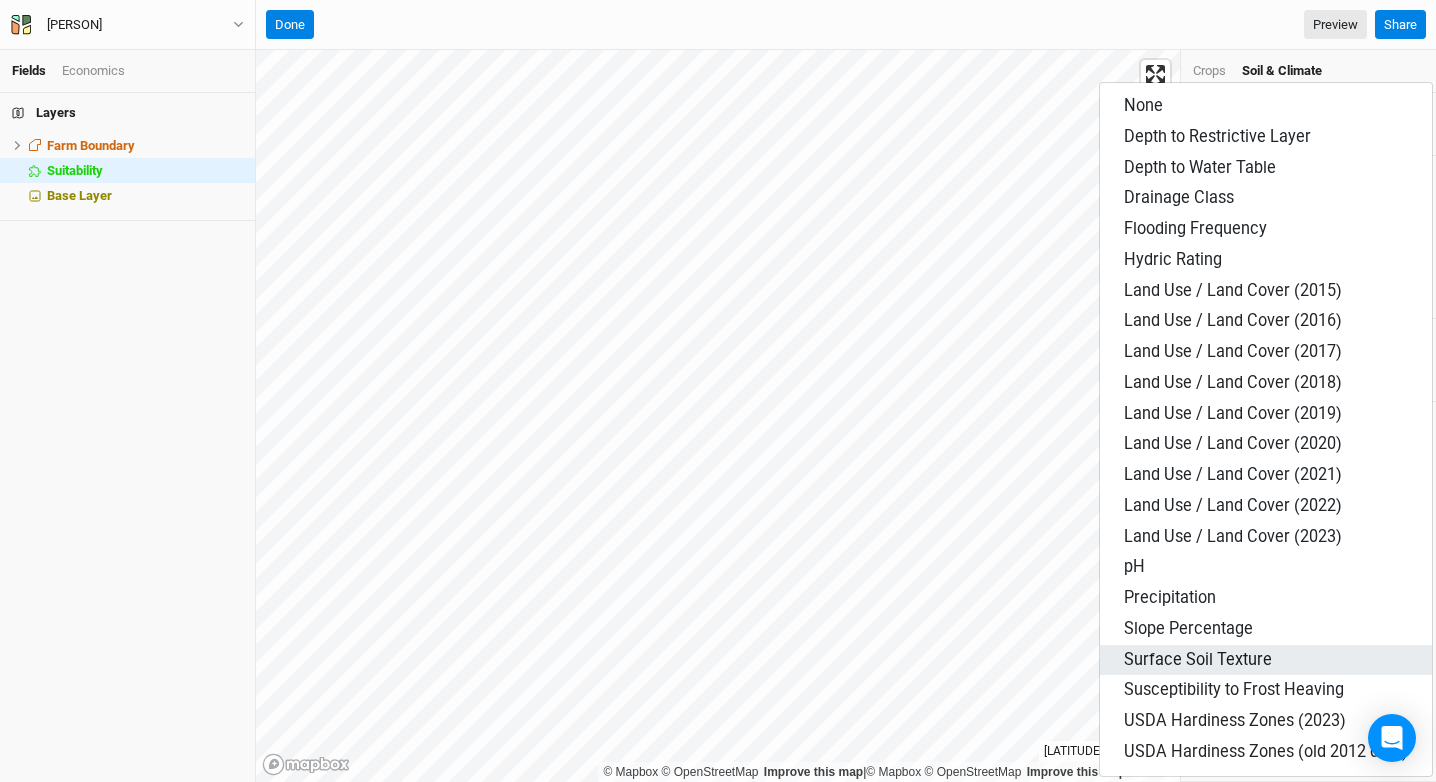 click on "Surface Soil Texture" at bounding box center (1198, 659) 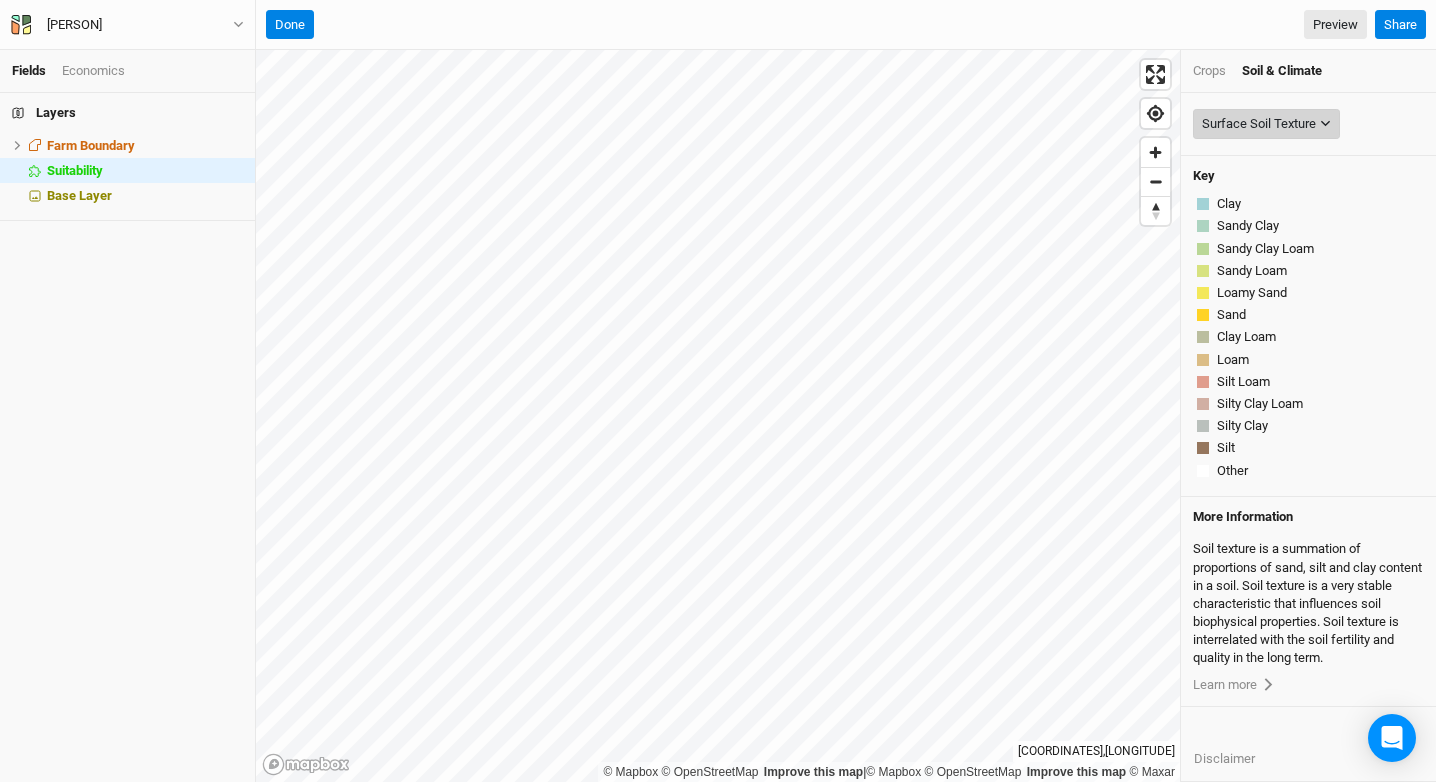 click on "Surface Soil Texture" at bounding box center (1259, 124) 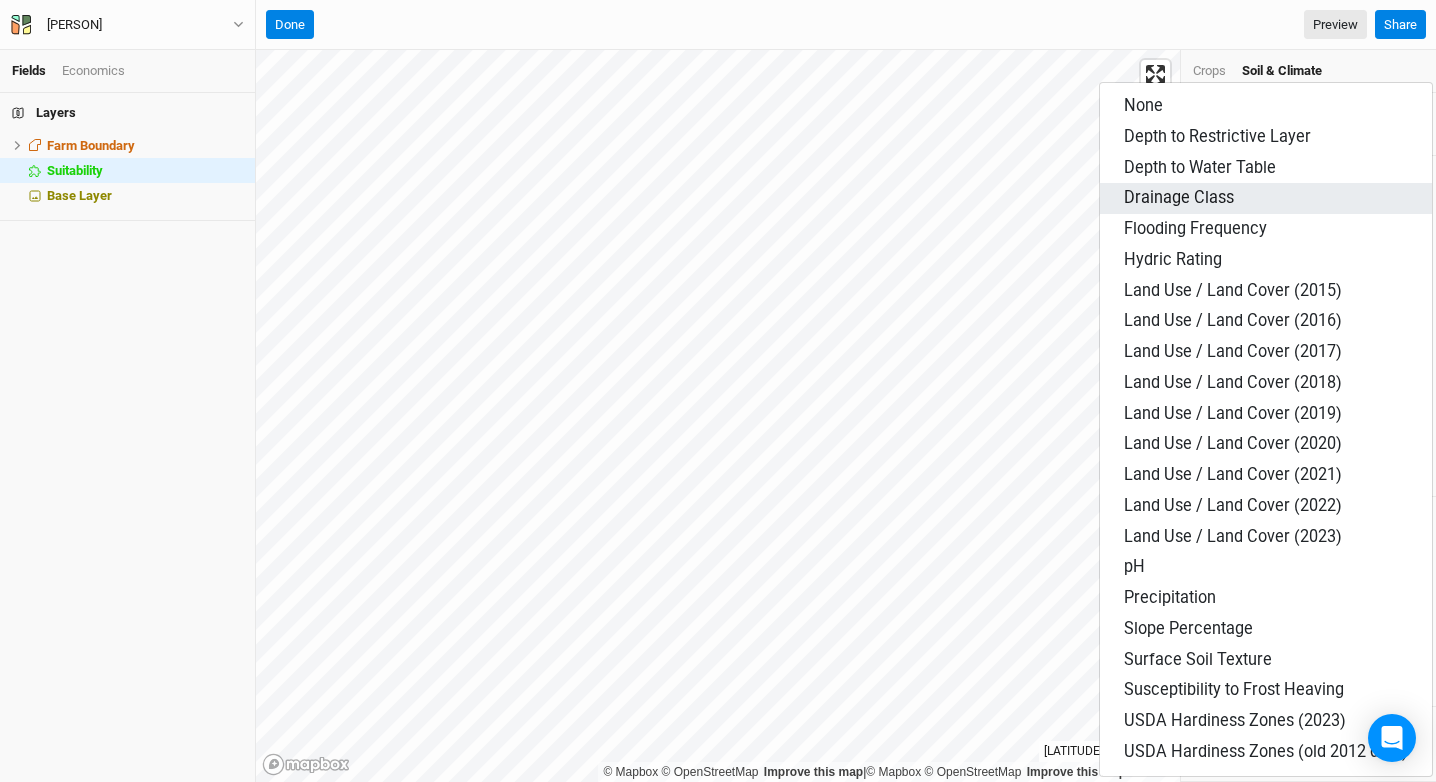 click on "Drainage Class" at bounding box center (1179, 197) 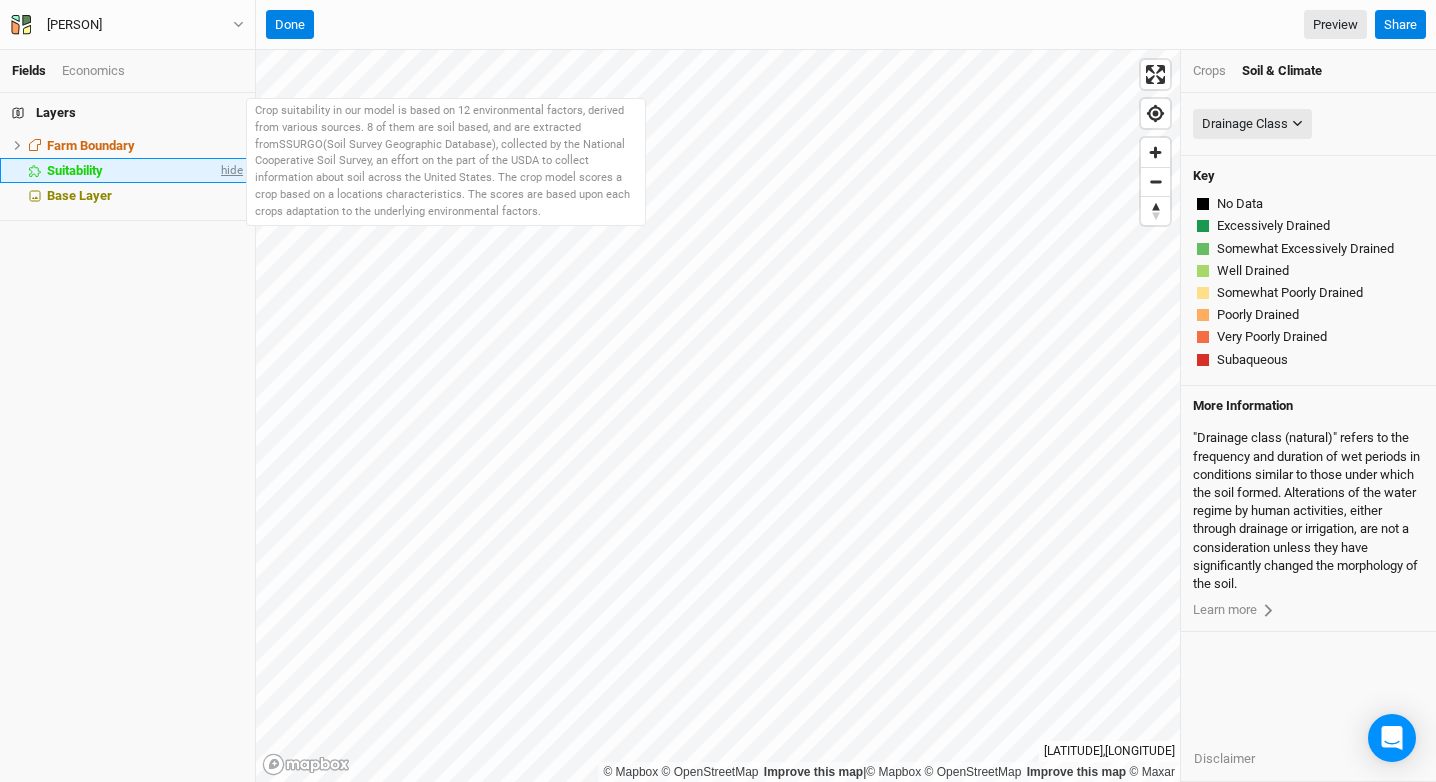 click on "hide" at bounding box center (230, 170) 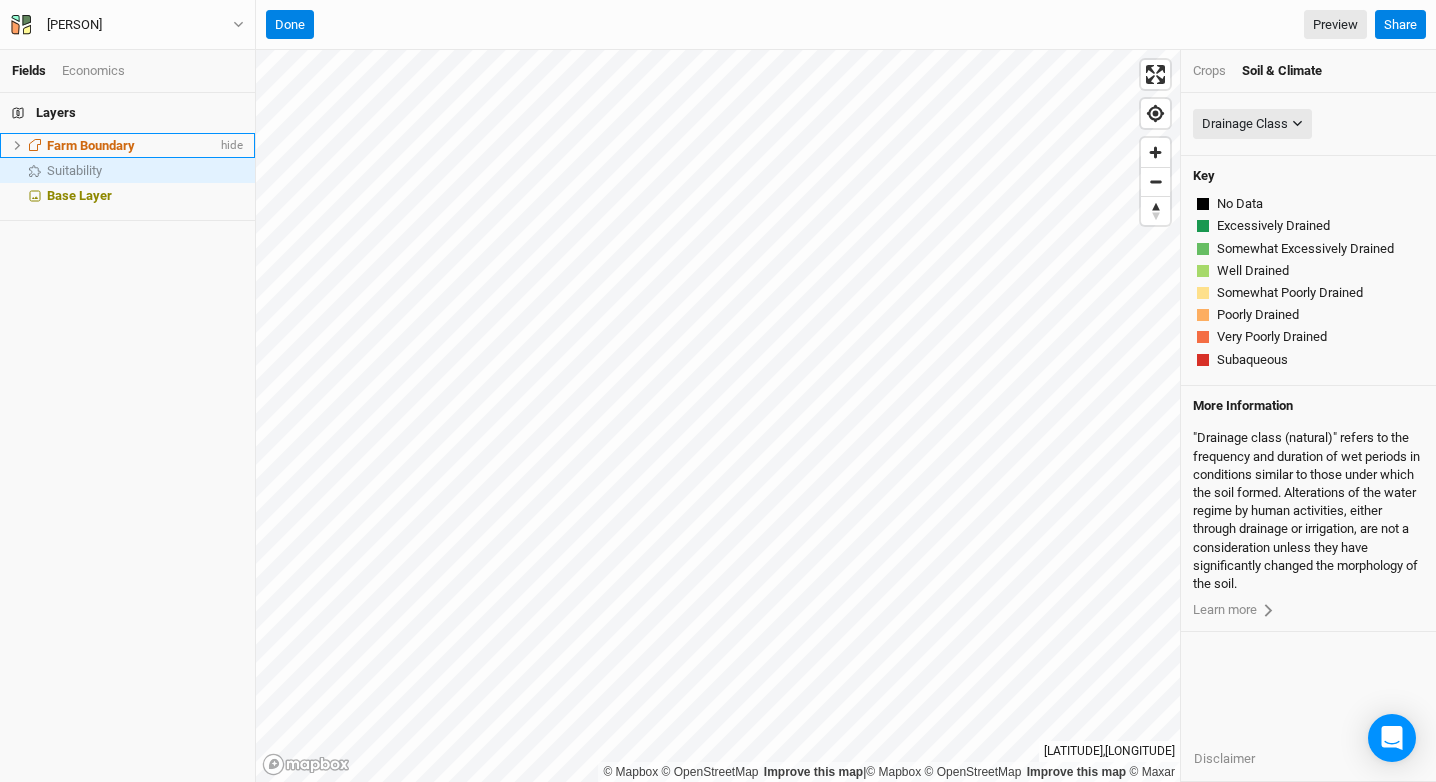 click on "Farm Boundary" at bounding box center [132, 146] 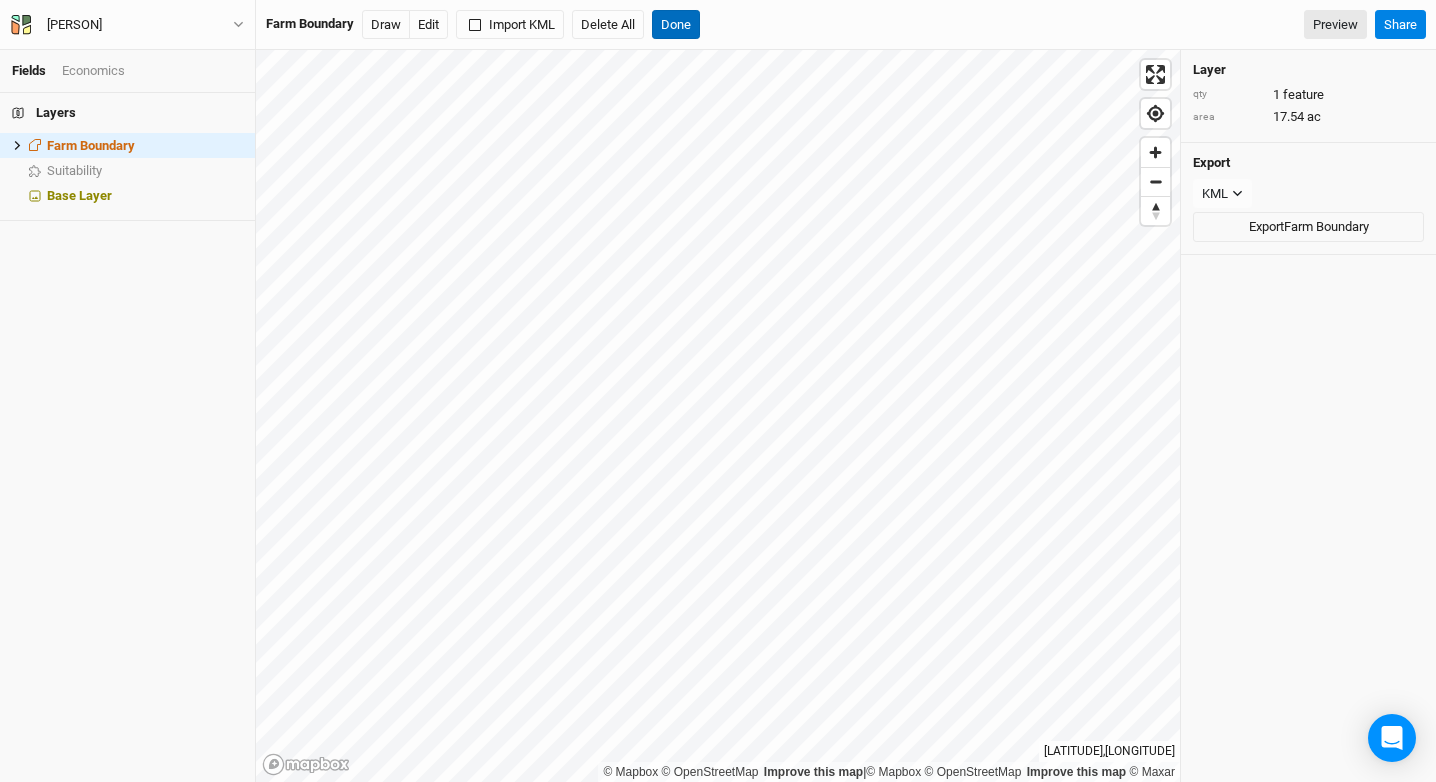 click on "Done" at bounding box center [676, 25] 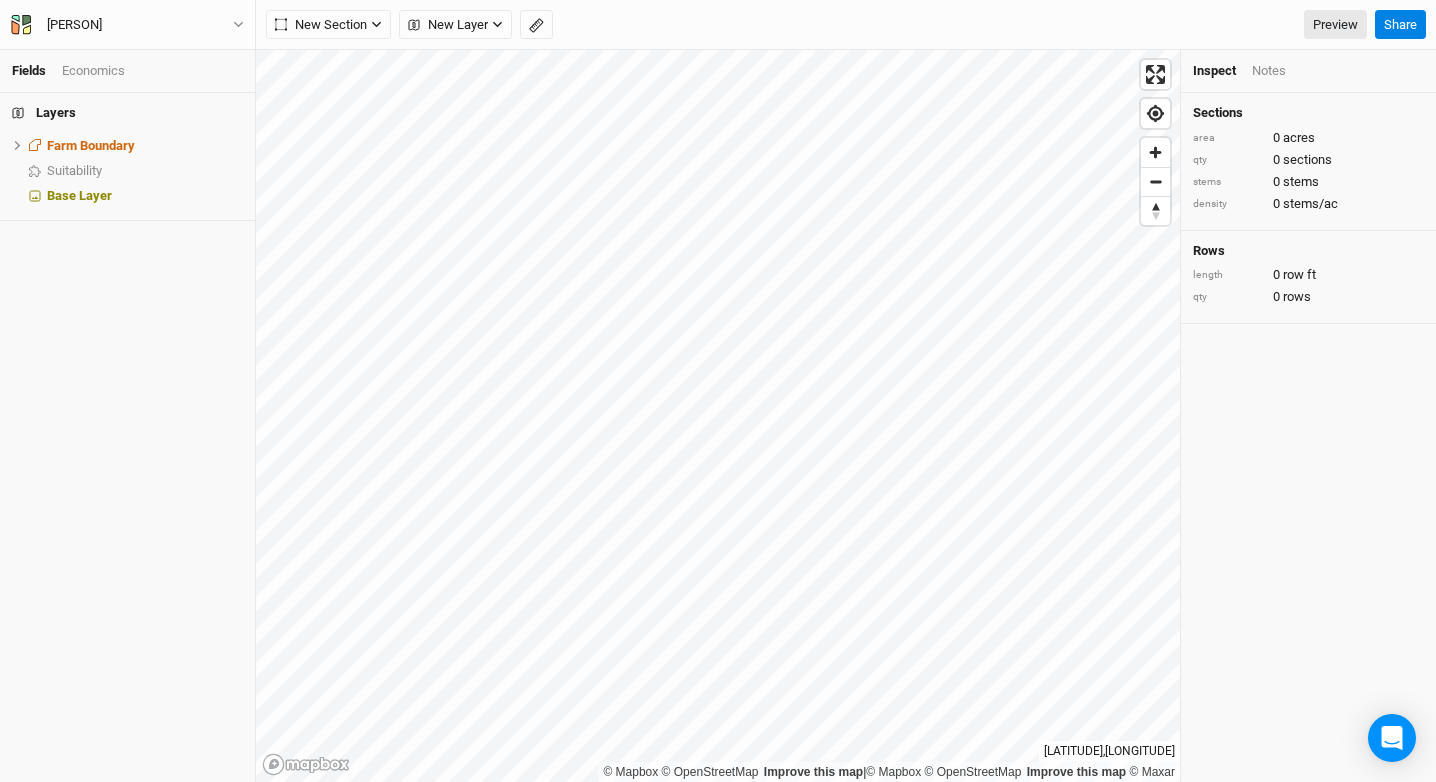 click on "[LATITUDE] , [LONGITUDE] Inspect Notes Sections area 0 acres qty 0 sections stems 0 stems density 0 stems/ac Rows length 0 row ft qty 0 rows" at bounding box center [718, 391] 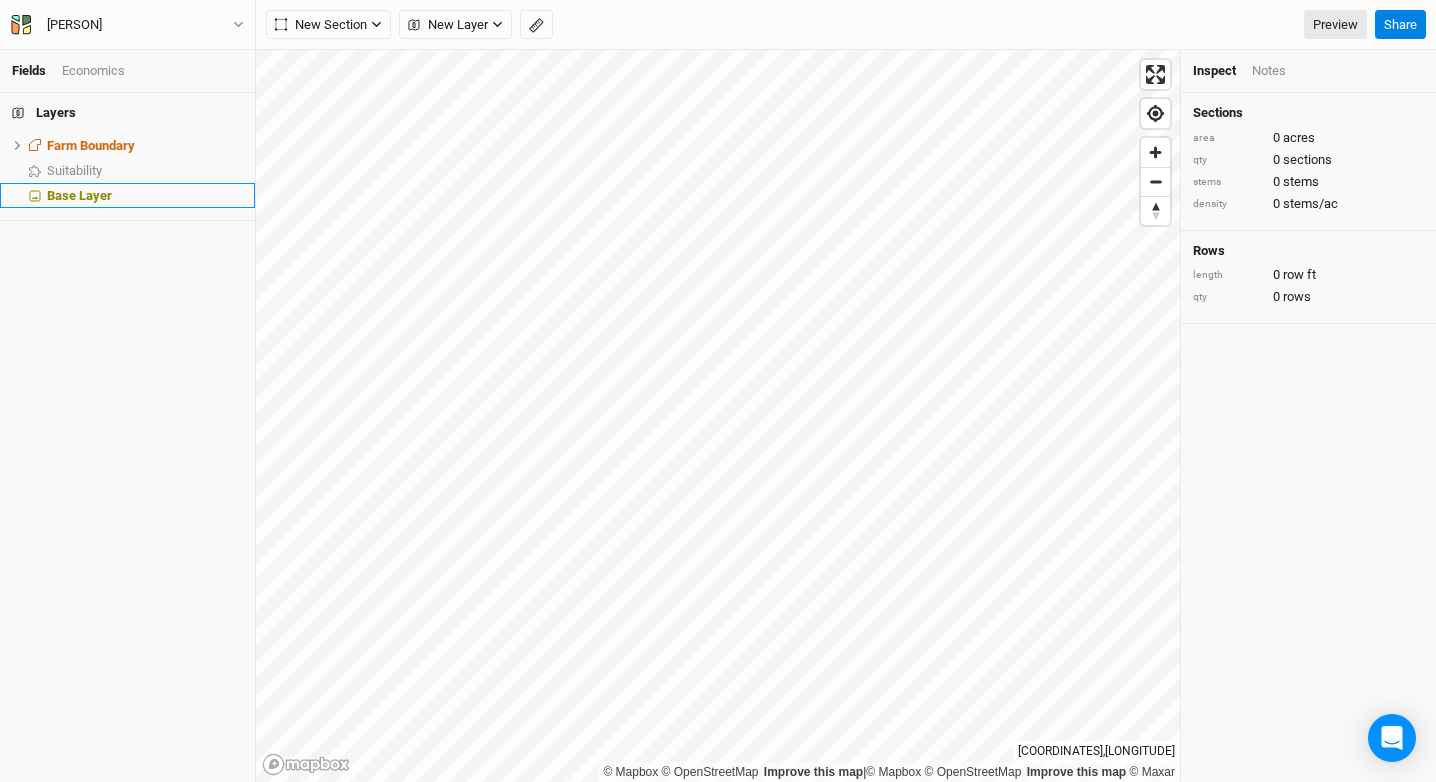 click on "Base Layer" at bounding box center (145, 196) 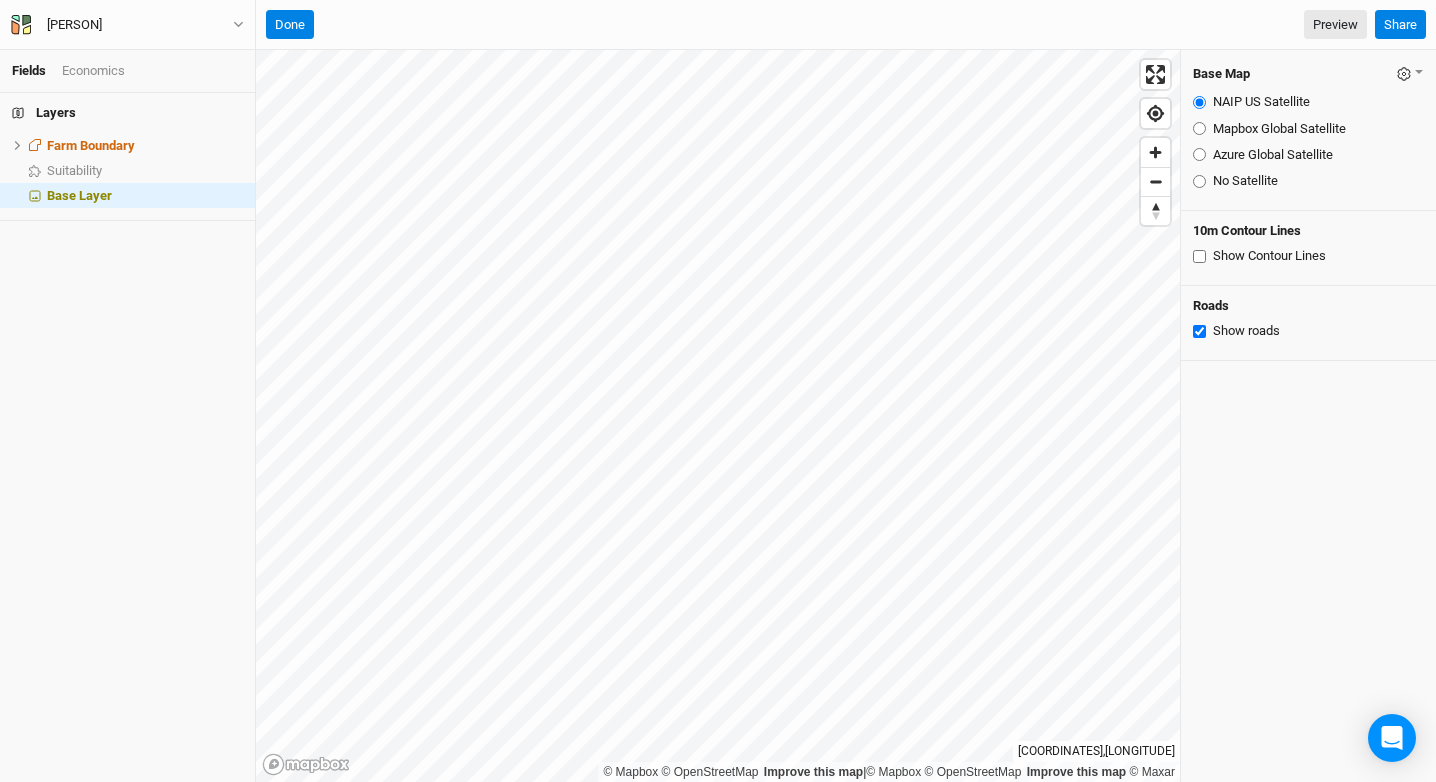 click on "Mapbox Global Satellite" at bounding box center [1279, 129] 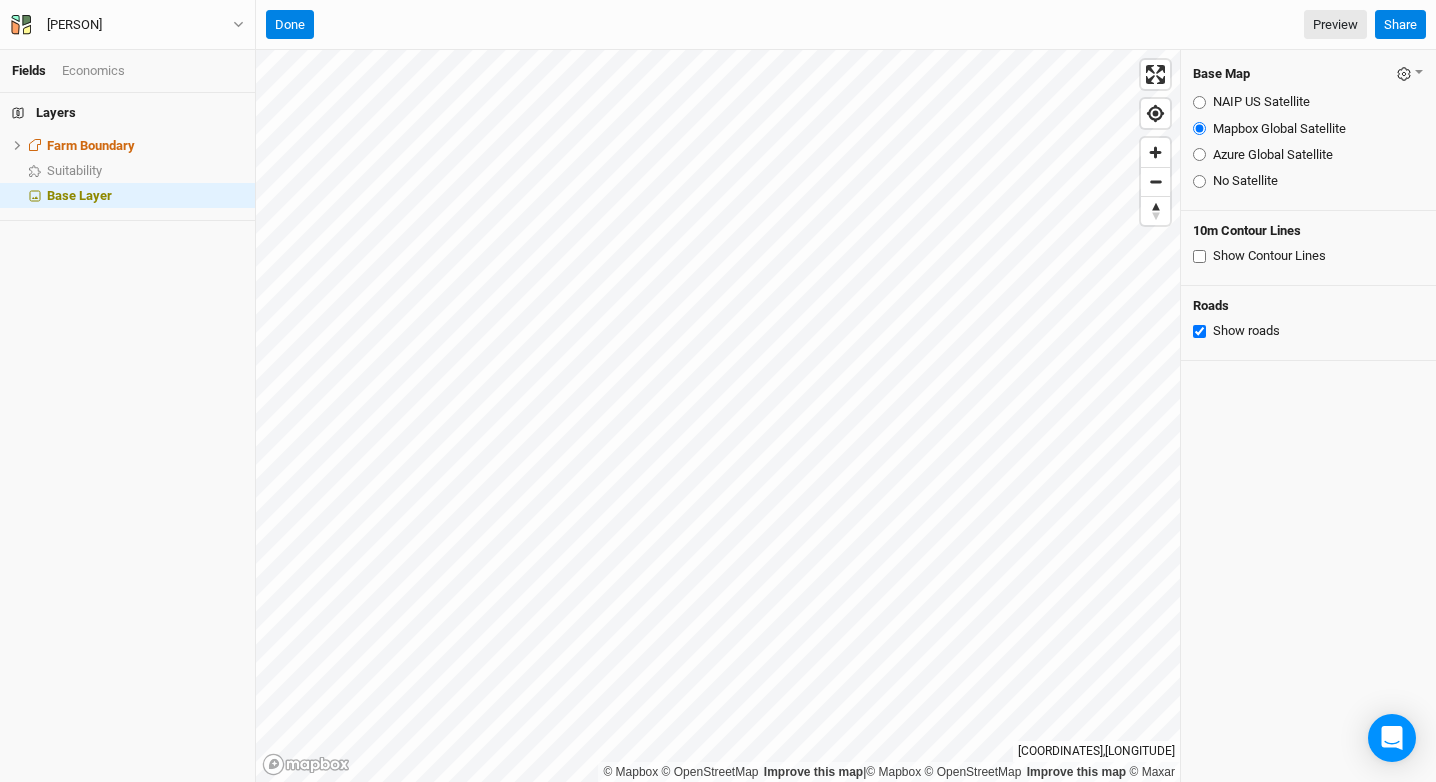 click on "NAIP US Satellite Mapbox Global Satellite Azure Global Satellite No Satellite" at bounding box center [1308, 141] 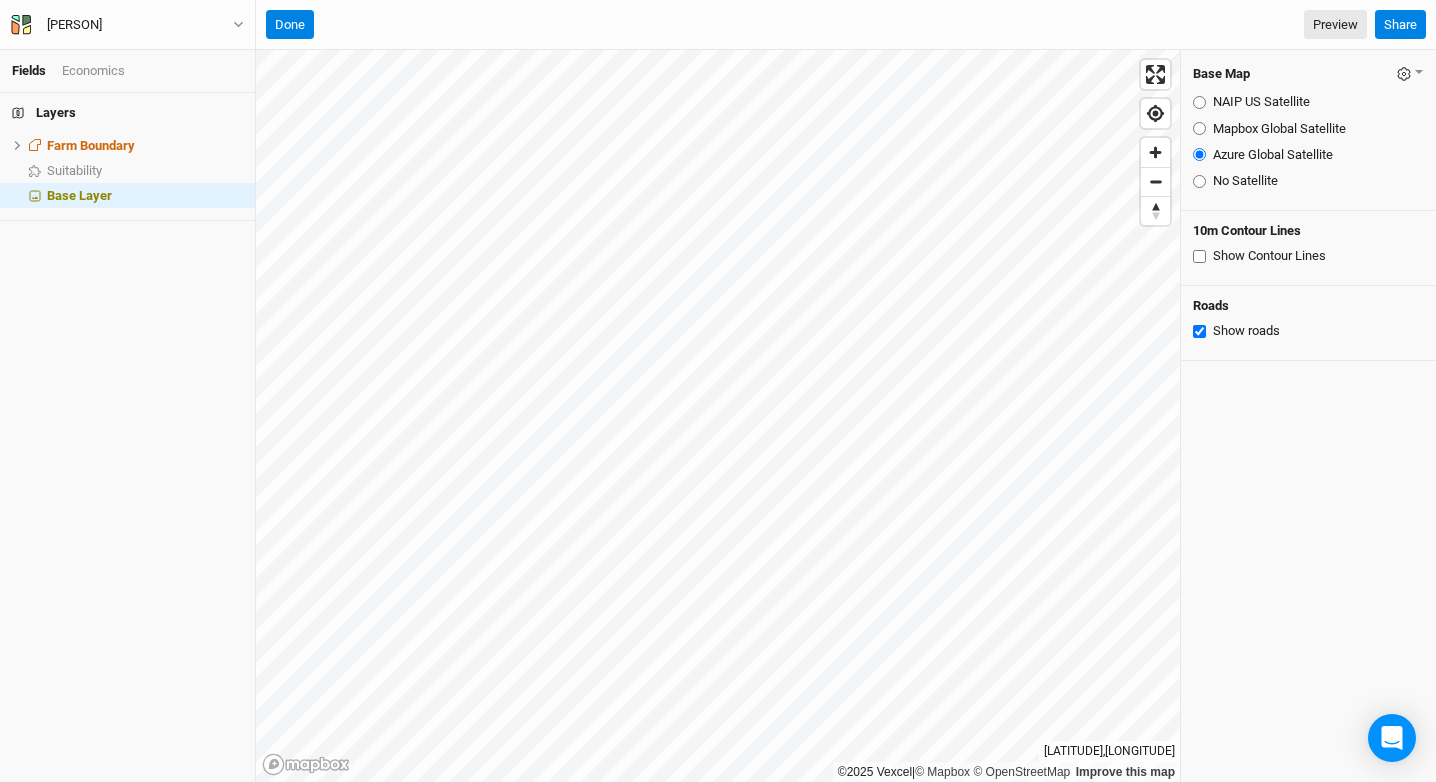 click on "Mapbox Global Satellite" at bounding box center (1279, 129) 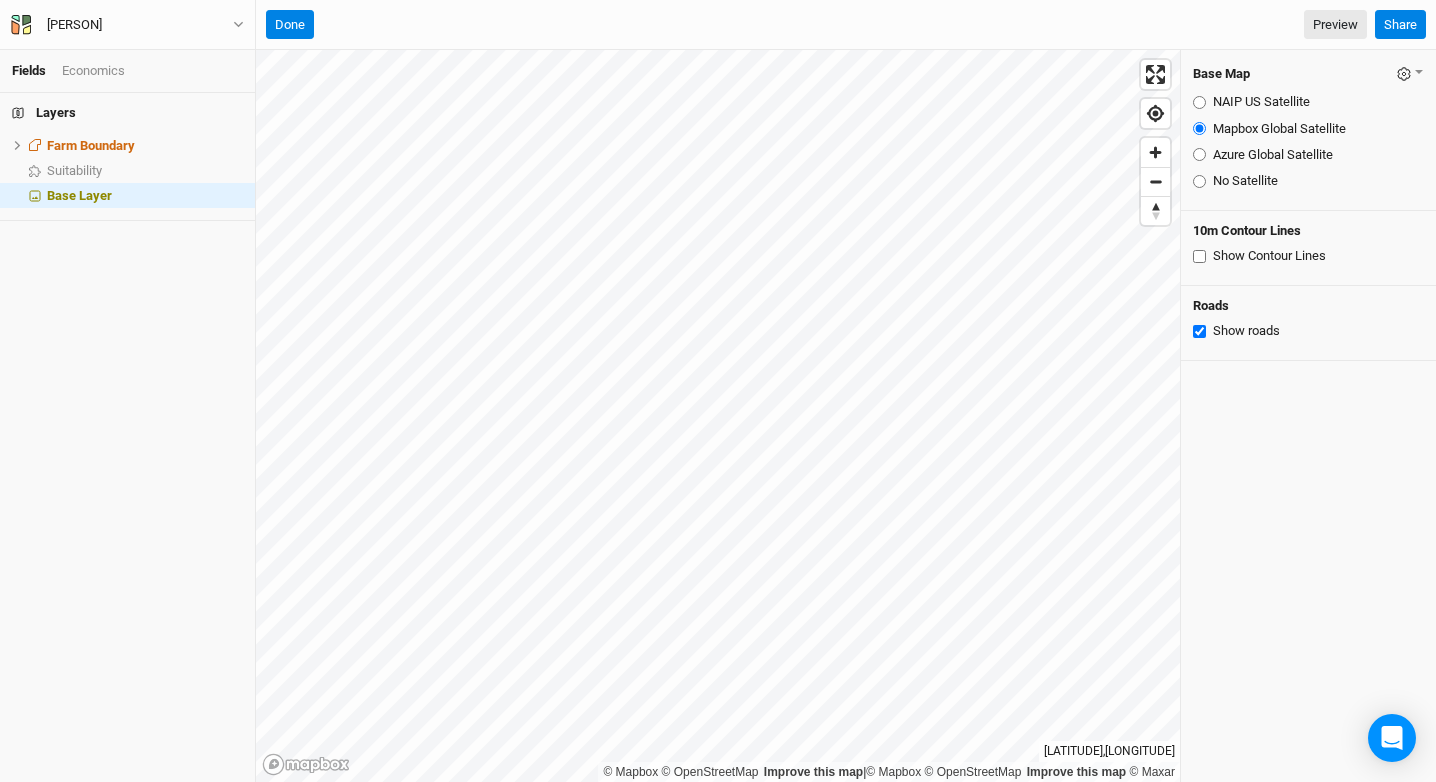 click on "NAIP US Satellite" at bounding box center [1261, 102] 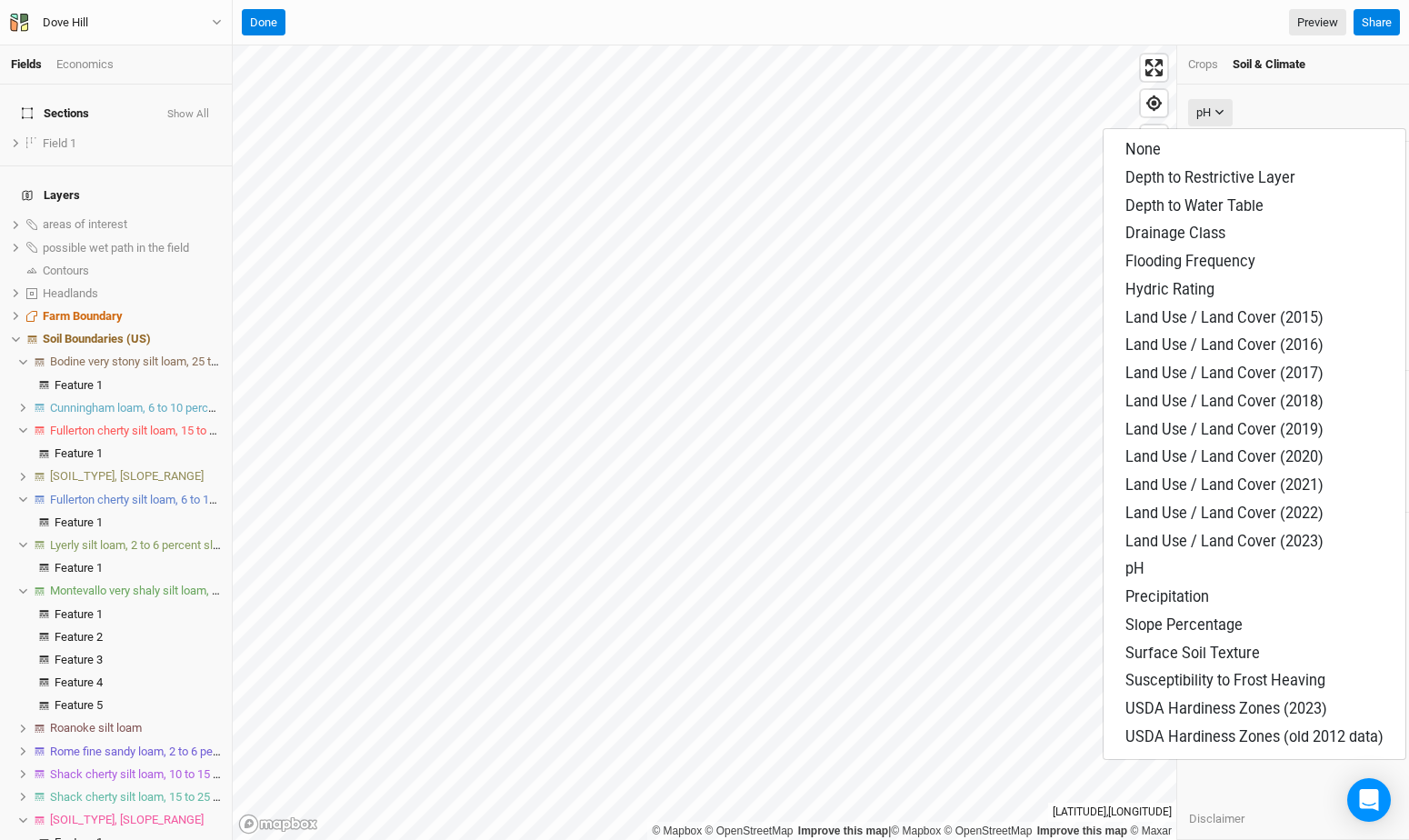 scroll, scrollTop: 0, scrollLeft: 0, axis: both 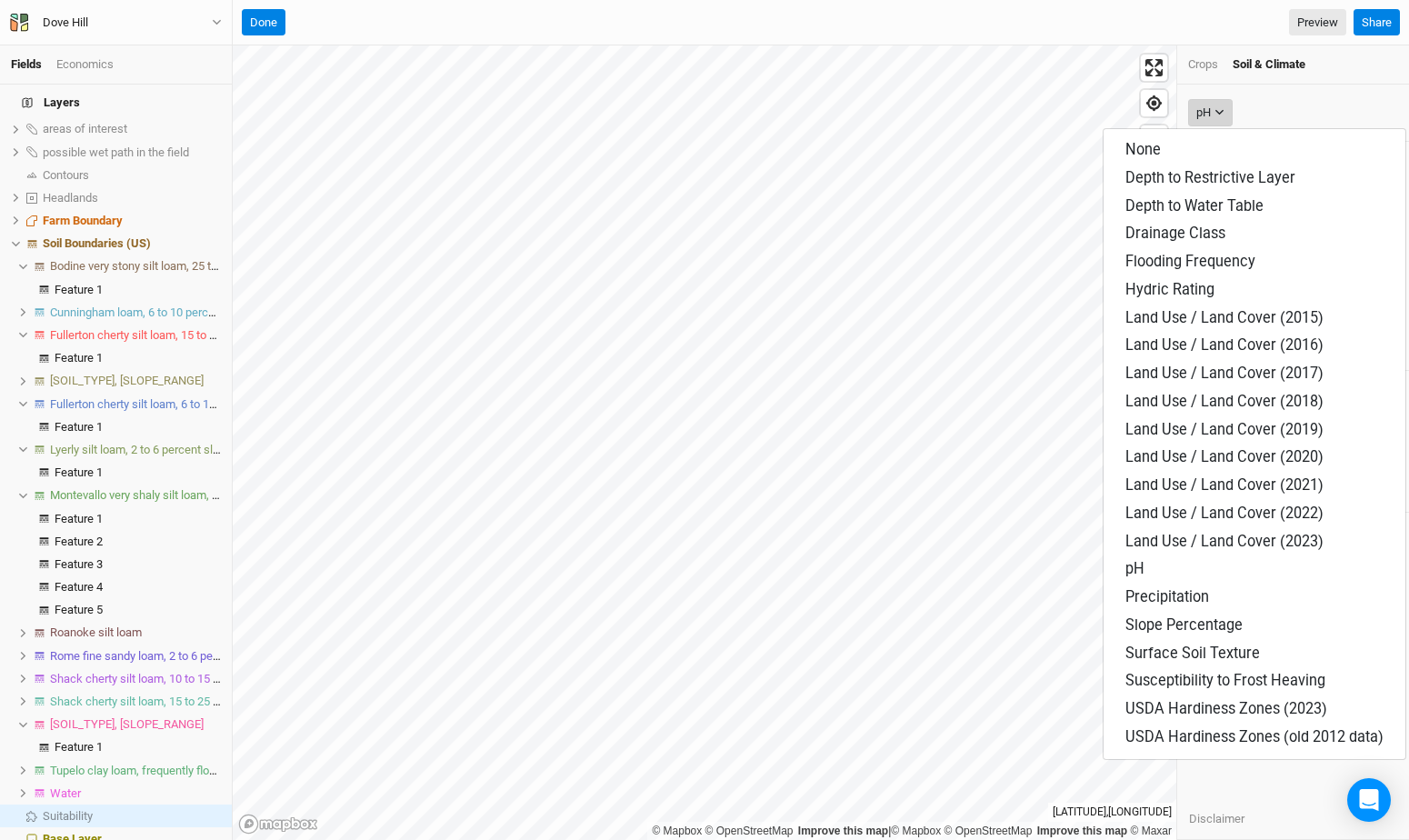type 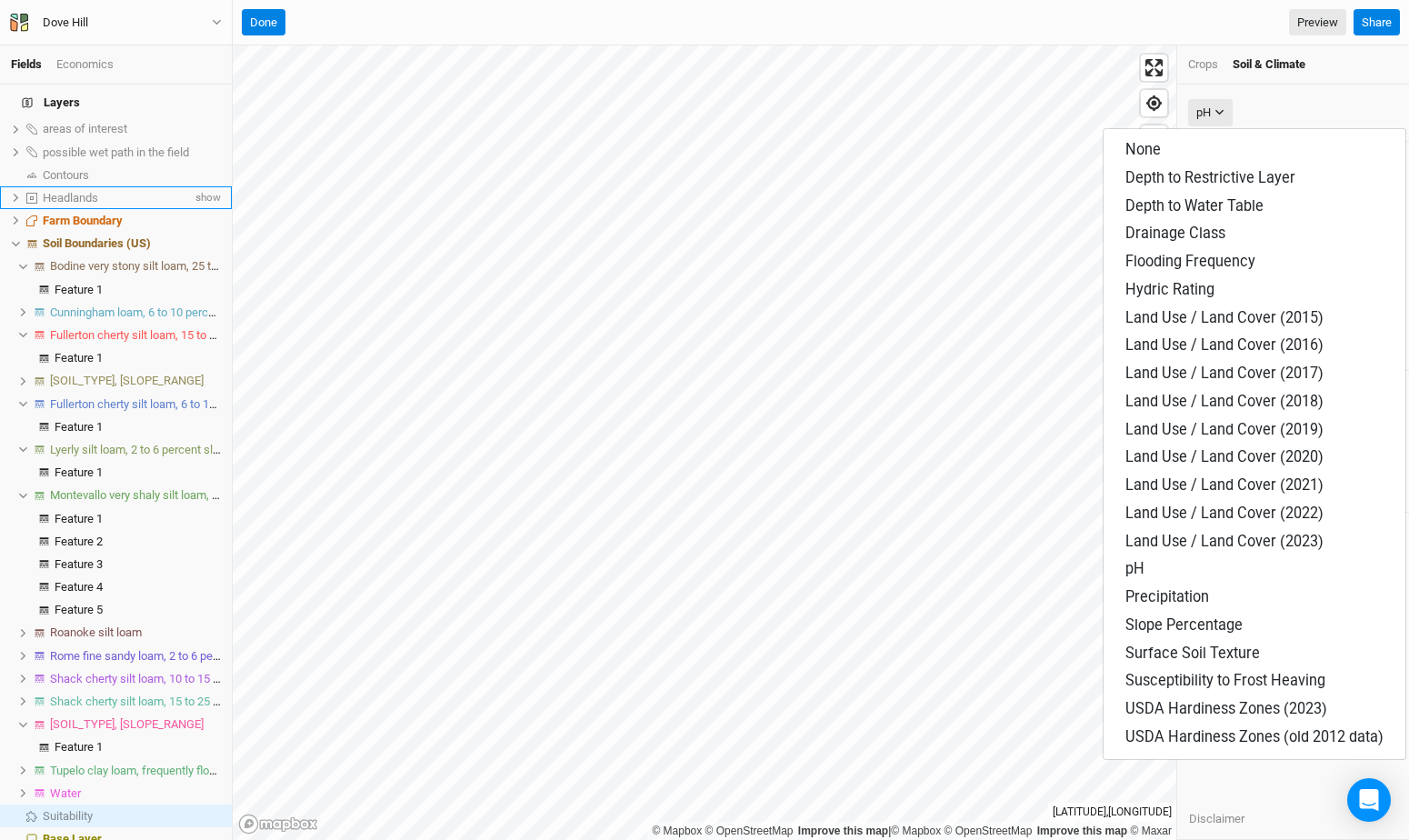 scroll, scrollTop: 95, scrollLeft: 0, axis: vertical 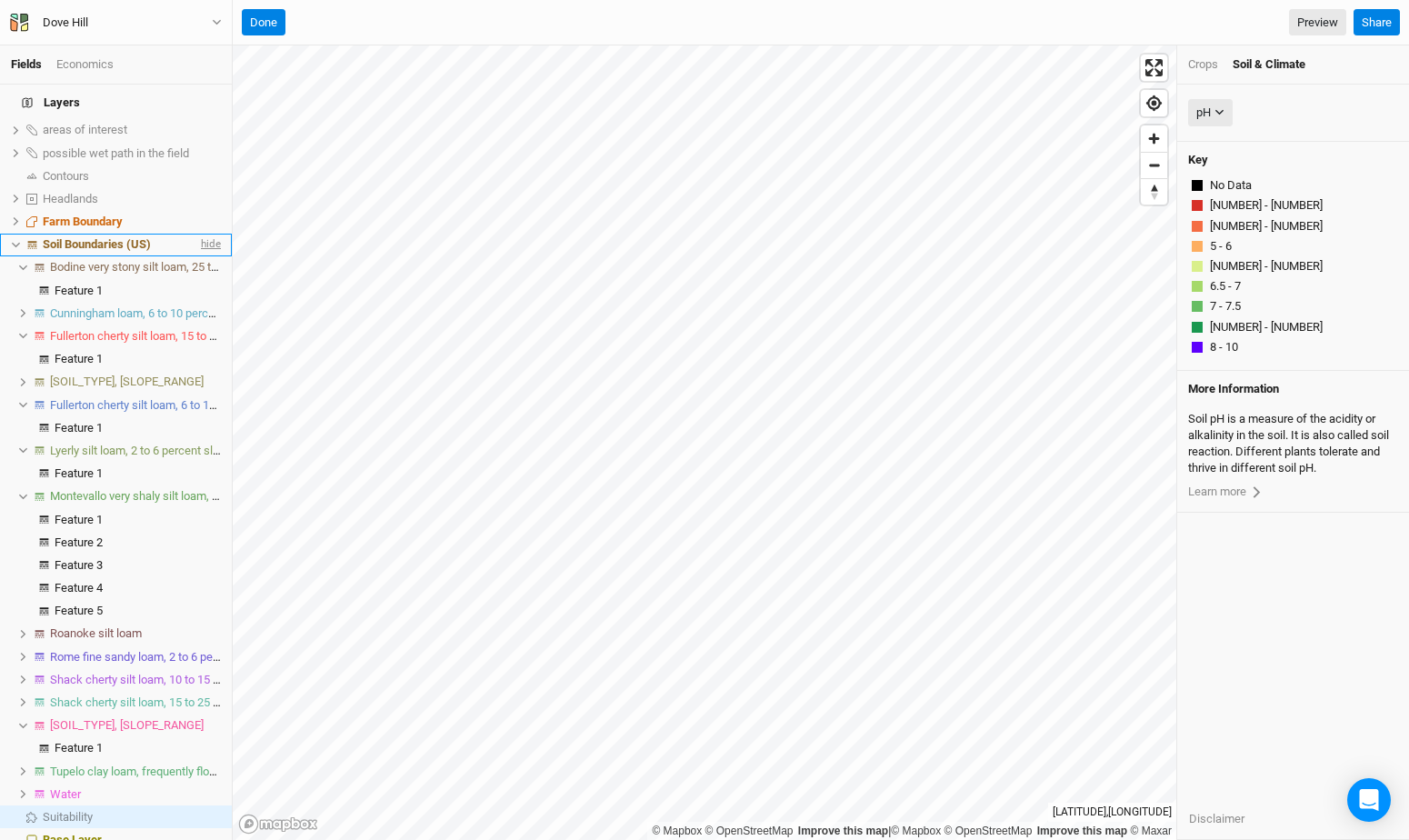 click on "hide" at bounding box center (209, 245) 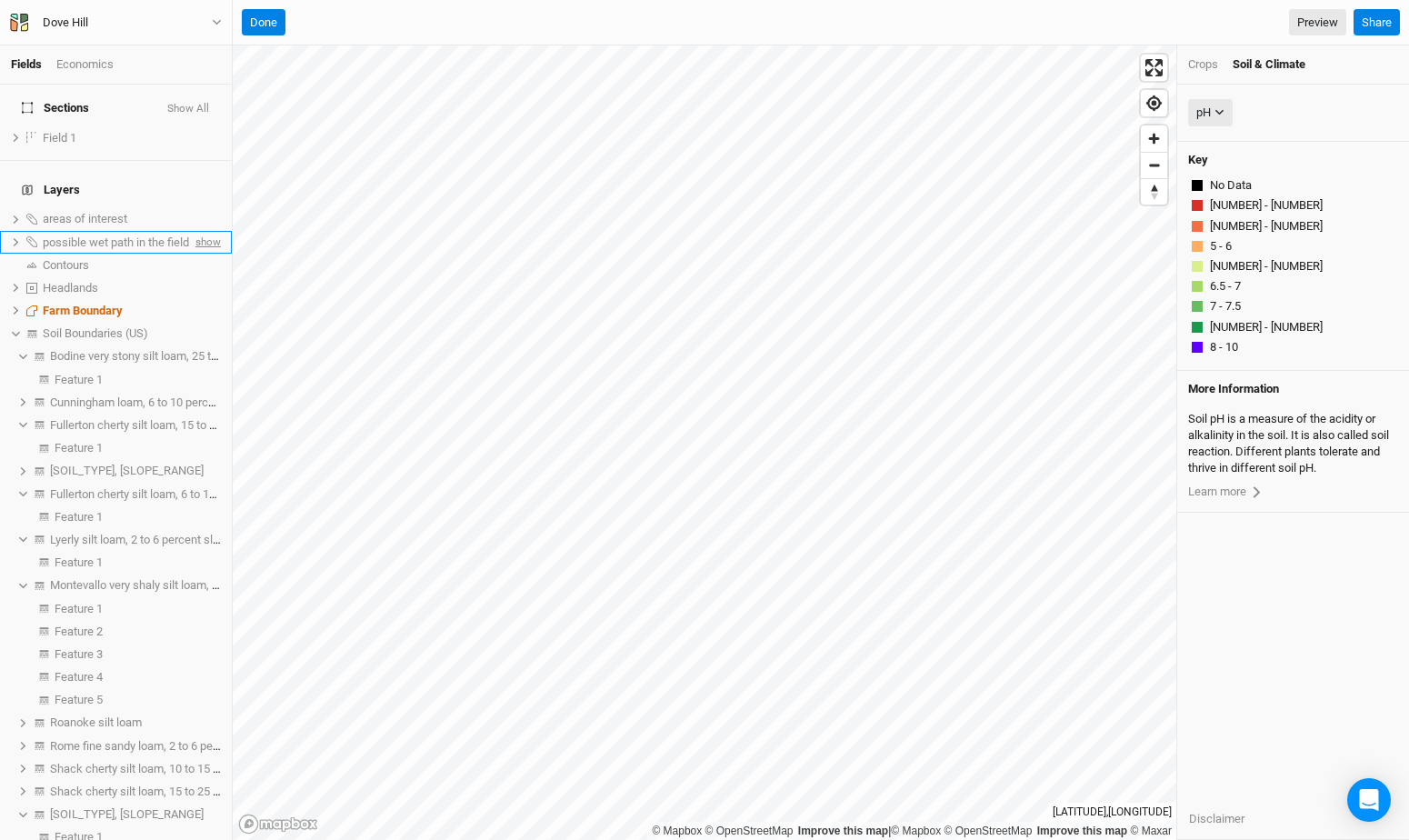 scroll, scrollTop: 2, scrollLeft: 0, axis: vertical 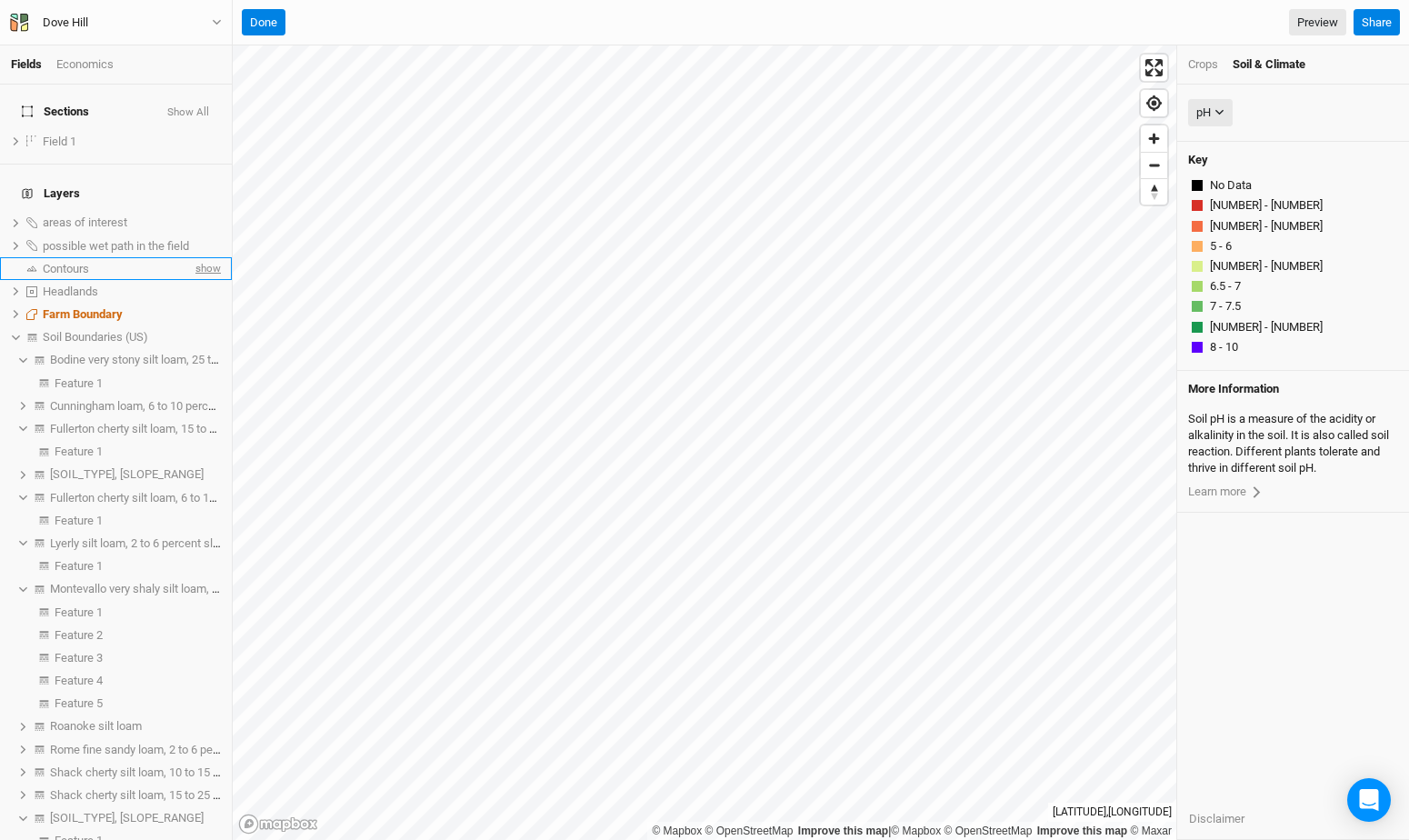 click on "show" at bounding box center (206, 268) 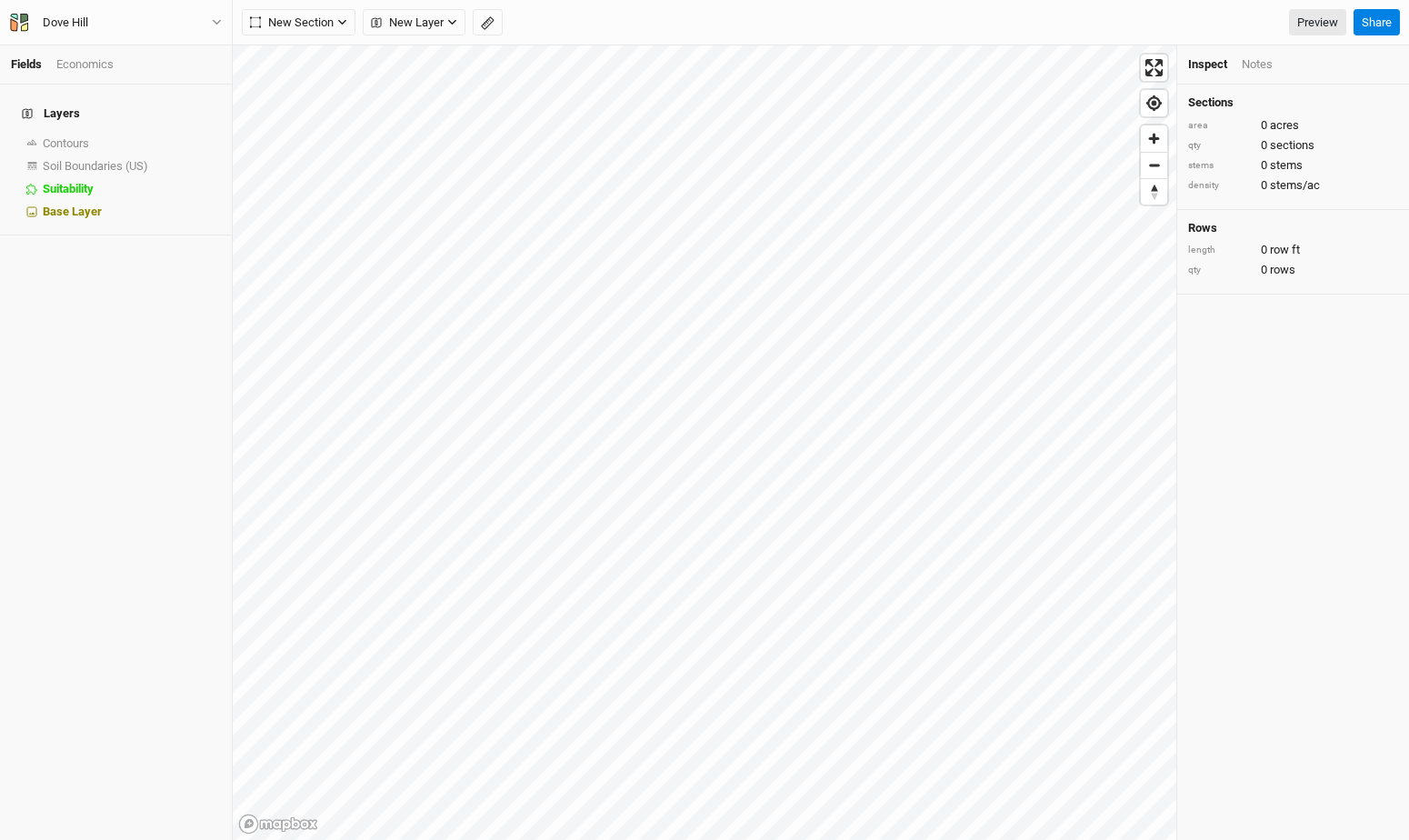 scroll, scrollTop: 0, scrollLeft: 0, axis: both 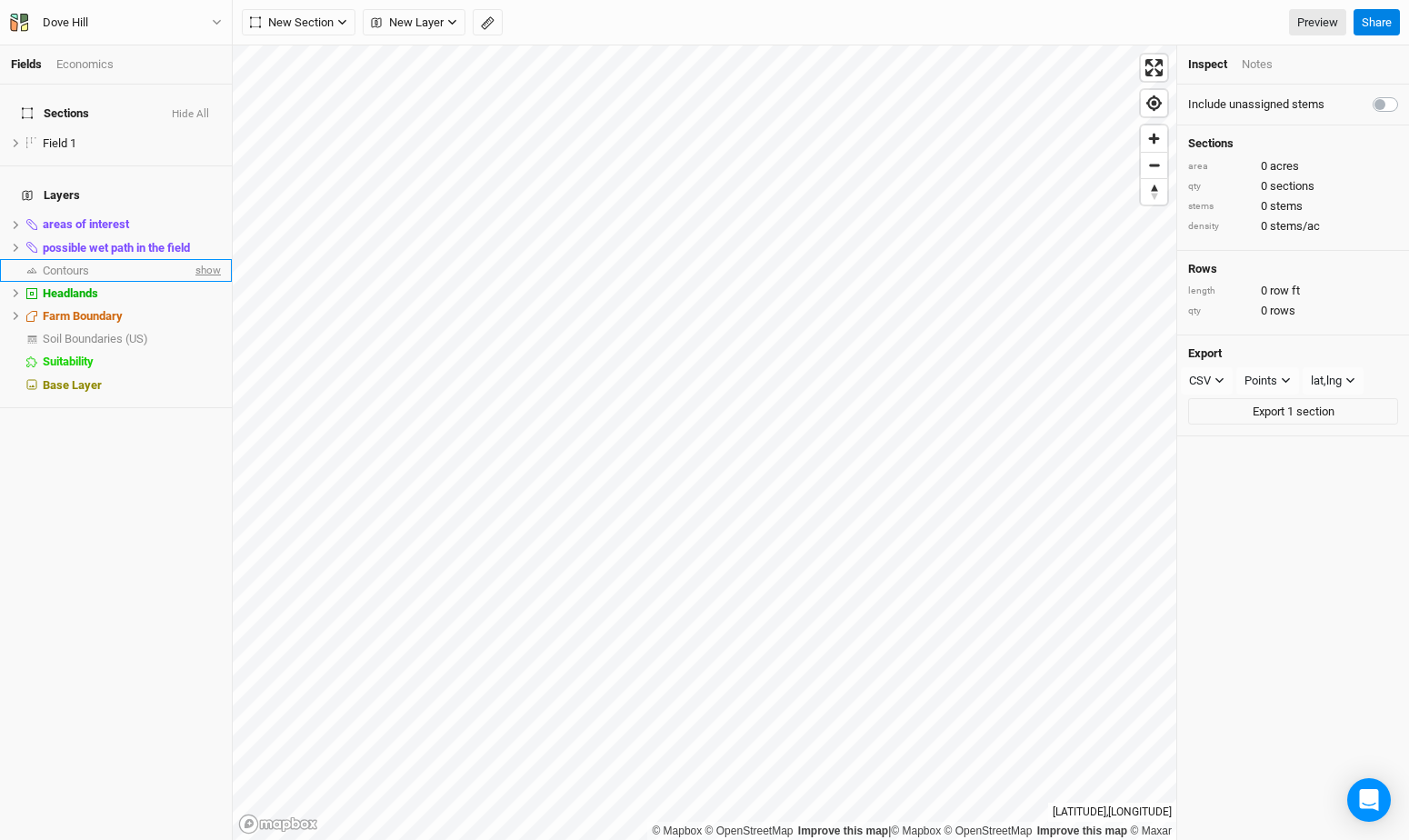click on "show" at bounding box center (206, 270) 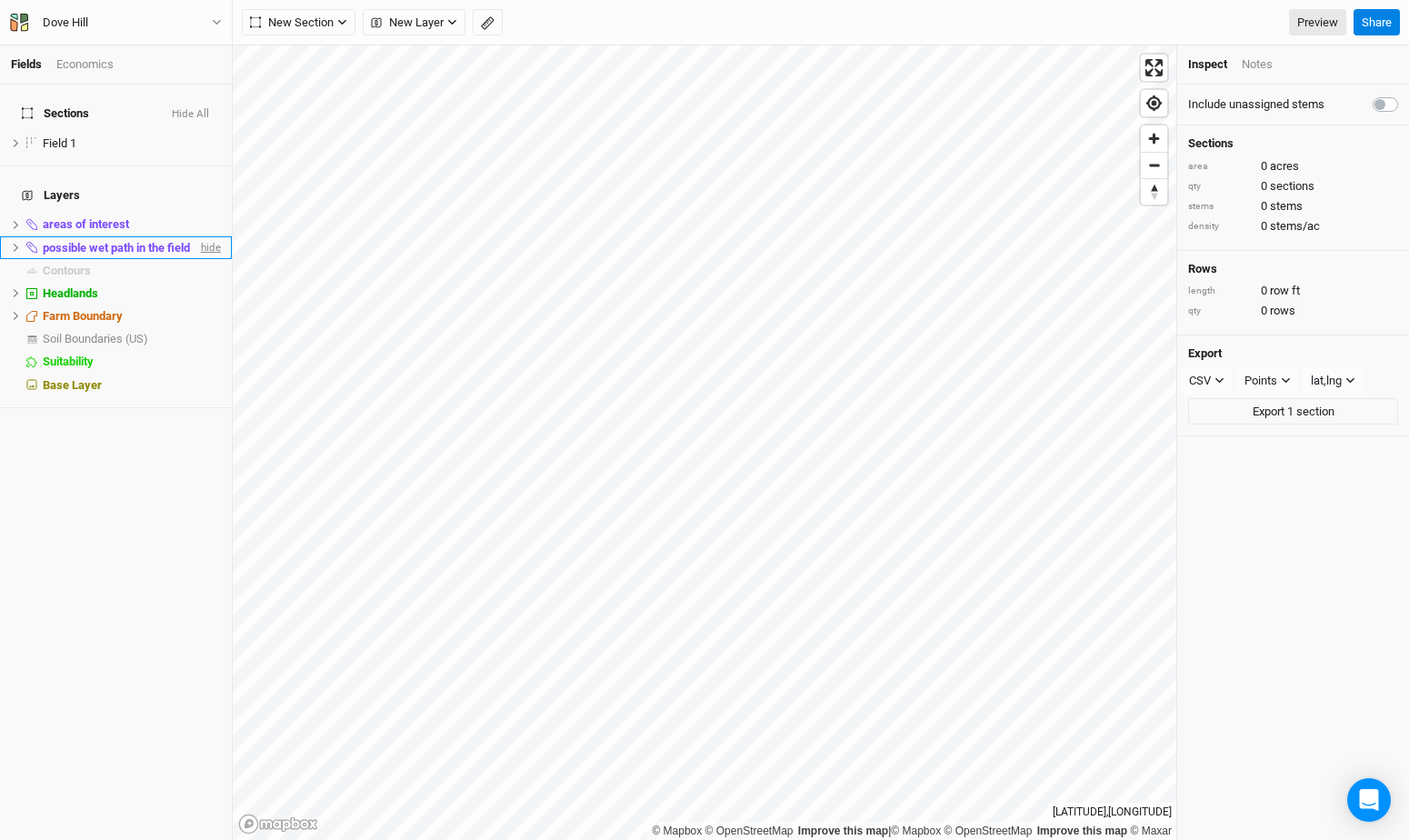 click on "hide" at bounding box center (209, 247) 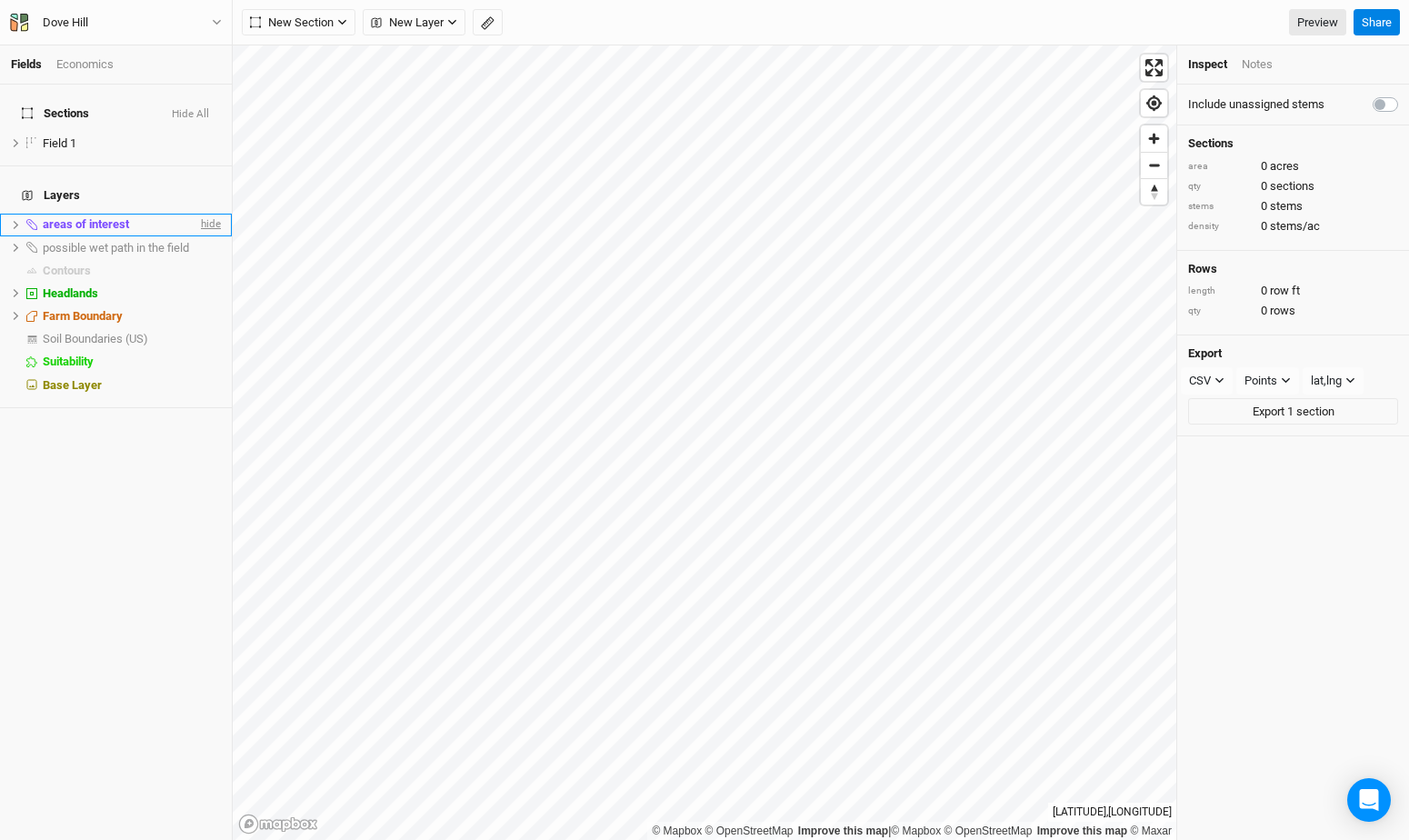 click on "hide" at bounding box center (209, 225) 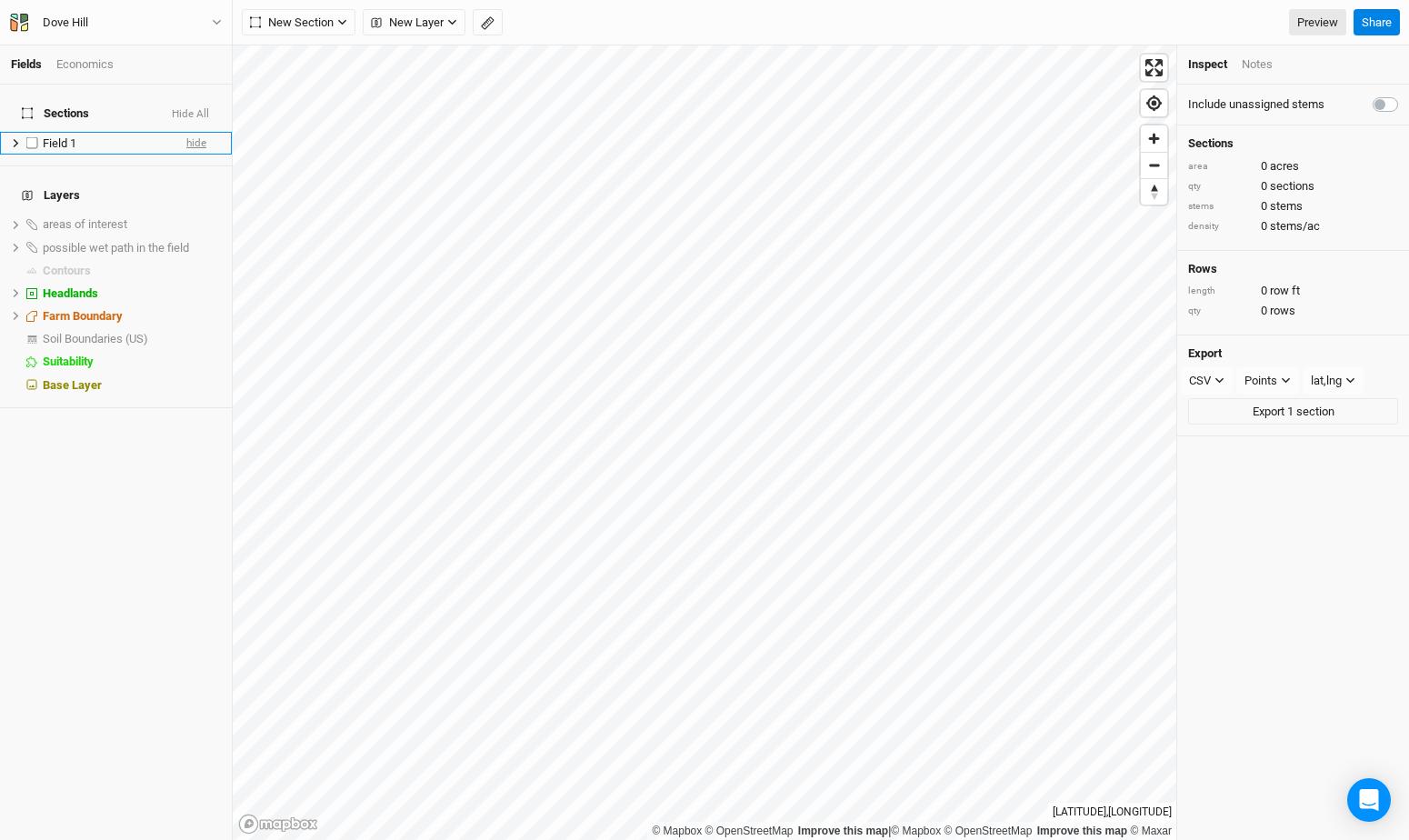 click on "hide" at bounding box center [196, 143] 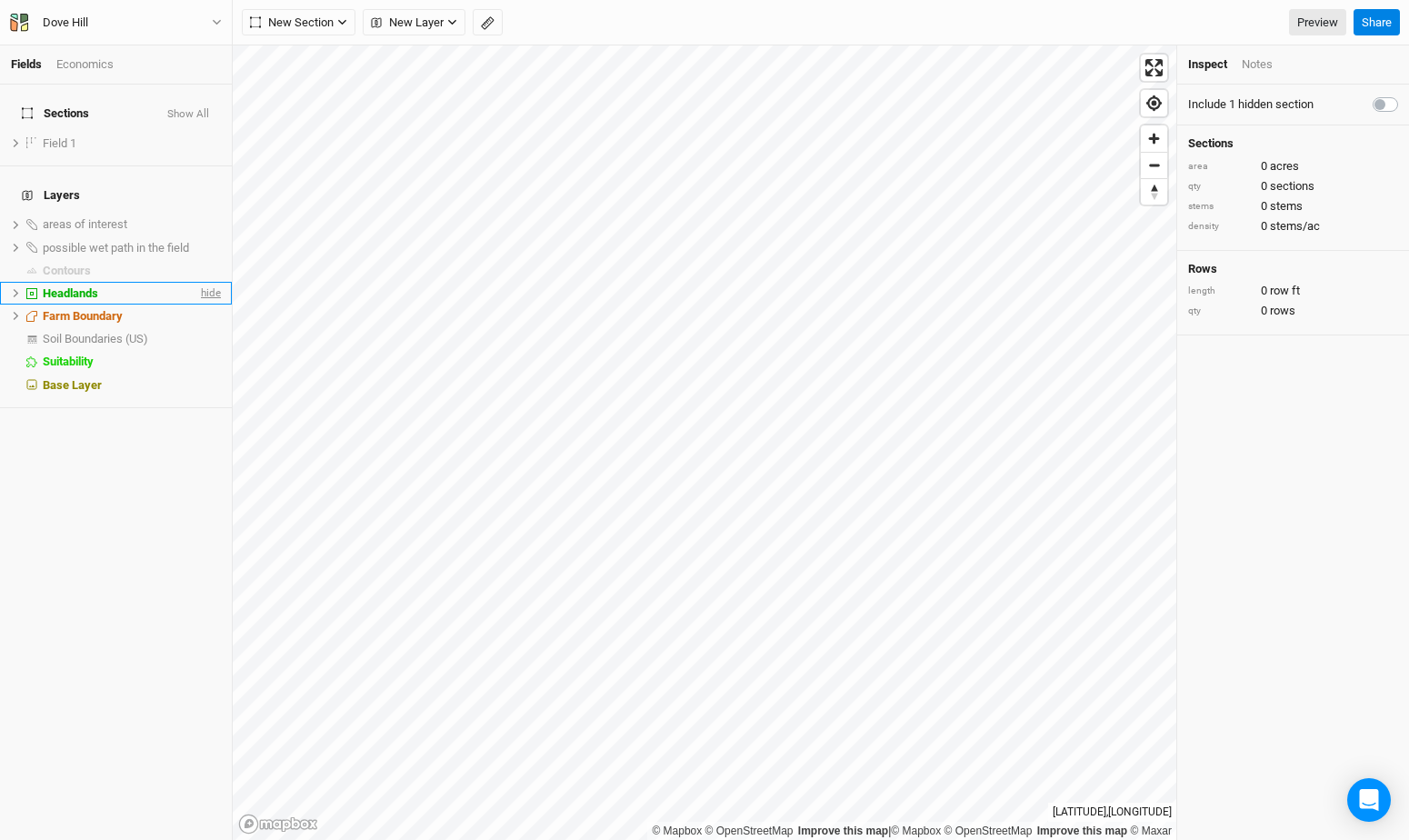 click on "hide" at bounding box center [209, 293] 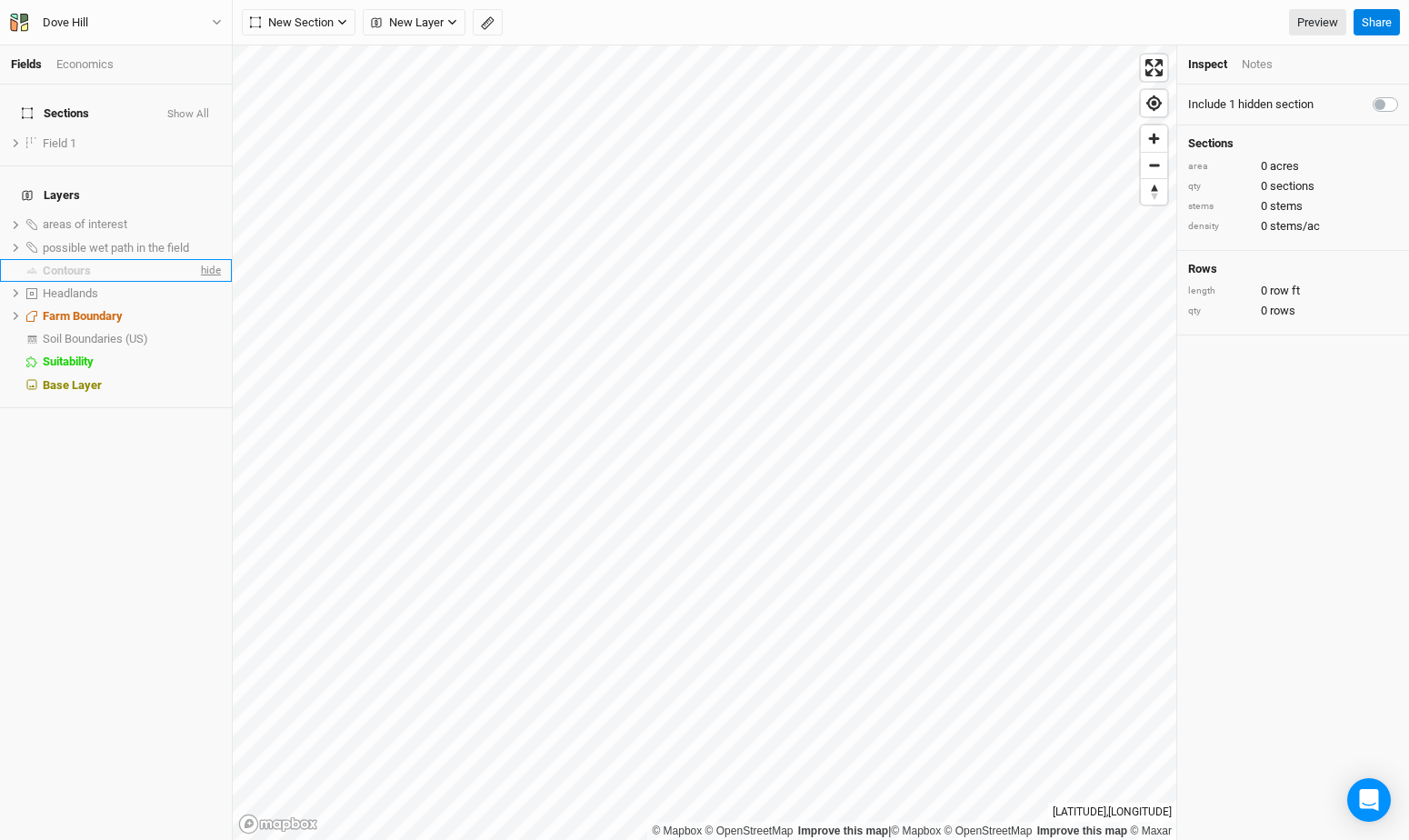 click on "hide" at bounding box center (209, 270) 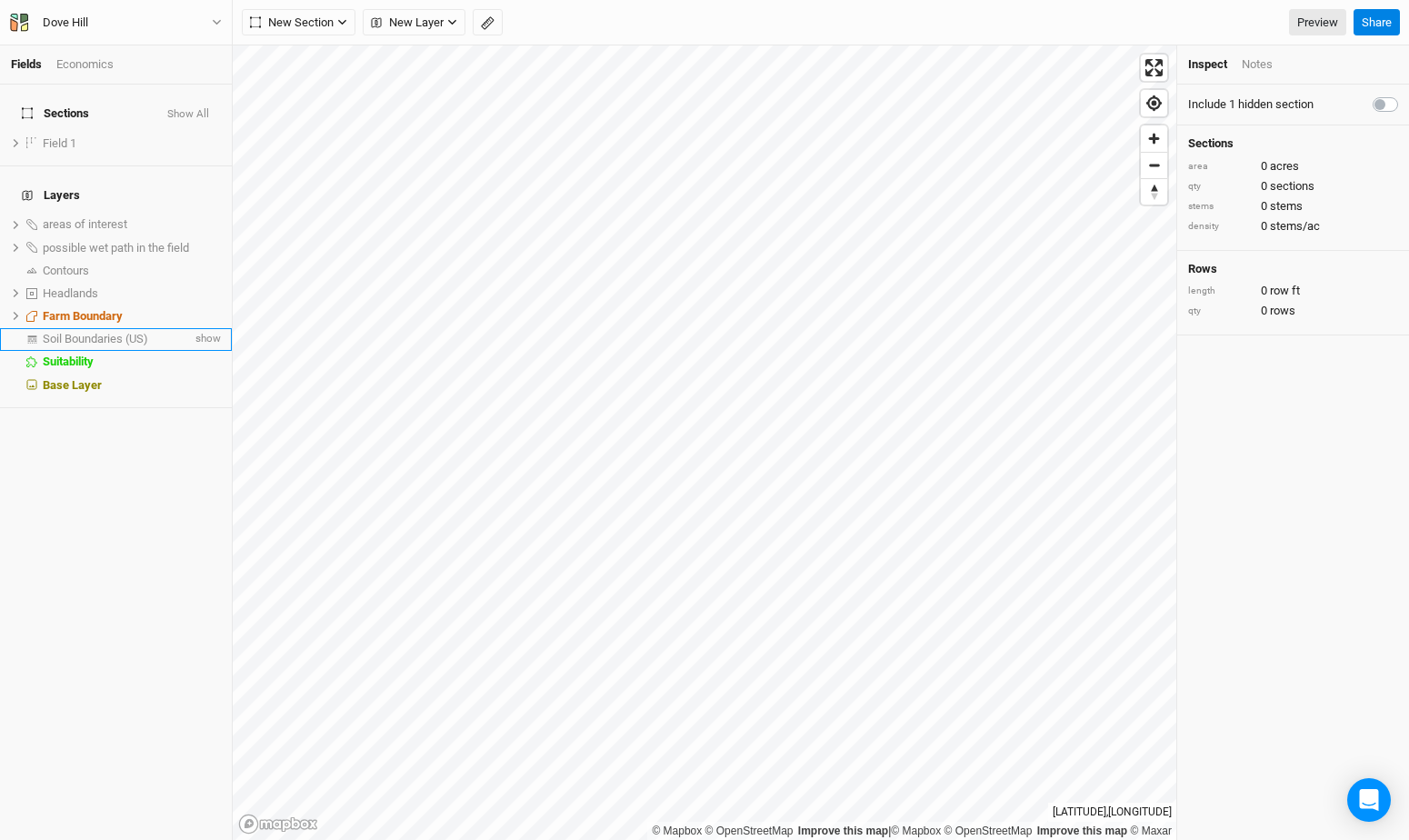 click on "Soil Boundaries (US)" at bounding box center (117, 339) 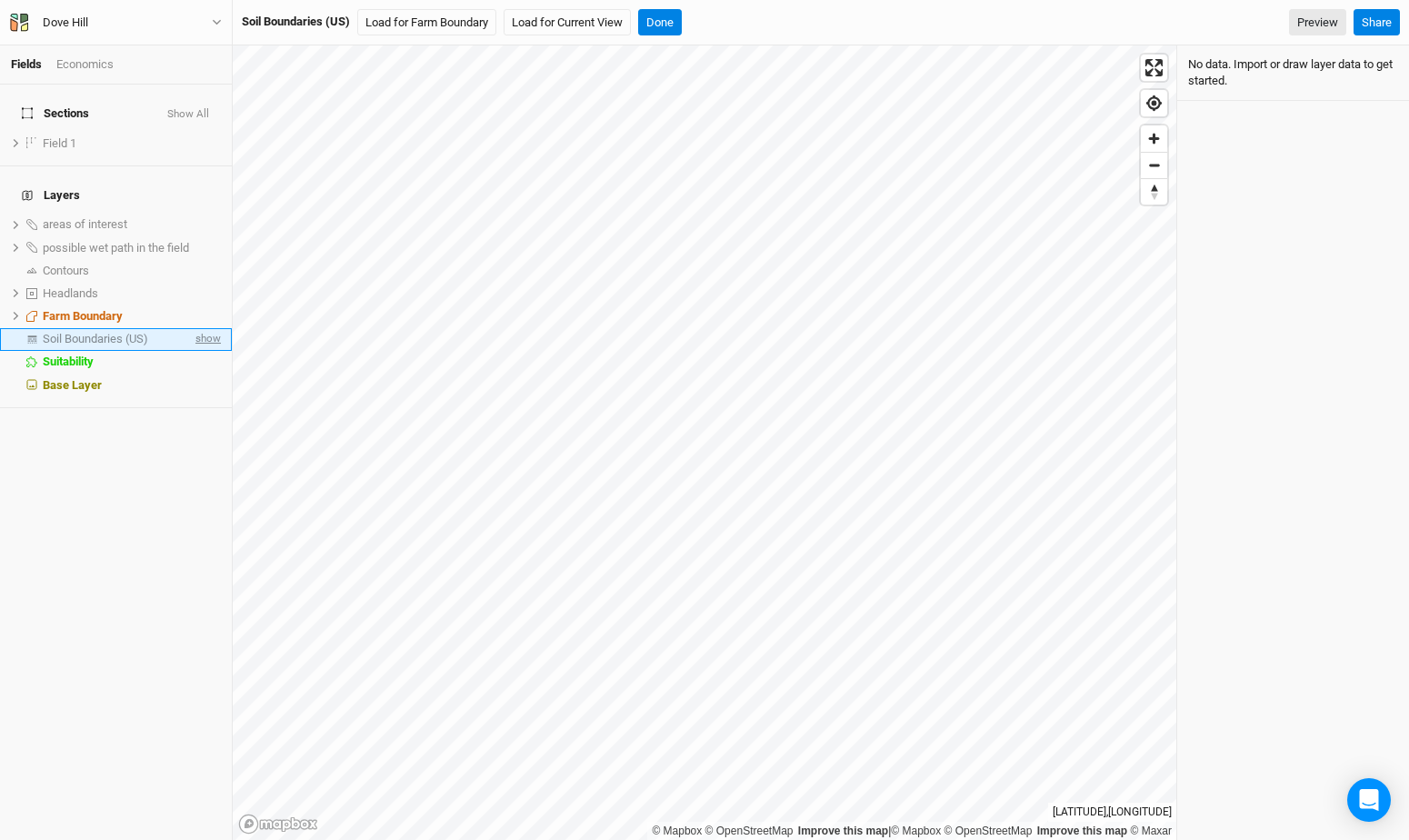 click on "show" at bounding box center [206, 339] 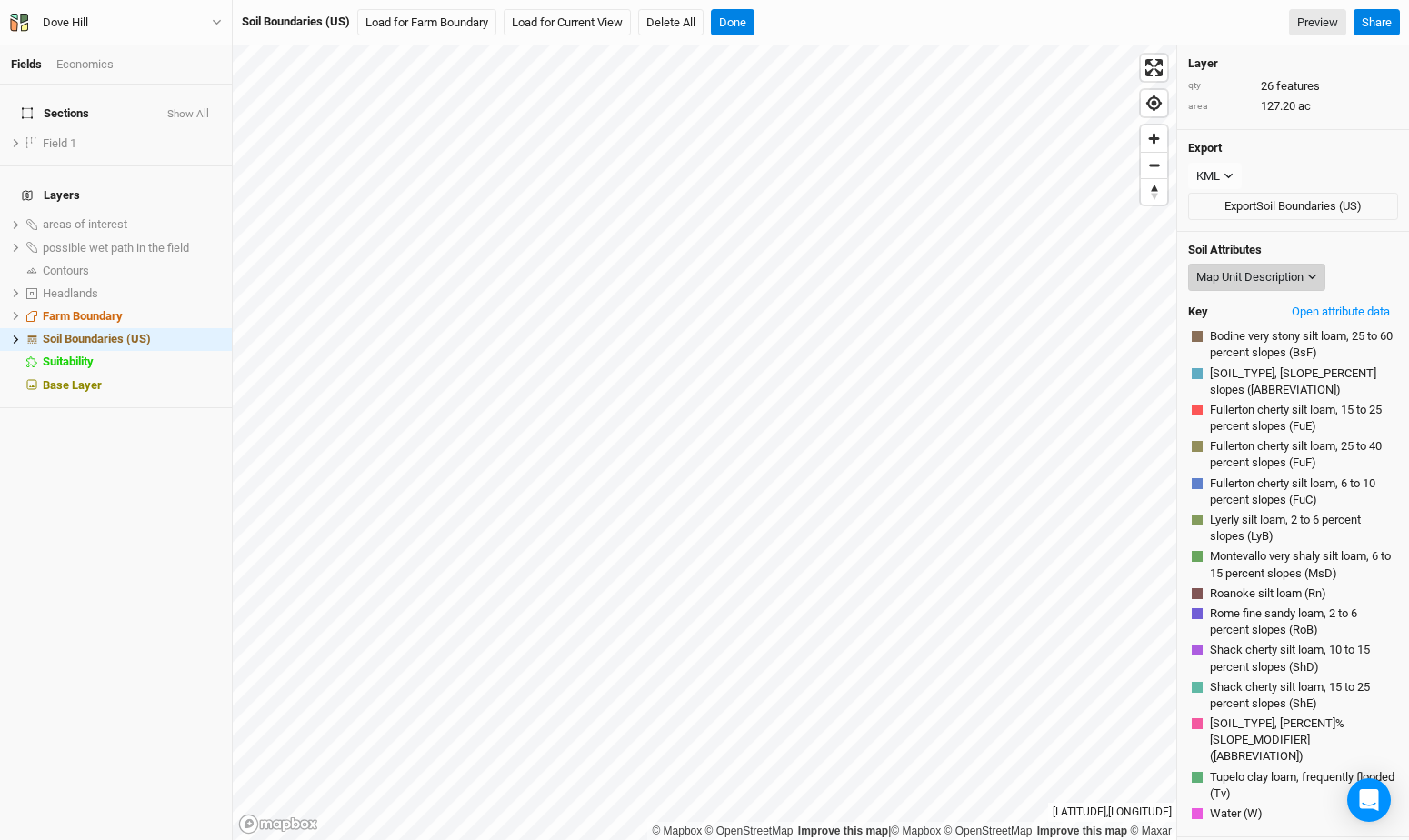 click on "Map Unit Description" at bounding box center [1250, 277] 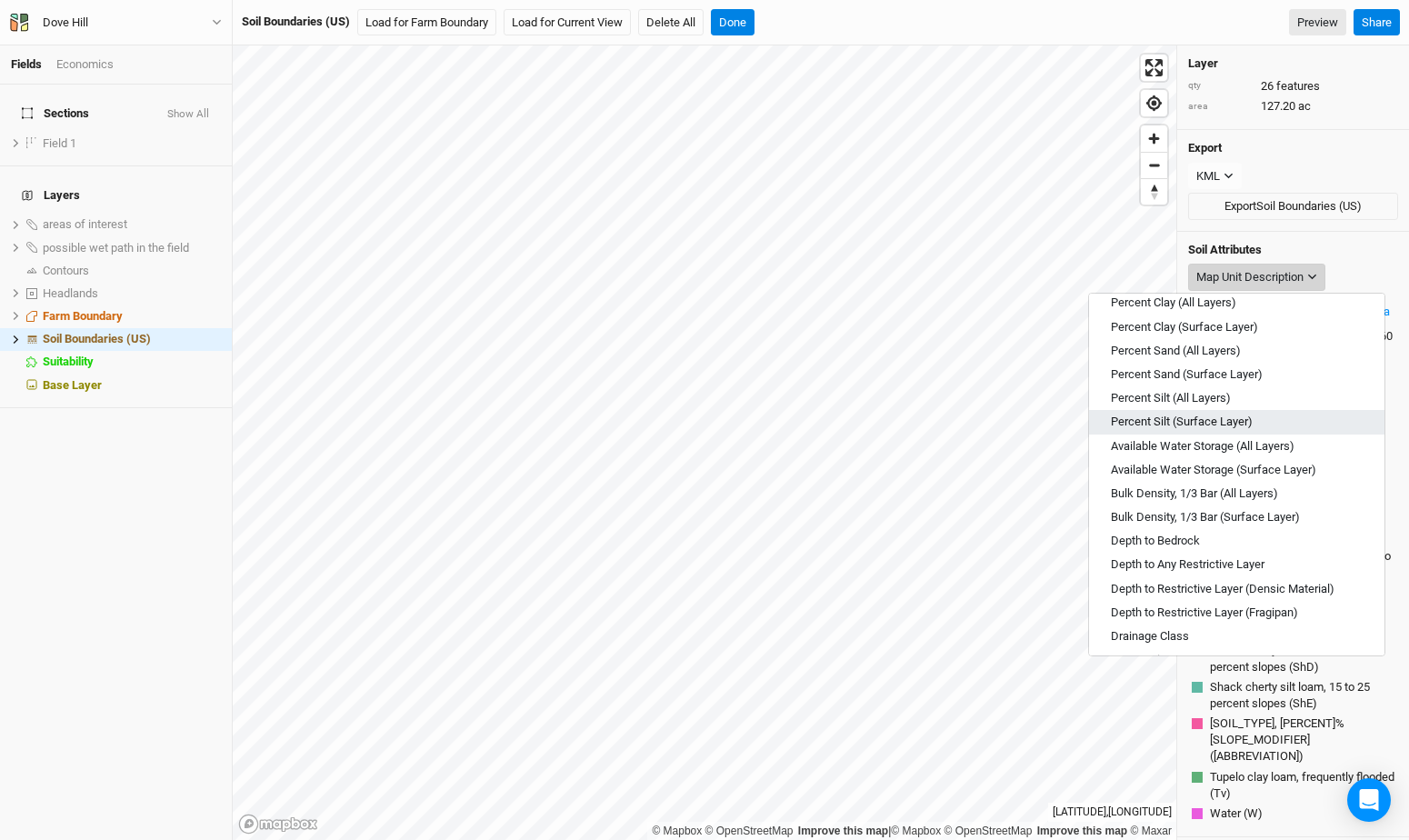 scroll, scrollTop: 131, scrollLeft: 0, axis: vertical 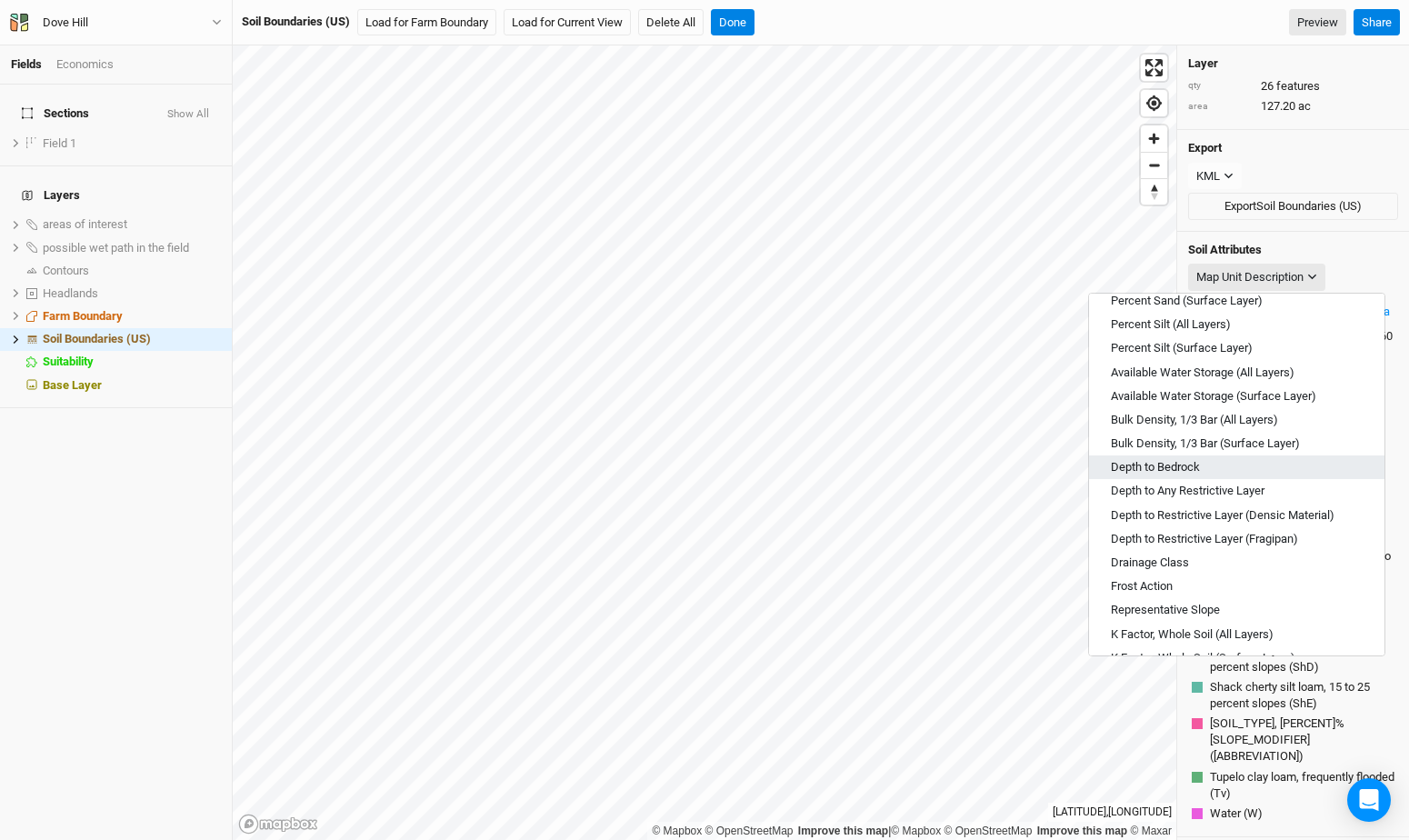 click on "Depth to Bedrock" at bounding box center [1236, 467] 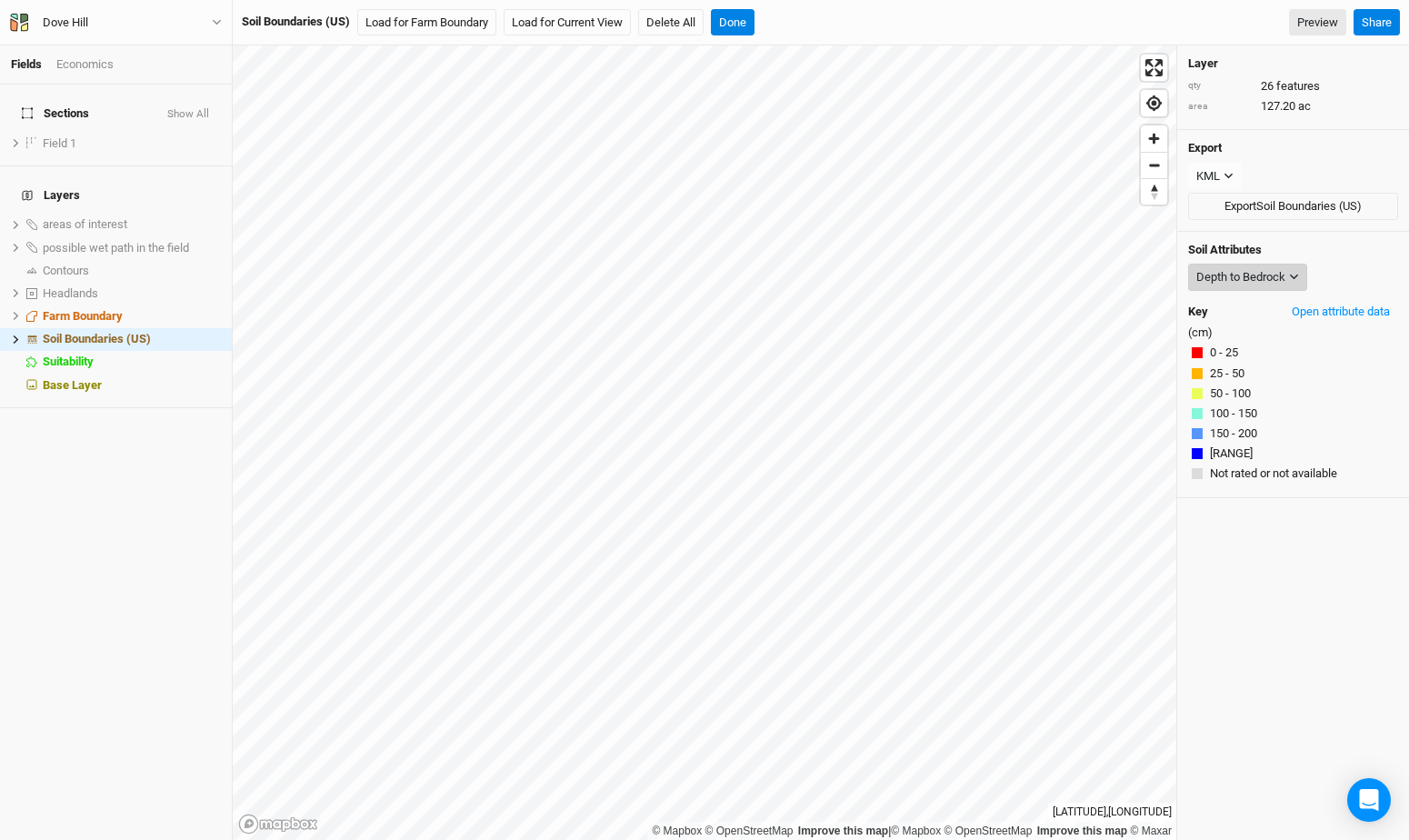 click on "Depth to Bedrock" at bounding box center (1241, 277) 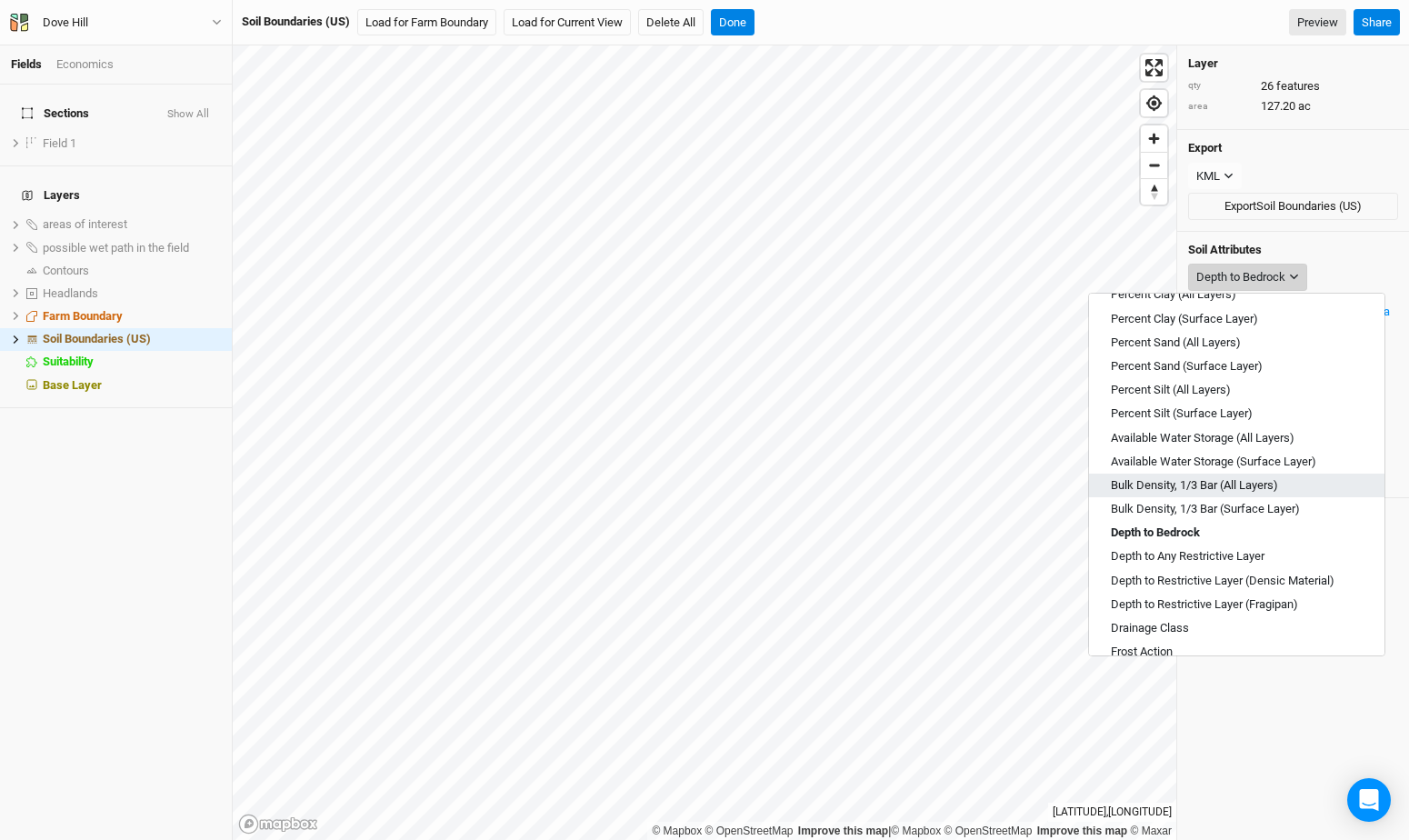 scroll, scrollTop: 73, scrollLeft: 0, axis: vertical 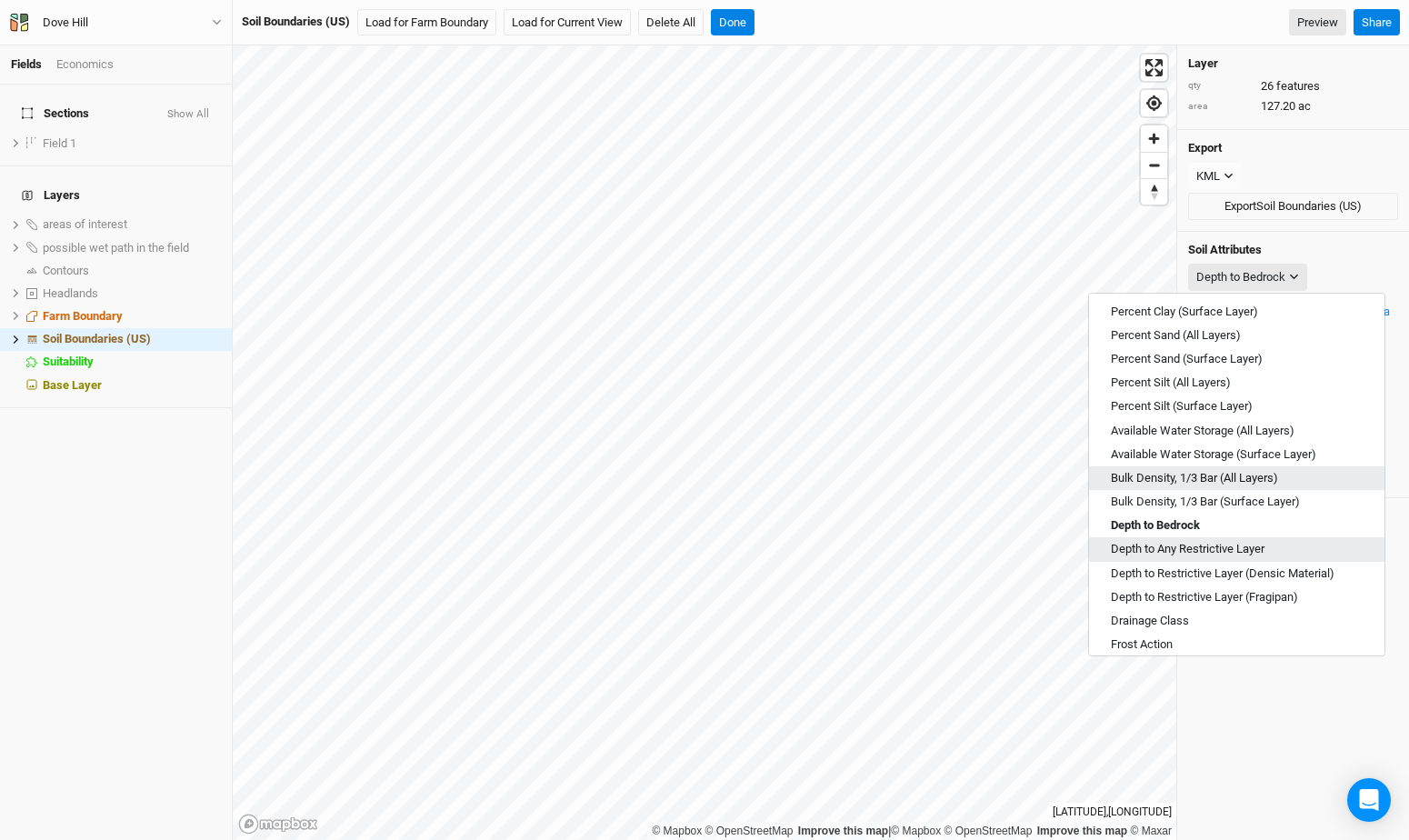 click on "Depth to Any Restrictive Layer" at bounding box center [1187, 549] 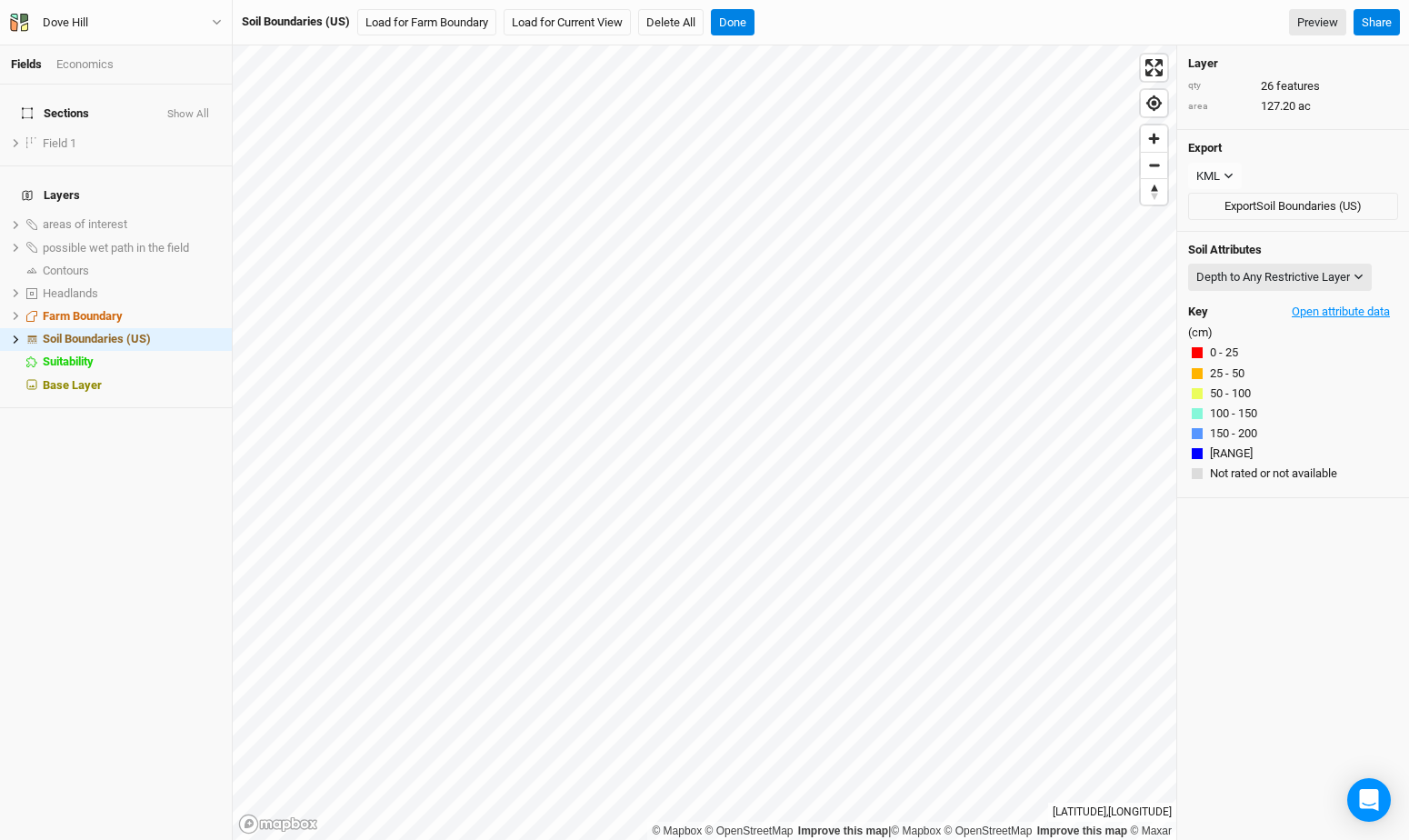 click on "Open attribute data" at bounding box center (1341, 312) 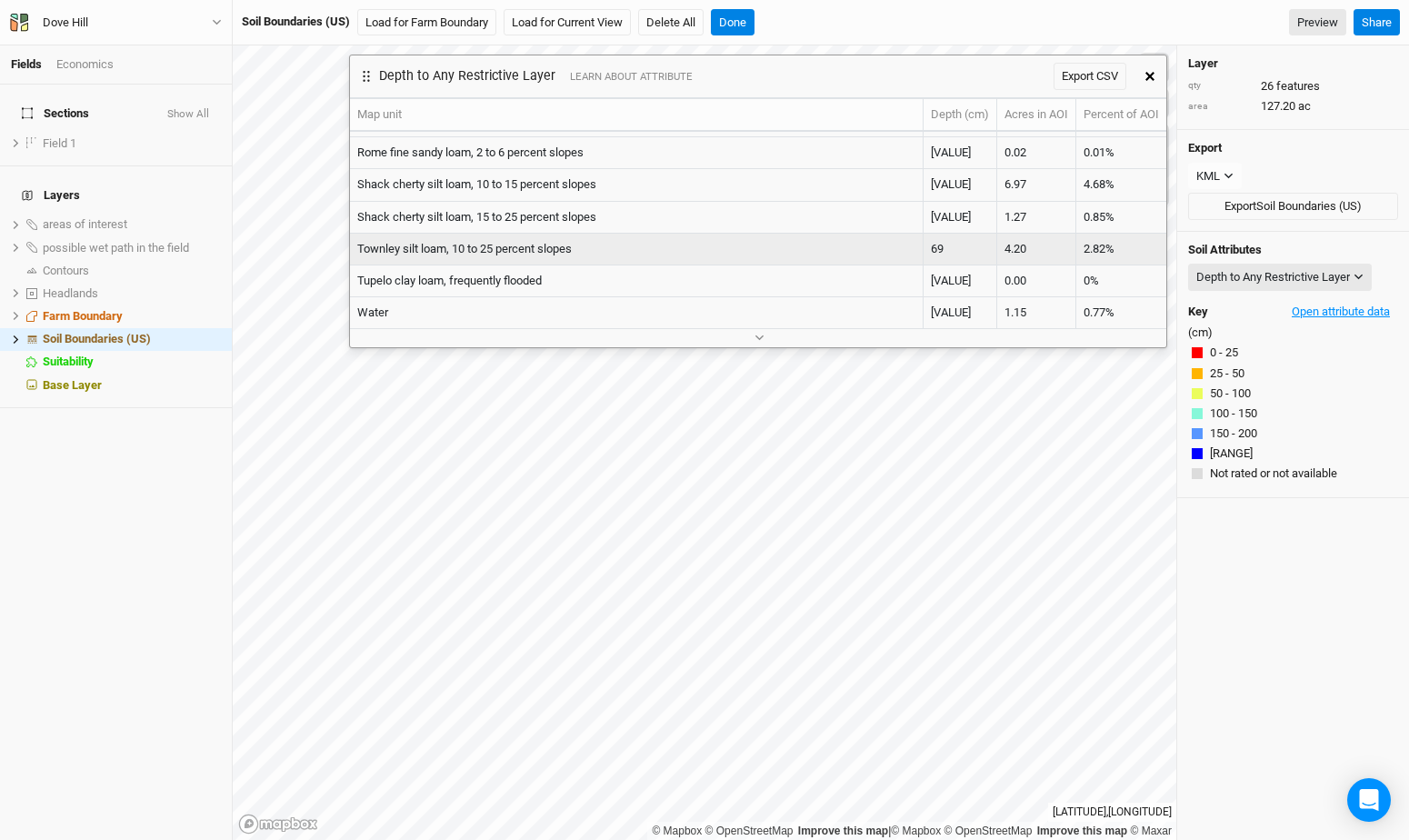 scroll, scrollTop: 0, scrollLeft: 0, axis: both 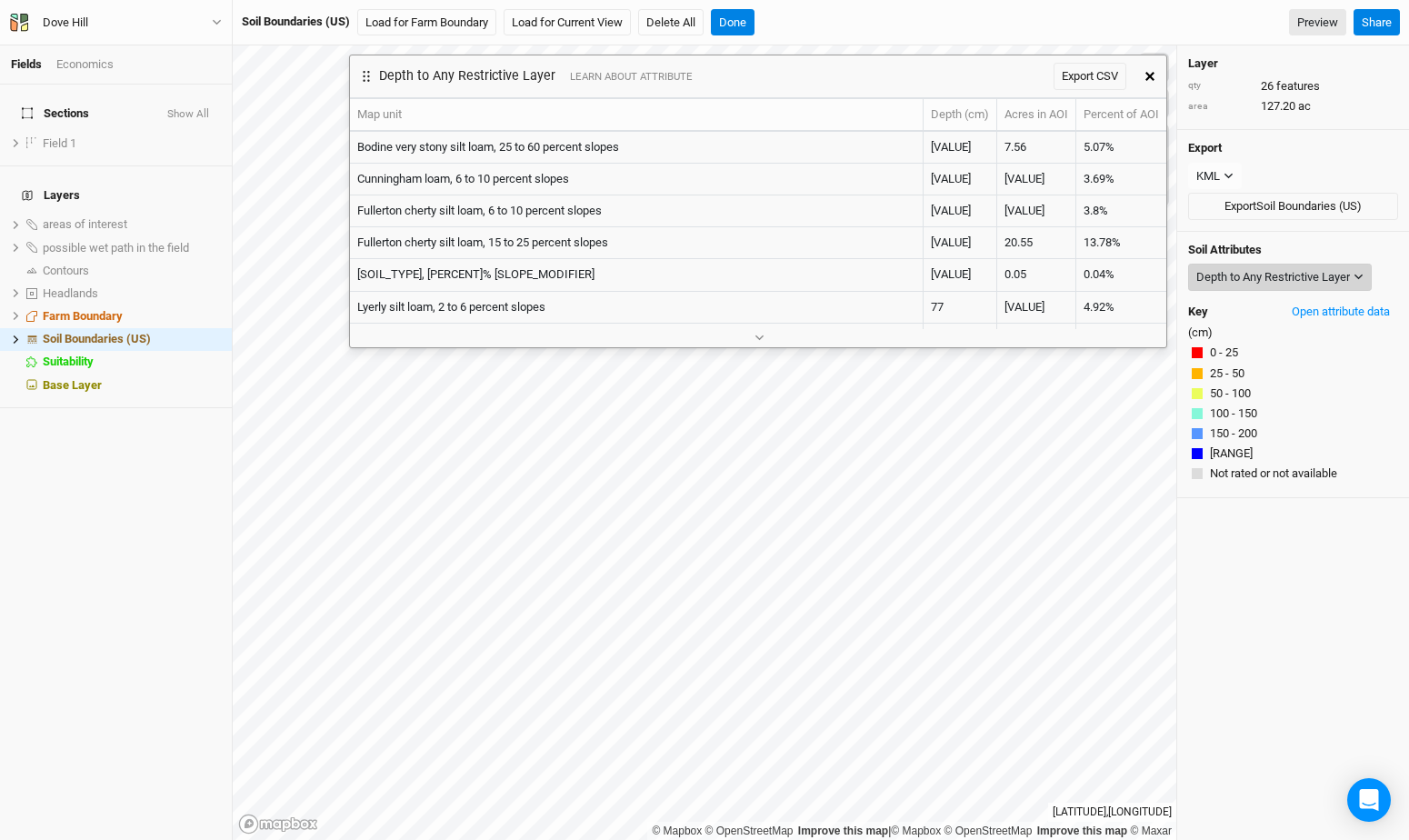 click on "Depth to Any Restrictive Layer" at bounding box center [1273, 277] 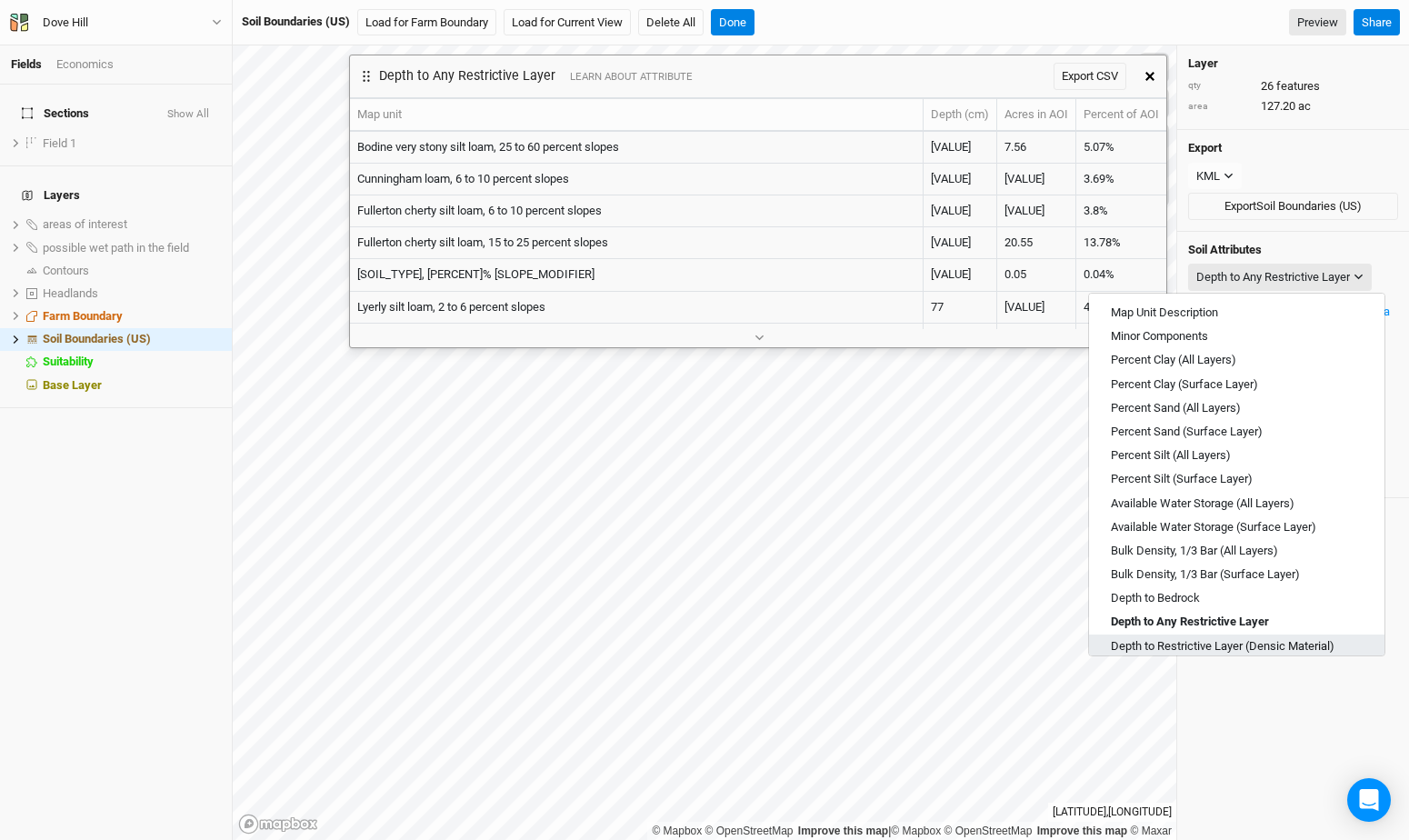click on "Depth to Restrictive Layer (Densic Material)" at bounding box center (1223, 646) 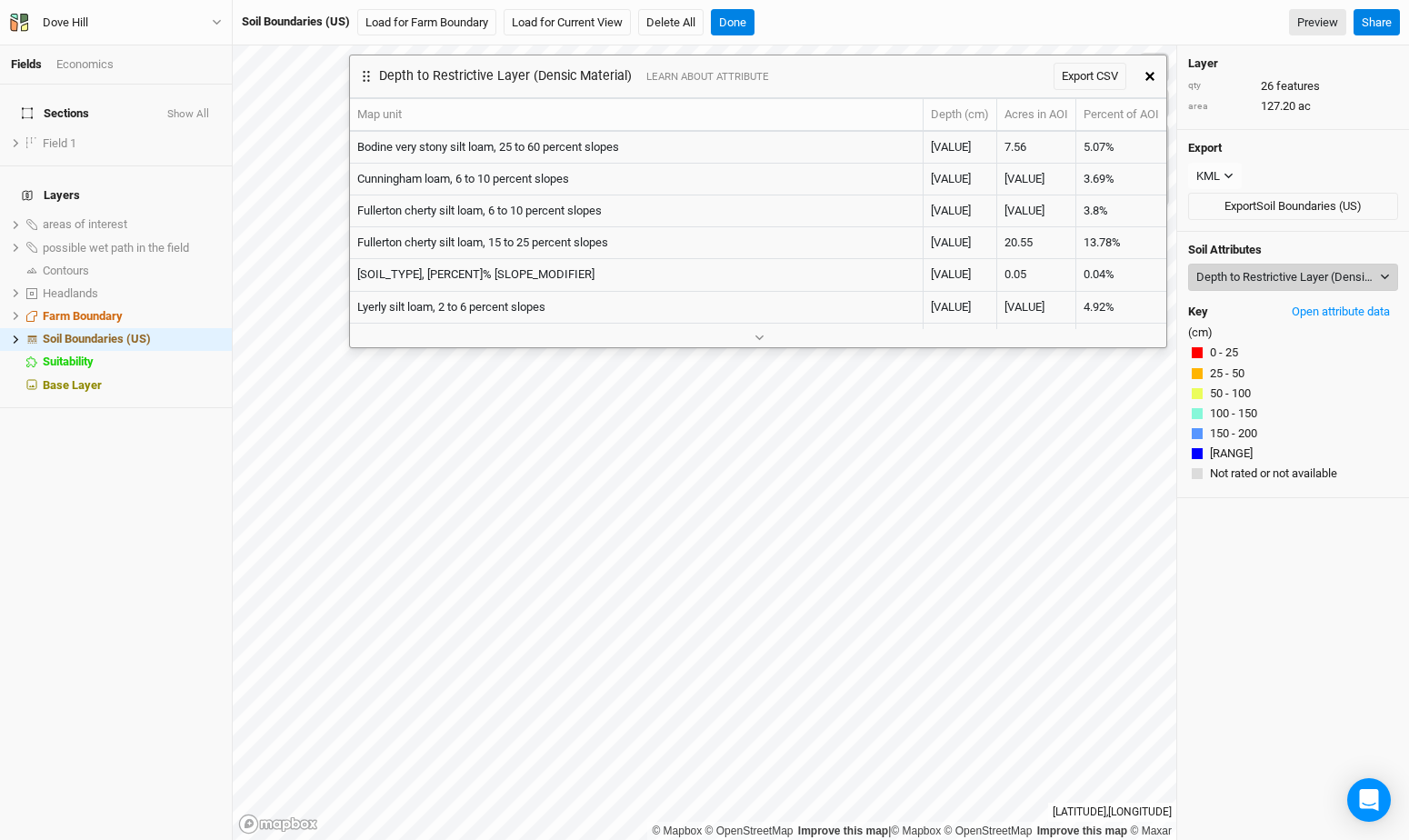 click on "Depth to Restrictive Layer (Densic Material)" at bounding box center (1286, 277) 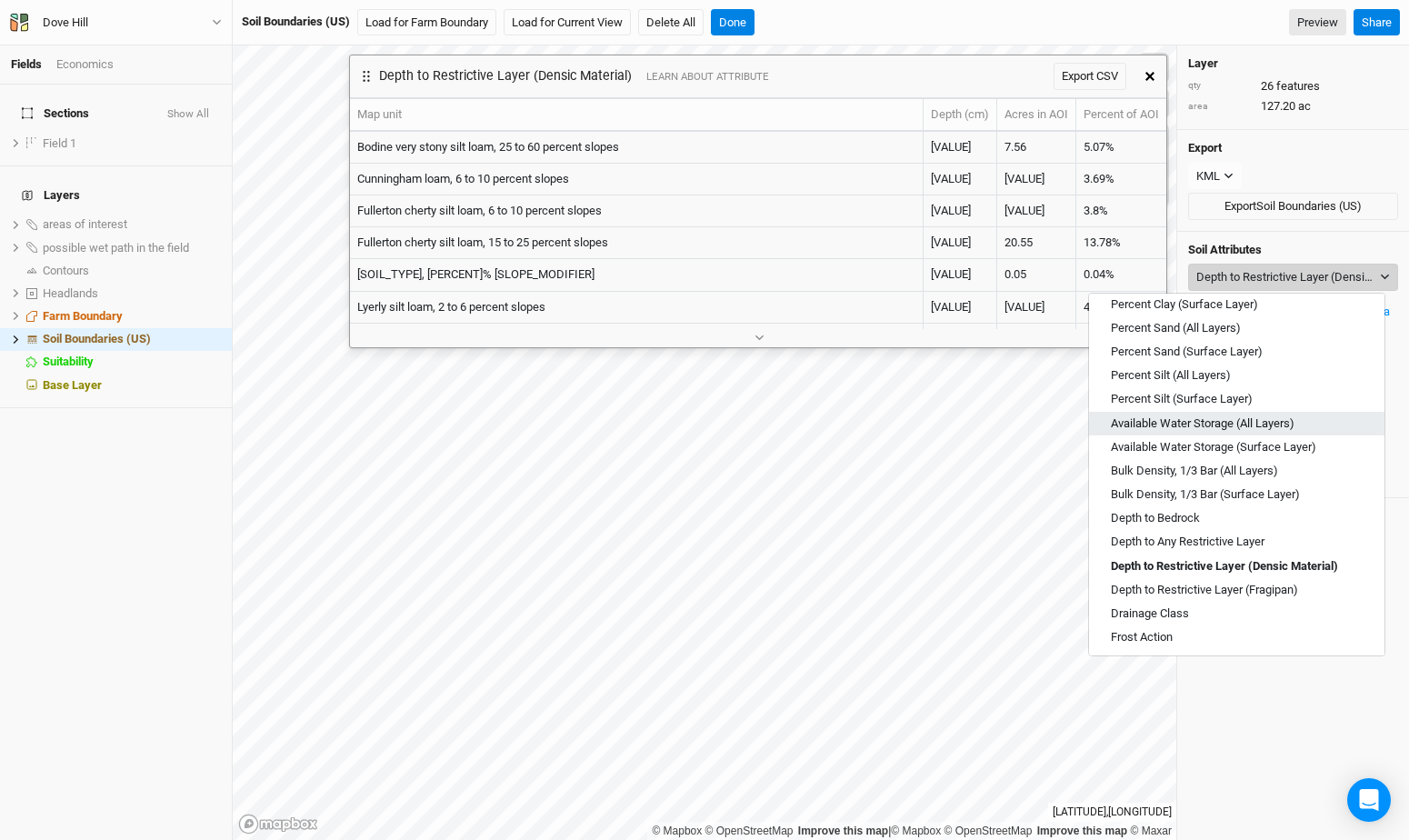 scroll, scrollTop: 85, scrollLeft: 0, axis: vertical 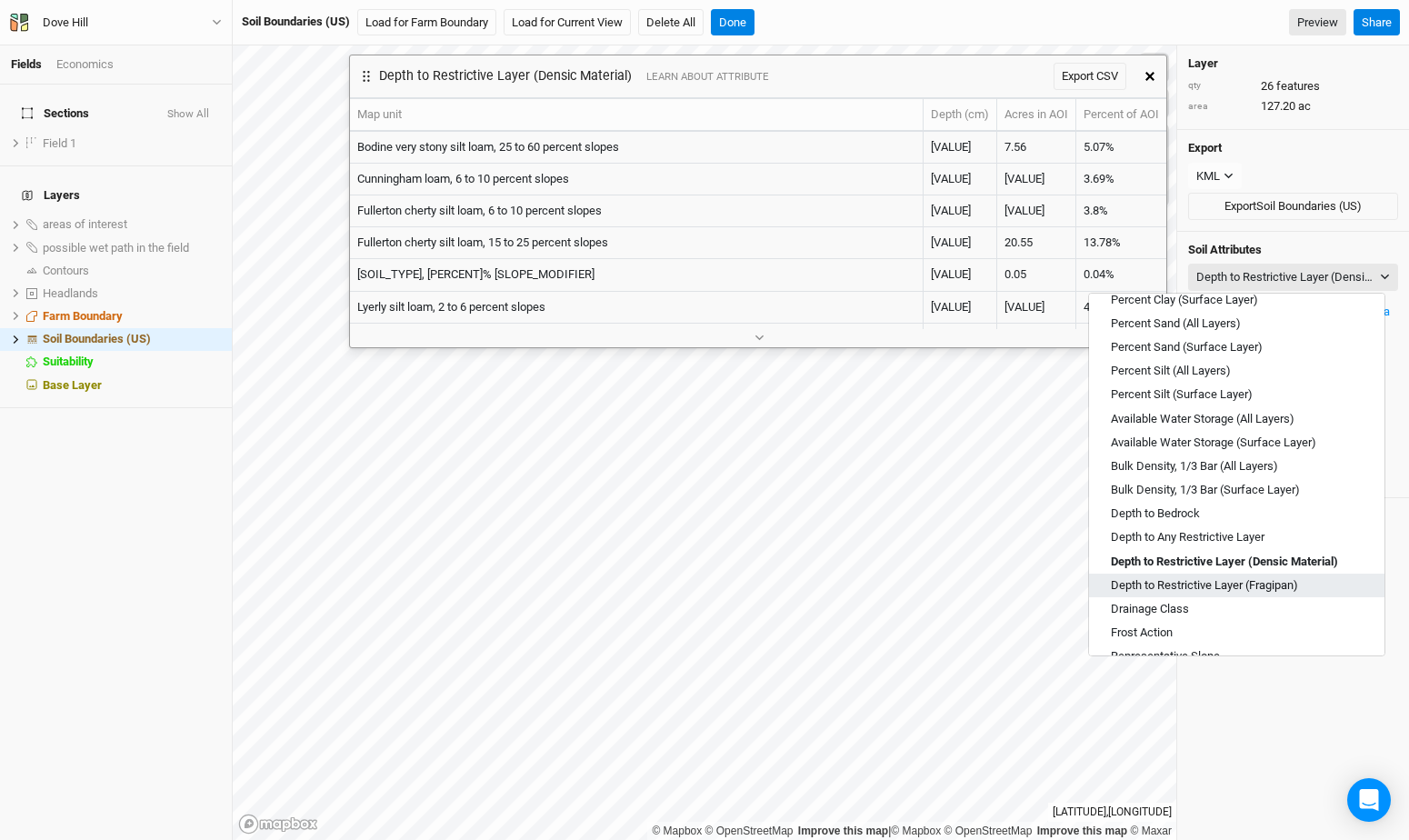 click on "Depth to Restrictive Layer (Fragipan)" at bounding box center [1204, 585] 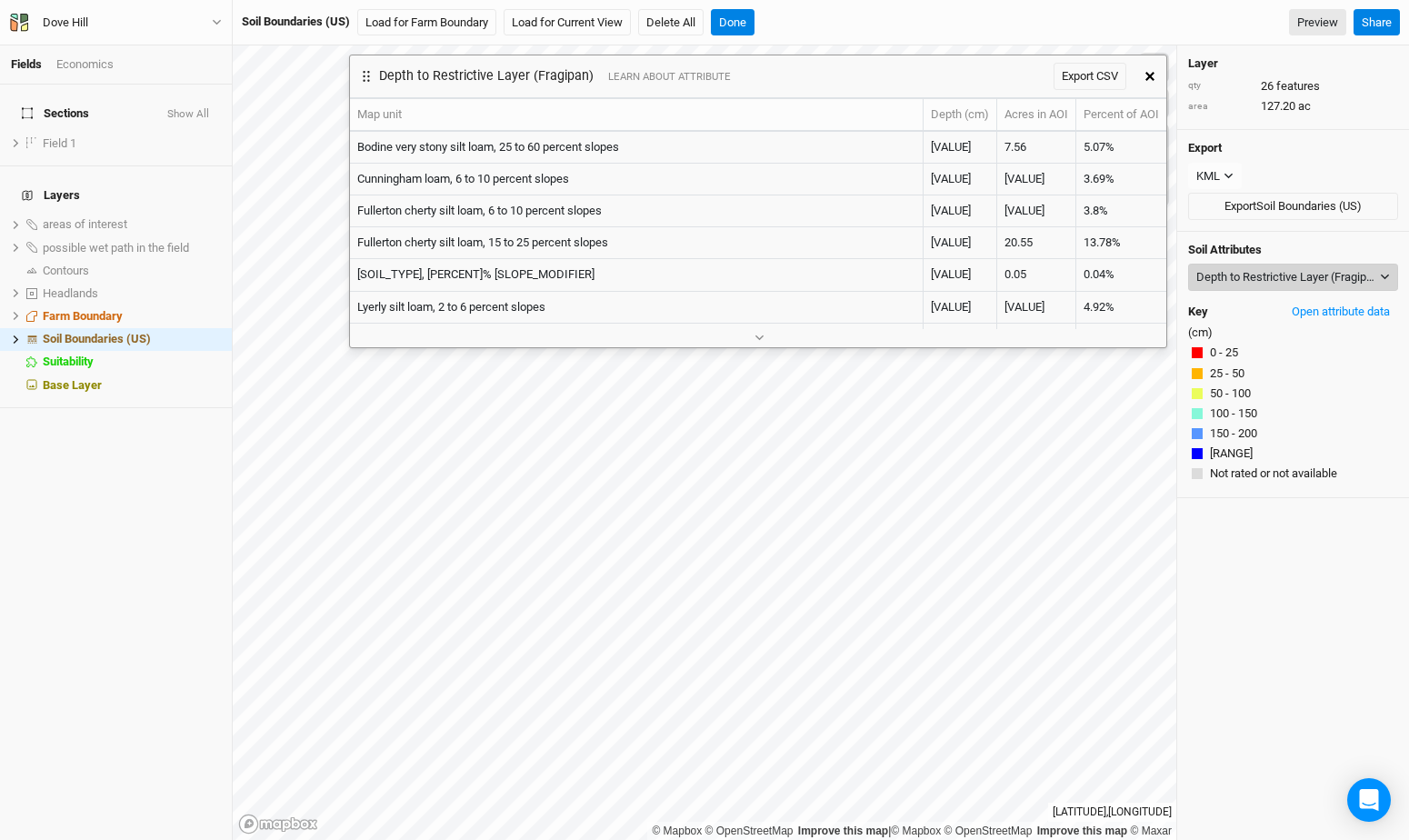 click on "Depth to Restrictive Layer (Fragipan)" at bounding box center (1286, 277) 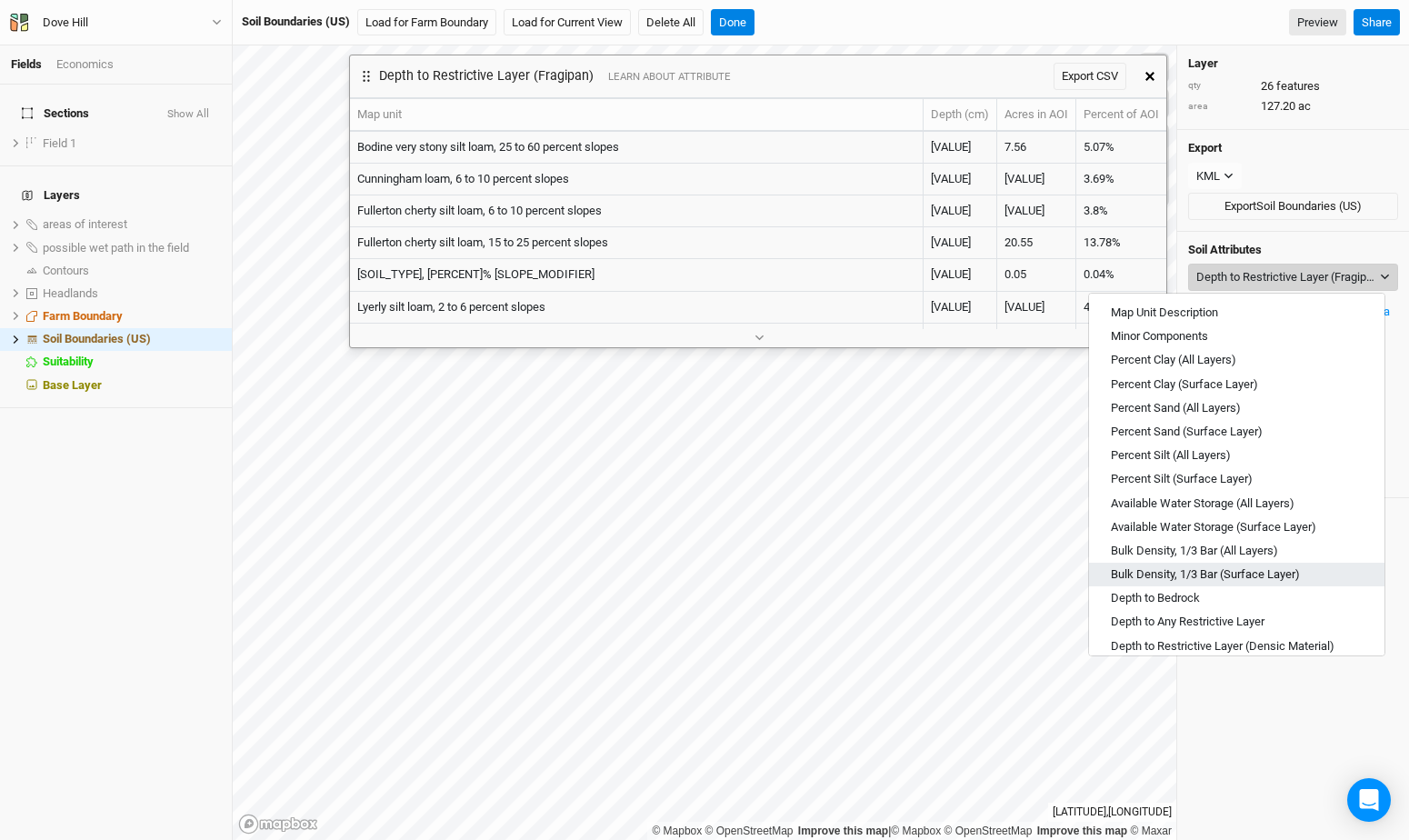 scroll, scrollTop: 15, scrollLeft: 0, axis: vertical 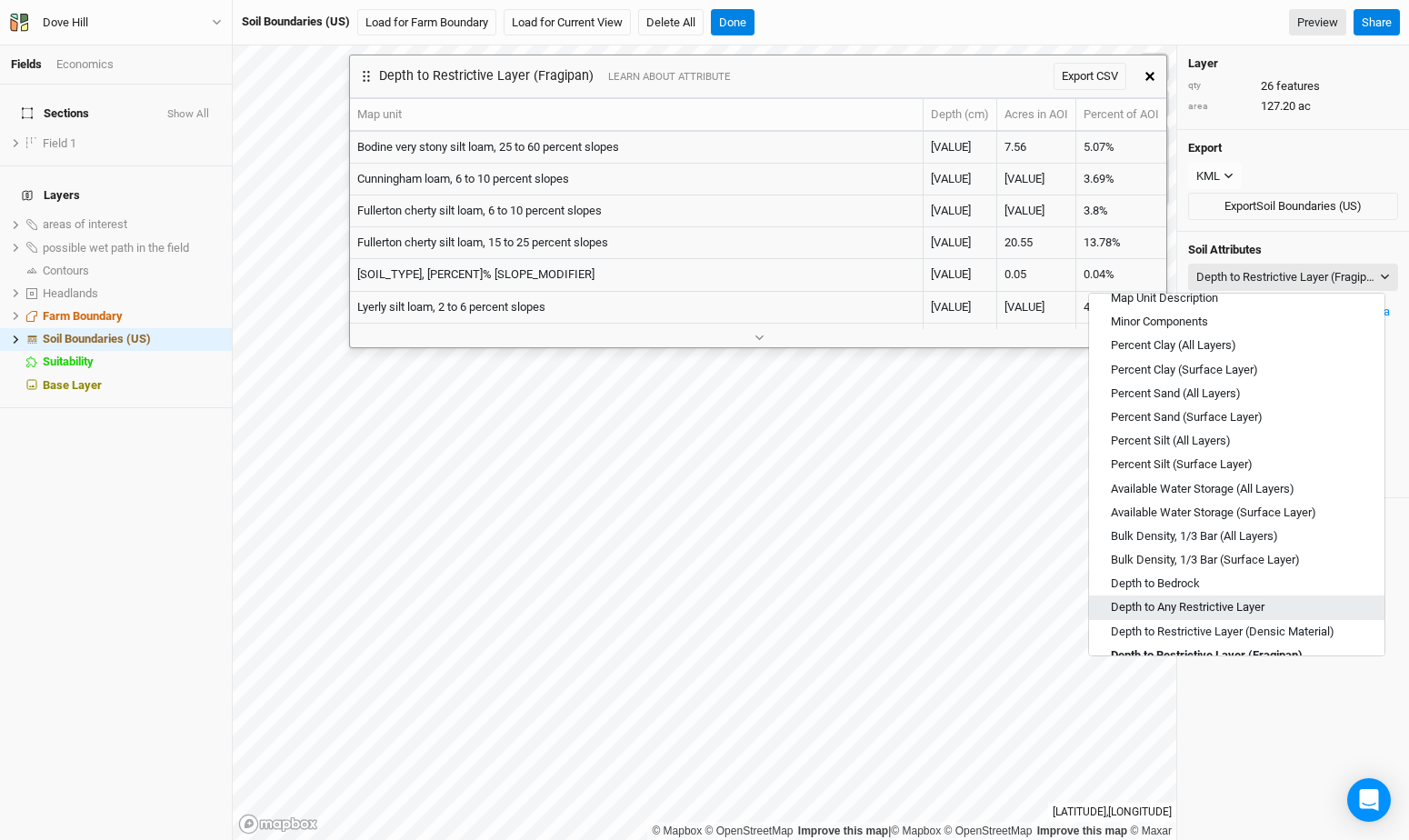 click on "Depth to Any Restrictive Layer" at bounding box center [1236, 607] 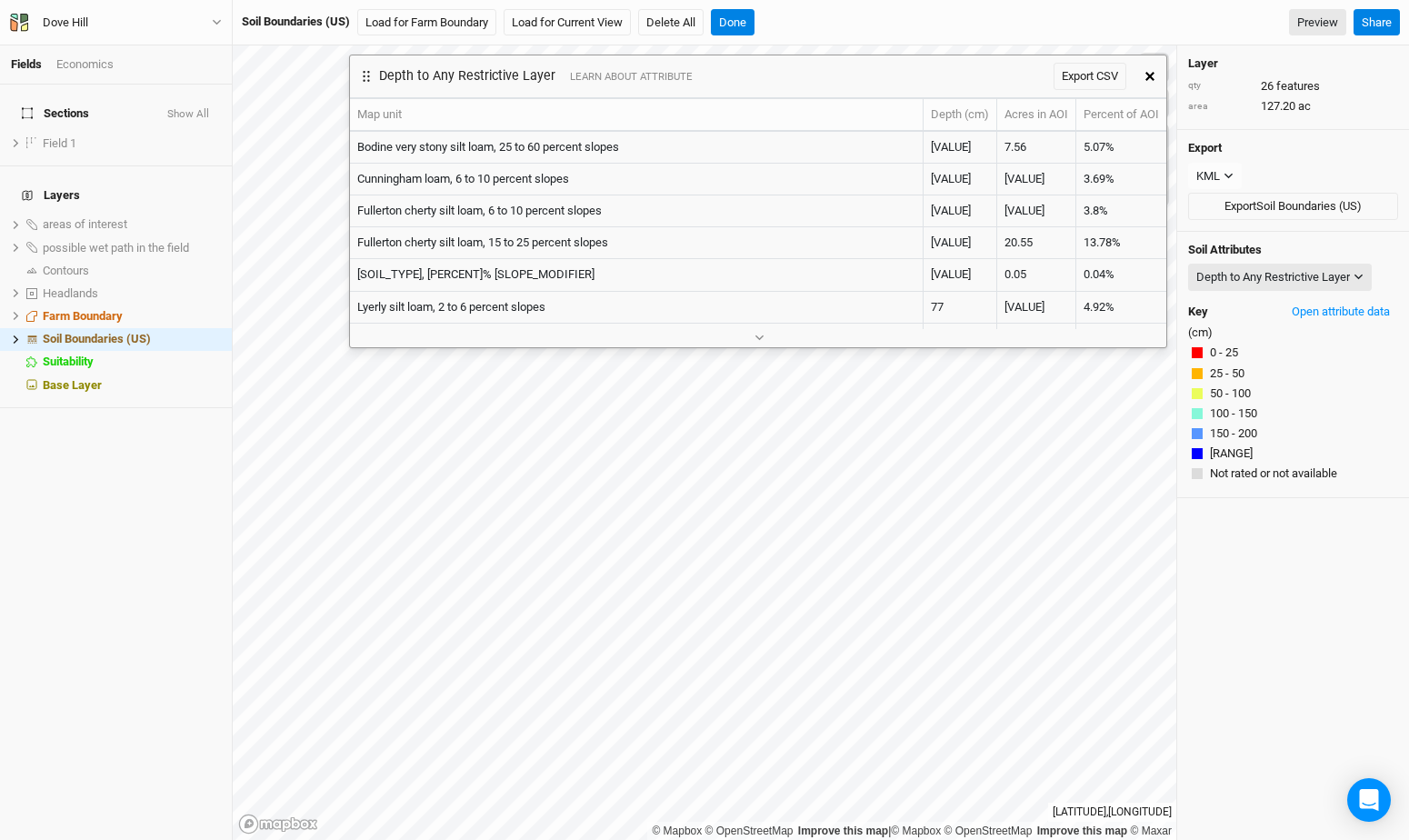 click at bounding box center (1150, 76) 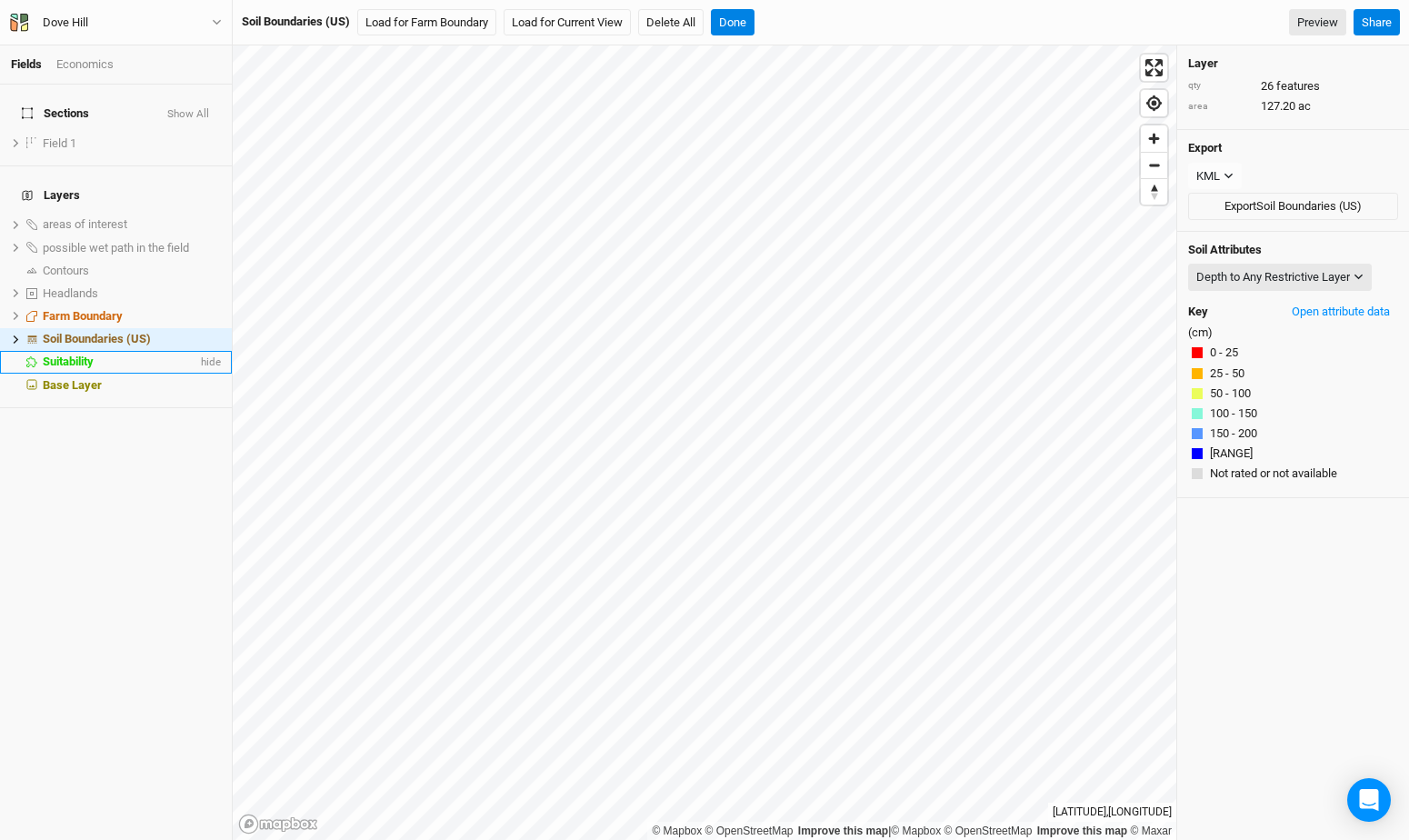 click on "Suitability" at bounding box center [120, 362] 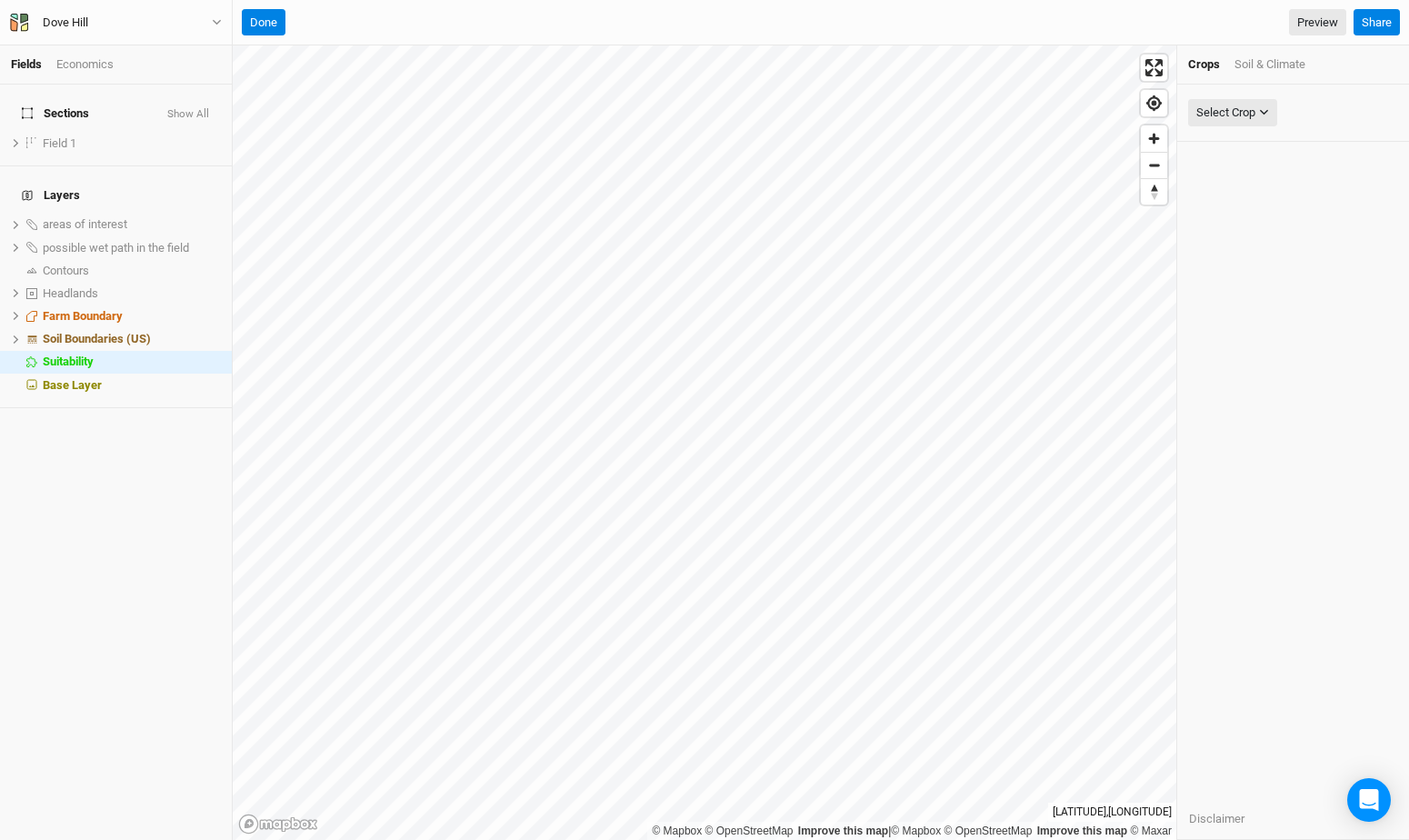 click on "Soil & Climate" at bounding box center (1270, 65) 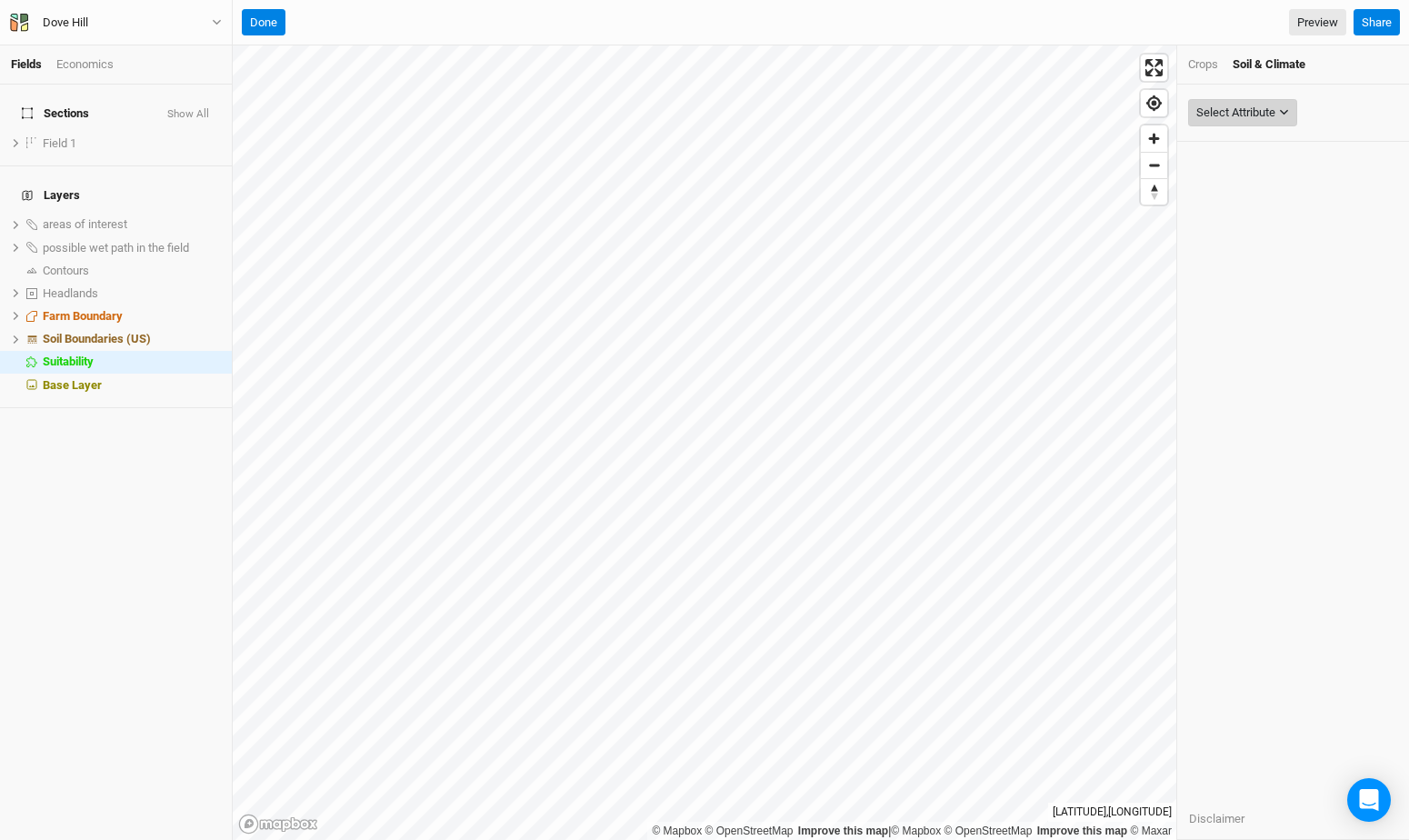 click on "Select Attribute" at bounding box center (1235, 113) 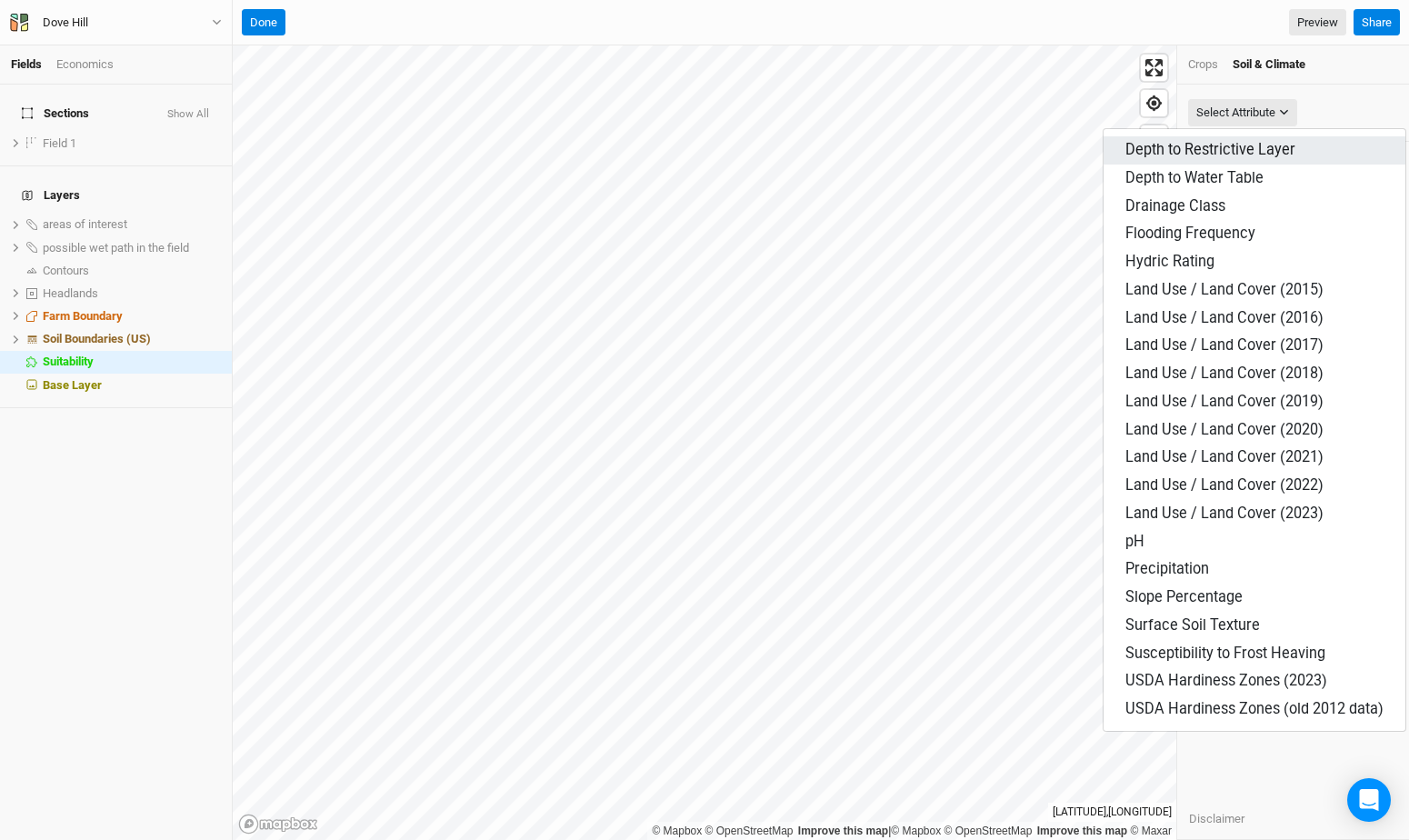 click on "Depth to Restrictive Layer" at bounding box center (1254, 150) 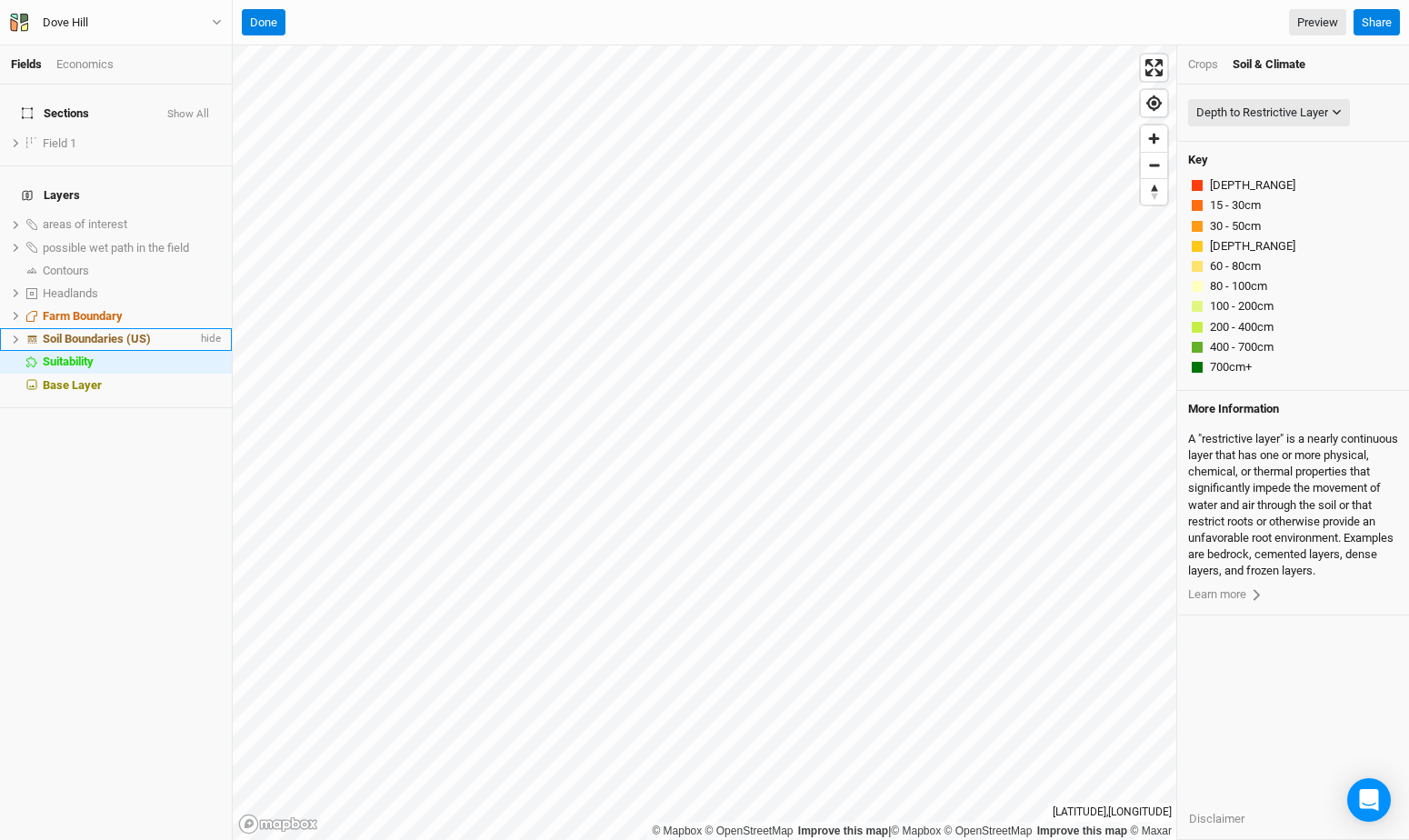 click on "Soil Boundaries (US)" at bounding box center (96, 338) 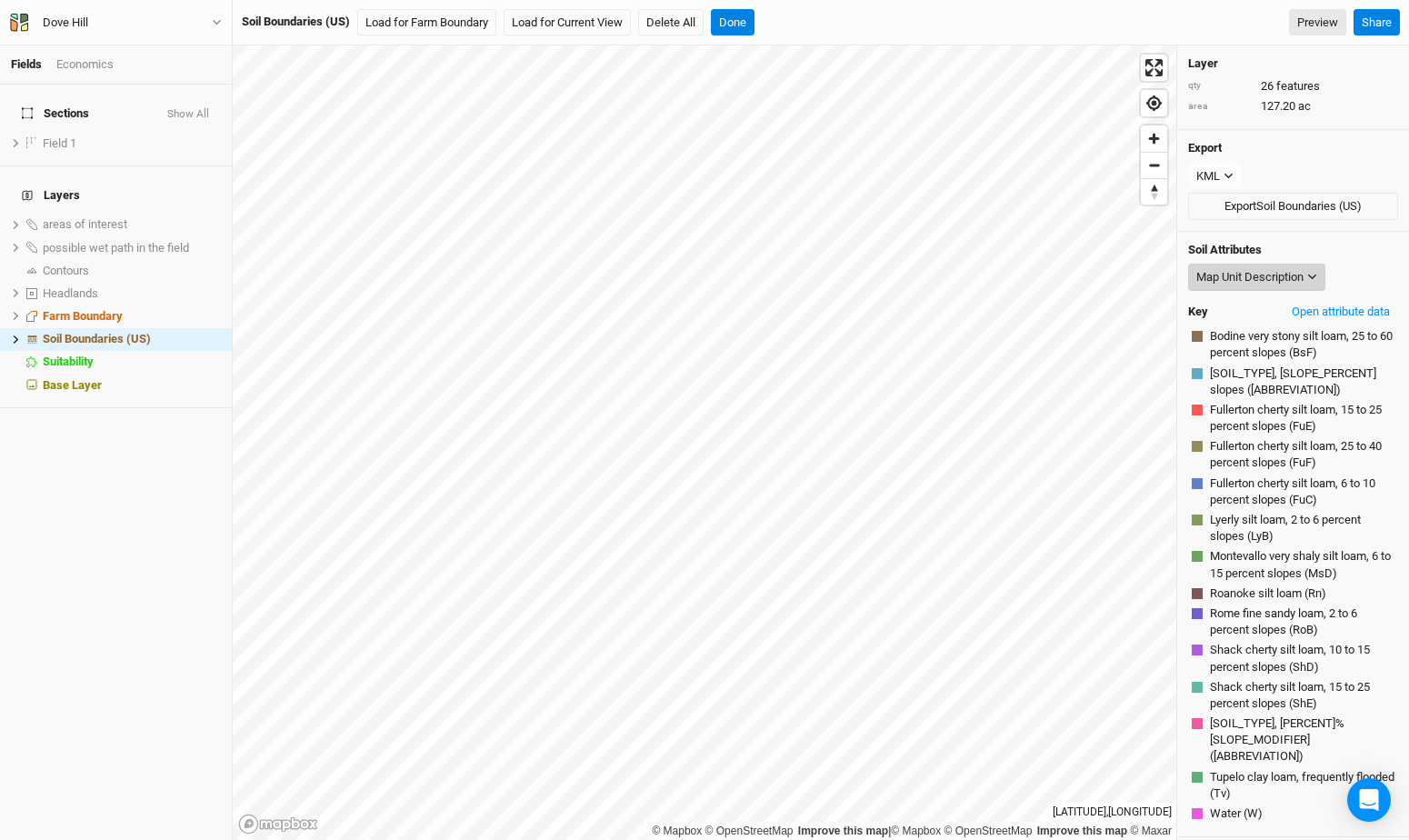 click on "Map Unit Description" at bounding box center [1250, 277] 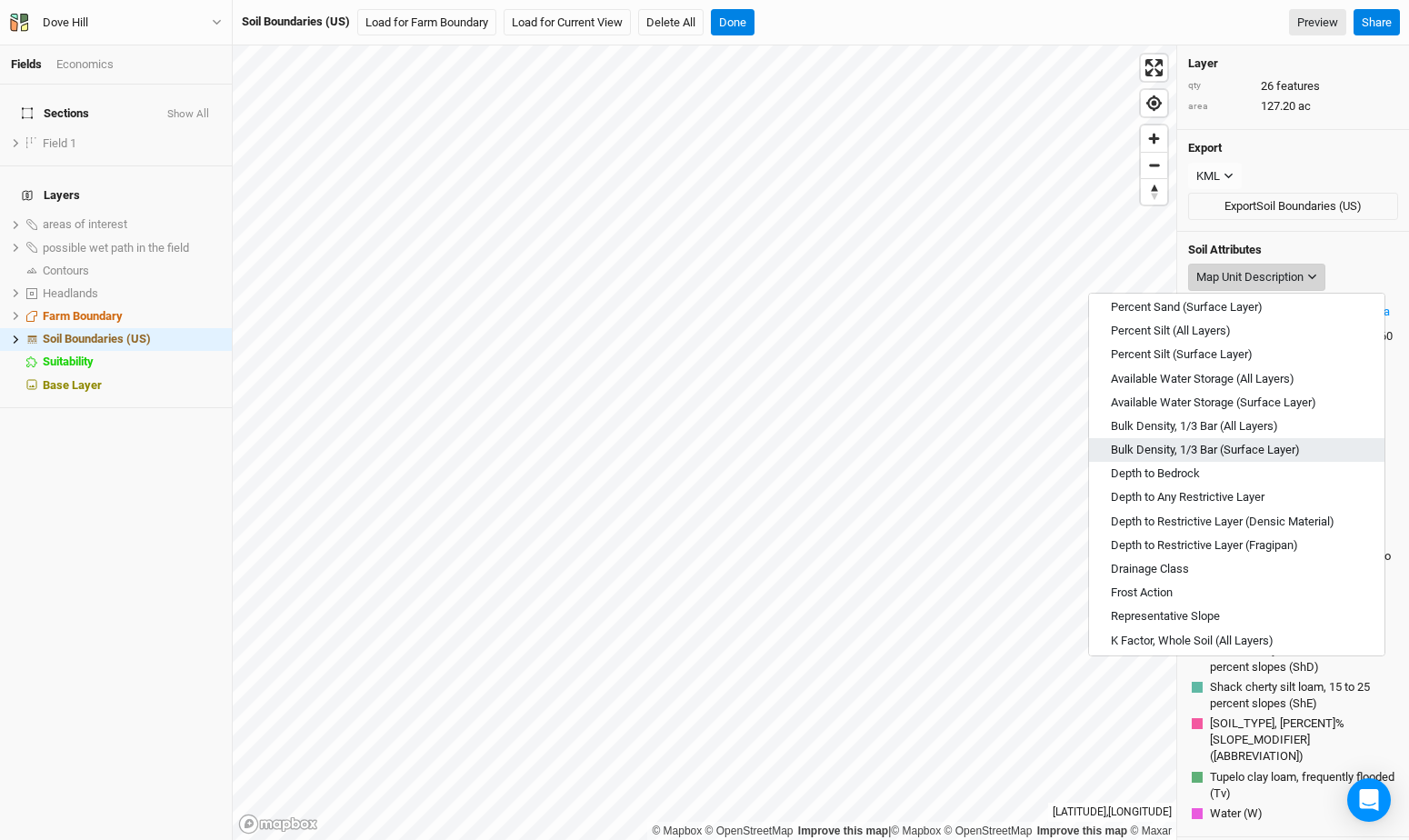 scroll, scrollTop: 165, scrollLeft: 0, axis: vertical 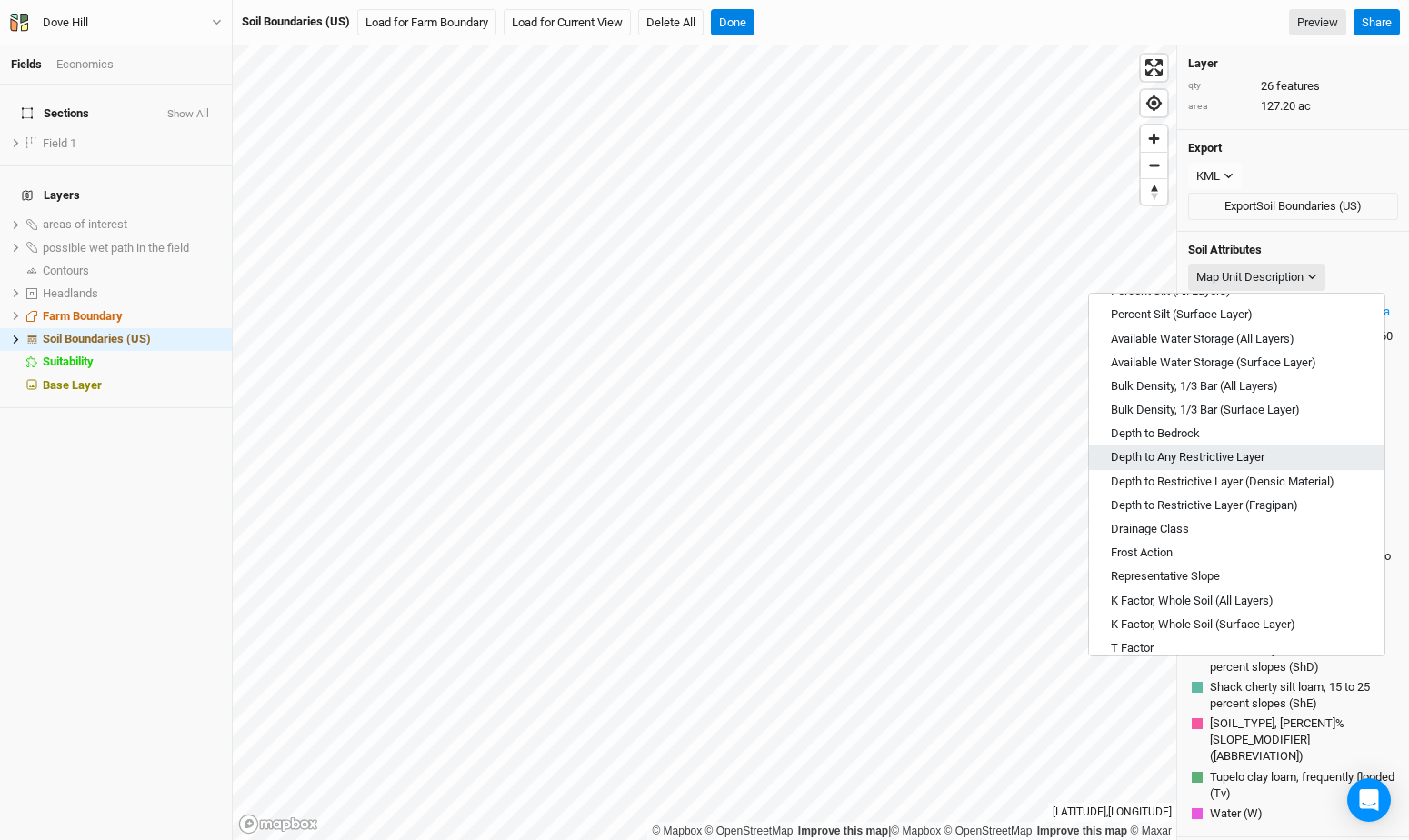 click on "Depth to Any Restrictive Layer" at bounding box center [1187, 457] 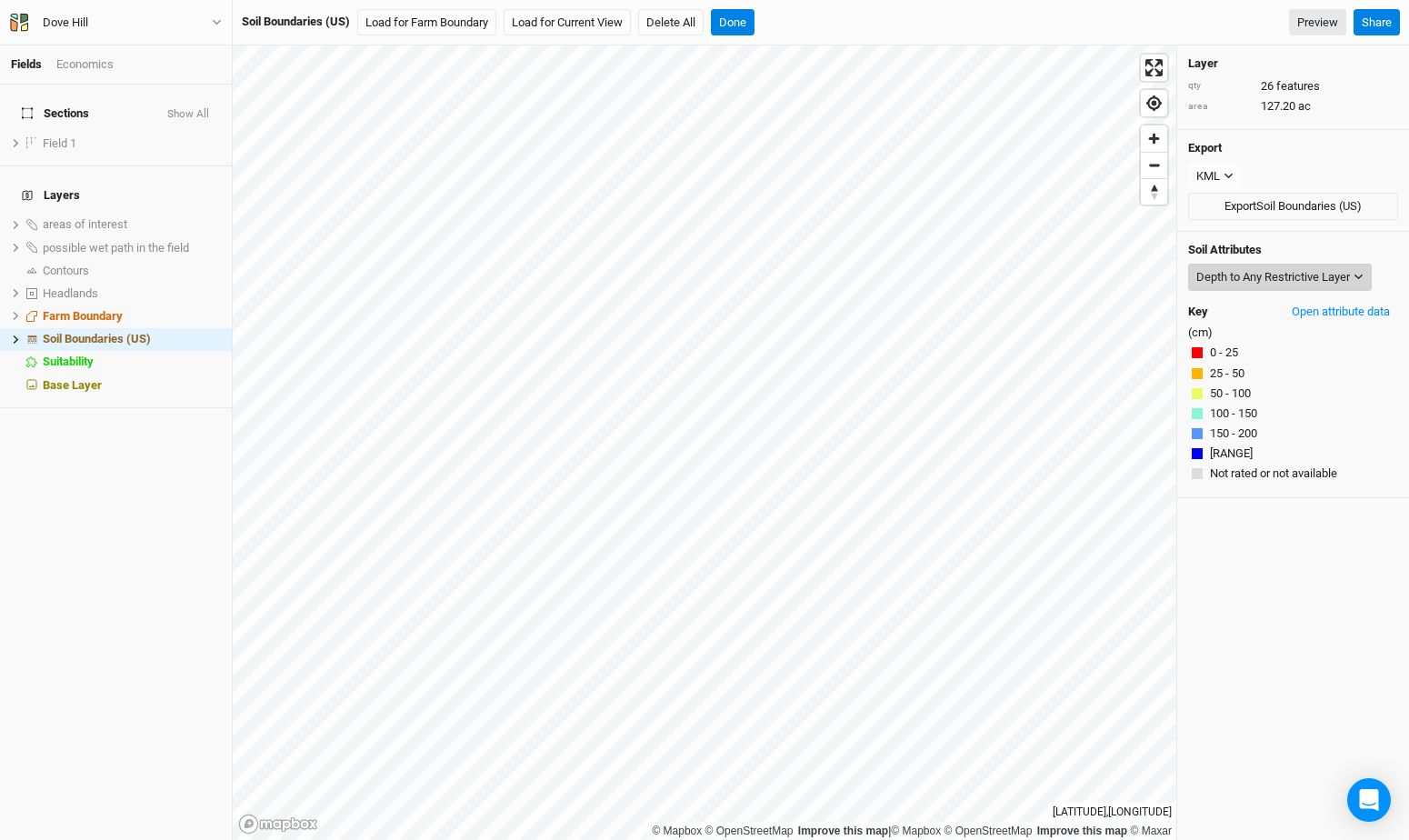 click on "Depth to Any Restrictive Layer" at bounding box center [1273, 277] 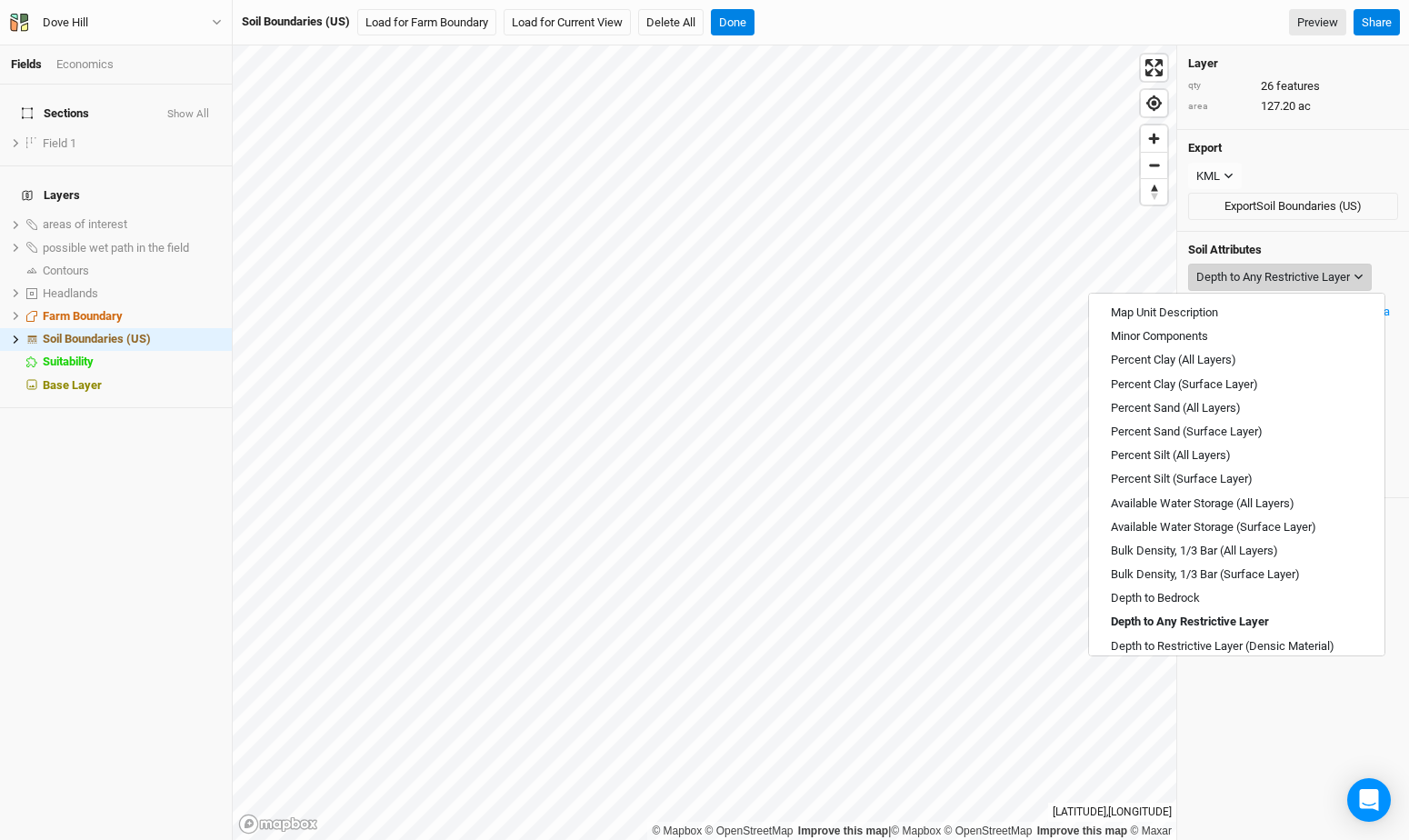 click on "Depth to Any Restrictive Layer" at bounding box center (1273, 277) 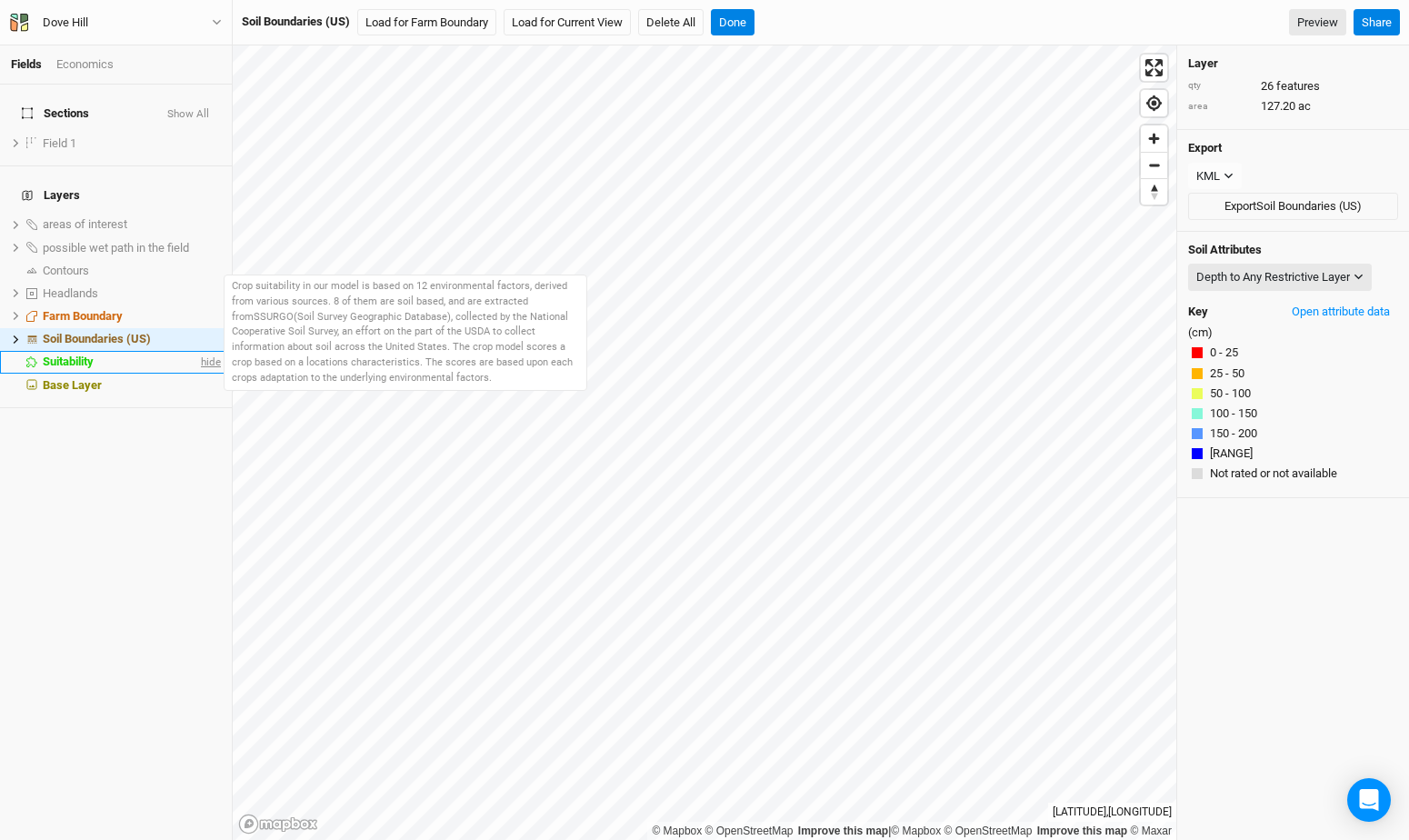 click on "hide" at bounding box center (209, 362) 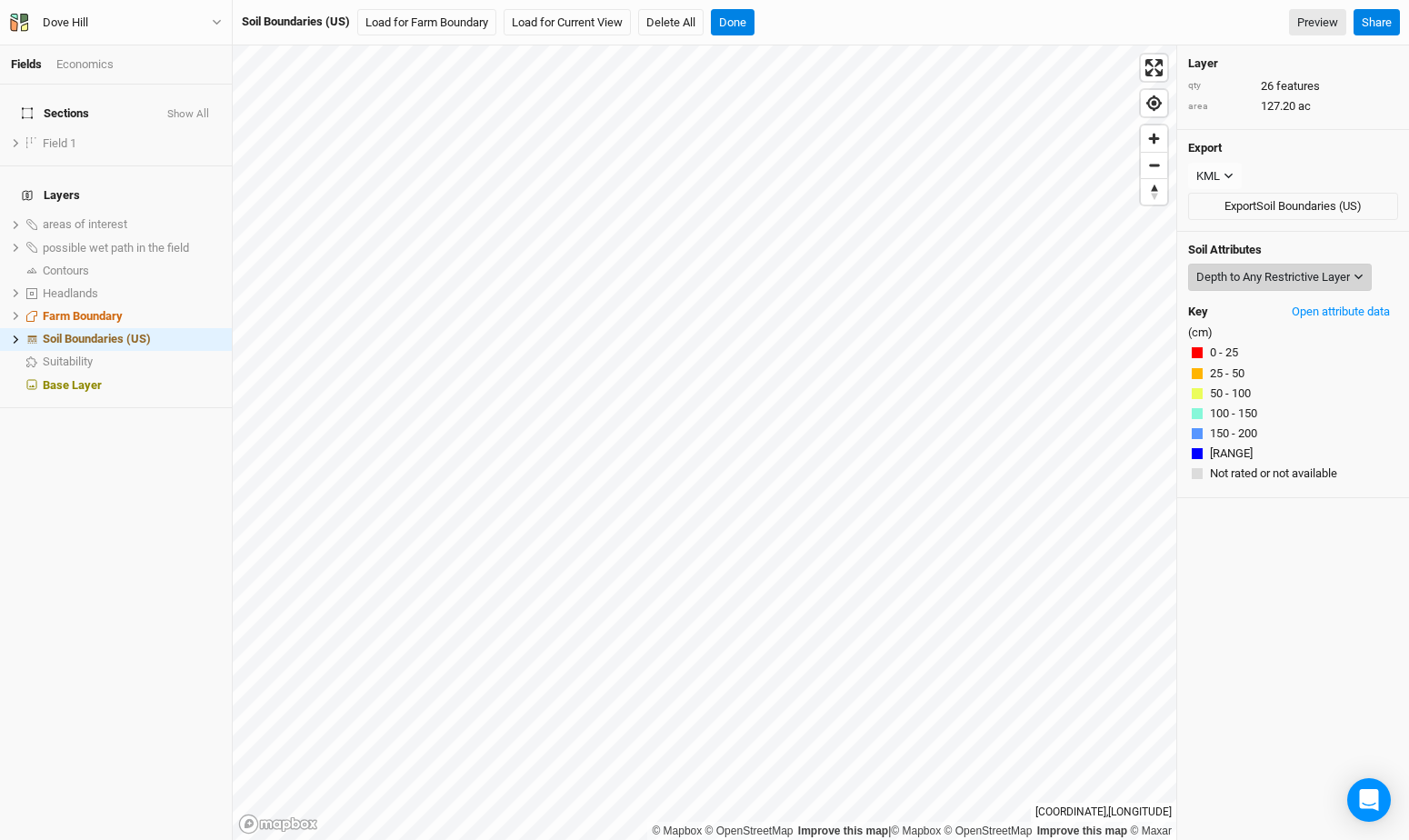 click on "Depth to Any Restrictive Layer" at bounding box center [1280, 277] 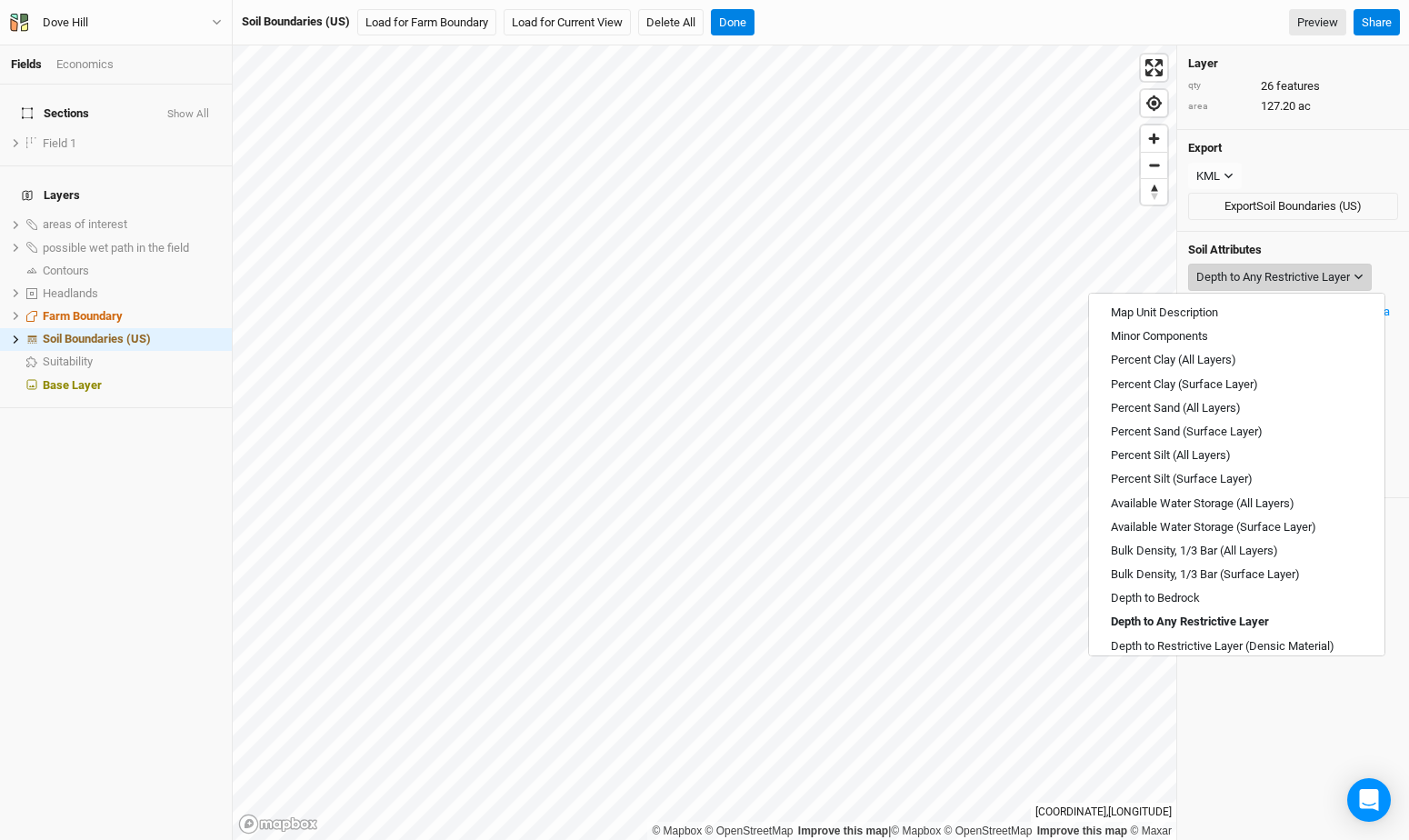 click on "Depth to Any Restrictive Layer" at bounding box center (1280, 277) 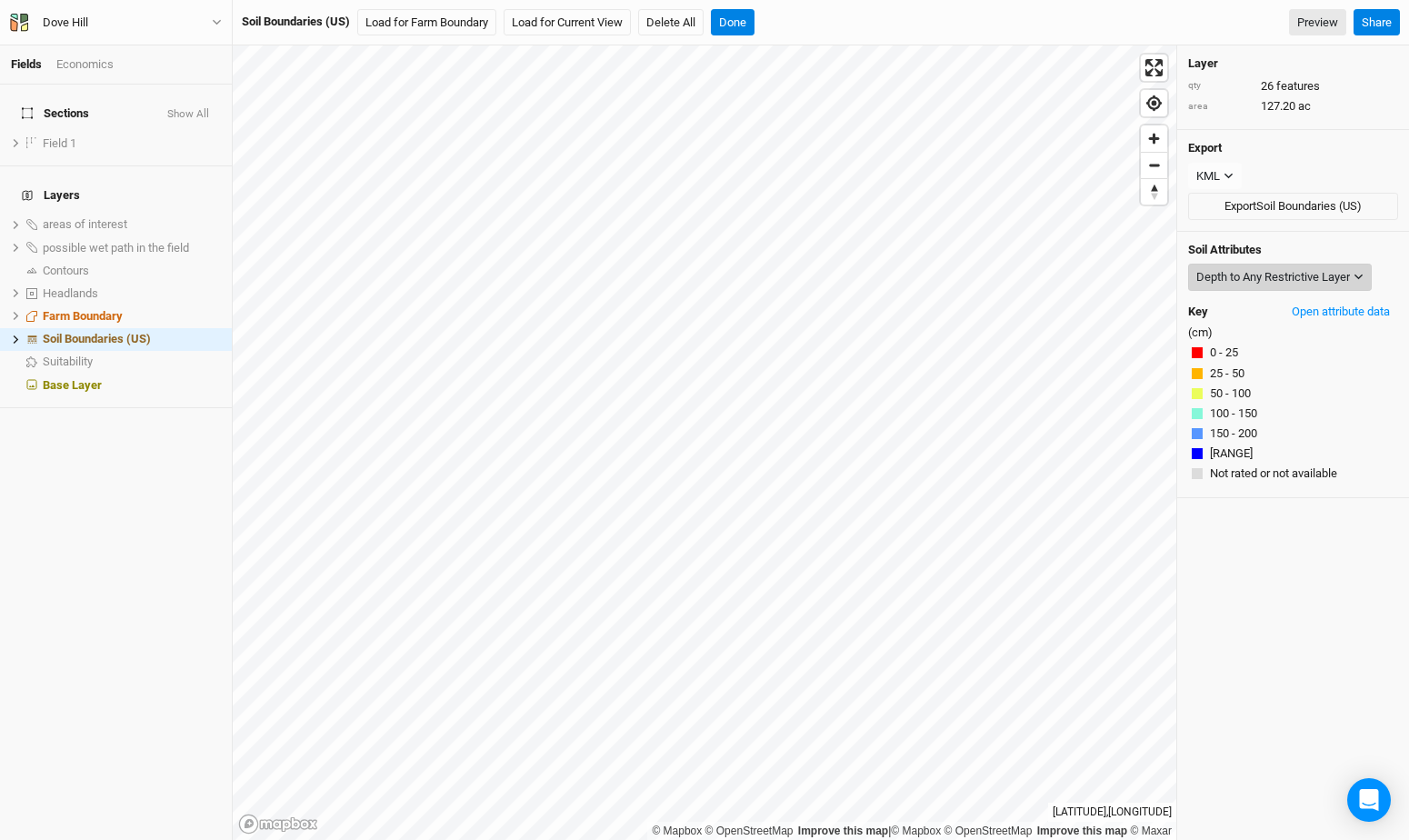 click on "Depth to Any Restrictive Layer" at bounding box center [1273, 277] 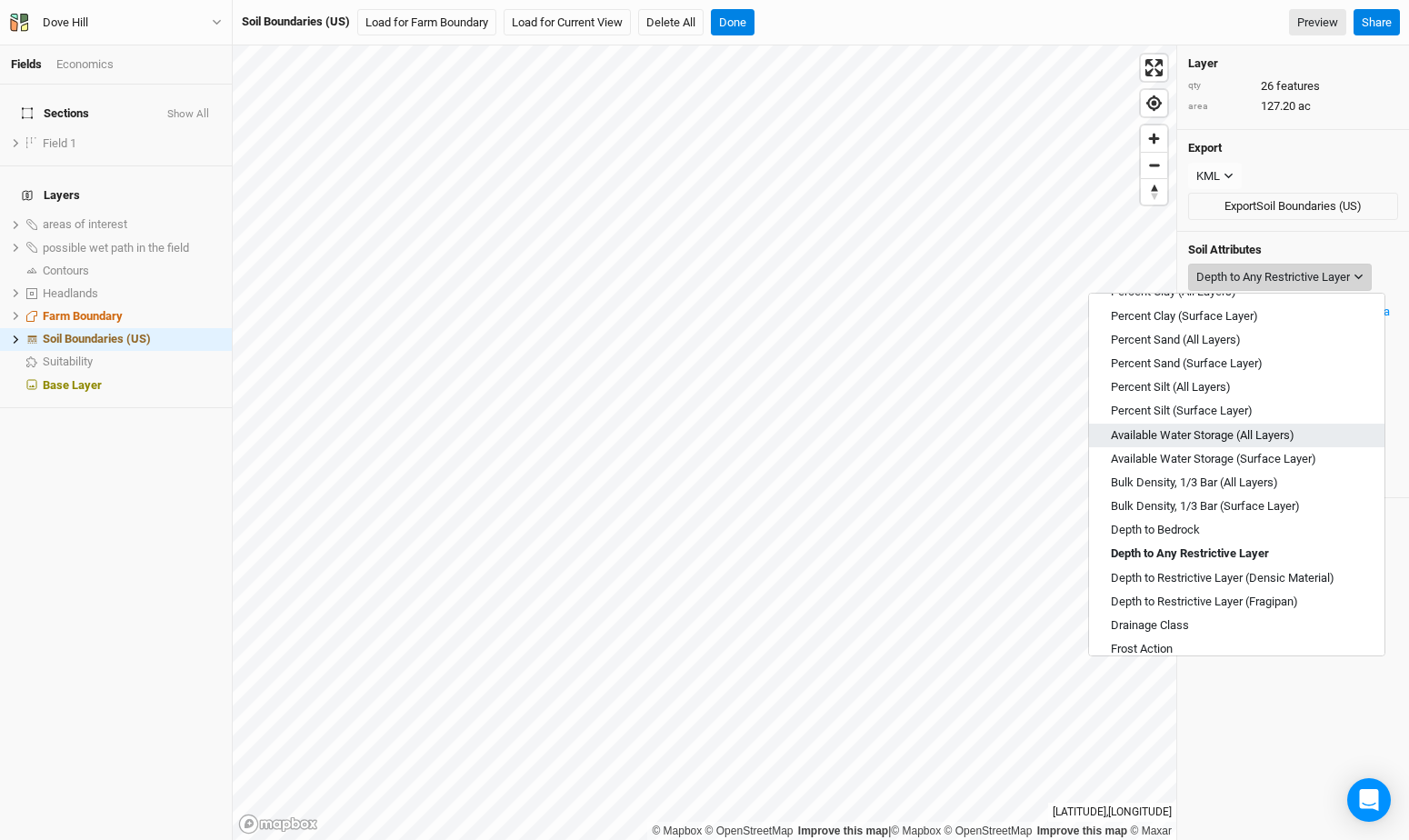 scroll, scrollTop: 74, scrollLeft: 0, axis: vertical 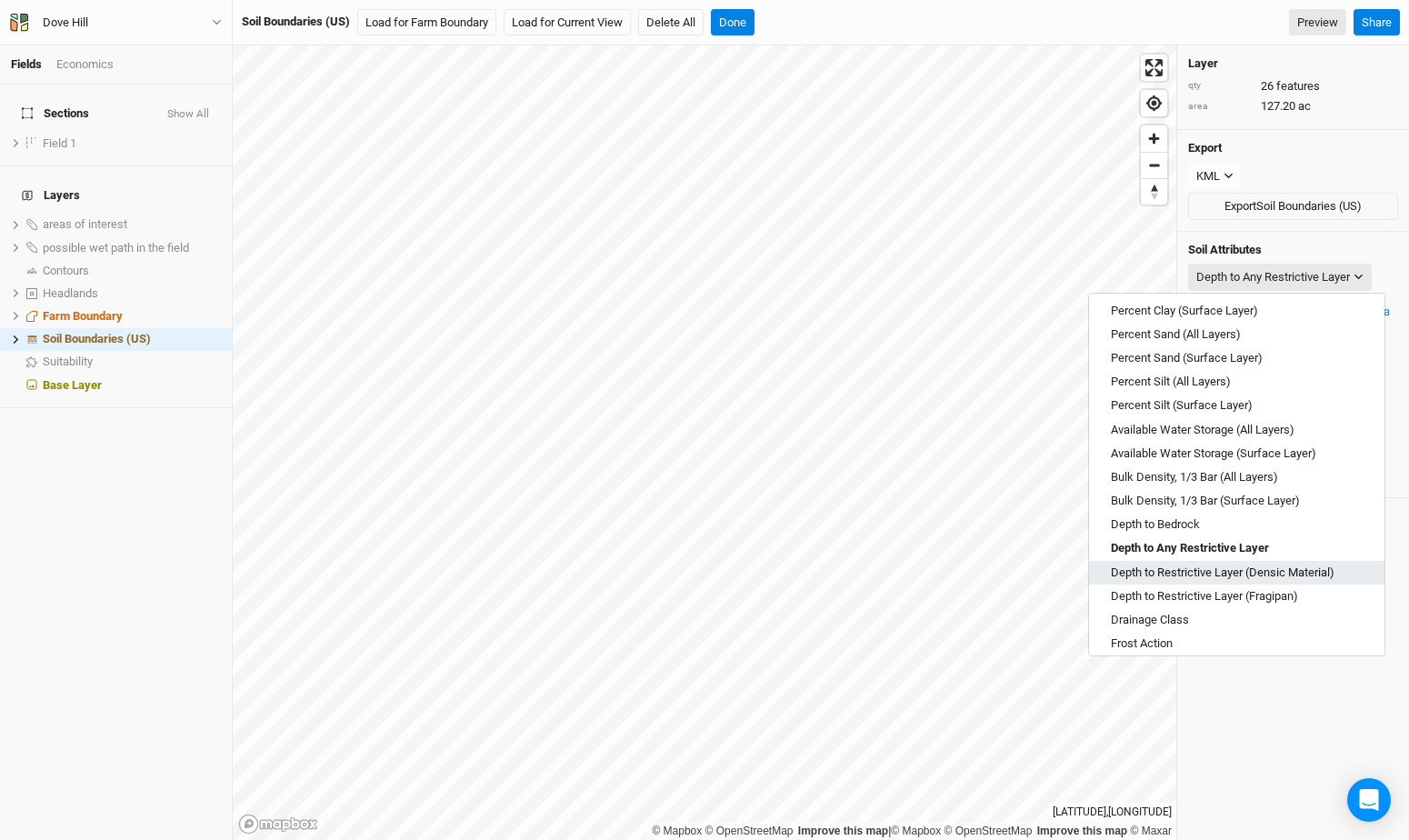 click on "Depth to Restrictive Layer (Densic Material)" at bounding box center (1223, 573) 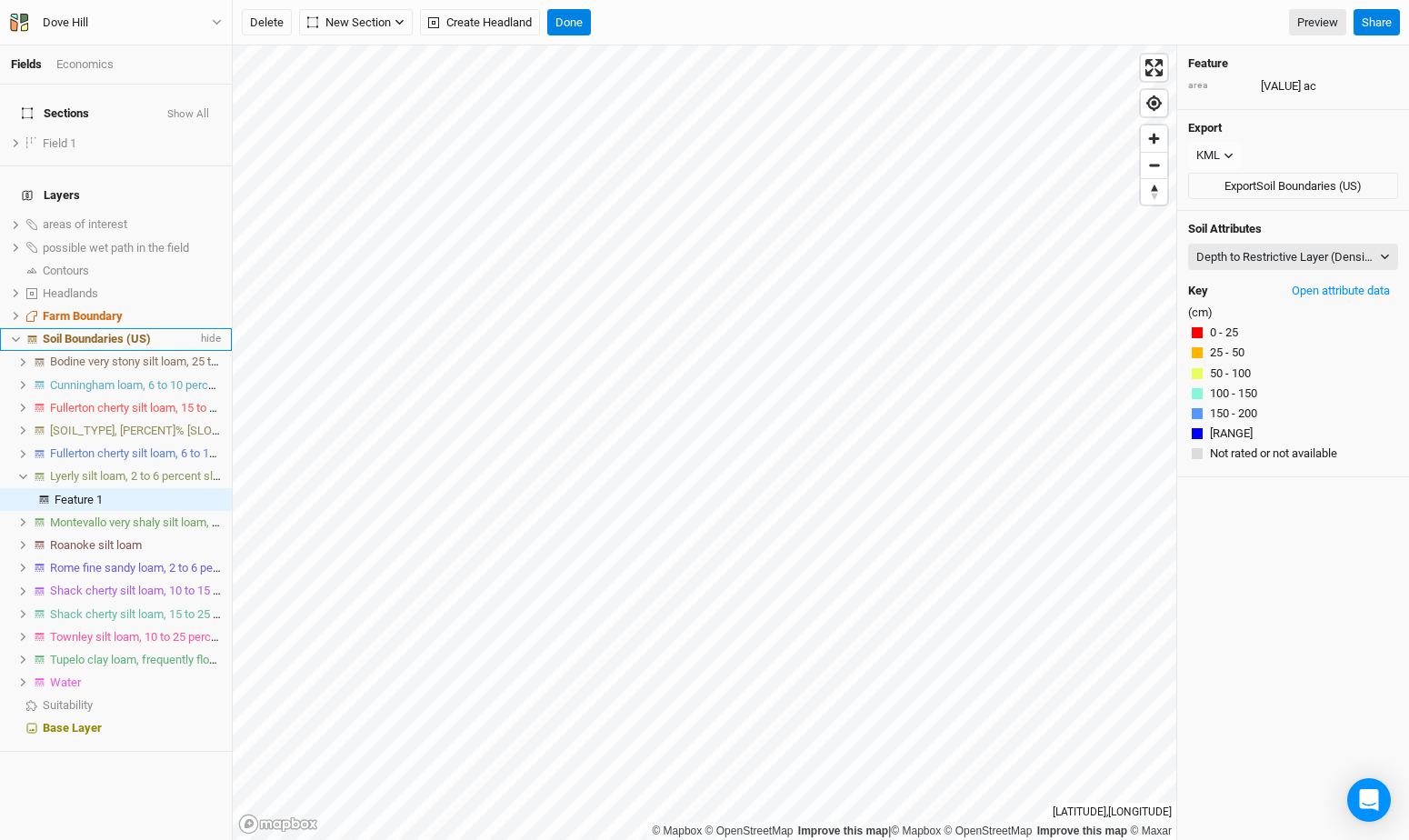 click on "Soil Boundaries (US)" at bounding box center [96, 338] 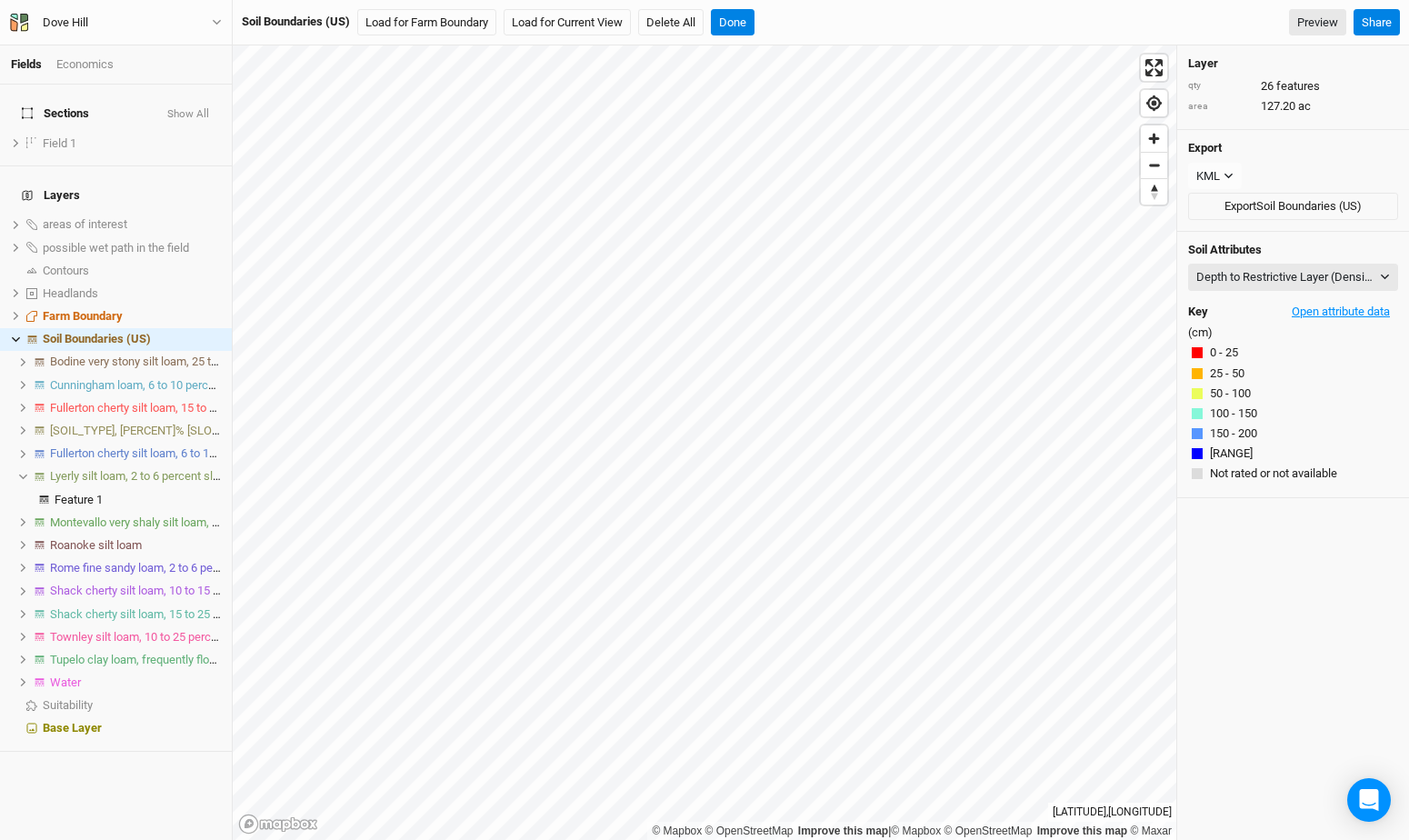 click on "Open attribute data" at bounding box center [1341, 312] 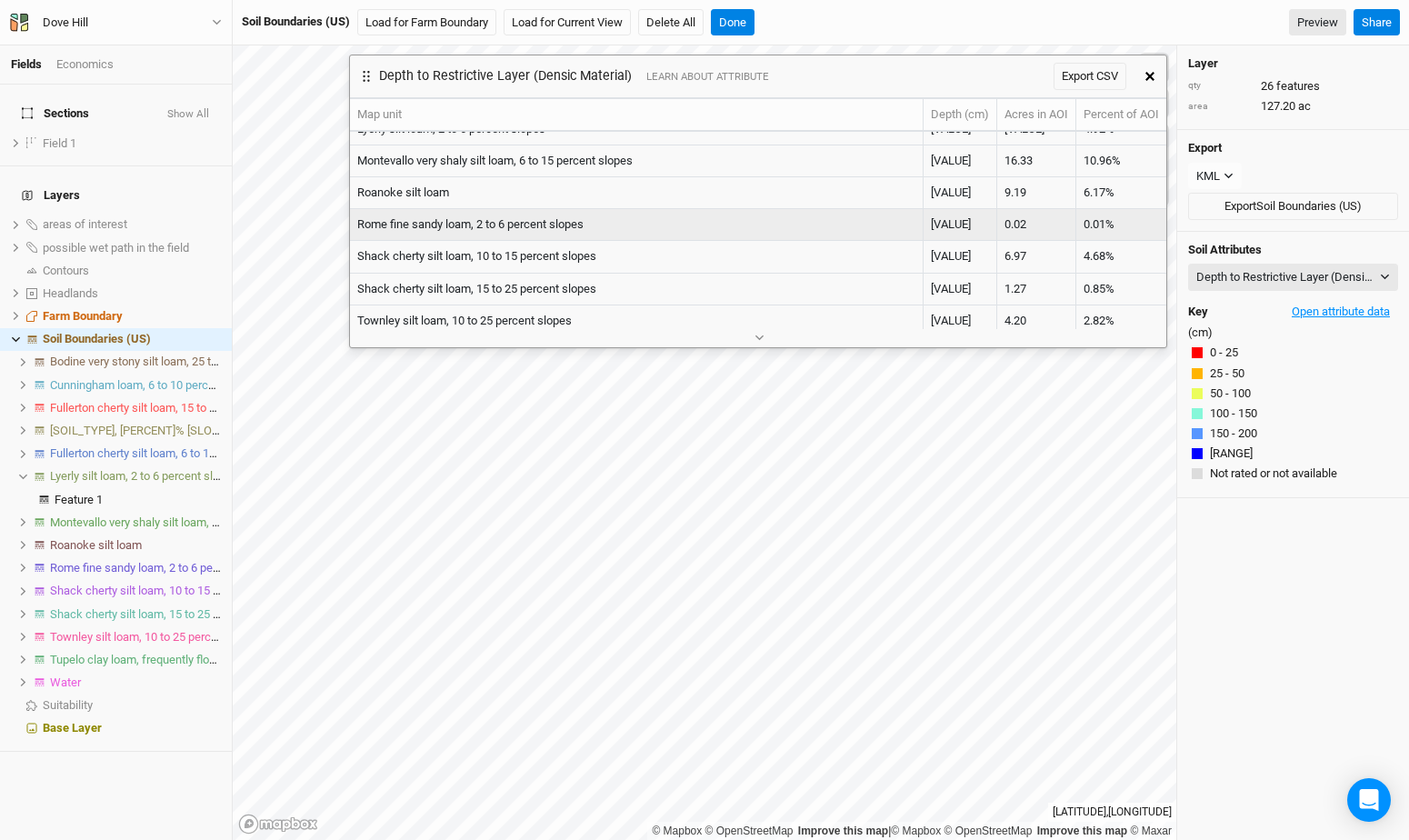 scroll, scrollTop: 250, scrollLeft: 0, axis: vertical 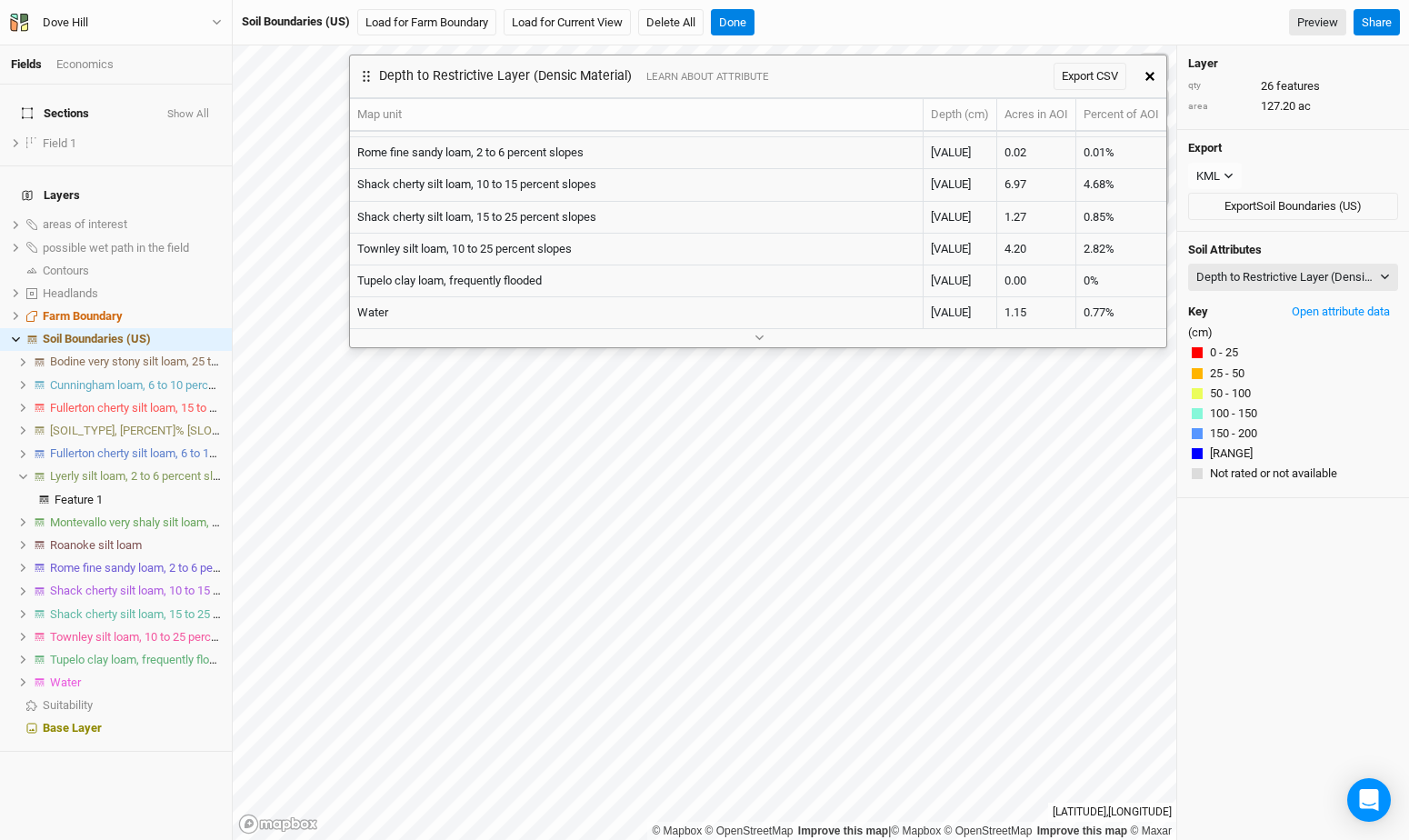 click at bounding box center (1150, 76) 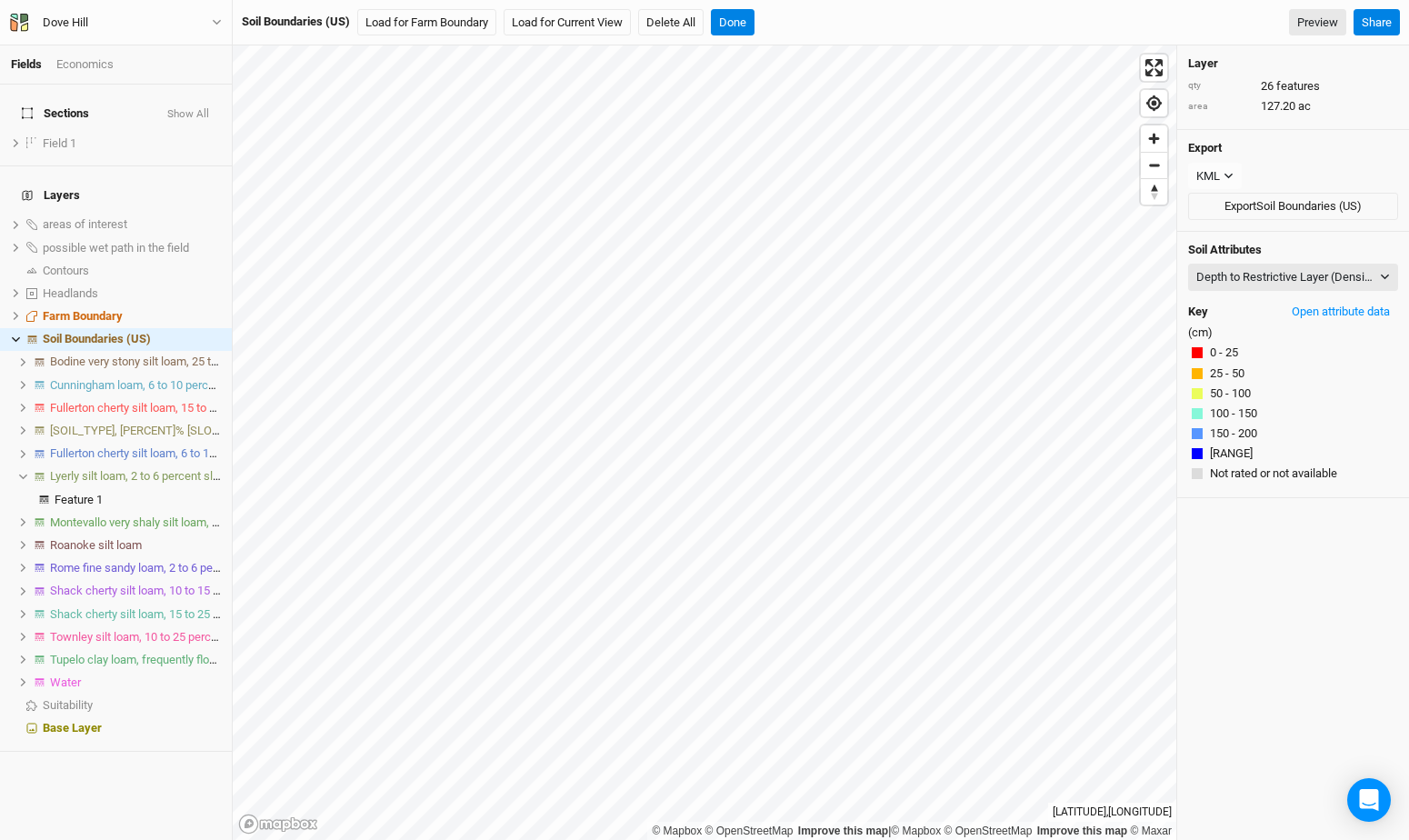 click on "Depth to Restrictive Layer (Densic Material) Map Unit Description Minor Components Percent Clay (All Layers) Percent Clay (Surface Layer) Percent Sand (All Layers) Percent Sand (Surface Layer) Percent Silt (All Layers) Percent Silt (Surface Layer) Available Water Storage (All Layers) Available Water Storage (Surface Layer) Bulk Density, 1/3 Bar (All Layers) Bulk Density, 1/3 Bar (Surface Layer) Depth to Bedrock Depth to Any Restrictive Layer Depth to Restrictive Layer (Densic Material) Depth to Restrictive Layer (Fragipan) Drainage Class Frost Action Representative Slope K Factor, Whole Soil (All Layers) K Factor, Whole Soil (Surface Layer) T Factor pH, 1:1 Water (All Layers) pH, 1:1 Water (Surface Layer) Cation Exchange Capacity: CEC-7 (All Layers) Cation Exchange Capacity: CEC-7 (Surface Layer) Susceptibility to Compaction Forestland Productivity with Site Index Base Hydrologic Soil Group and Surface Runoff Farmland Classification National Commodity Crop Productivity Index Drought Vulnerable Soils" at bounding box center [1293, 281] 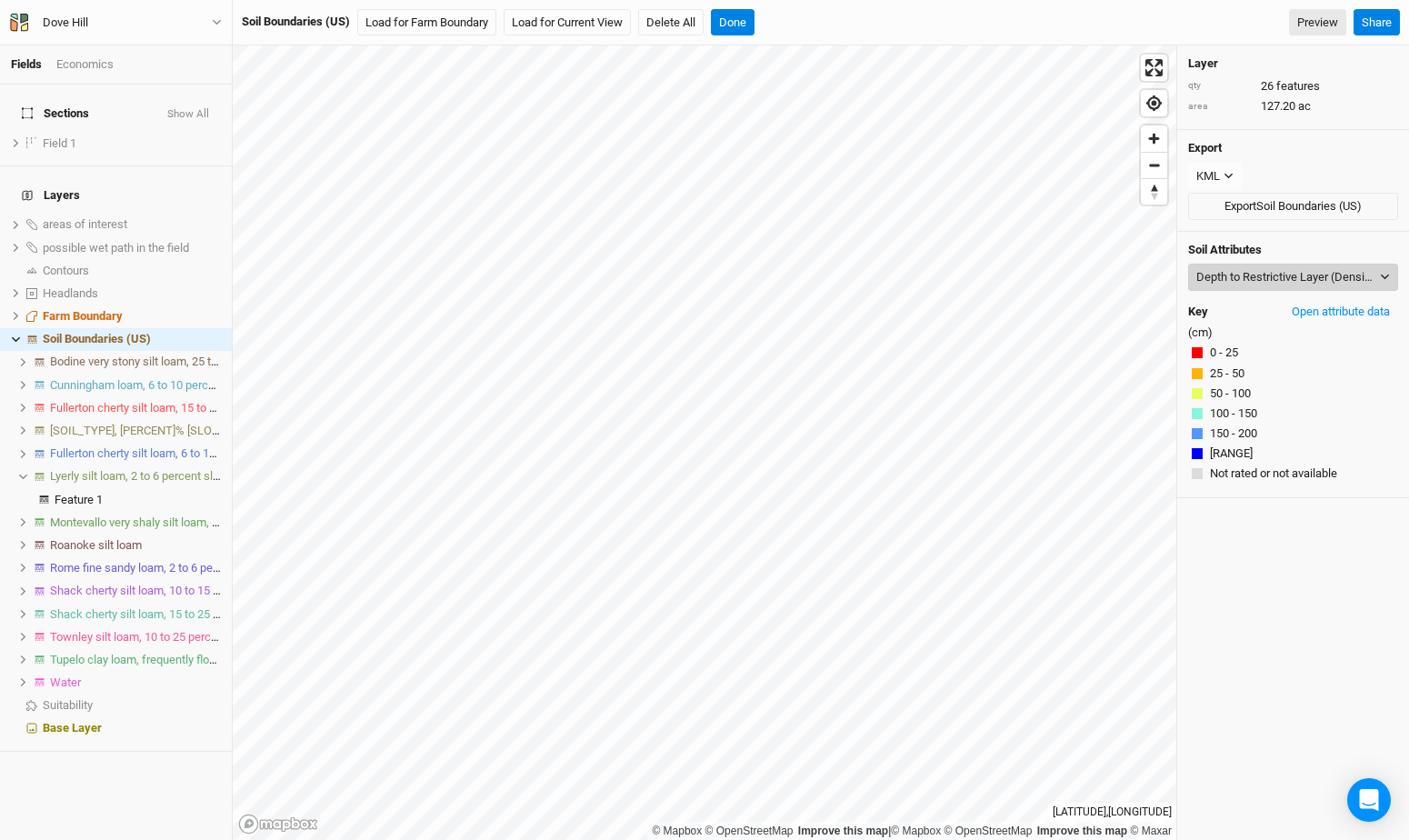click on "Depth to Restrictive Layer (Densic Material)" at bounding box center [1293, 277] 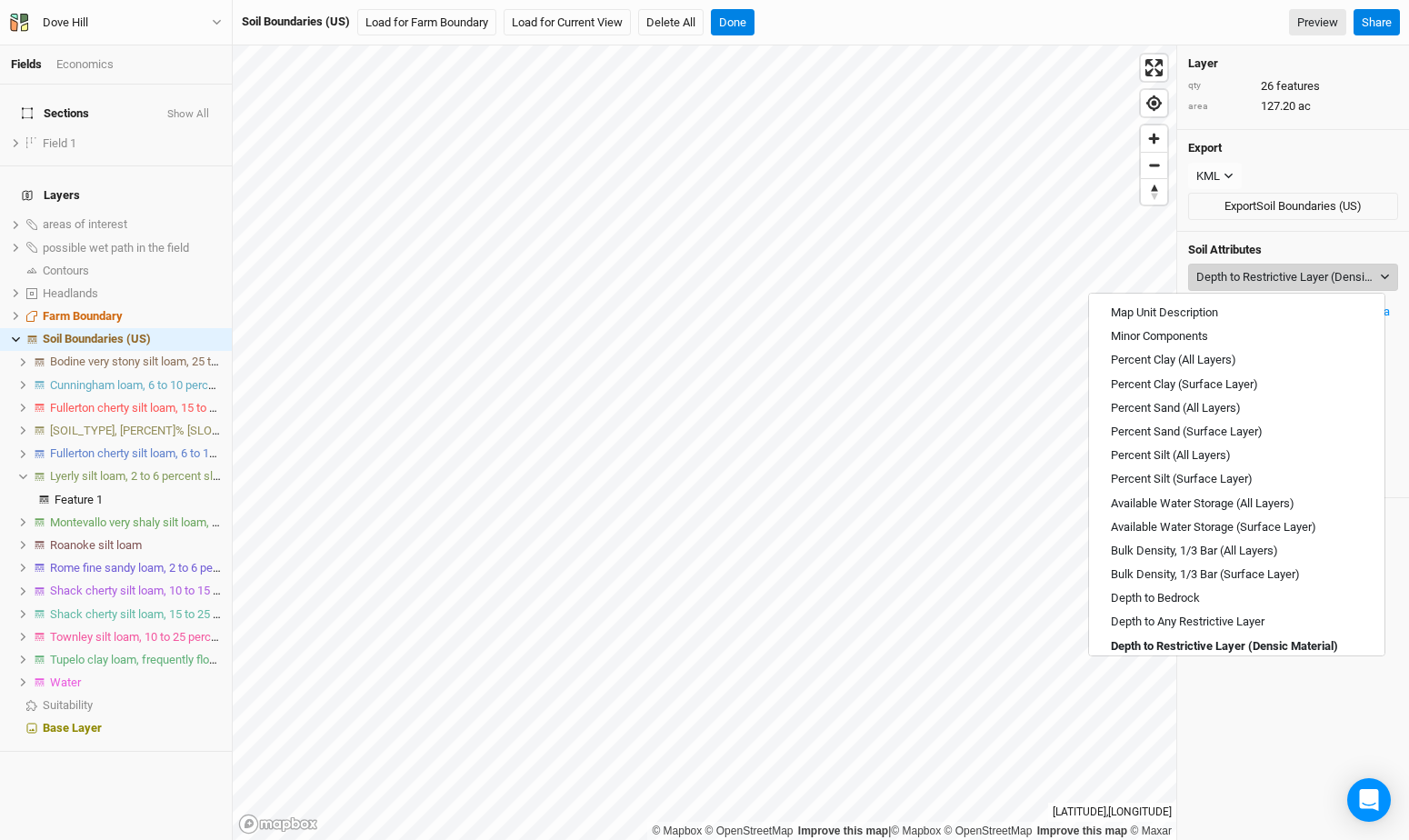 click on "Depth to Restrictive Layer (Densic Material)" at bounding box center [1286, 277] 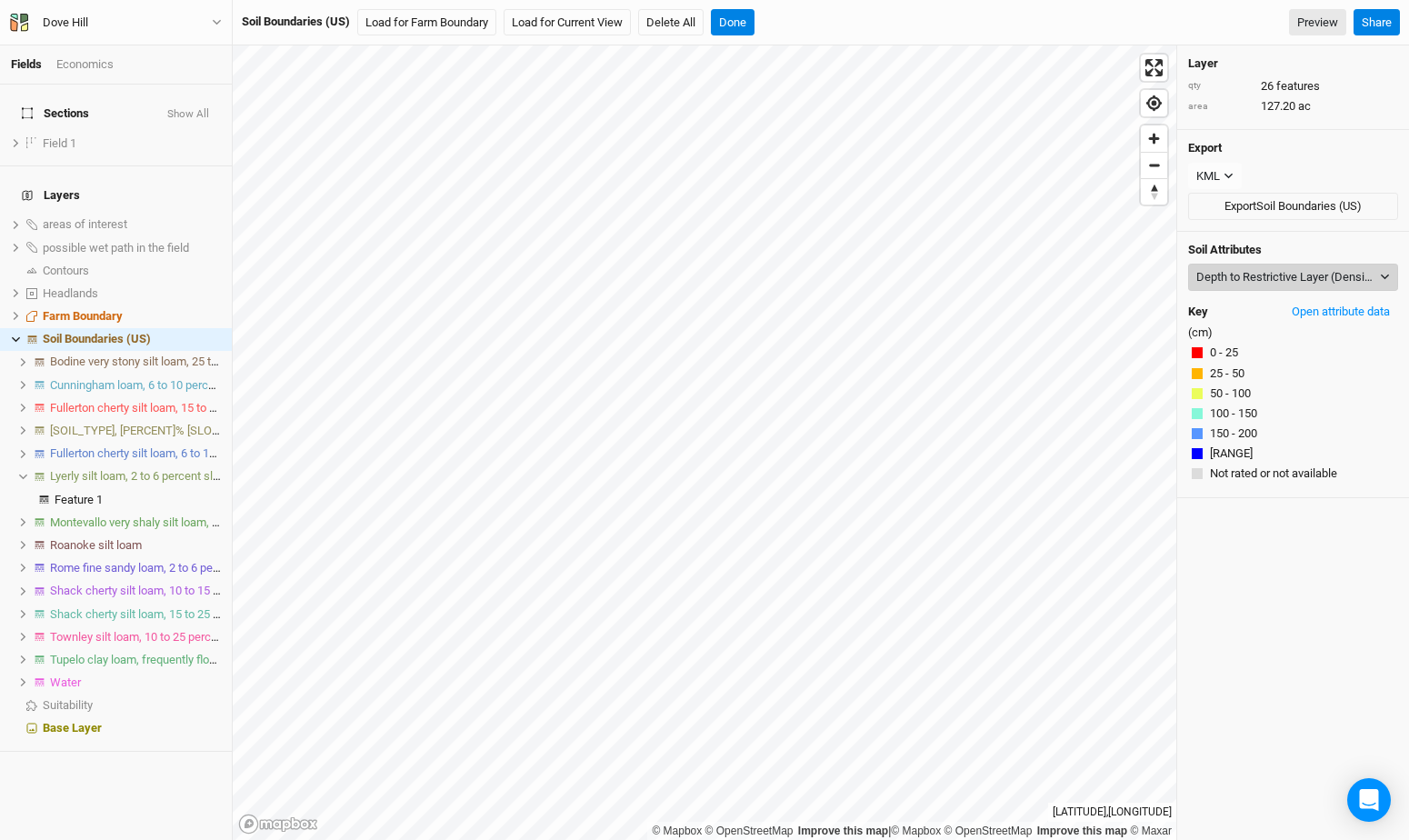 click on "Depth to Restrictive Layer (Densic Material)" at bounding box center (1286, 277) 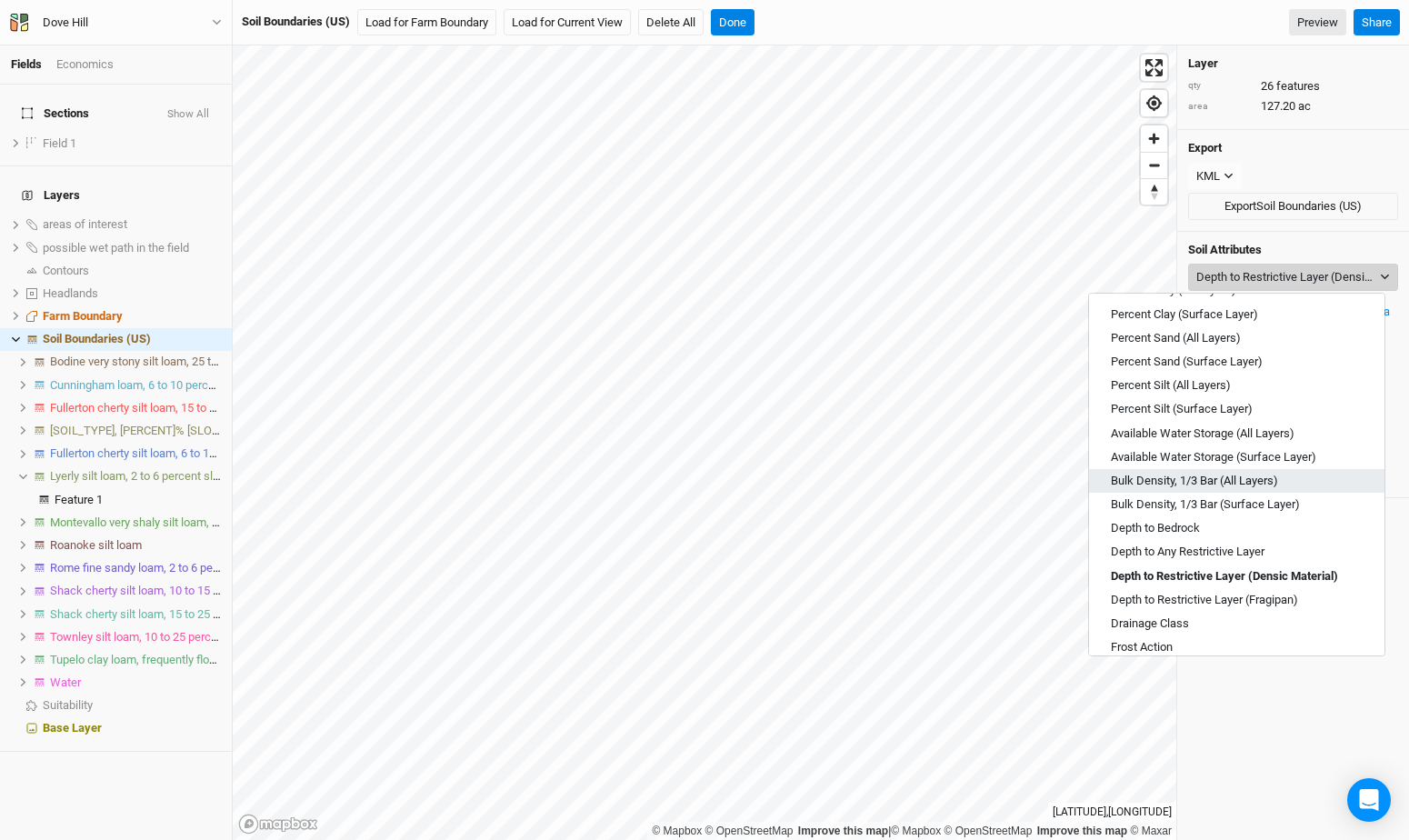 scroll, scrollTop: 99, scrollLeft: 0, axis: vertical 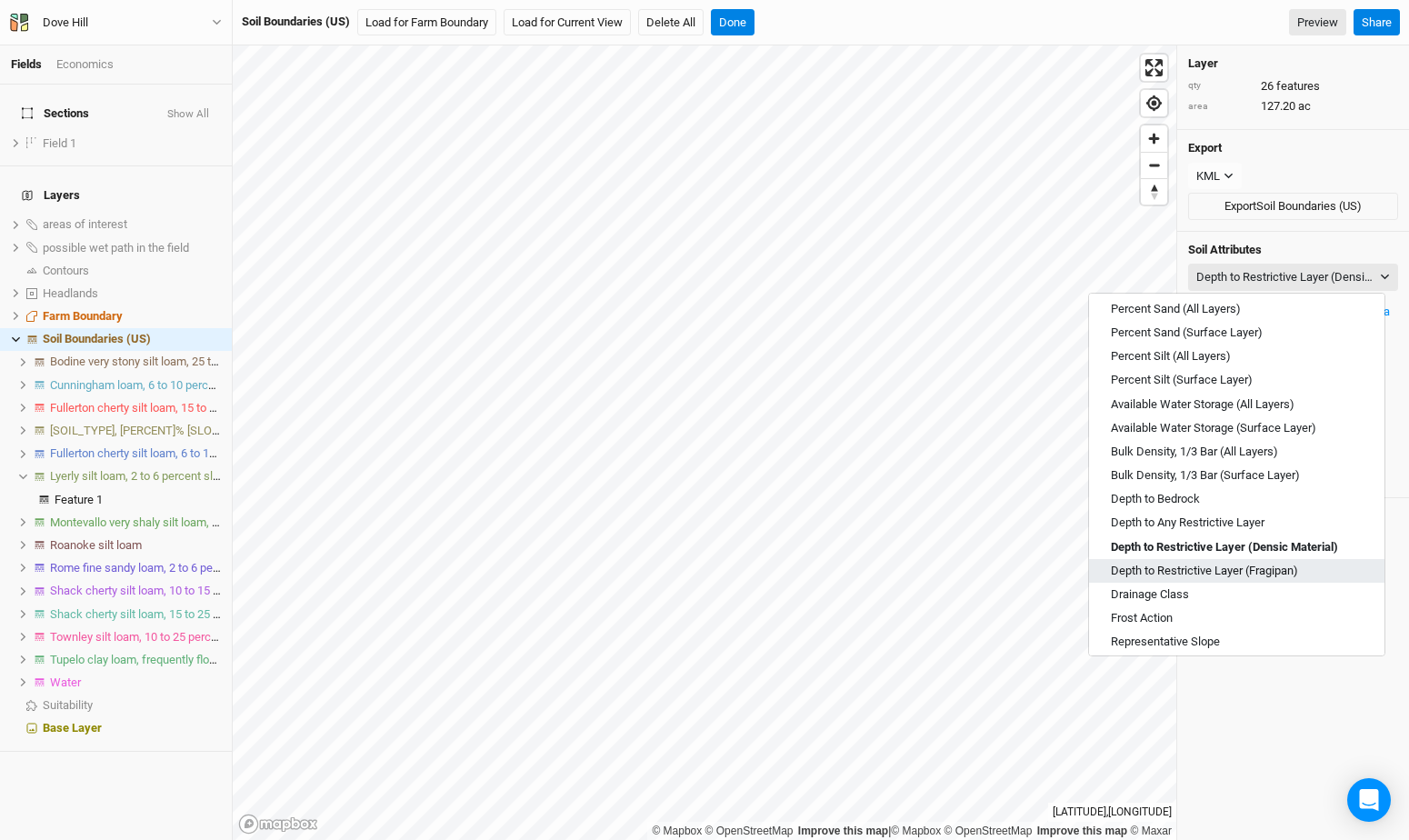 click on "Depth to Restrictive Layer (Fragipan)" at bounding box center (1236, 571) 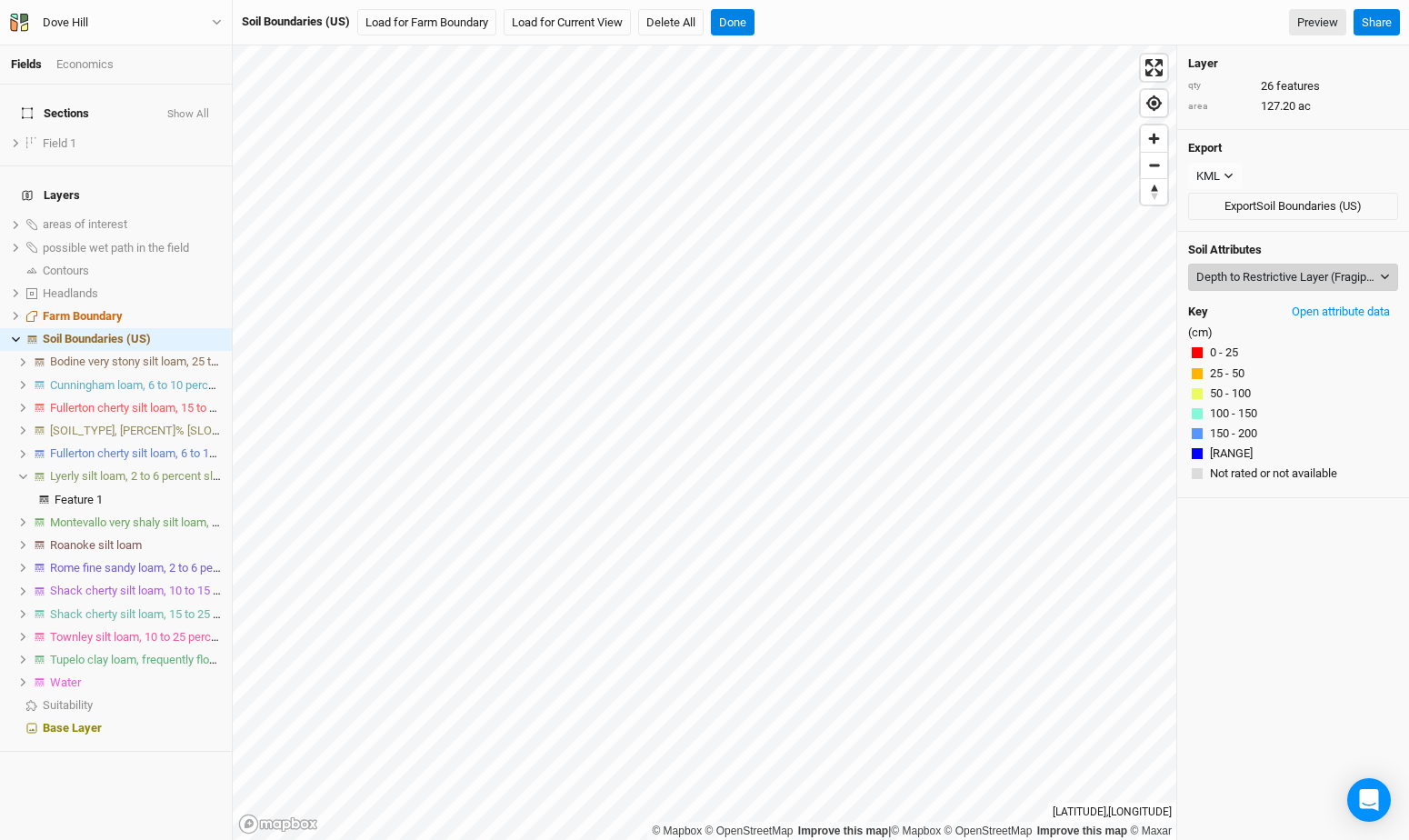 click on "Depth to Restrictive Layer (Fragipan)" at bounding box center (1286, 277) 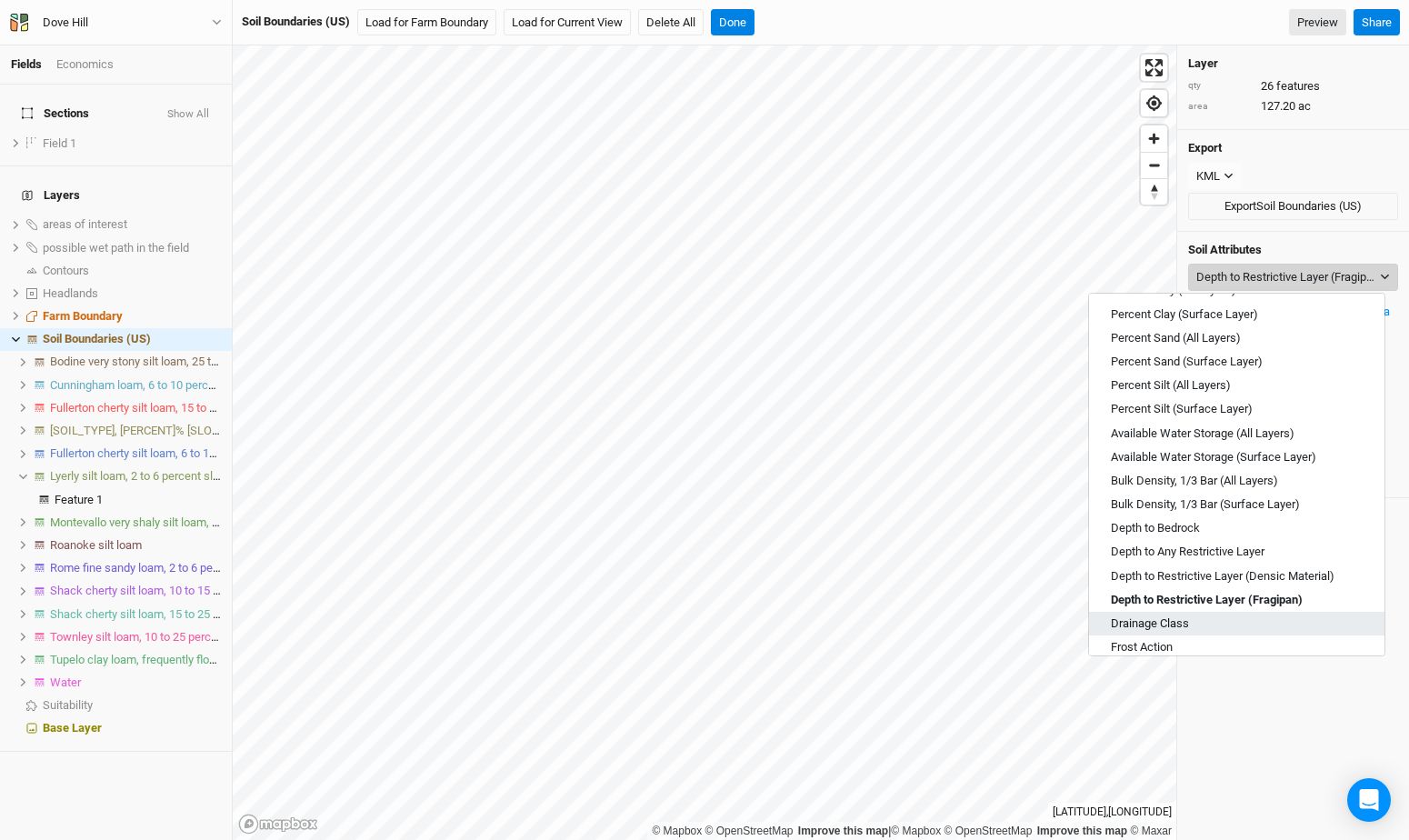 scroll, scrollTop: 71, scrollLeft: 0, axis: vertical 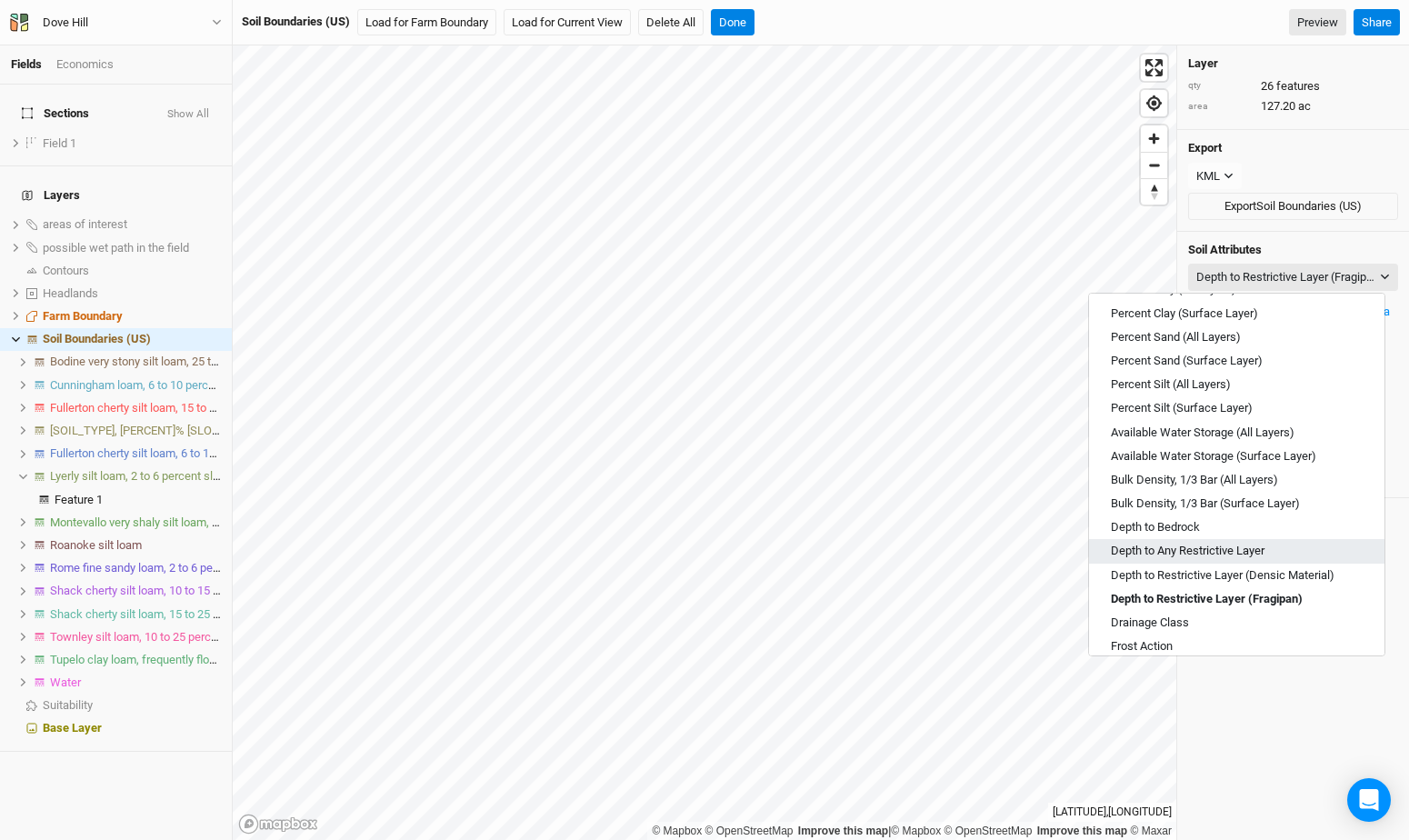click on "Depth to Any Restrictive Layer" at bounding box center (1187, 551) 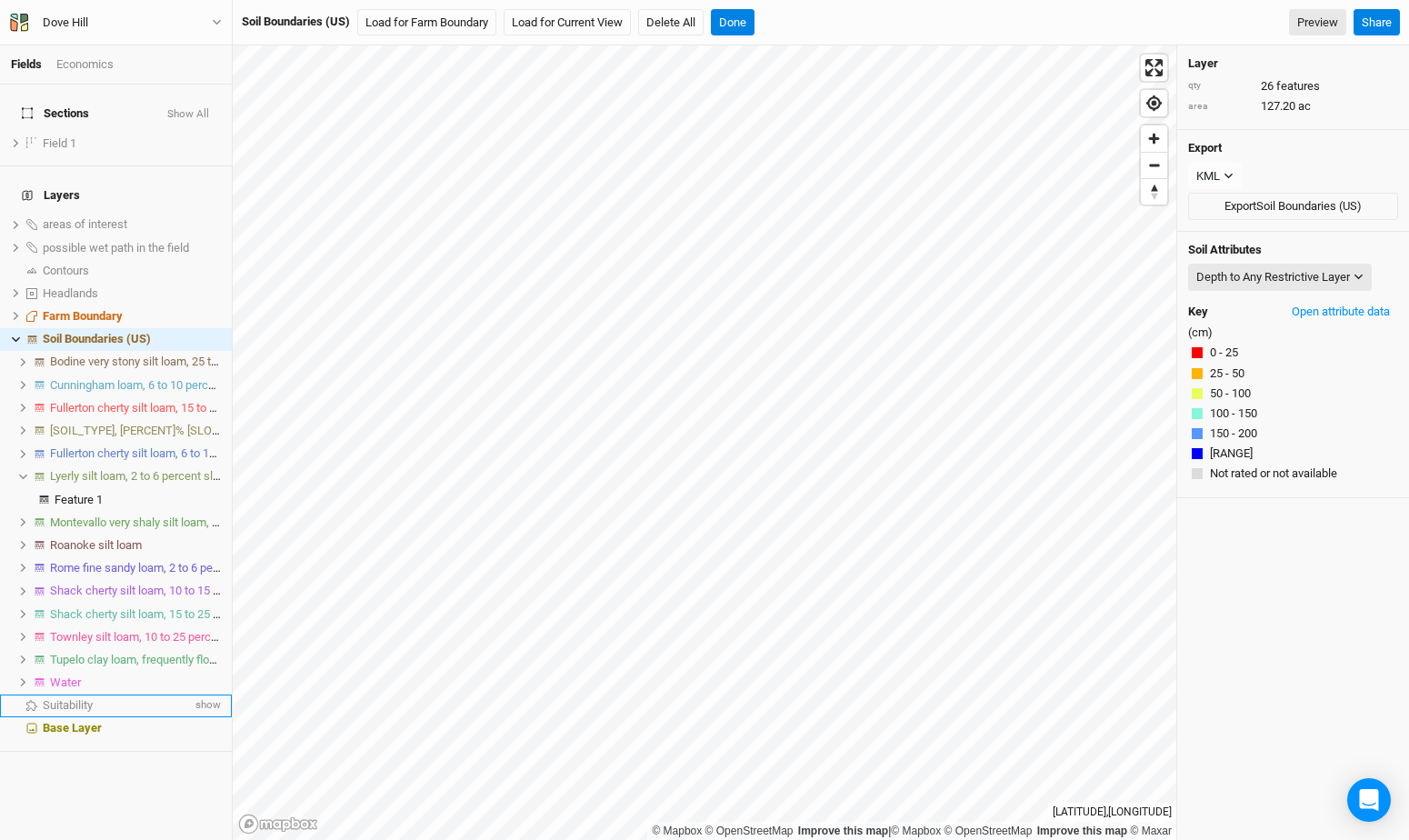 click on "Suitability show" at bounding box center [115, 705] 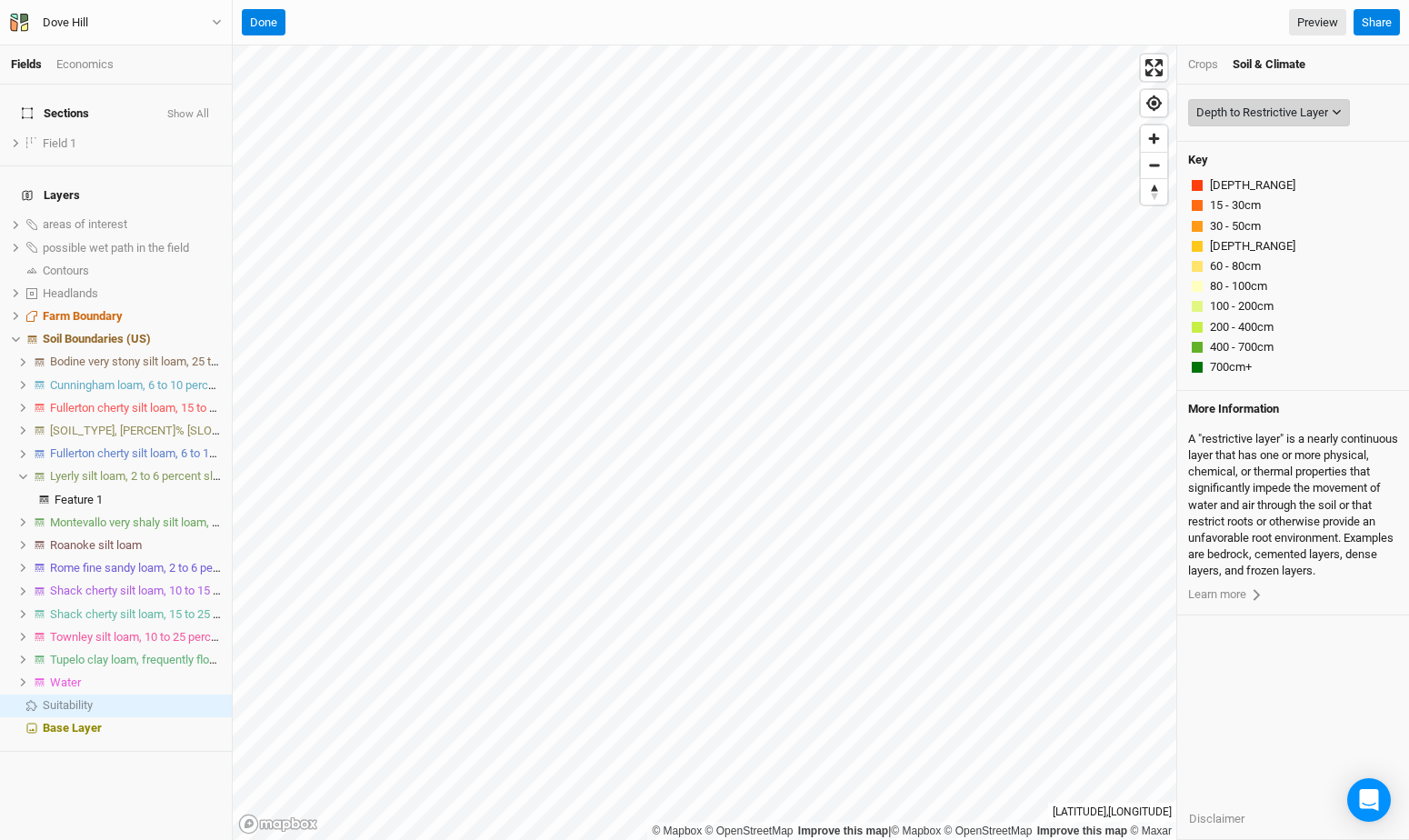 click on "Depth to Restrictive Layer" at bounding box center (1262, 113) 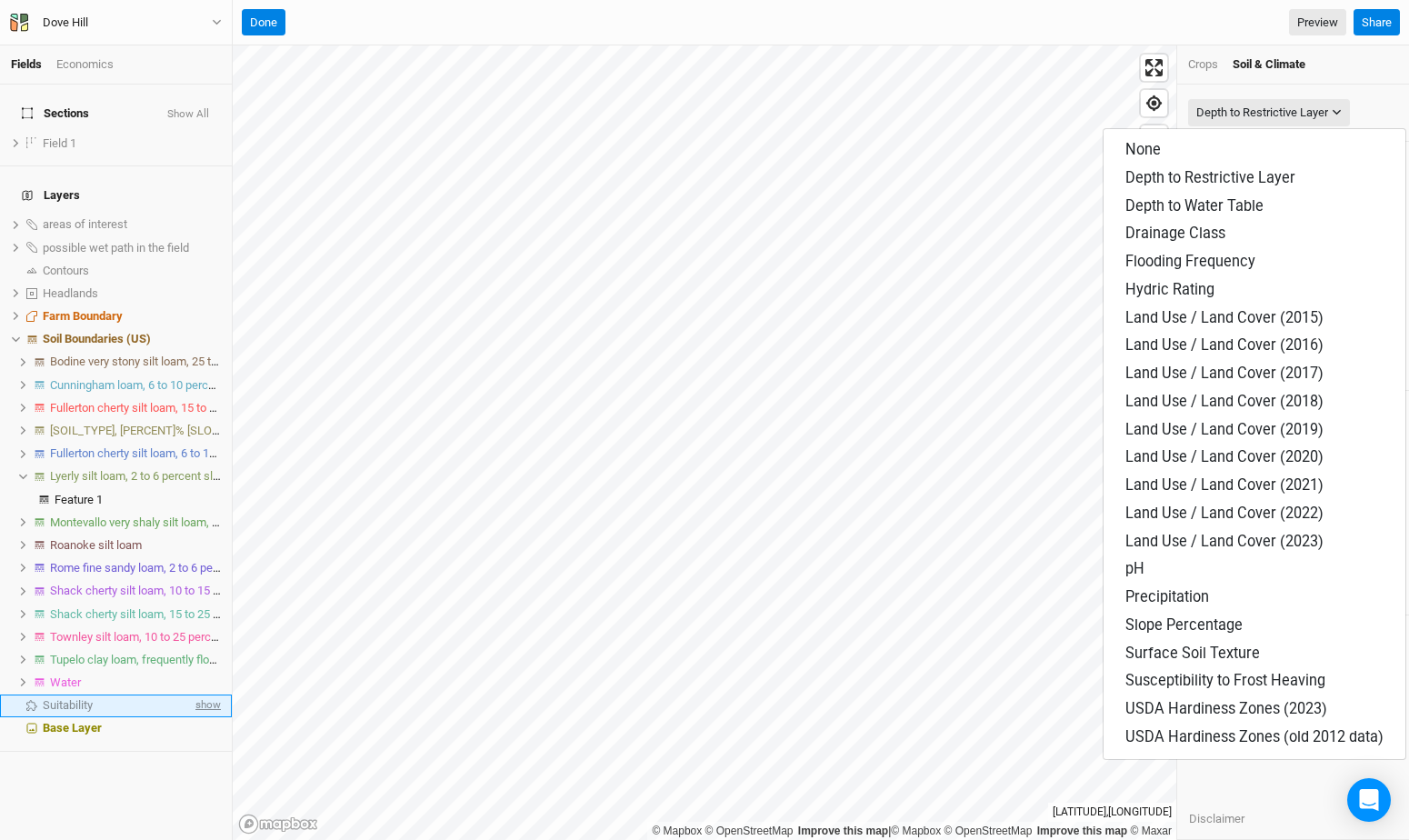 click on "show" at bounding box center (206, 705) 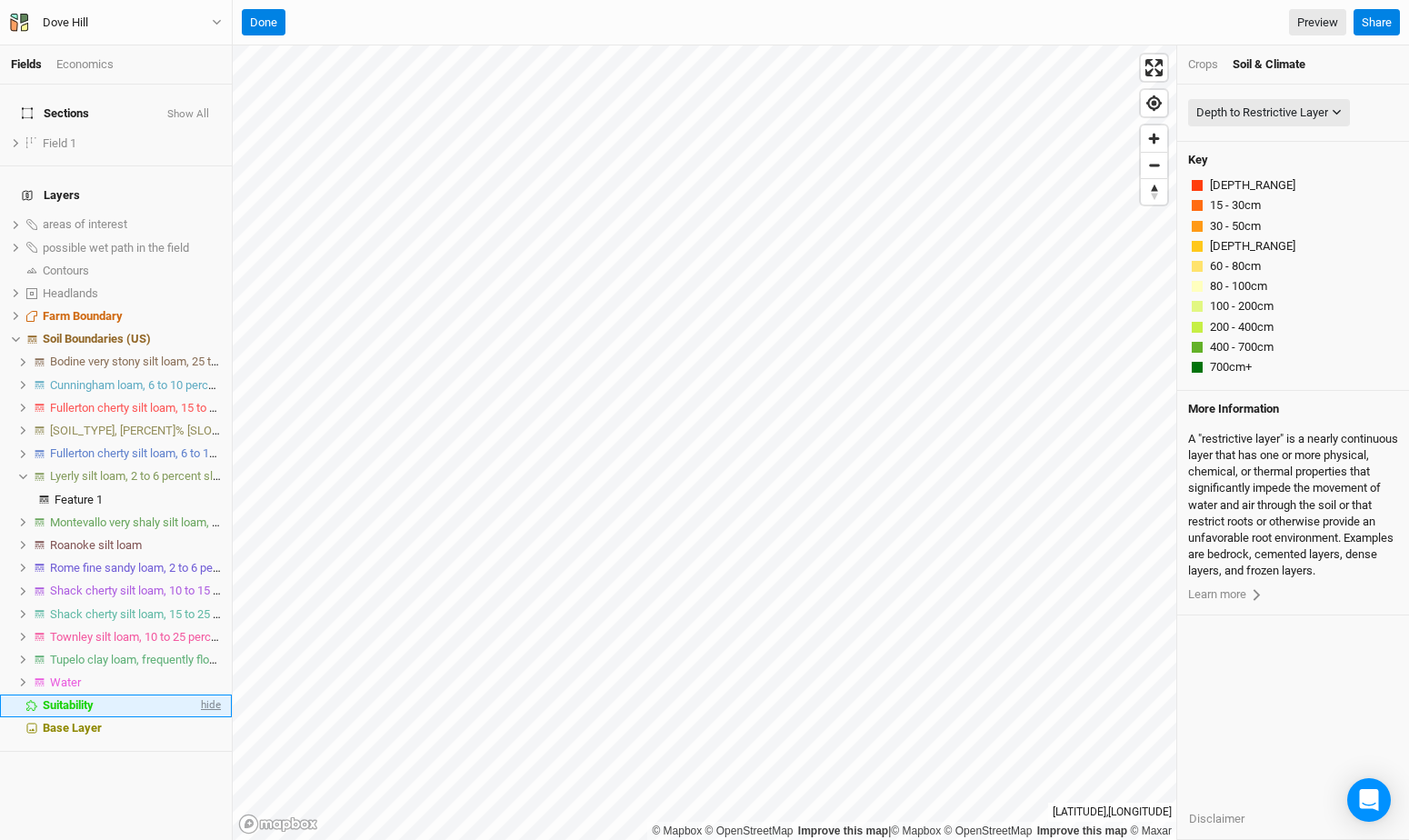 click on "hide" at bounding box center [209, 705] 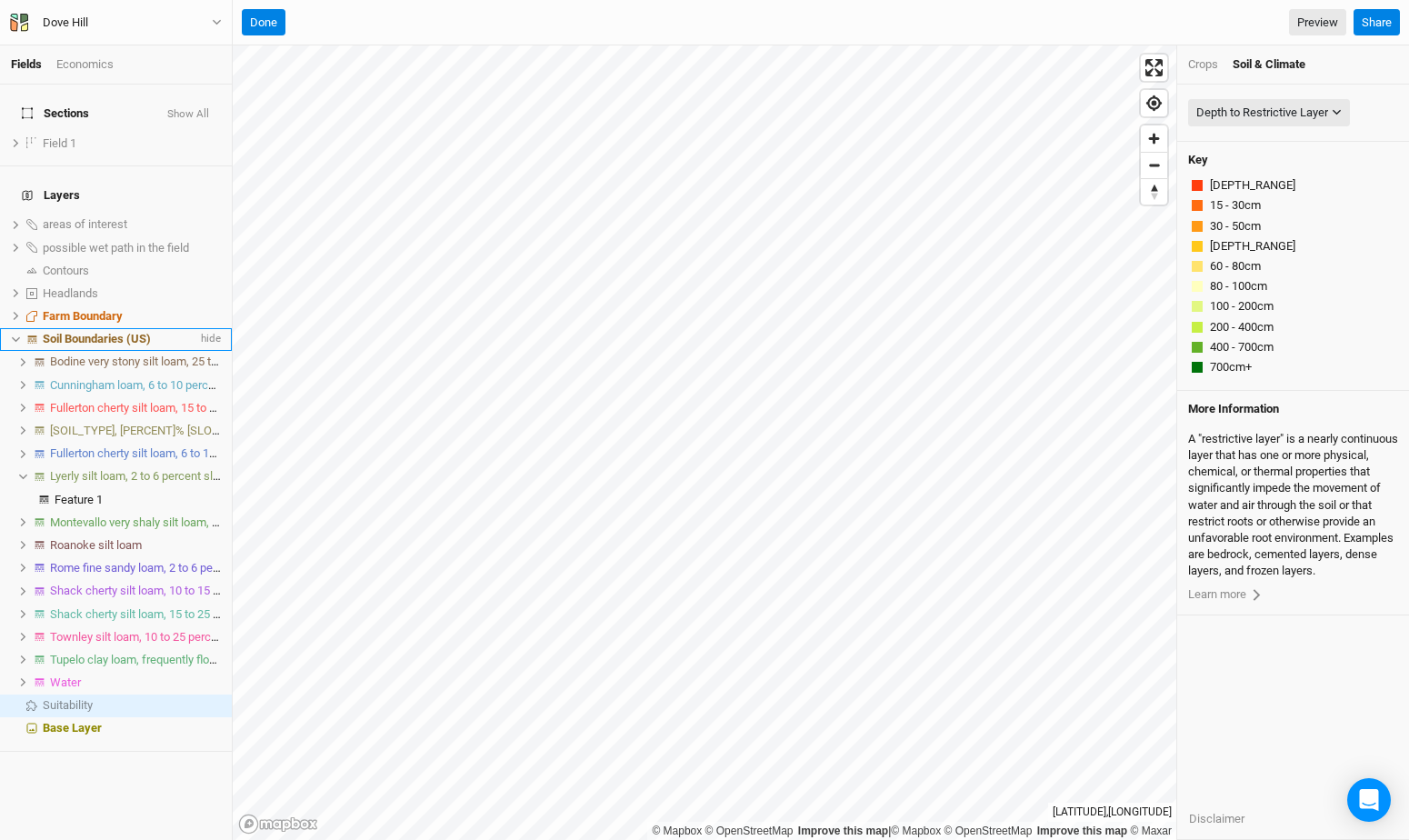 click on "Soil Boundaries (US)" at bounding box center [96, 338] 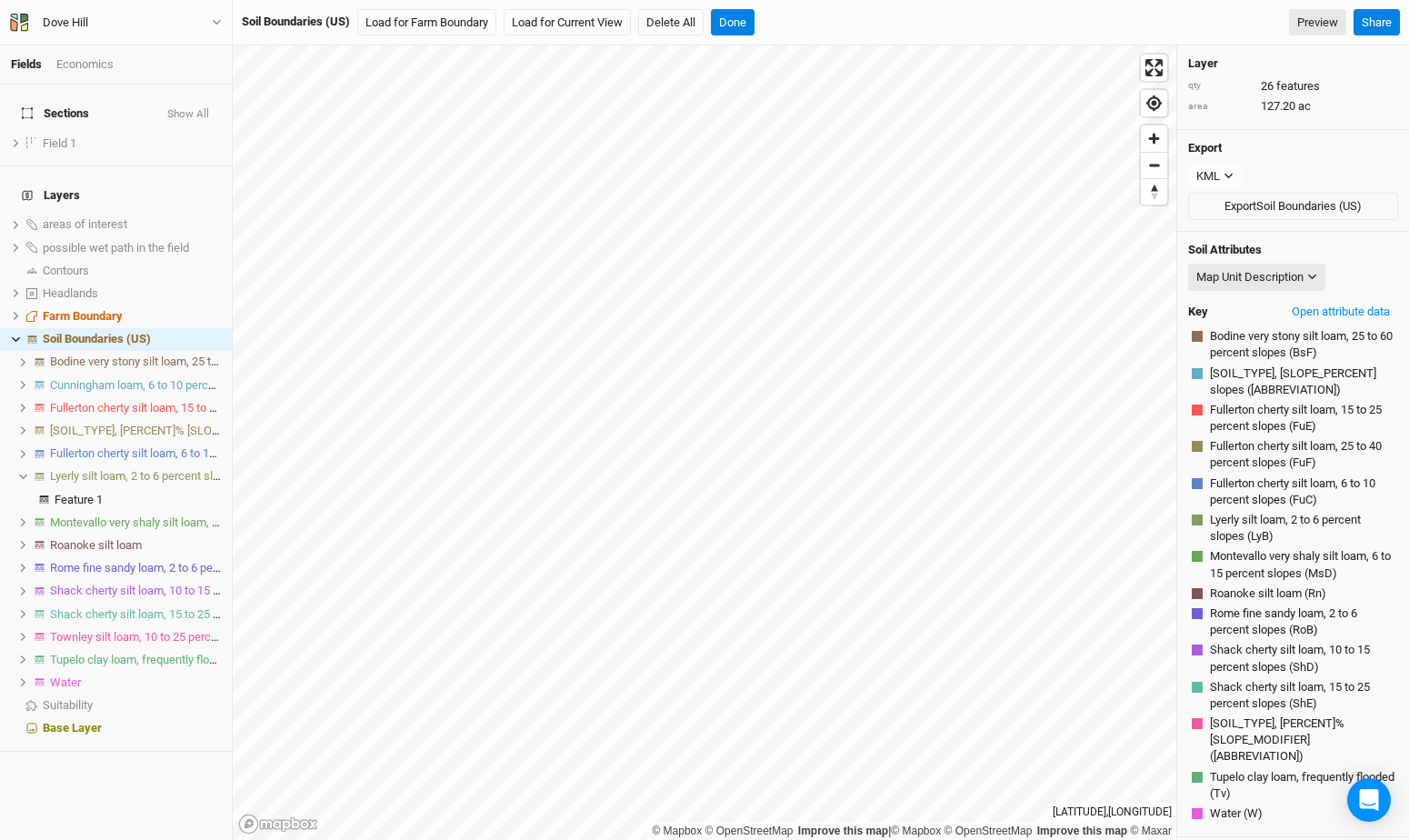 click on "Soil Attributes Map Unit Description Map Unit Description Minor Components Percent Clay (All Layers) Percent Clay (Surface Layer) Percent Sand (All Layers) Percent Sand (Surface Layer) Percent Silt (All Layers) Percent Silt (Surface Layer) Available Water Storage (All Layers) Available Water Storage (Surface Layer) Bulk Density, 1/3 Bar (All Layers) Bulk Density, 1/3 Bar (Surface Layer) Depth to Bedrock Depth to Any Restrictive Layer Depth to Restrictive Layer (Densic Material) Depth to Restrictive Layer (Fragipan) Drainage Class Frost Action Representative Slope K Factor, Whole Soil (All Layers) K Factor, Whole Soil (Surface Layer) T Factor pH, 1:1 Water (All Layers) pH, 1:1 Water (Surface Layer) Cation Exchange Capacity: CEC-7 (All Layers) Cation Exchange Capacity: CEC-7 (Surface Layer) Susceptibility to Compaction Forestland Productivity with Site Index Base Hydrologic Soil Group and Surface Runoff Farmland Classification National Commodity Crop Productivity Index Drought Vulnerable Soils Key Water (W)" at bounding box center (1293, 535) 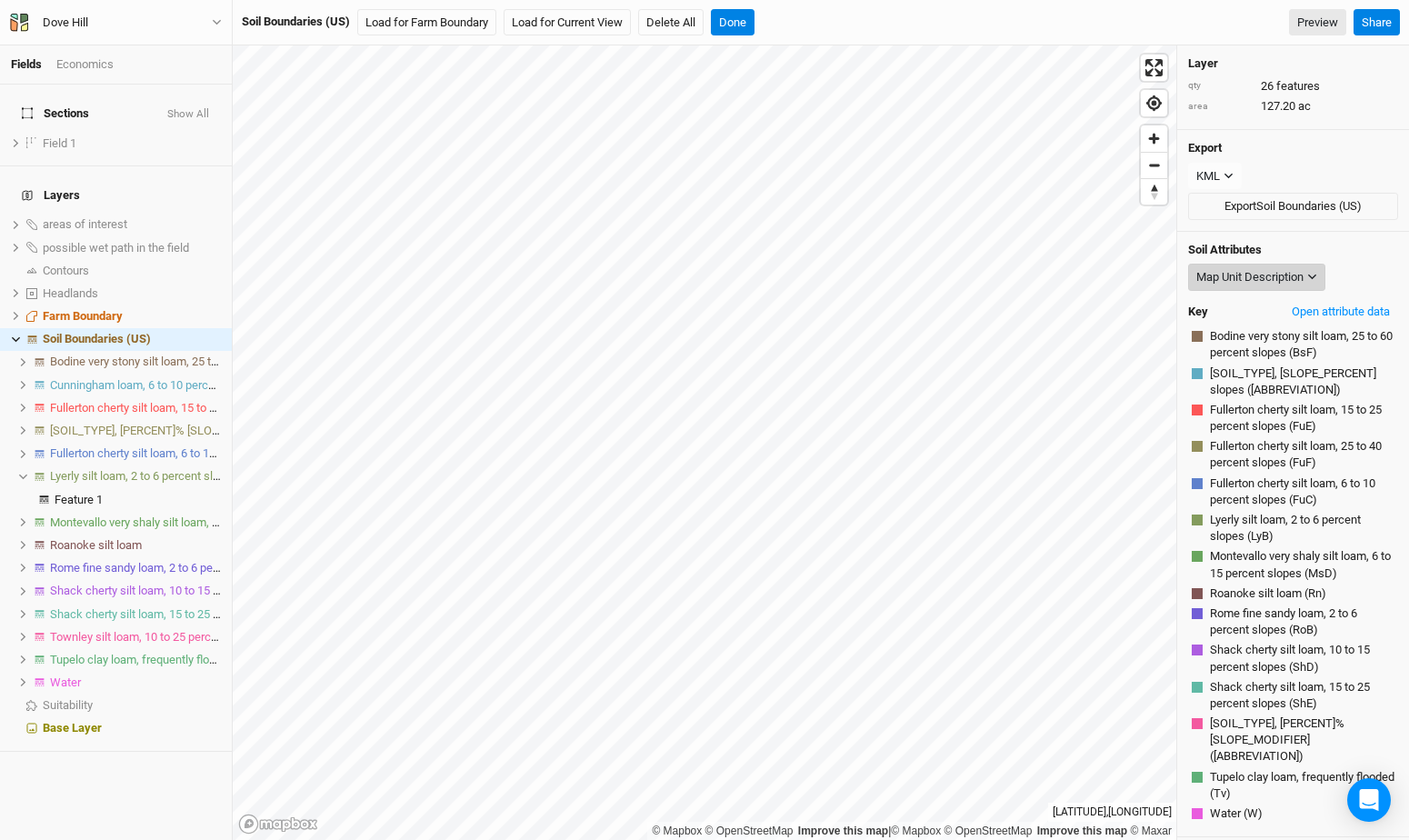 click on "Map Unit Description" at bounding box center (1256, 277) 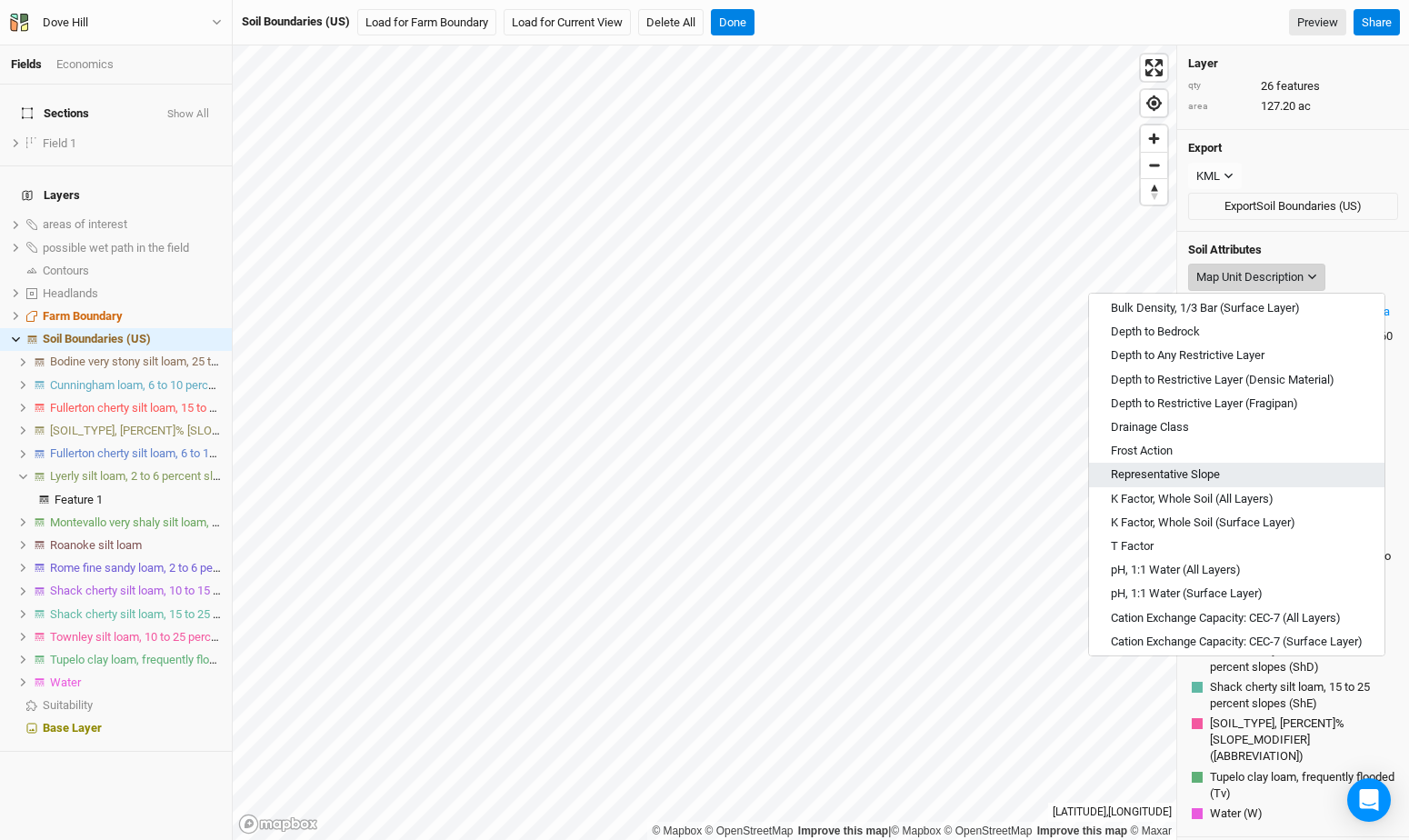 scroll, scrollTop: 263, scrollLeft: 0, axis: vertical 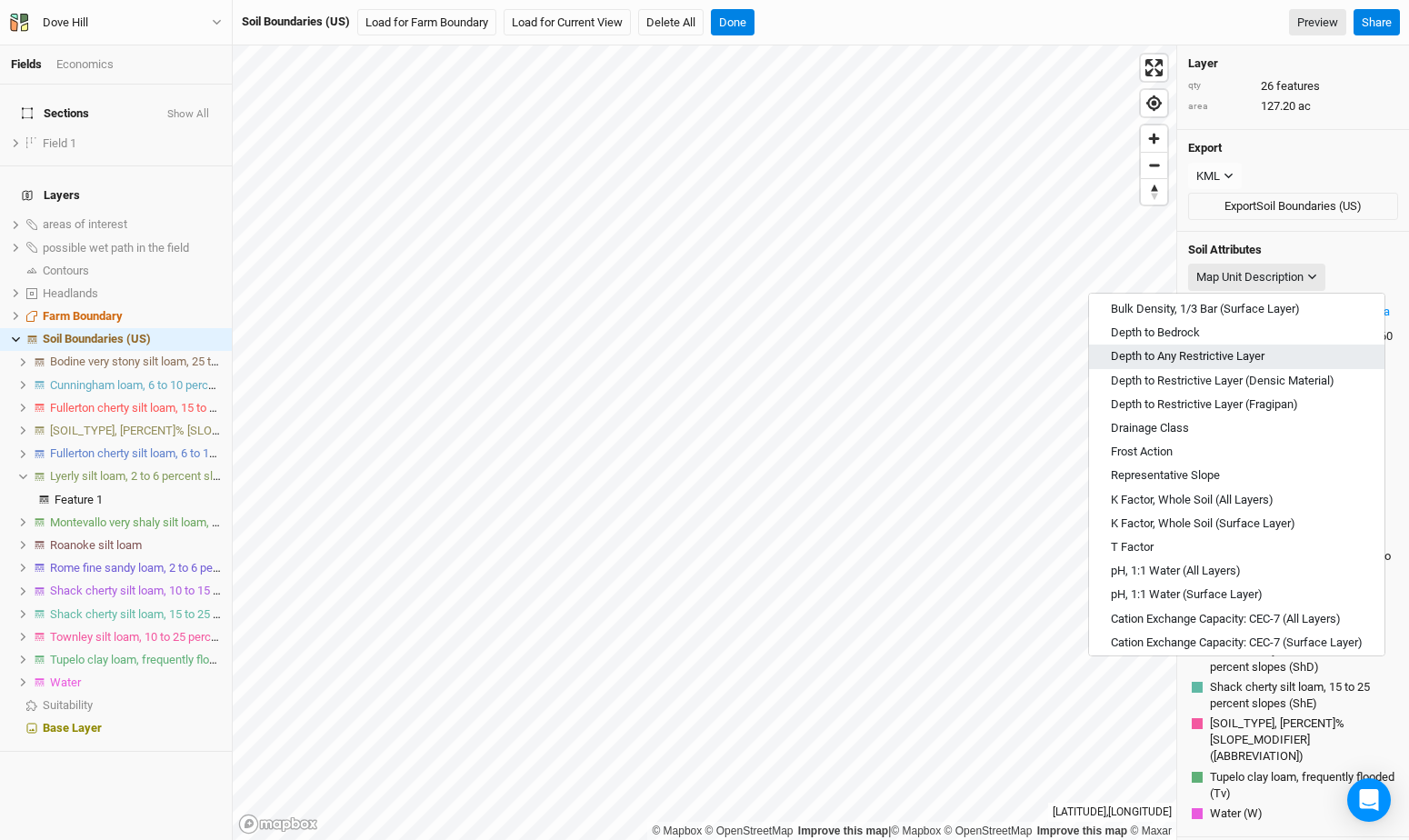 click on "Depth to Any Restrictive Layer" at bounding box center [1187, 356] 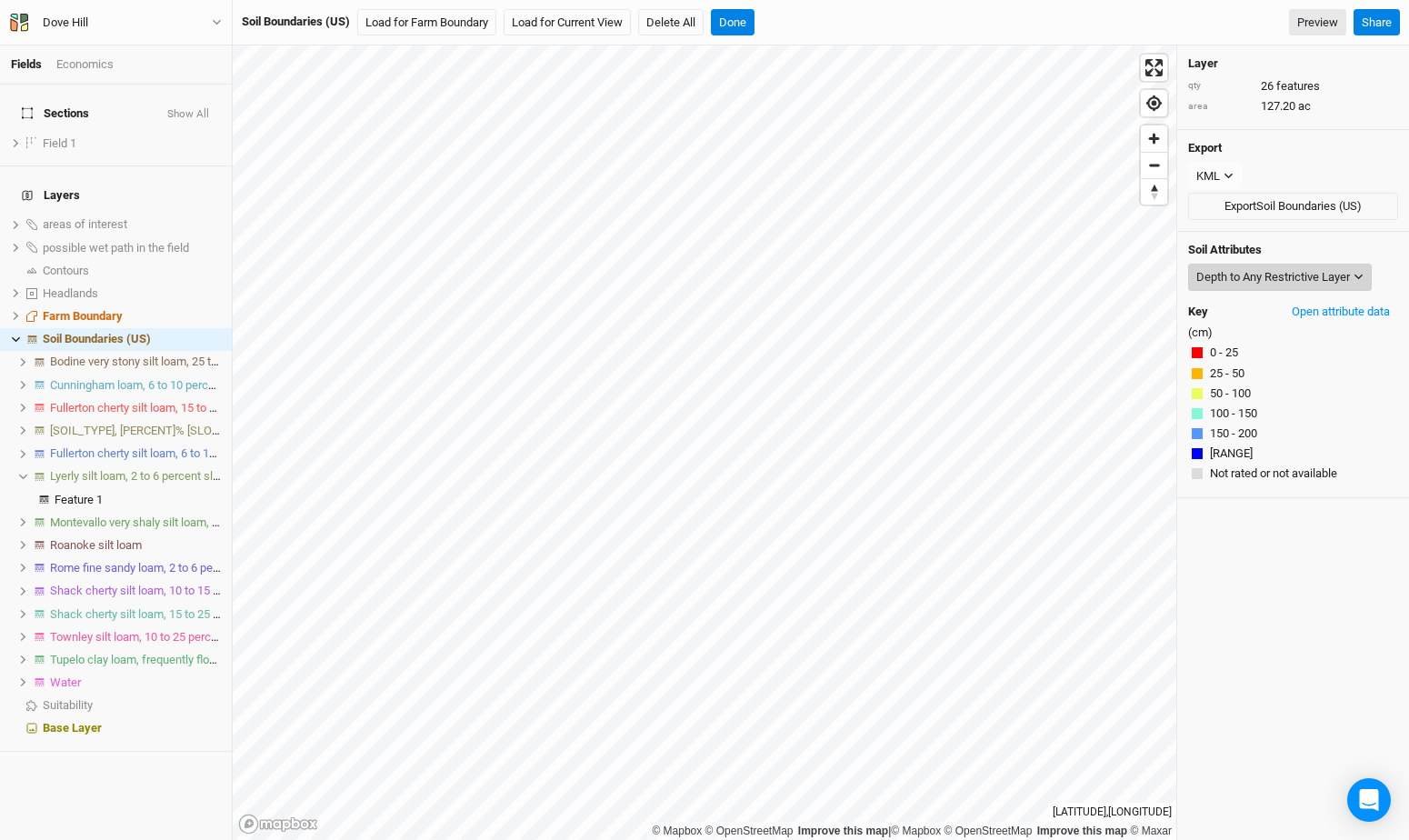 click on "Depth to Any Restrictive Layer" at bounding box center [1273, 277] 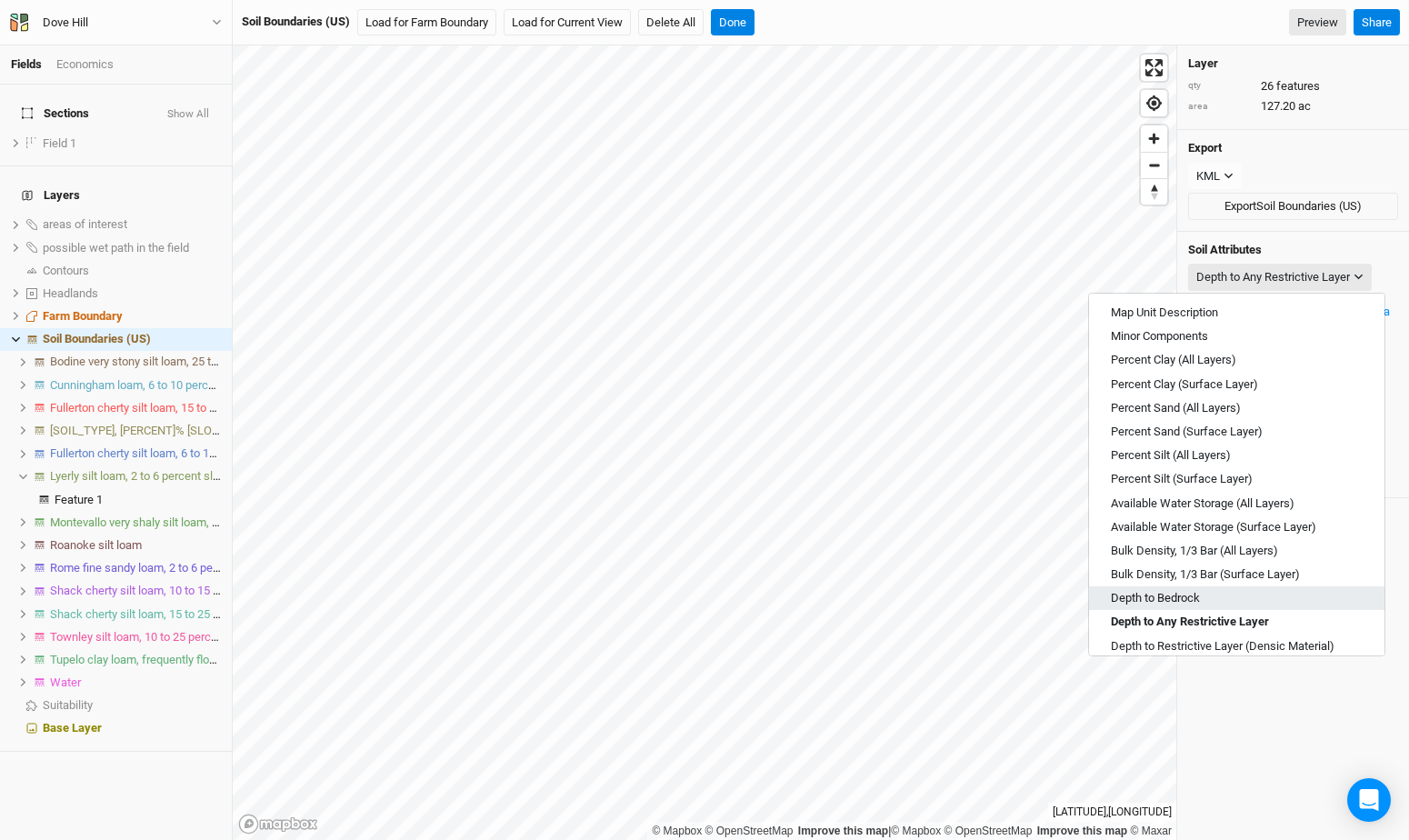 click on "Depth to Bedrock" at bounding box center [1236, 598] 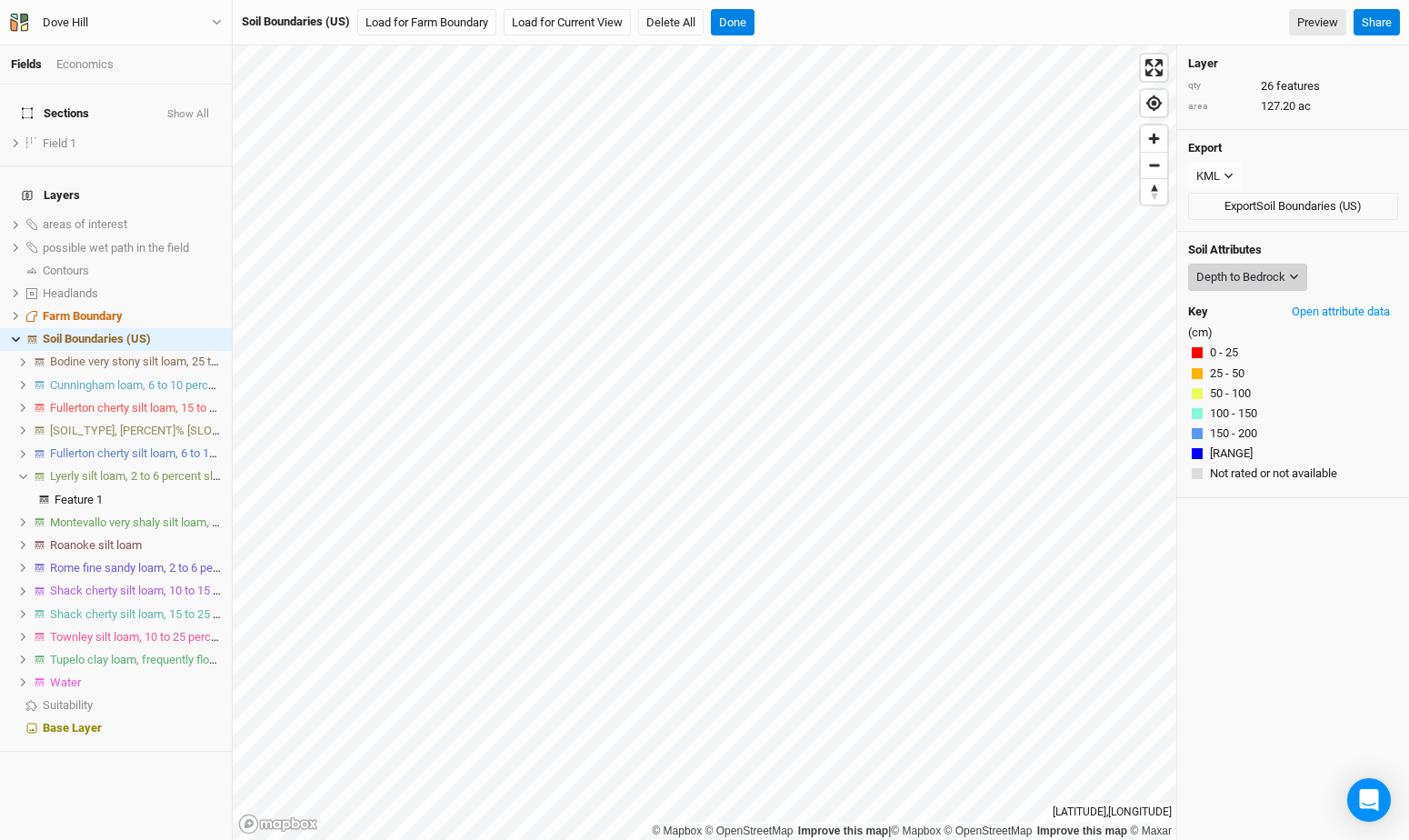 click on "Depth to Bedrock" at bounding box center [1241, 277] 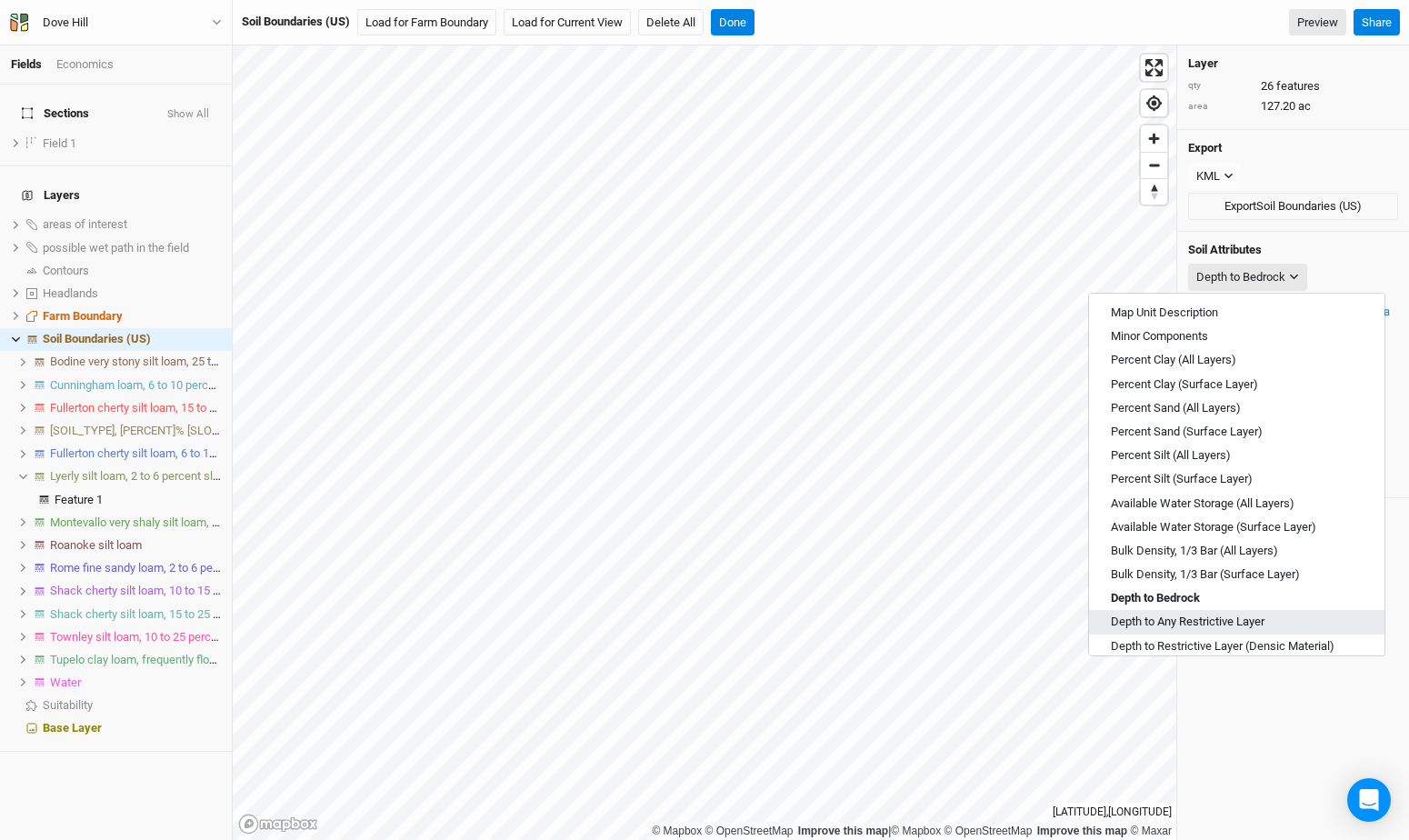 click on "Depth to Any Restrictive Layer" at bounding box center (1187, 622) 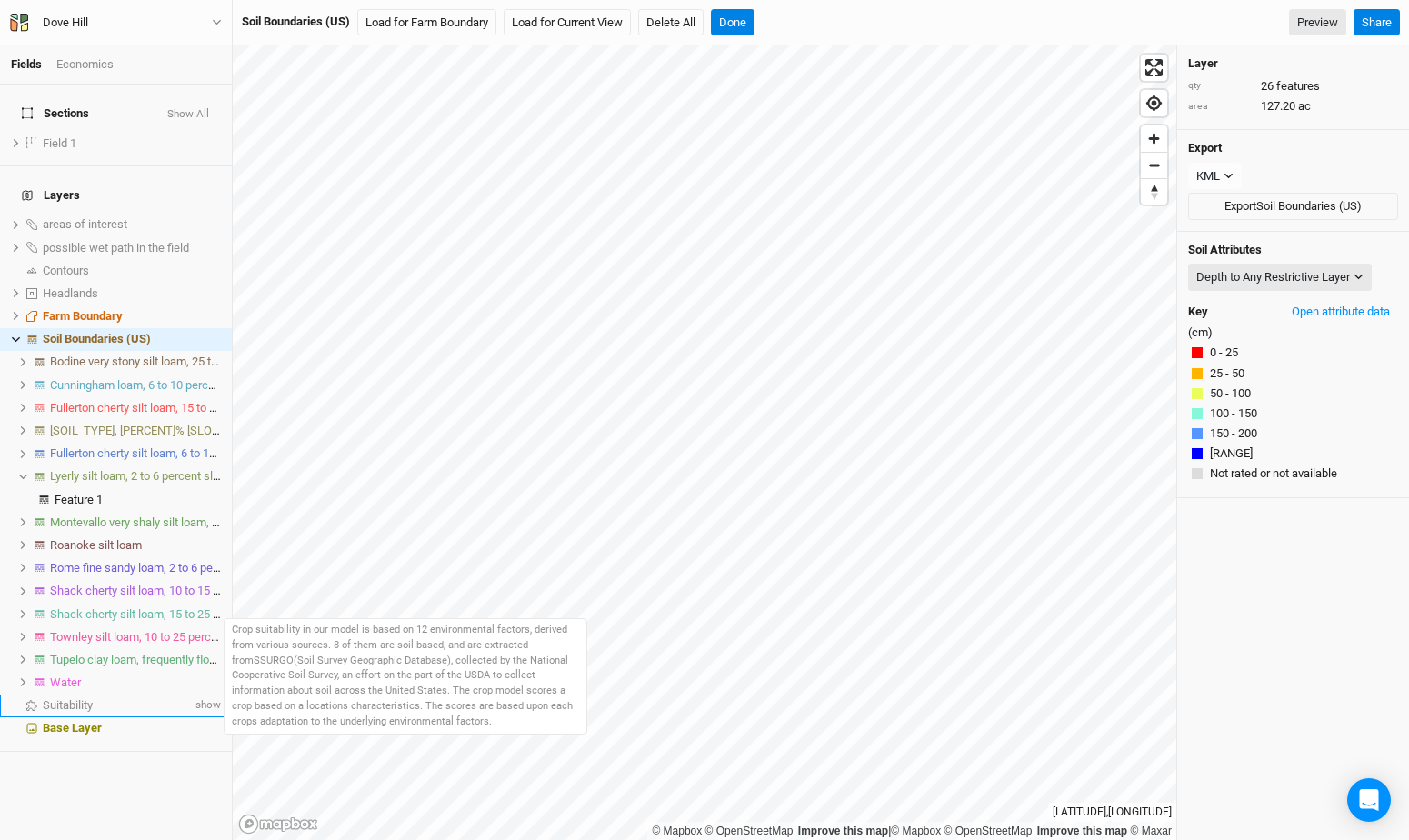 click on "Suitability" at bounding box center [117, 705] 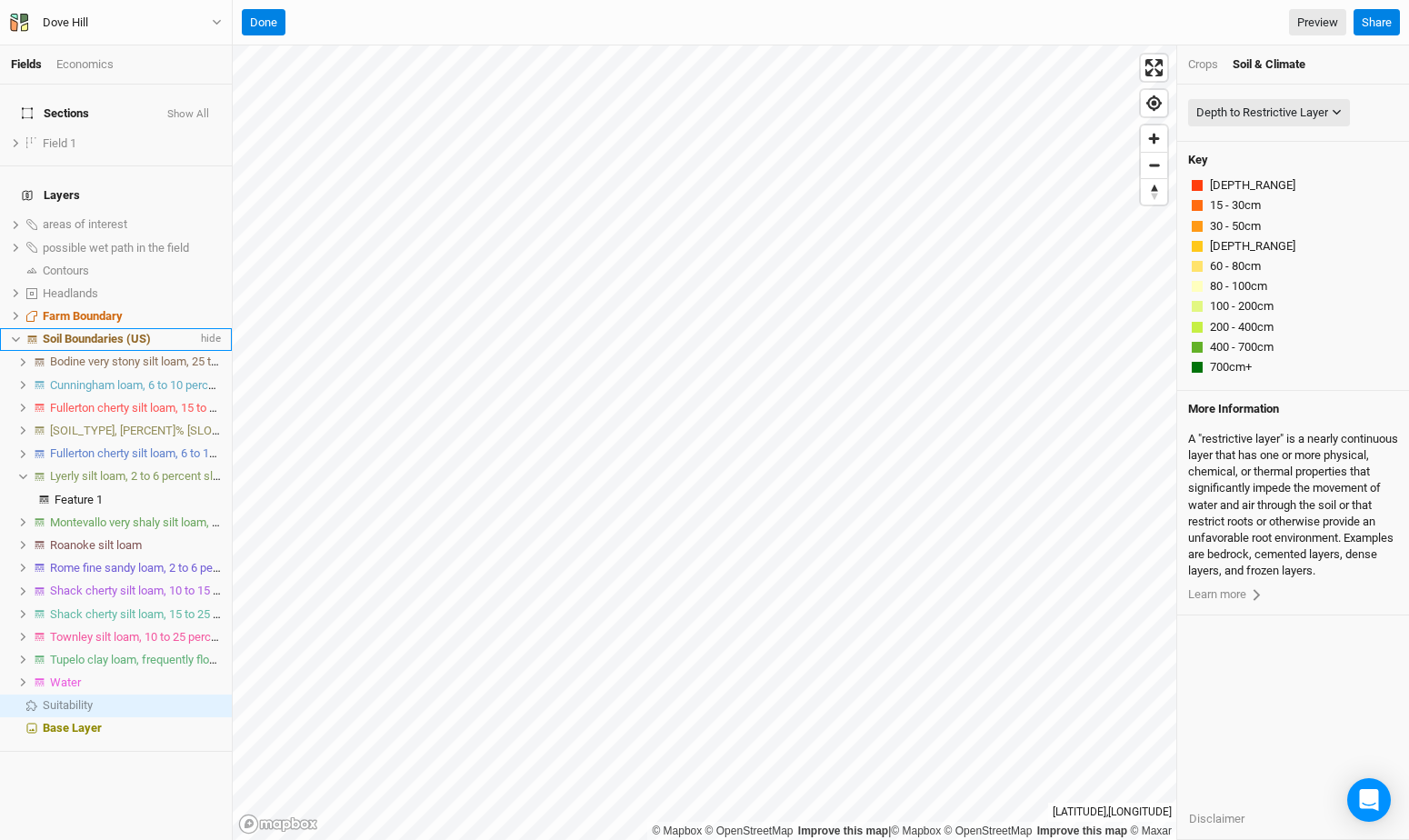 click on "Soil Boundaries (US) hide" at bounding box center (115, 339) 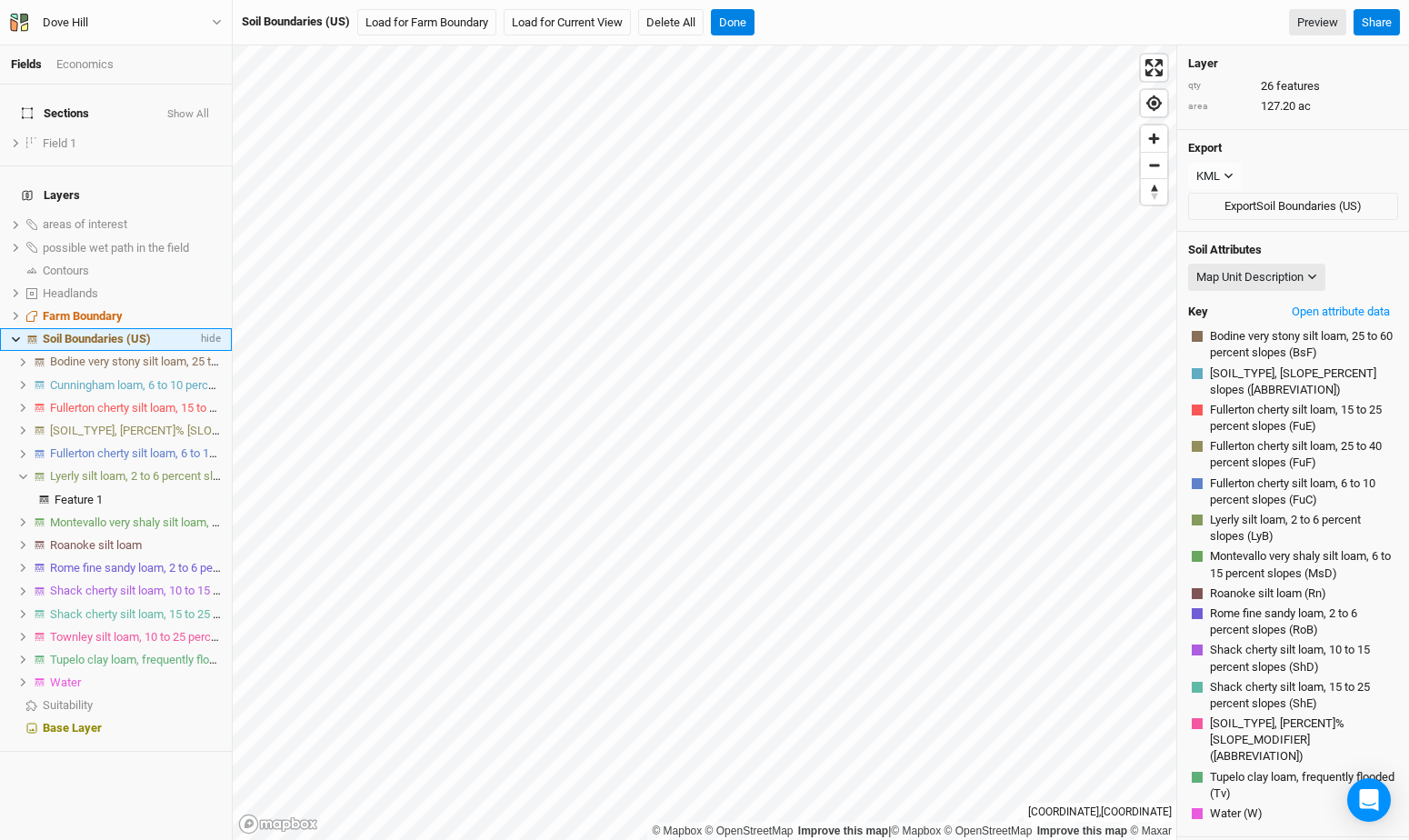 click on "Soil Boundaries (US) hide" at bounding box center (115, 339) 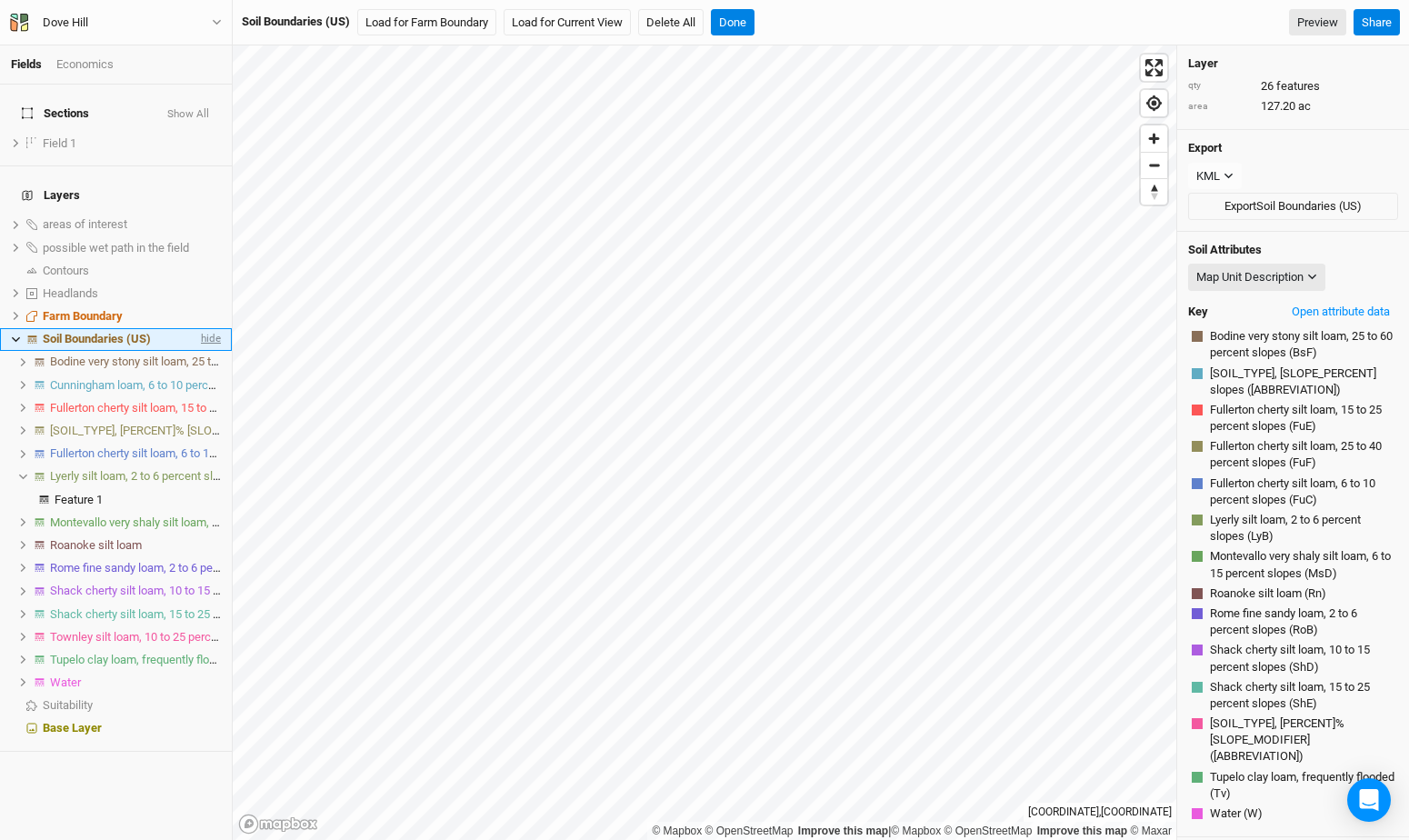 click on "hide" at bounding box center (209, 339) 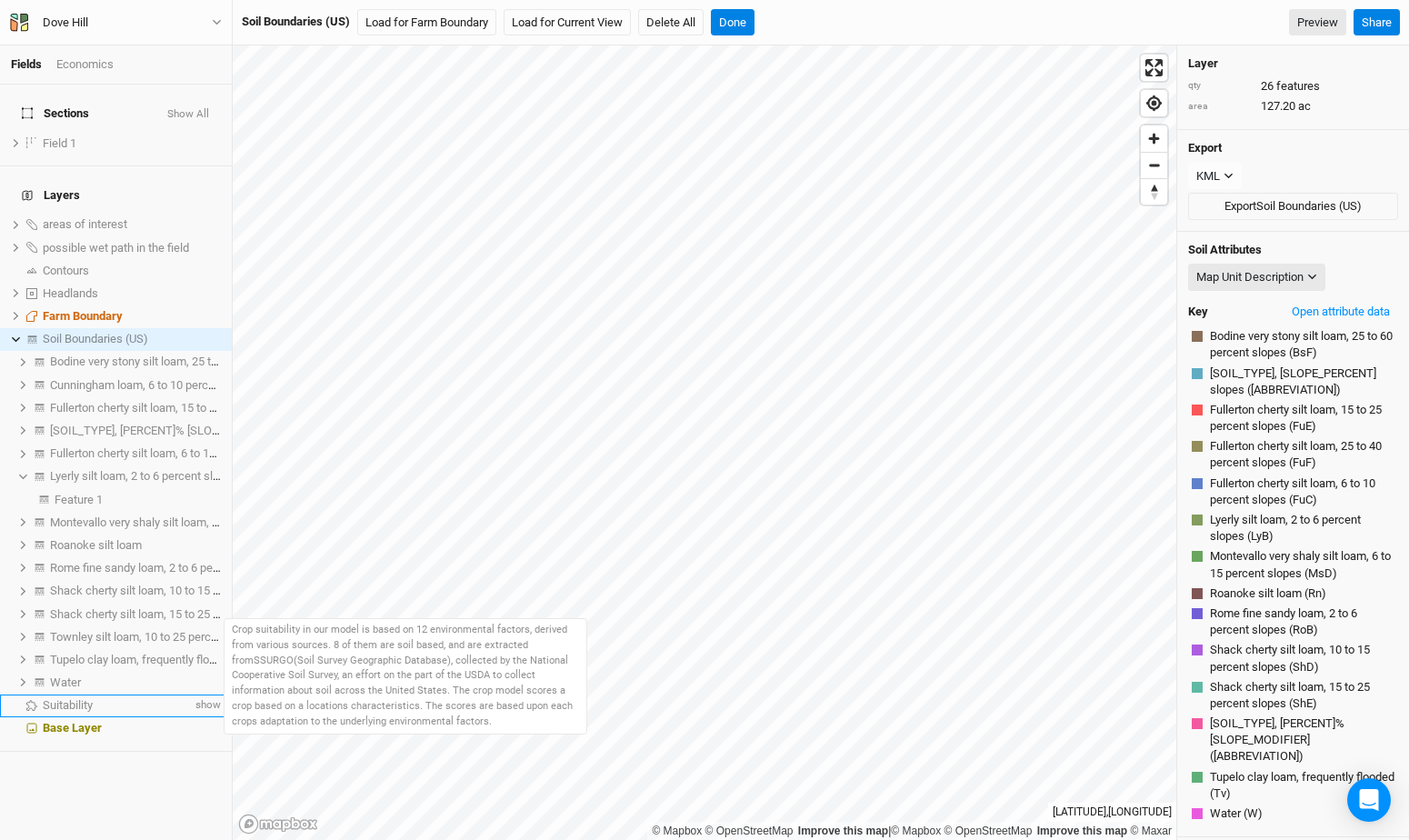 click on "Suitability" at bounding box center (117, 705) 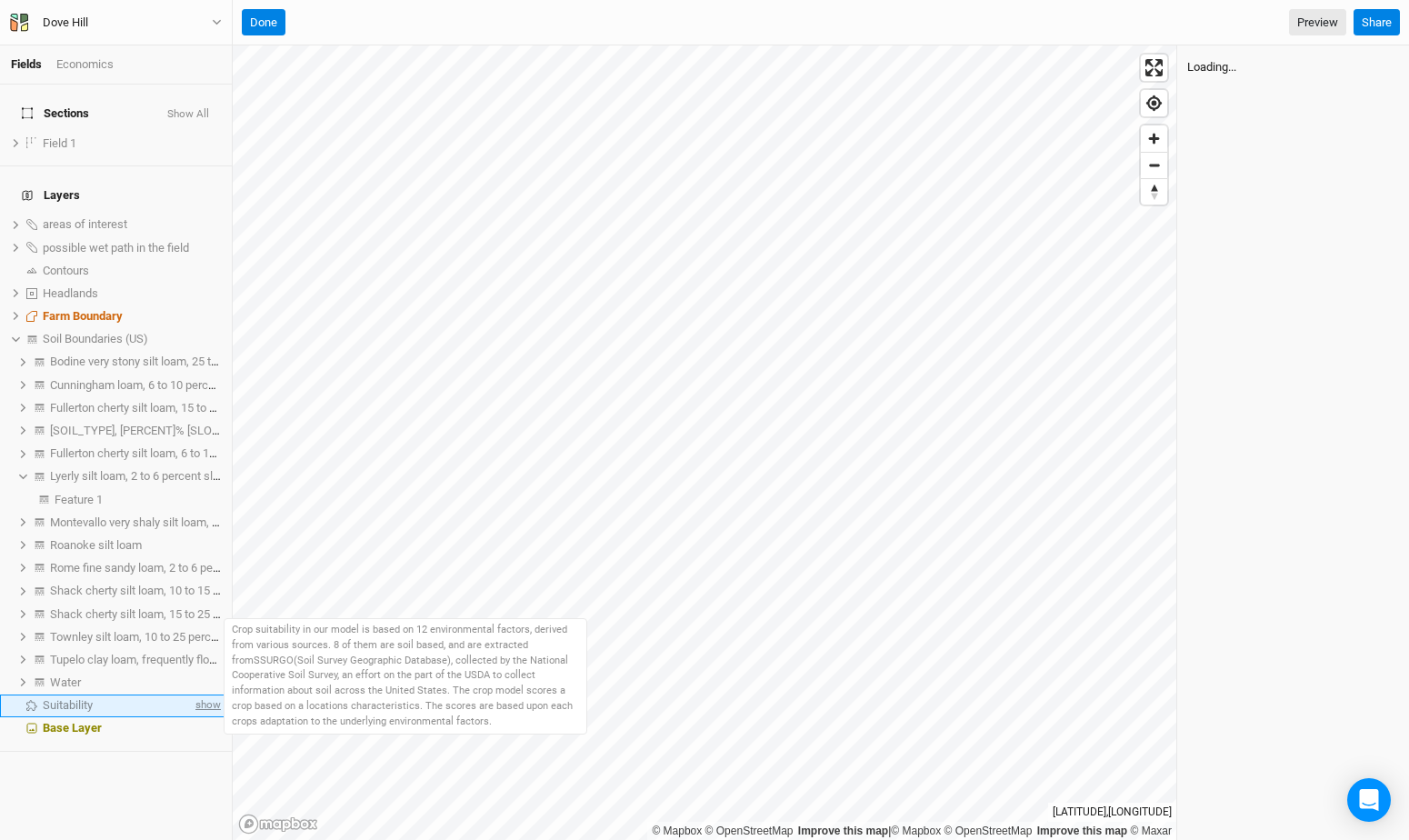 click on "show" at bounding box center (206, 705) 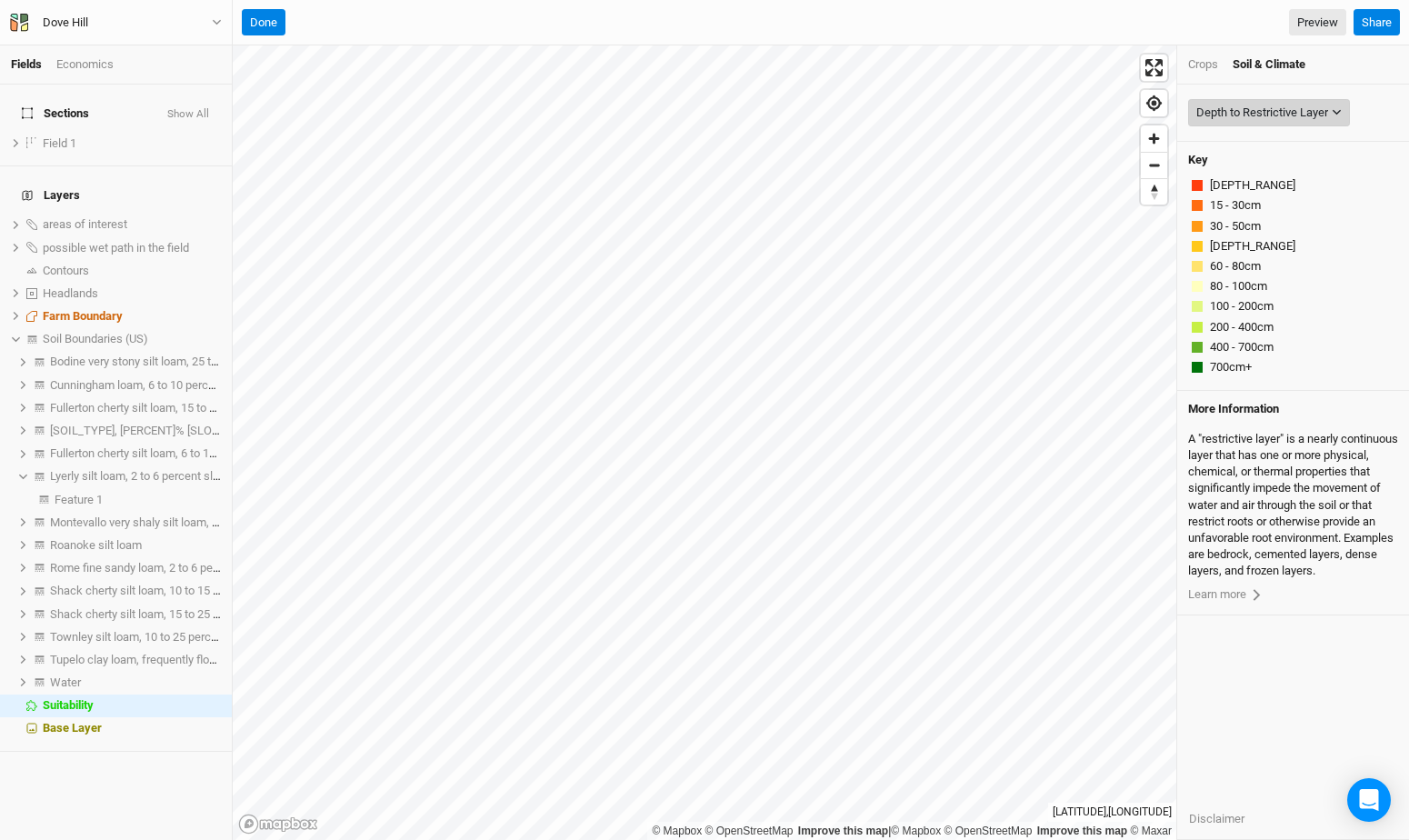 click on "Depth to Restrictive Layer" at bounding box center [1262, 113] 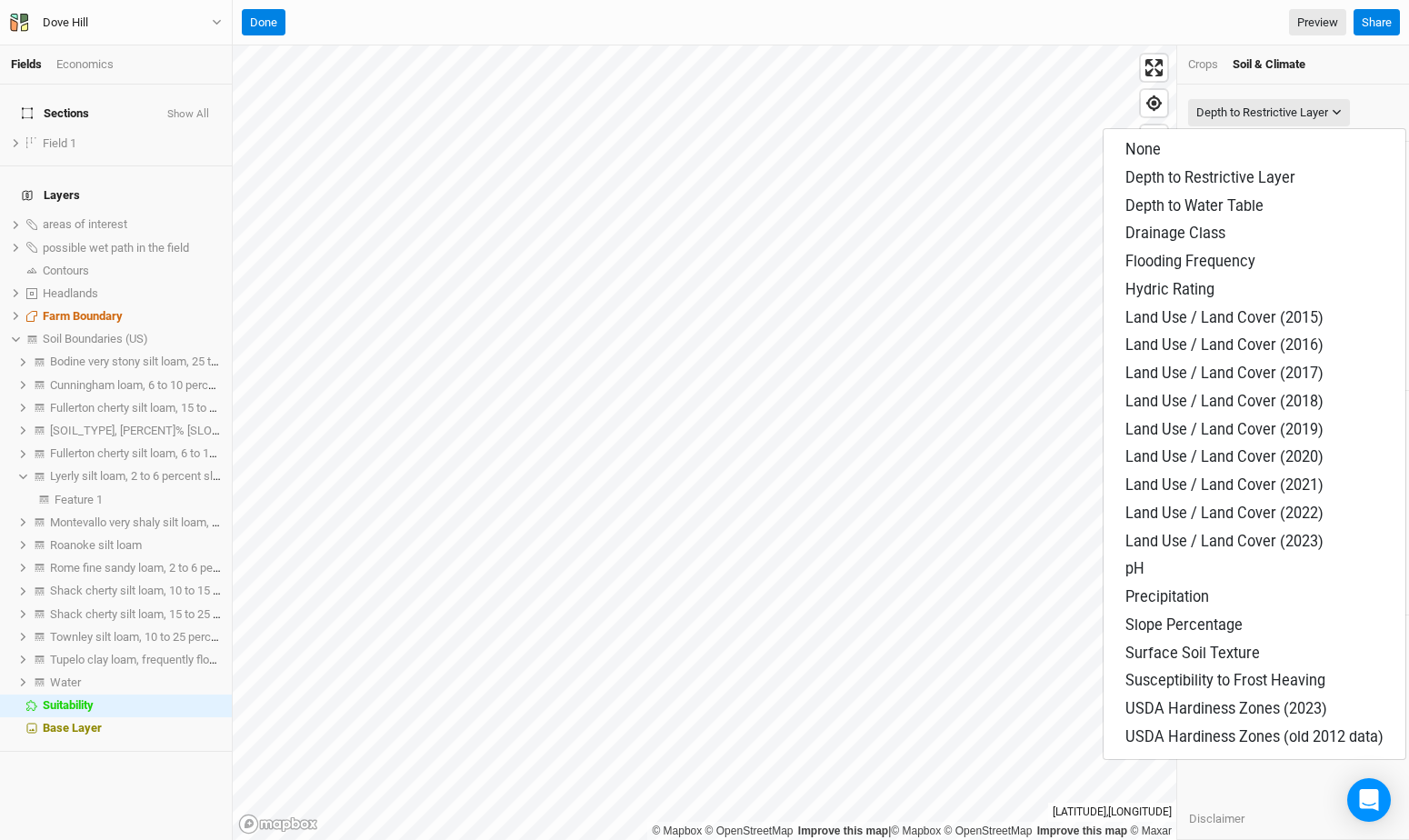 click on "Crops Soil & Climate" at bounding box center (1293, 65) 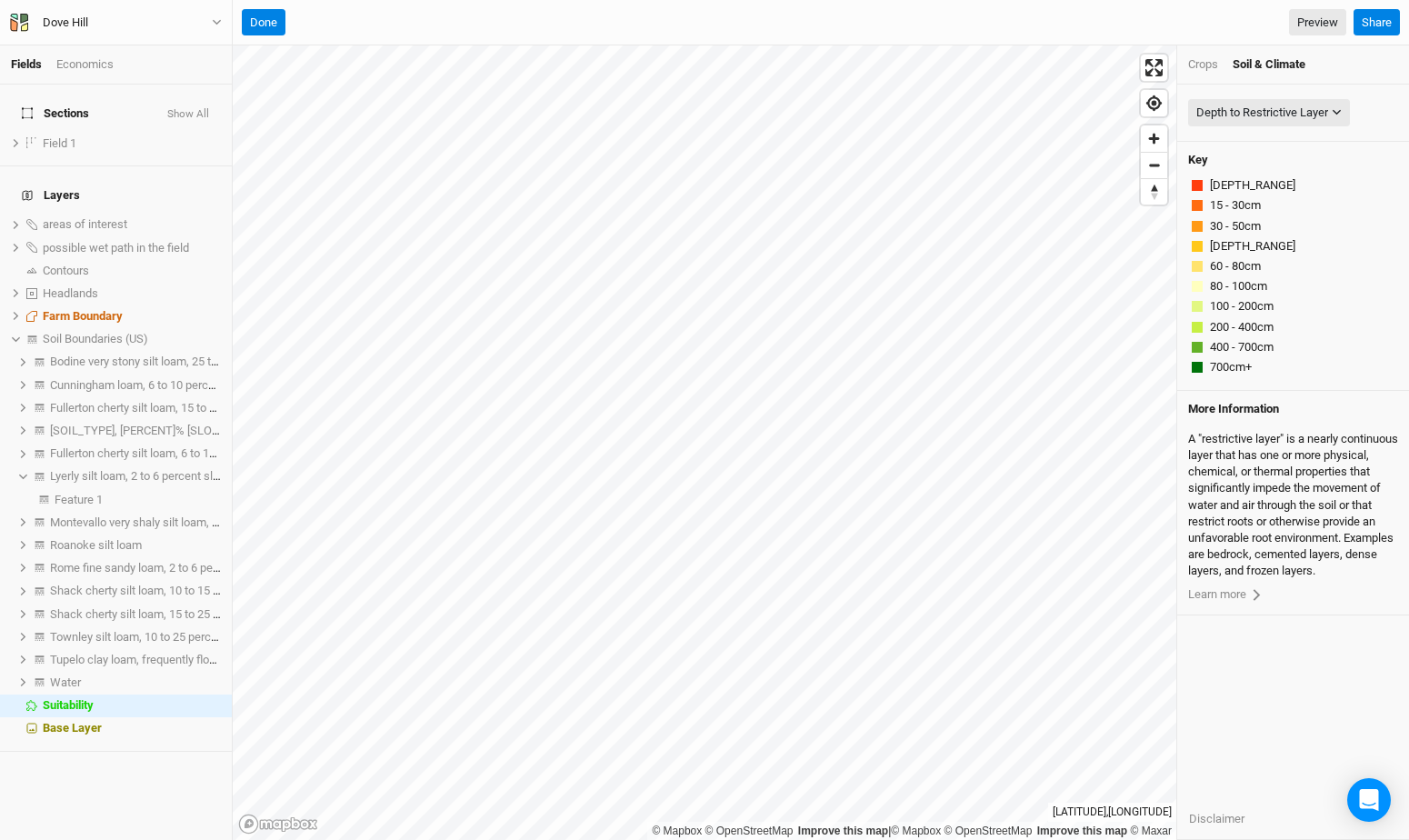 click on "Crops Soil & Climate" at bounding box center [1293, 65] 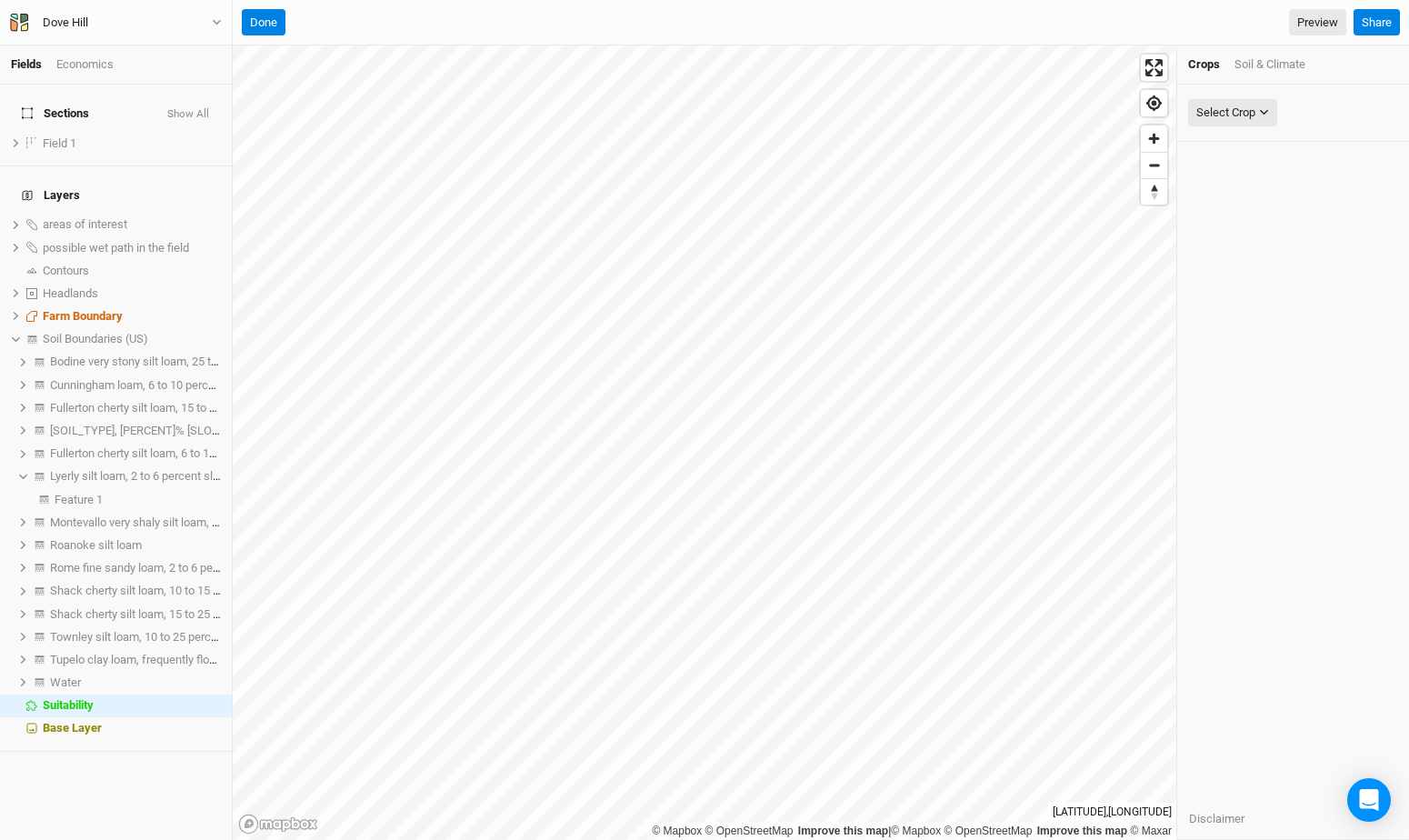 click on "Select Crop American Elderberry American Hazelnut Apple Aronia Bitternut Hickory Black Locust Blackcurrants Chinese Chestnuts European Elderberry European Hazelnut Fodder Mulberry Honey Locust Hybrid Poplar Mulberry Fruit Paulownia Peach Pecan Saskatoon Silver Maple Sycamore V3 Chinese Chestnuts Willow" at bounding box center (1293, 113) 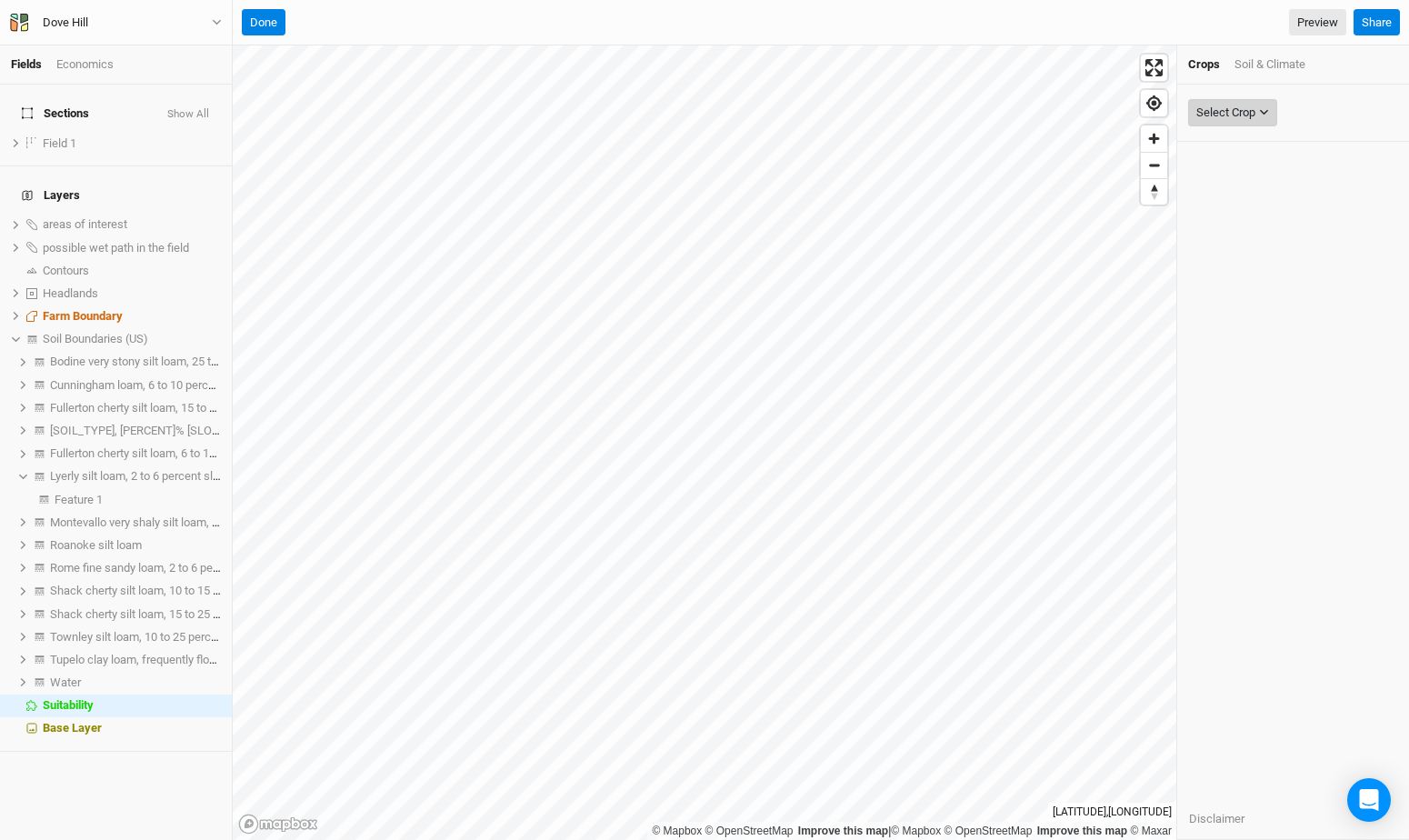 click on "Select Crop" at bounding box center (1225, 113) 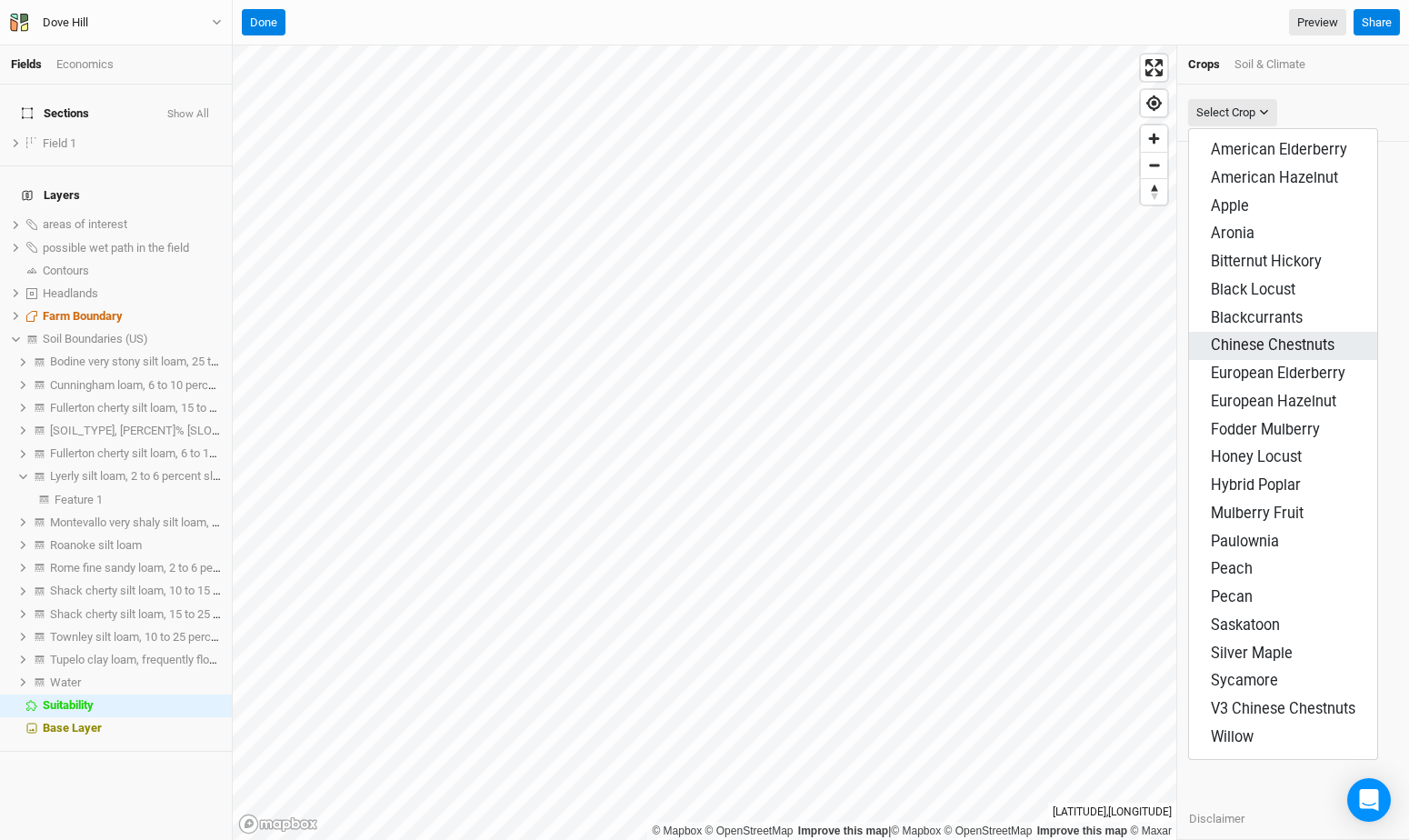 click on "Chinese Chestnuts" at bounding box center [1283, 345] 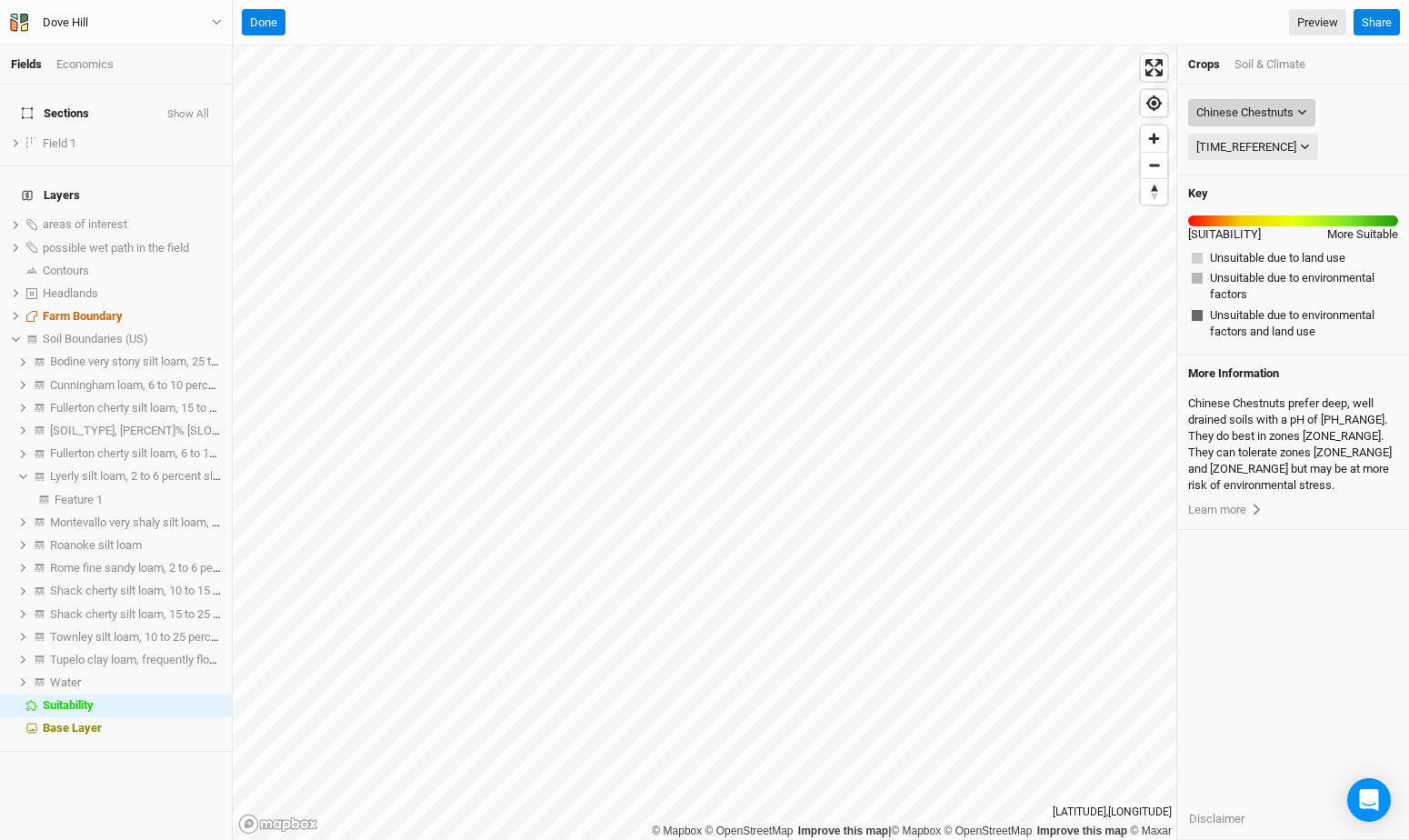 click on "Chinese Chestnuts" at bounding box center (1244, 113) 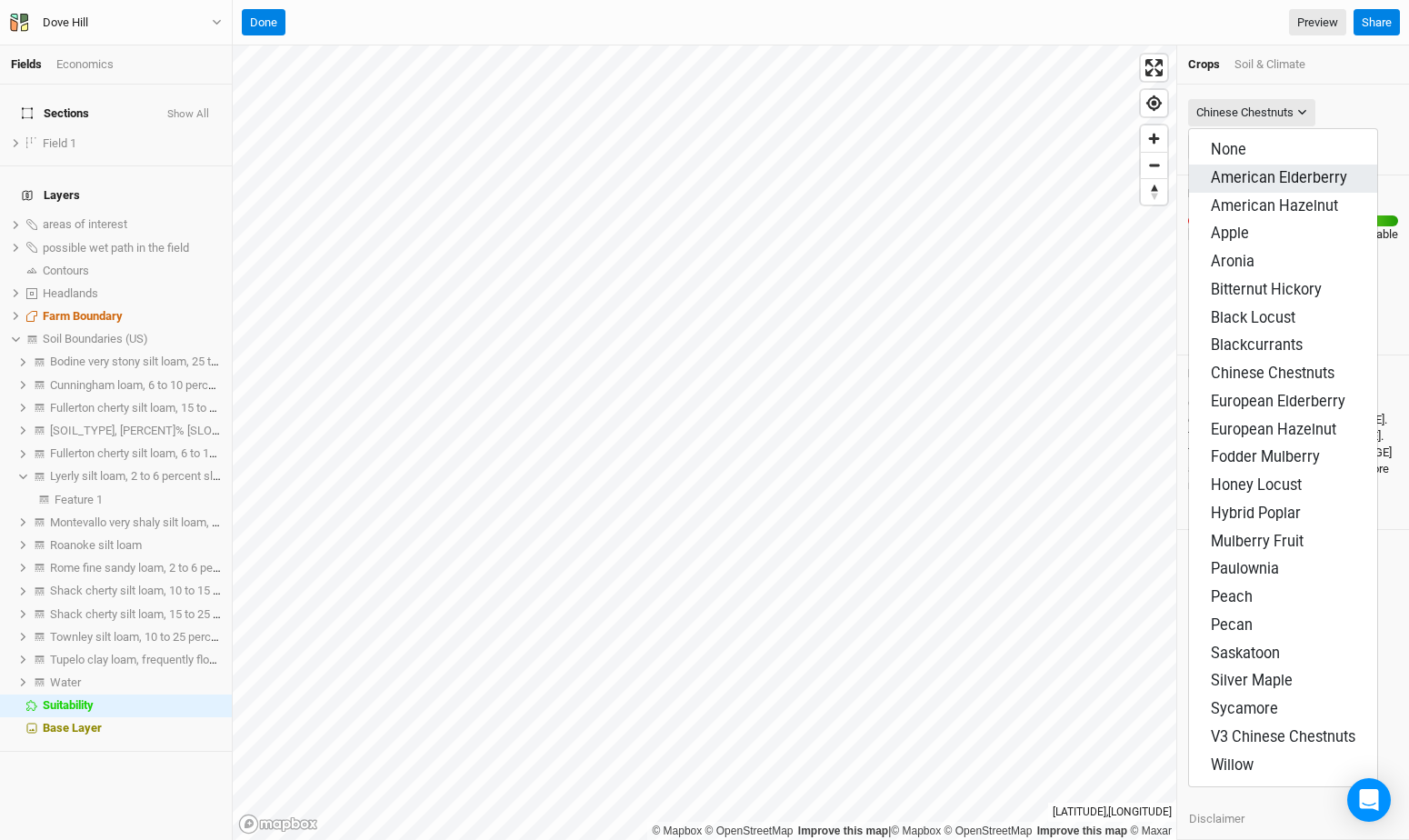 click on "American Elderberry" at bounding box center (1279, 177) 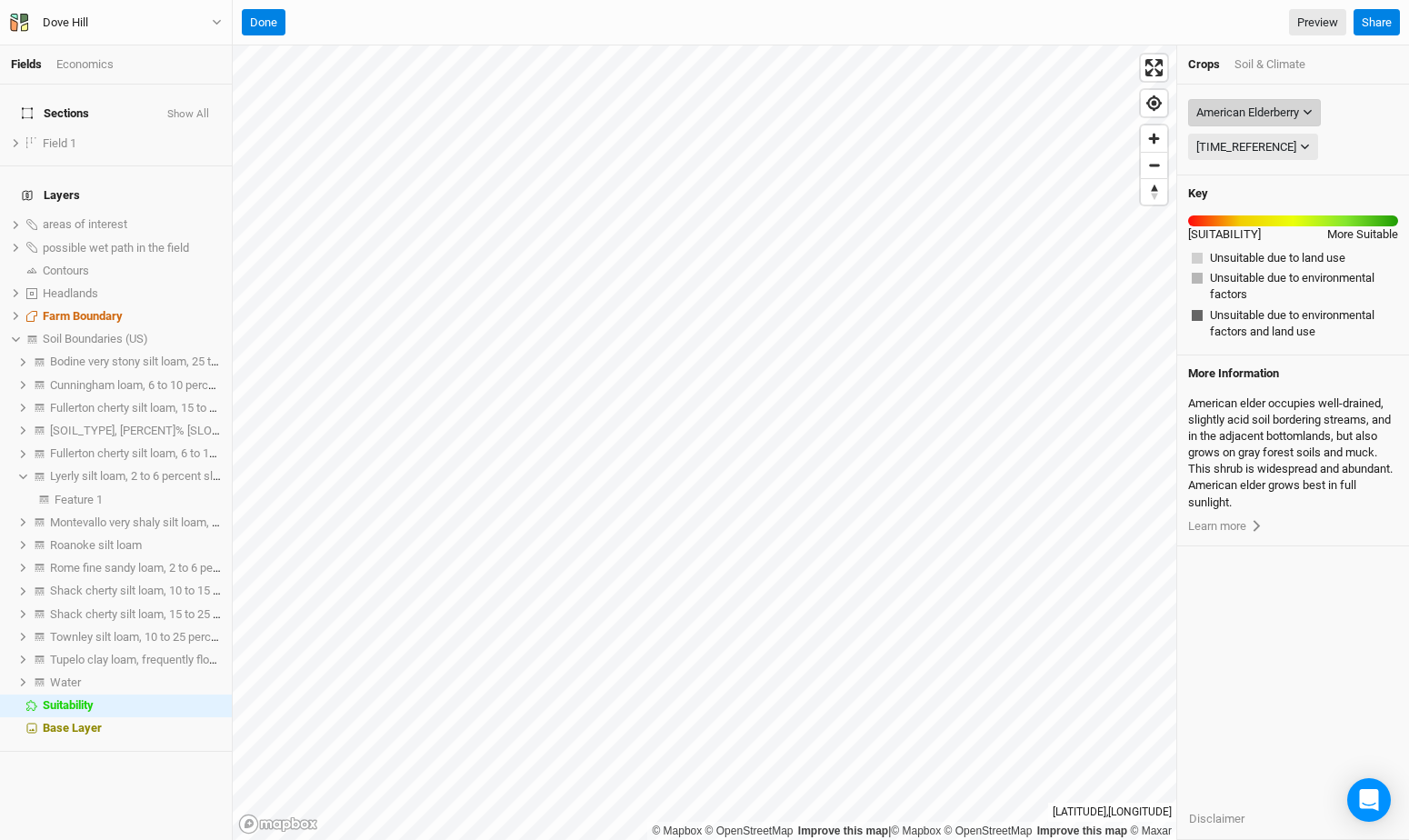 click on "American Elderberry" at bounding box center (1247, 113) 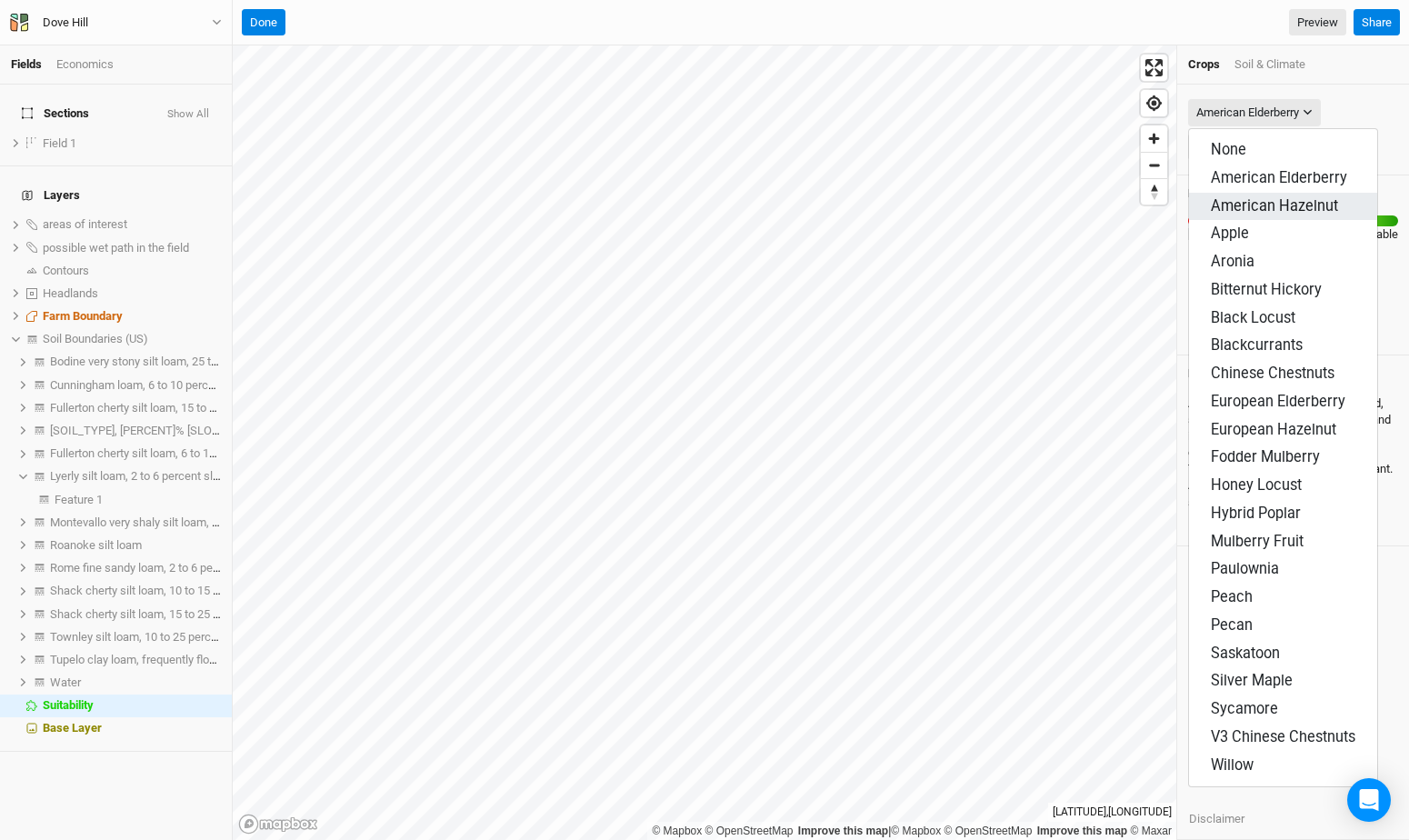 click on "American Hazelnut" at bounding box center (1274, 205) 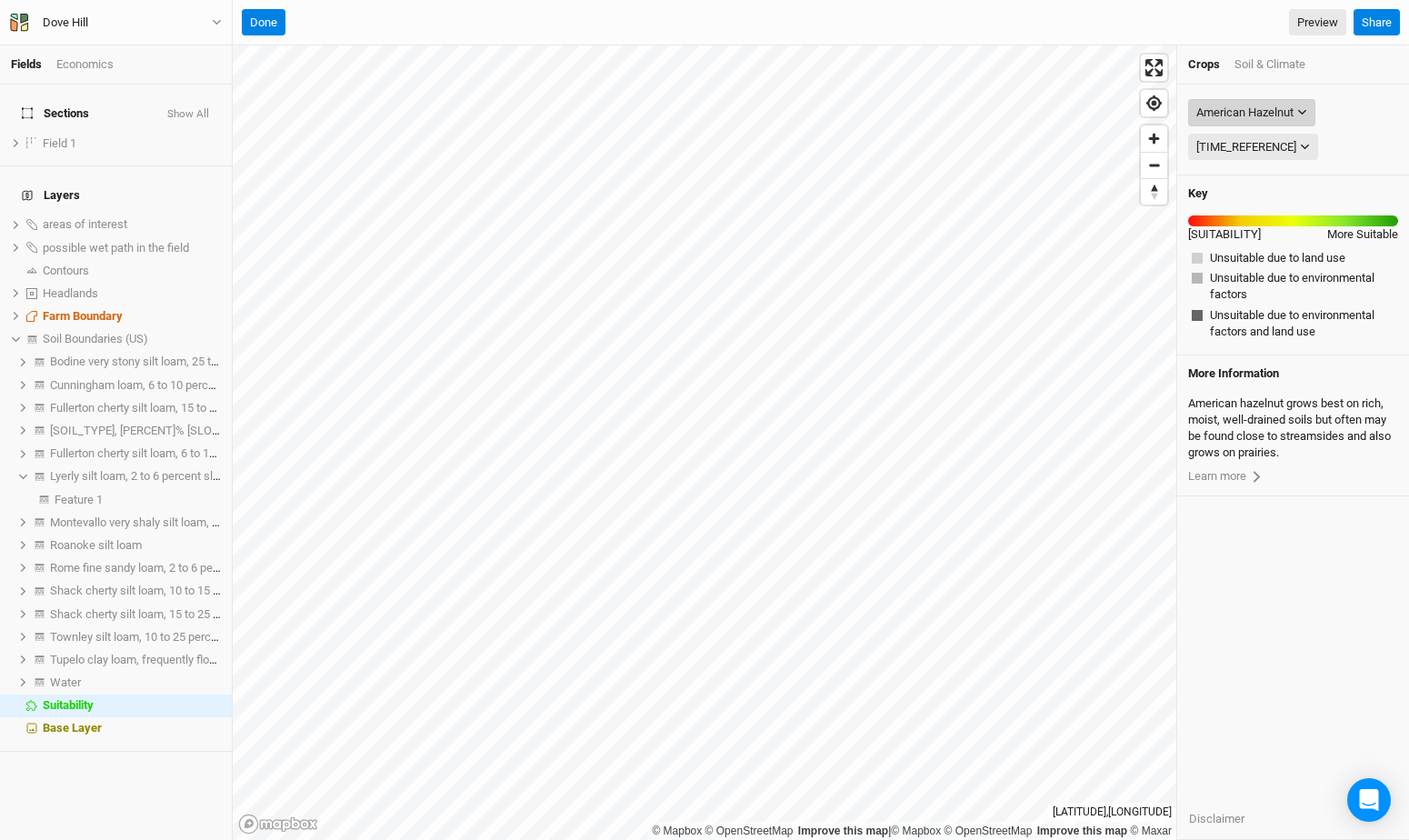 click on "American Hazelnut" at bounding box center (1244, 113) 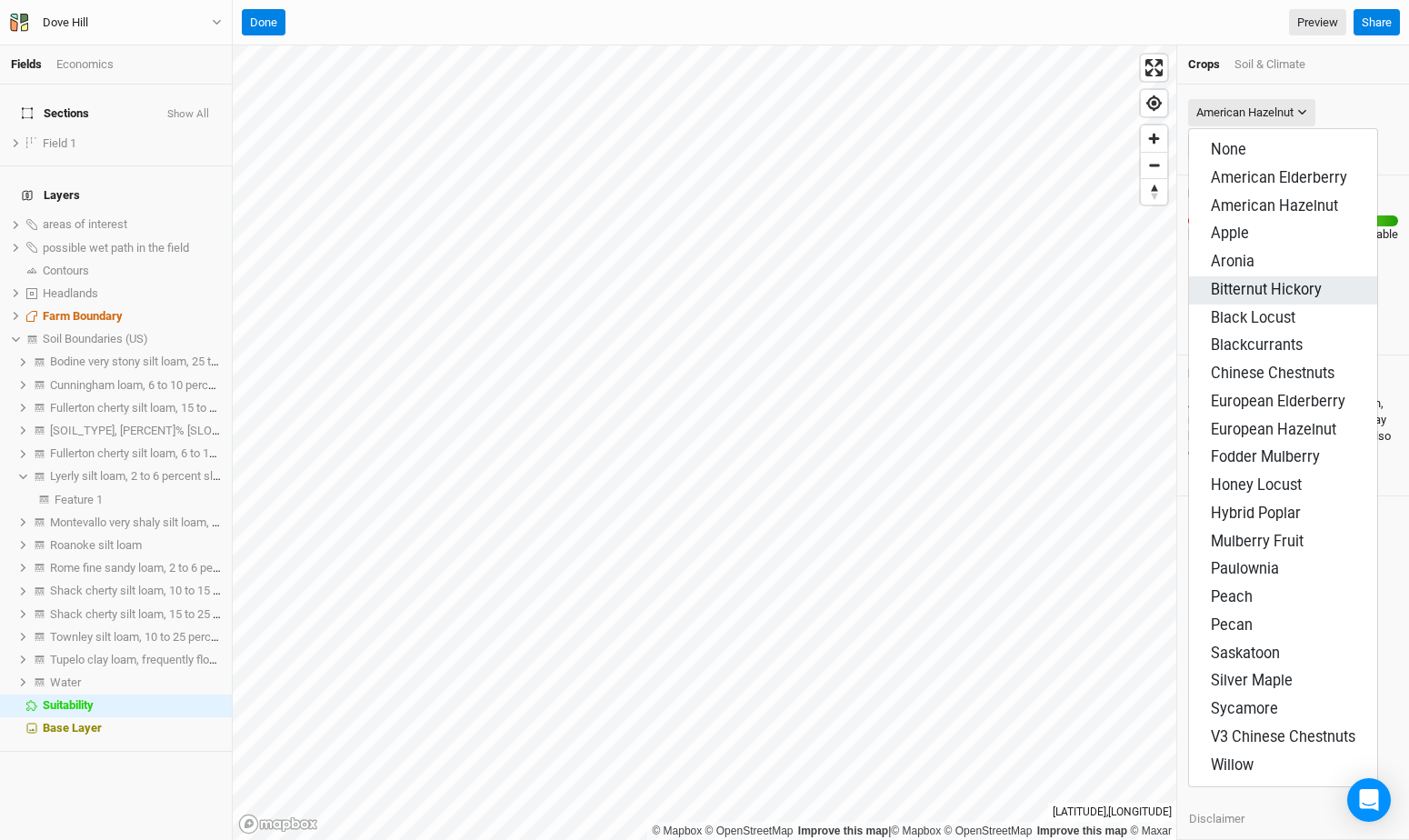 click on "Bitternut Hickory" at bounding box center [1266, 289] 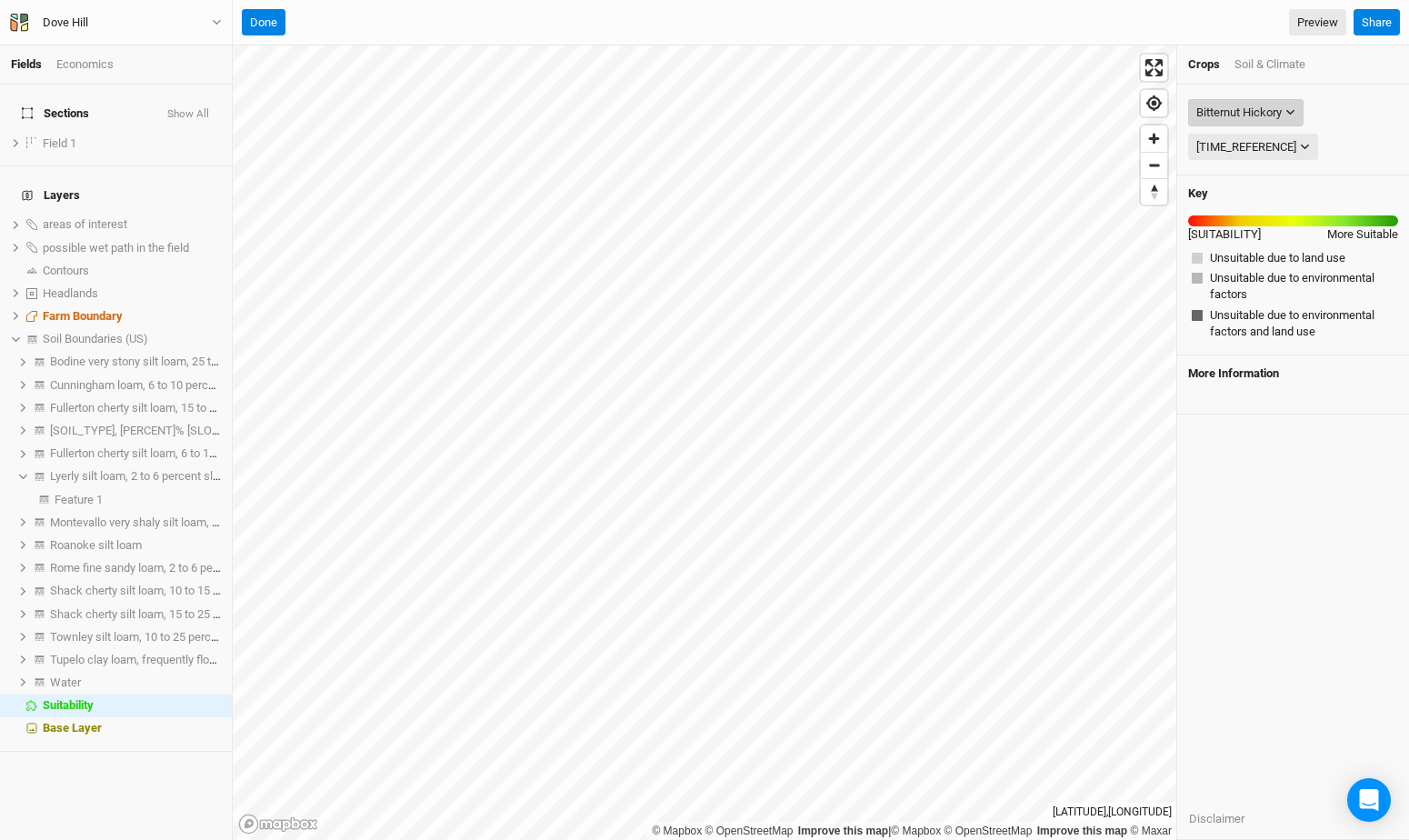 click on "Bitternut Hickory" at bounding box center [1239, 113] 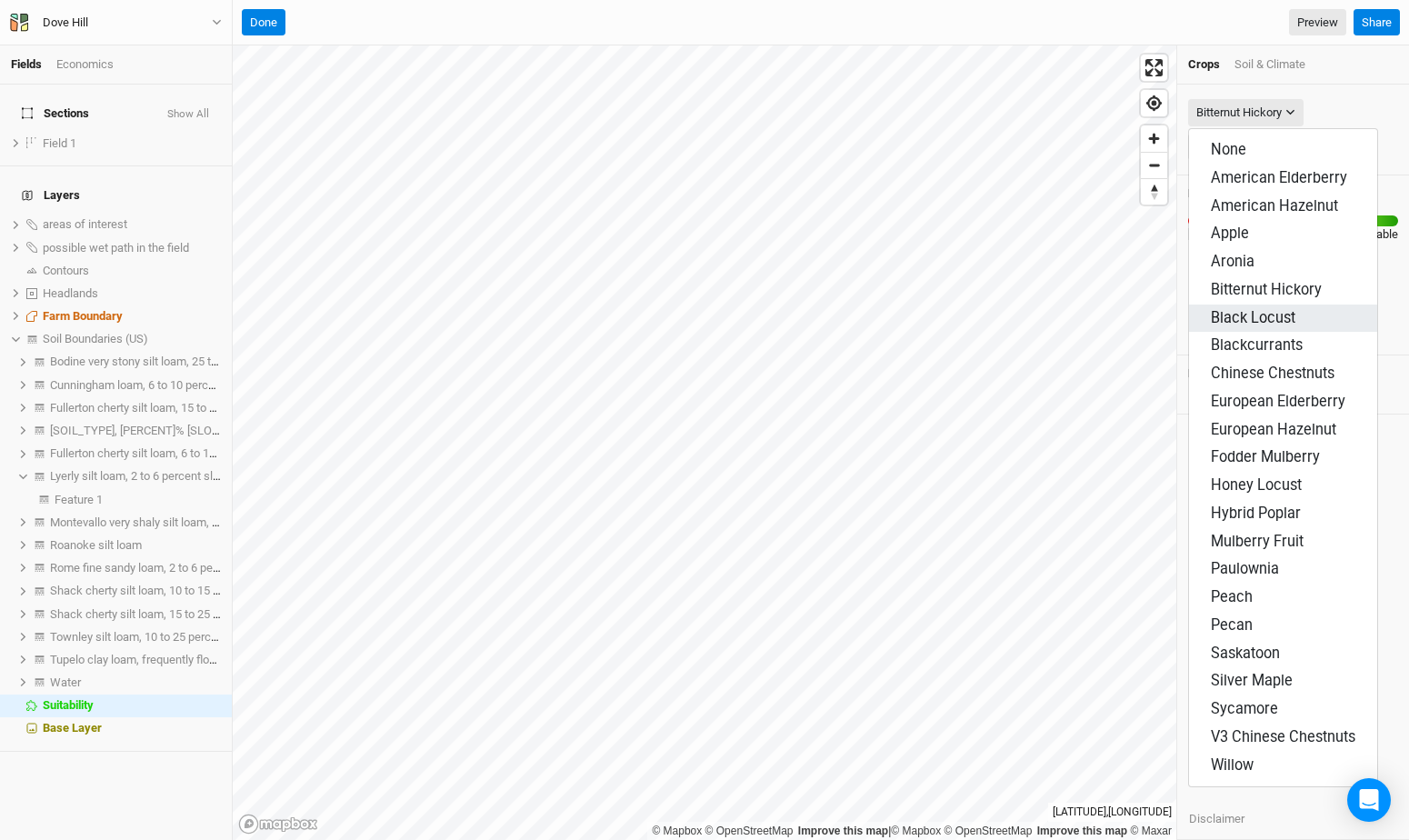 click on "Black Locust" at bounding box center (1283, 318) 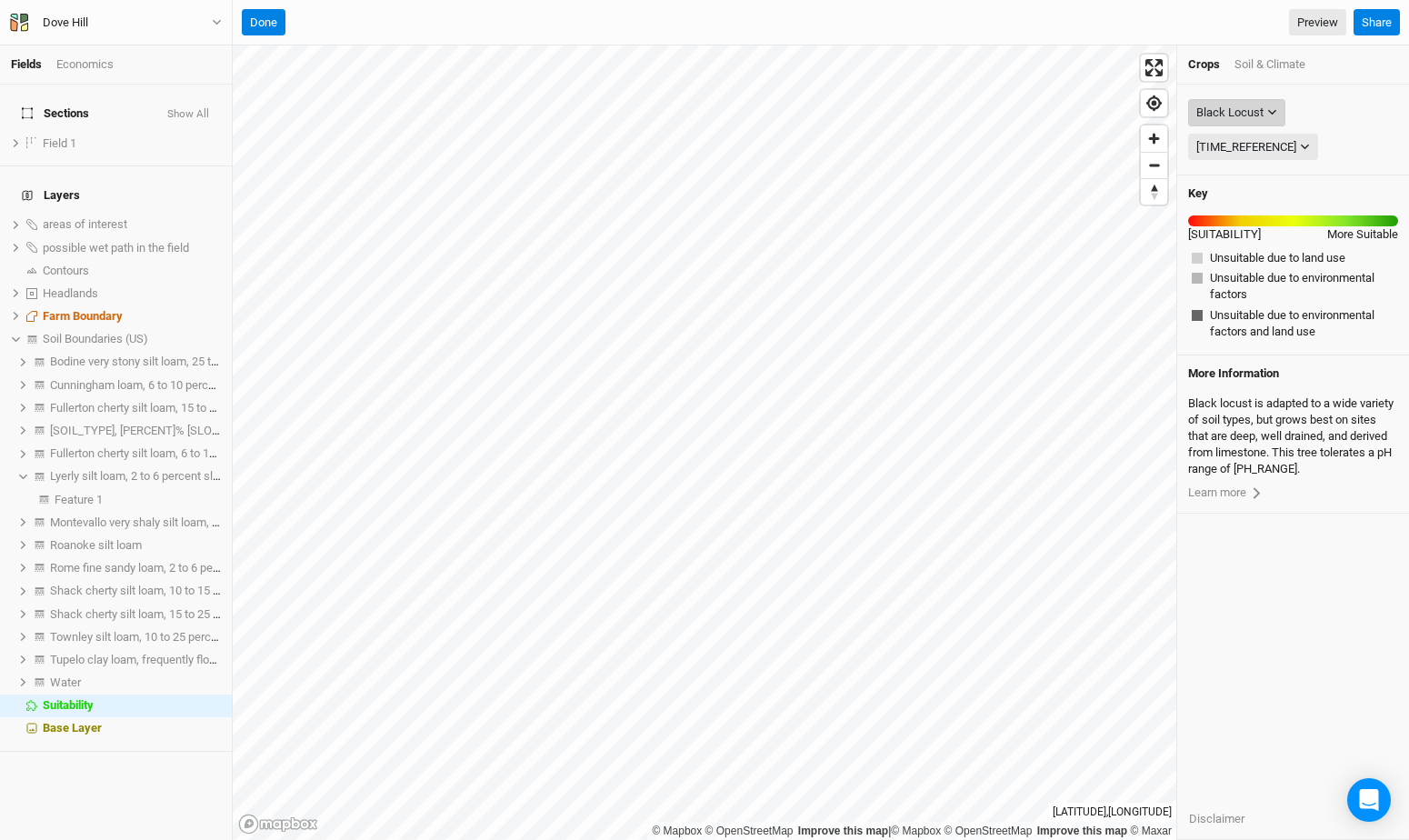 click on "Black Locust" at bounding box center (1230, 113) 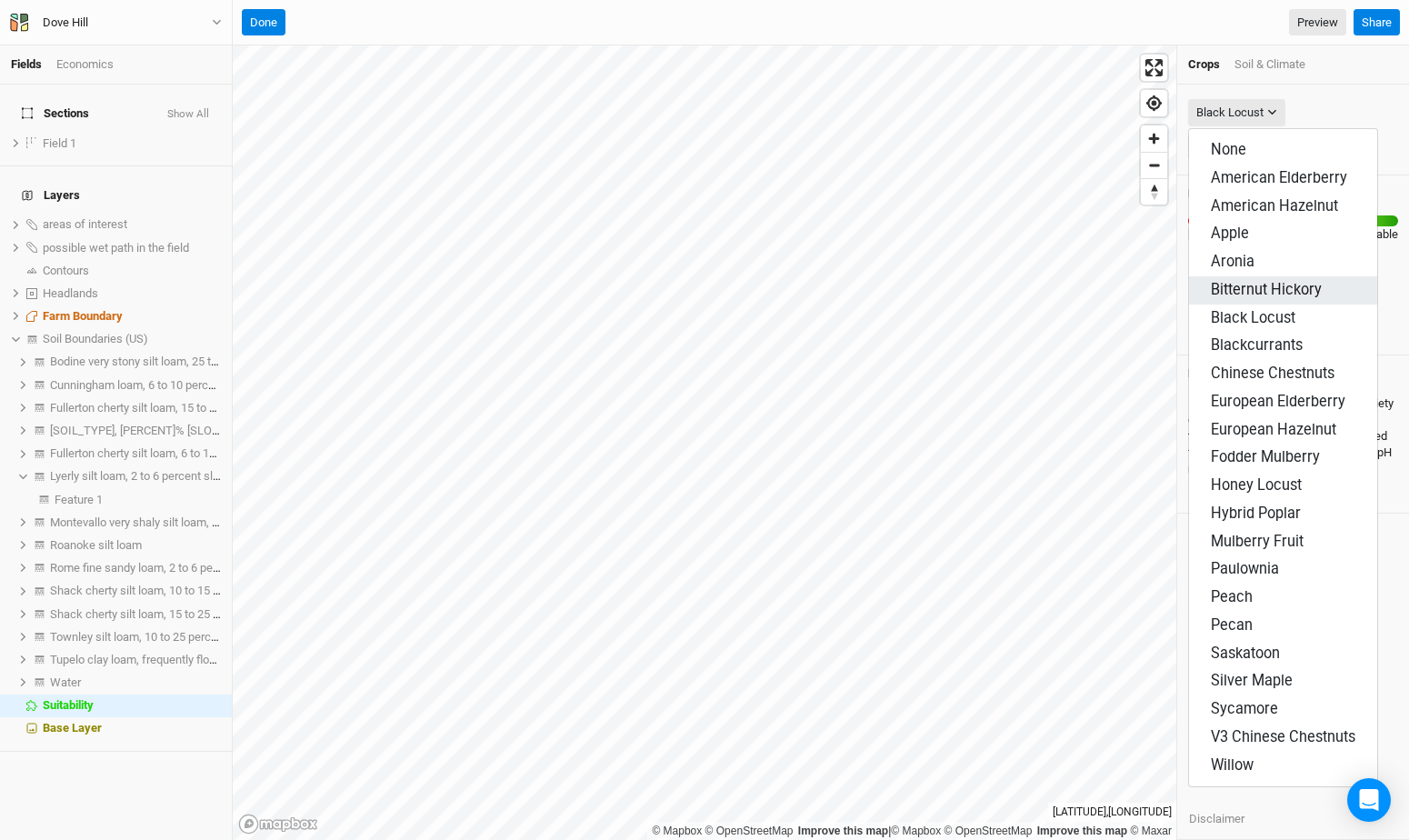 click on "Bitternut Hickory" at bounding box center [1266, 289] 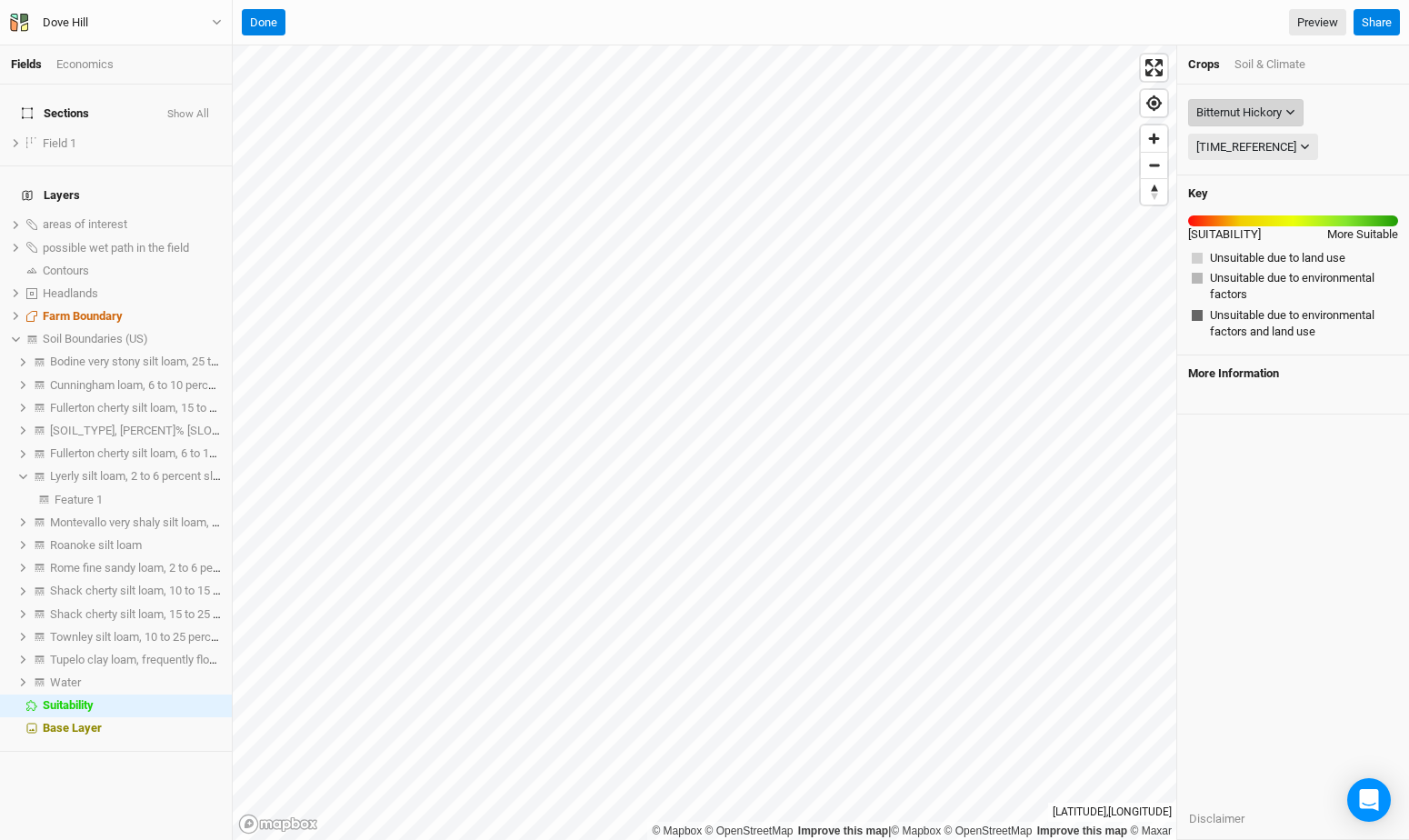 click on "Bitternut Hickory" at bounding box center [1239, 113] 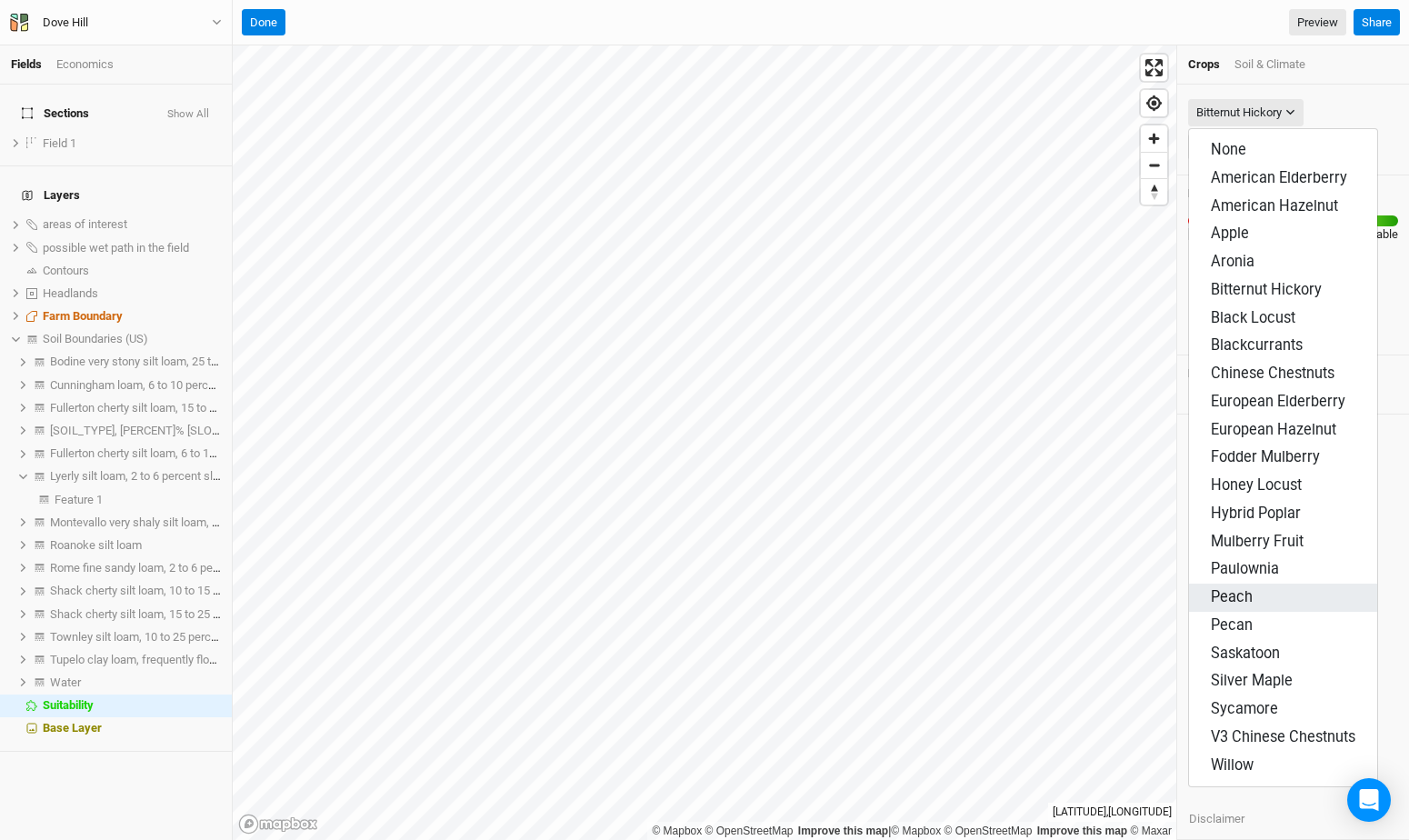 click on "Peach" at bounding box center (1283, 597) 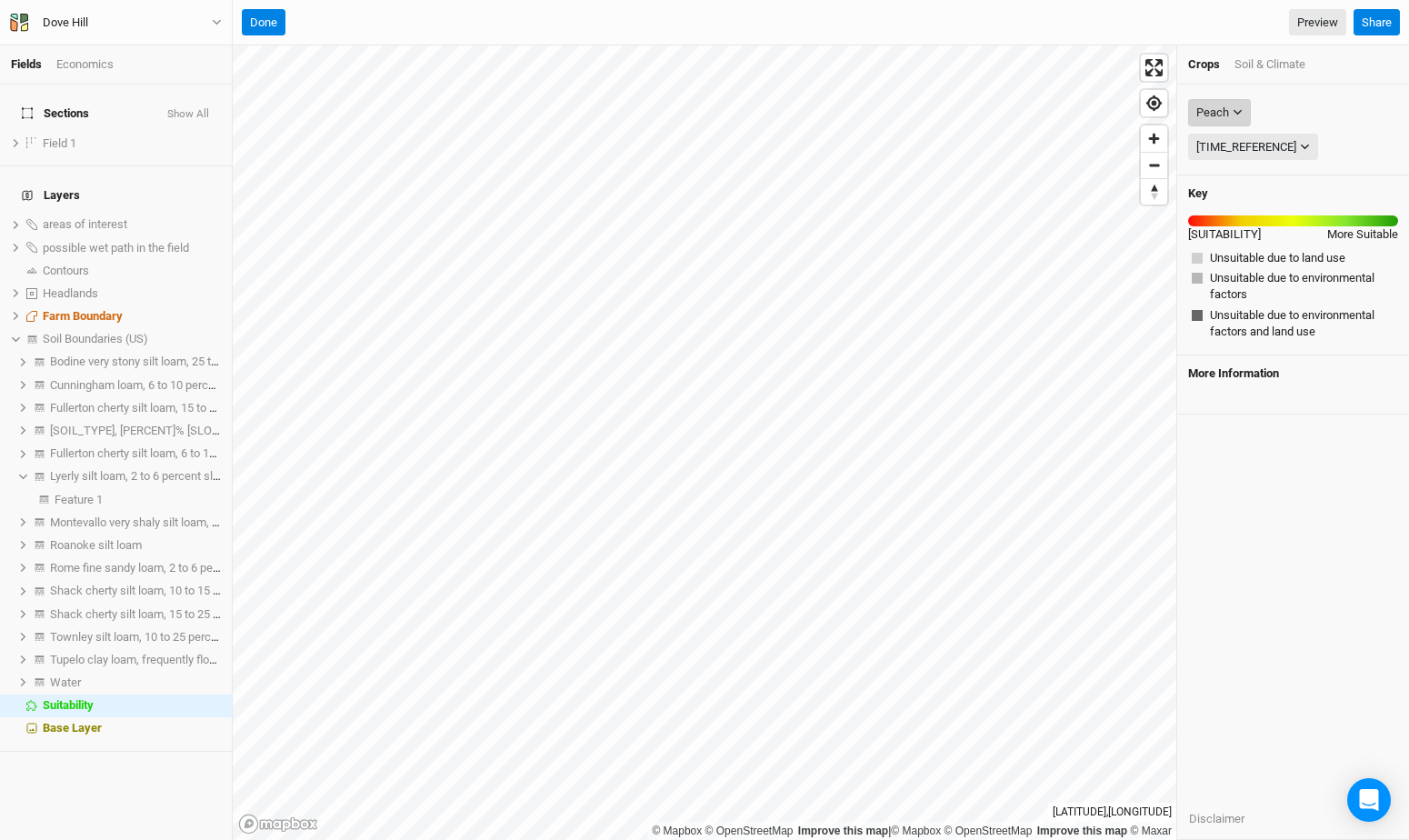 click on "Peach" at bounding box center [1219, 113] 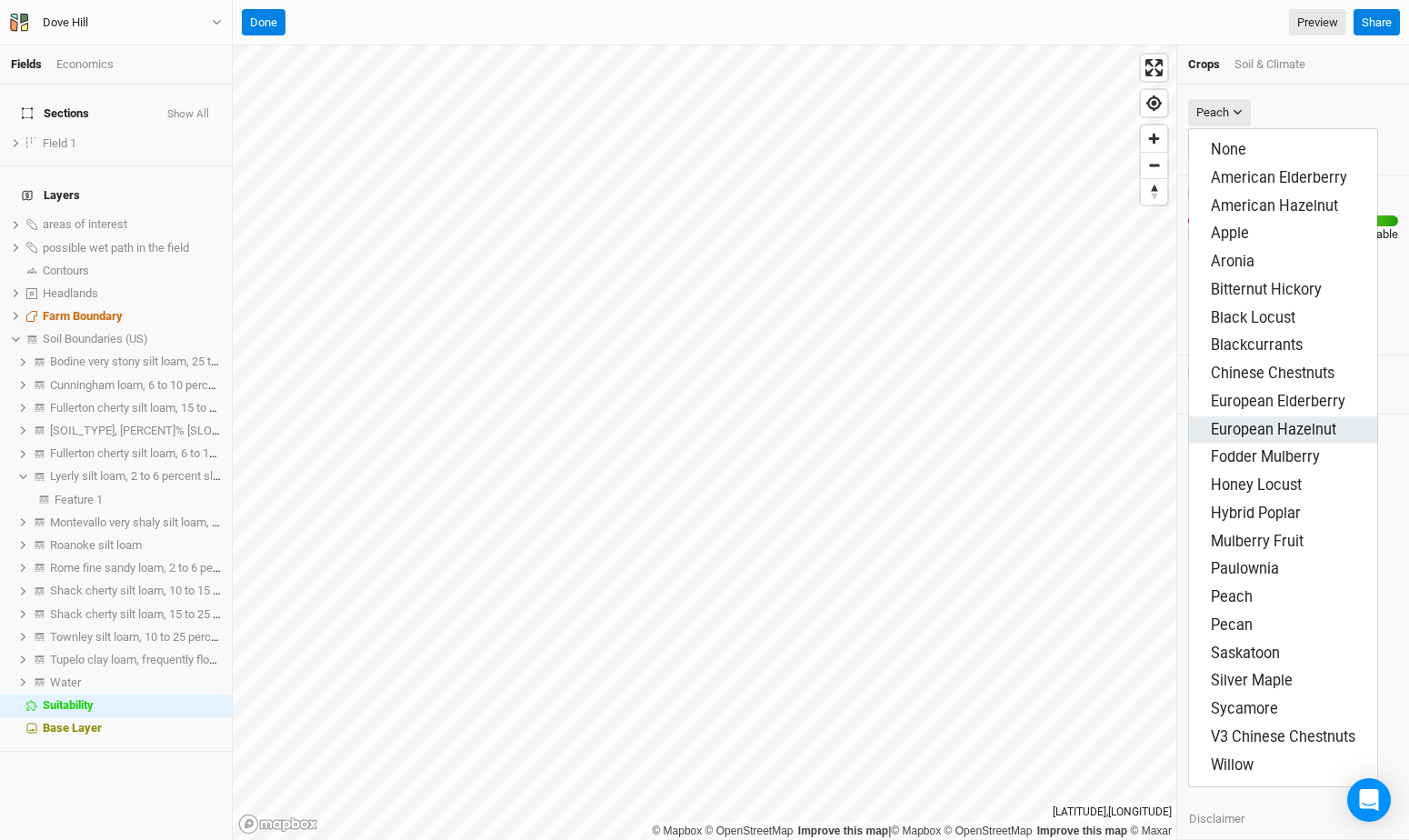 click on "European Hazelnut" at bounding box center (1274, 429) 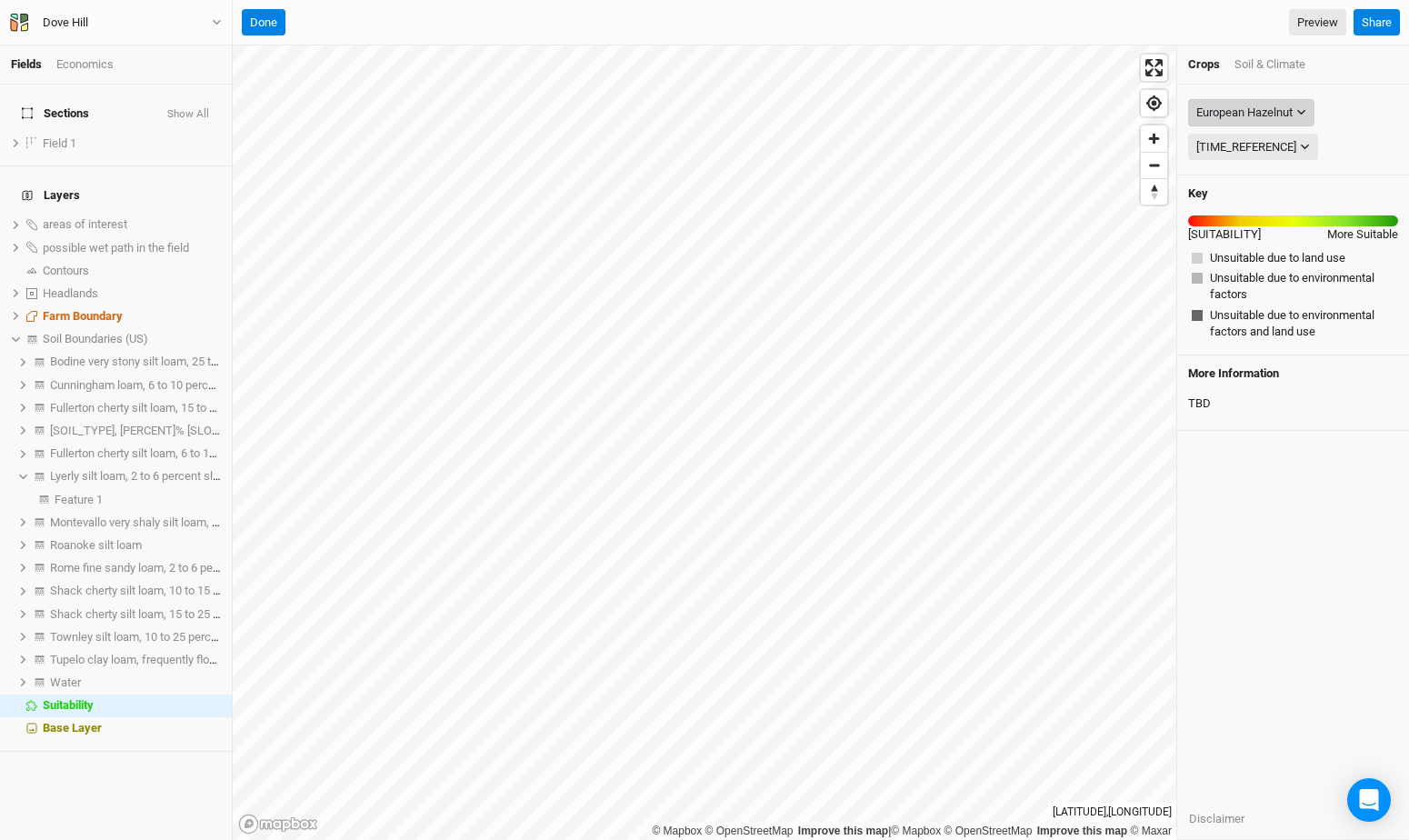 click on "European Hazelnut" at bounding box center (1244, 113) 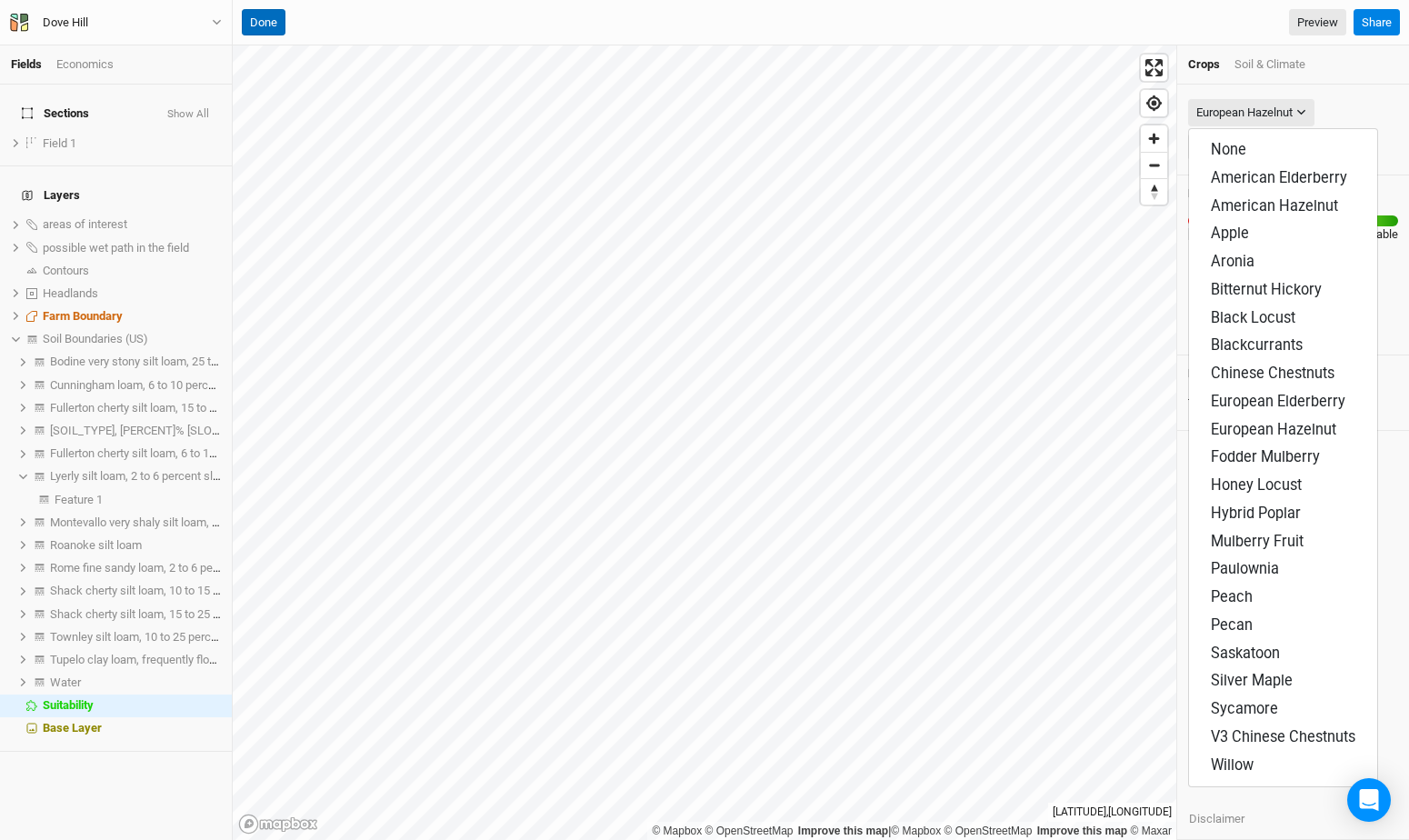 click on "Done" at bounding box center (264, 23) 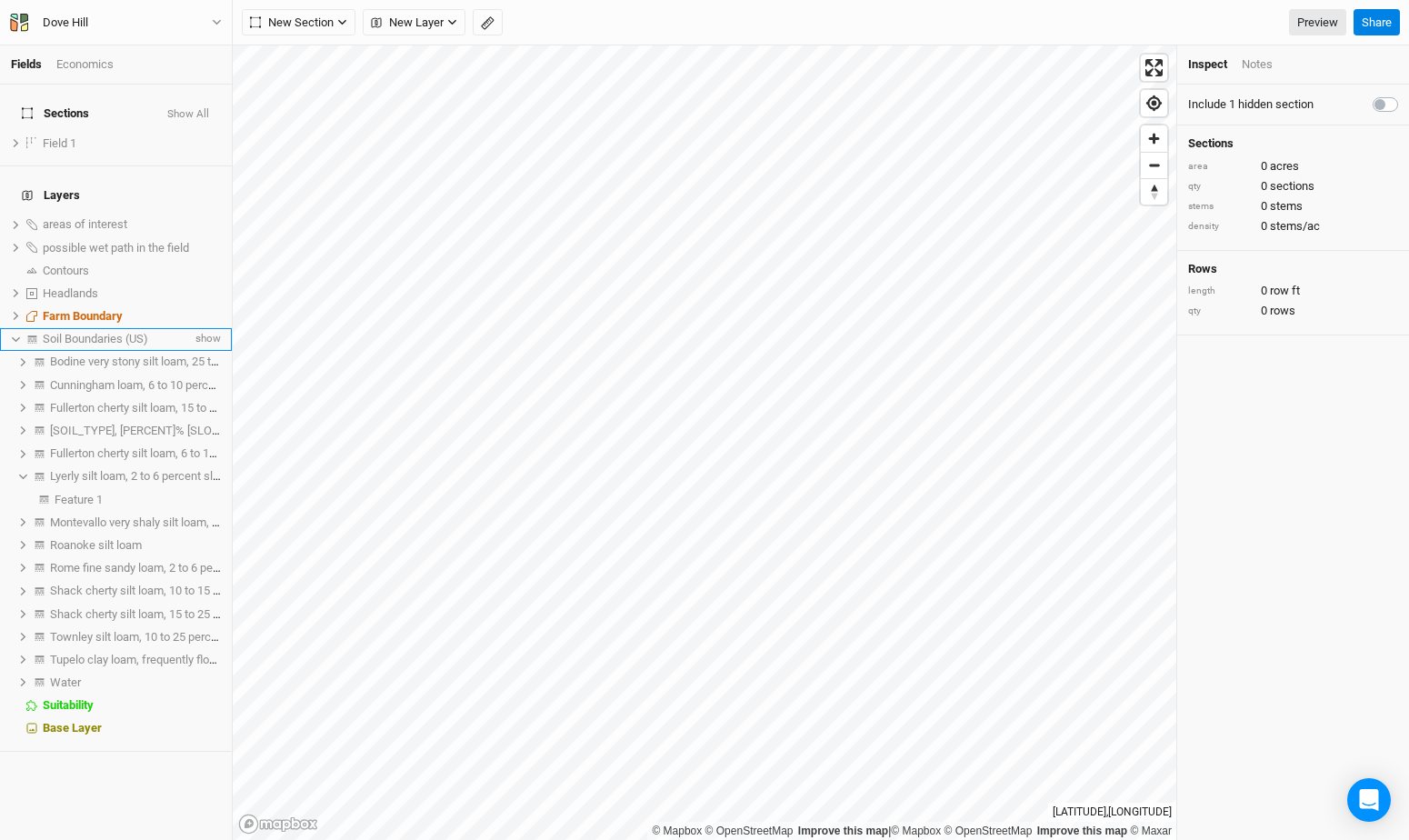 click on "Soil Boundaries (US)" at bounding box center [95, 338] 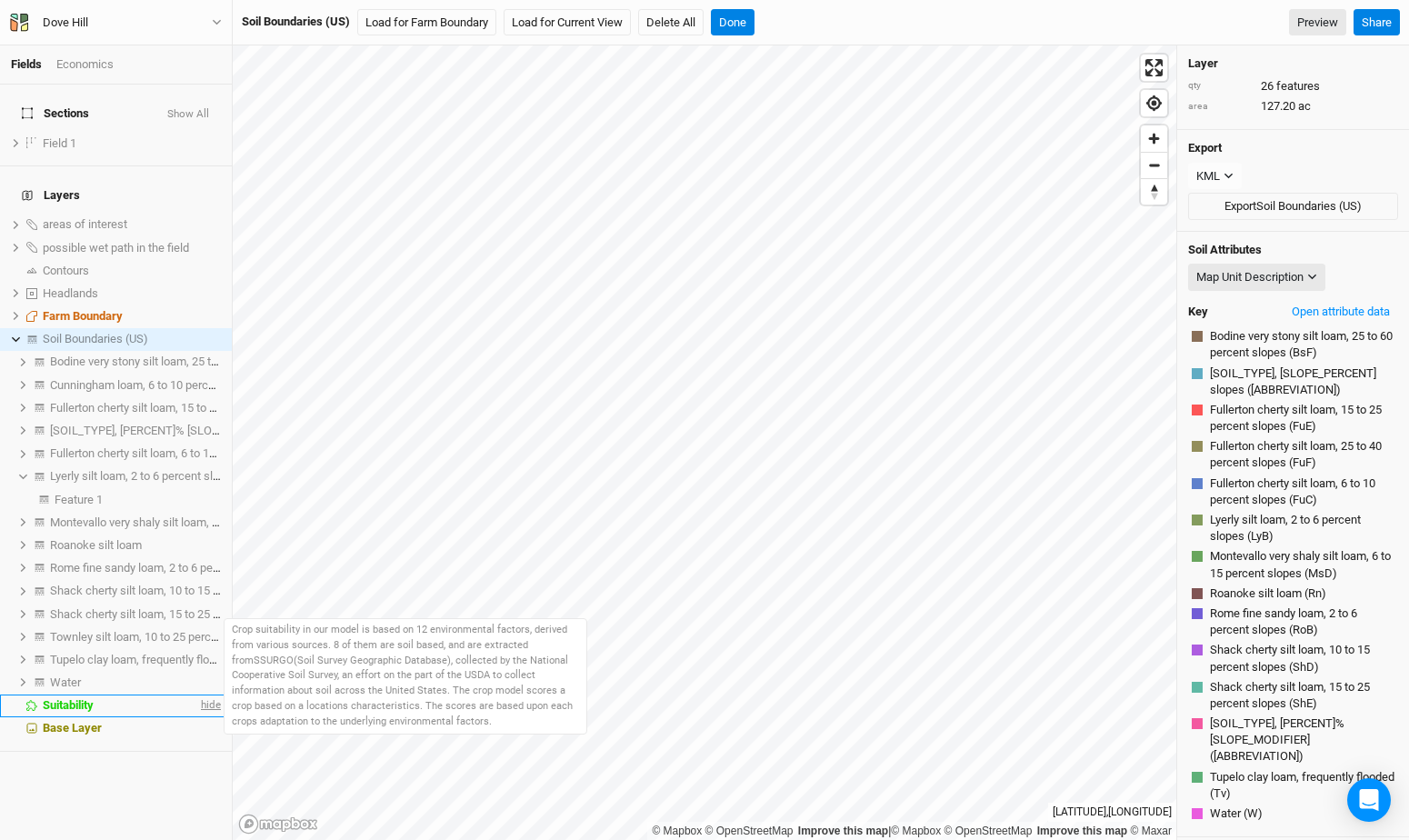 click on "hide" at bounding box center [209, 705] 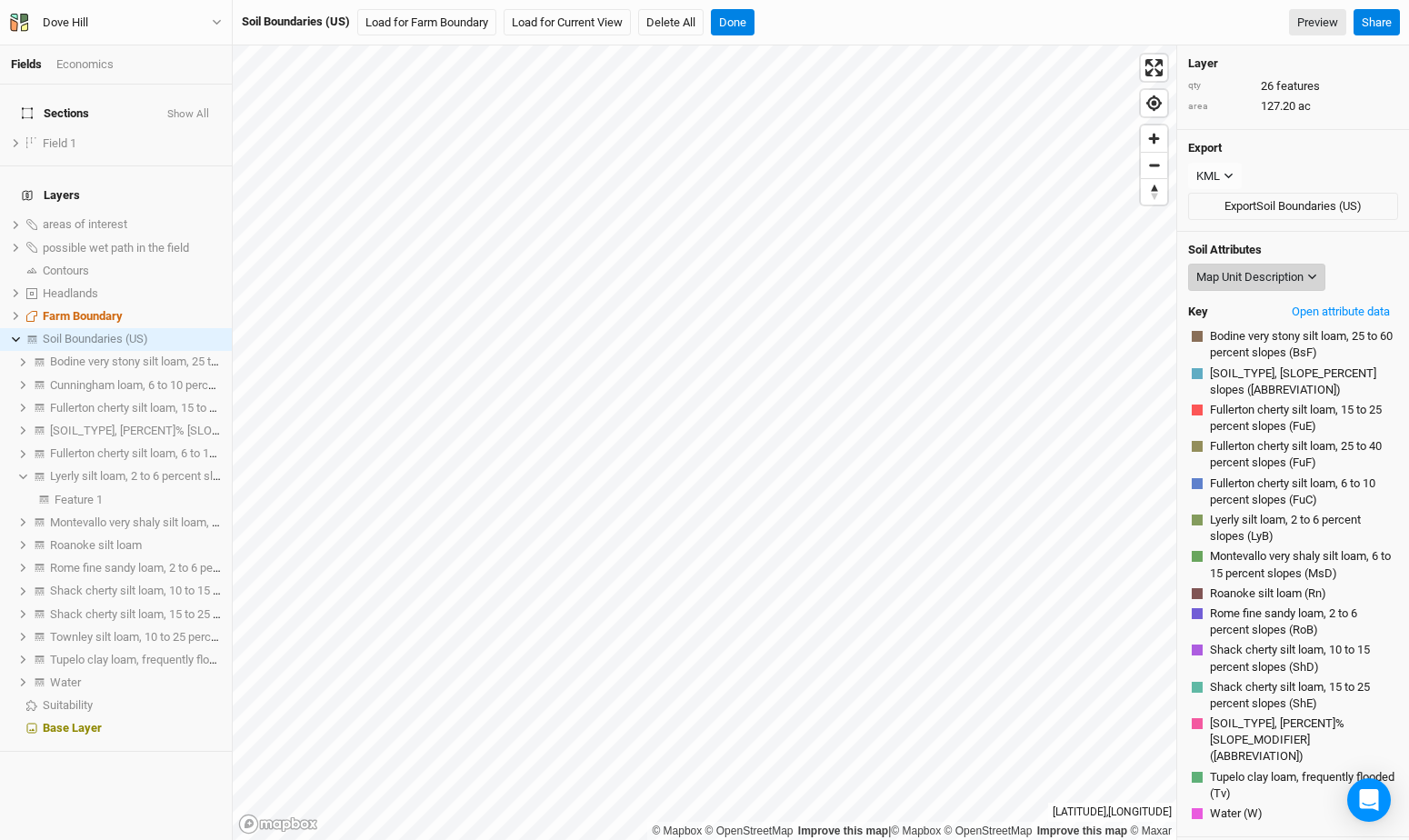 click on "Map Unit Description" at bounding box center (1250, 277) 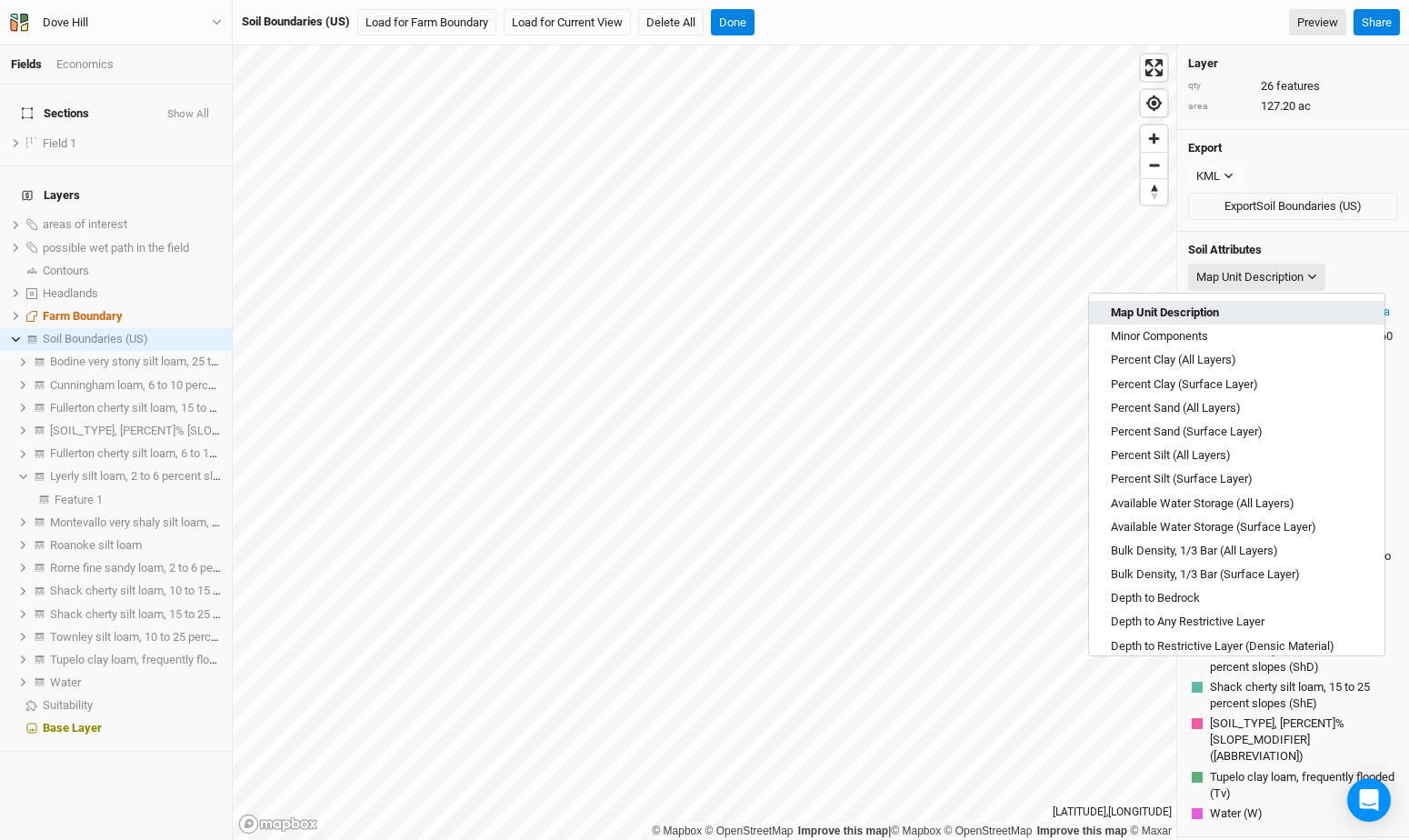 click on "Map Unit Description" at bounding box center (1236, 313) 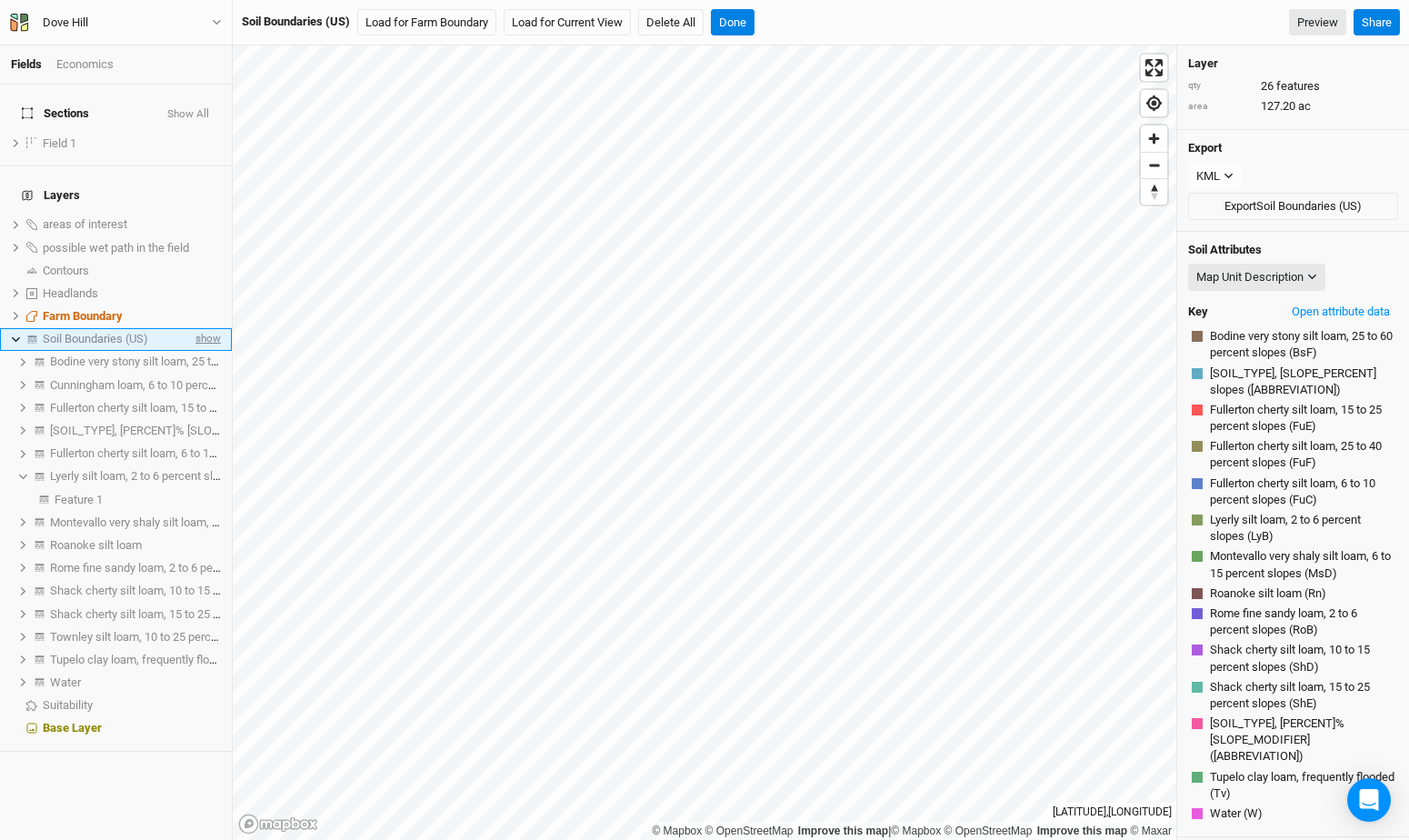 click on "show" at bounding box center (206, 339) 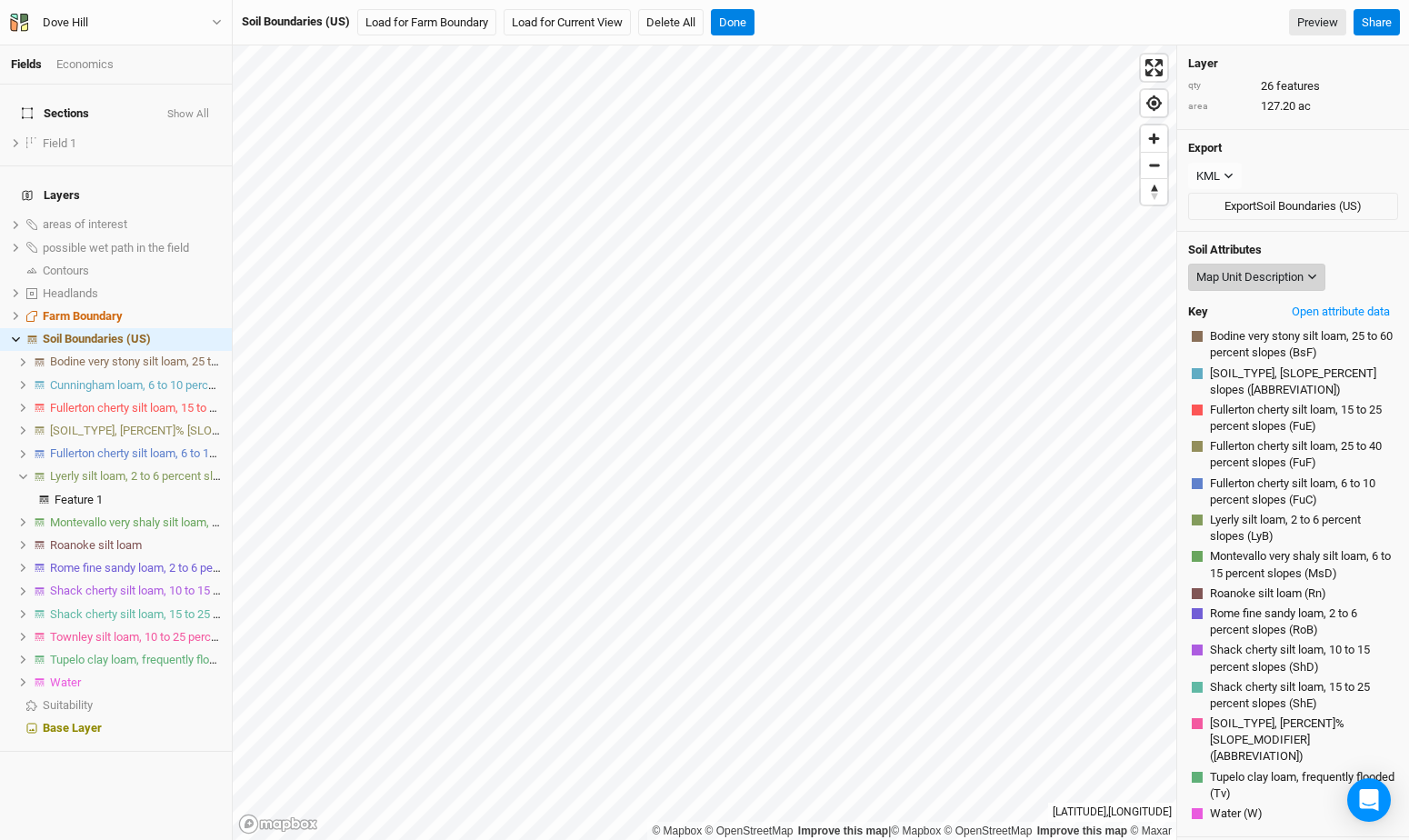 click on "Map Unit Description" at bounding box center (1250, 277) 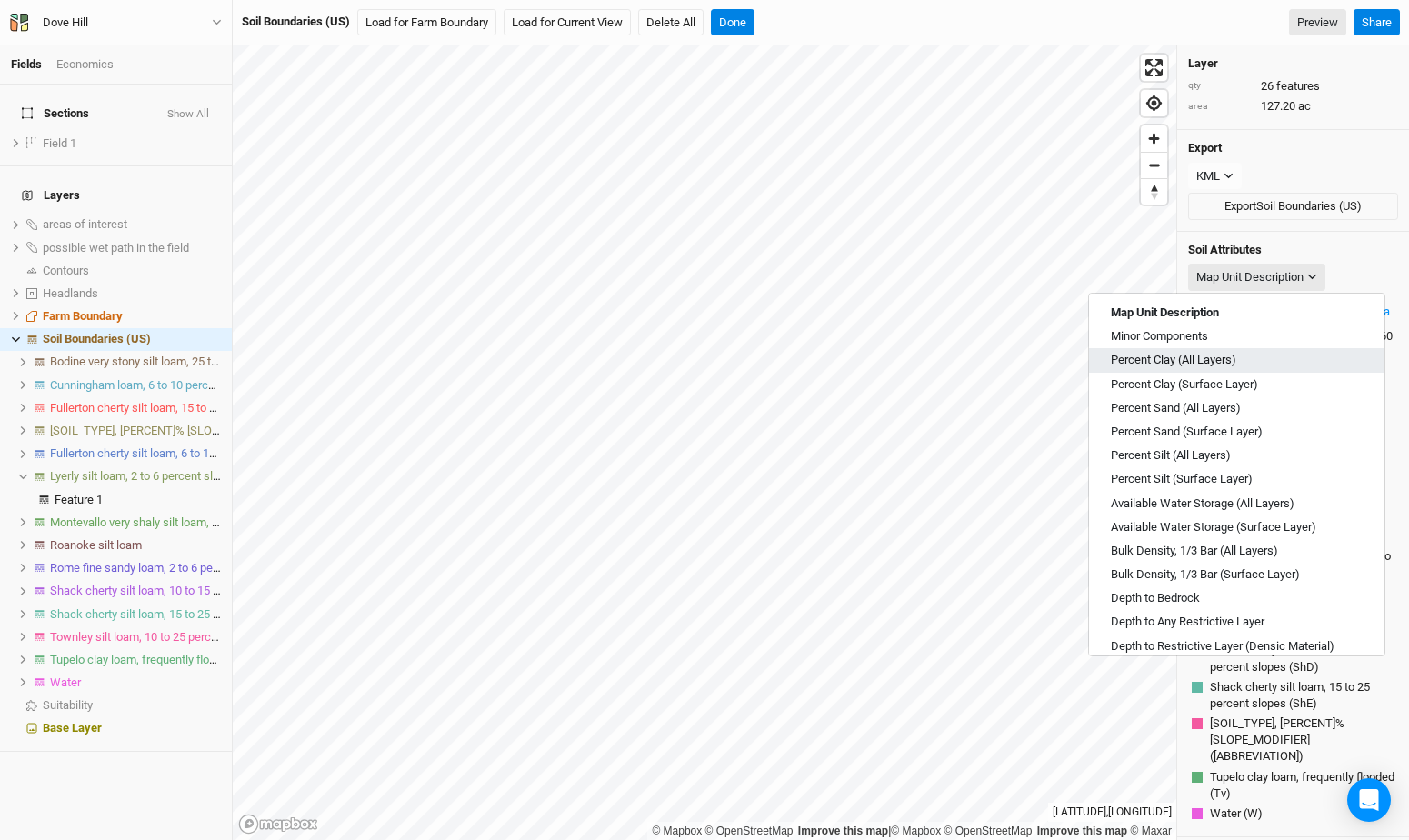 click on "Percent Clay (All Layers)" at bounding box center (1236, 360) 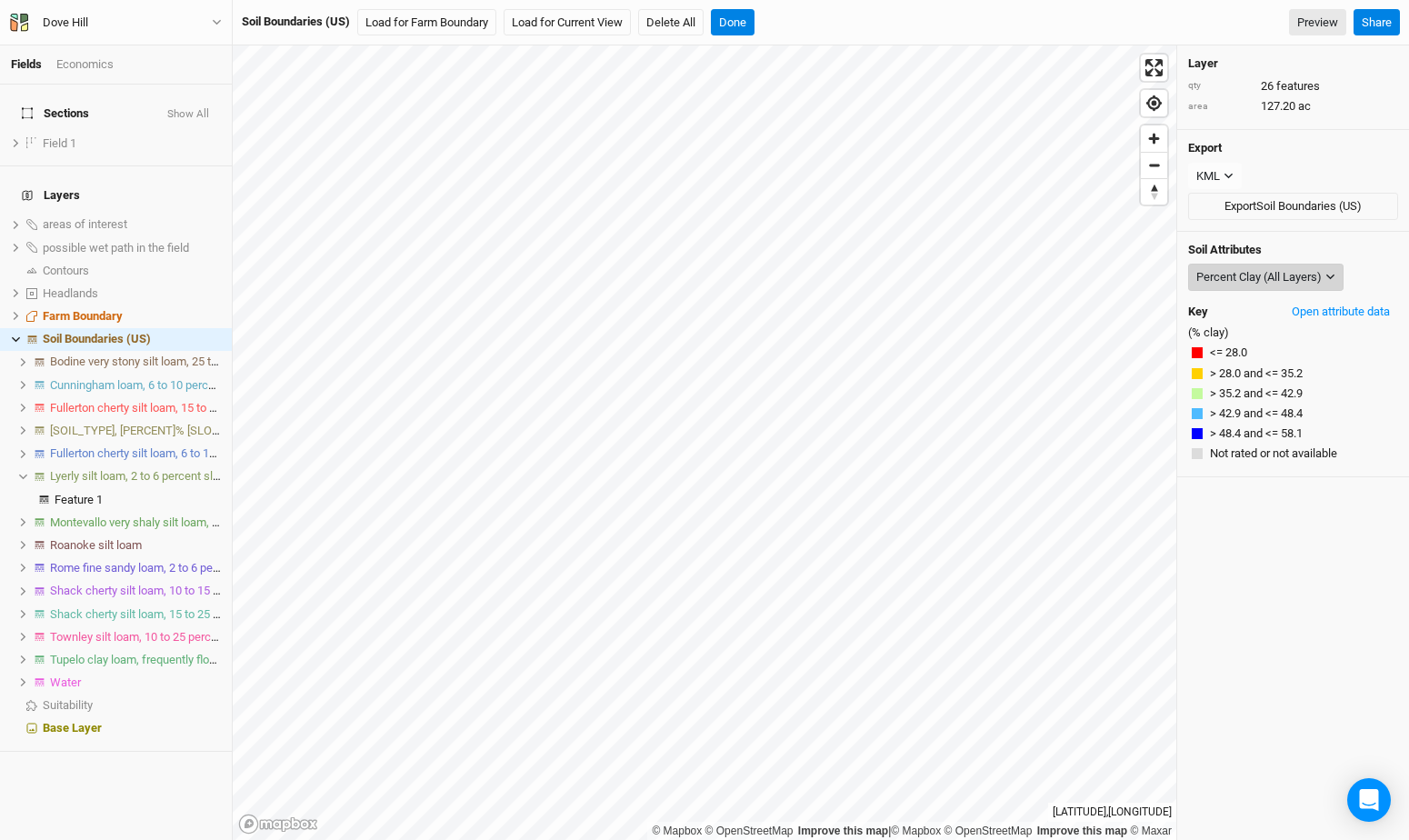 click on "Percent Clay (All Layers)" at bounding box center [1259, 277] 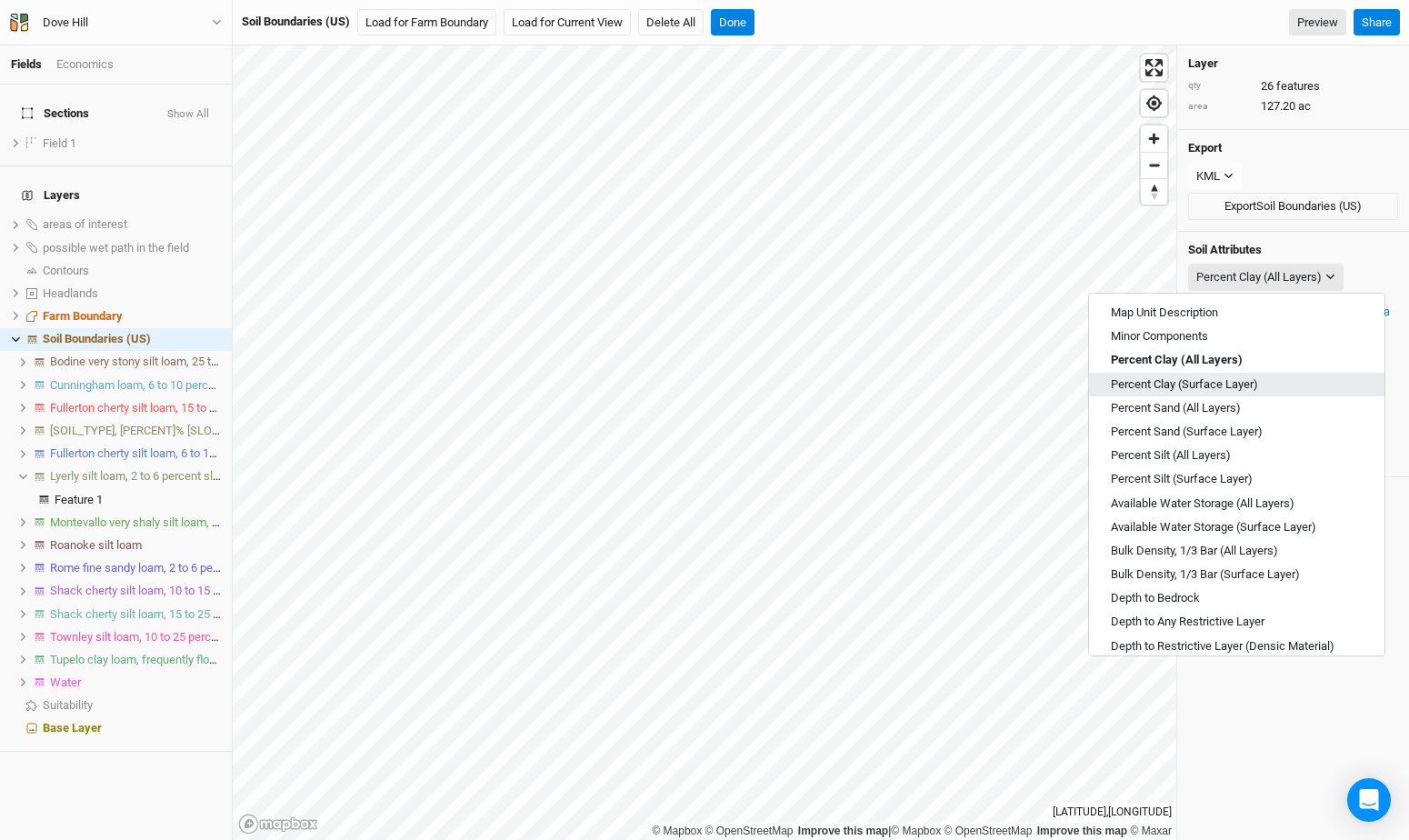 click on "Percent Clay (Surface Layer)" at bounding box center (1184, 385) 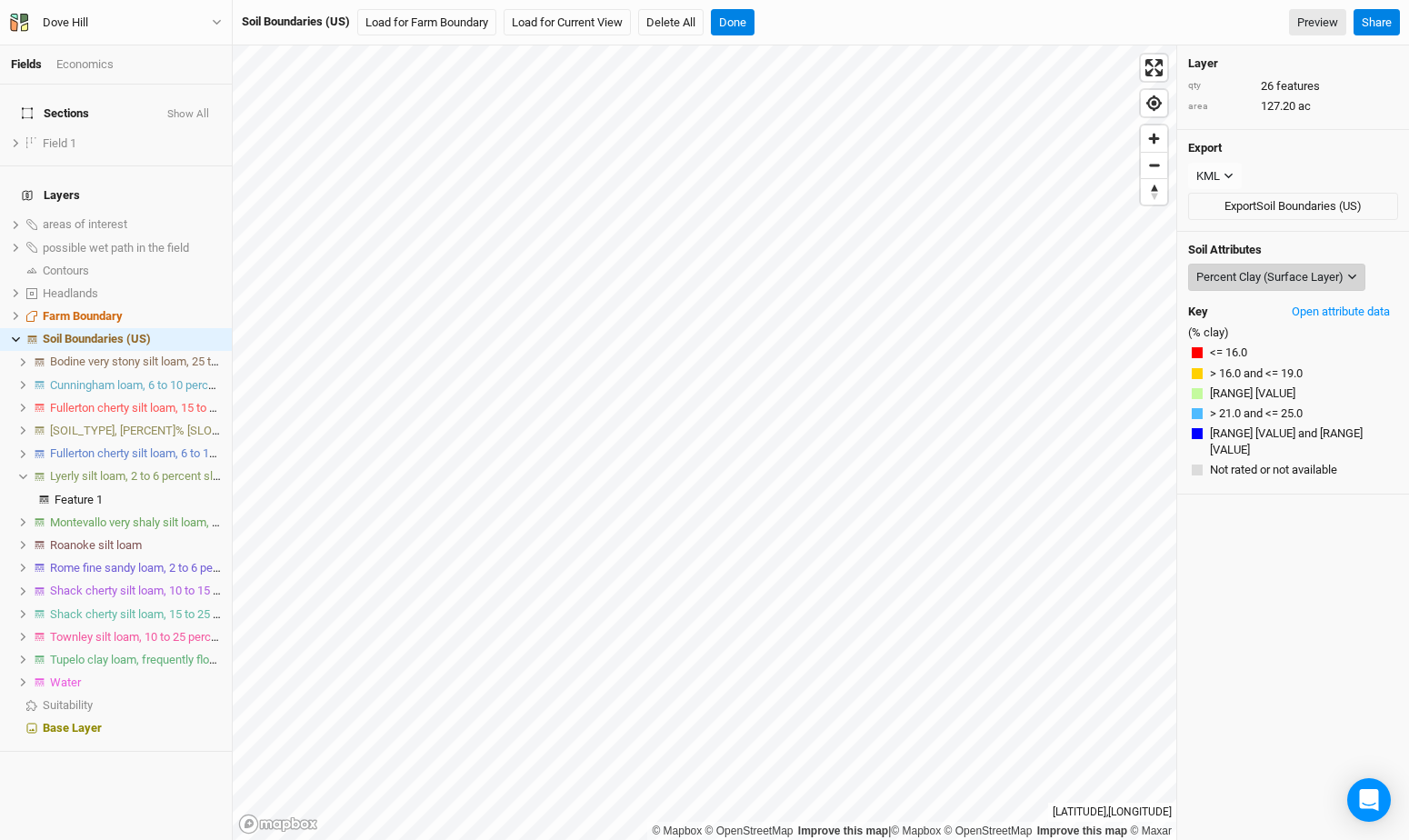 click on "Percent Clay (Surface Layer)" at bounding box center [1270, 277] 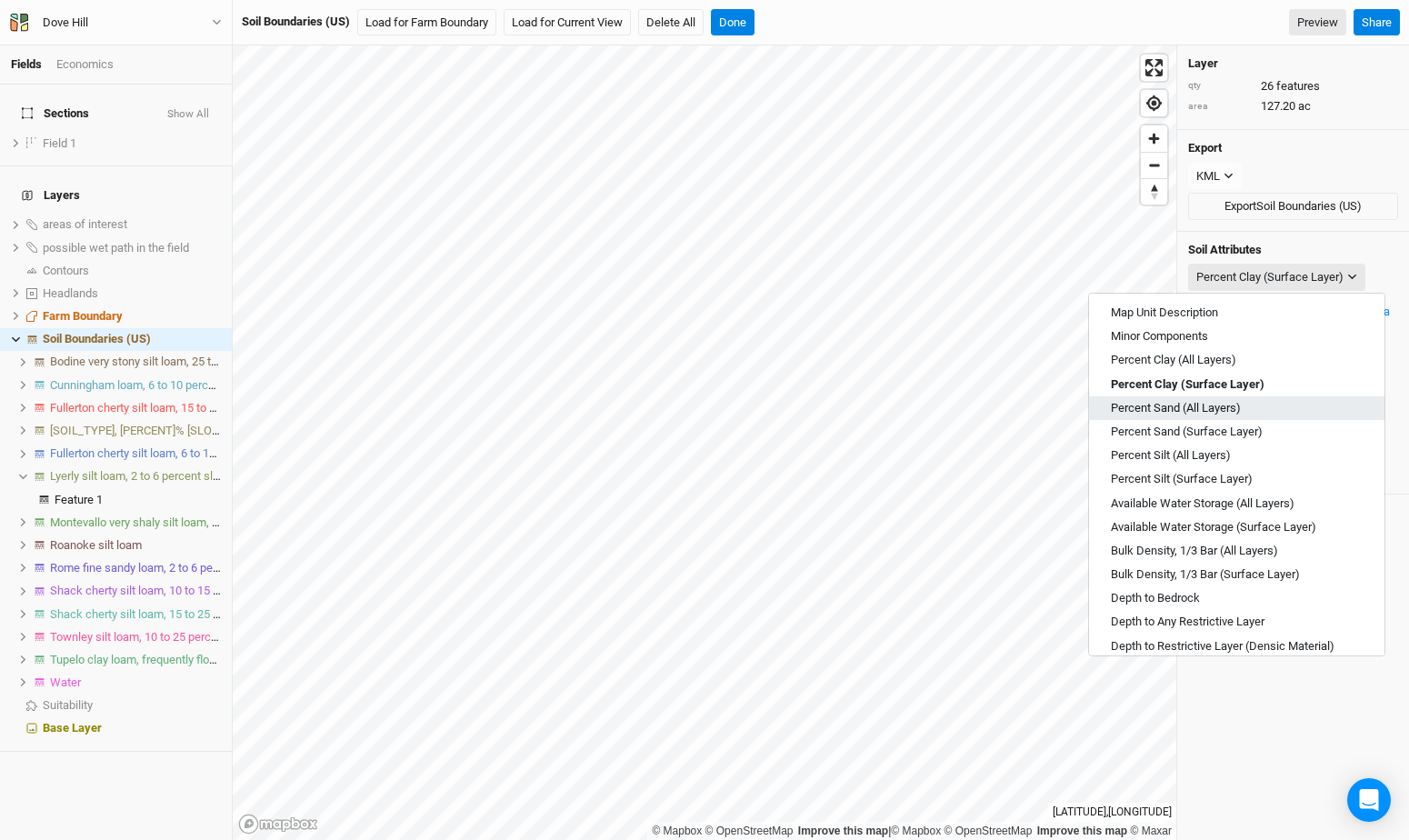 click on "Percent Sand (All Layers)" at bounding box center [1236, 408] 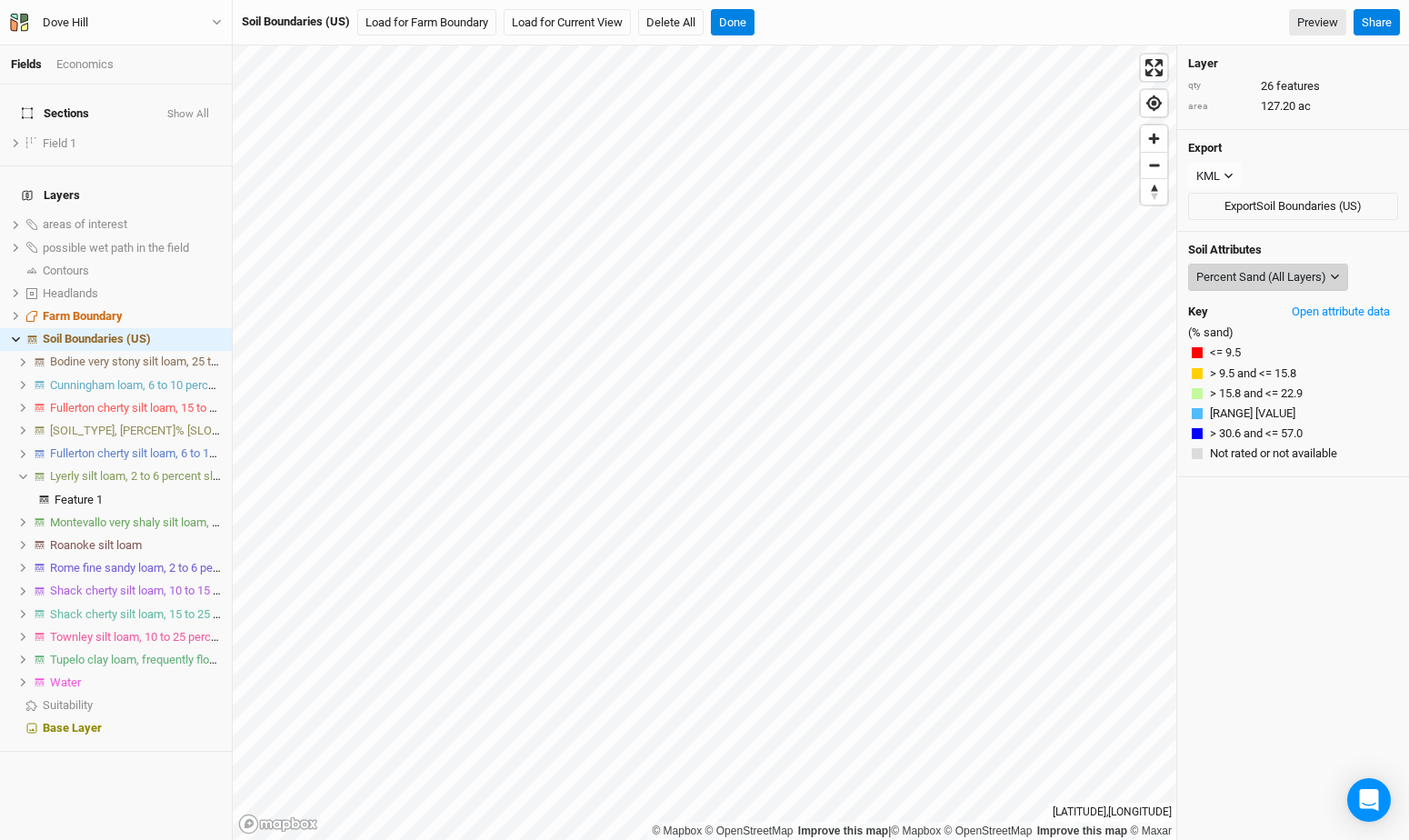 click on "Percent Sand (All Layers)" at bounding box center (1261, 277) 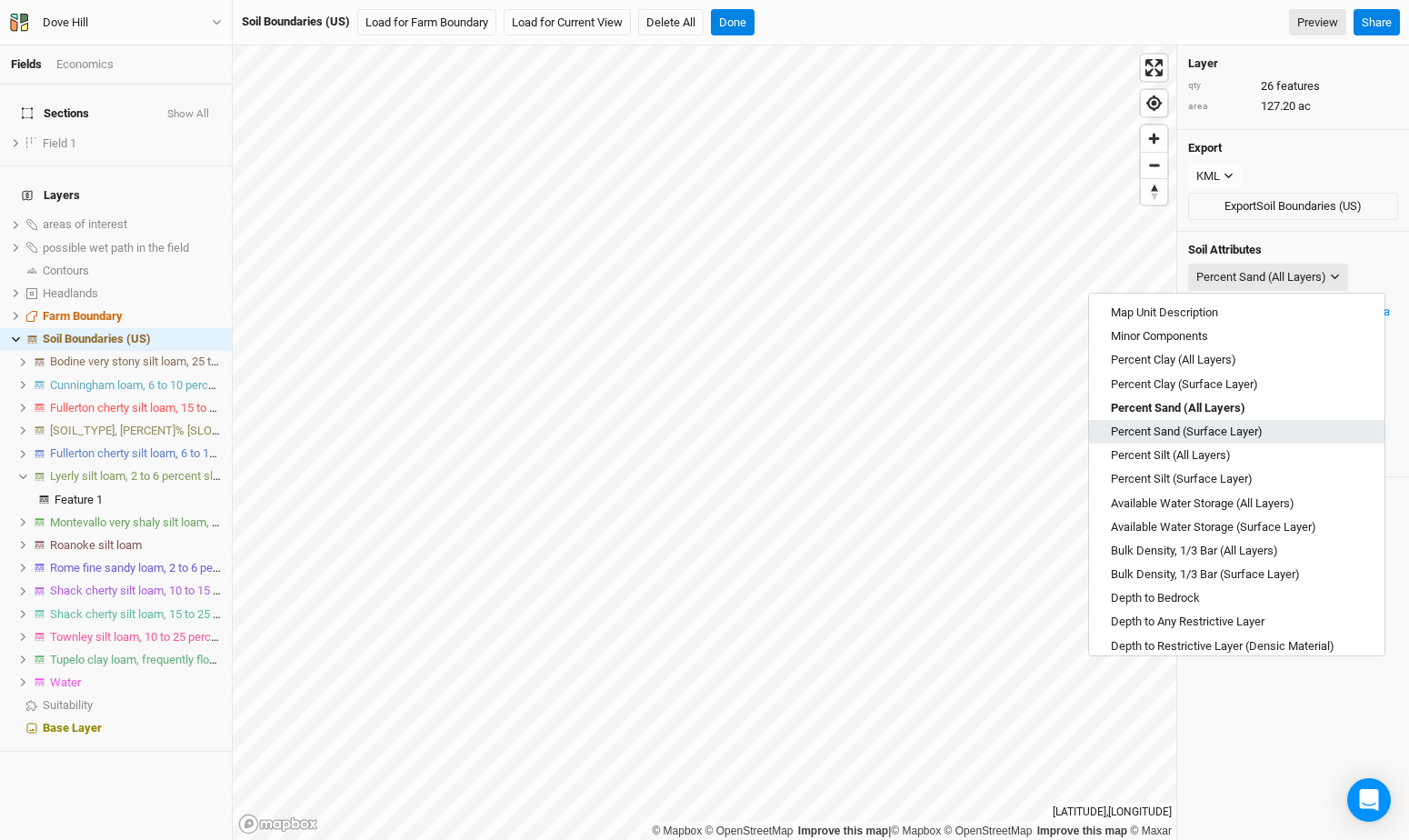 click on "Percent Sand (Surface Layer)" at bounding box center [1186, 432] 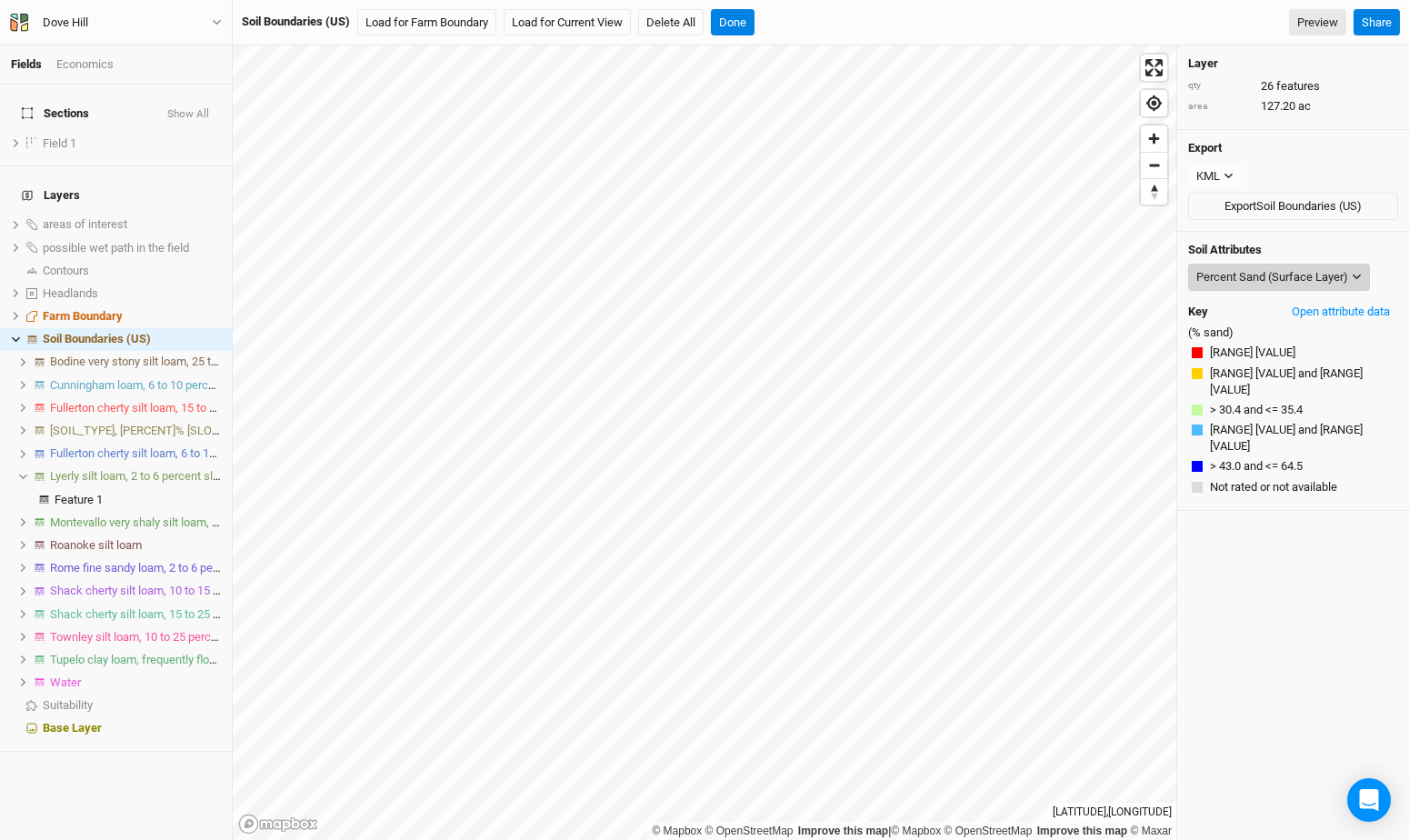 click on "Percent Sand (Surface Layer)" at bounding box center (1272, 277) 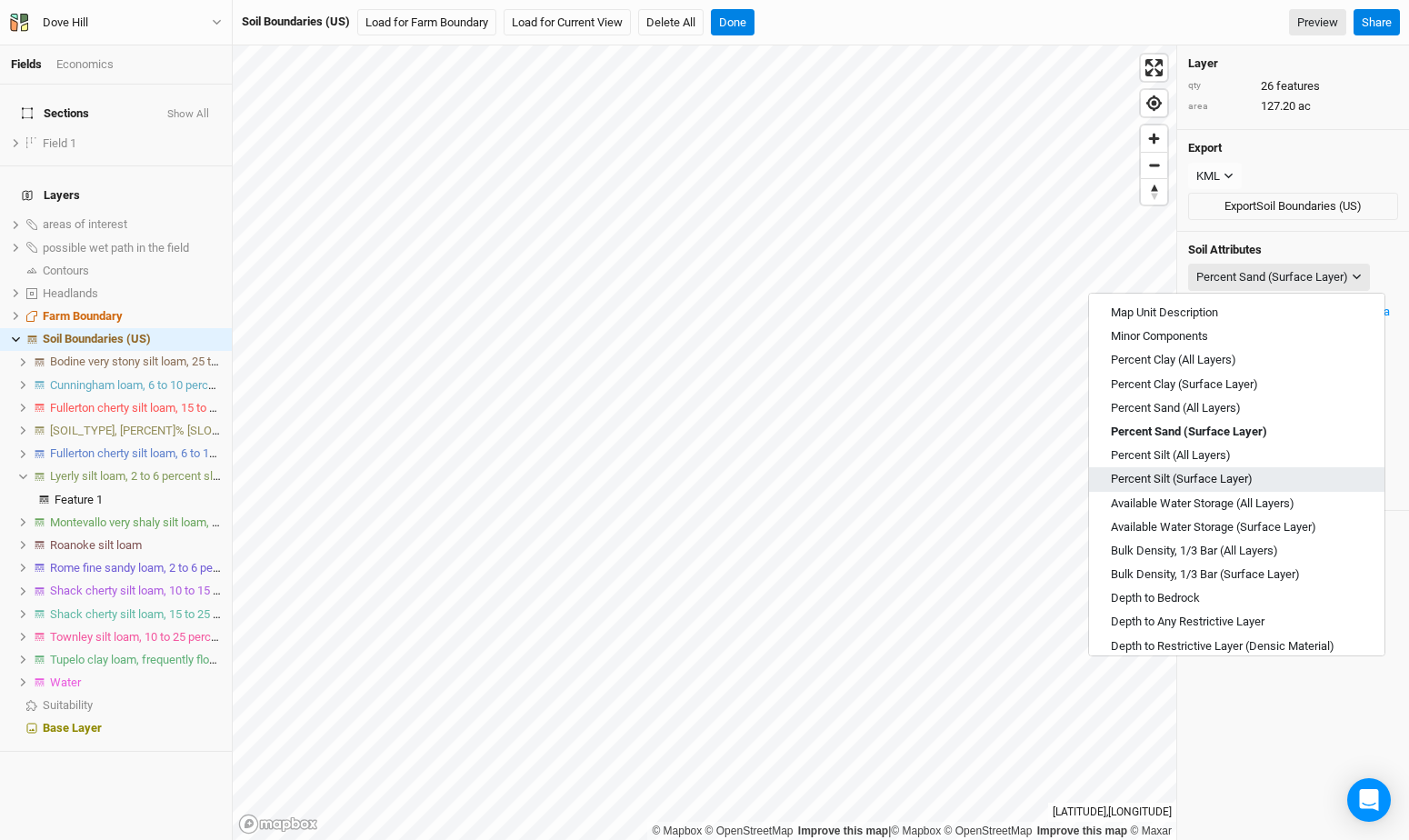 click on "Percent Silt (Surface Layer)" at bounding box center (1182, 479) 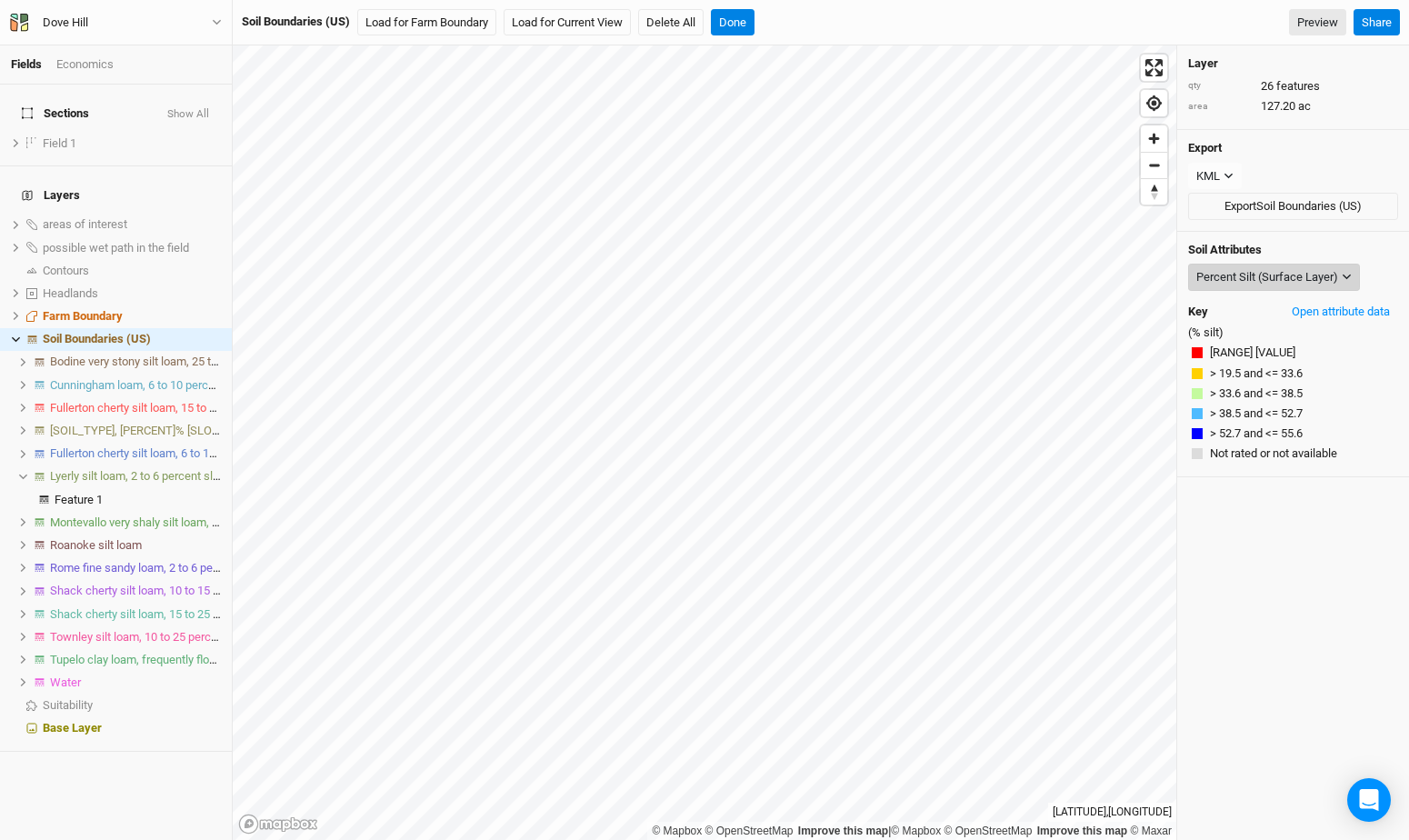 click on "Percent Silt (Surface Layer)" at bounding box center [1267, 277] 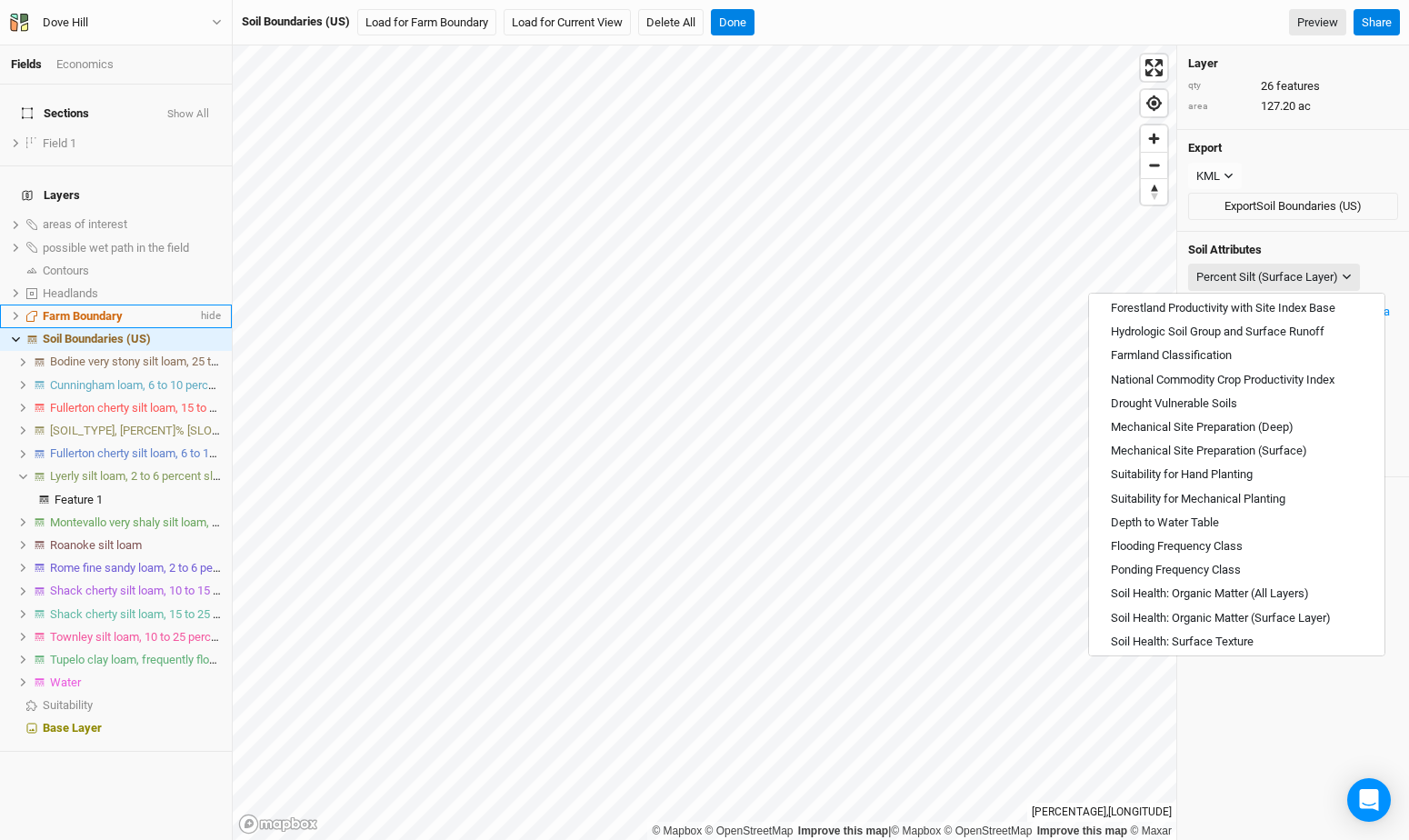 scroll, scrollTop: 653, scrollLeft: 0, axis: vertical 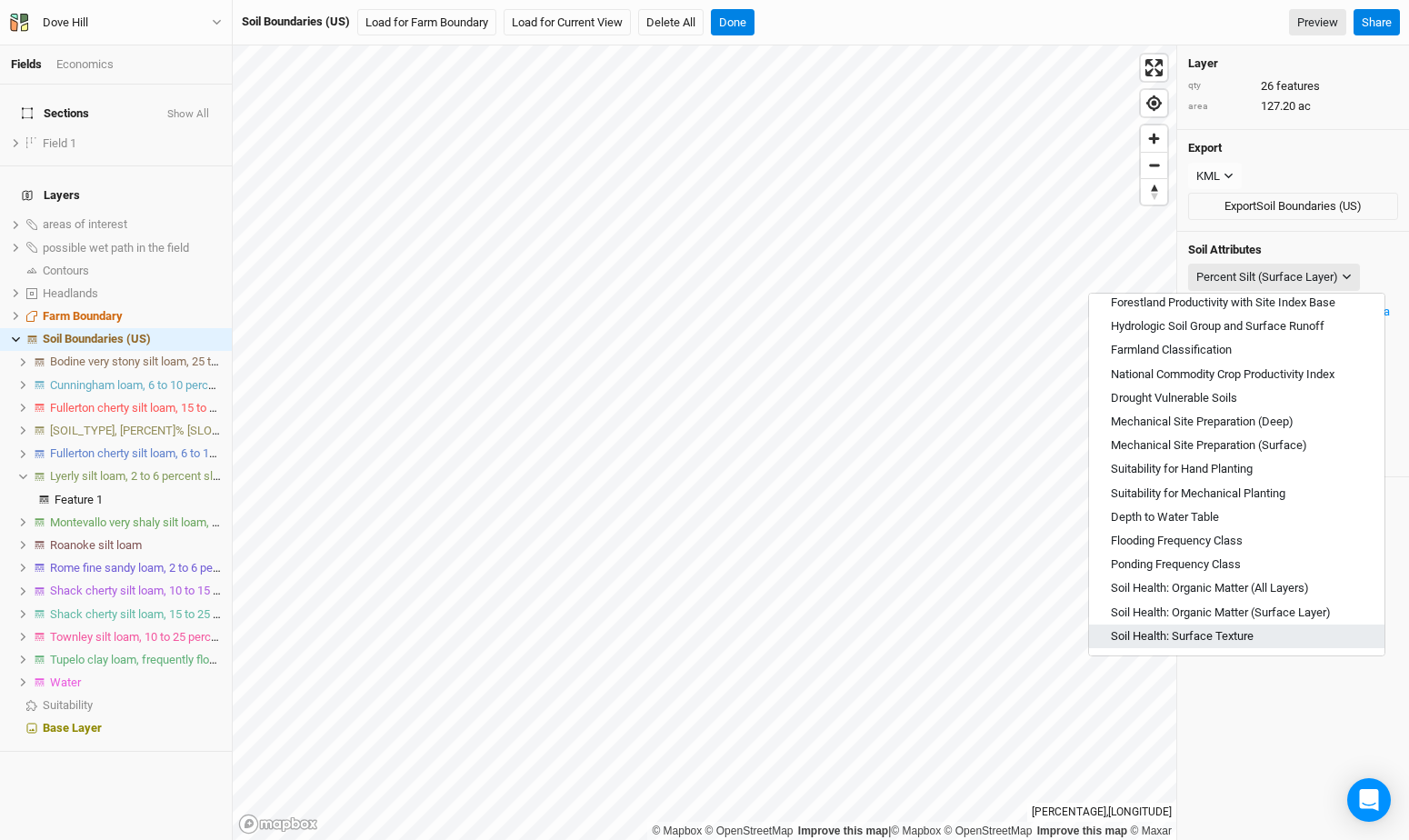 click on "Soil Health: Surface Texture" at bounding box center [1182, 636] 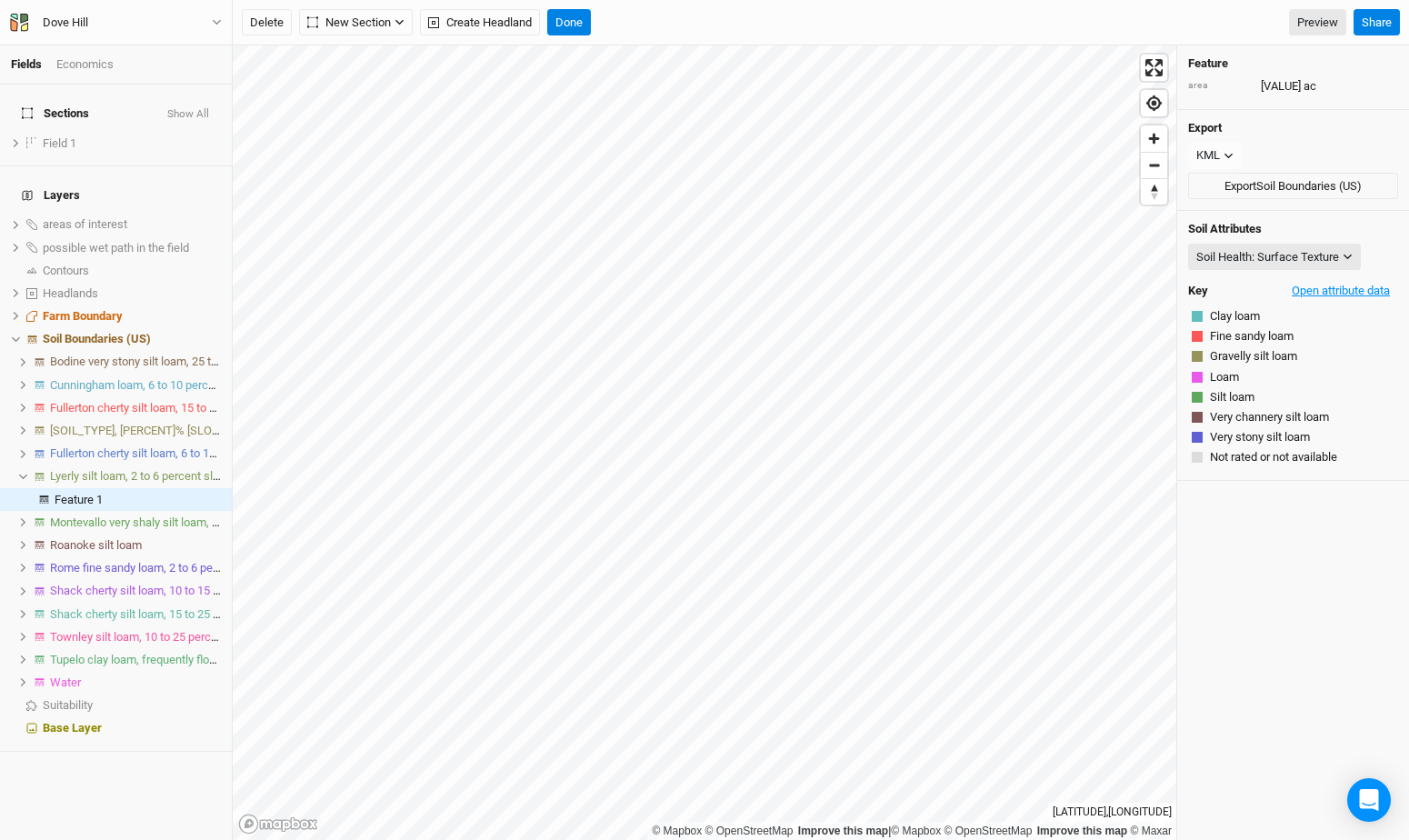 click on "Open attribute data" at bounding box center (1341, 291) 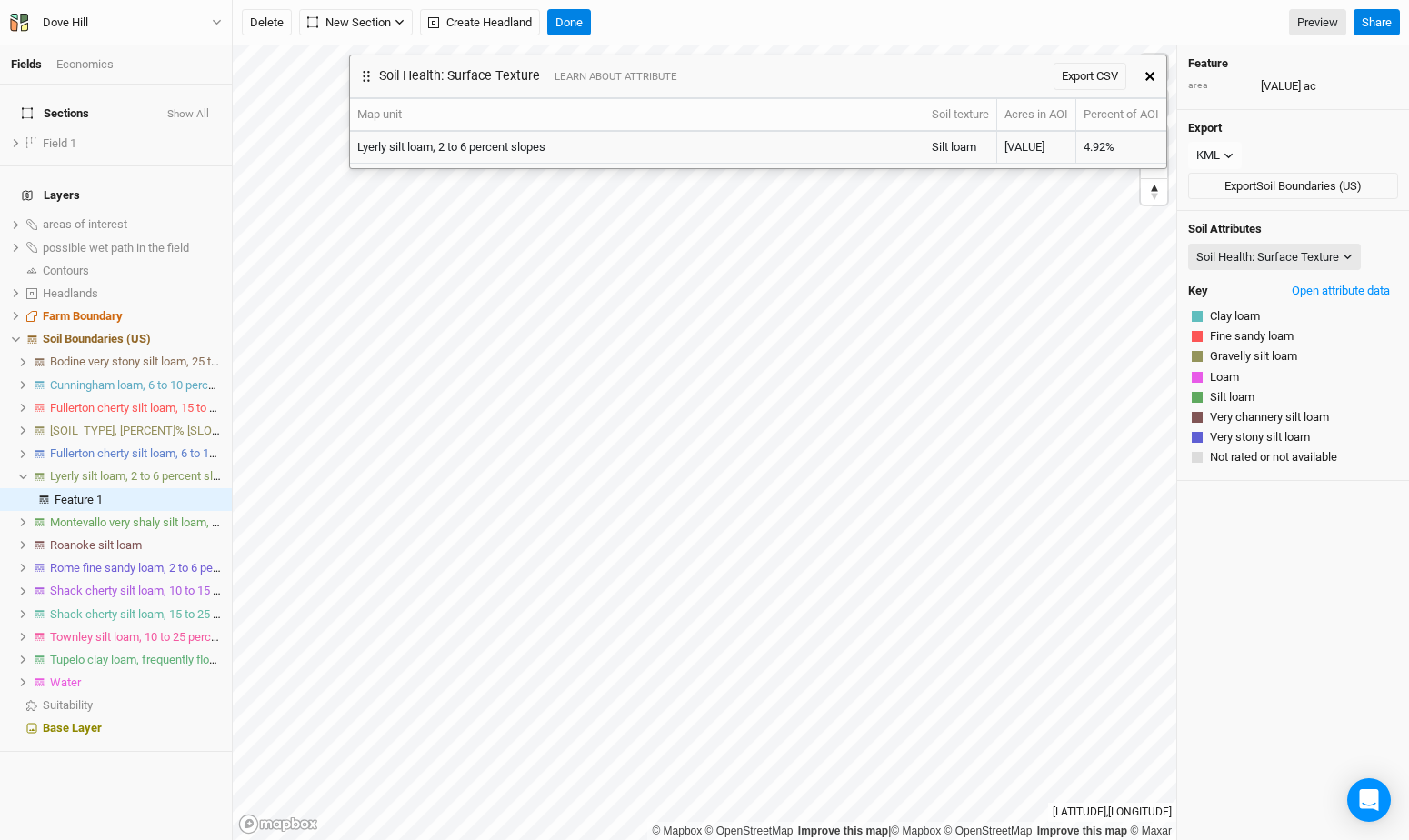 click at bounding box center [1150, 76] 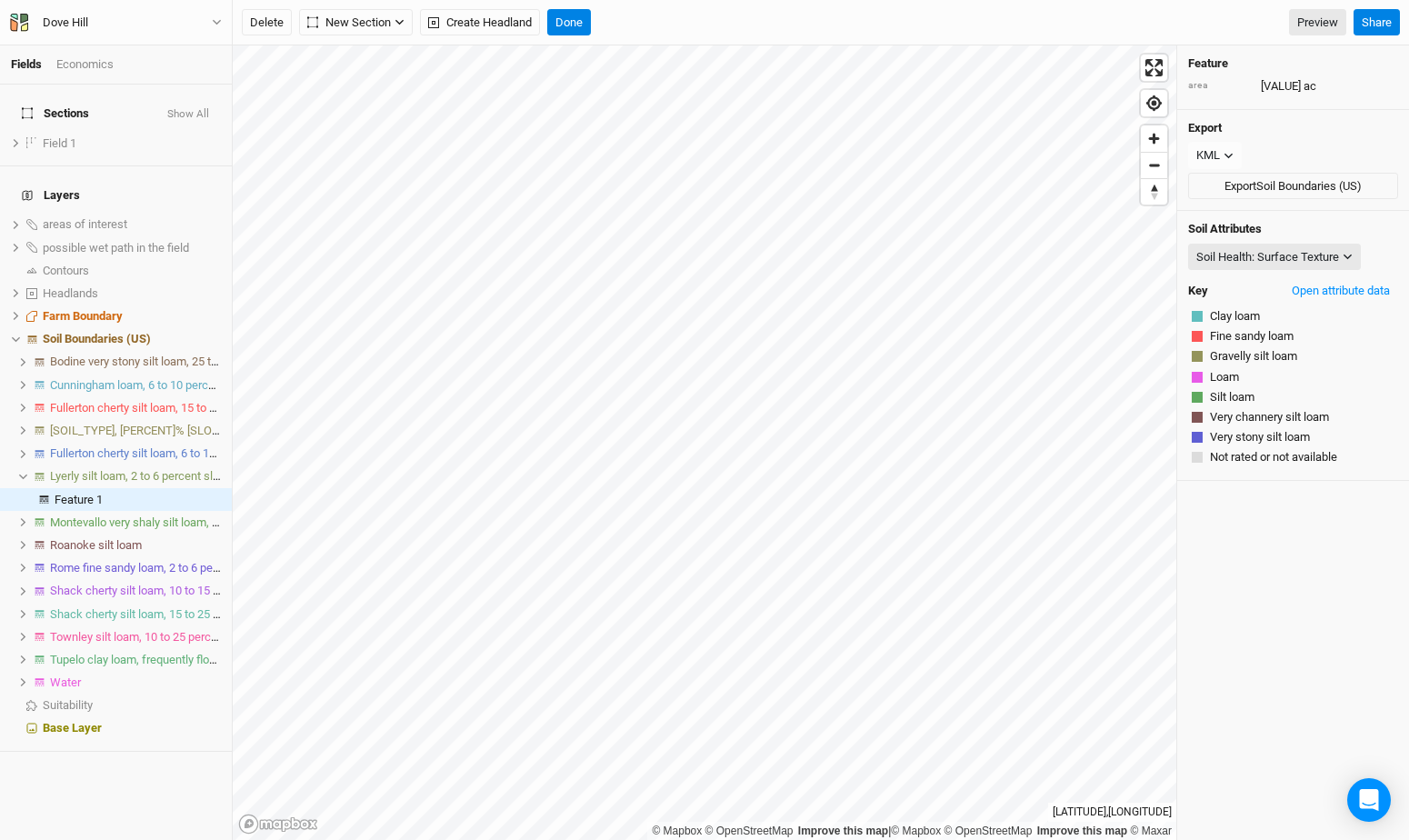 click on "Soil Attributes Soil Health: Surface Texture Map Unit Description Minor Components Percent Clay (All Layers) Percent Clay (Surface Layer) Percent Sand (All Layers) Percent Sand (Surface Layer) Percent Silt (All Layers) Percent Silt (Surface Layer) Available Water Storage (All Layers) Available Water Storage (Surface Layer) Bulk Density, 1/3 Bar (All Layers) Bulk Density, 1/3 Bar (Surface Layer) Depth to Bedrock Depth to Any Restrictive Layer Depth to Restrictive Layer (Densic Material) Depth to Restrictive Layer (Fragipan) Drainage Class Frost Action Representative Slope K Factor, Whole Soil (All Layers) K Factor, Whole Soil (Surface Layer) T Factor pH, 1:1 Water (All Layers) pH, 1:1 Water (Surface Layer) Cation Exchange Capacity: CEC-7 (All Layers) Cation Exchange Capacity: CEC-7 (Surface Layer) Susceptibility to Compaction Forestland Productivity with Site Index Base Hydrologic Soil Group and Surface Runoff Farmland Classification National Commodity Crop Productivity Index Drought Vulnerable Soils Key Loam" at bounding box center [1293, 345] 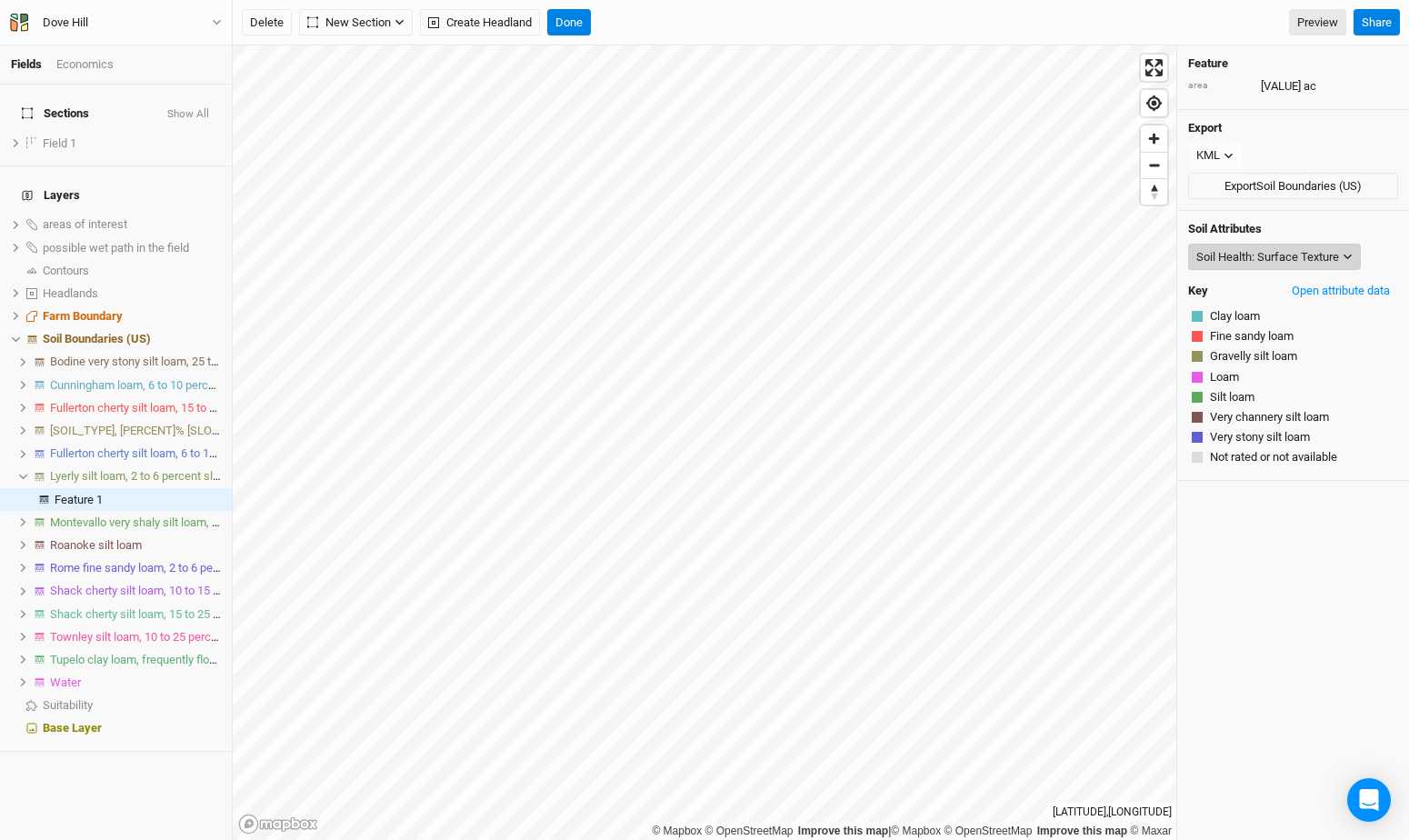 click on "Soil Health: Surface Texture" at bounding box center [1267, 257] 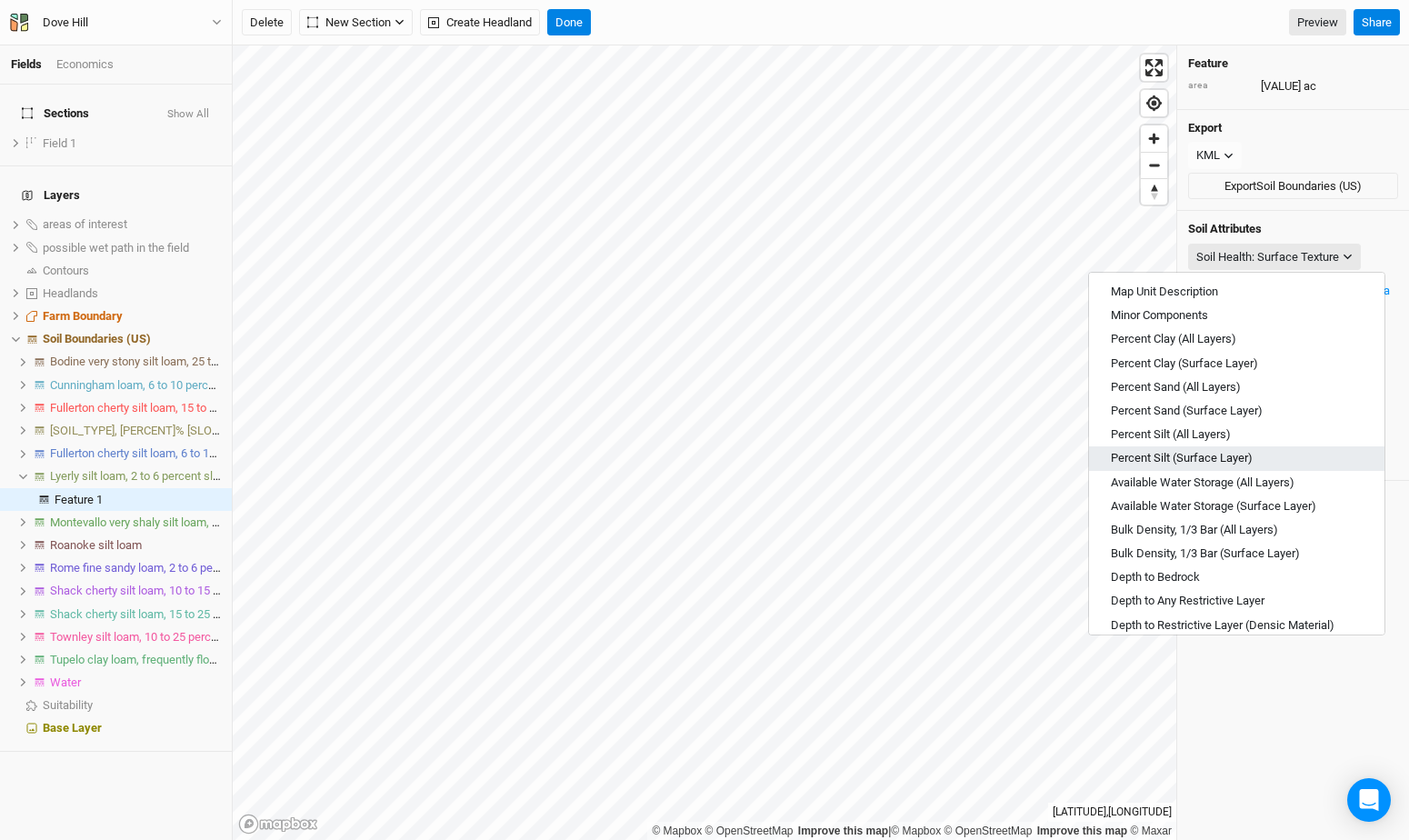 click on "Percent Silt (Surface Layer)" at bounding box center (1236, 458) 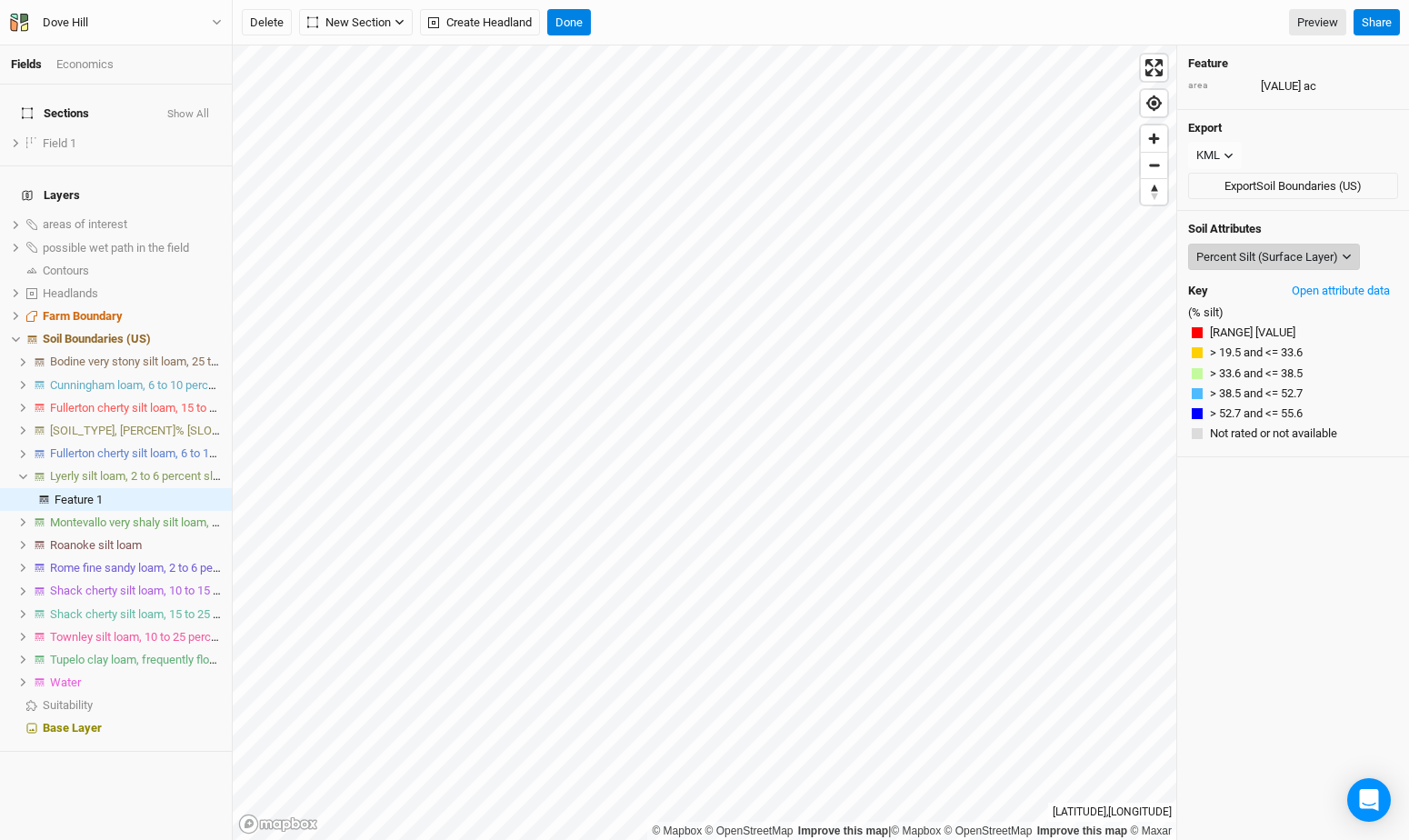 click on "Percent Silt (Surface Layer)" at bounding box center (1267, 257) 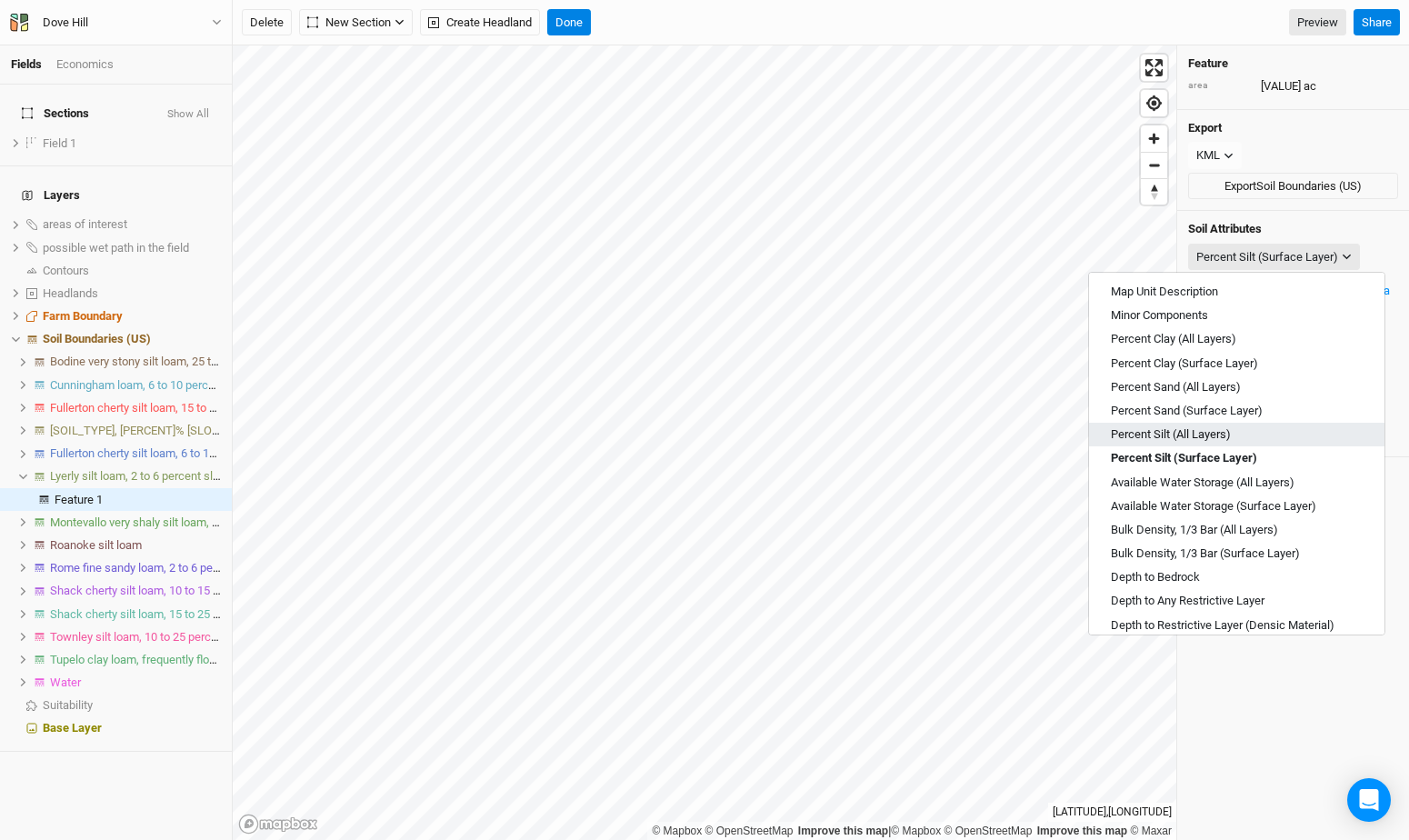 click on "Percent Silt (All Layers)" at bounding box center [1236, 435] 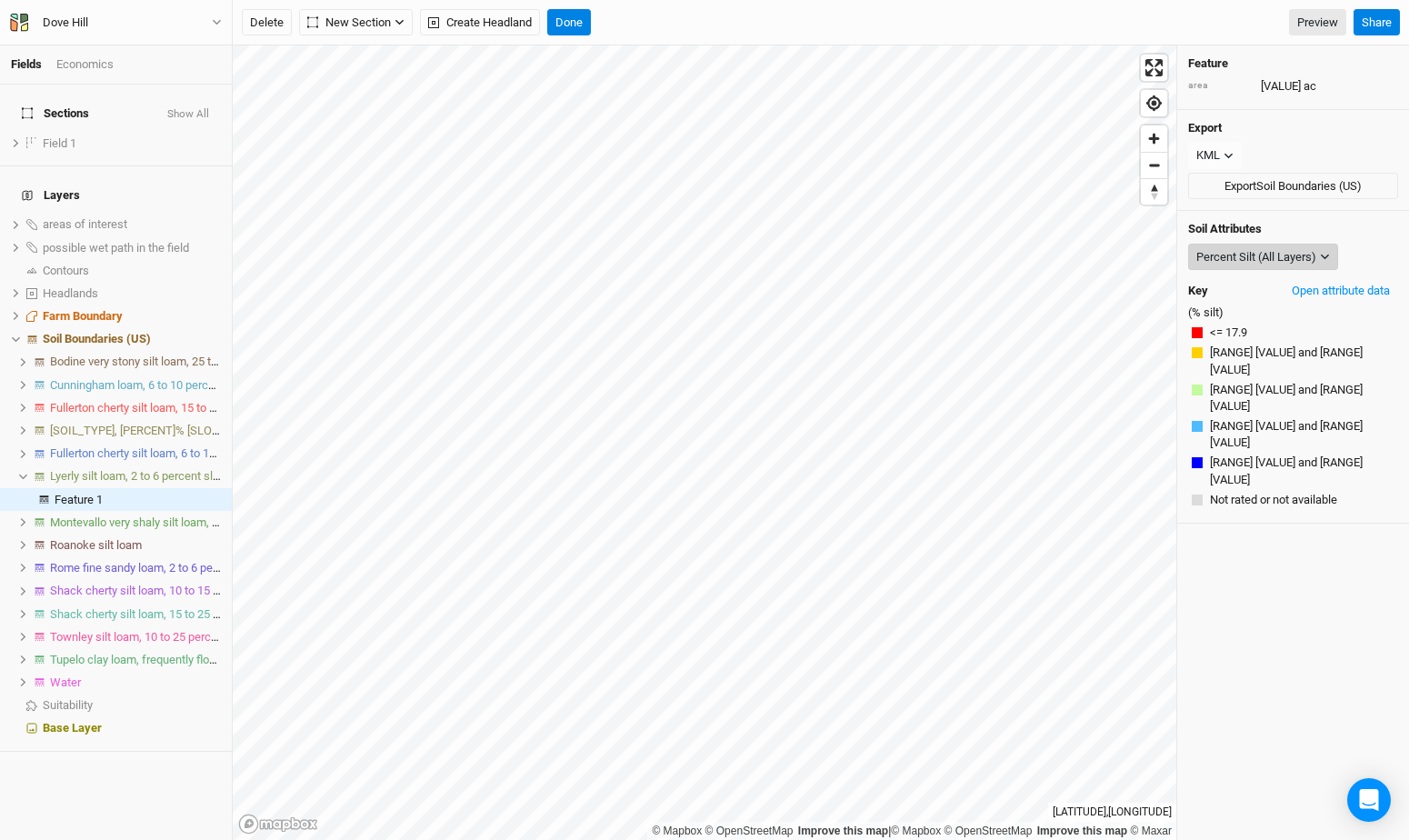 click on "Percent Silt (All Layers)" at bounding box center (1263, 257) 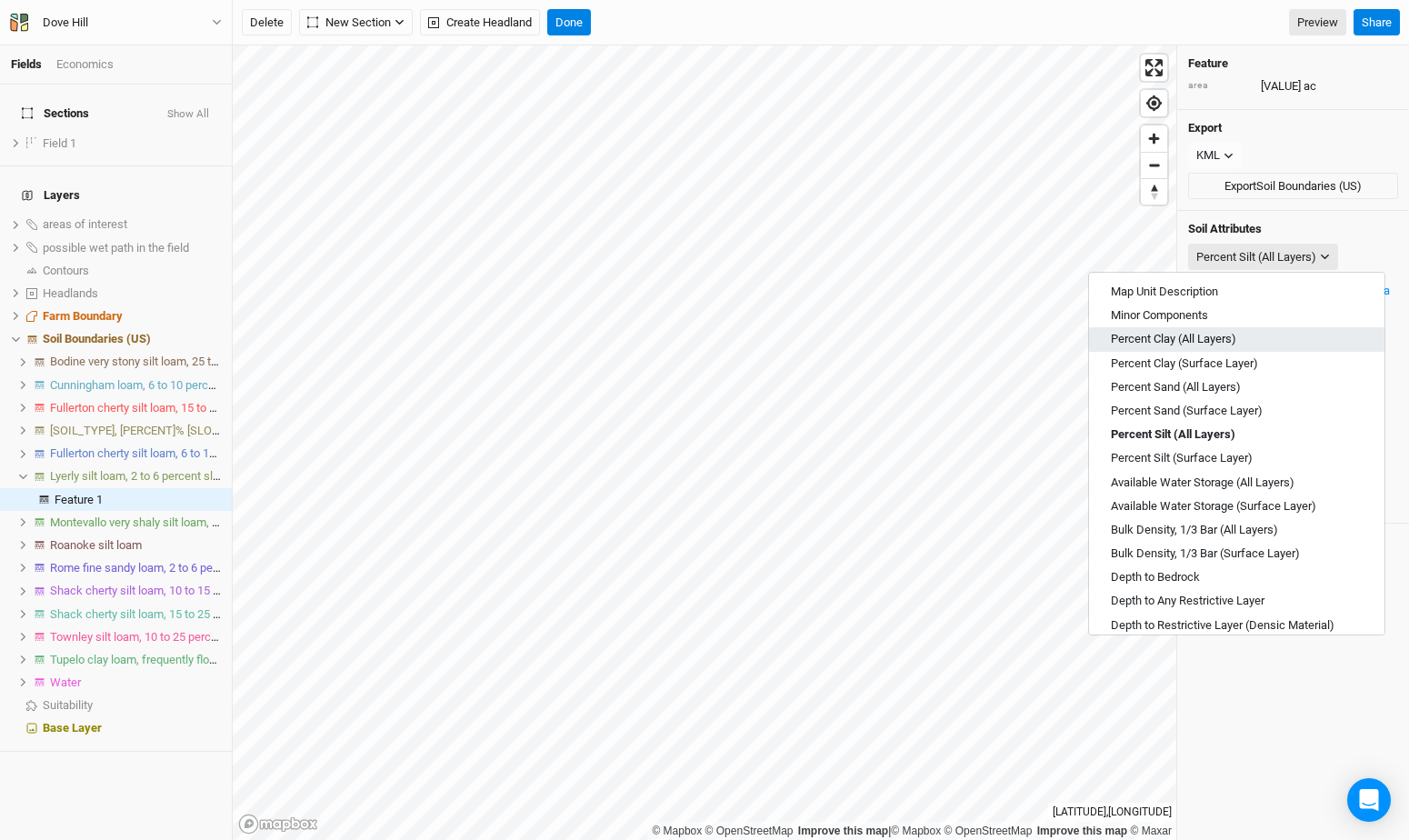 click on "Percent Clay (All Layers)" at bounding box center [1236, 339] 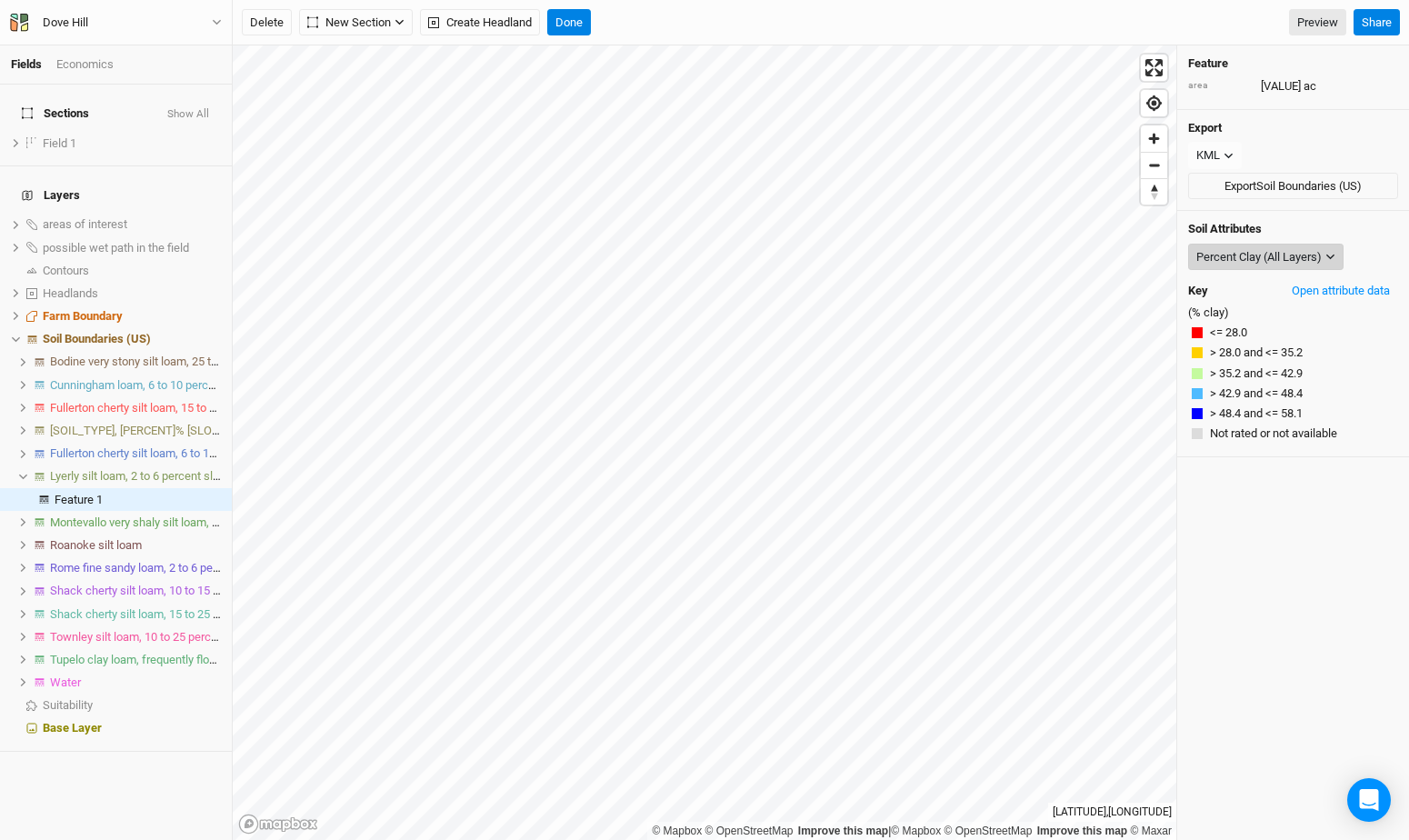 click on "Percent Clay (All Layers)" at bounding box center (1259, 257) 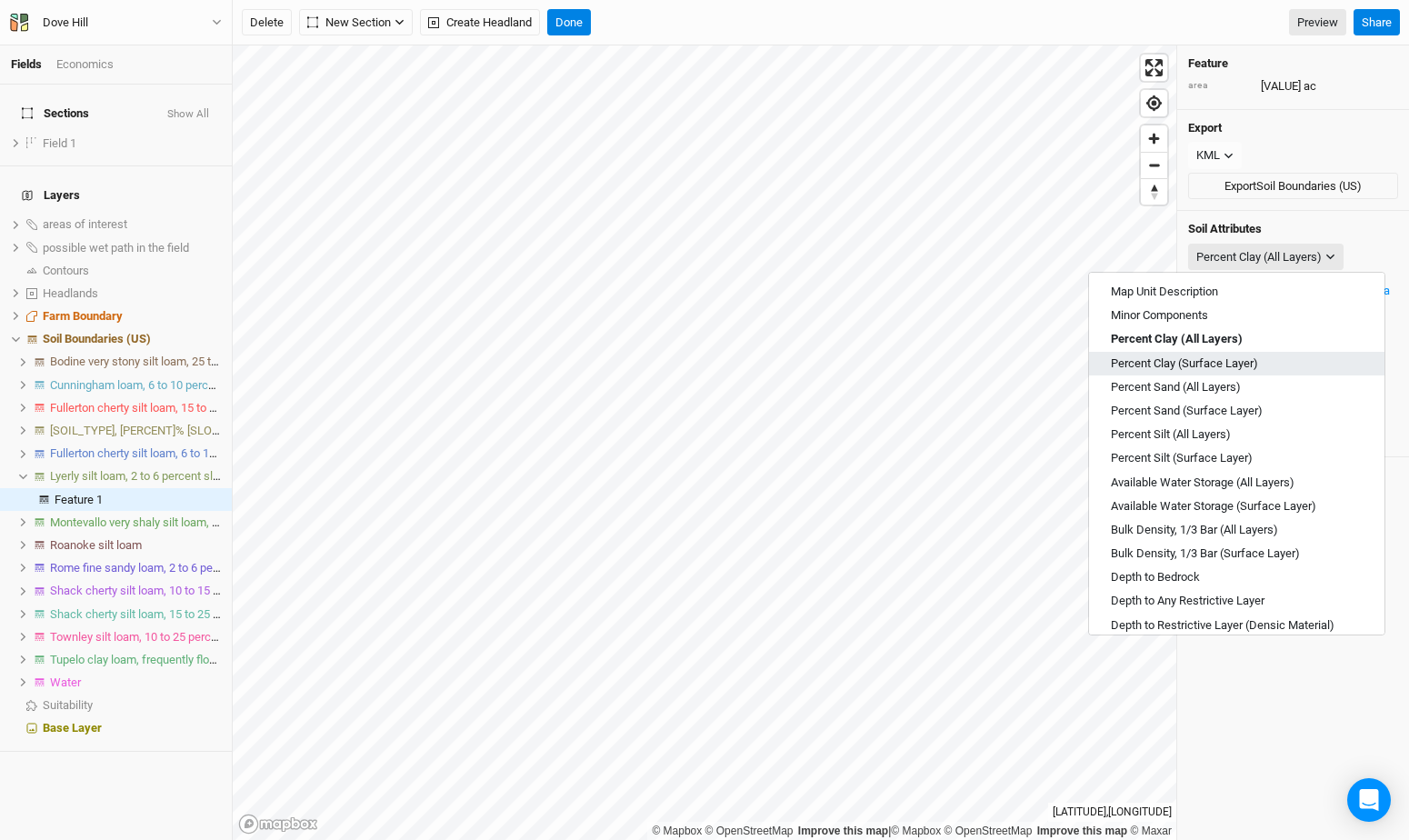 click on "Percent Clay (Surface Layer)" at bounding box center [1236, 364] 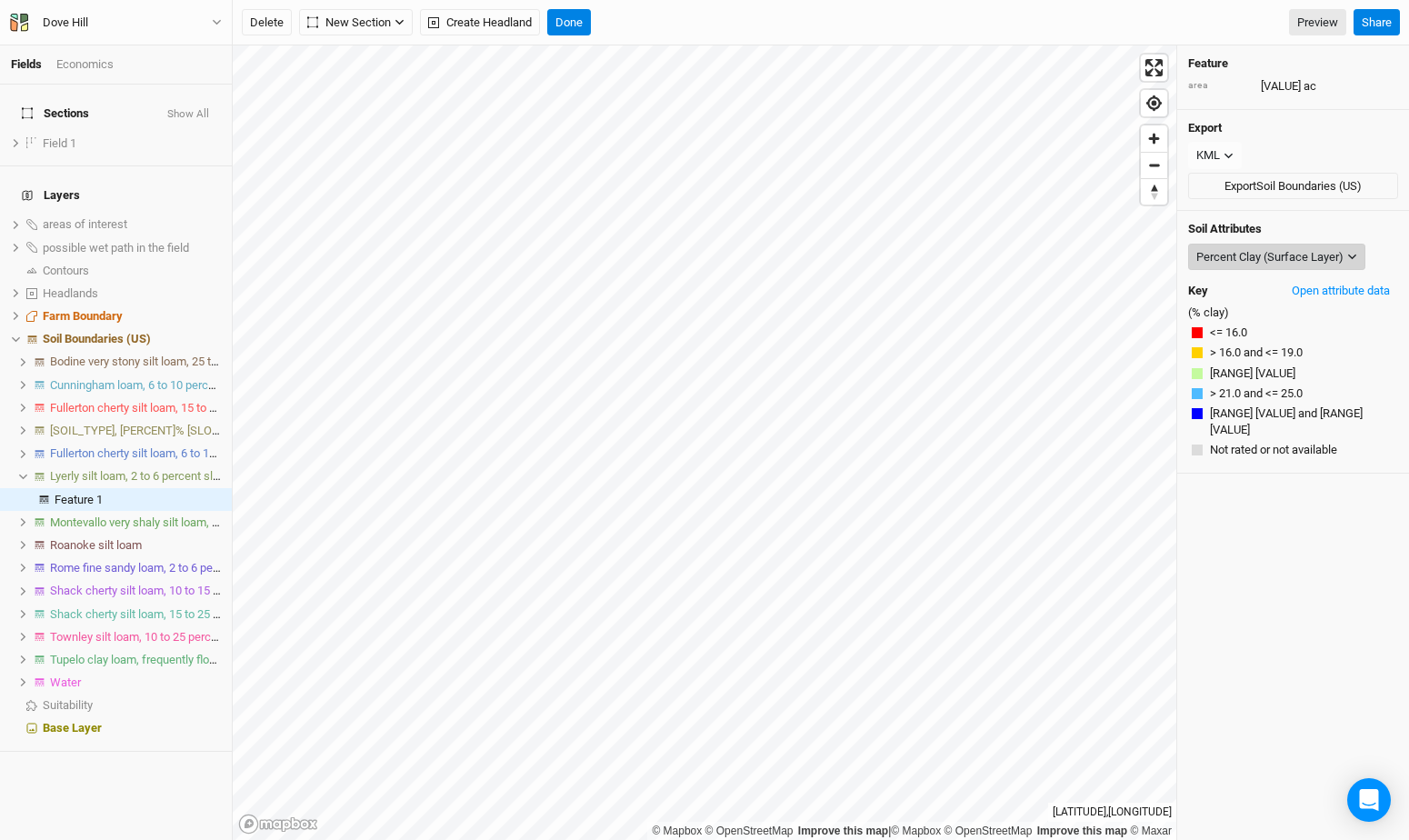 click on "Percent Clay (Surface Layer)" at bounding box center [1270, 257] 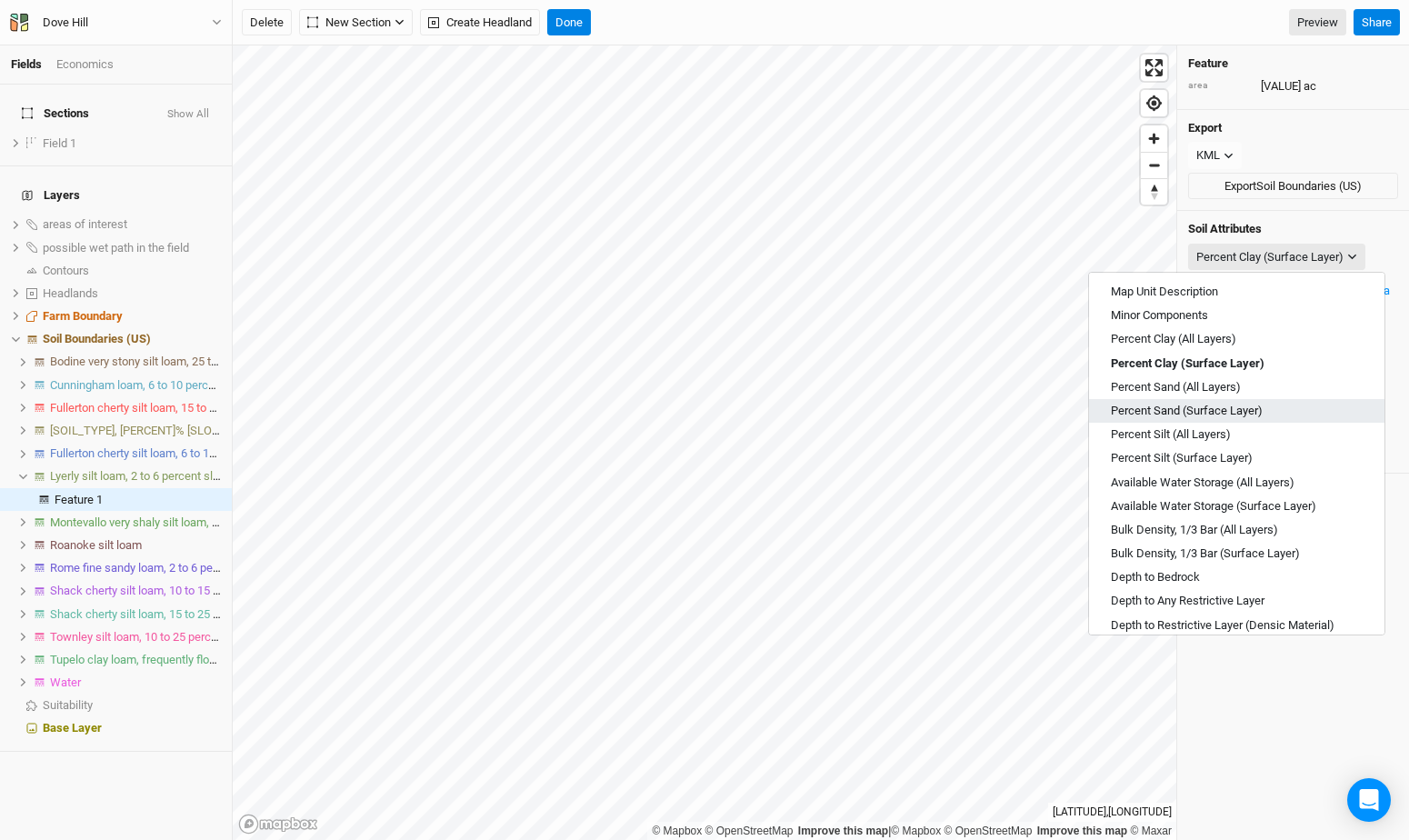 click on "Percent Sand (Surface Layer)" at bounding box center [1236, 411] 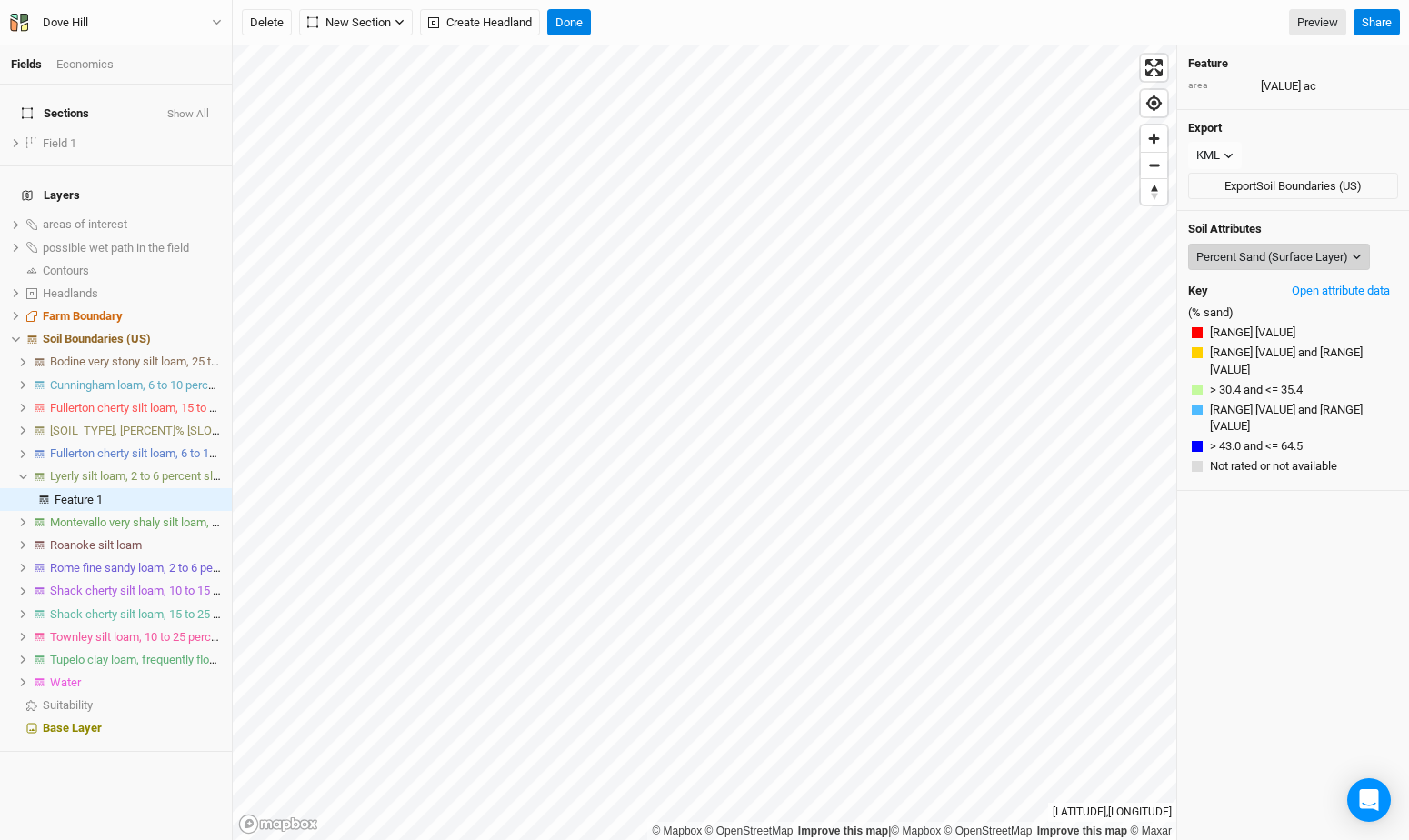 click on "Percent Sand (Surface Layer)" at bounding box center [1272, 257] 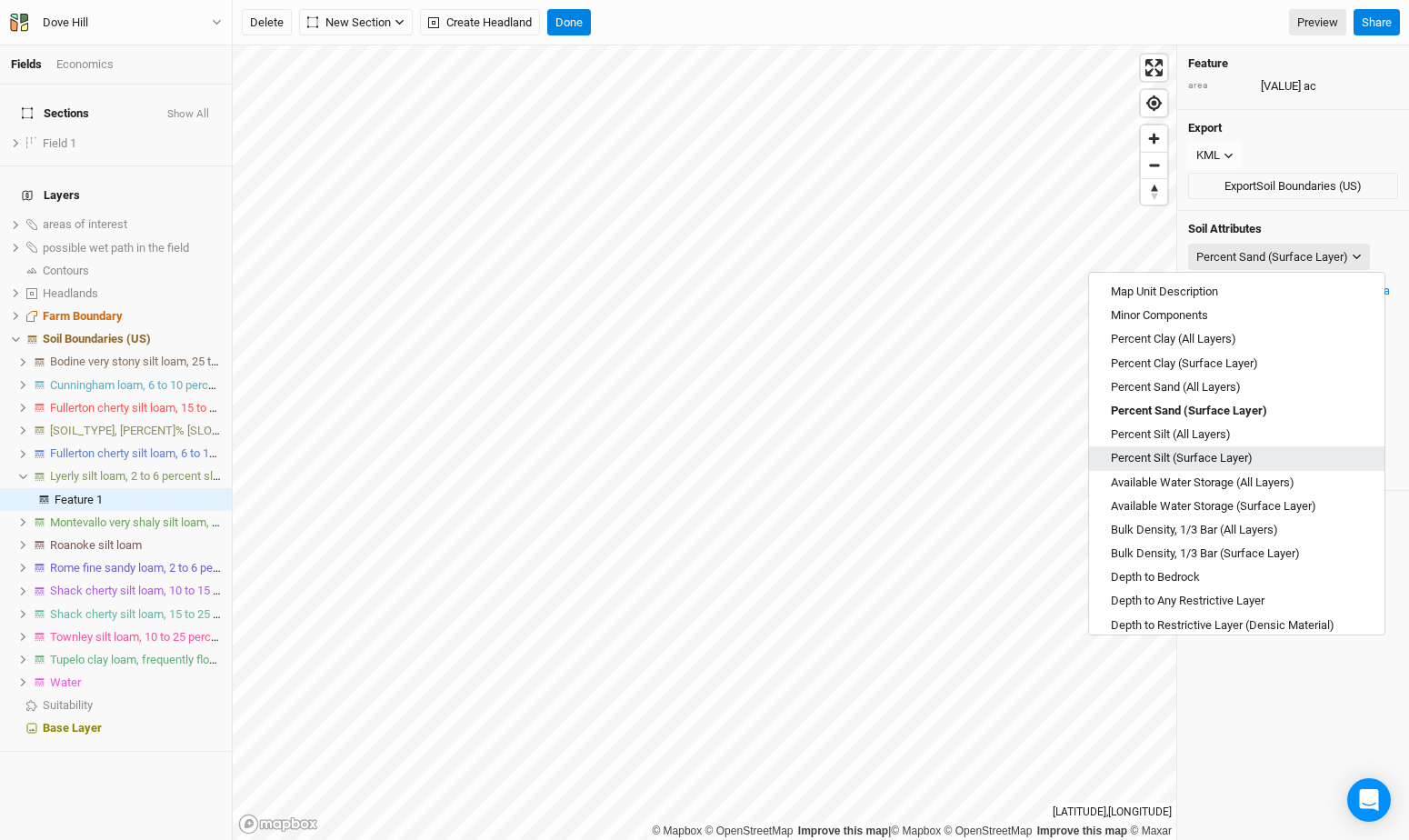 click on "Percent Silt (Surface Layer)" at bounding box center [1236, 458] 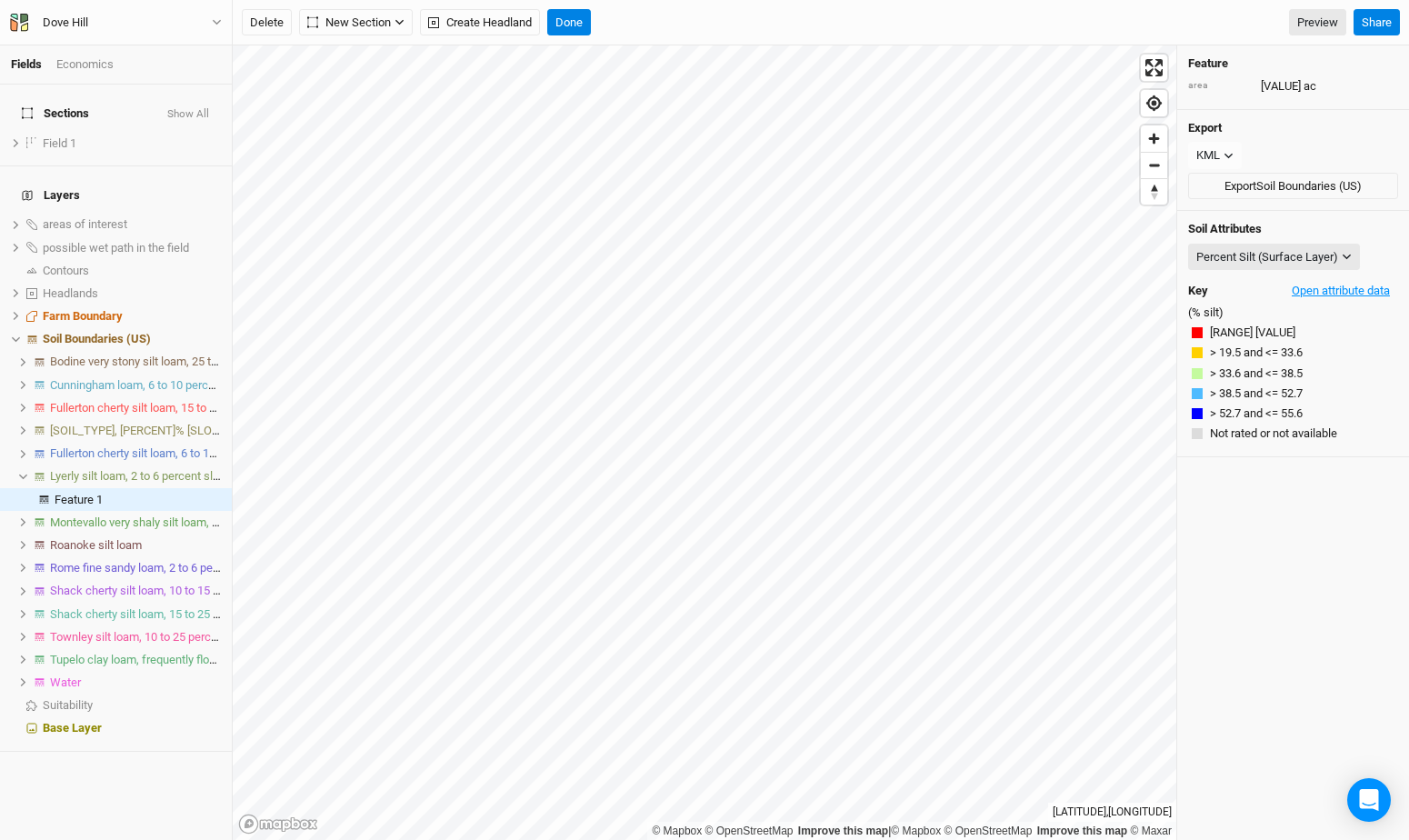 click on "Open attribute data" at bounding box center [1341, 291] 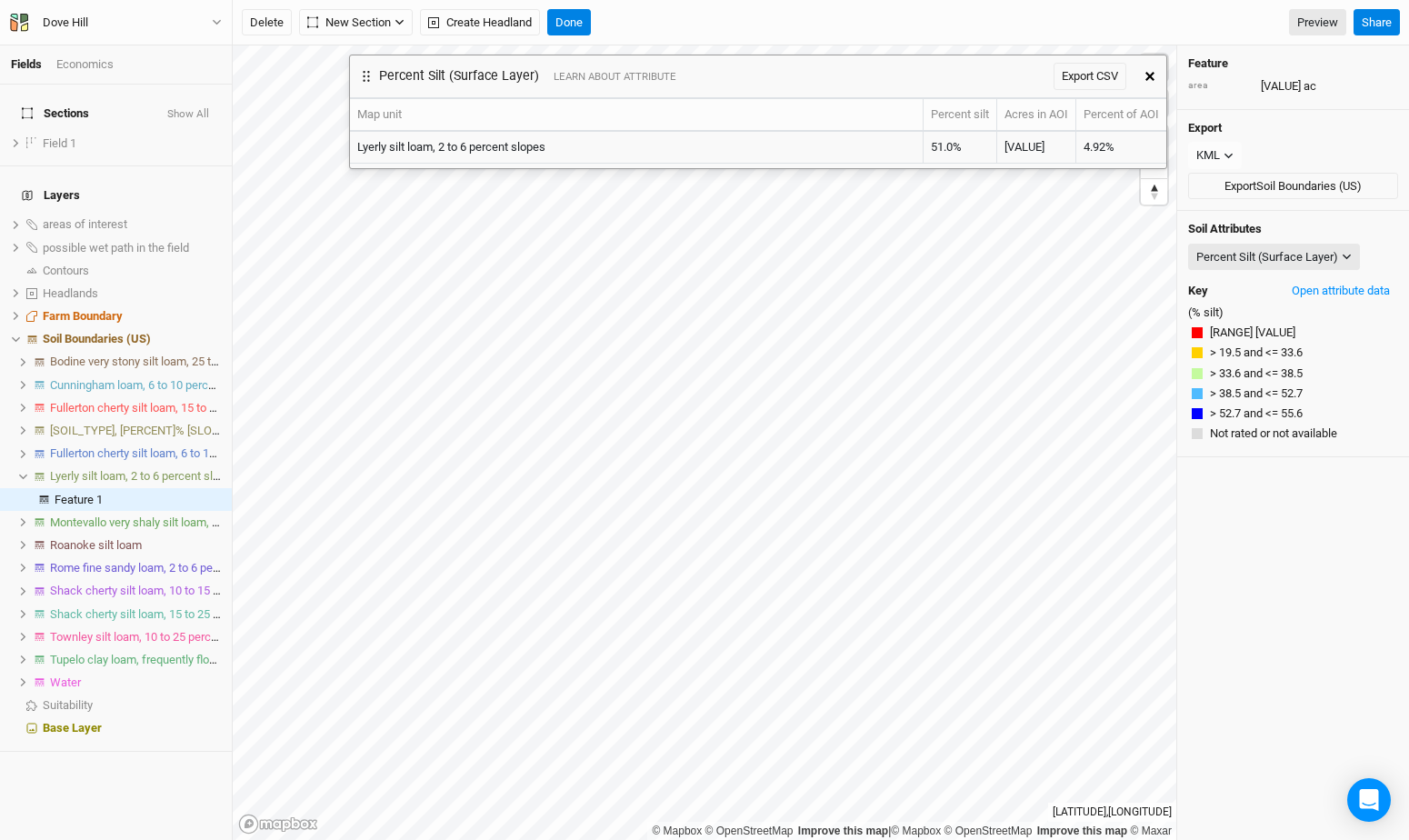click at bounding box center (1150, 76) 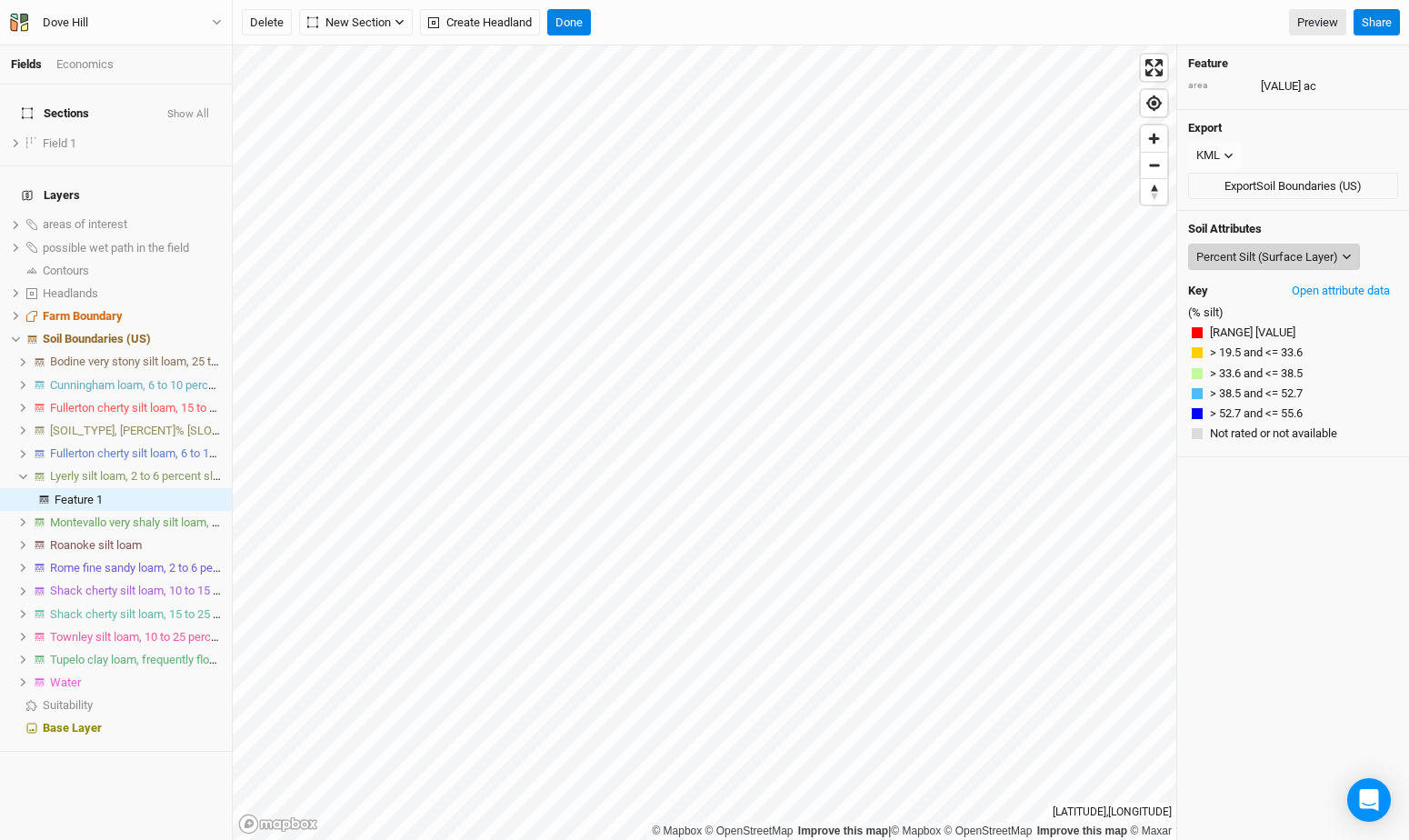 click on "Percent Silt (Surface Layer)" at bounding box center (1274, 257) 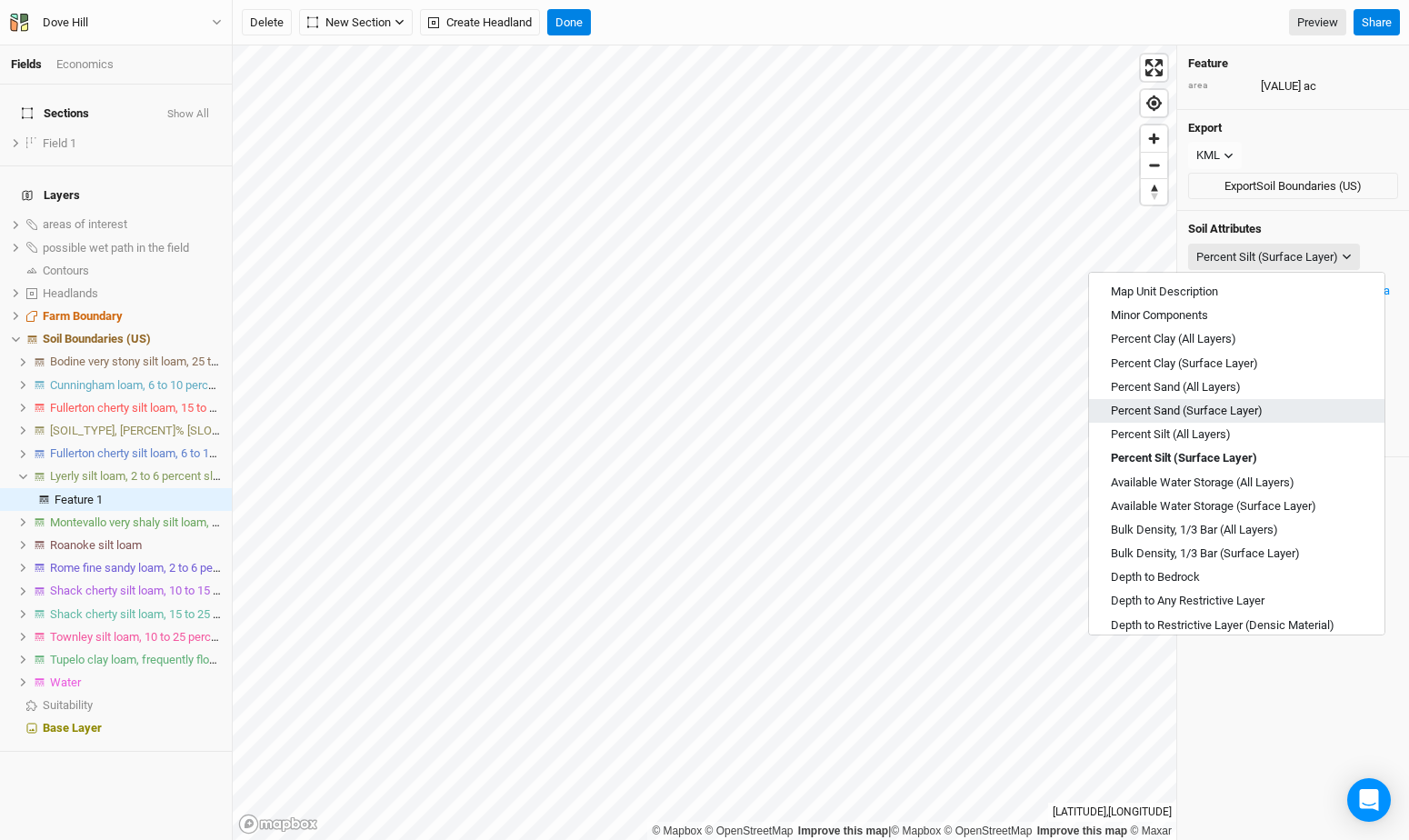 click on "Percent Sand (Surface Layer)" at bounding box center (1186, 411) 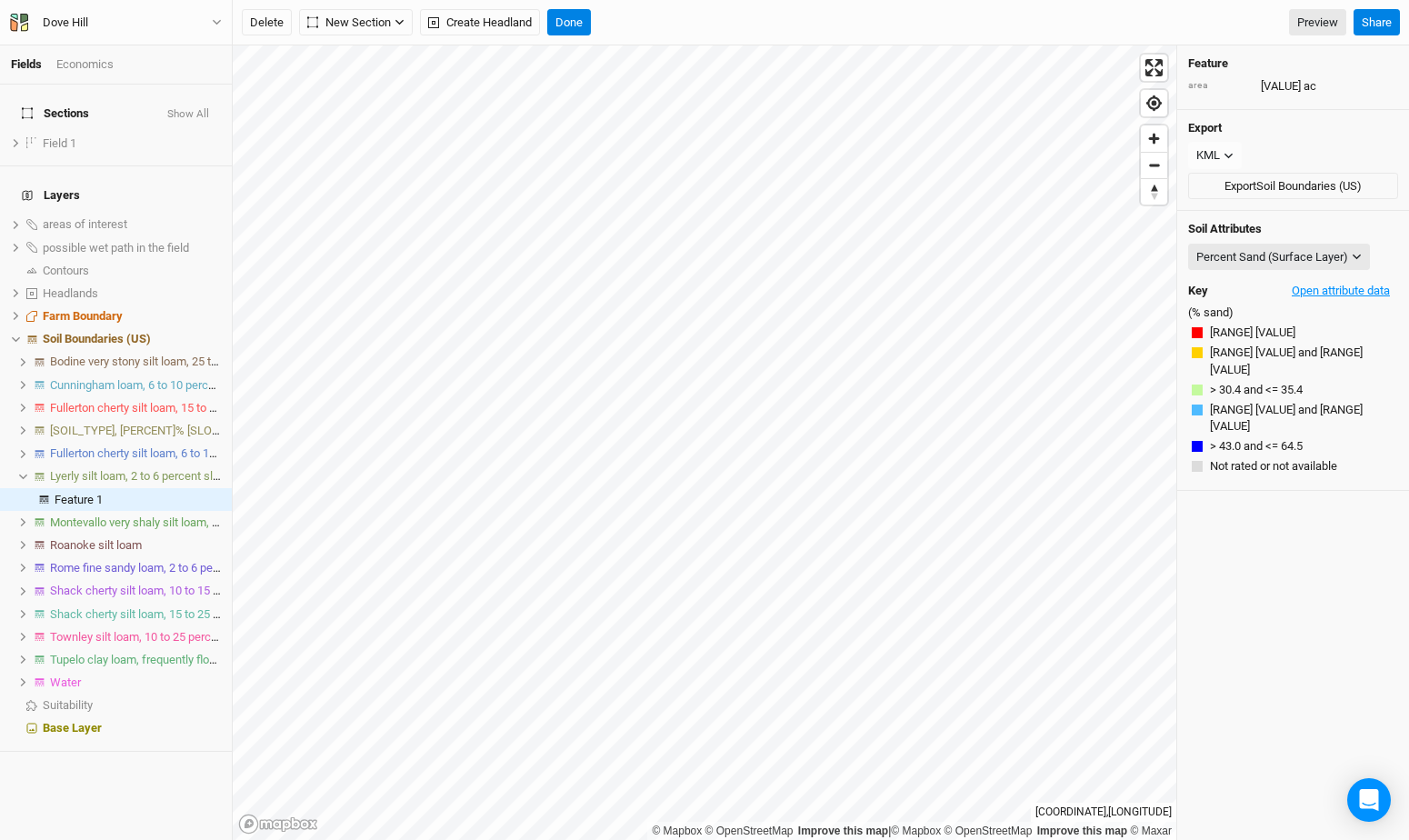 click on "Open attribute data" at bounding box center [1341, 291] 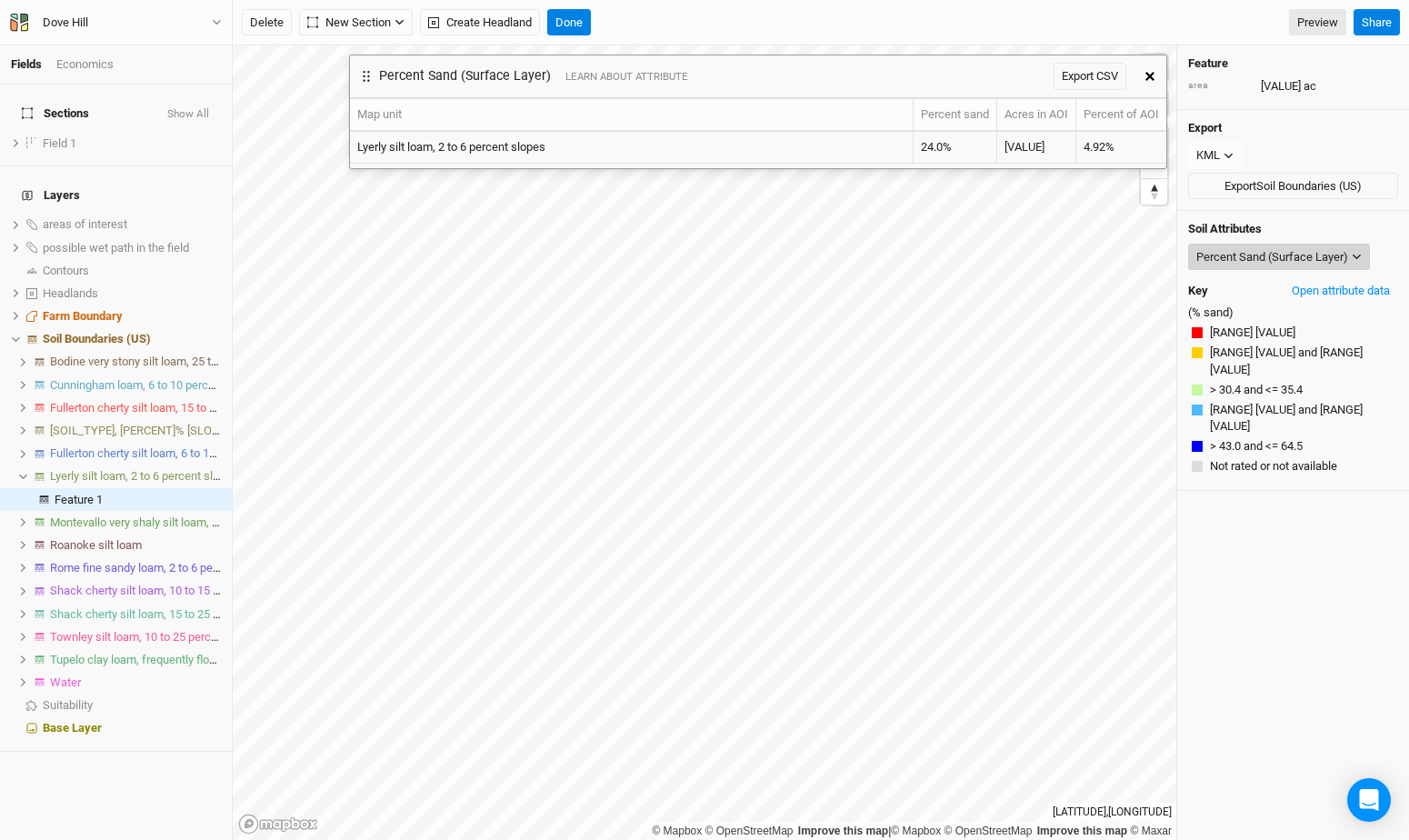 click on "Percent Sand (Surface Layer)" at bounding box center [1279, 257] 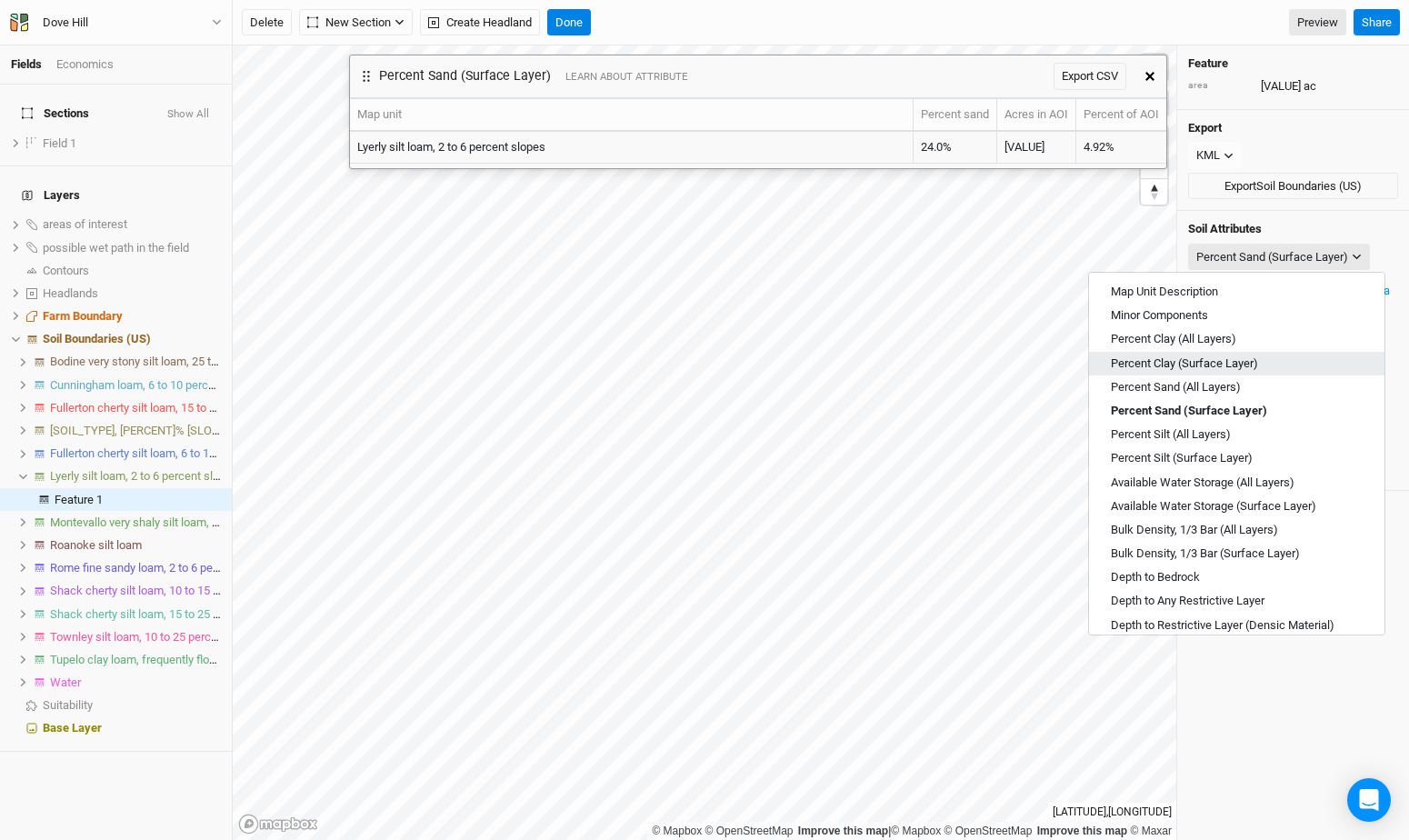 click on "Percent Clay (Surface Layer)" at bounding box center [1184, 364] 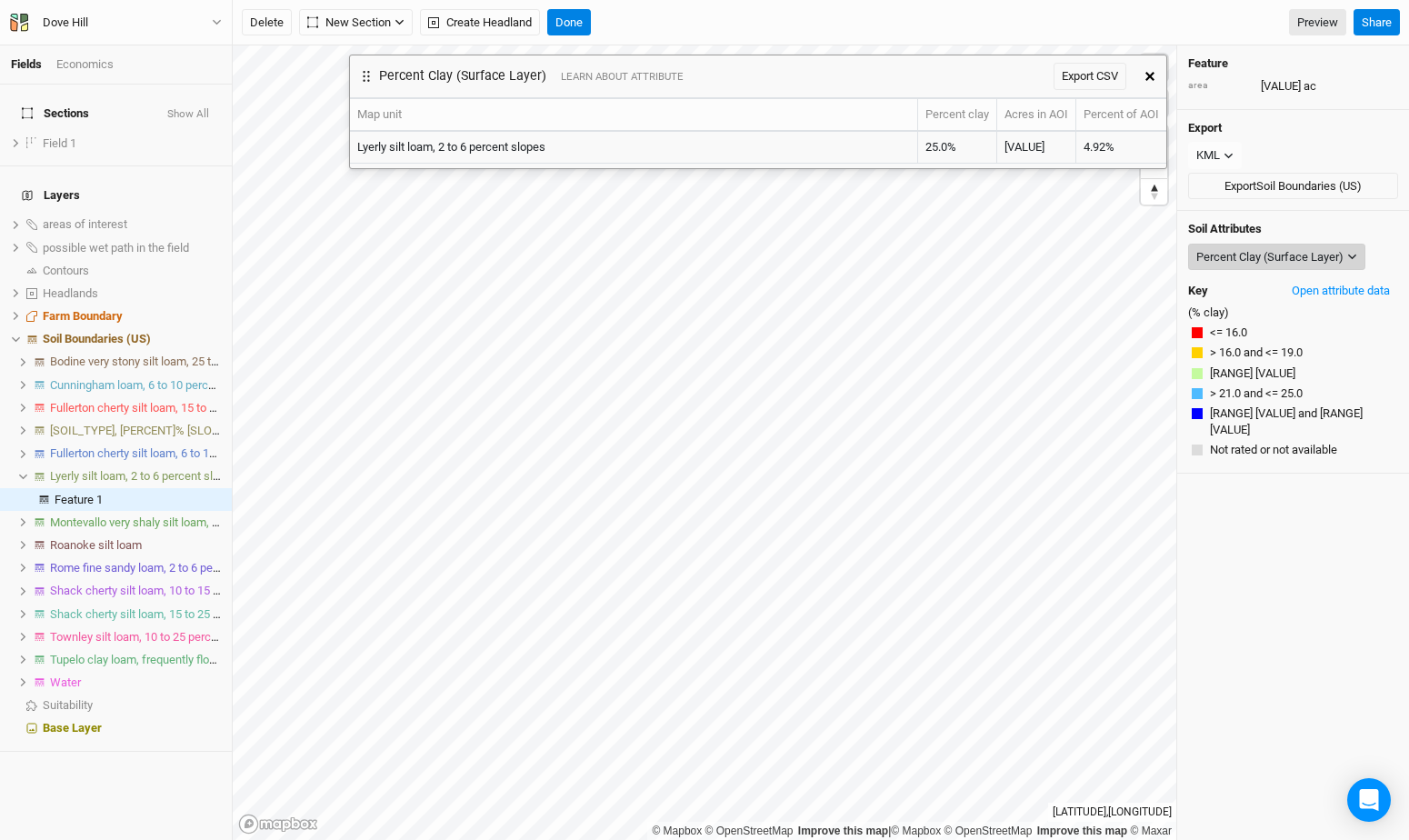 click on "Percent Clay (Surface Layer)" at bounding box center (1276, 257) 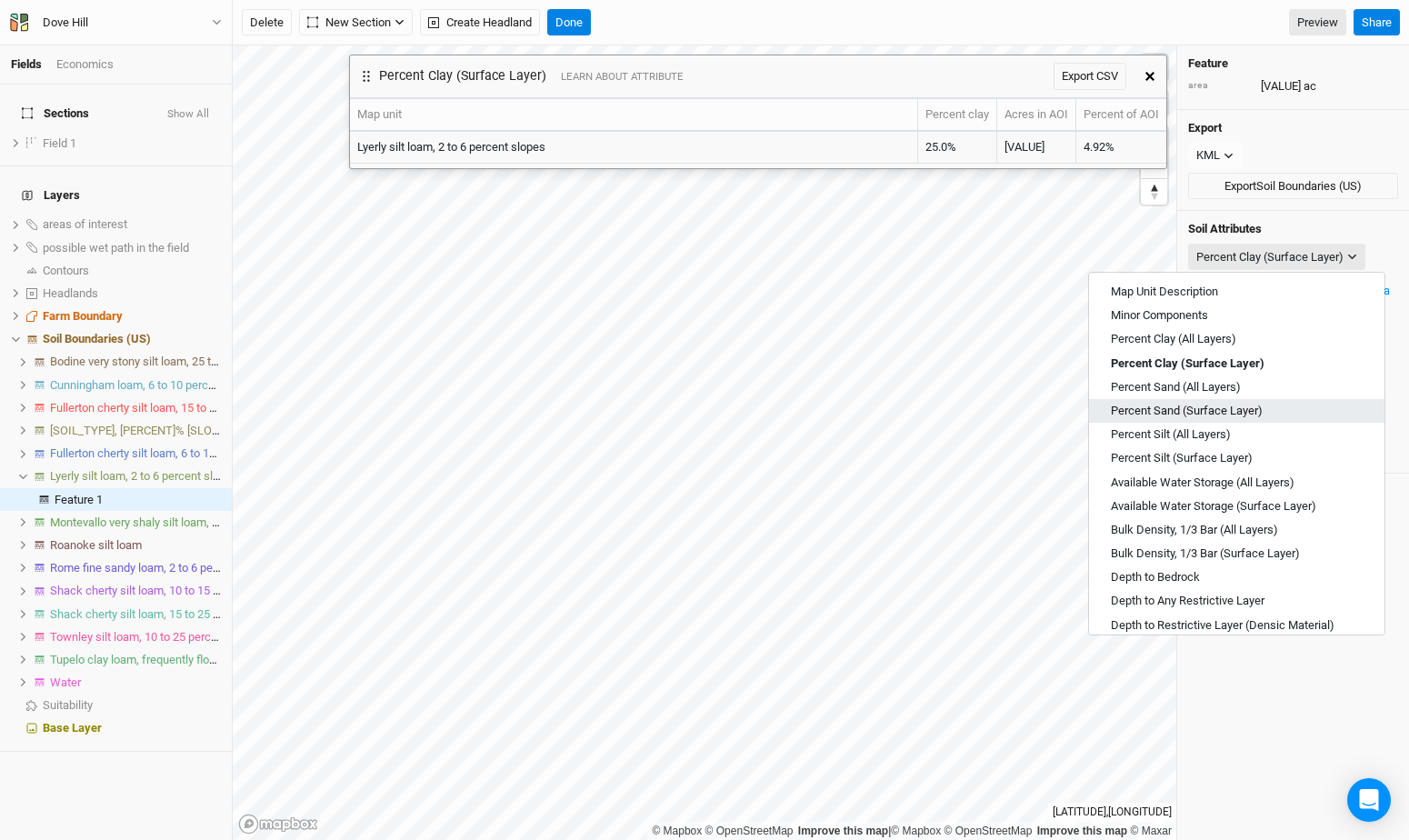 click on "Percent Sand (Surface Layer)" at bounding box center [1236, 411] 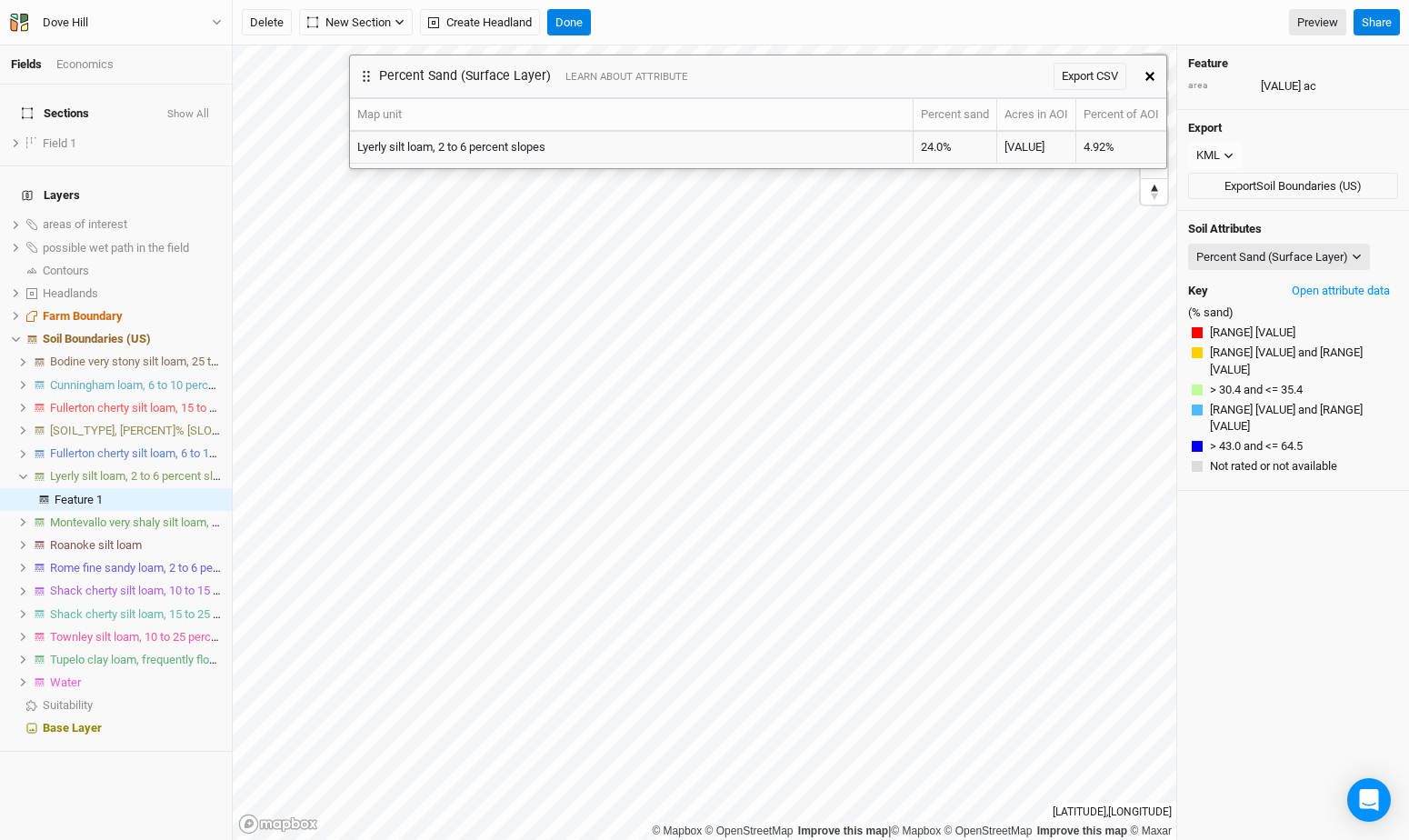 click 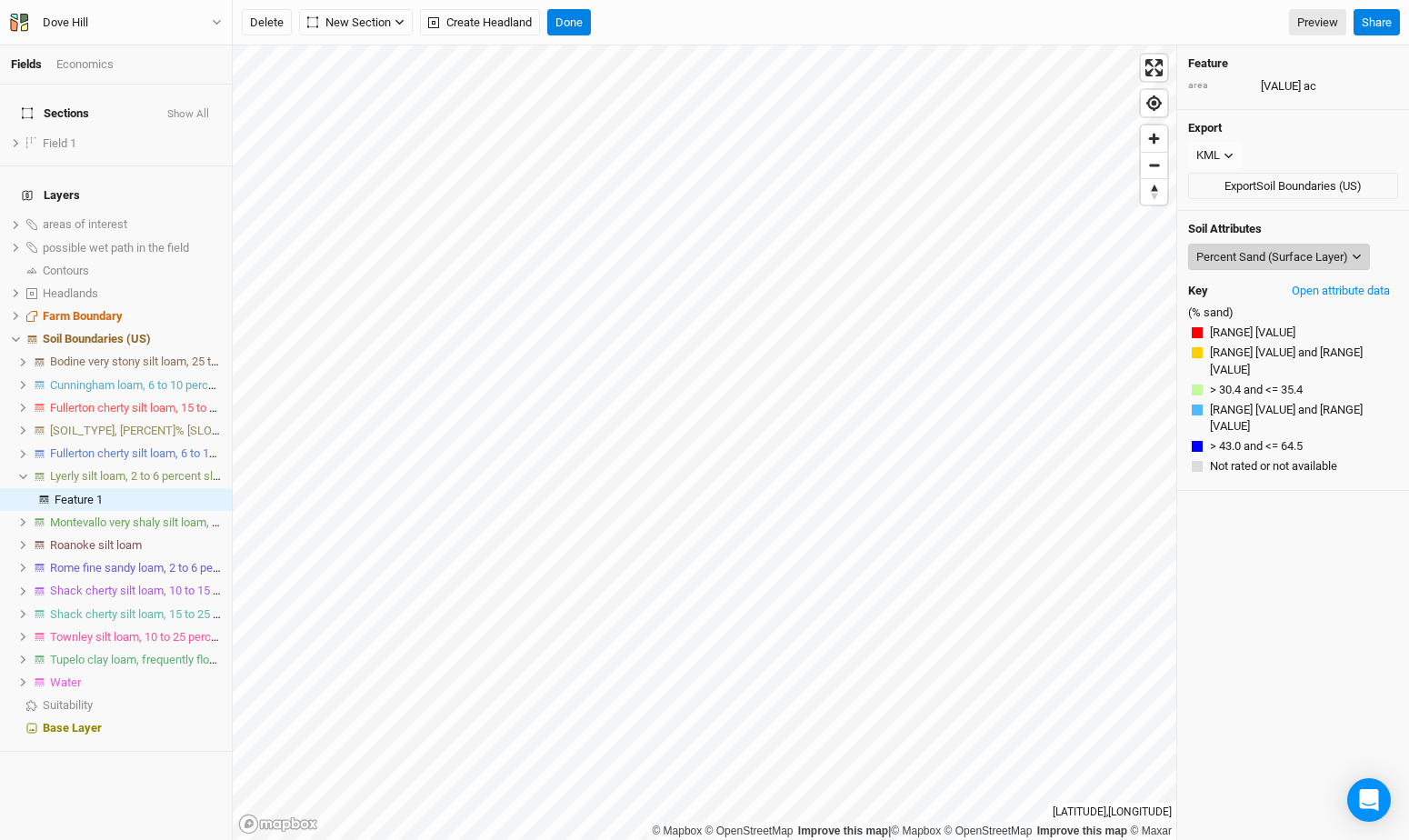 click on "Percent Sand (Surface Layer)" at bounding box center [1272, 257] 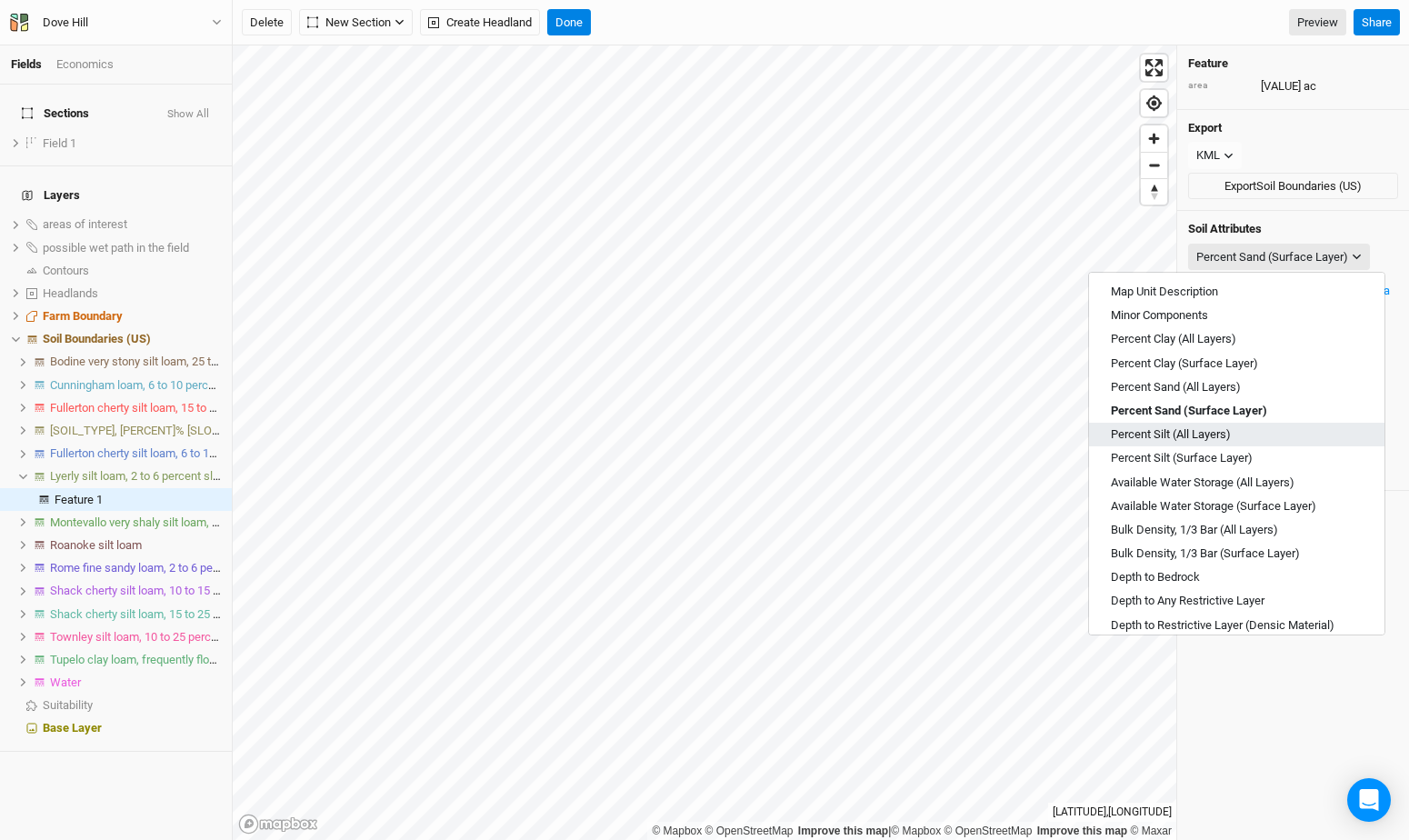 click on "Percent Silt (All Layers)" at bounding box center [1236, 435] 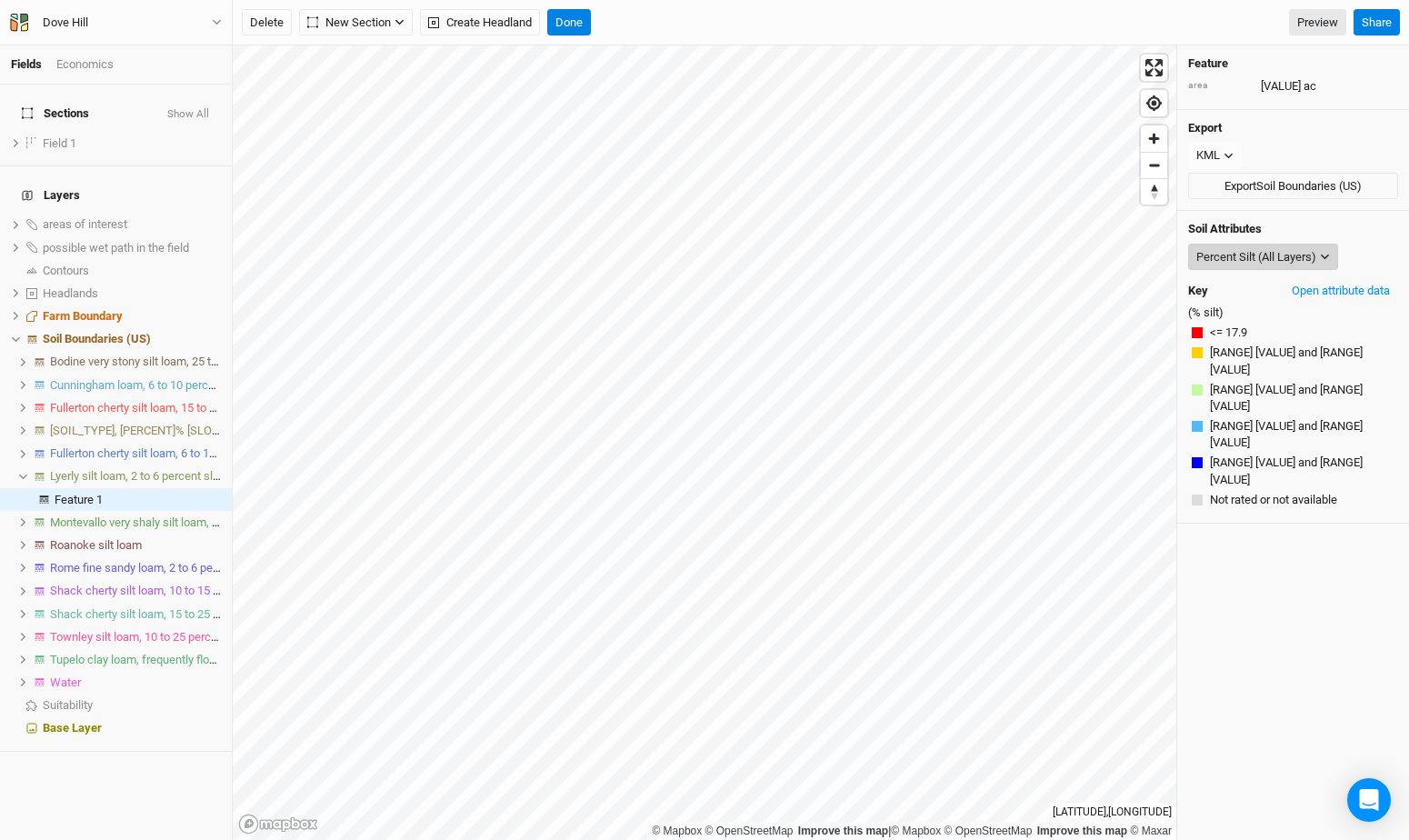 click on "Percent Silt (All Layers)" at bounding box center (1256, 257) 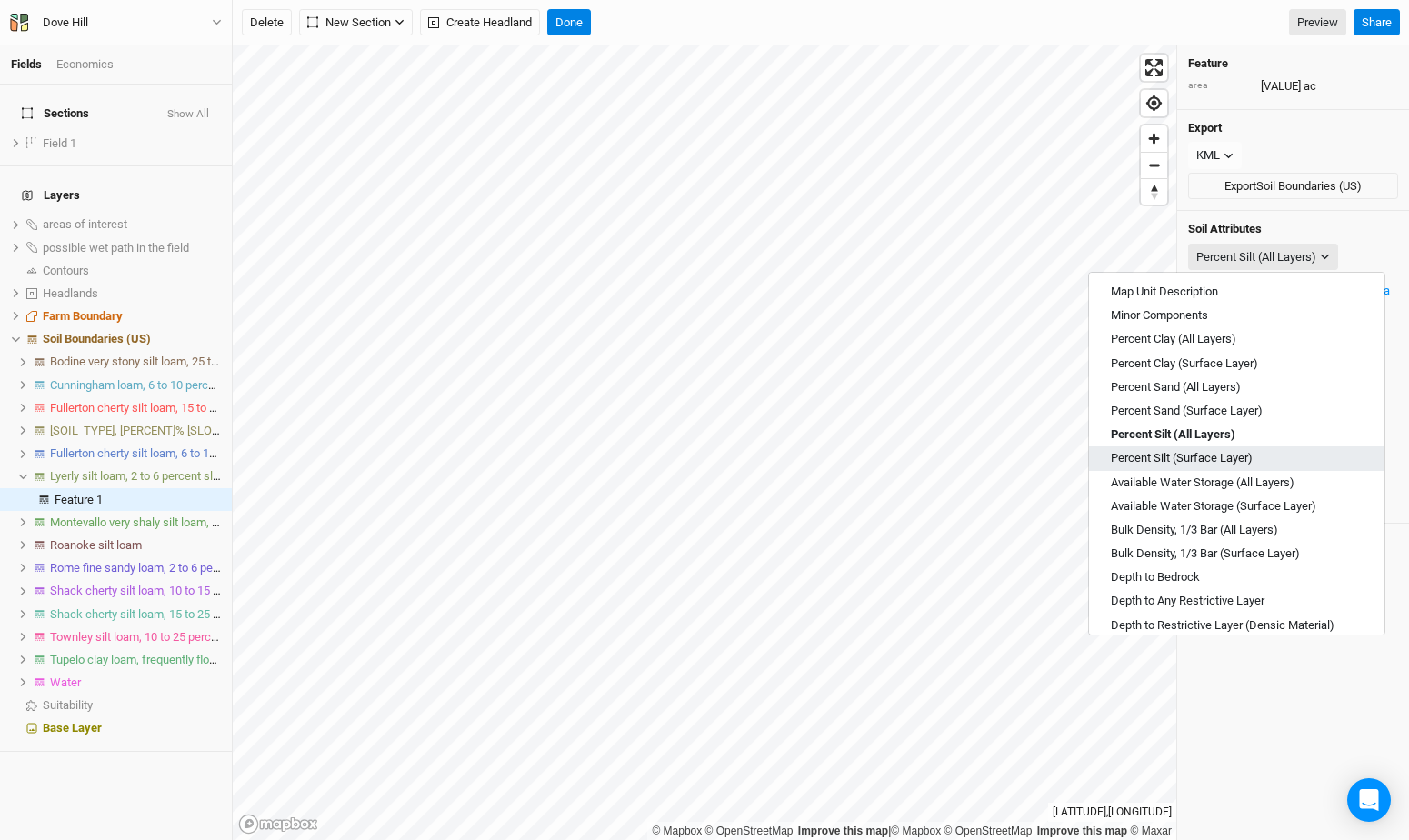 click on "Percent Silt (Surface Layer)" at bounding box center [1182, 458] 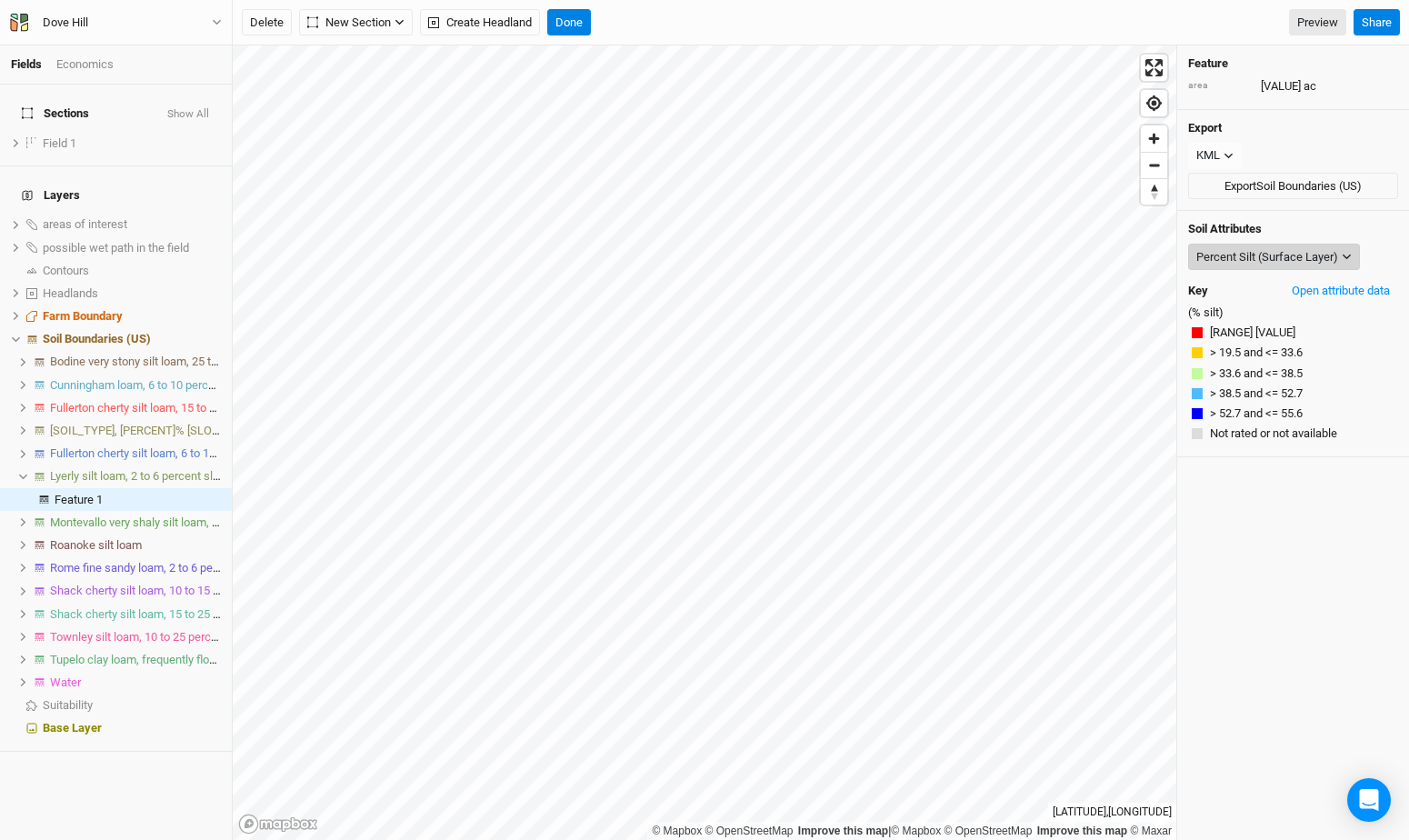 click on "Percent Silt (Surface Layer)" at bounding box center [1267, 257] 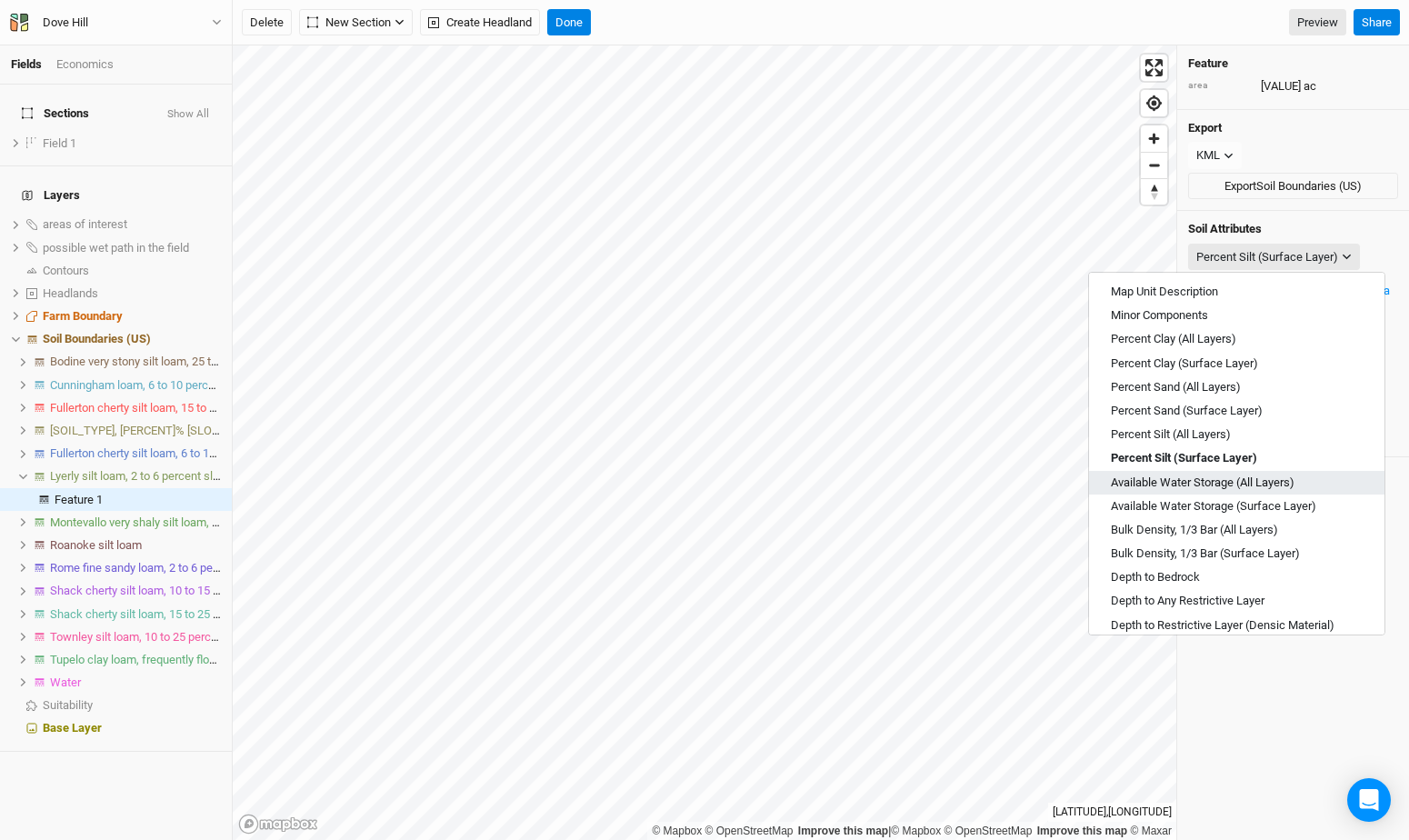 click on "Available Water Storage (All Layers)" at bounding box center (1203, 483) 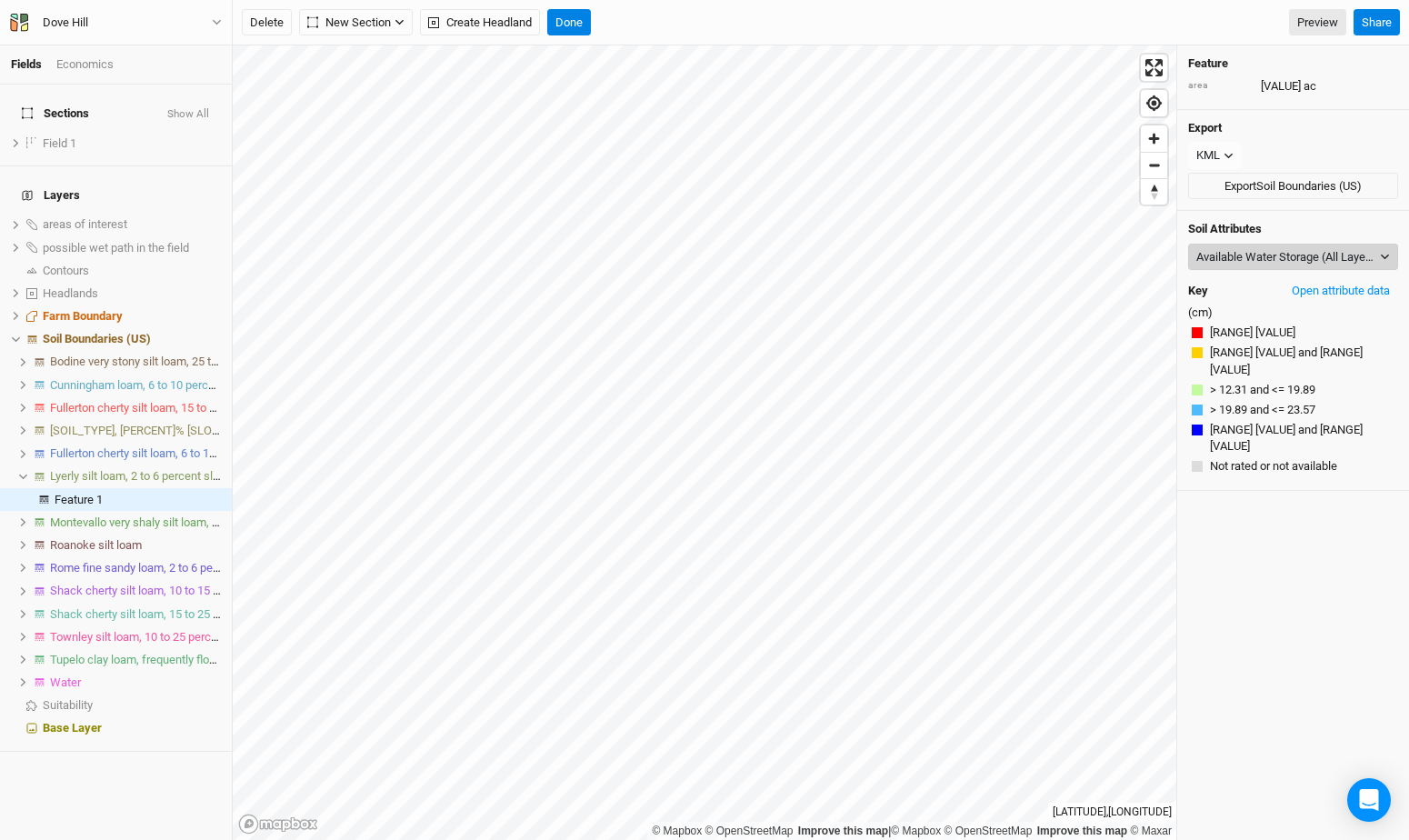 click on "Available Water Storage (All Layers)" at bounding box center (1293, 257) 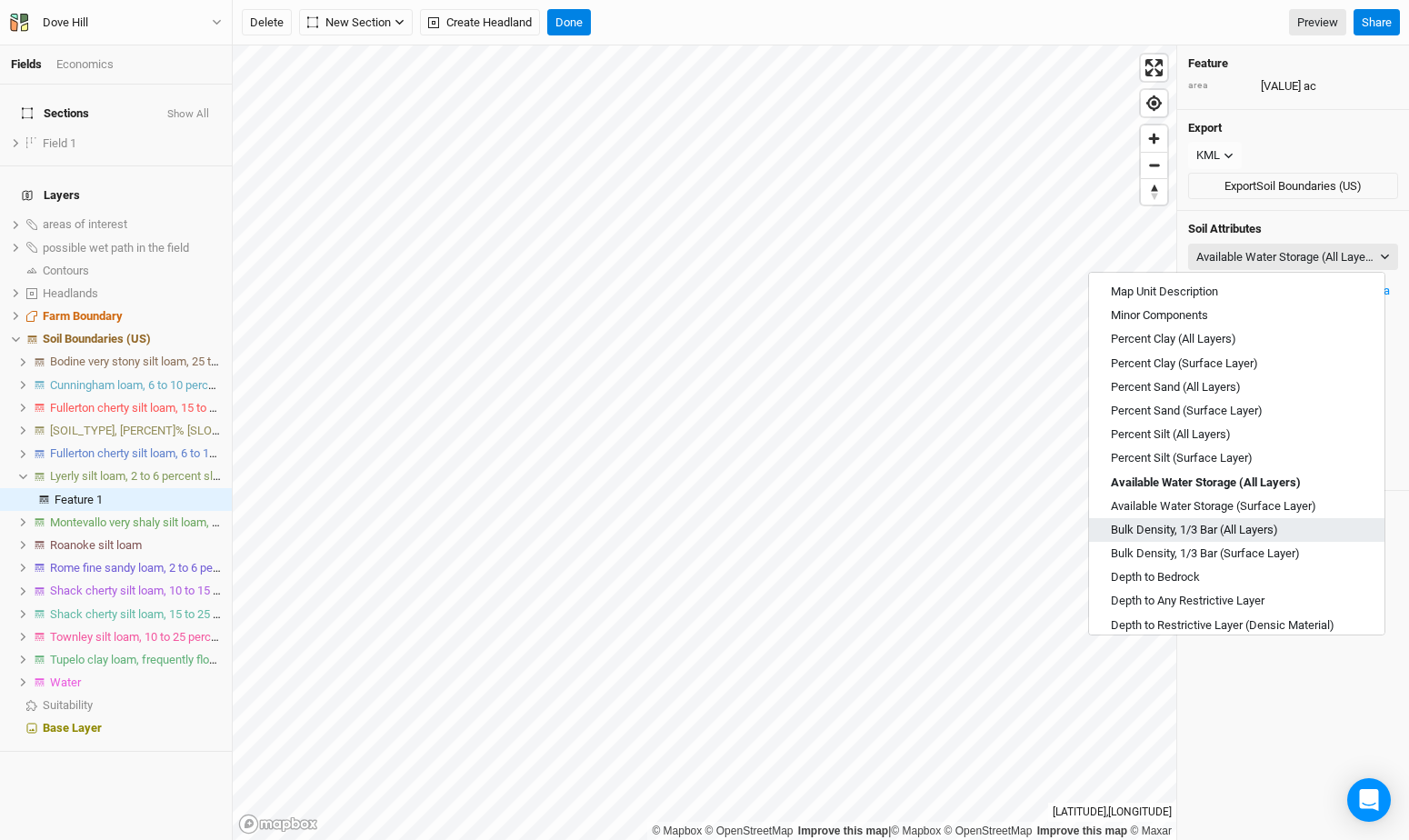 click on "Bulk Density, 1/3 Bar (All Layers)" at bounding box center [1236, 530] 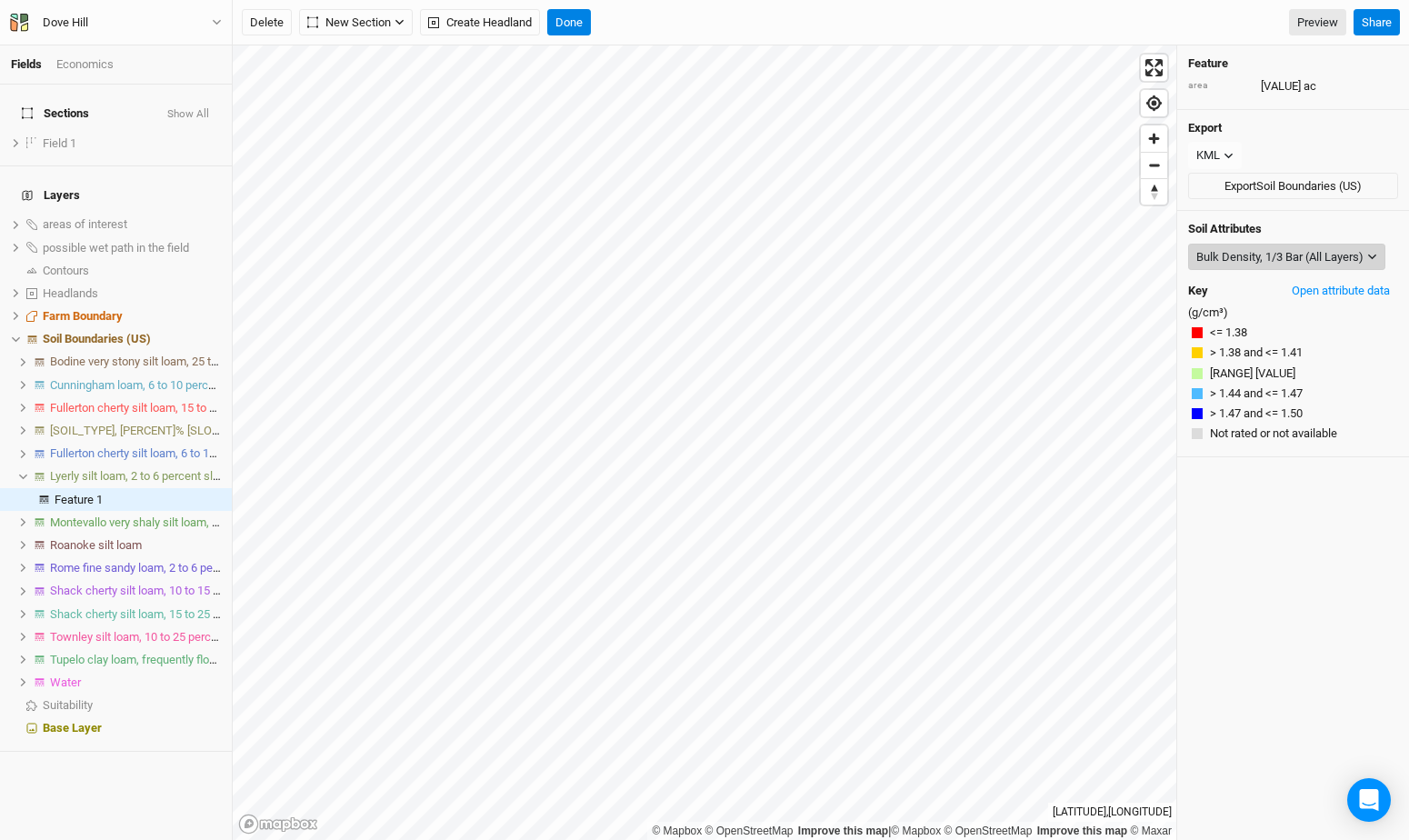 click on "Bulk Density, 1/3 Bar (All Layers)" at bounding box center (1286, 257) 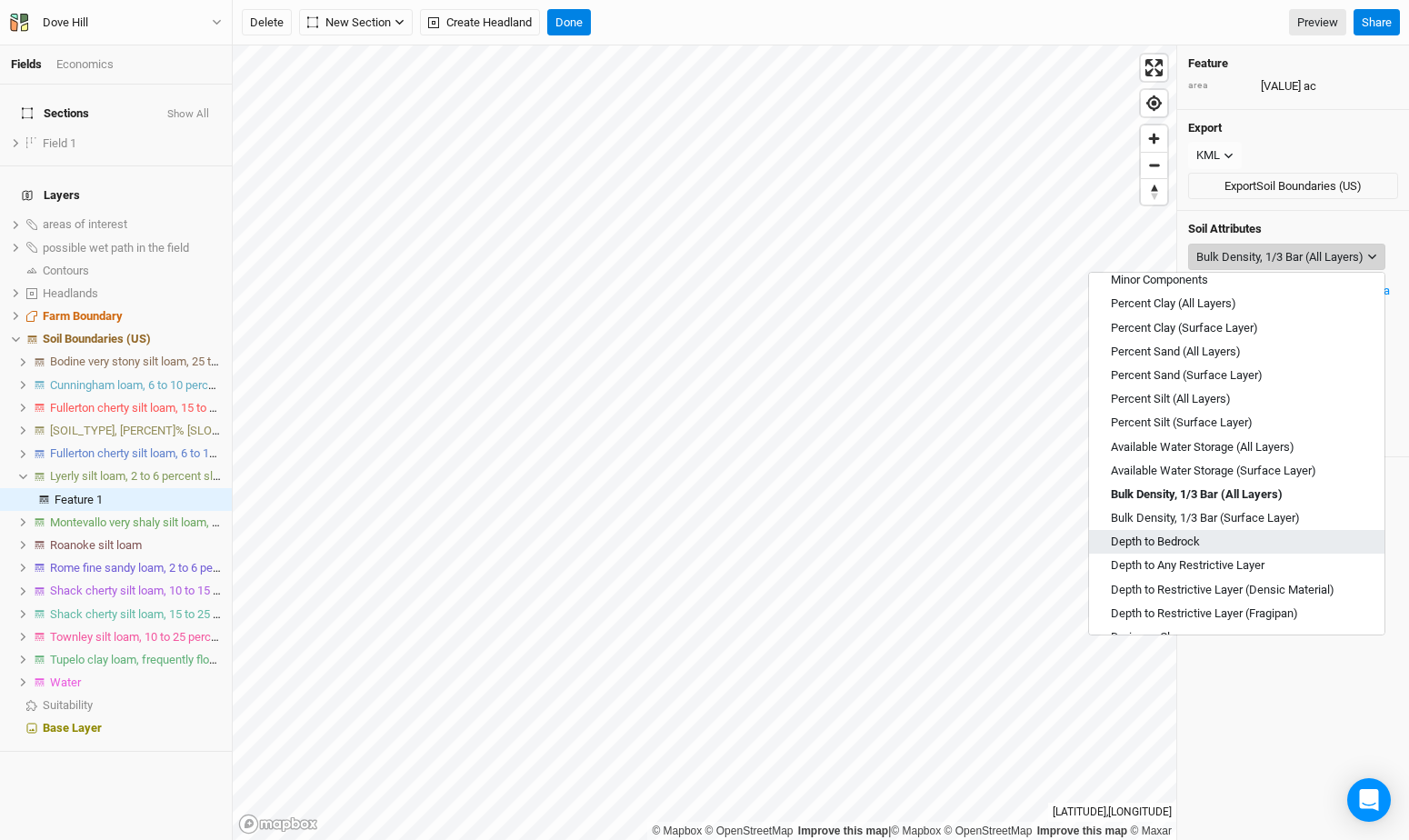 scroll, scrollTop: 36, scrollLeft: 0, axis: vertical 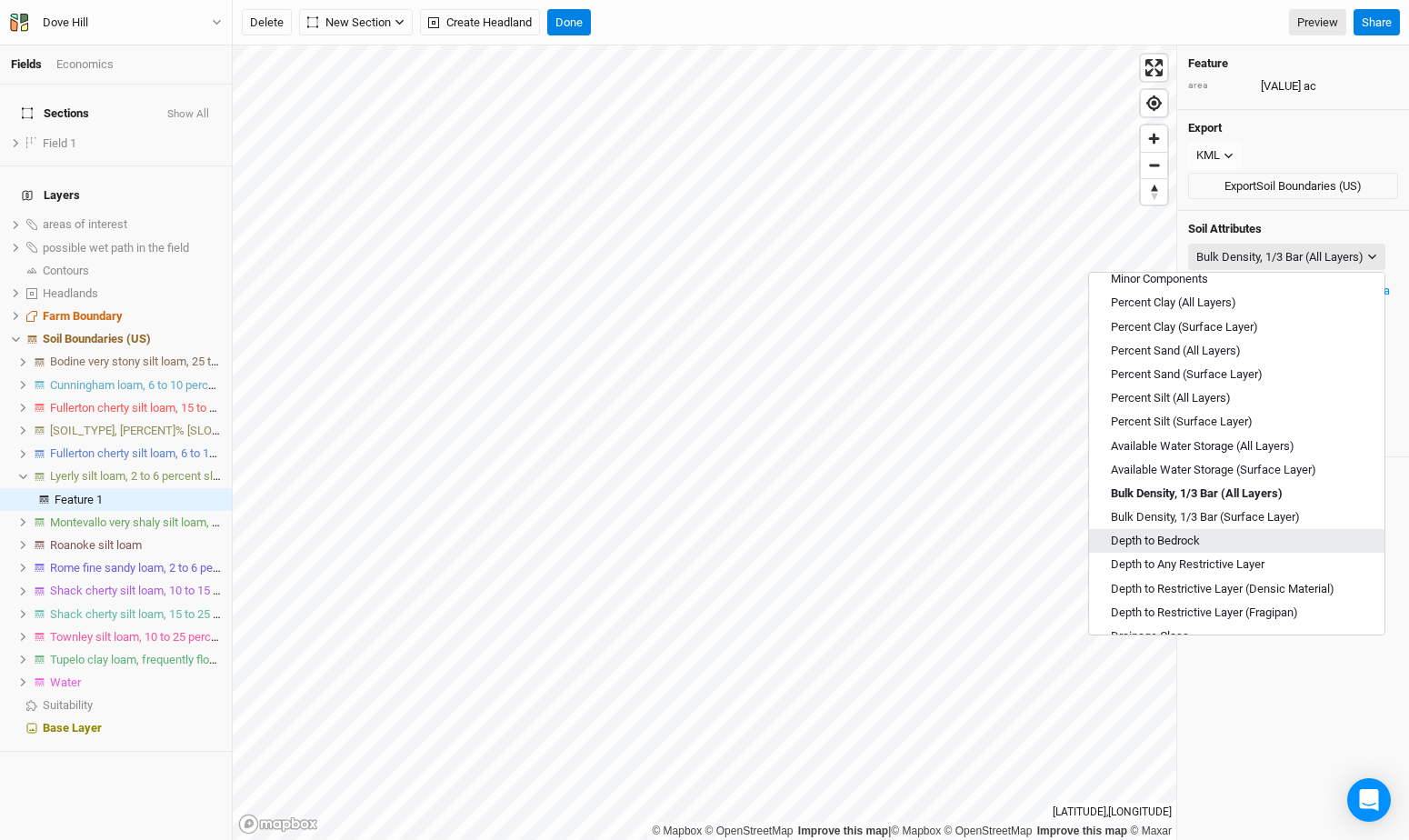 click on "Depth to Bedrock" at bounding box center [1236, 541] 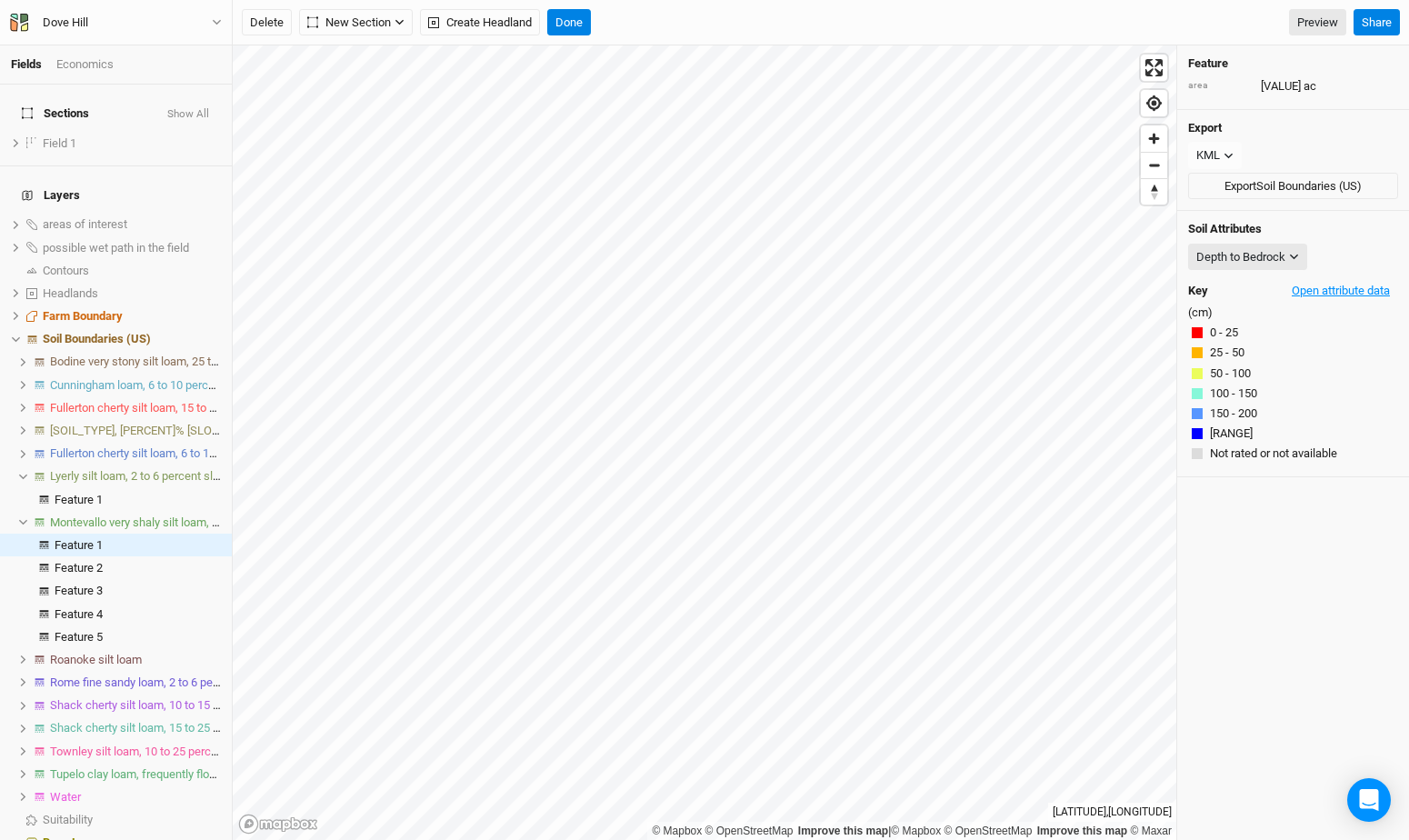 click on "Open attribute data" at bounding box center (1341, 291) 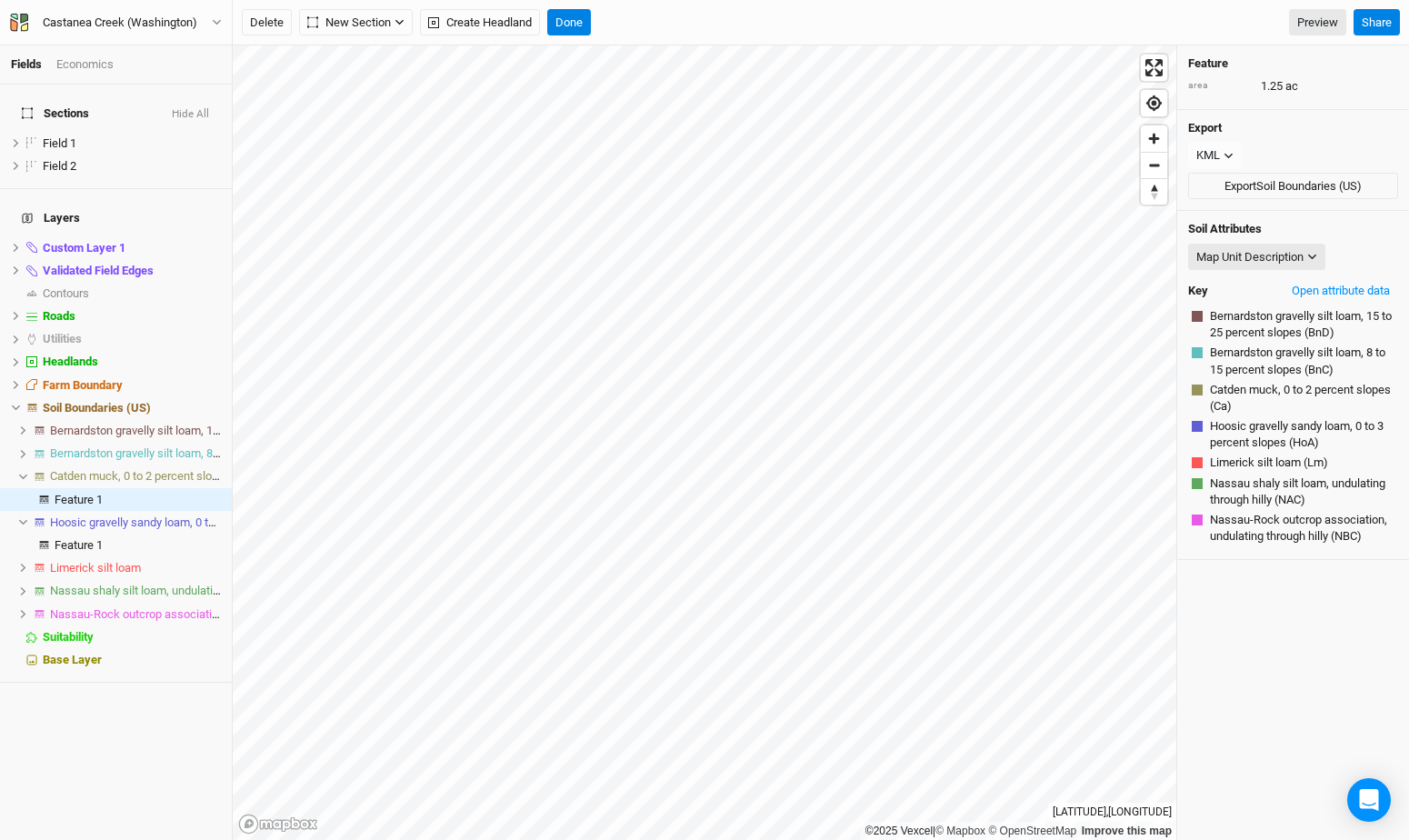 scroll, scrollTop: 0, scrollLeft: 0, axis: both 